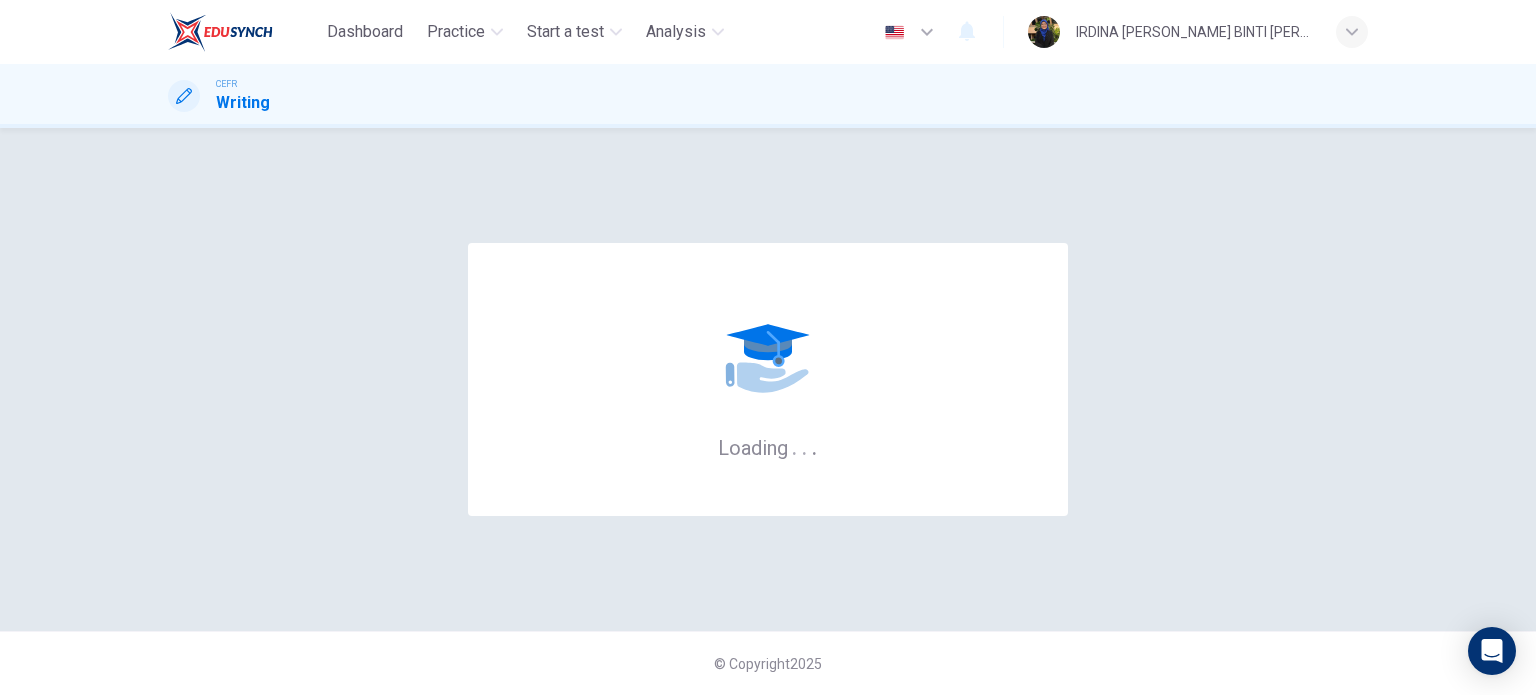 scroll, scrollTop: 0, scrollLeft: 0, axis: both 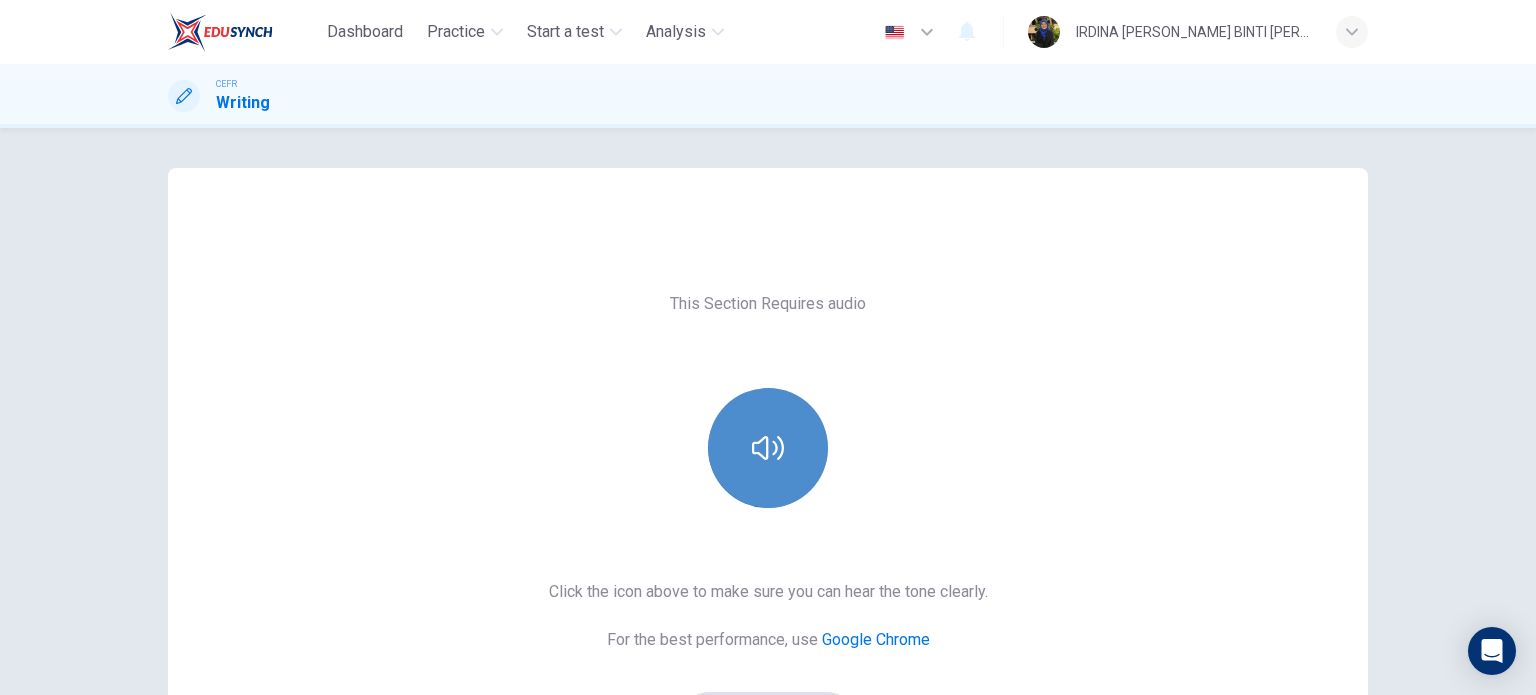 click 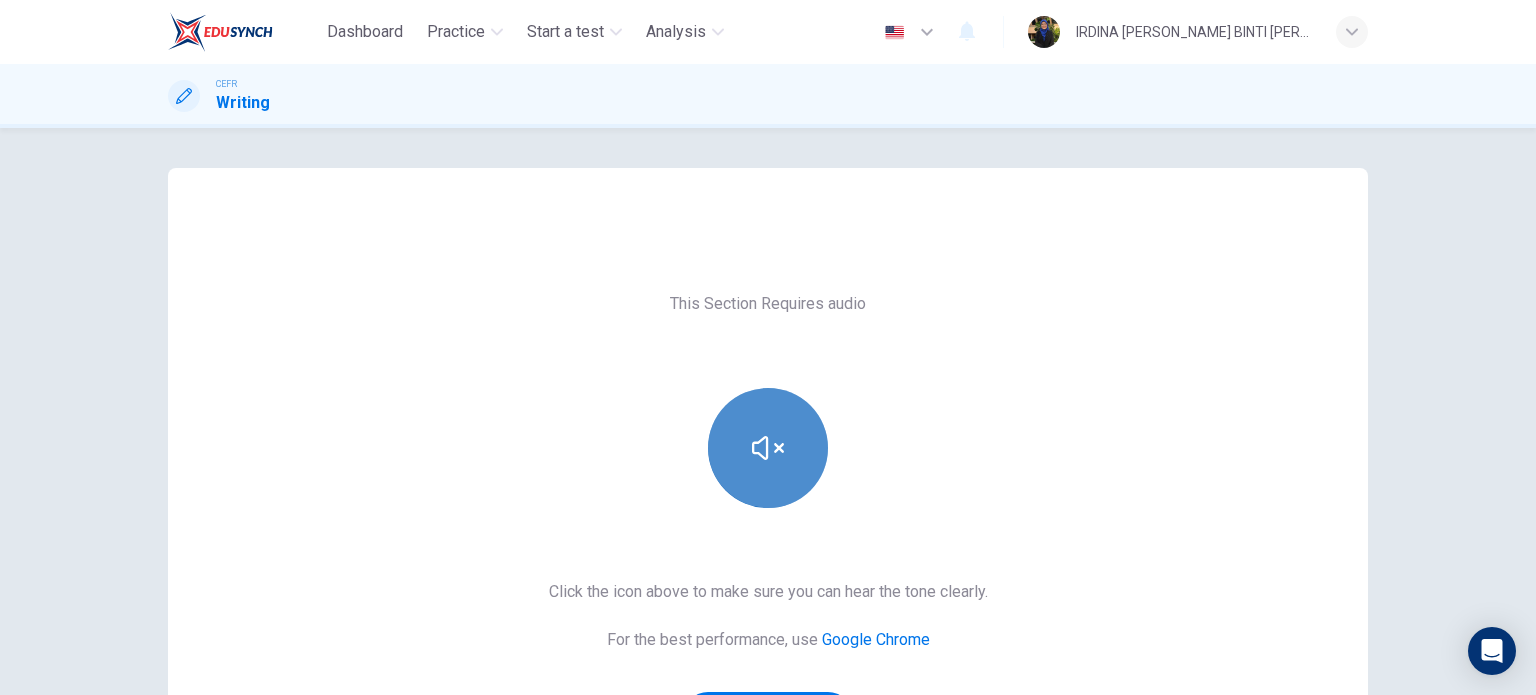 click 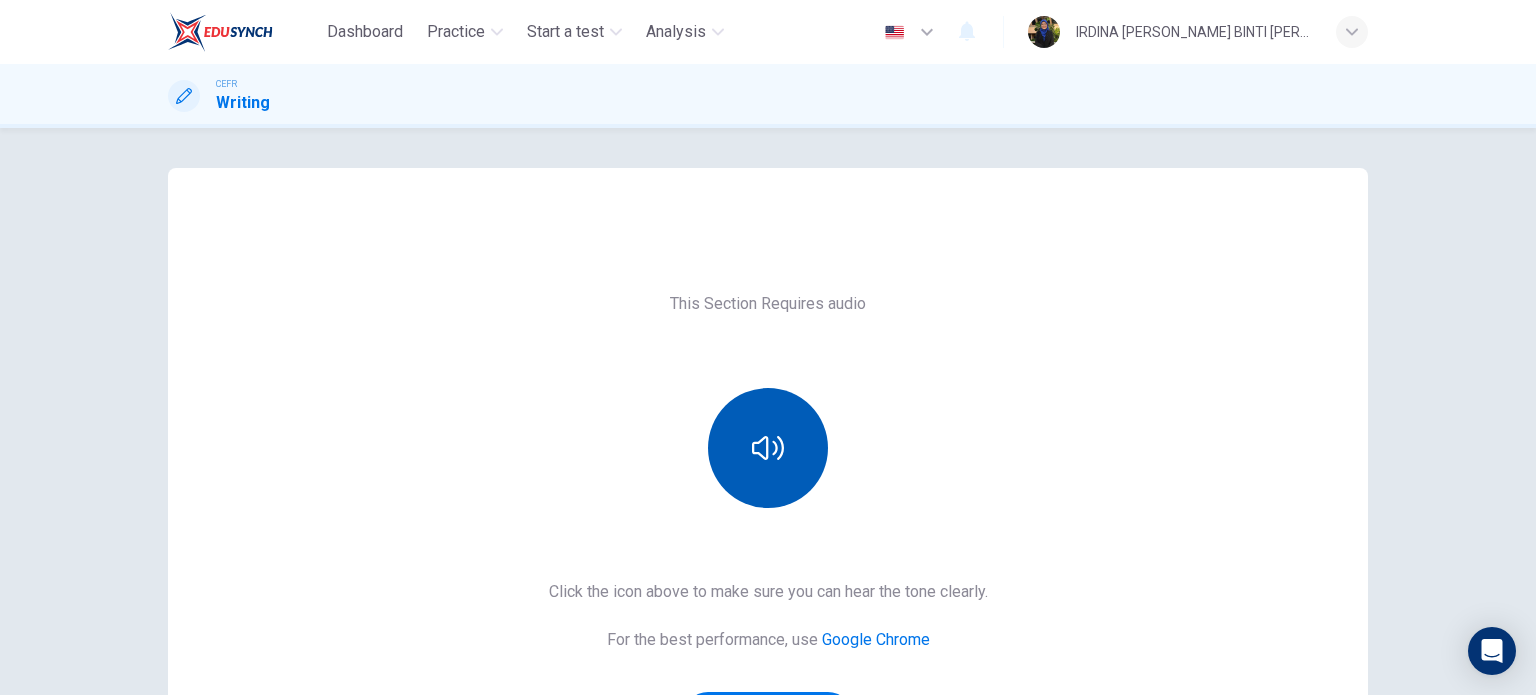 scroll, scrollTop: 83, scrollLeft: 0, axis: vertical 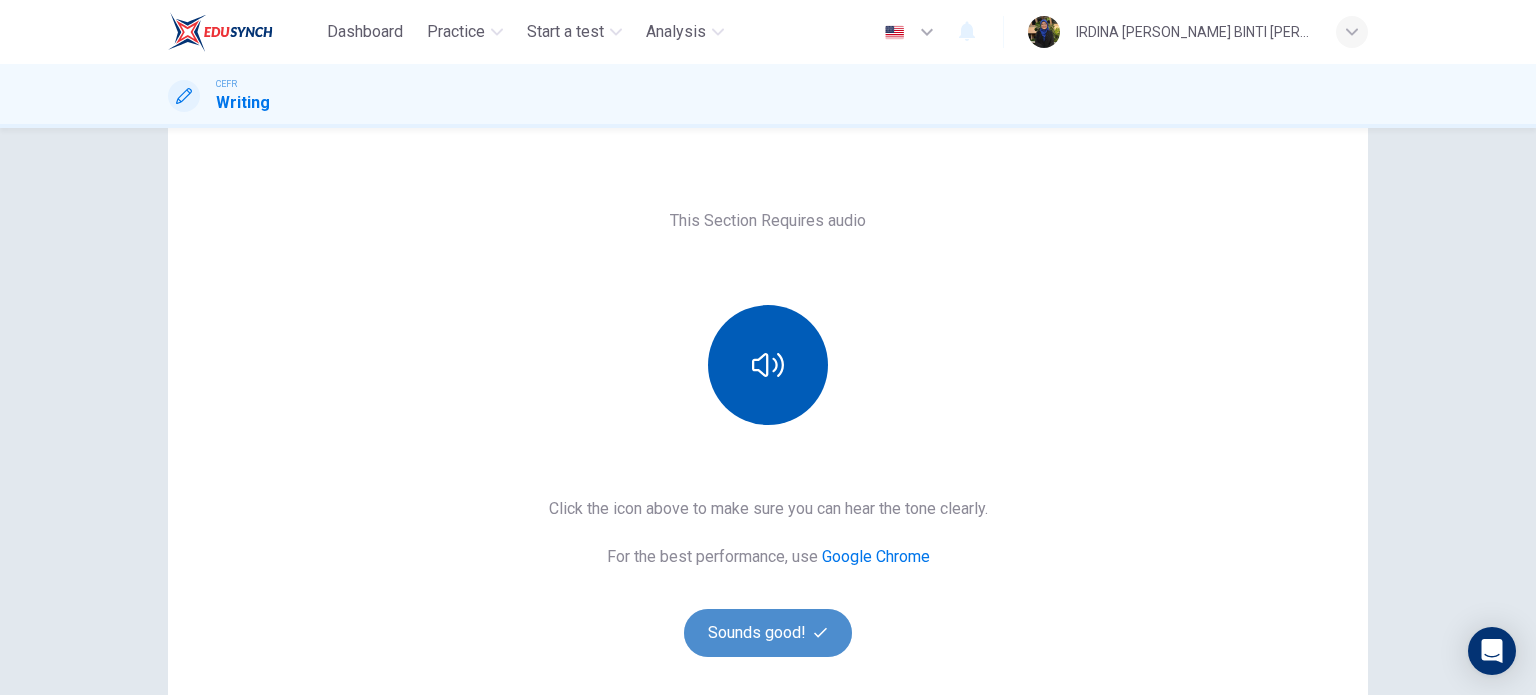 click on "Sounds good!" at bounding box center [768, 633] 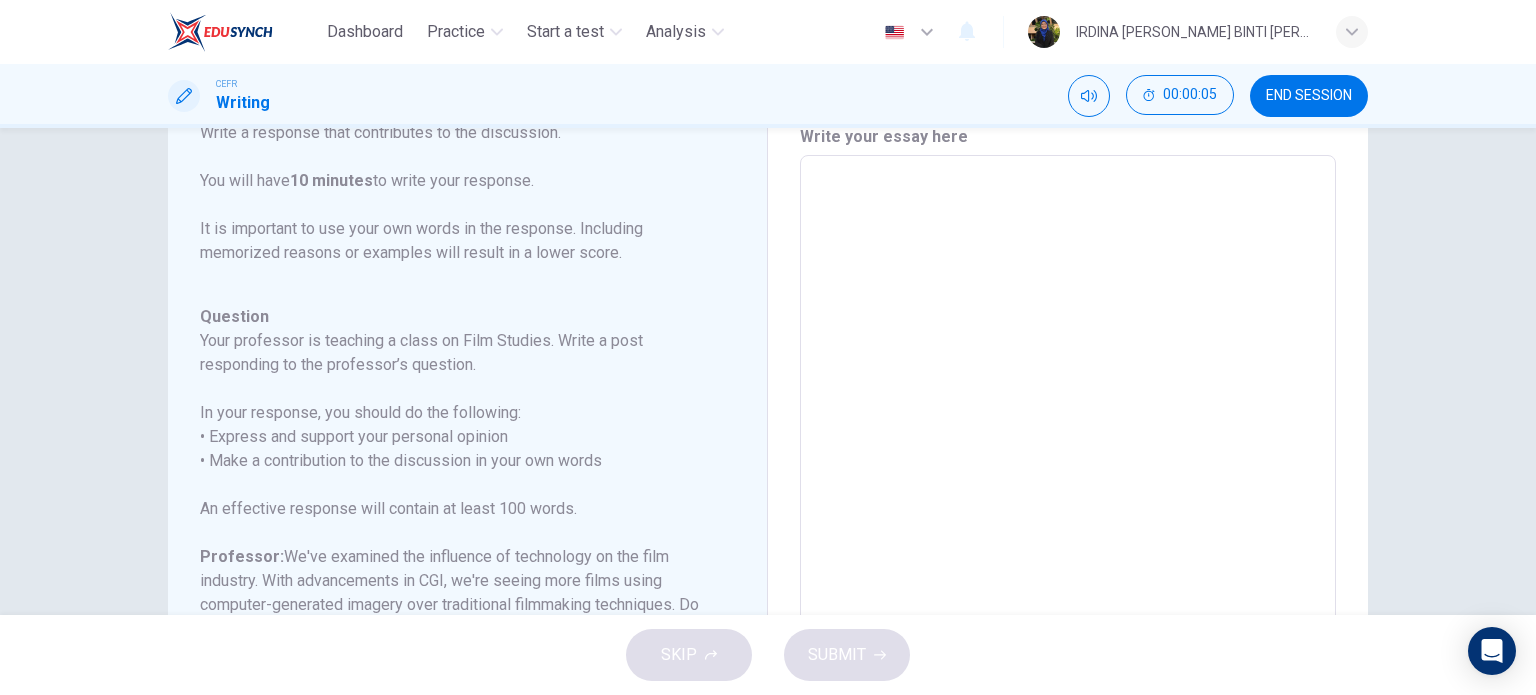 scroll, scrollTop: 245, scrollLeft: 0, axis: vertical 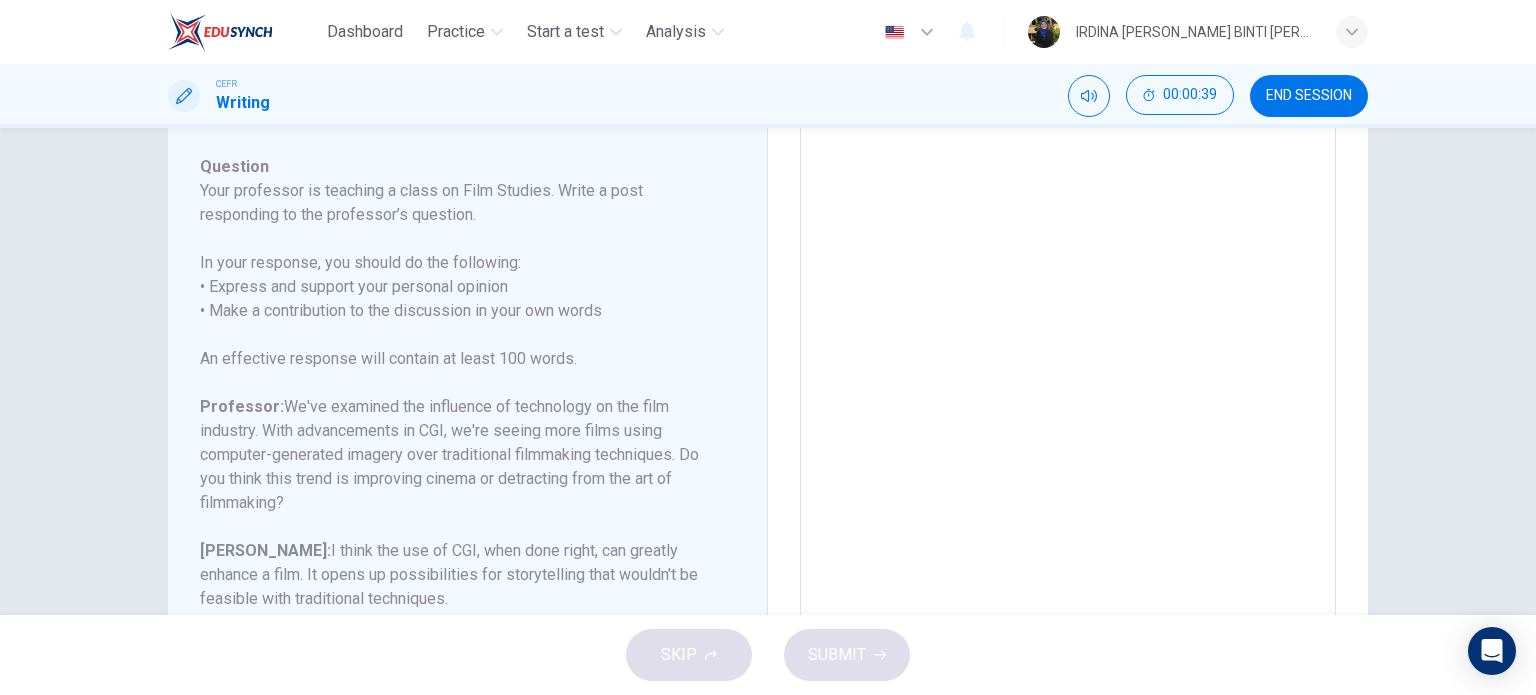 click at bounding box center (1068, 340) 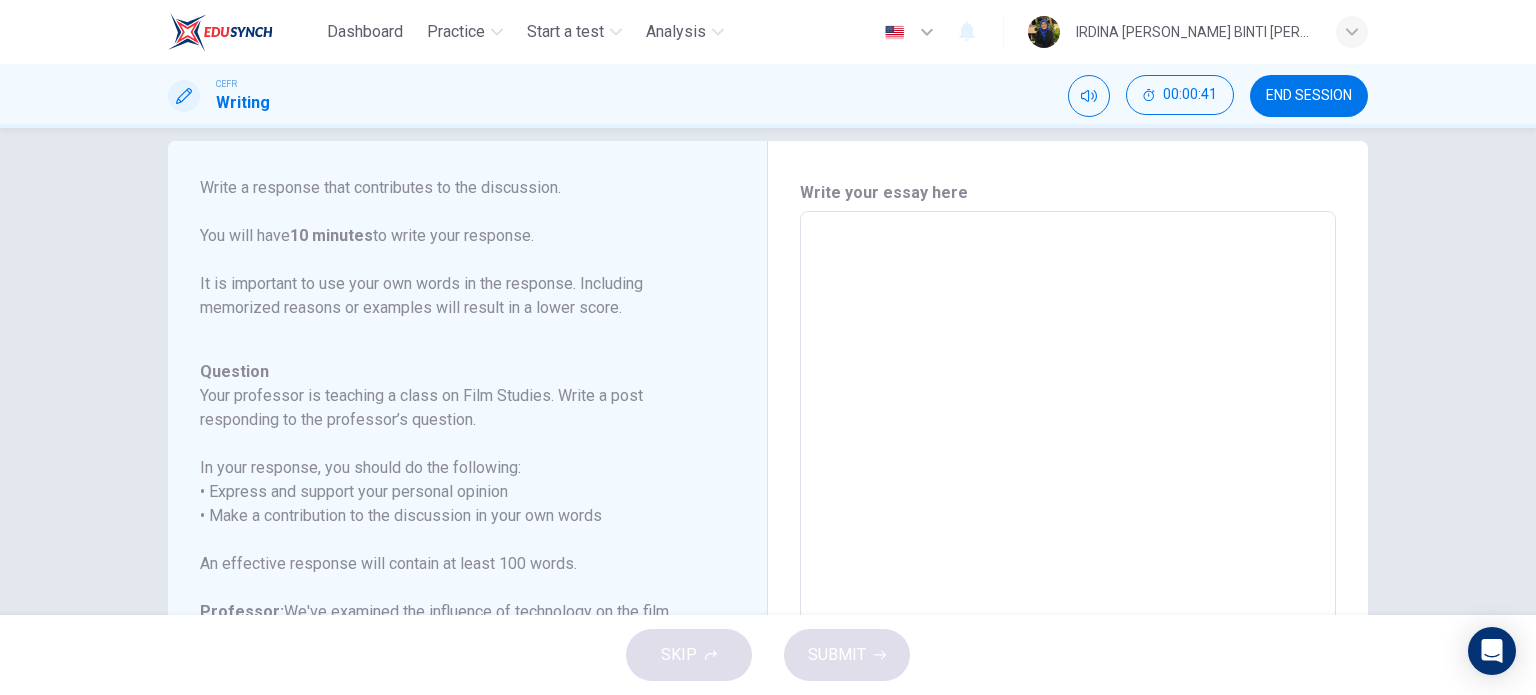 scroll, scrollTop: 26, scrollLeft: 0, axis: vertical 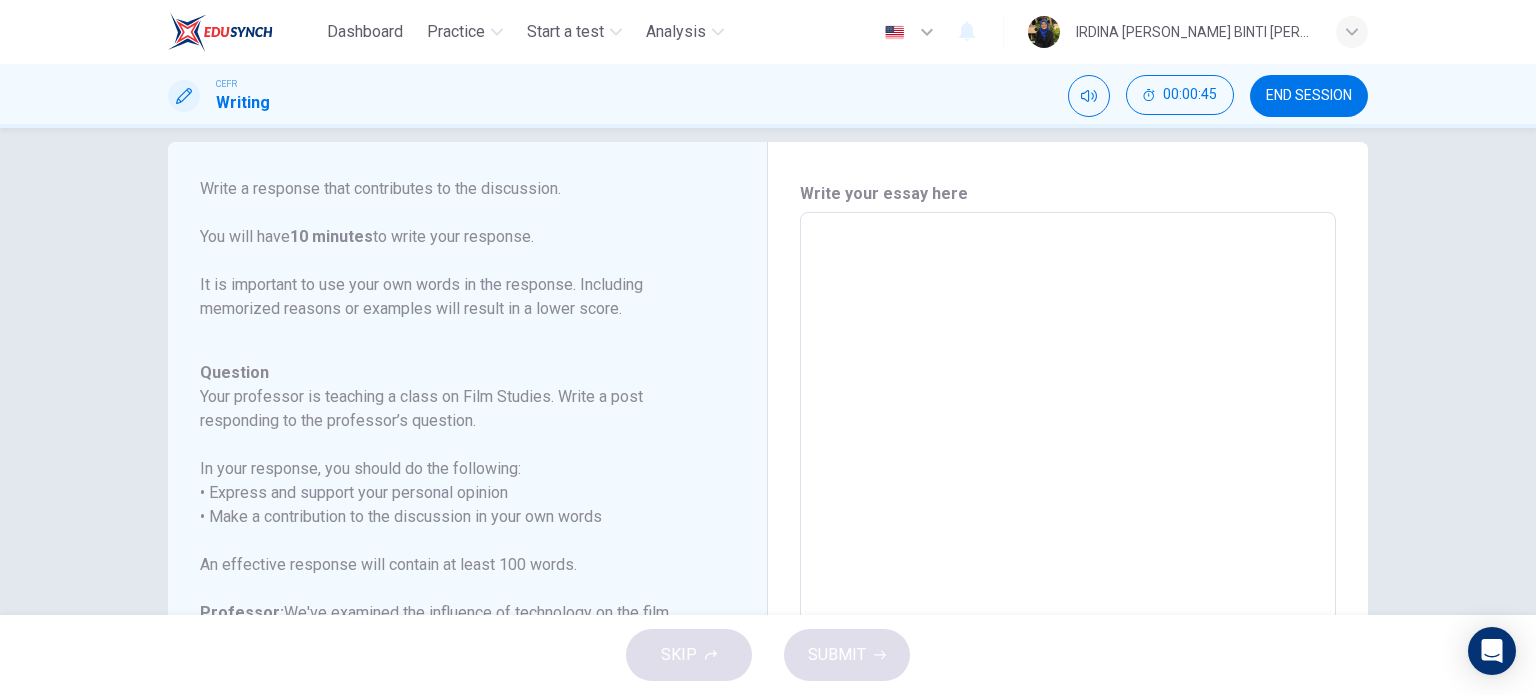 type on "T" 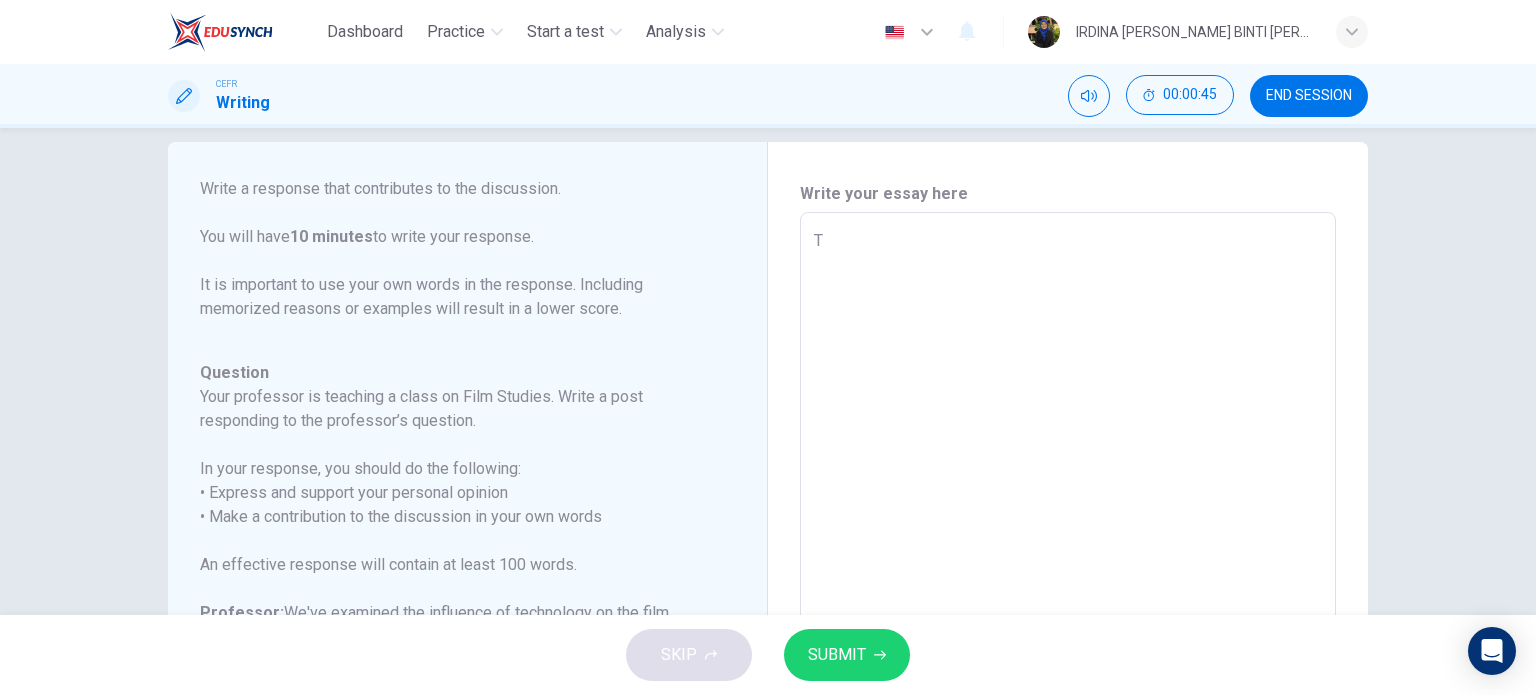 type on "x" 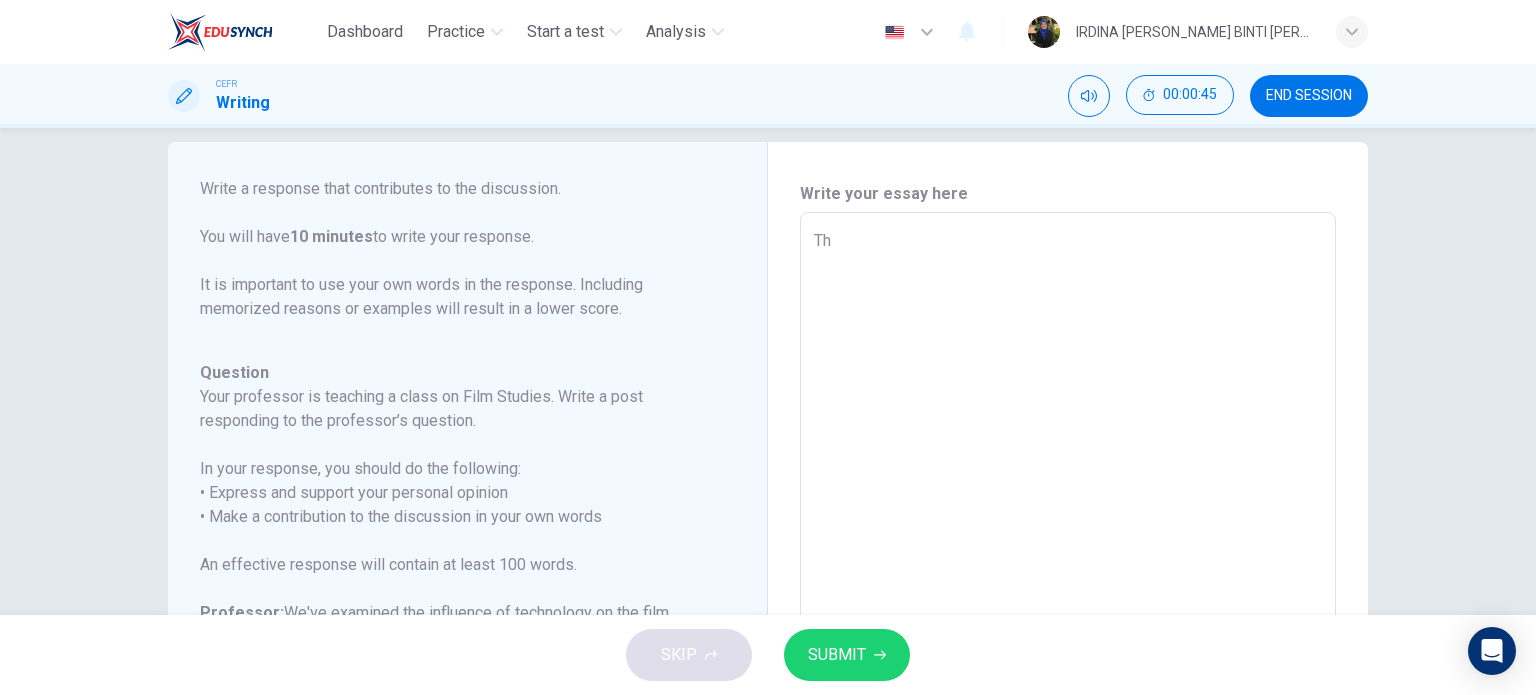 type on "x" 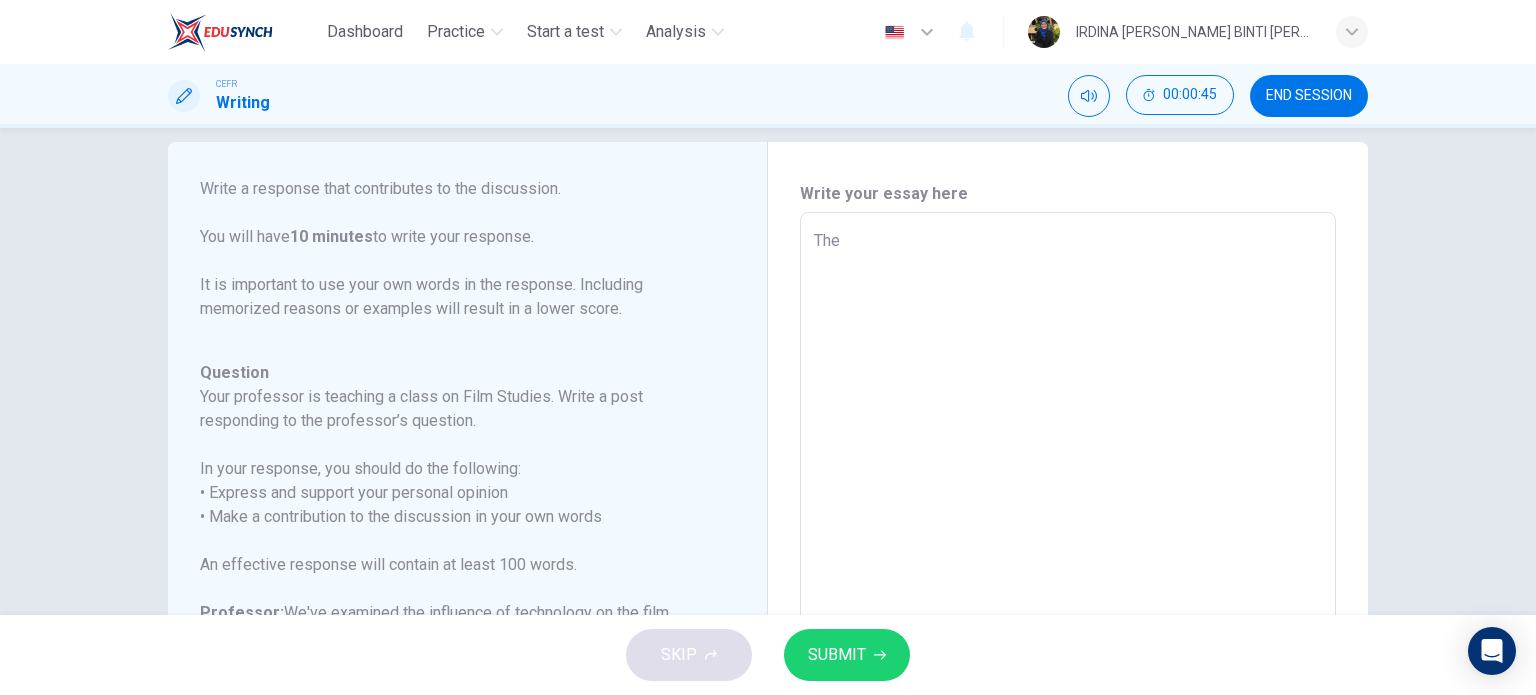 type on "x" 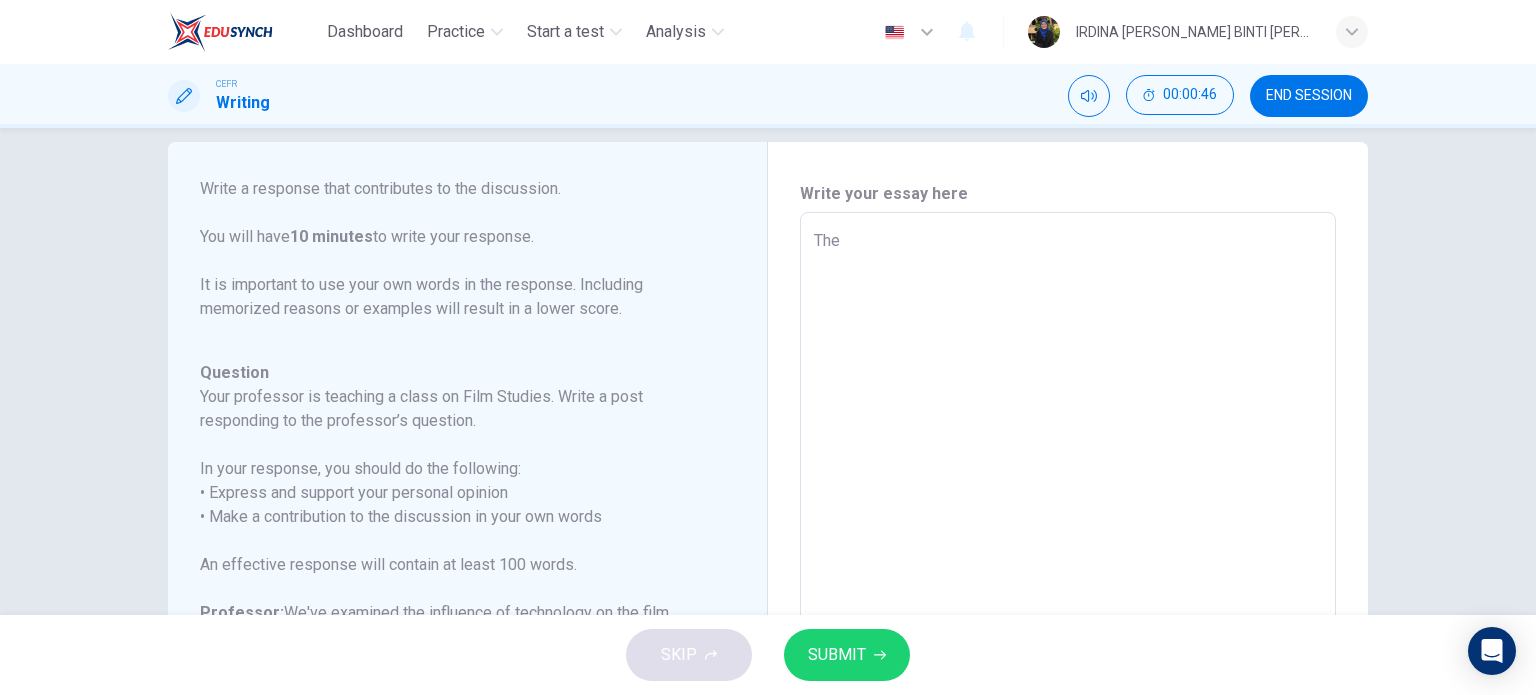 type on "x" 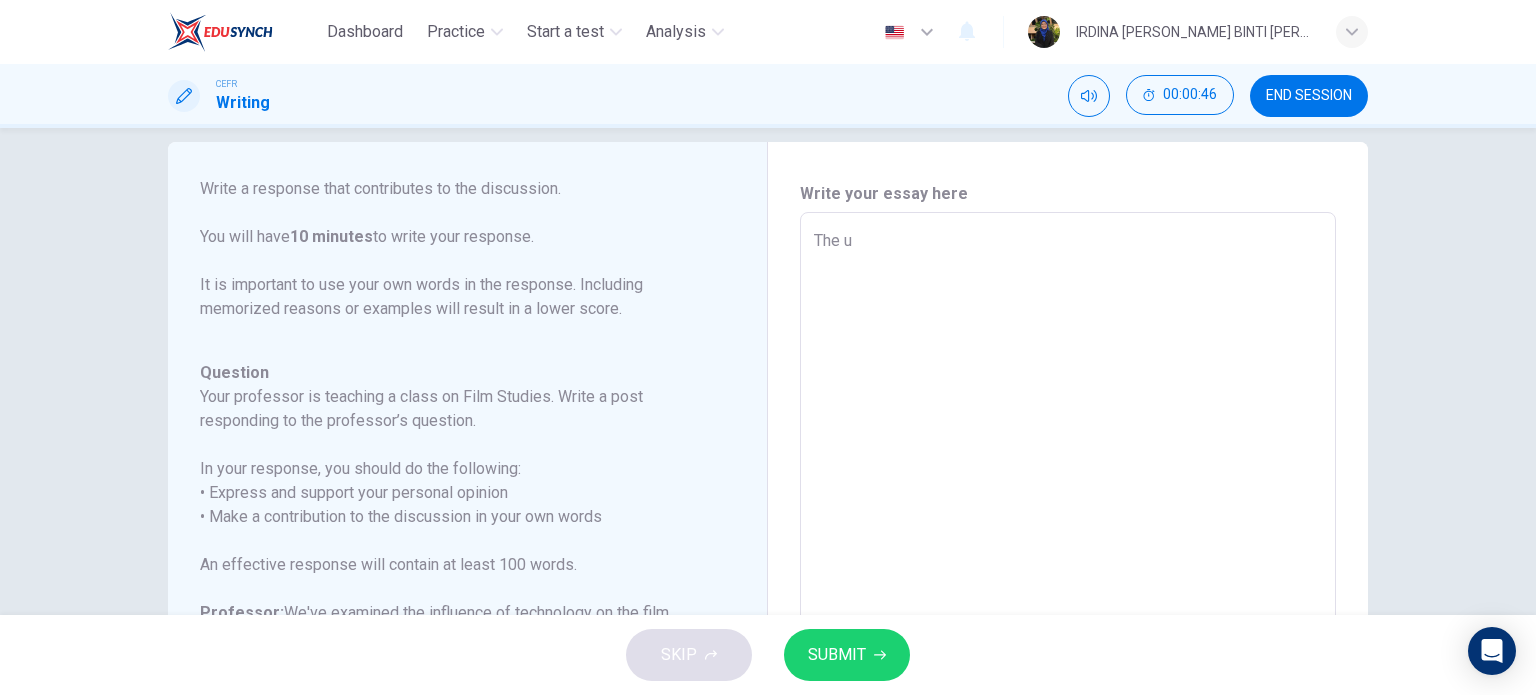 type on "x" 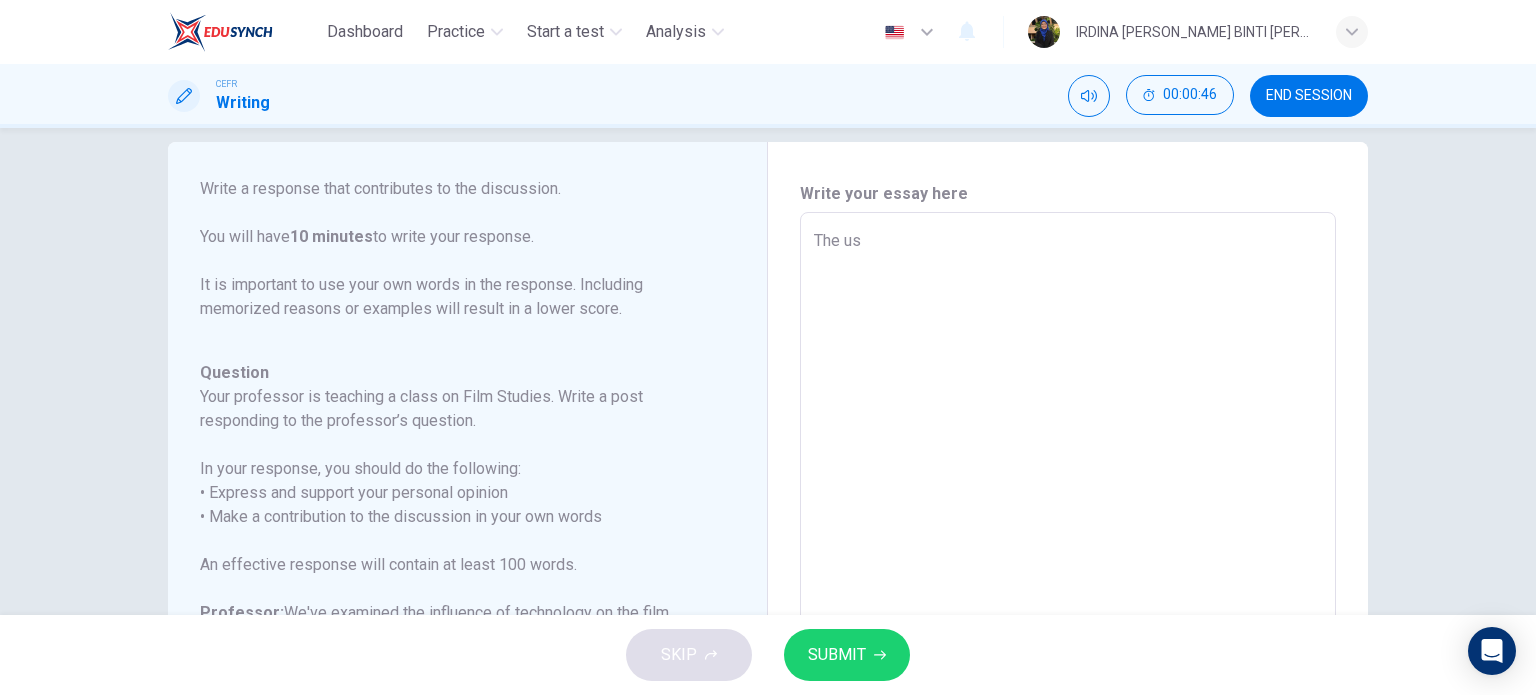 type on "The use" 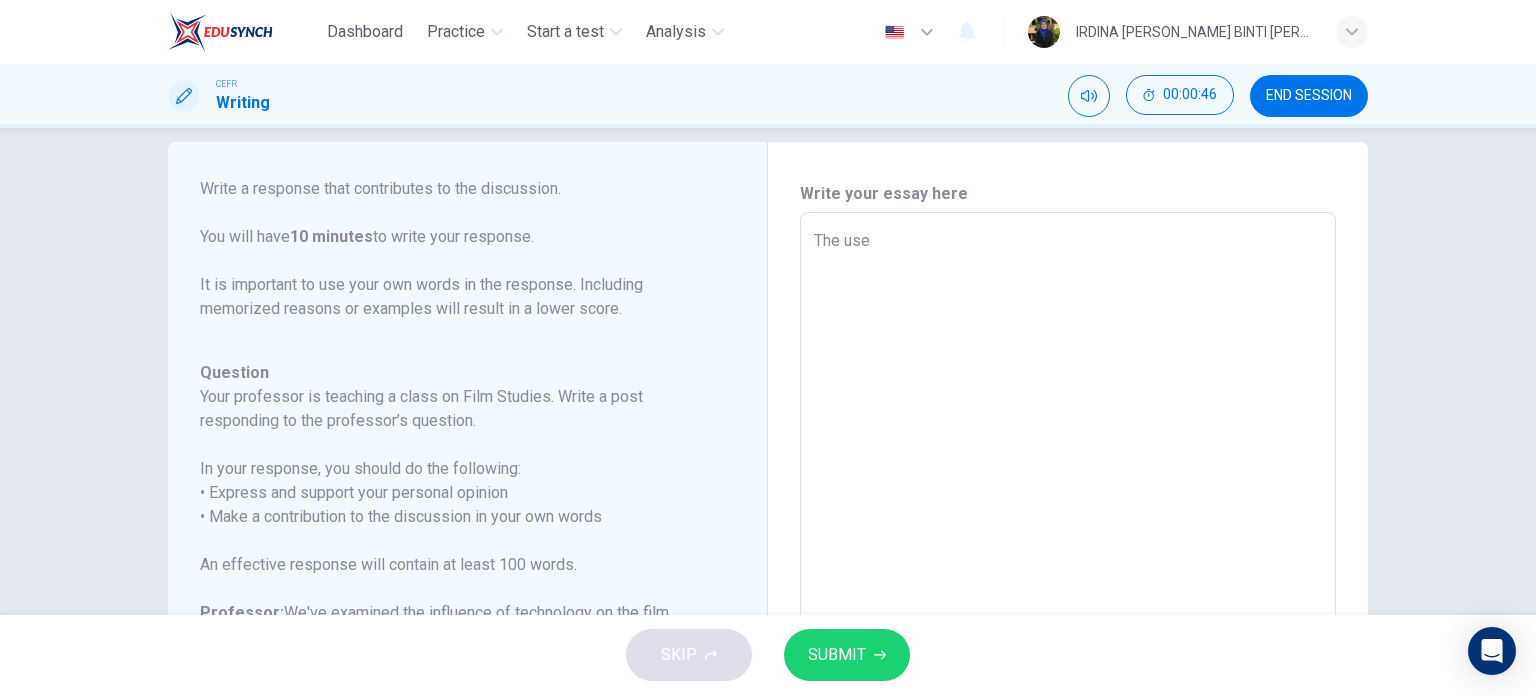 type on "x" 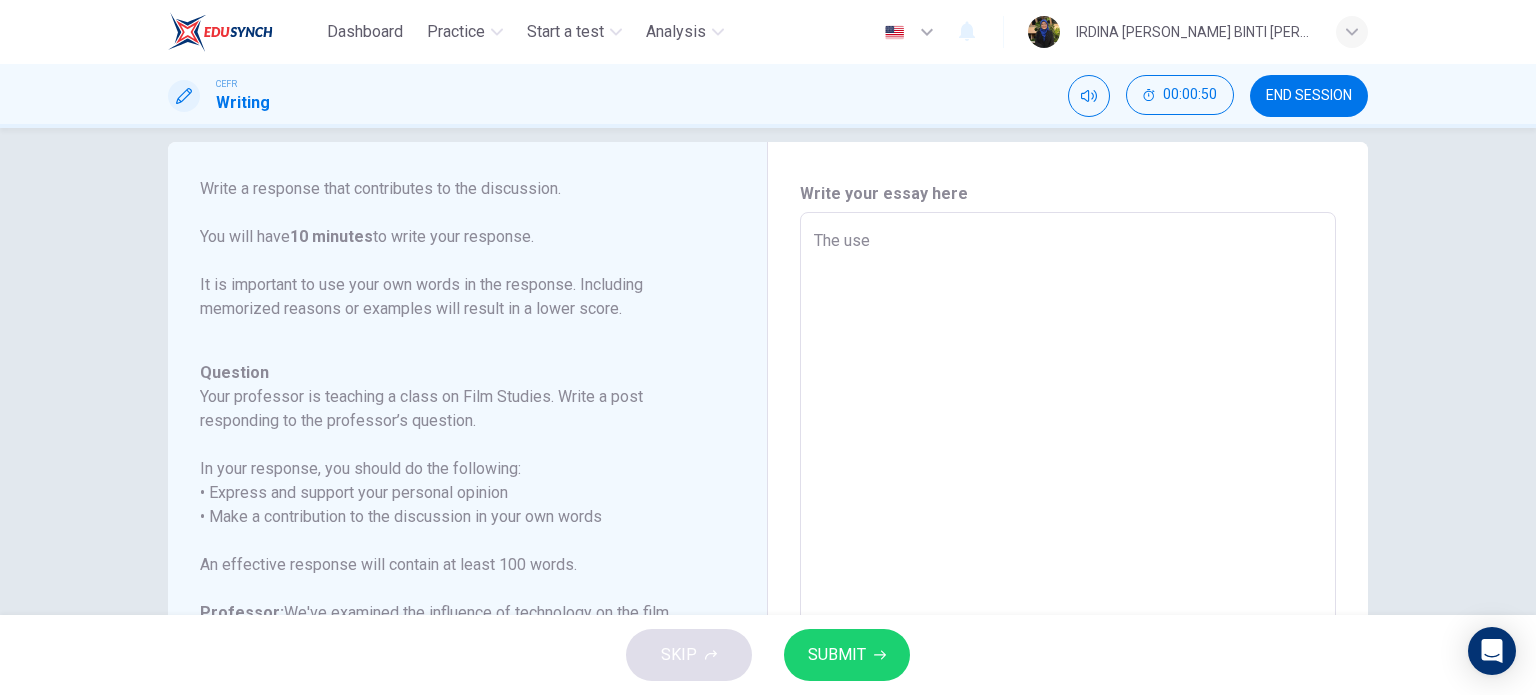 type on "The use" 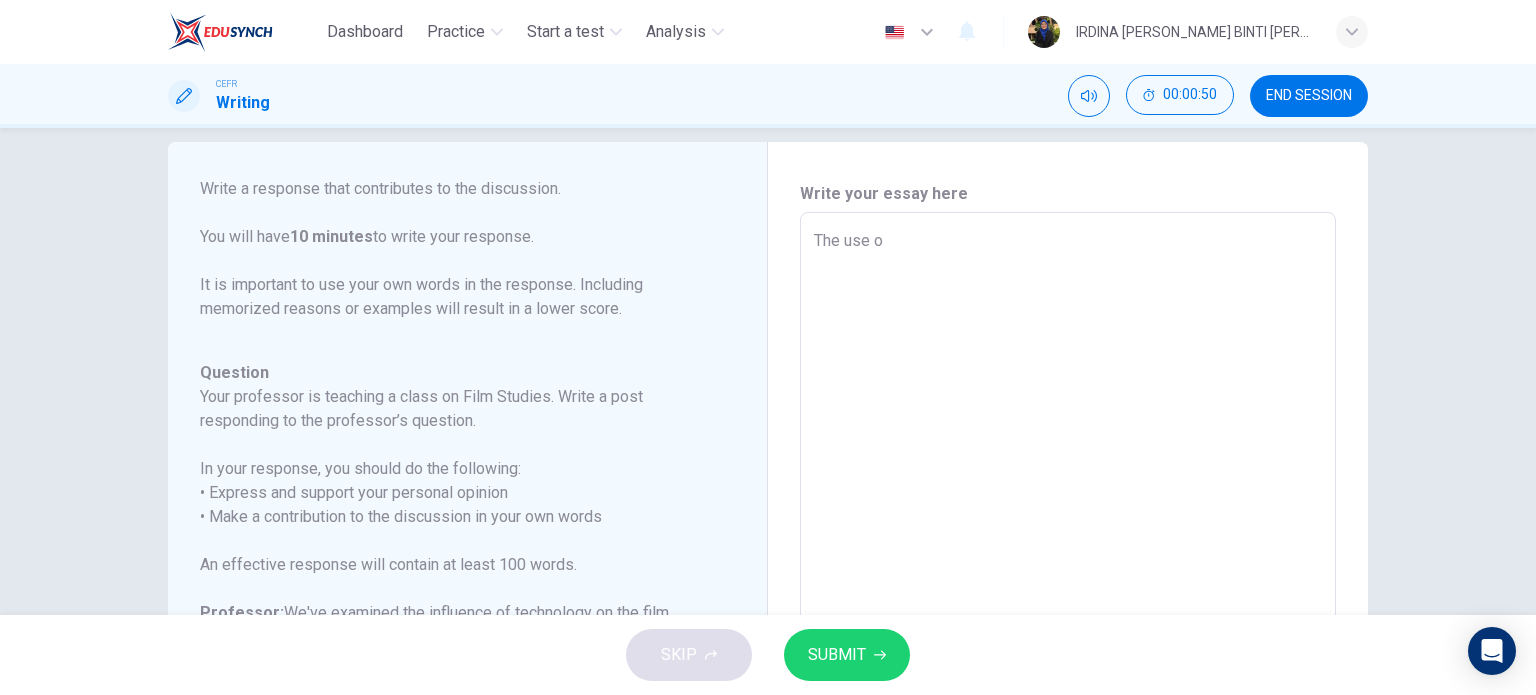 type on "The use of" 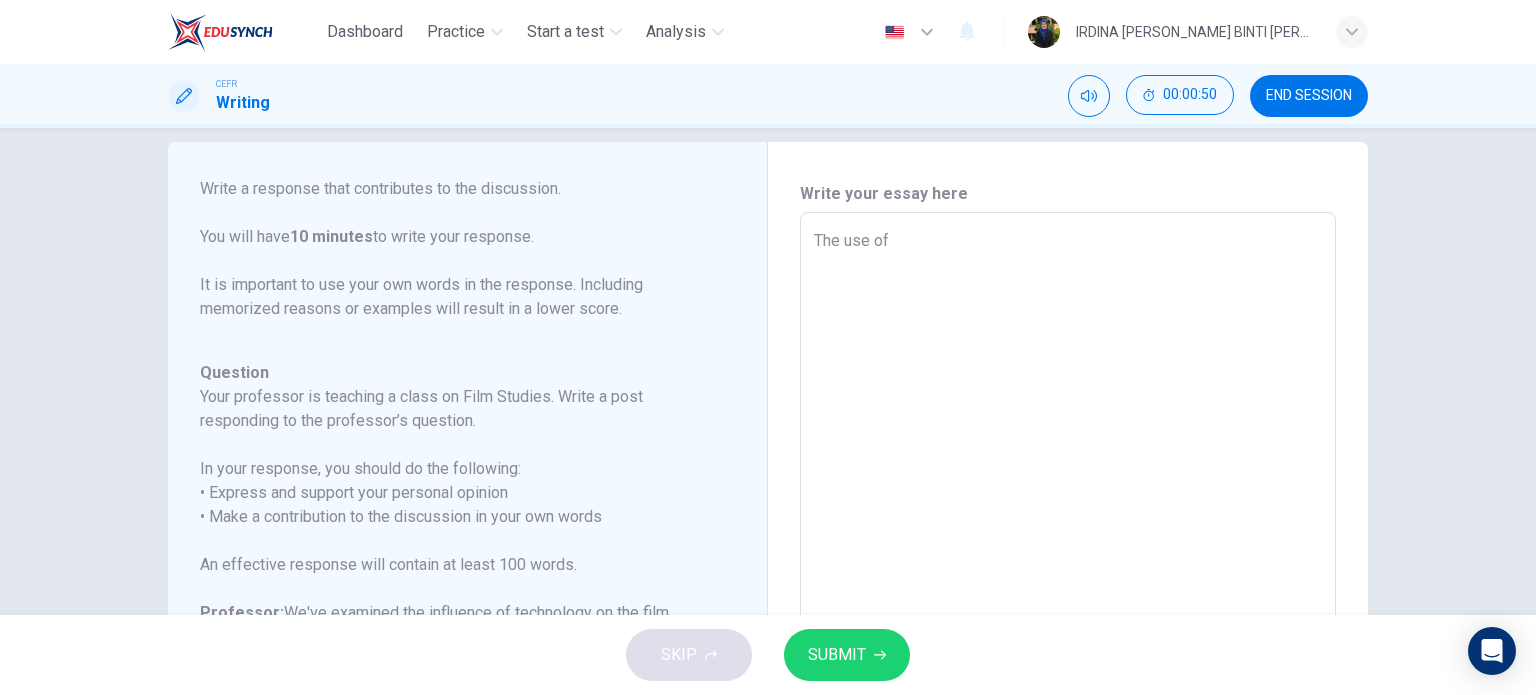 type on "x" 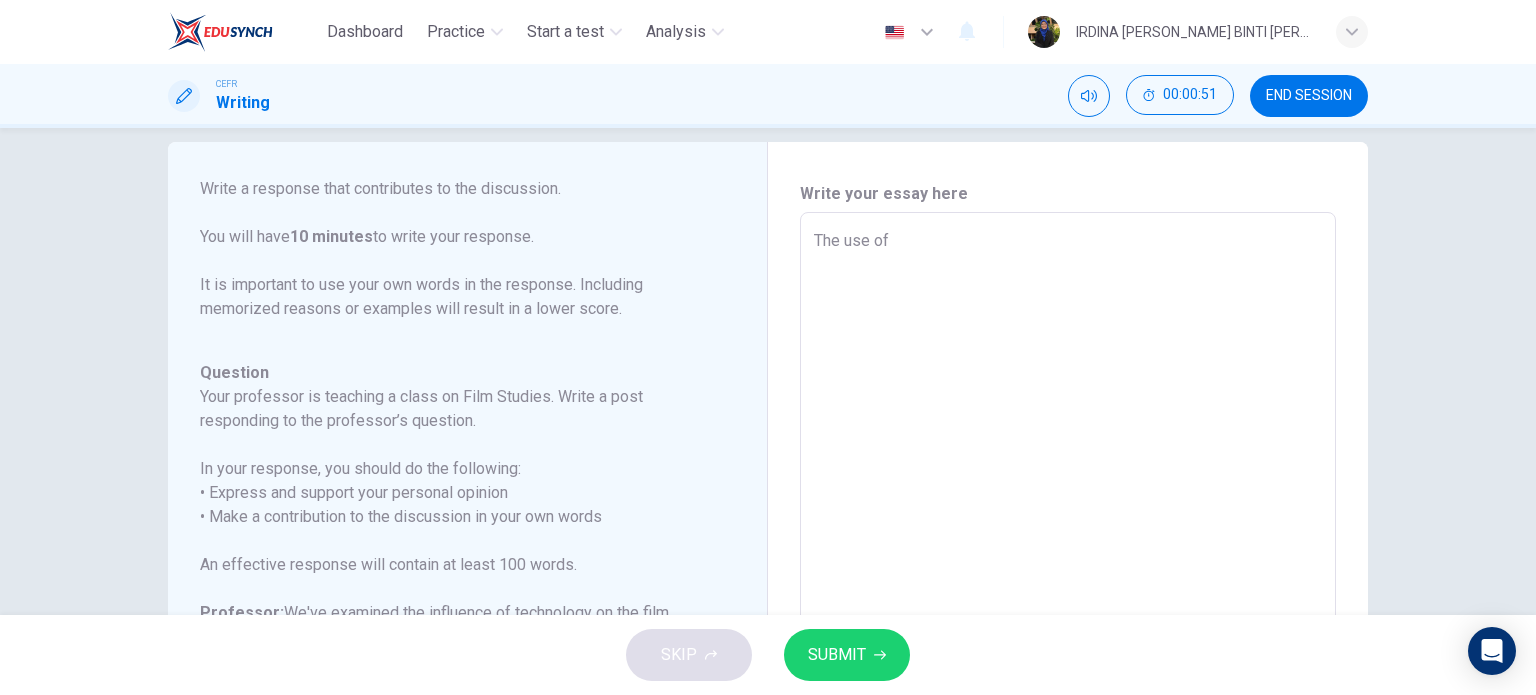 type on "The use of" 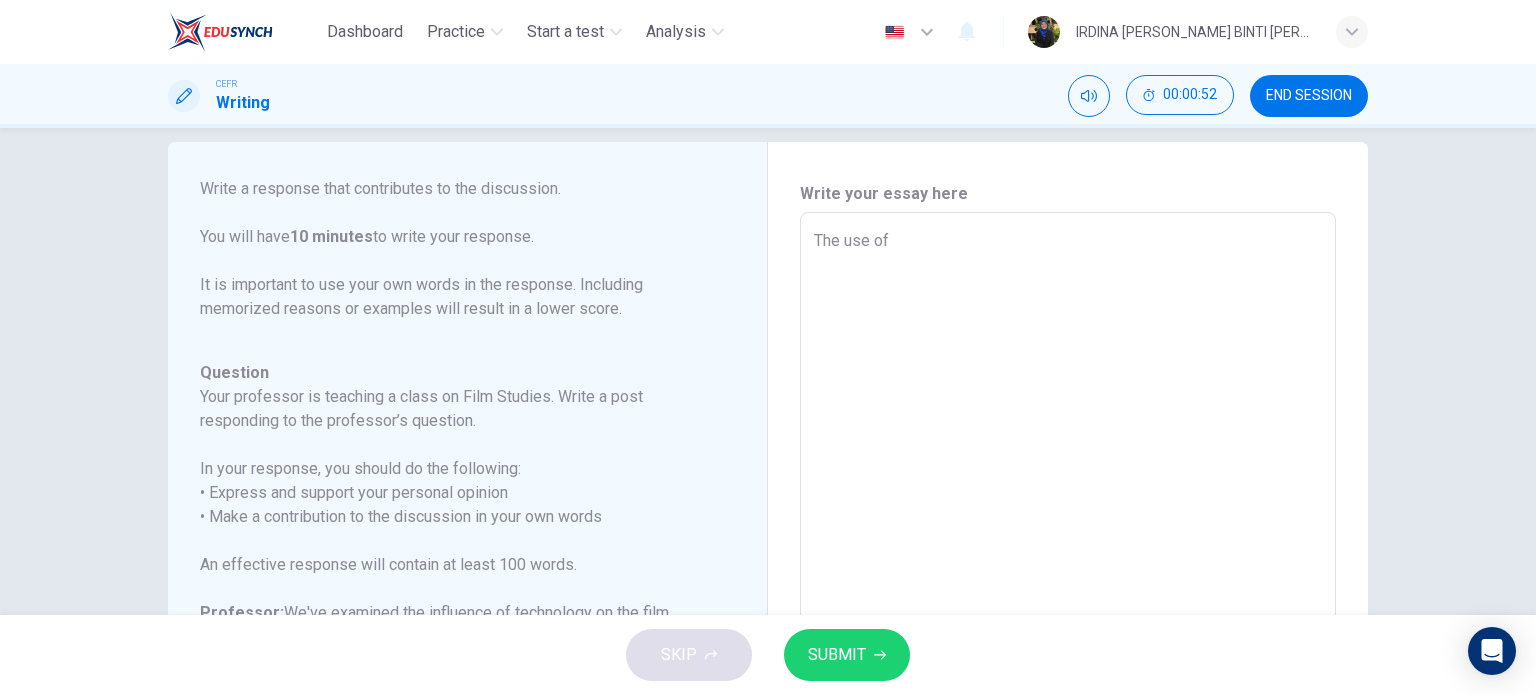 type on "The use of C" 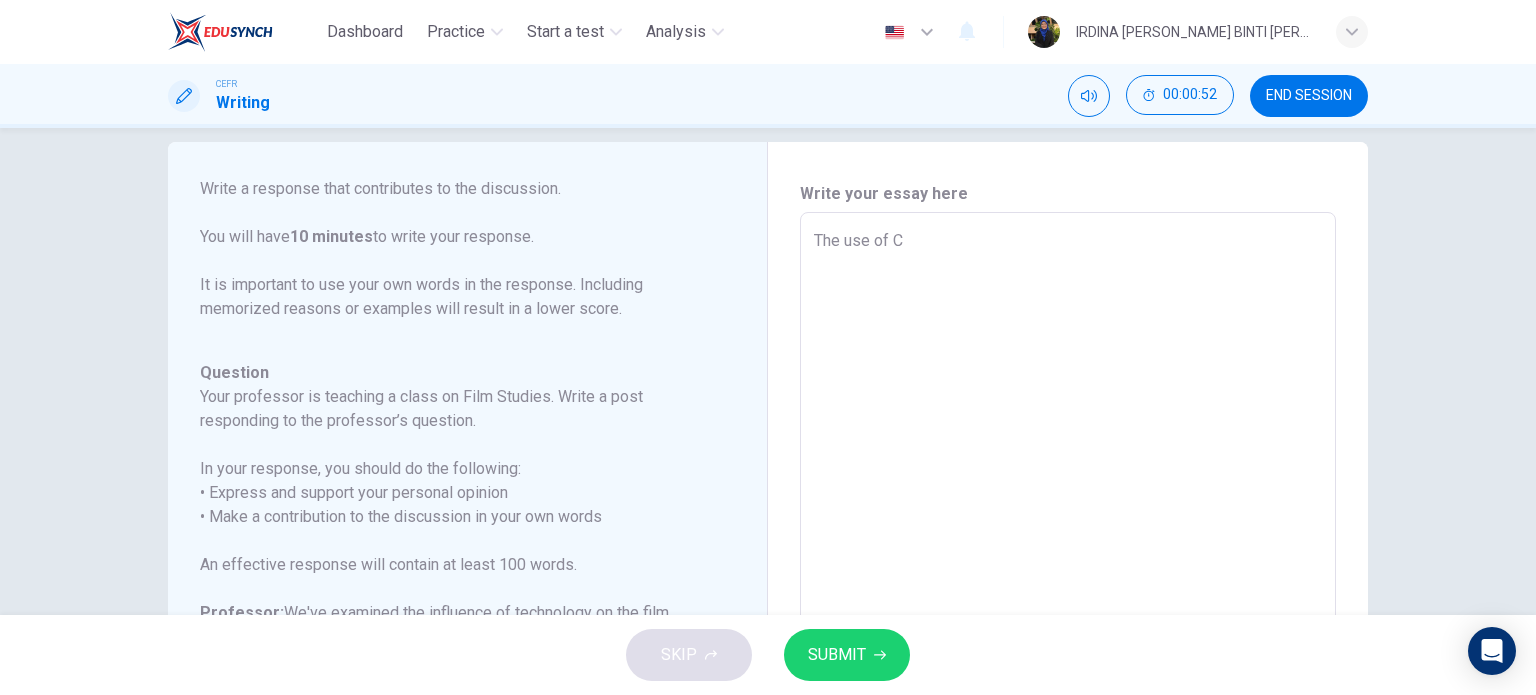 type on "The use of CG" 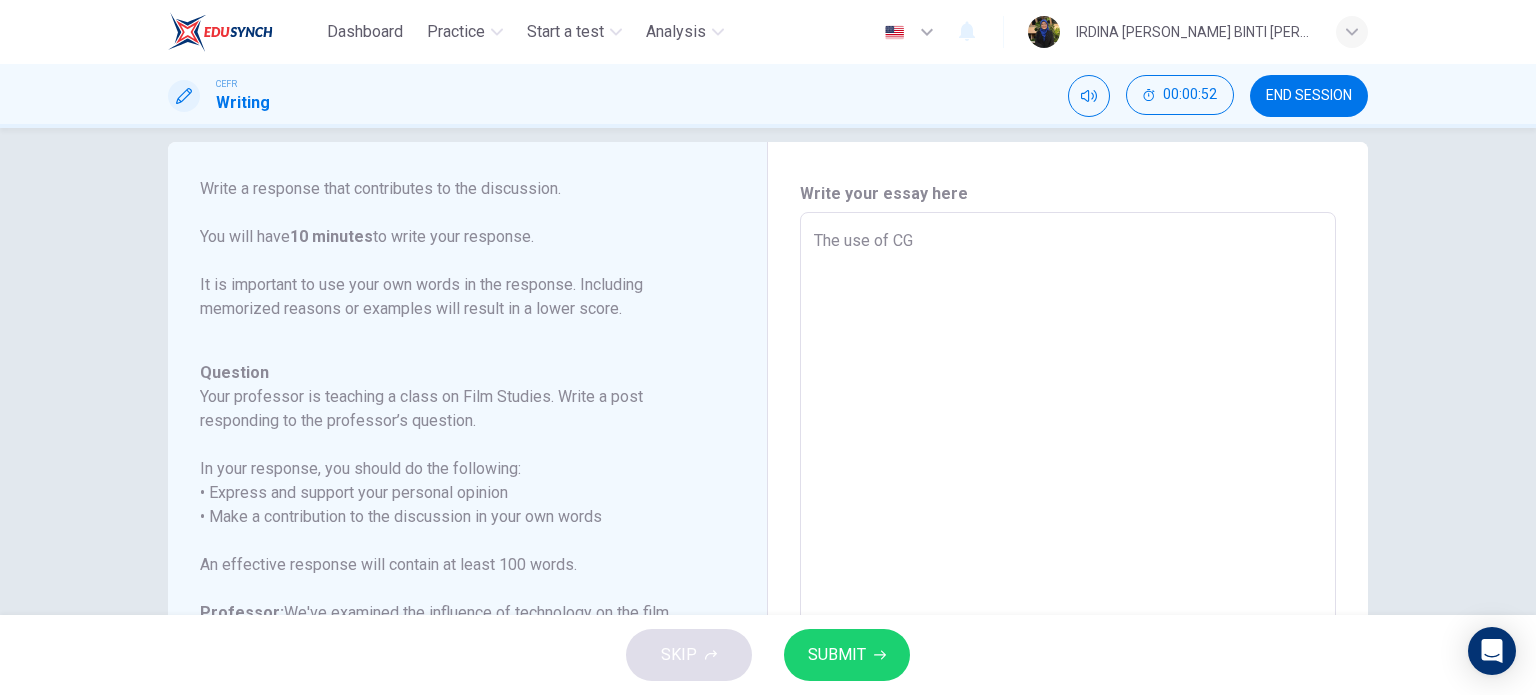 type on "x" 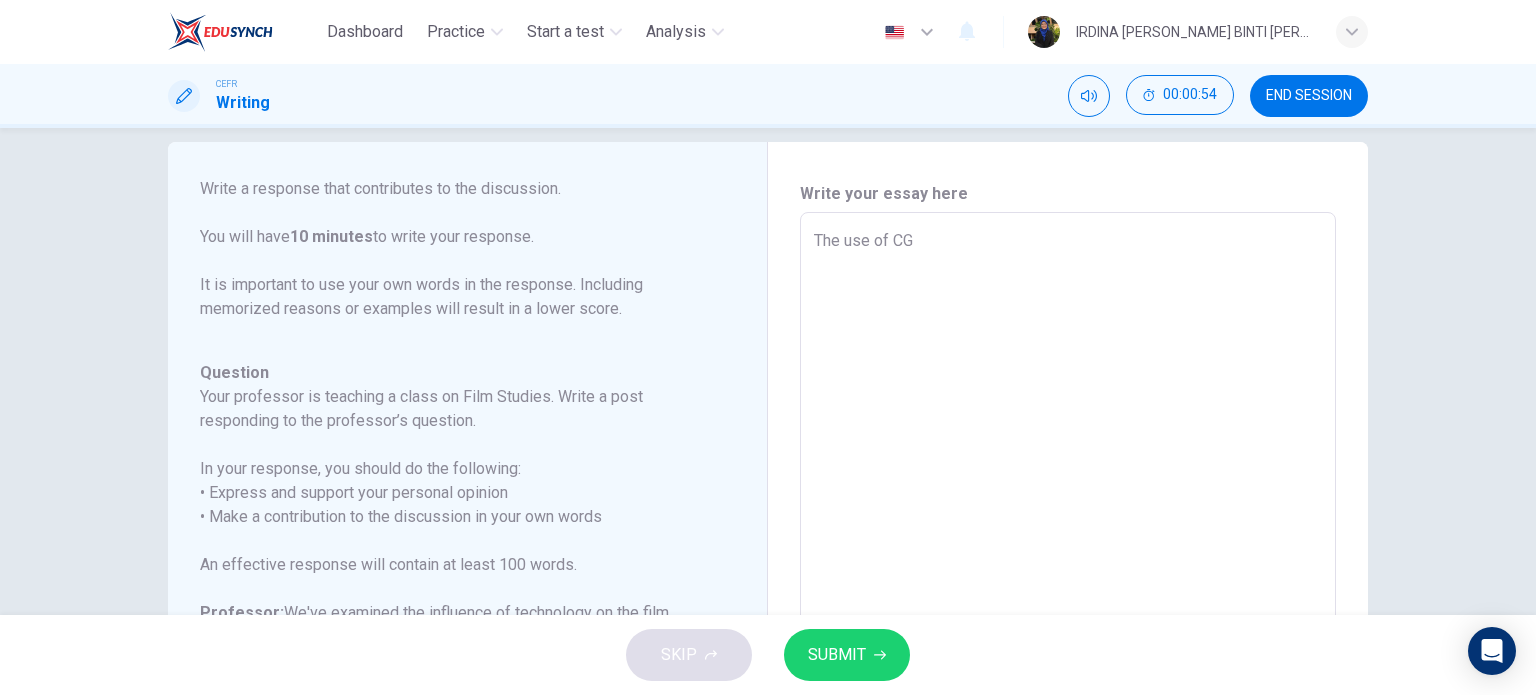 type on "The use of C" 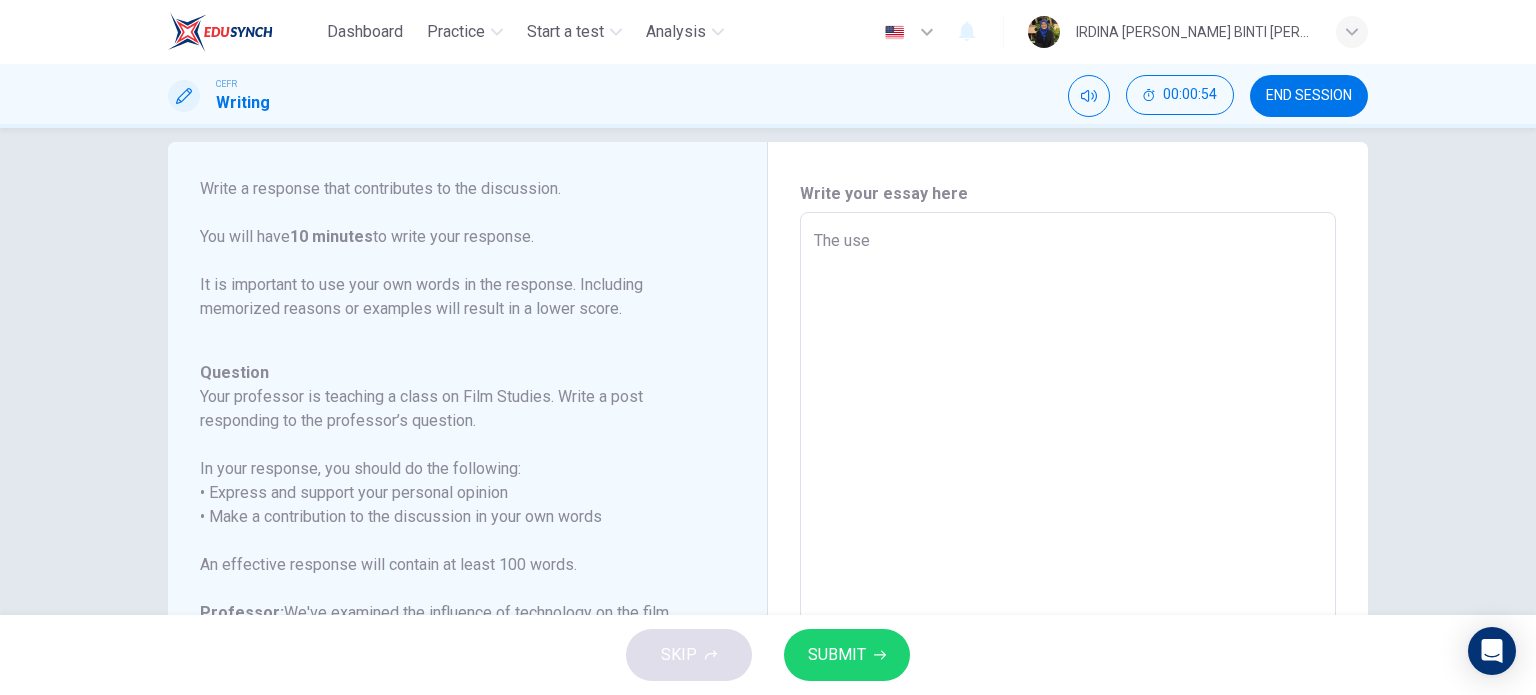 type on "The us" 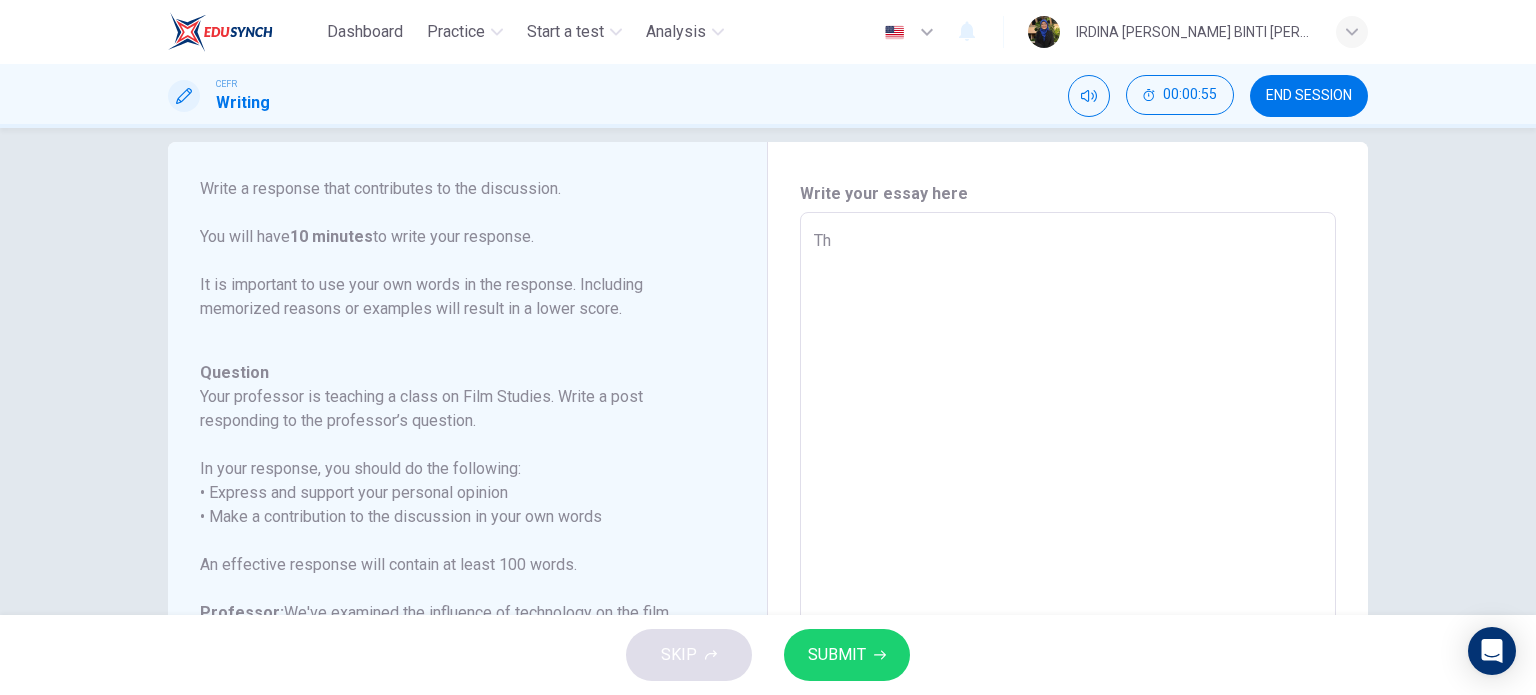 type on "T" 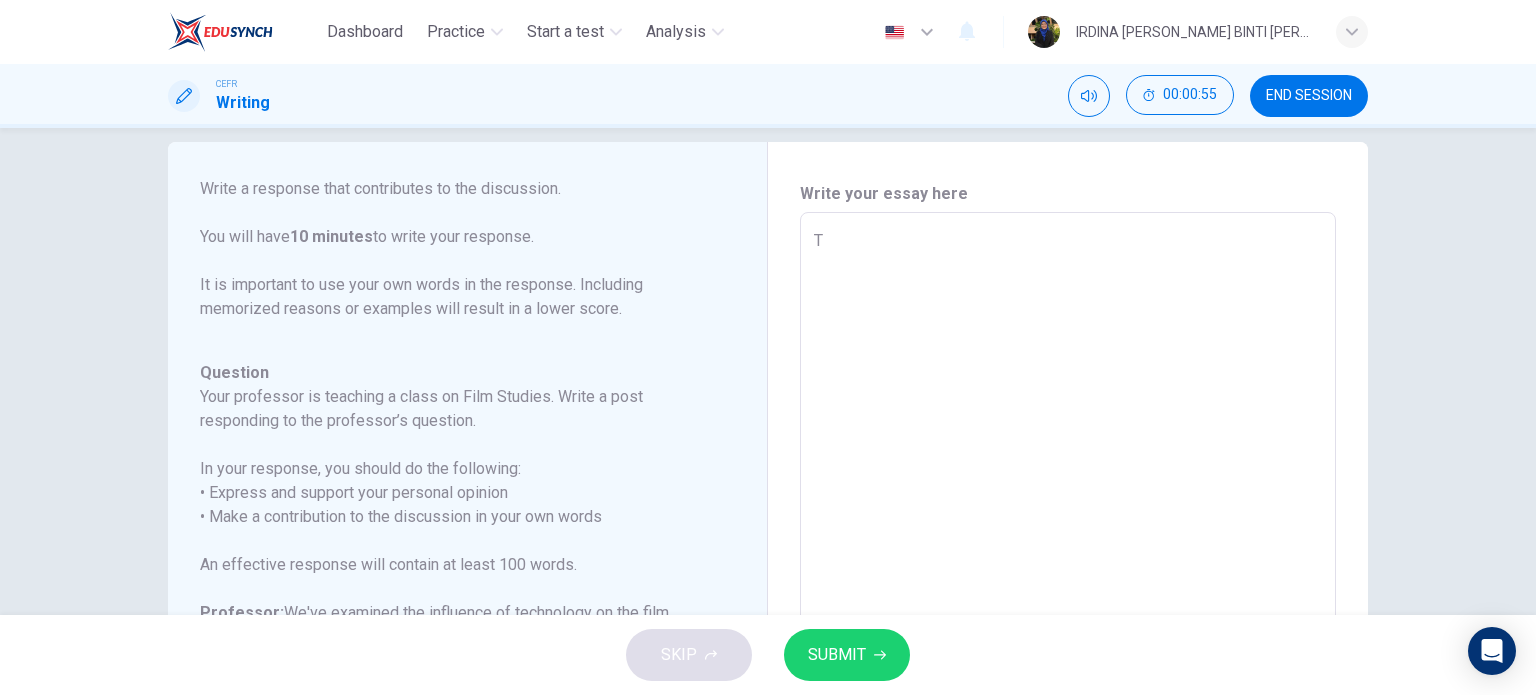 type 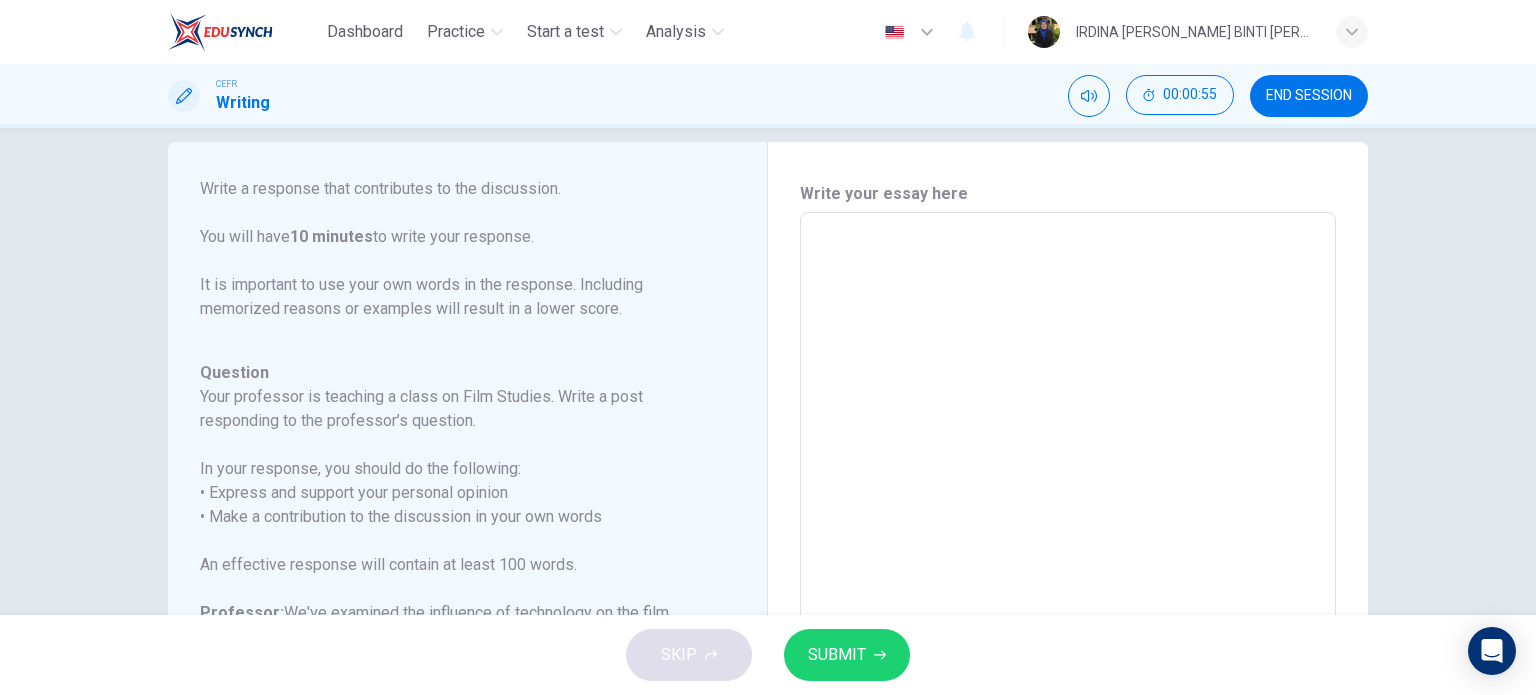 type on "x" 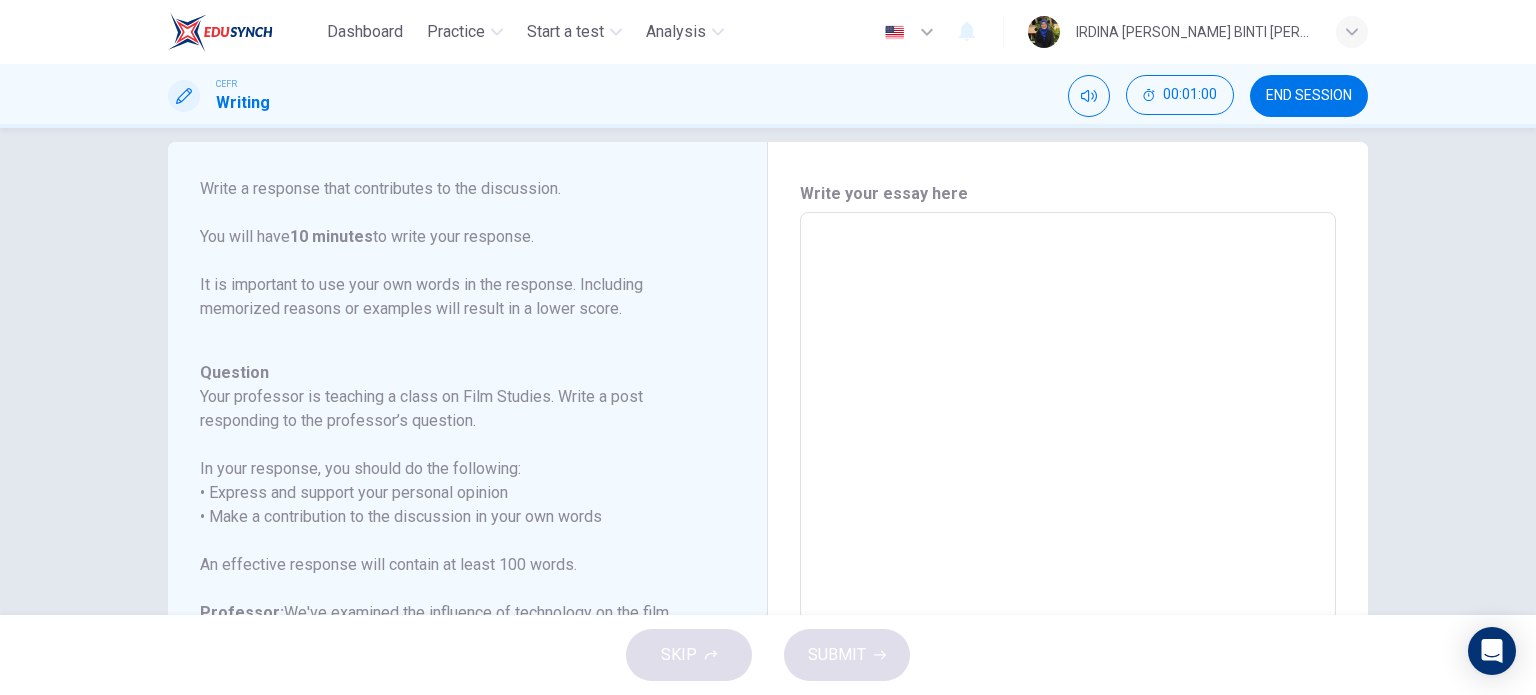 type on "I" 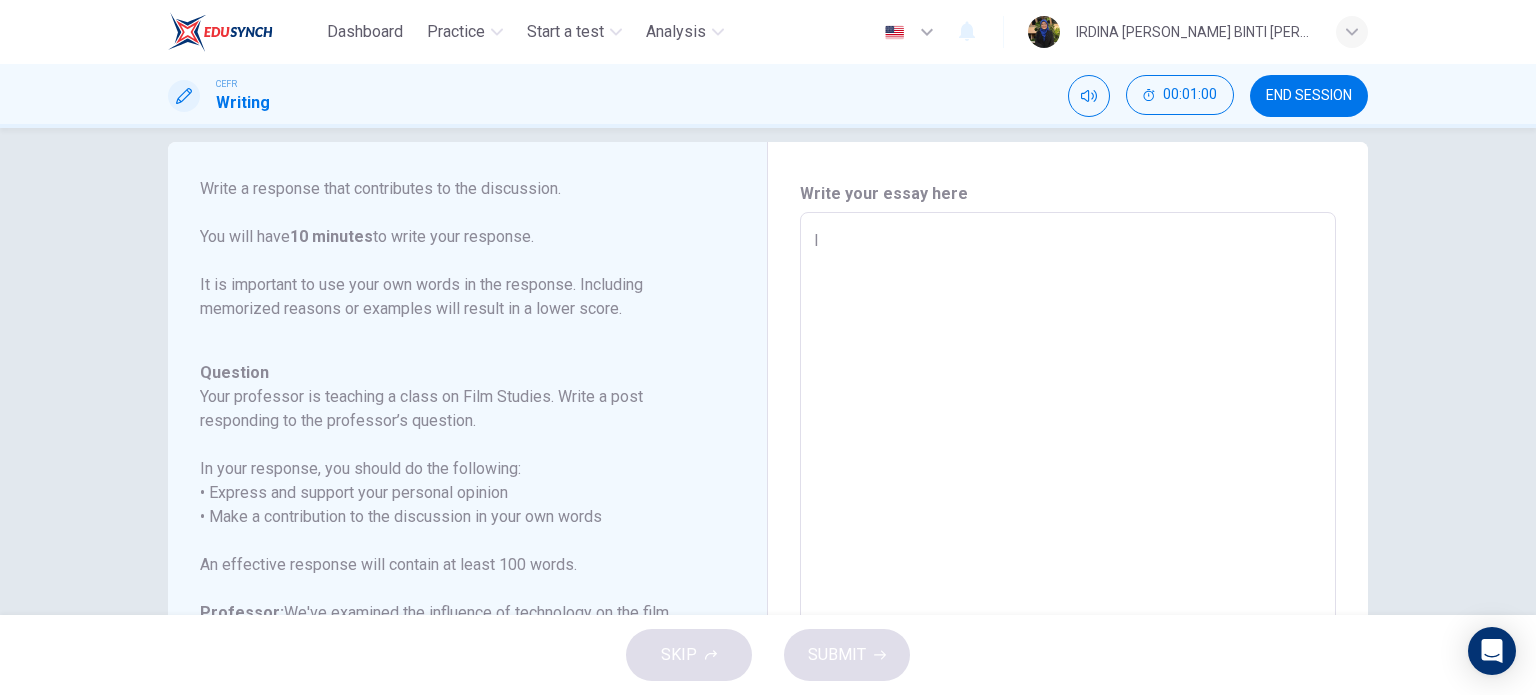 type on "x" 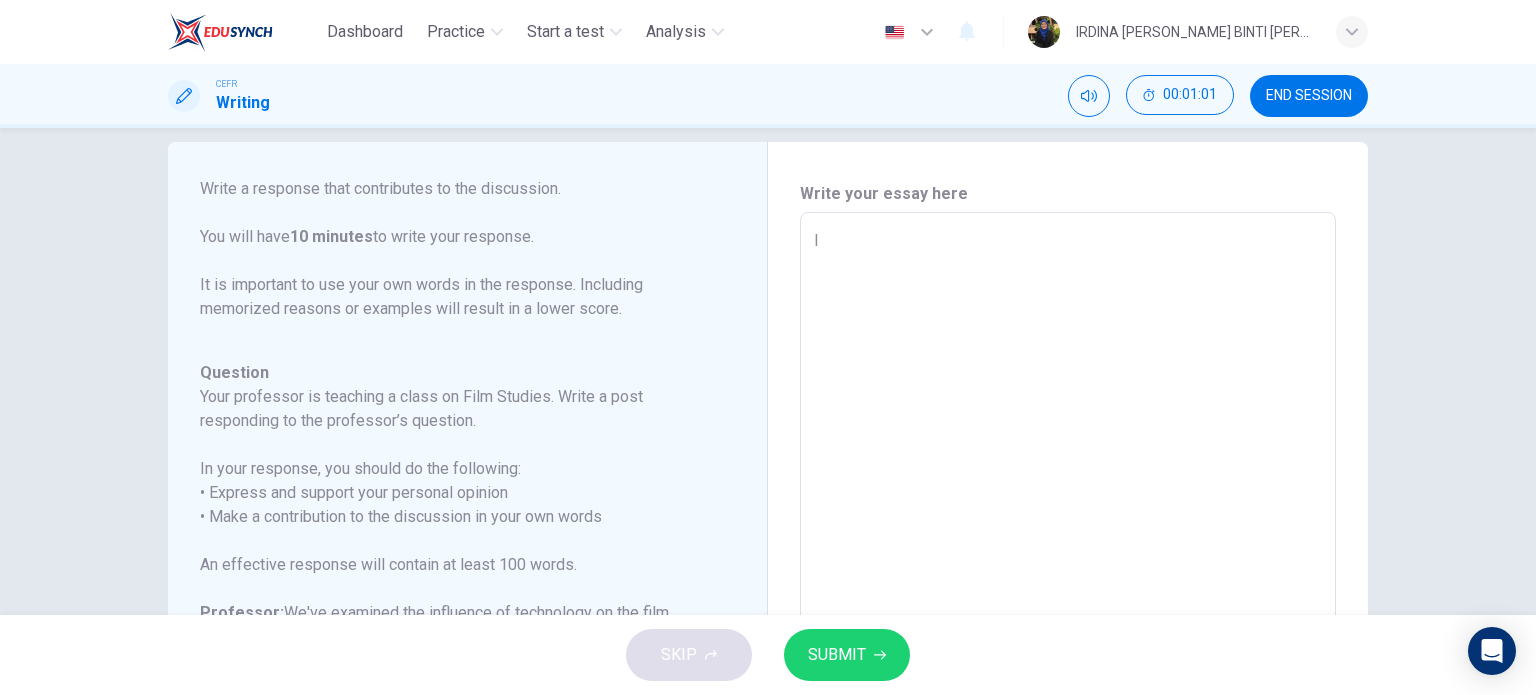 type on "I" 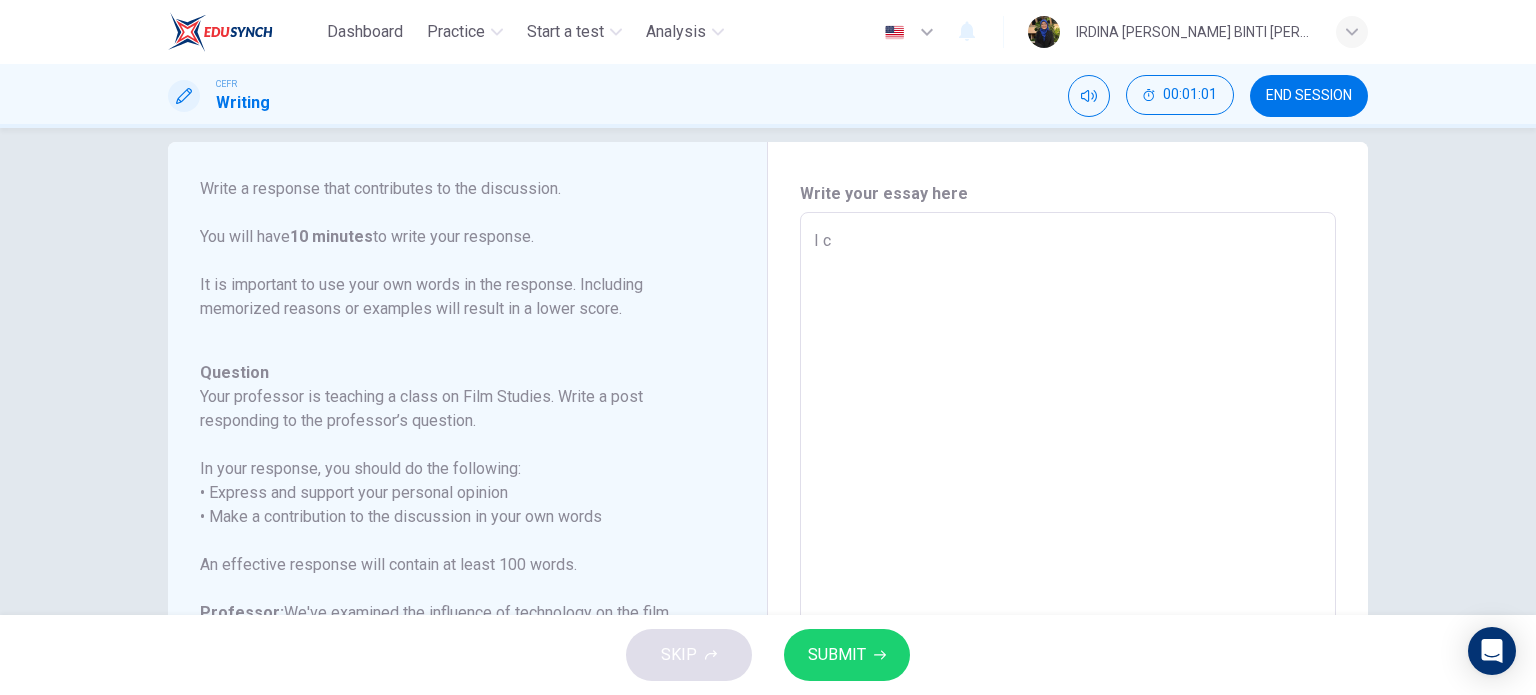 type on "x" 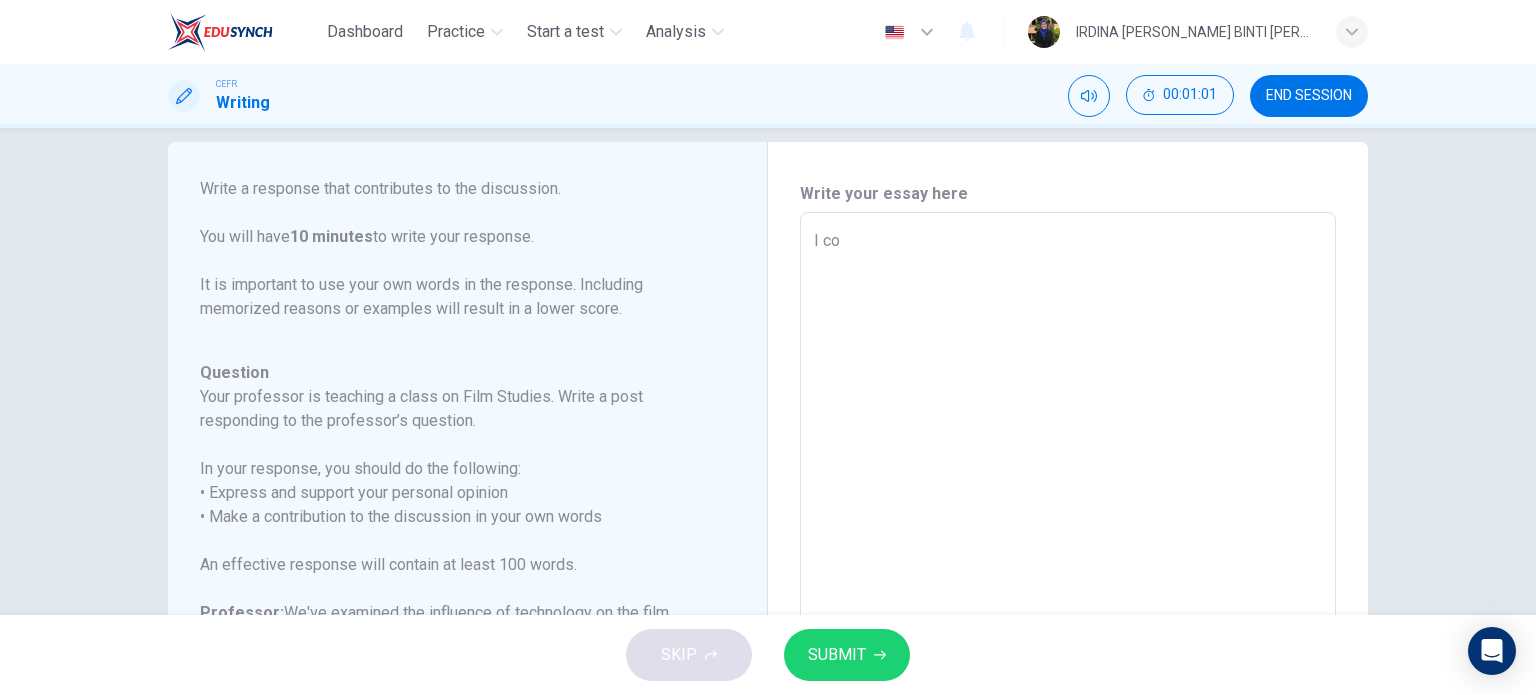 type on "x" 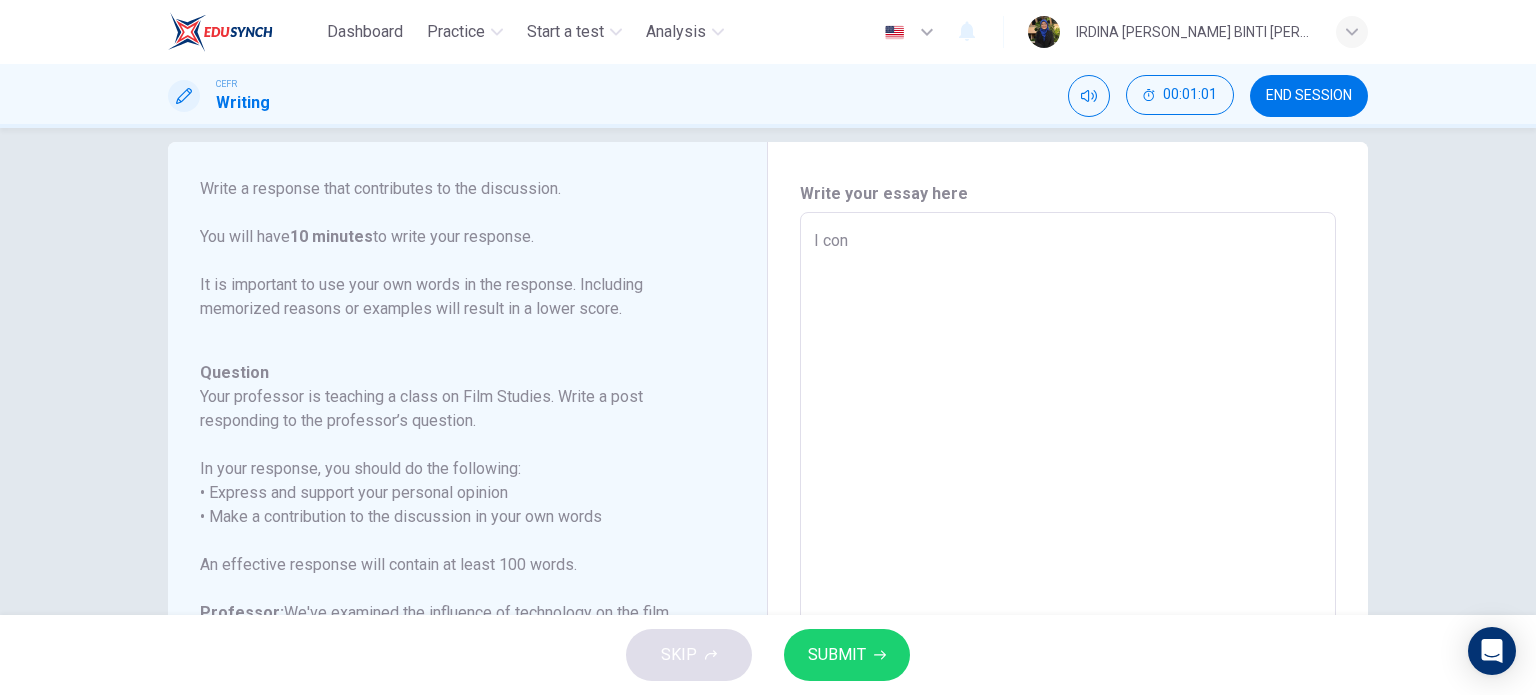 type on "x" 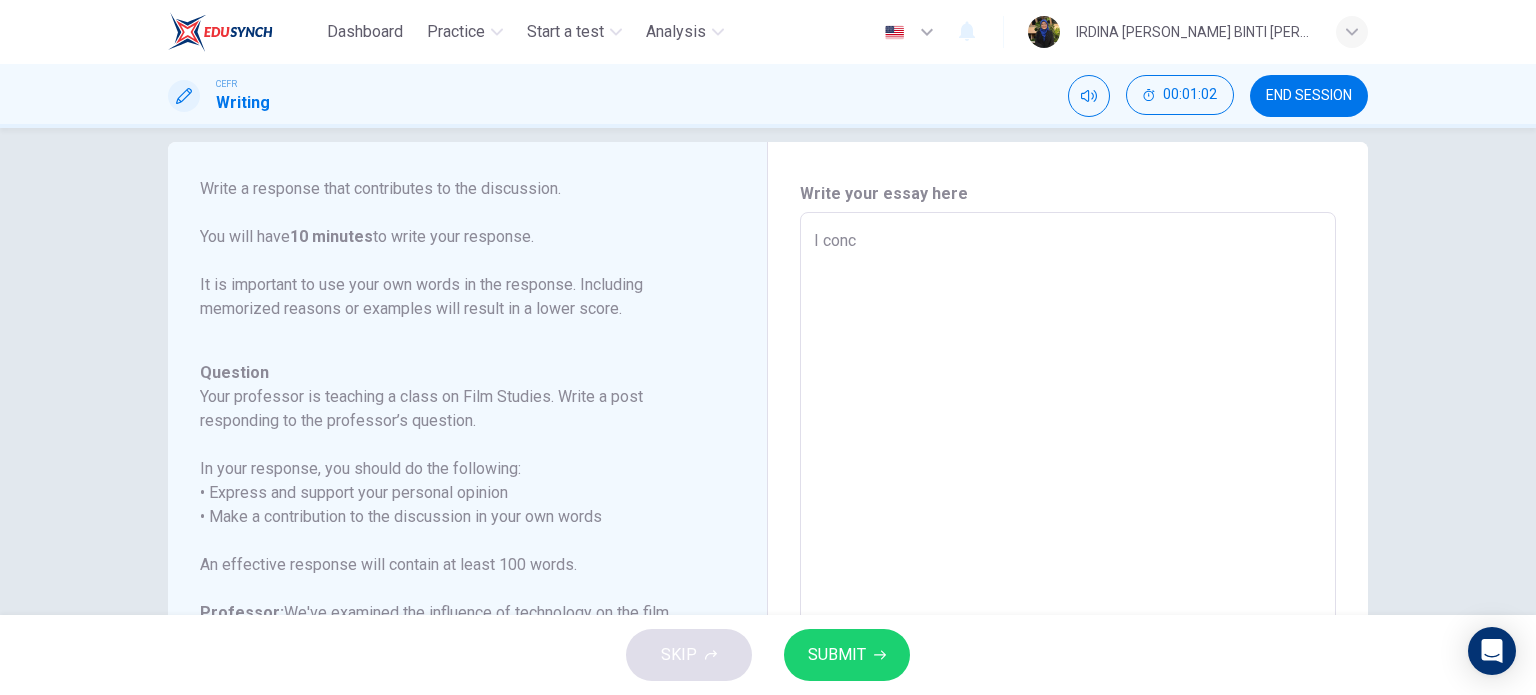 type on "x" 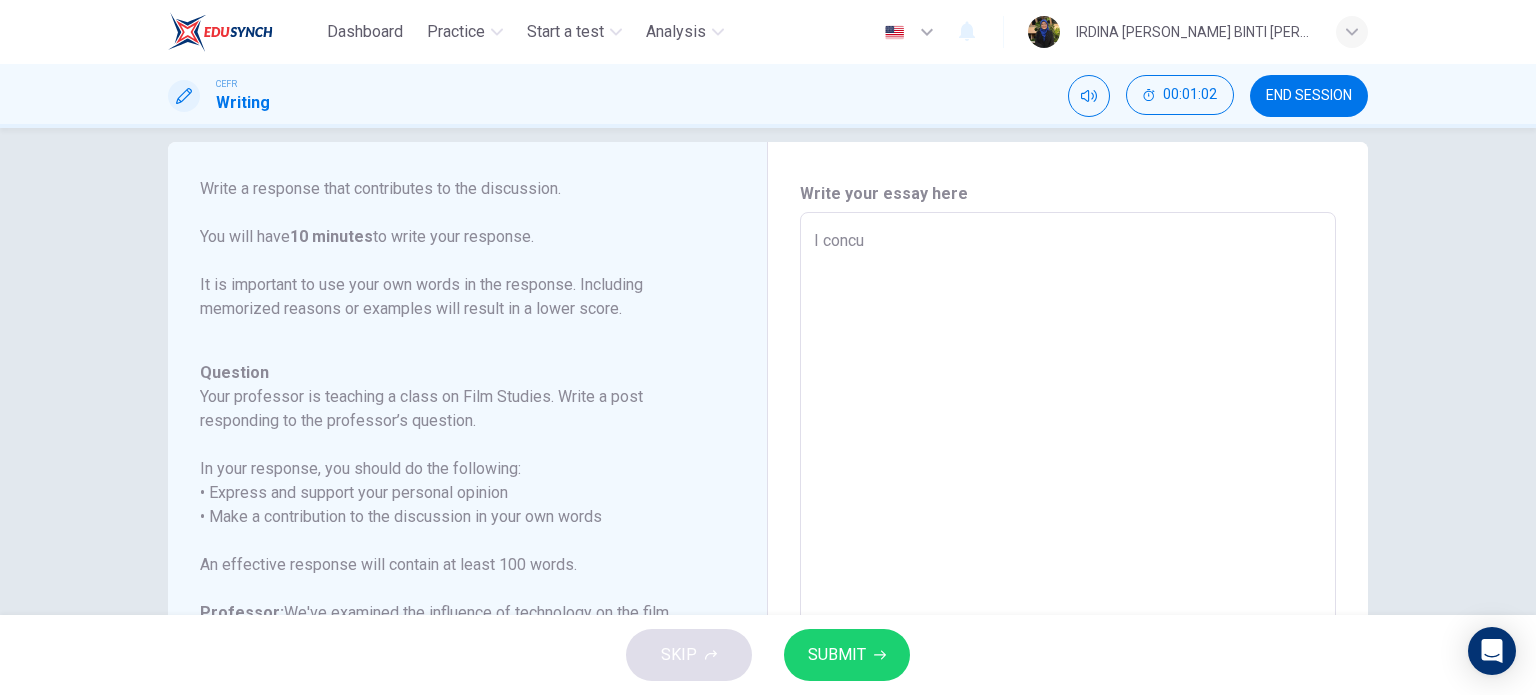 type on "x" 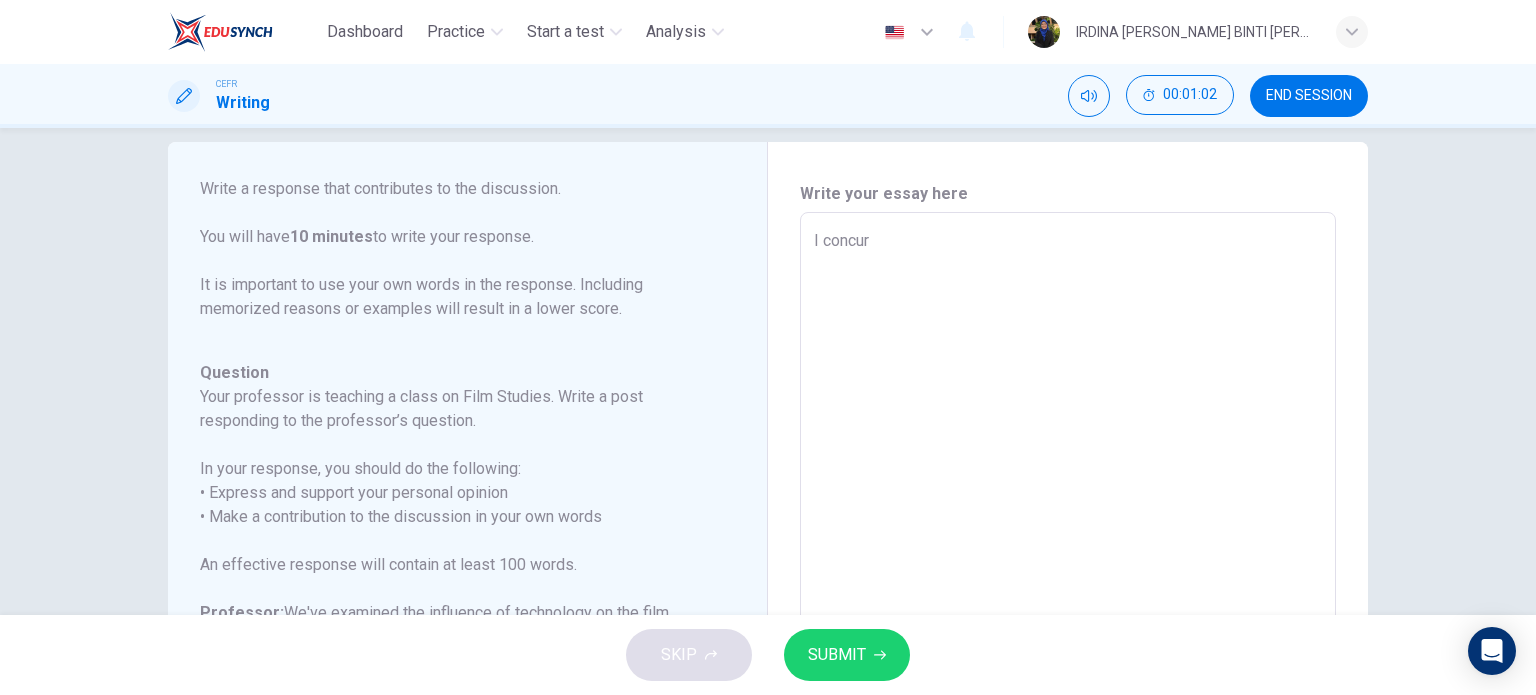 type on "x" 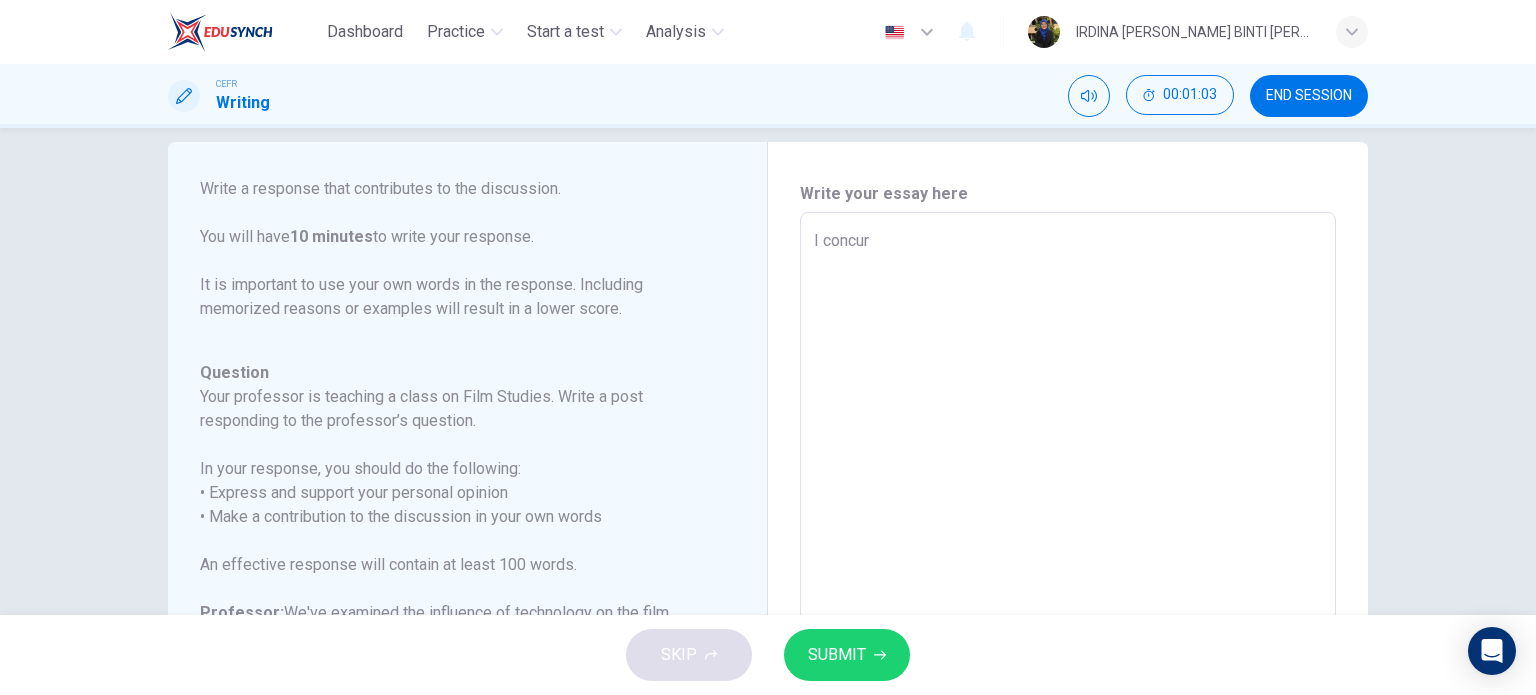 type on "I concur" 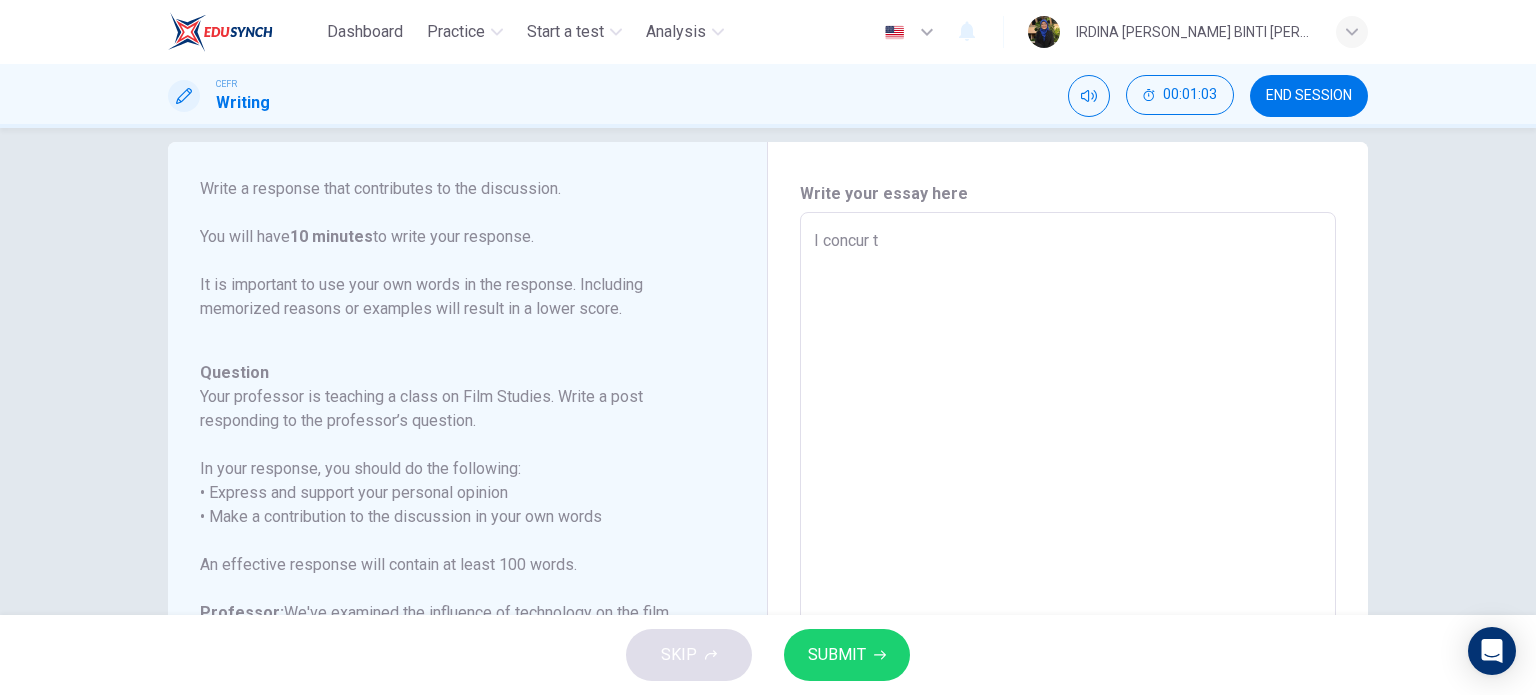 type on "I concur th" 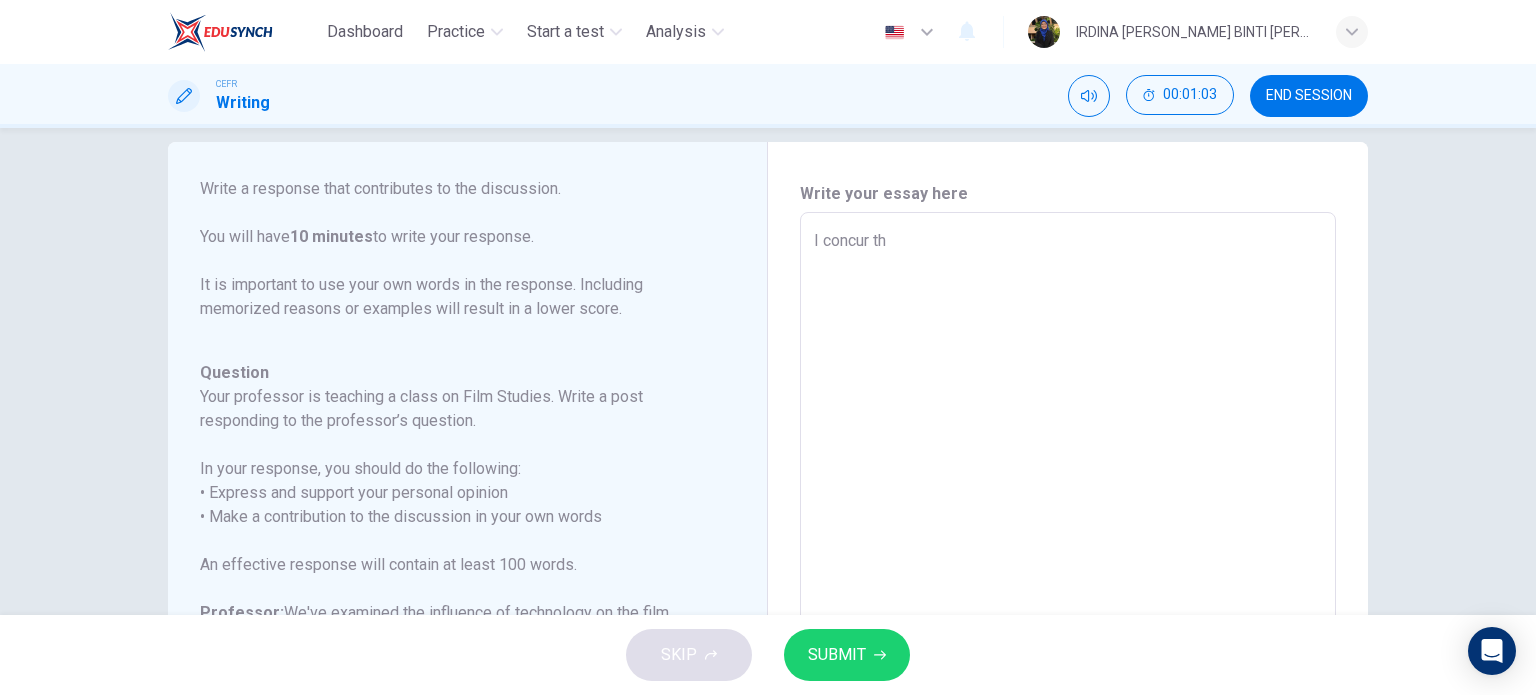 type on "x" 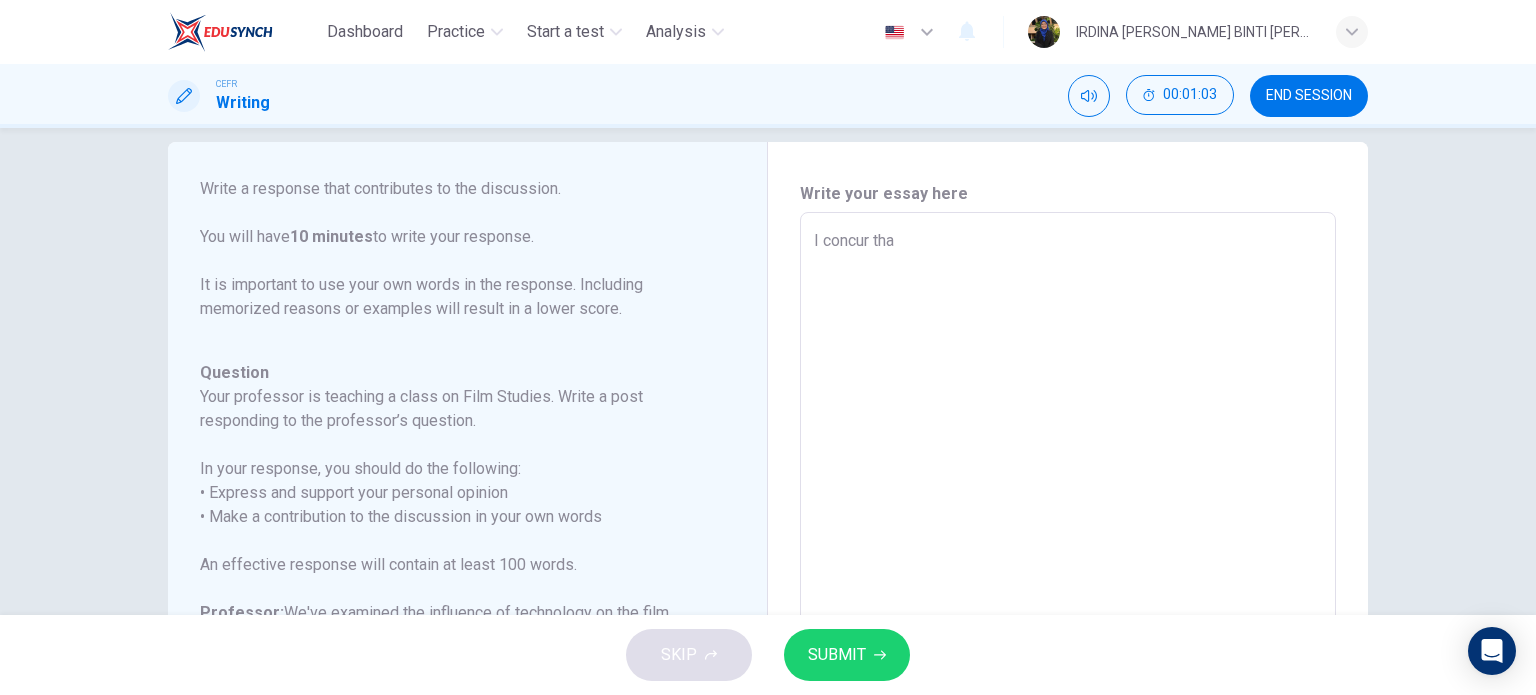 type on "x" 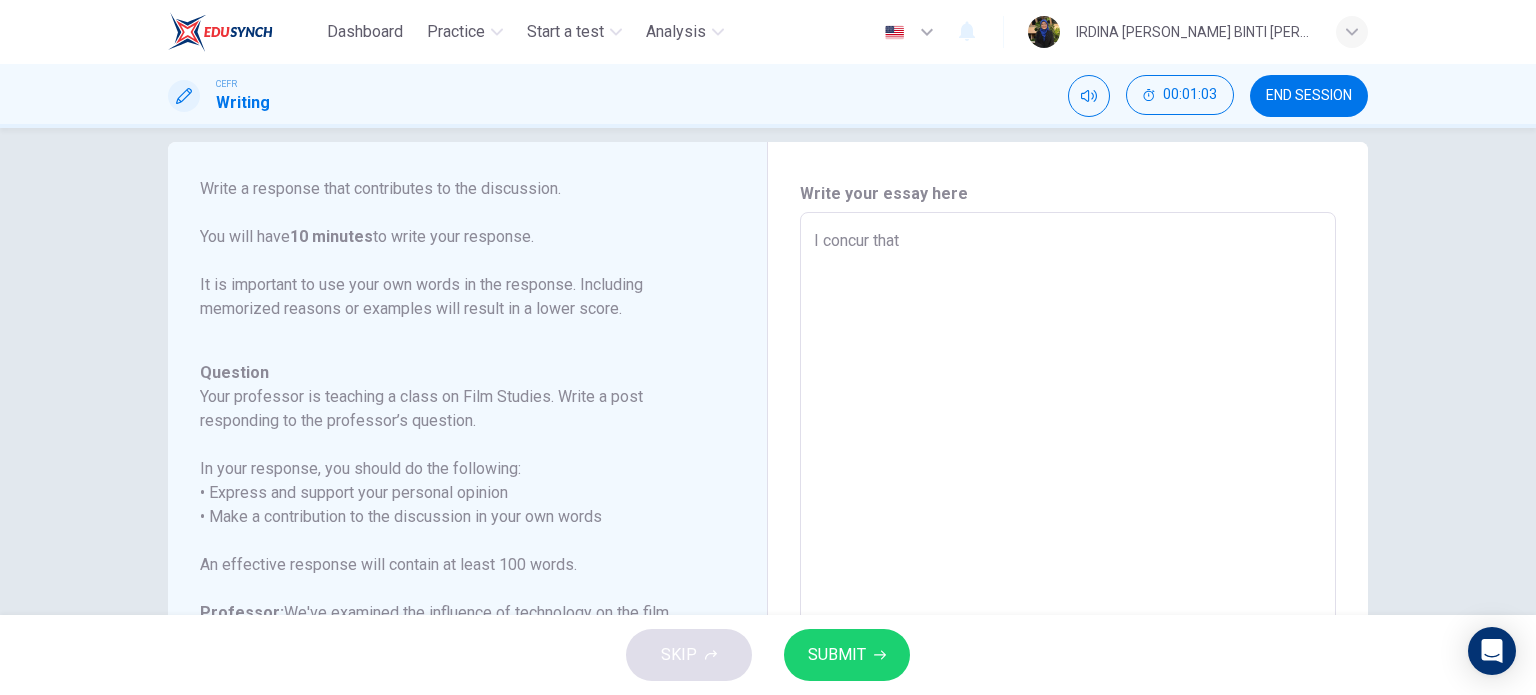 type on "x" 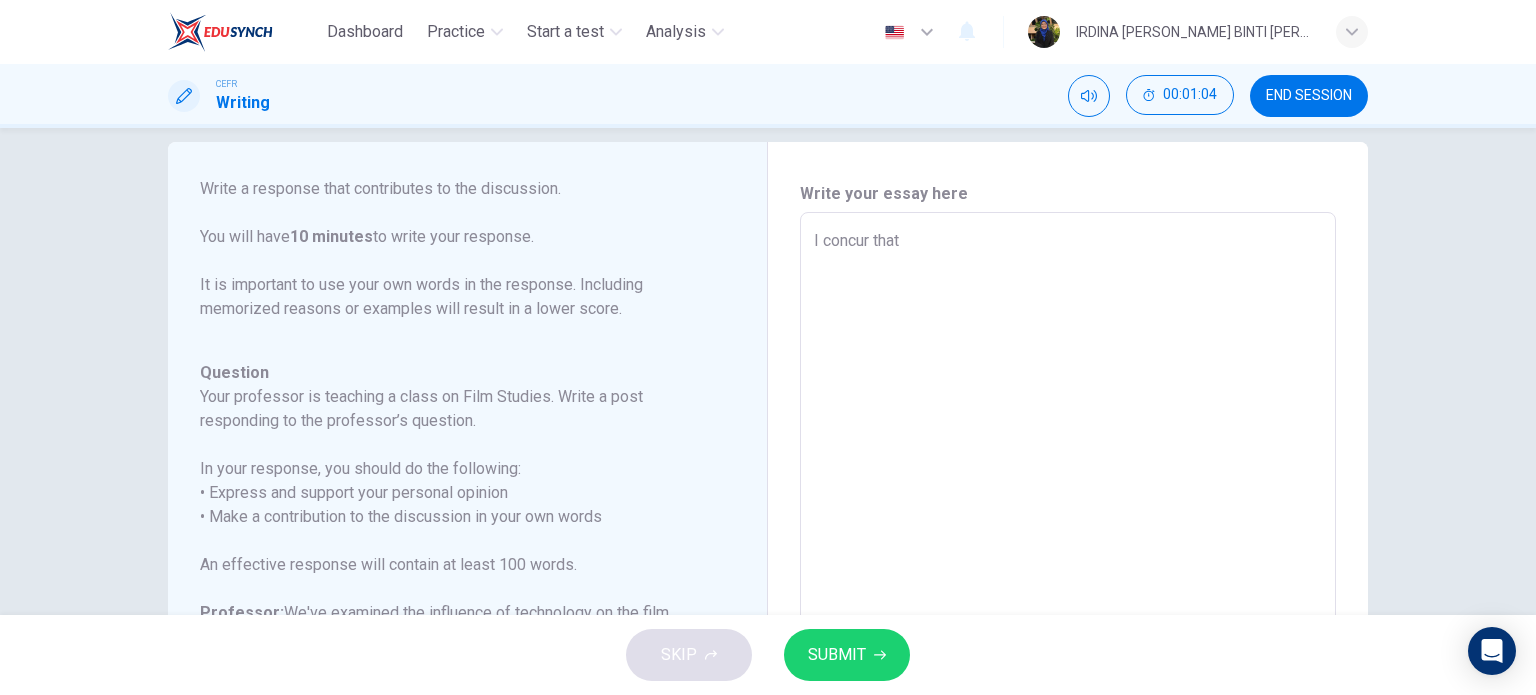 type on "I concur that" 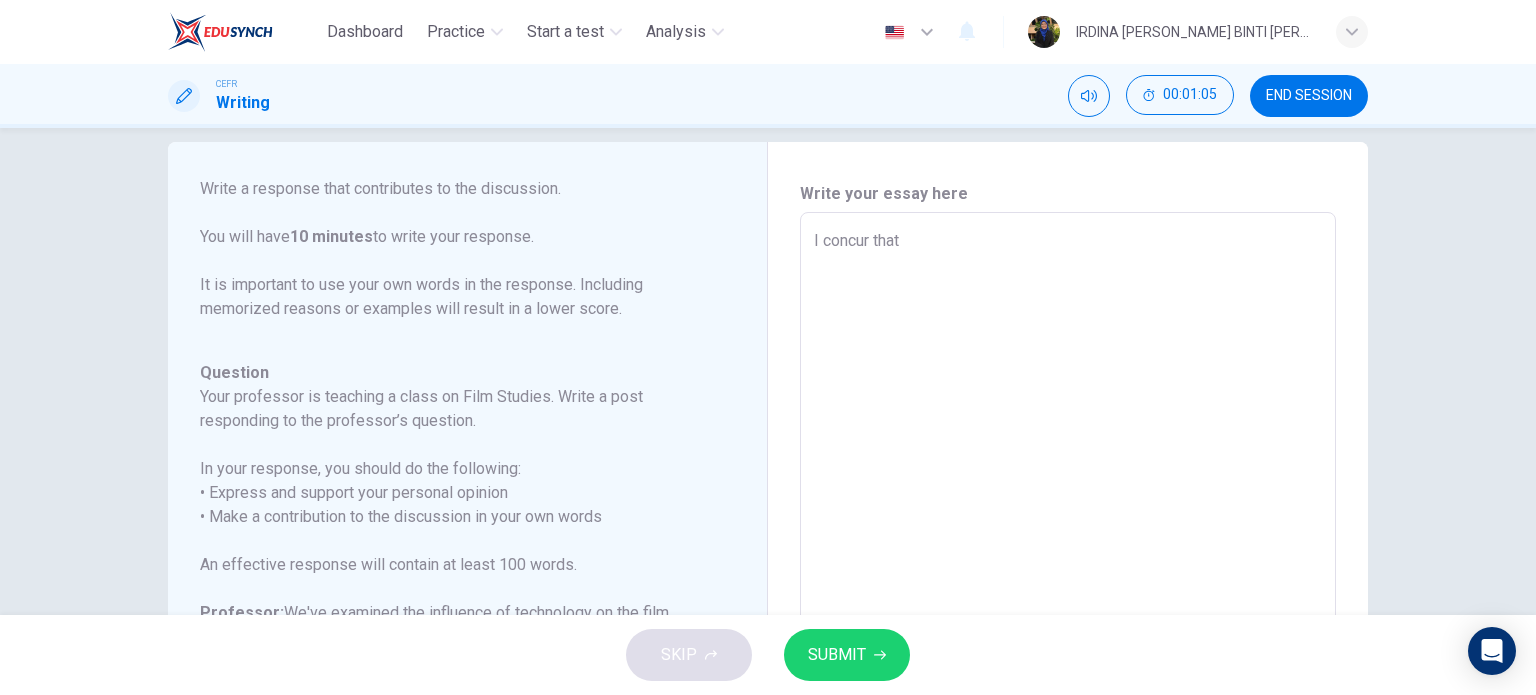 type on "I concur that C" 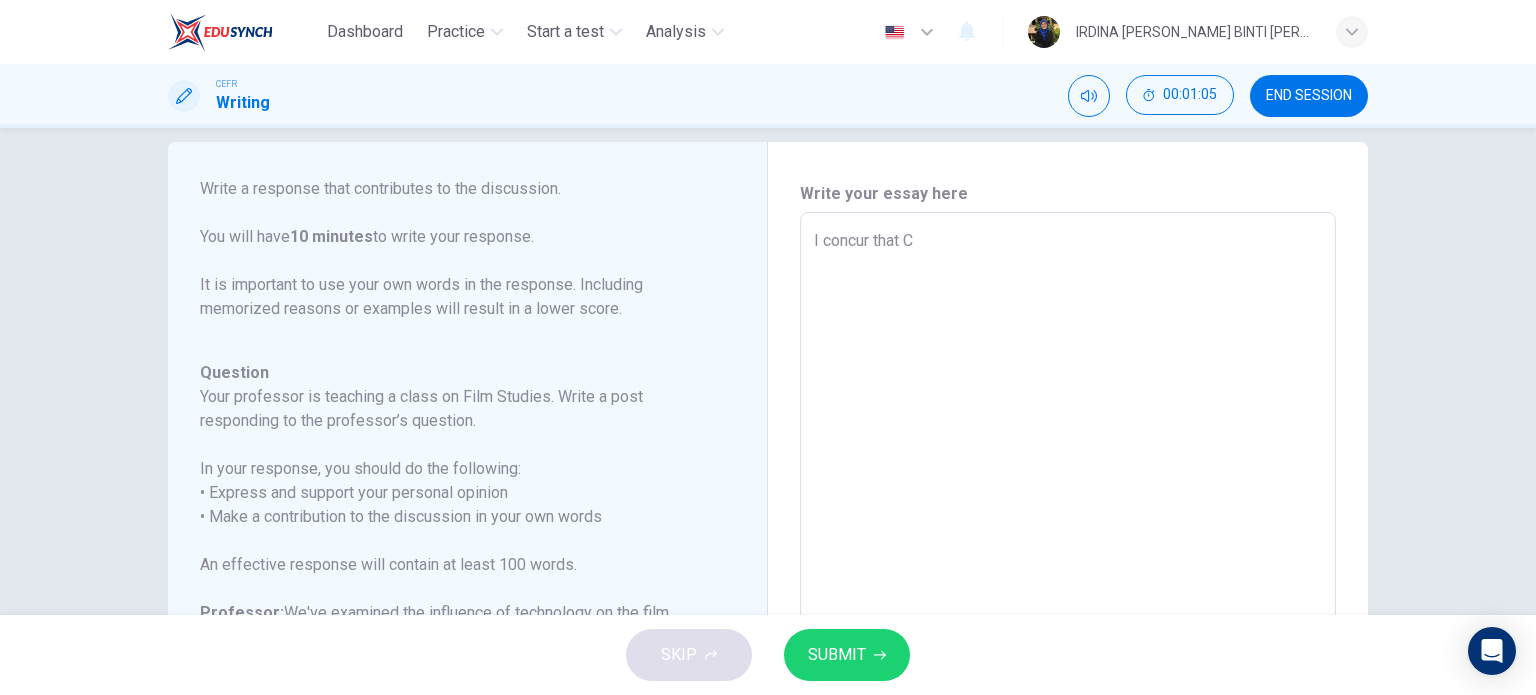 type on "x" 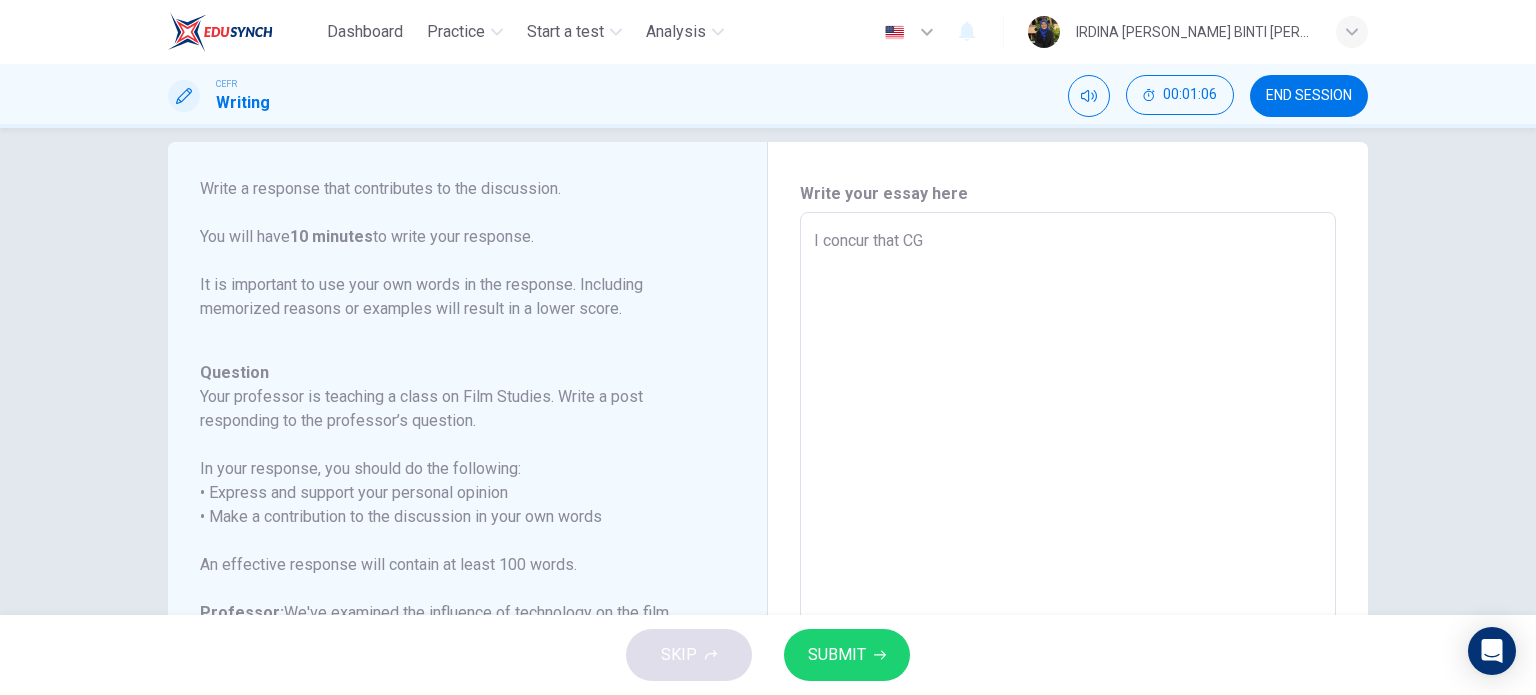 type on "I concur that CGI" 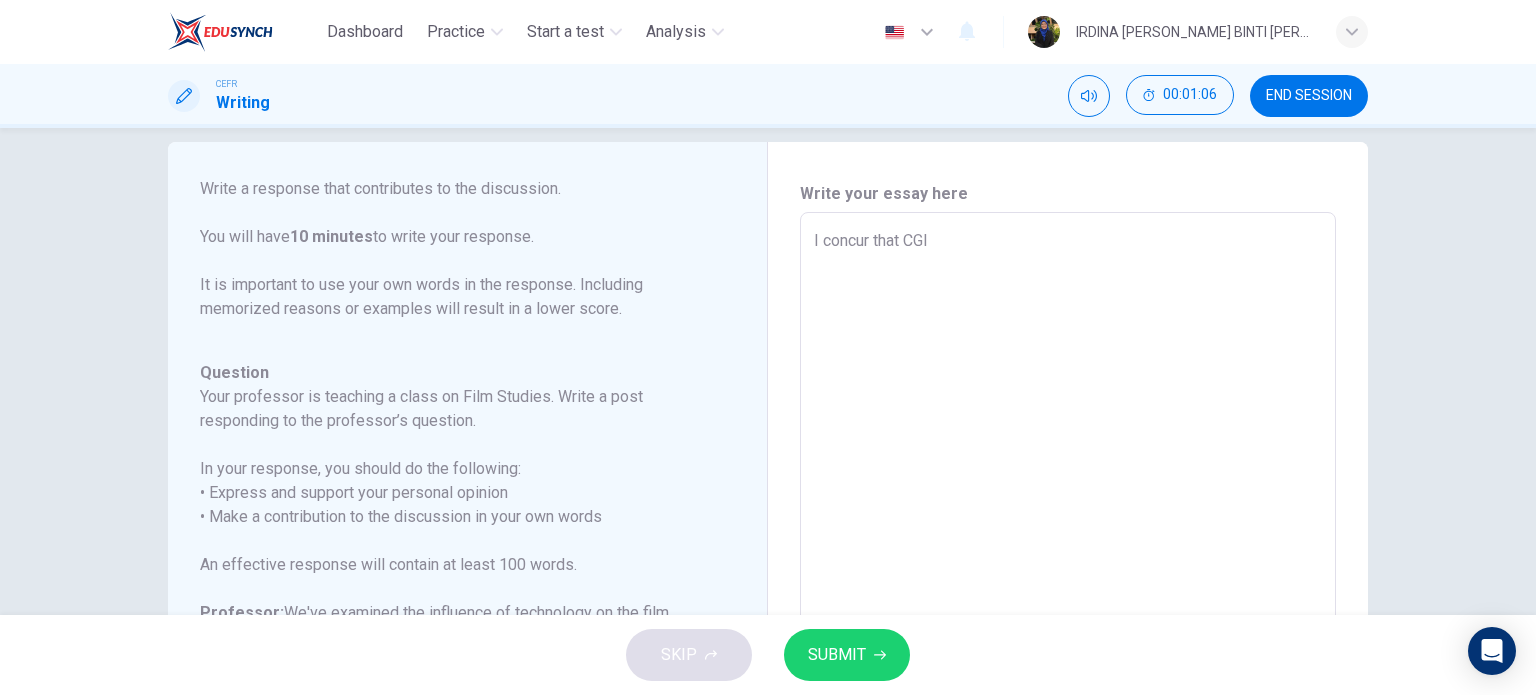 type on "x" 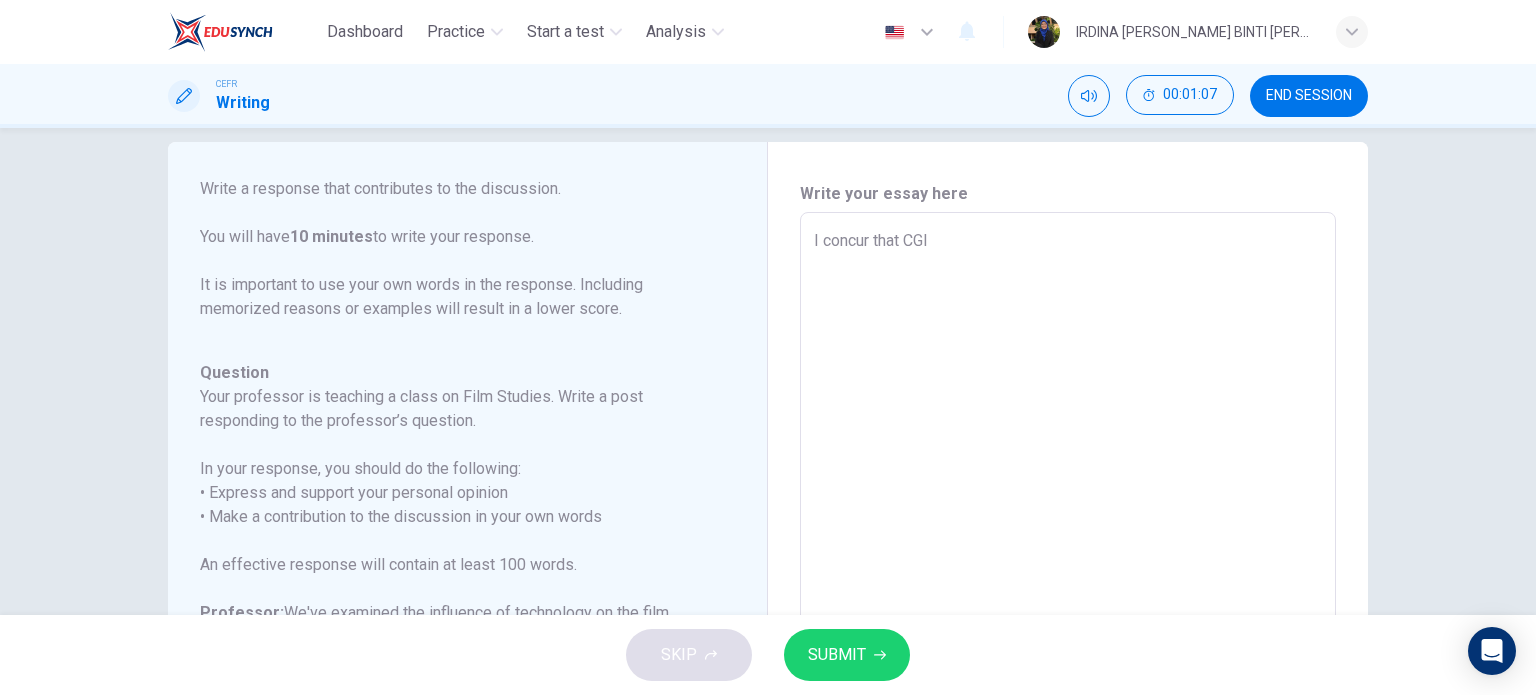 type on "I concur that CGI" 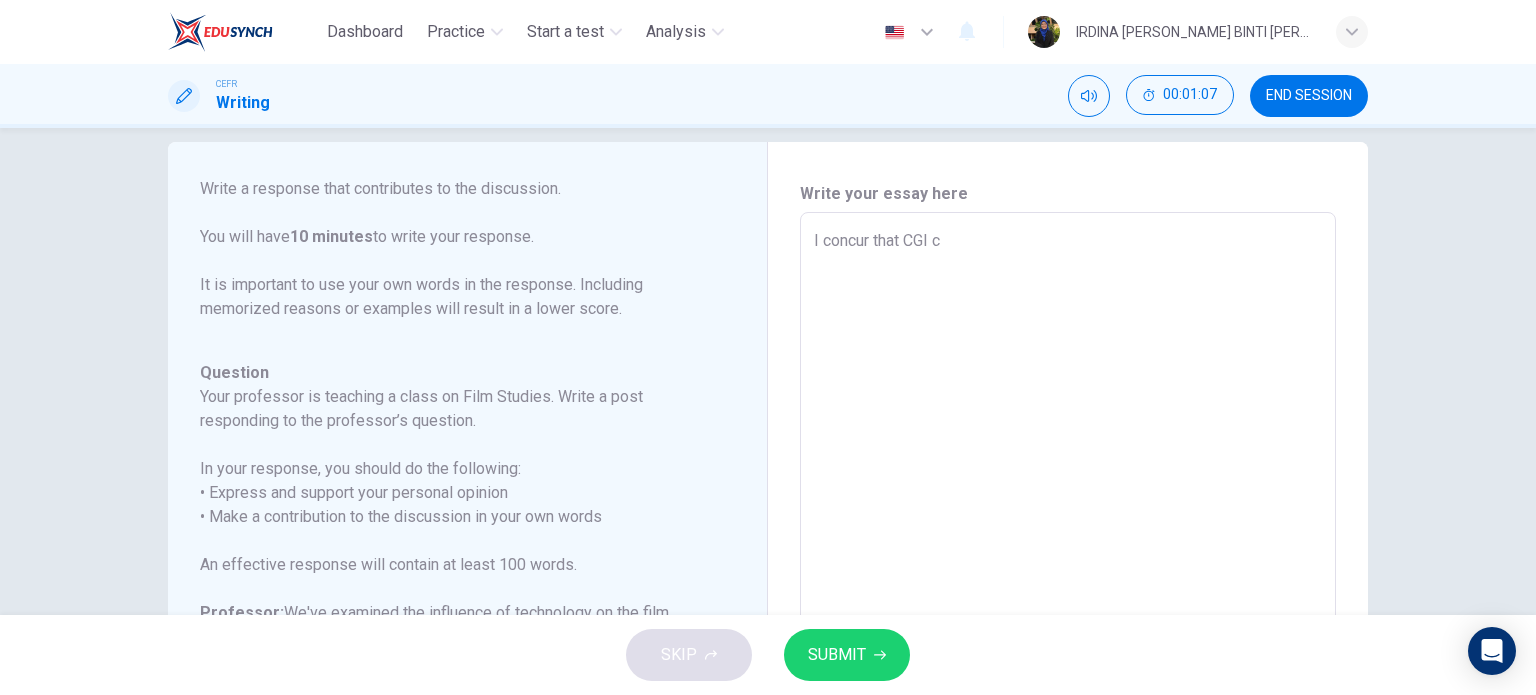type on "x" 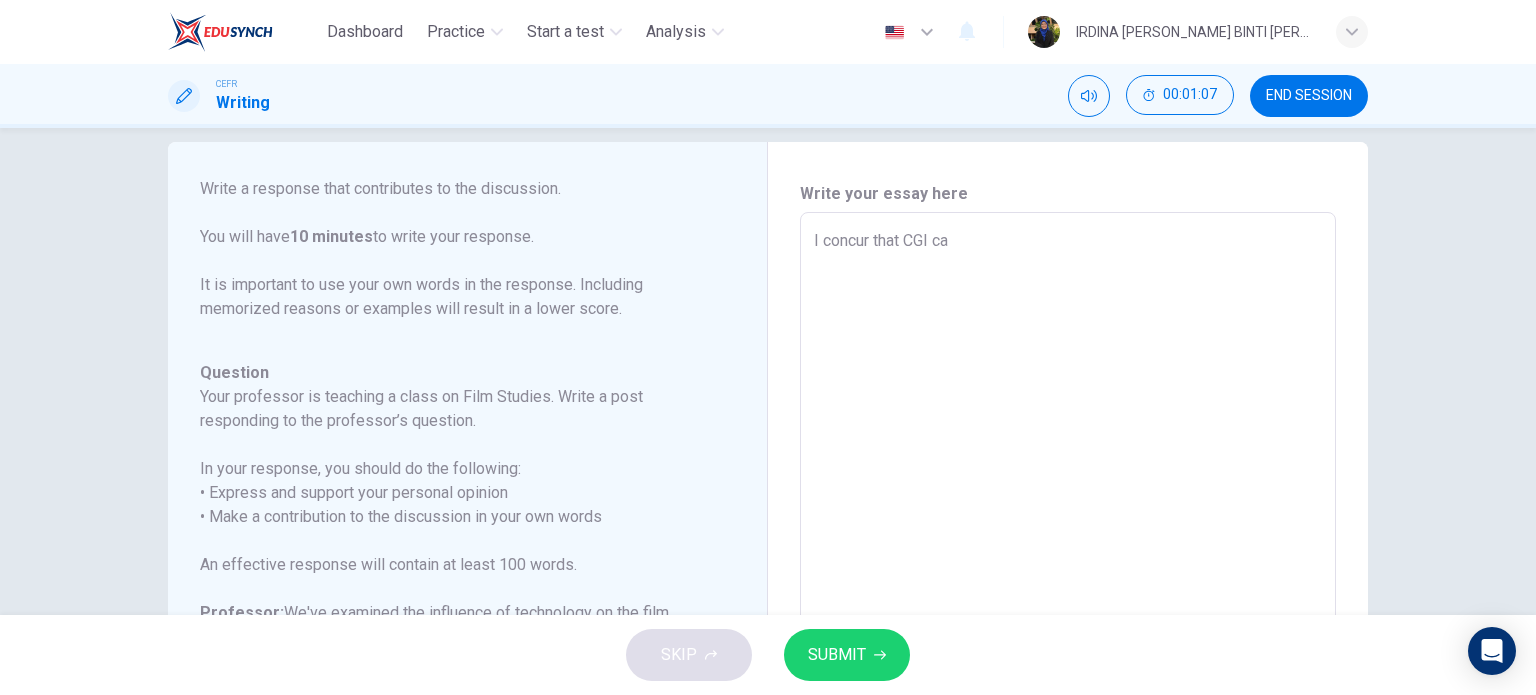 type on "I concur that CGI can" 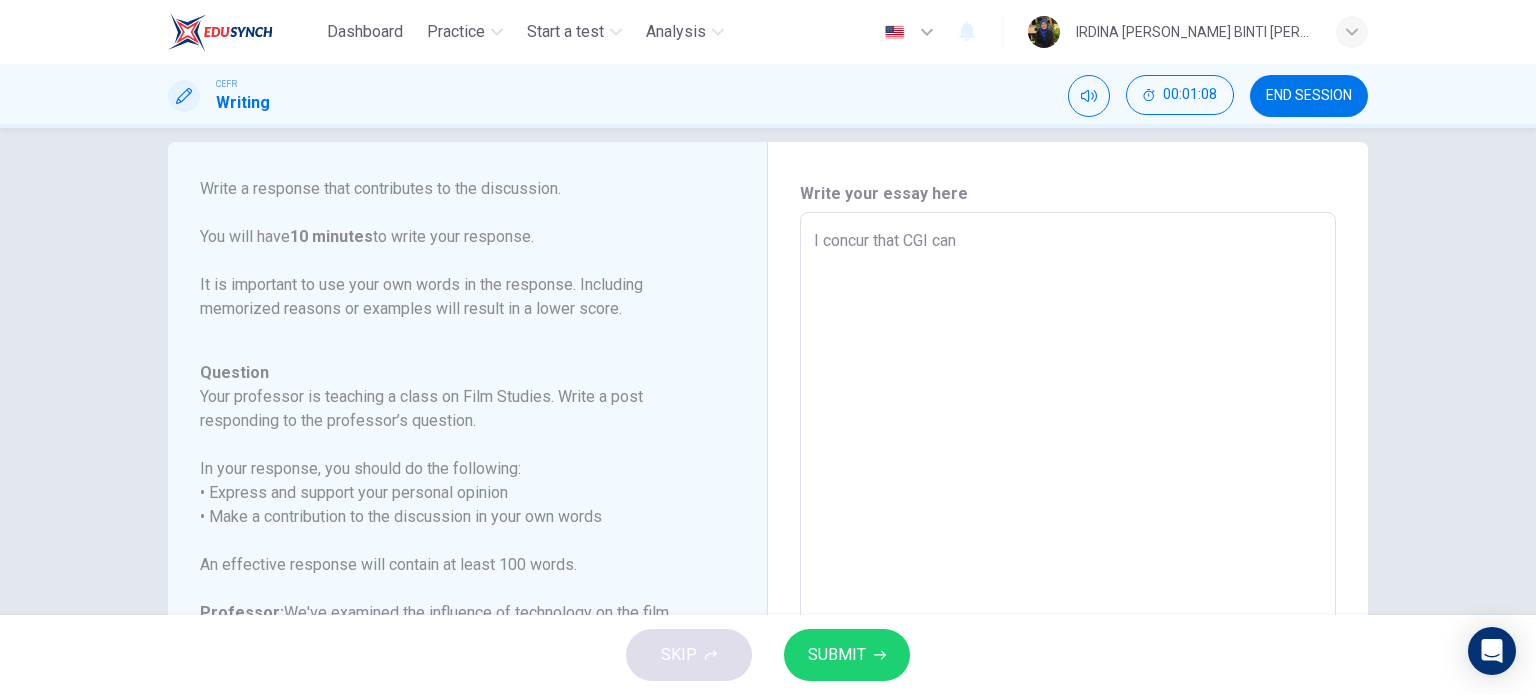type on "x" 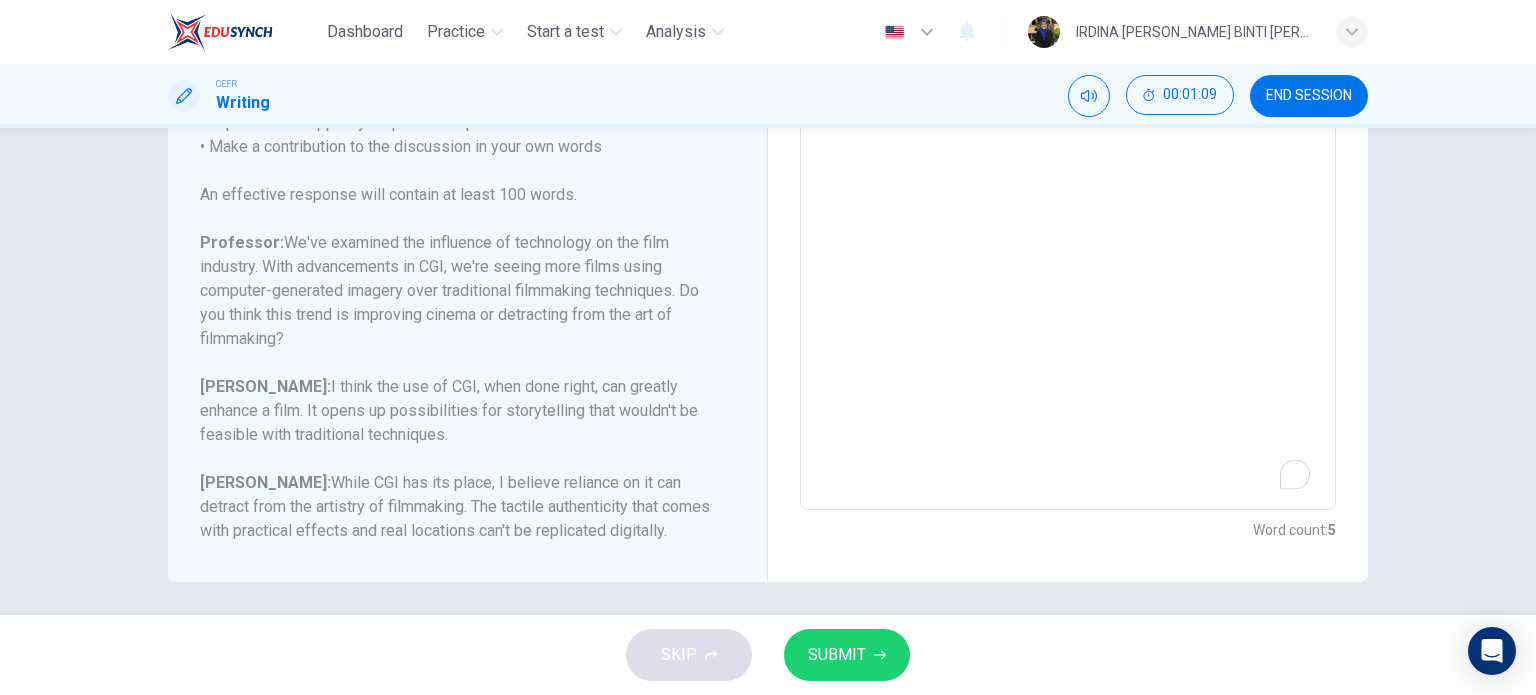 scroll, scrollTop: 403, scrollLeft: 0, axis: vertical 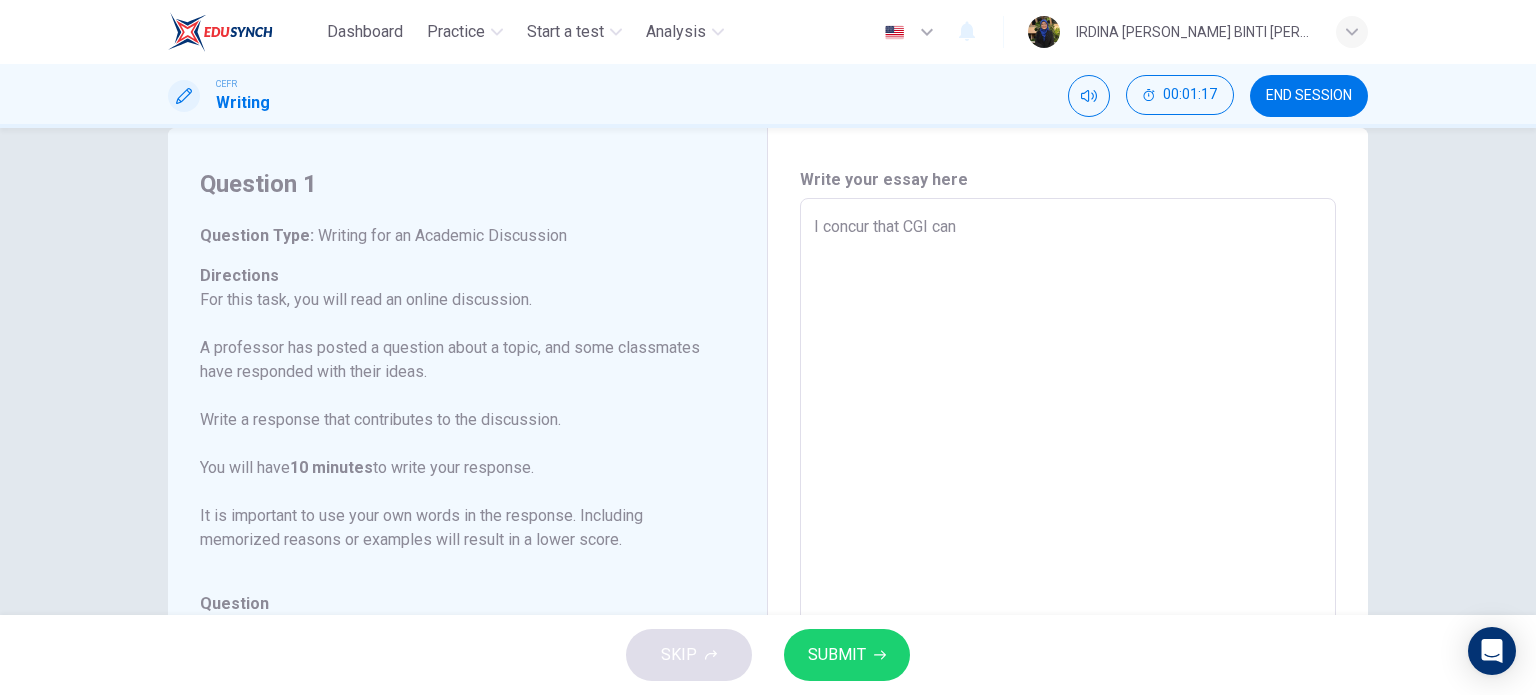 type on "I concur that CGI can b" 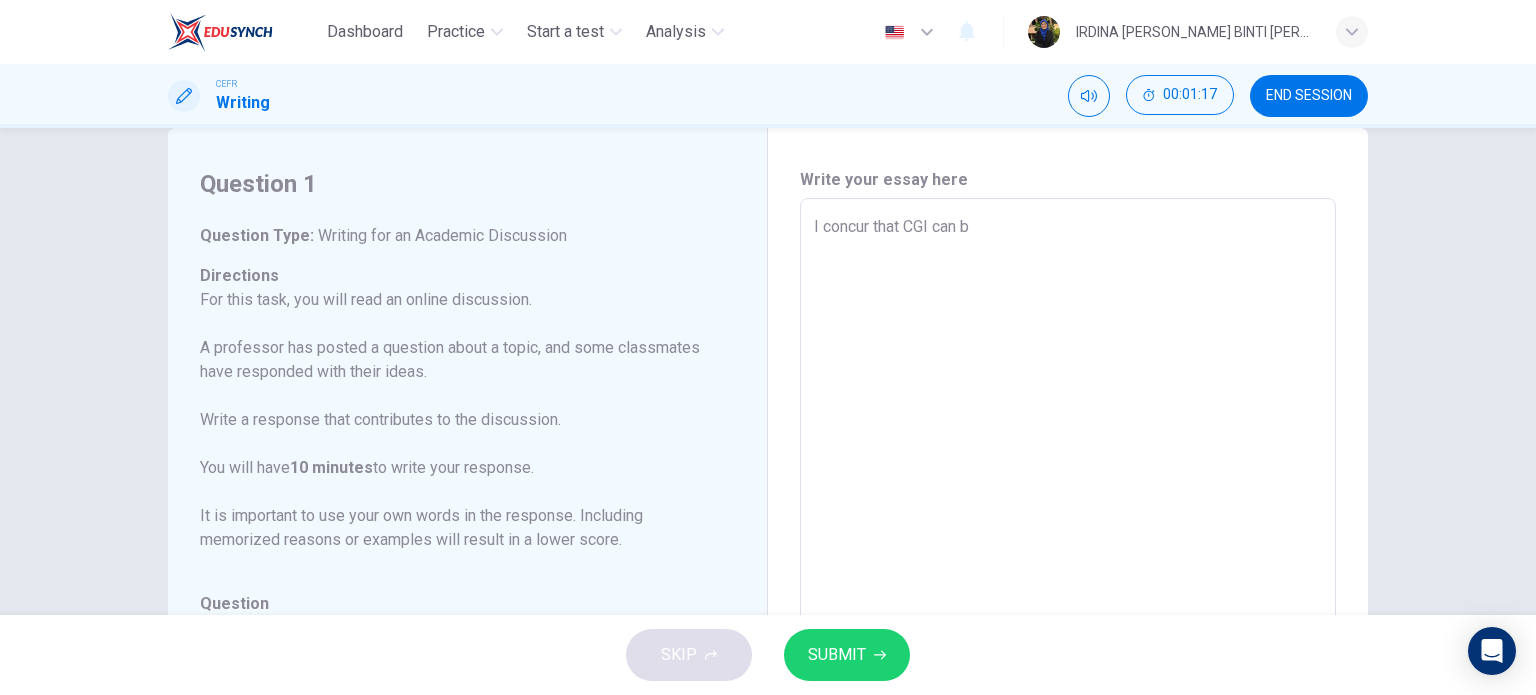 type on "I concur that CGI can br" 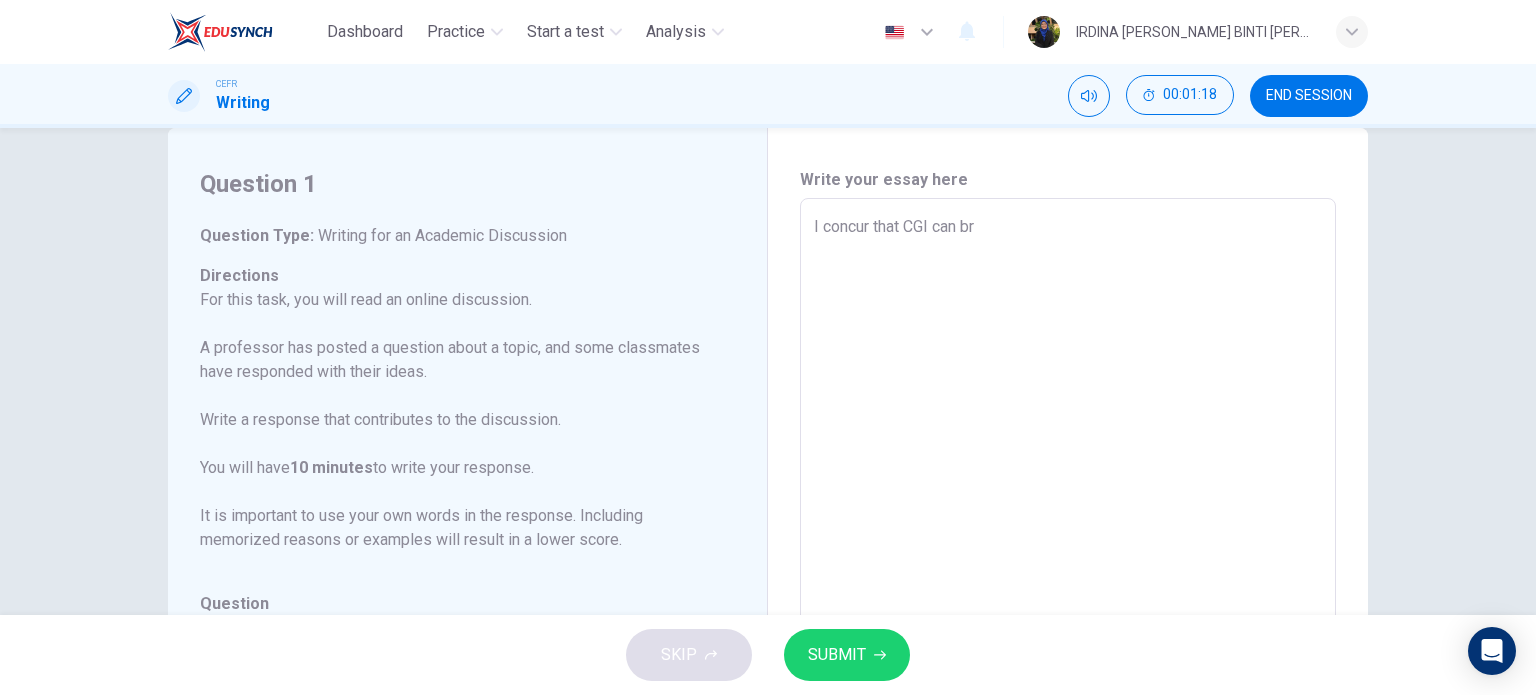 type on "I concur that CGI can bri" 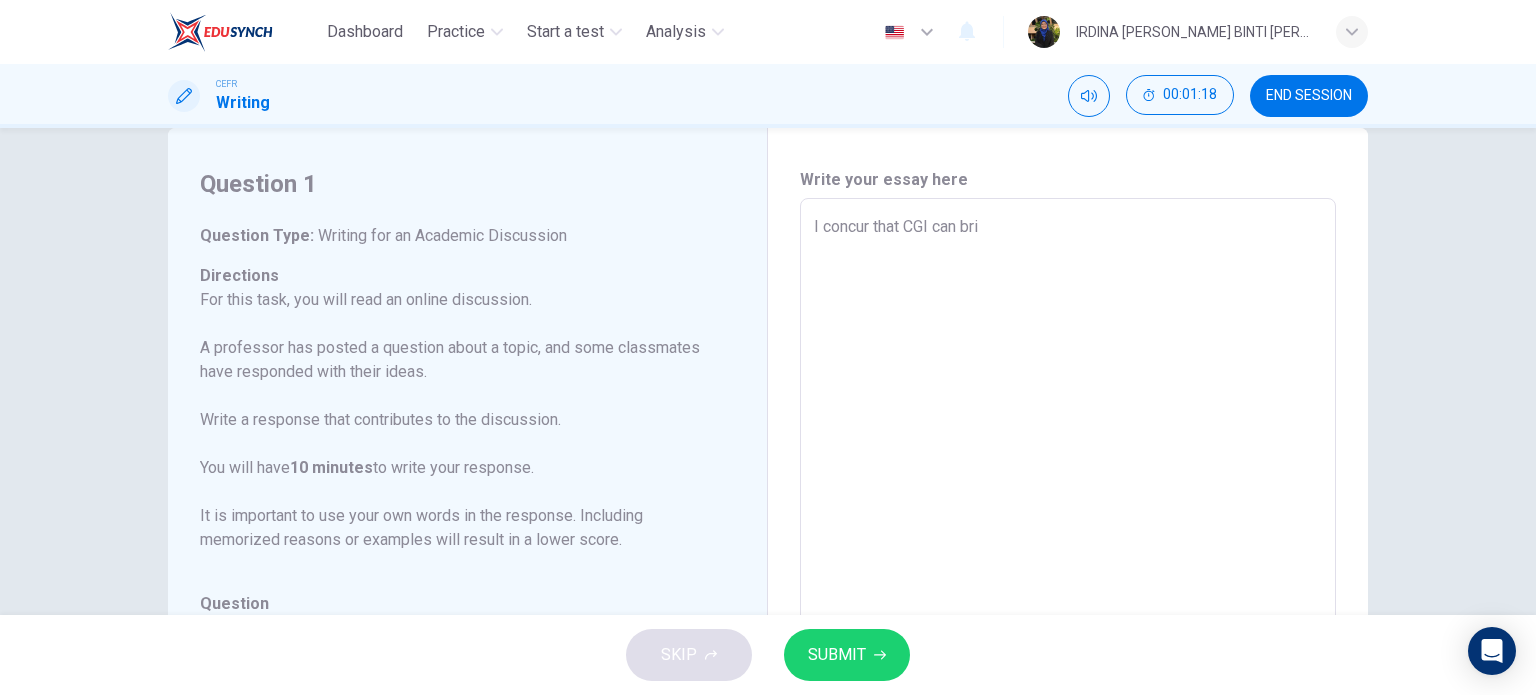 type on "x" 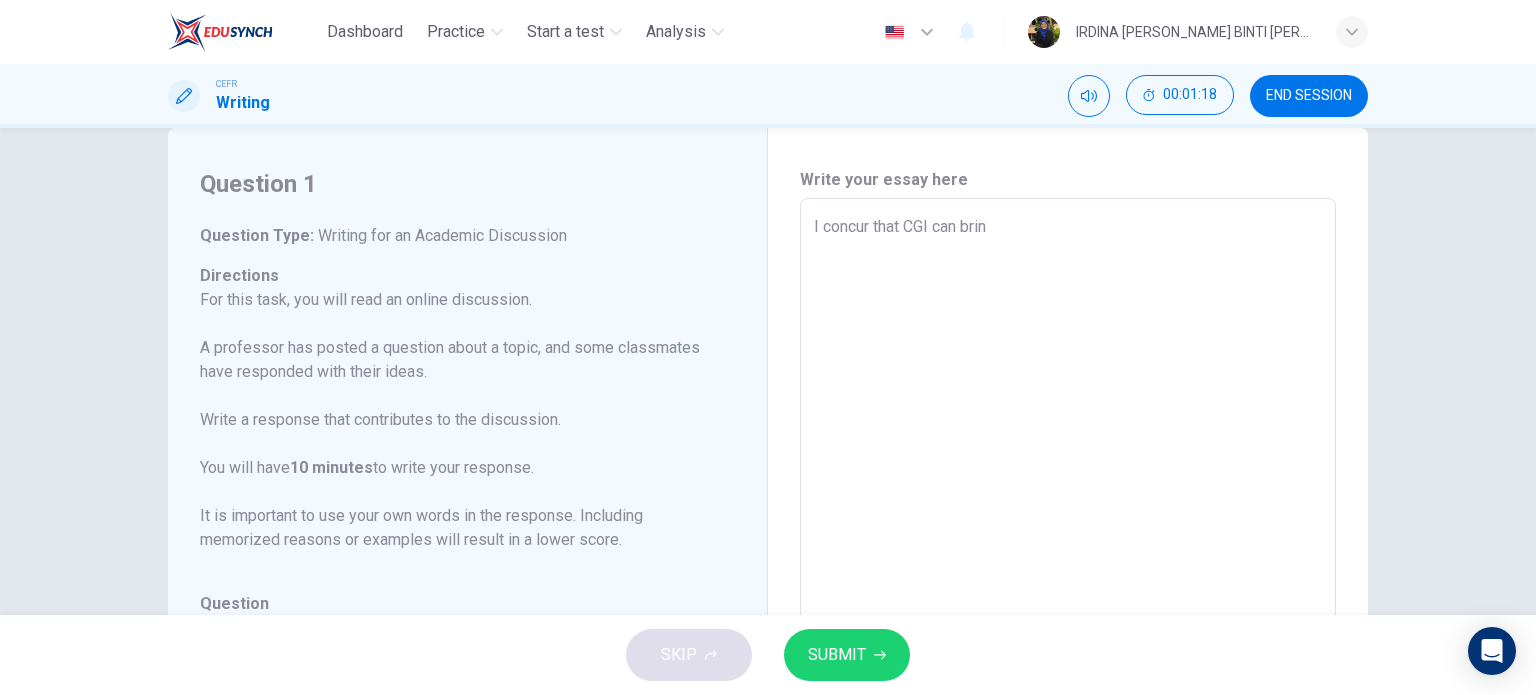 type on "x" 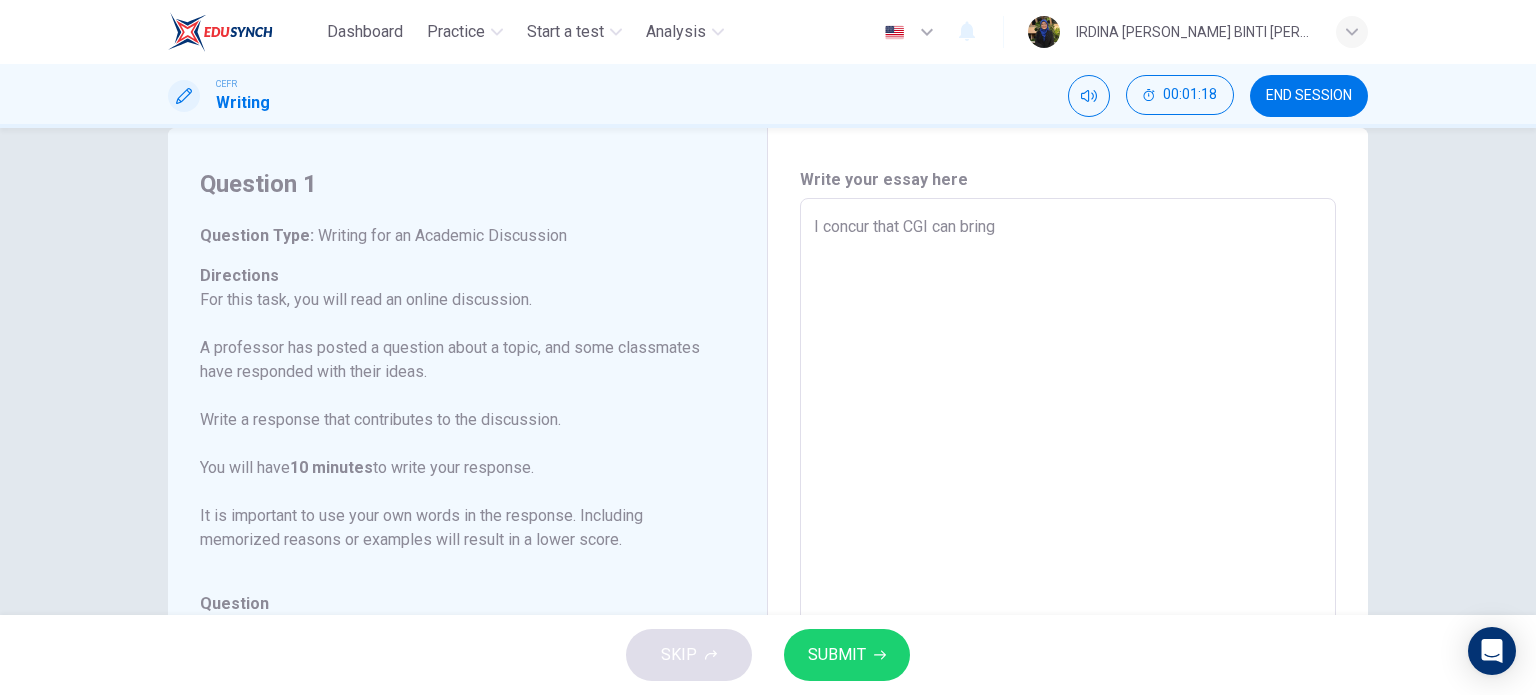 type on "x" 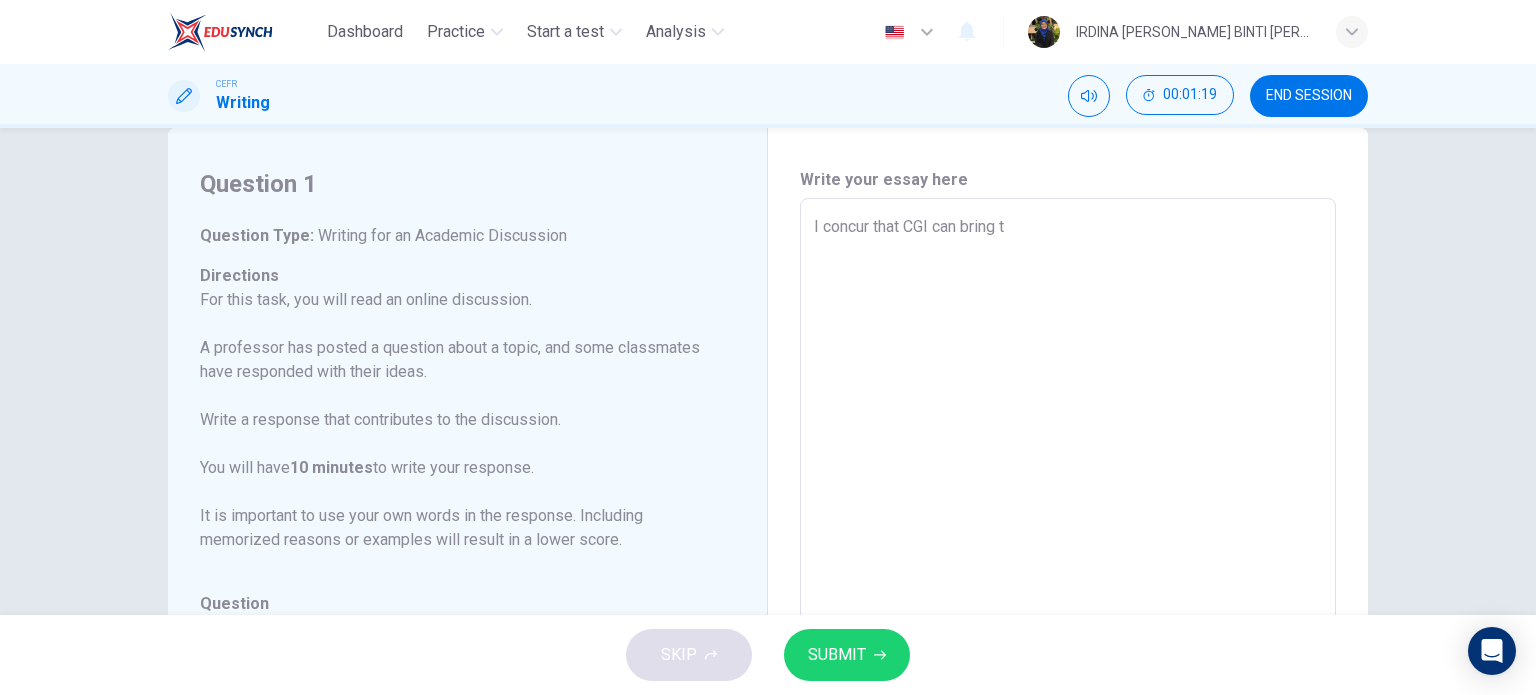 type on "I concur that CGI can bring th" 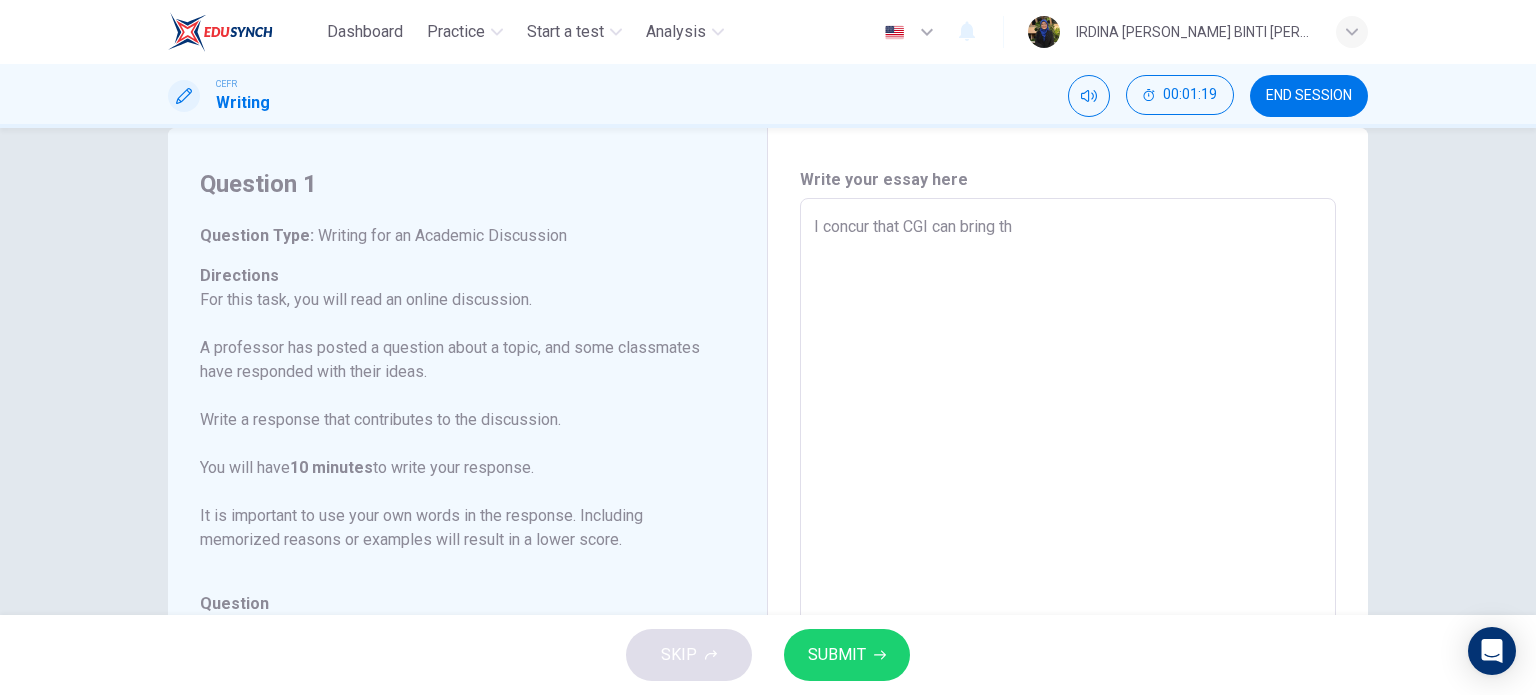 type on "x" 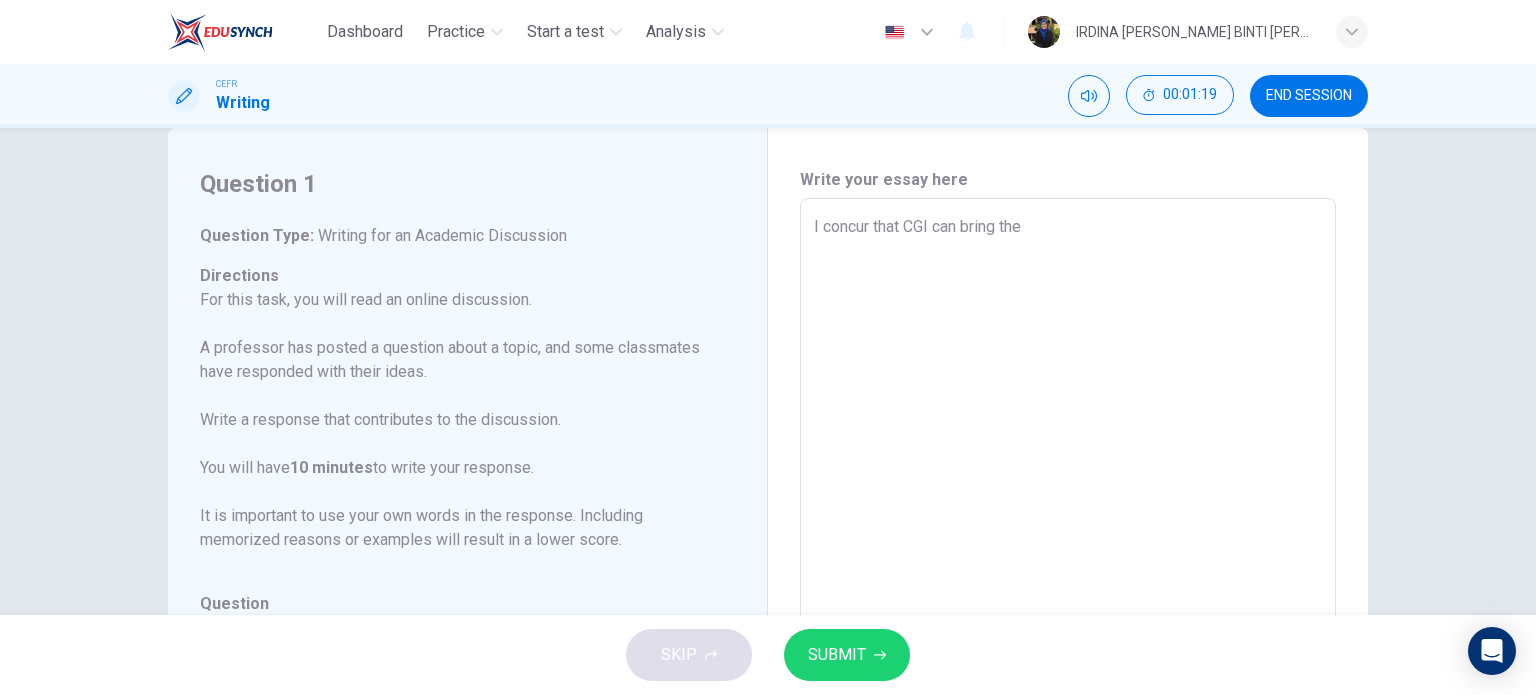 type on "x" 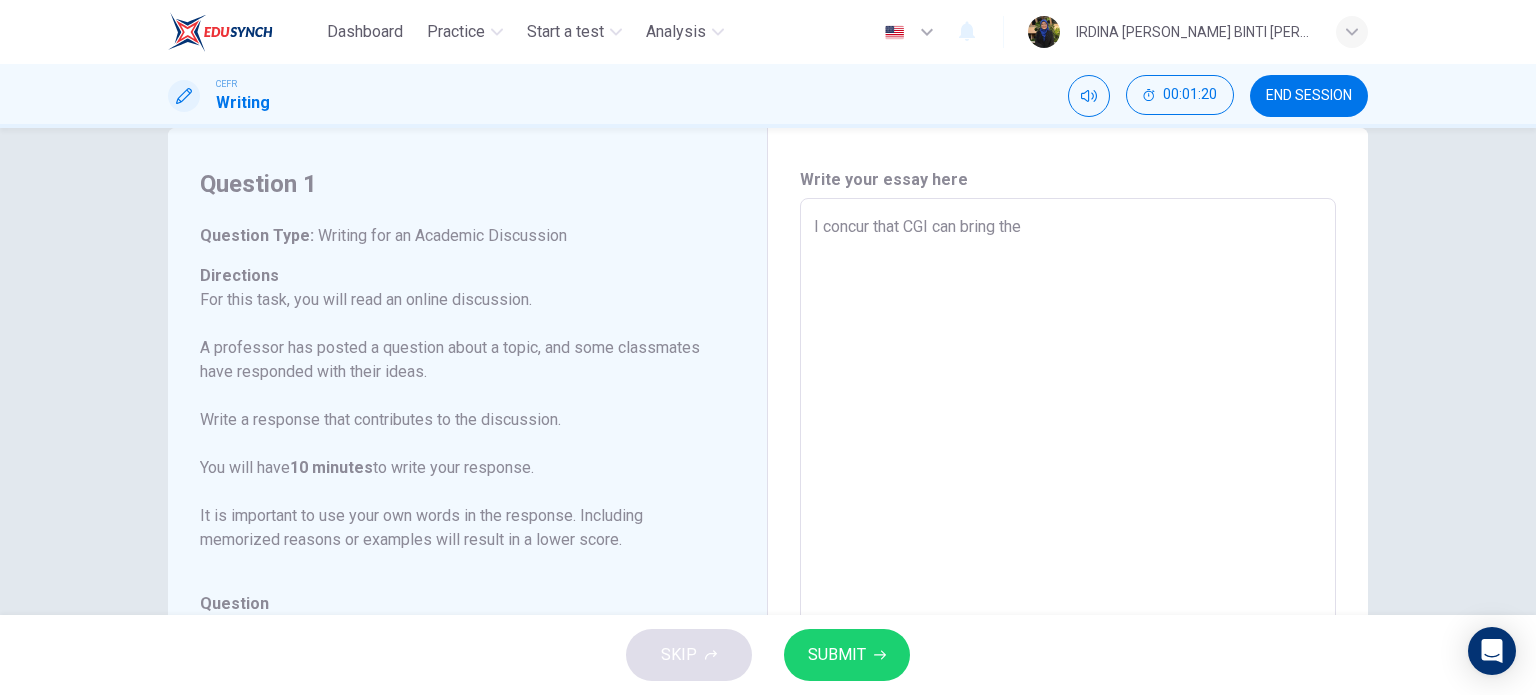 type on "I concur that CGI can bring the" 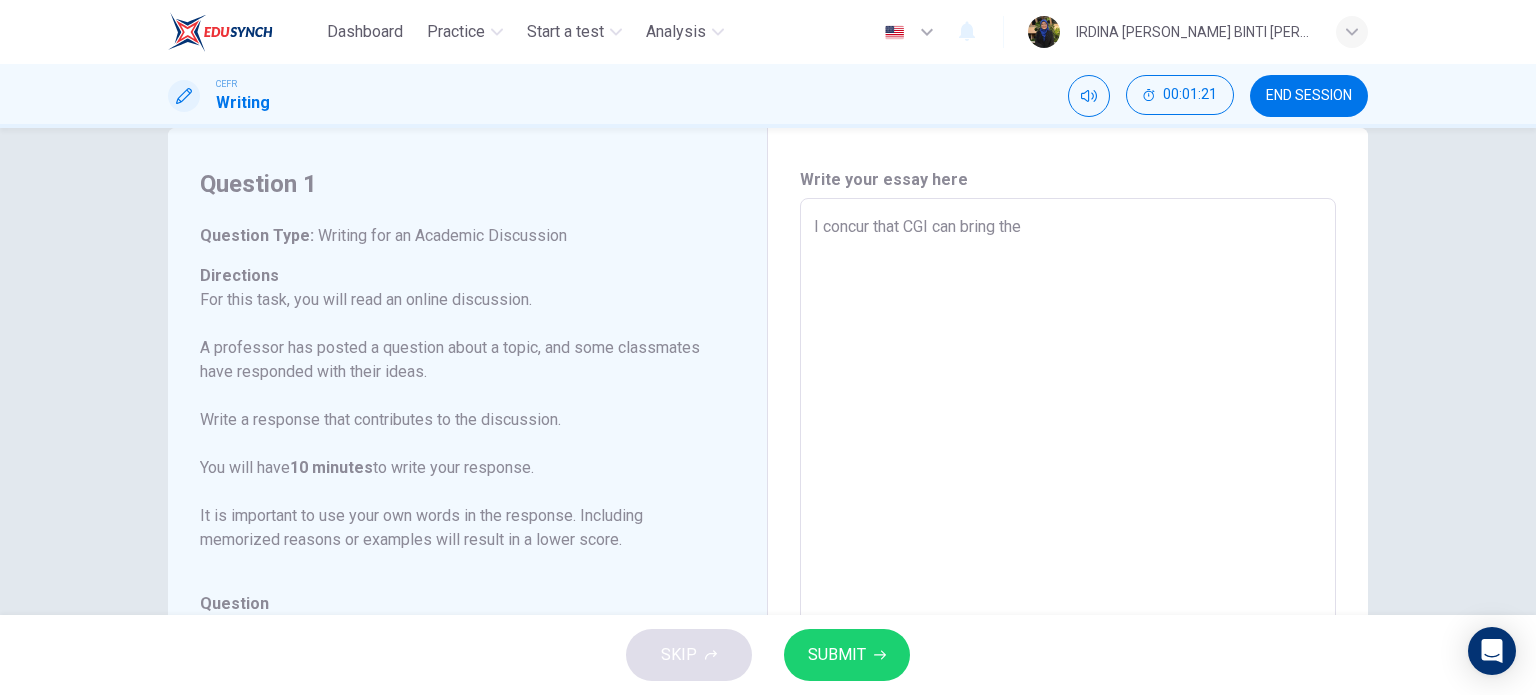 type on "I concur that CGI can bring the f" 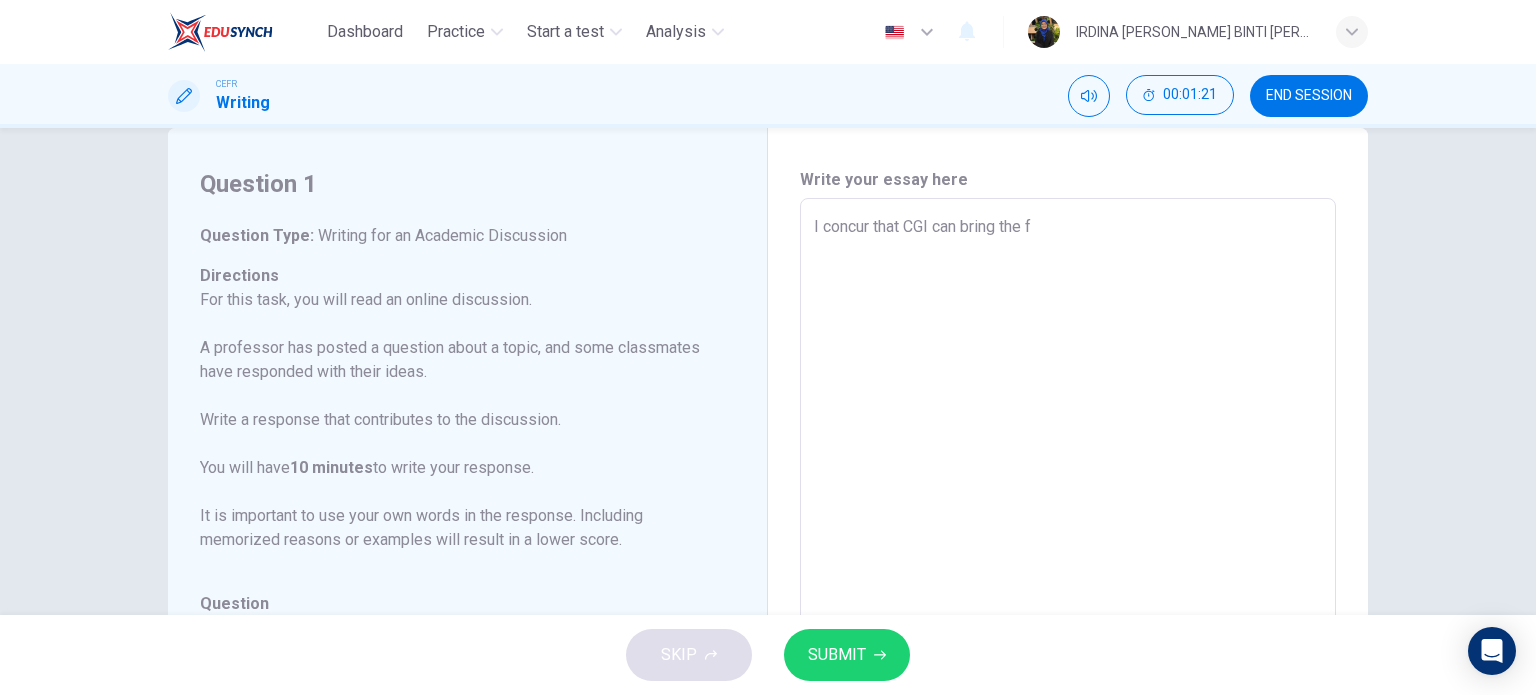 type on "x" 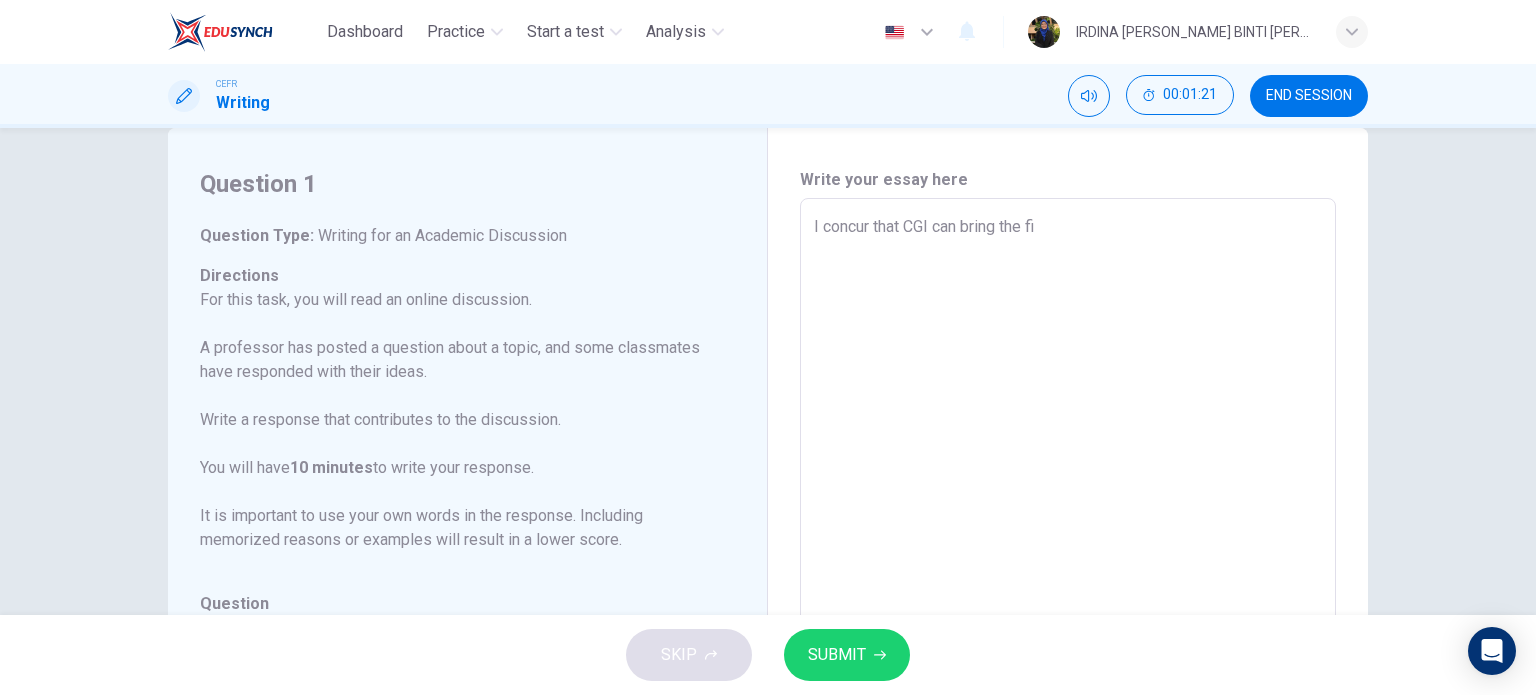 type on "I concur that CGI can bring the fil" 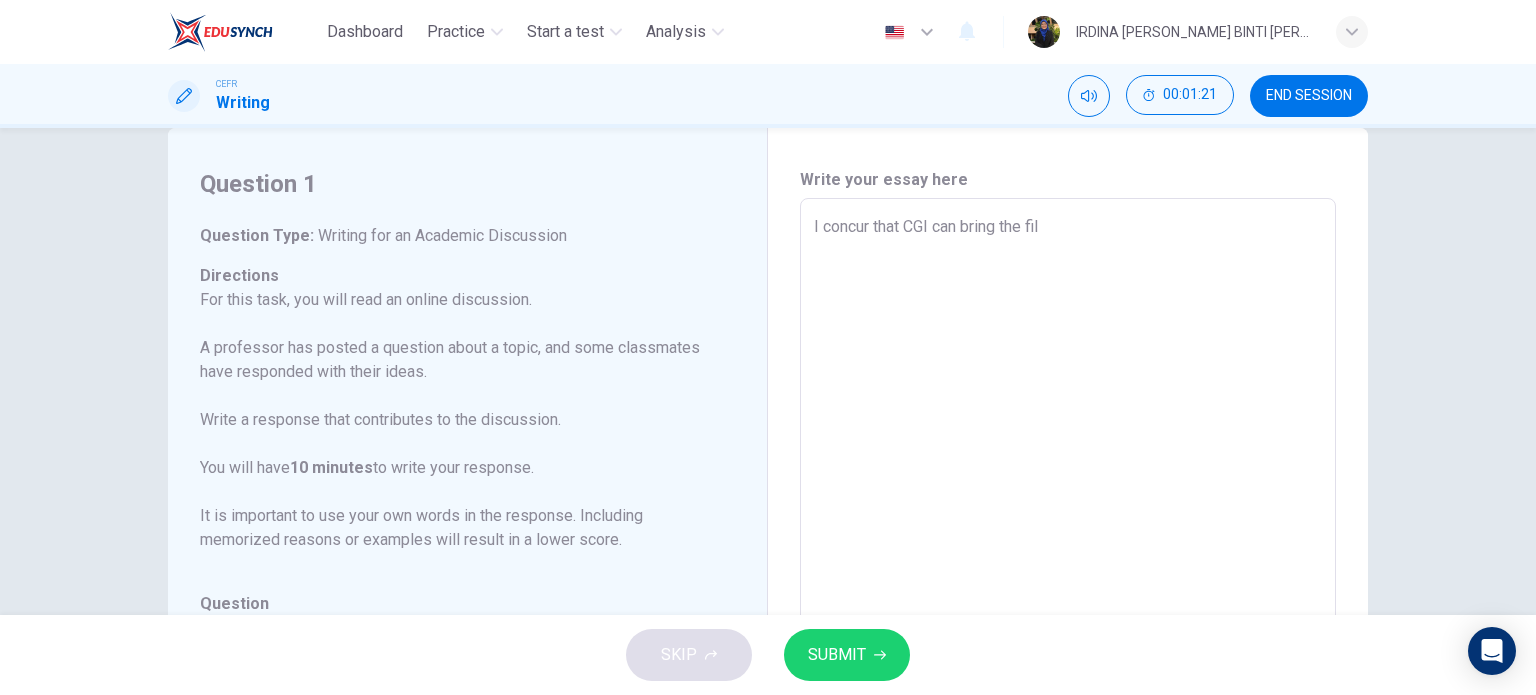 type on "x" 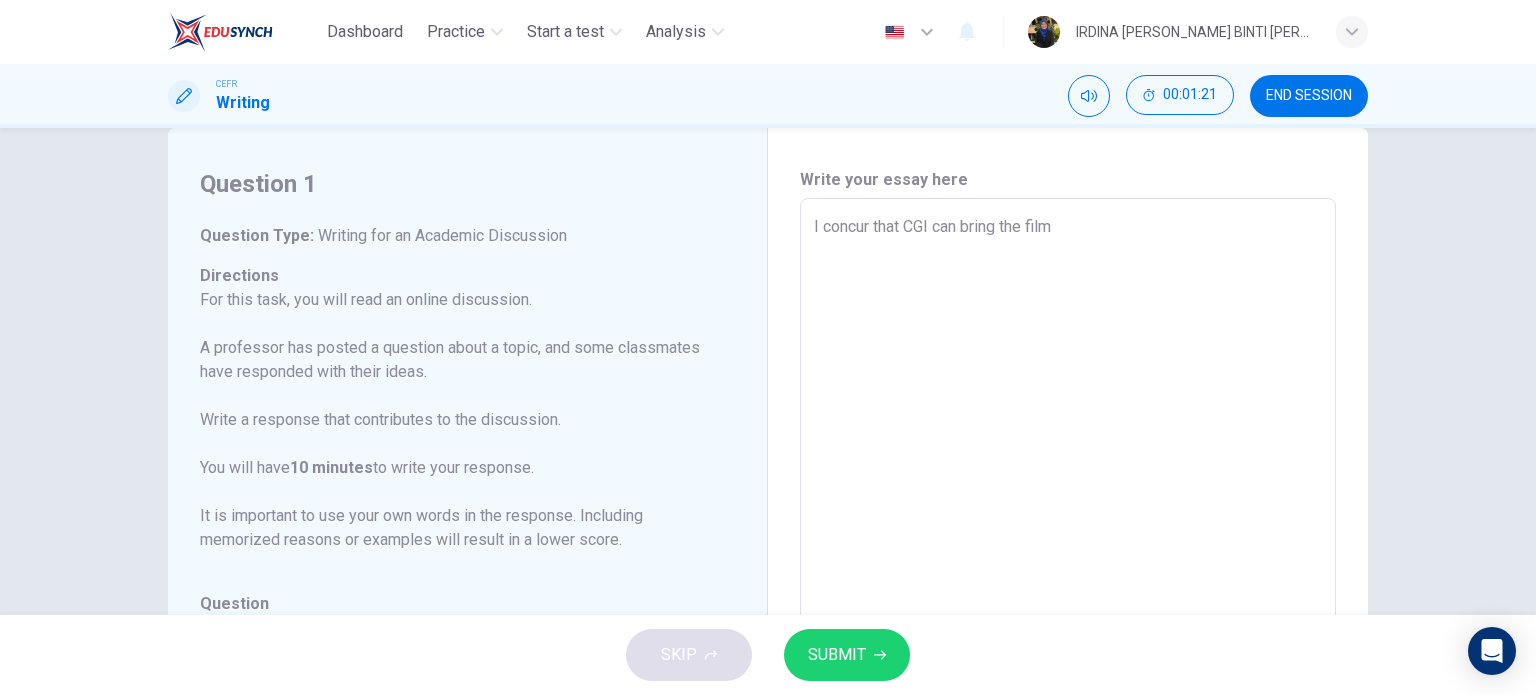 type on "x" 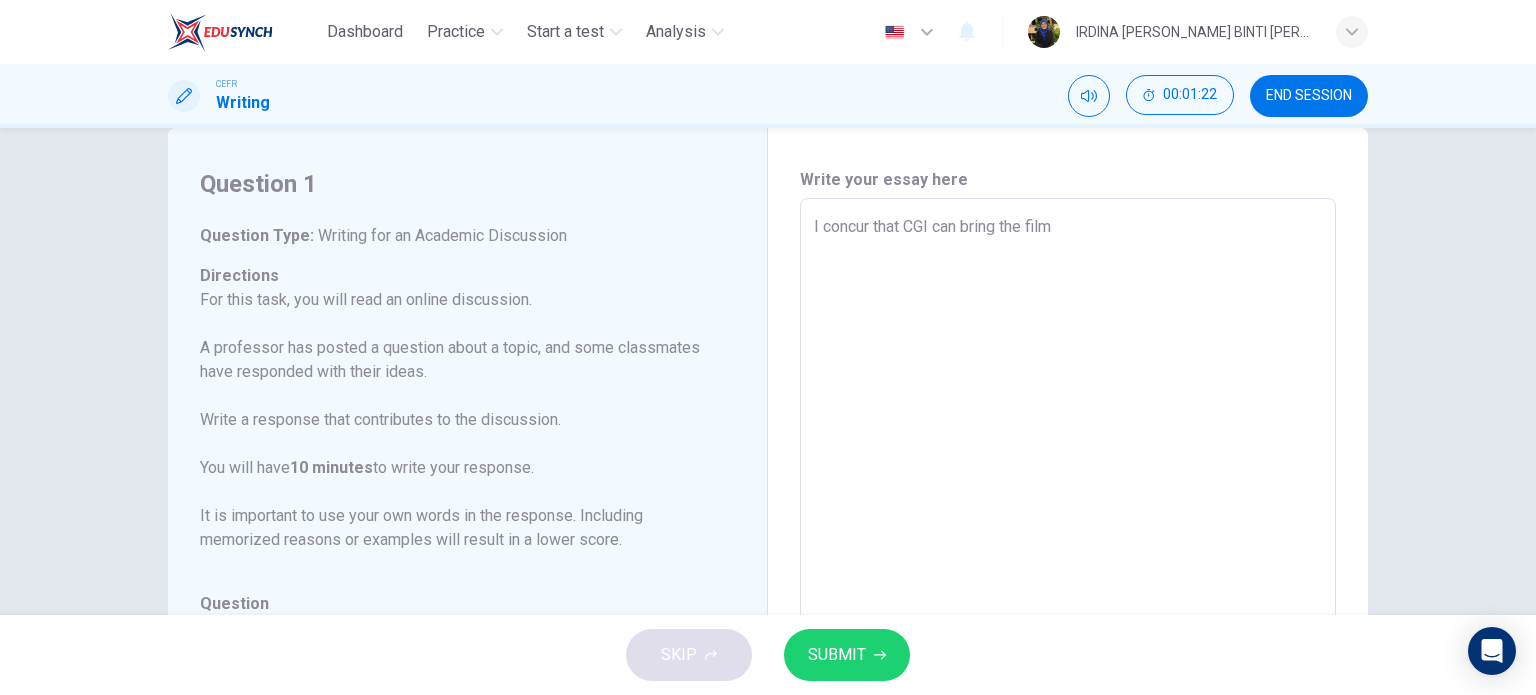 type on "I concur that CGI can bring the film i" 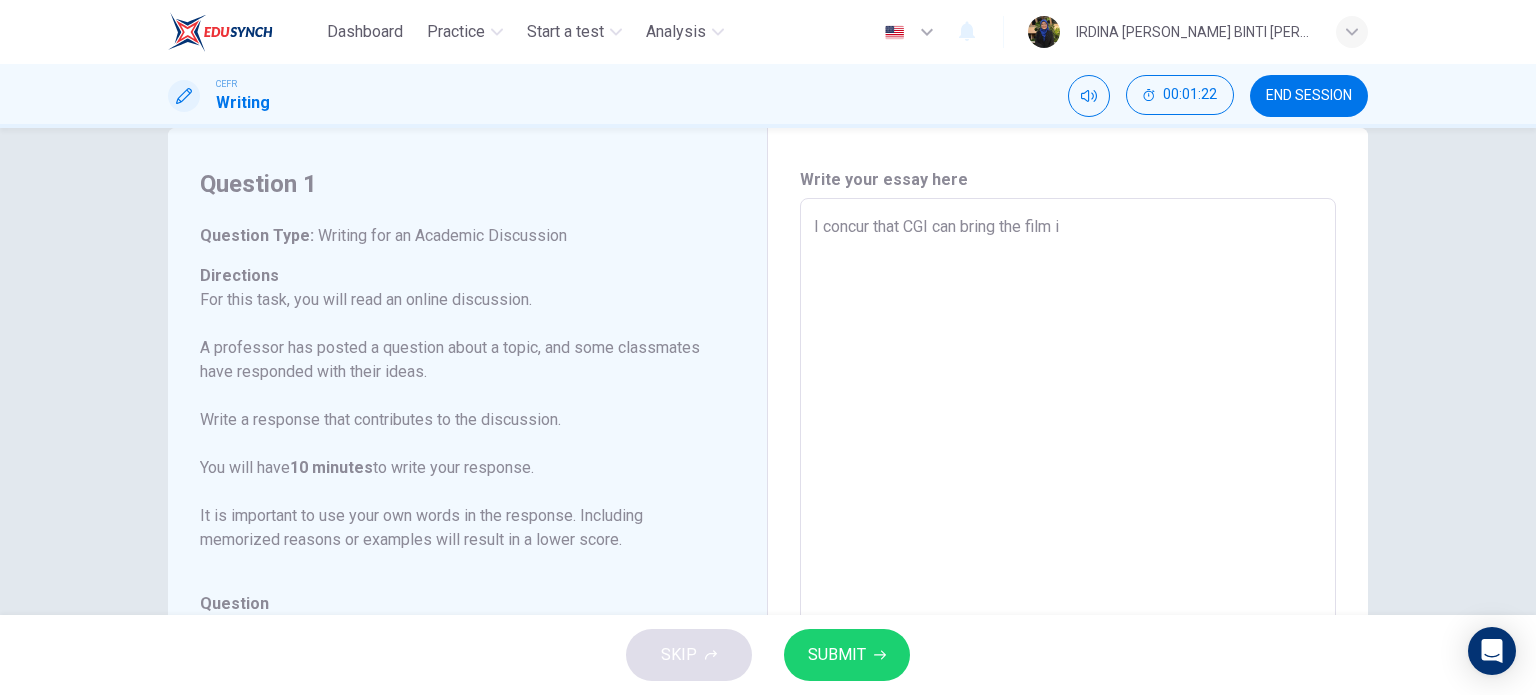 type on "I concur that CGI can bring the film in" 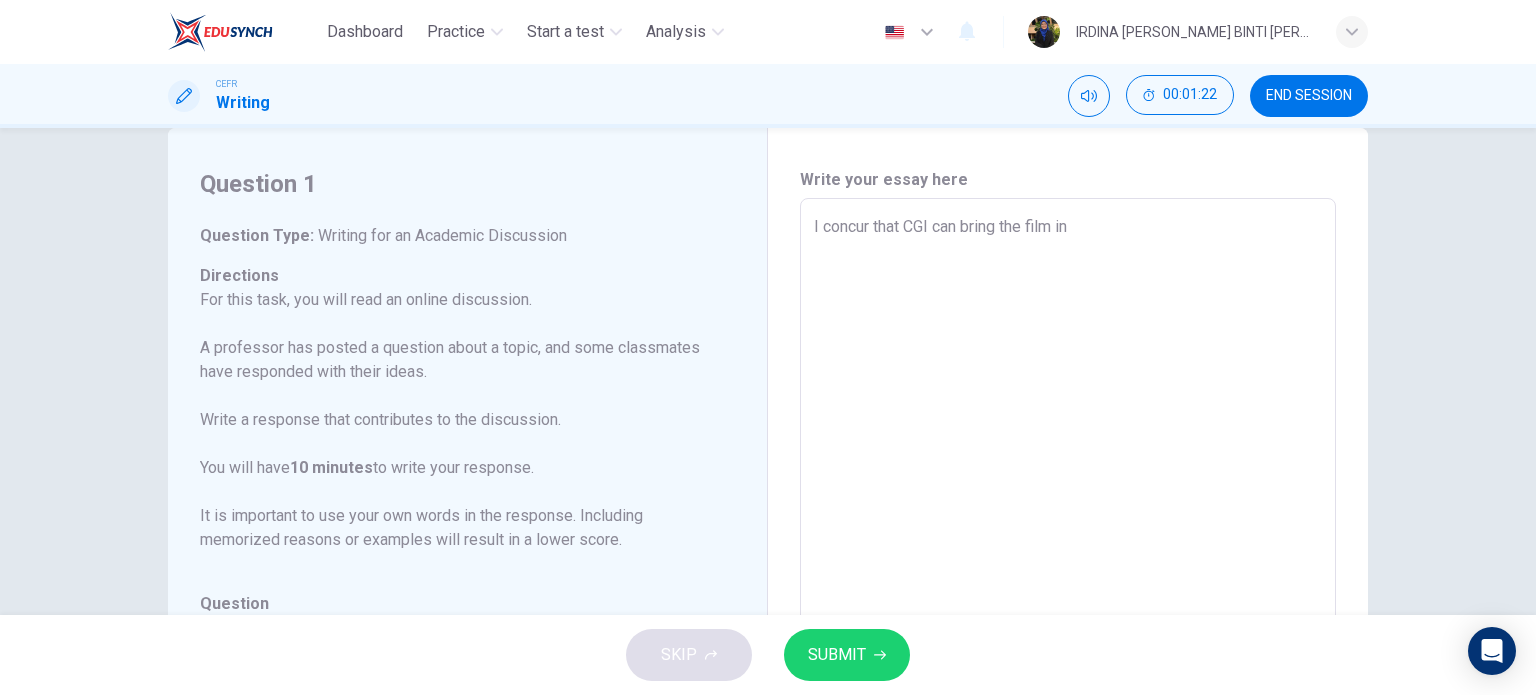 type on "x" 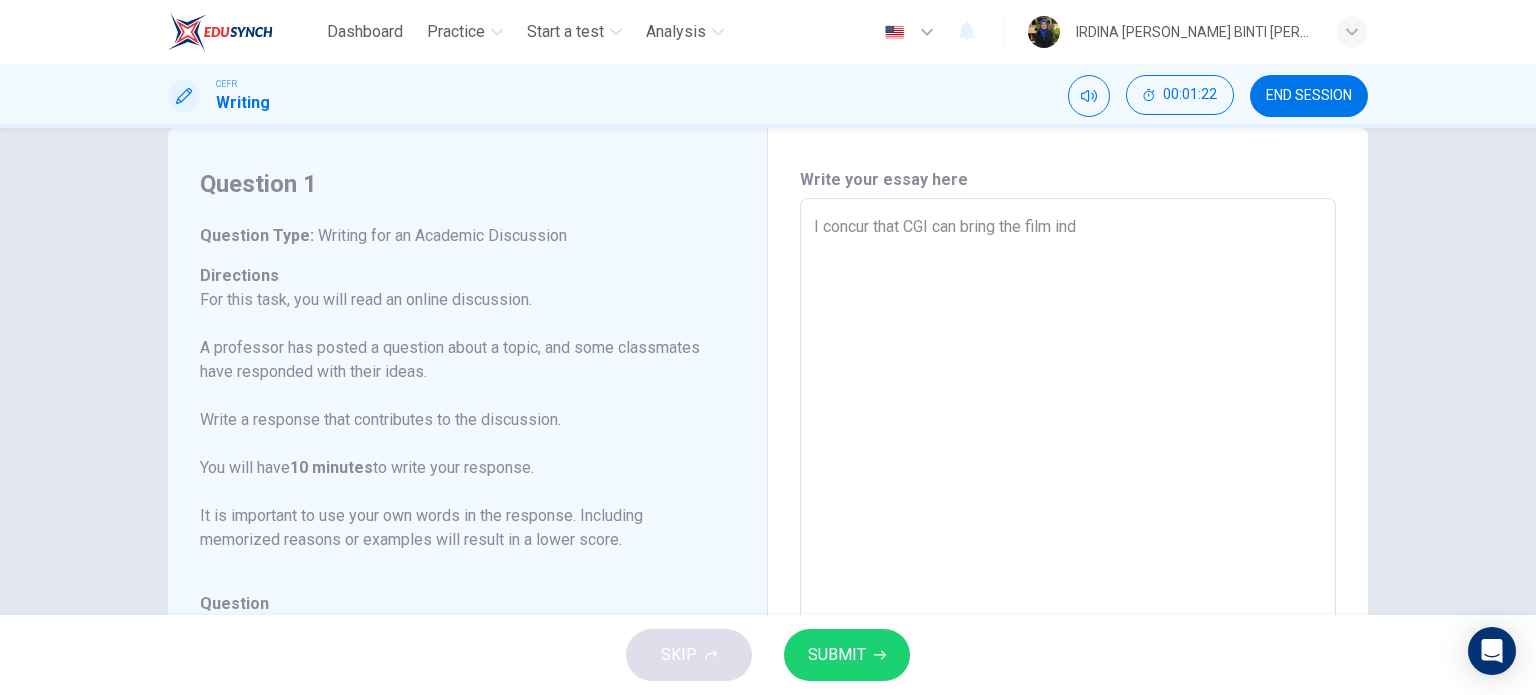 type on "I concur that CGI can bring the film indu" 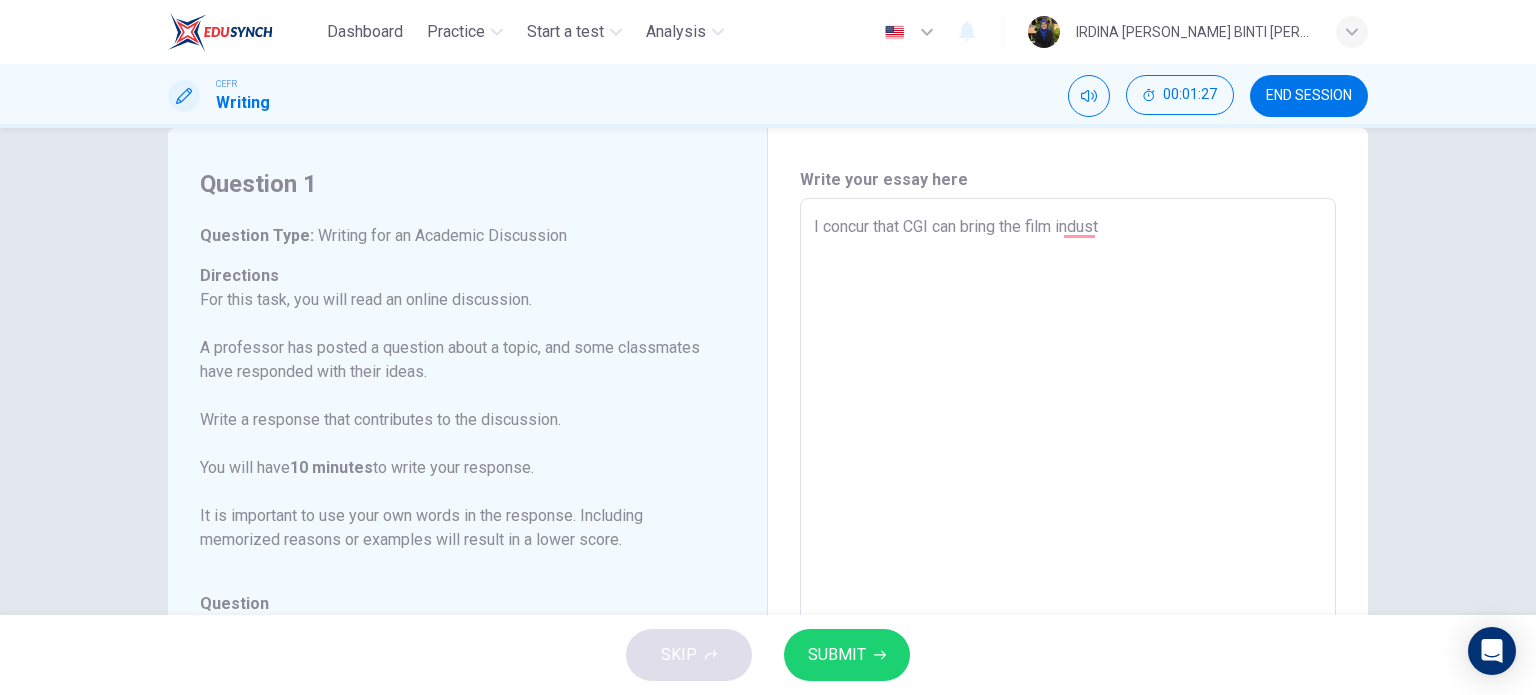type on "I concur that CGI can bring the film industr" 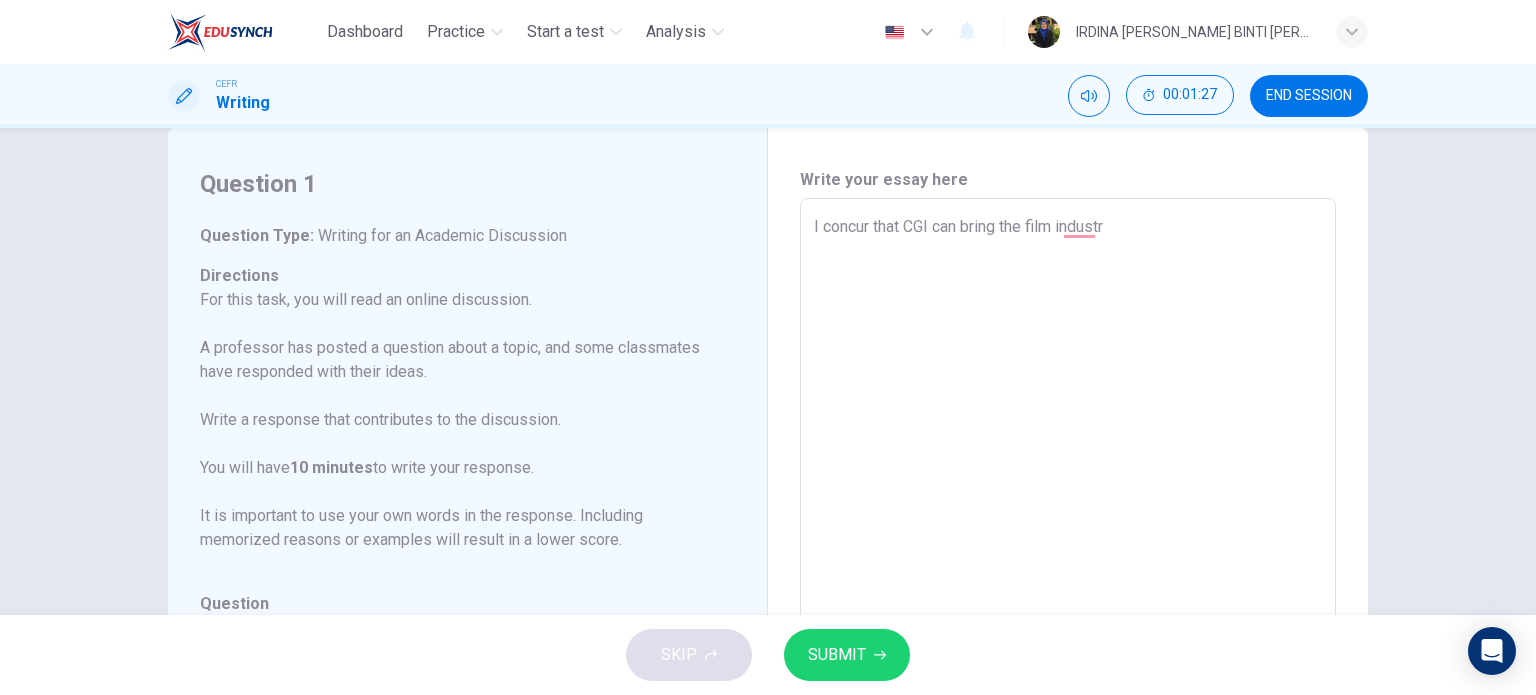 type on "x" 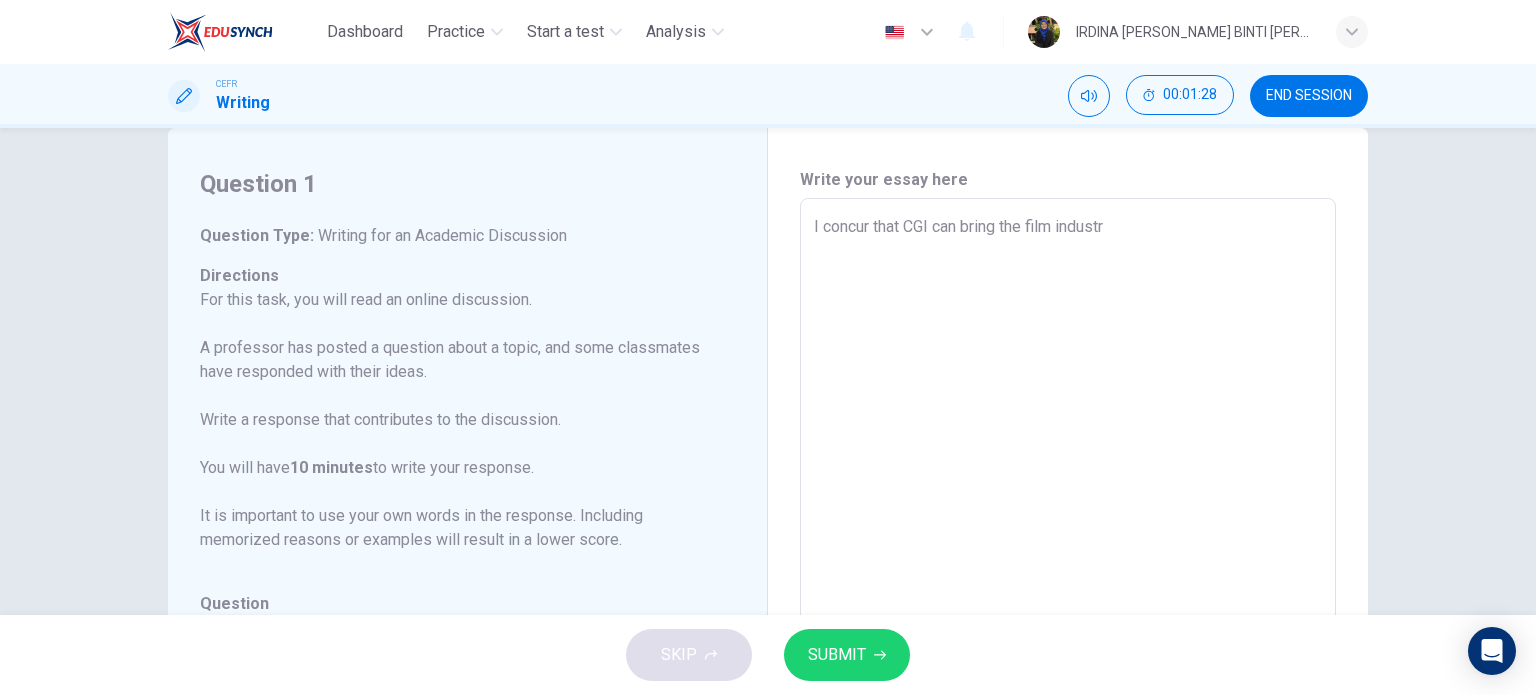 type on "I concur that CGI can bring the film industry" 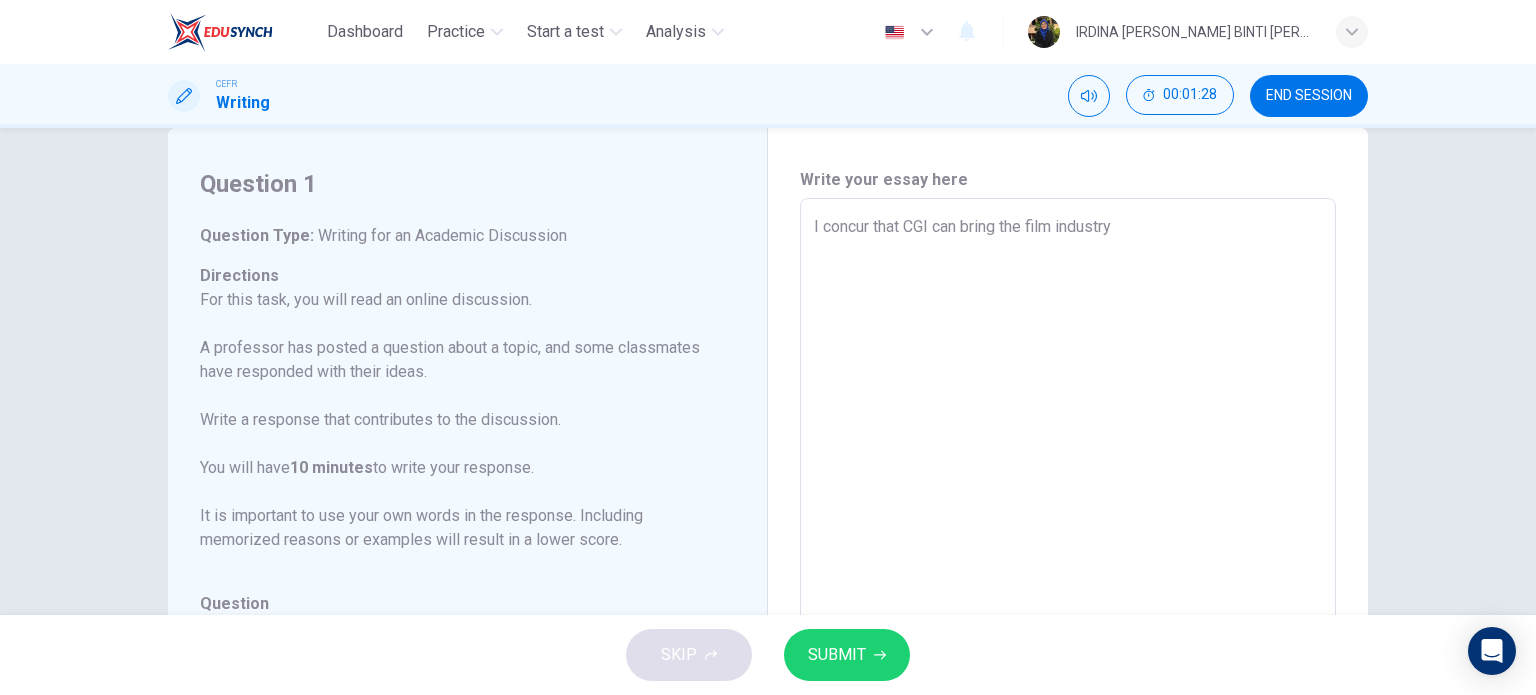 type on "x" 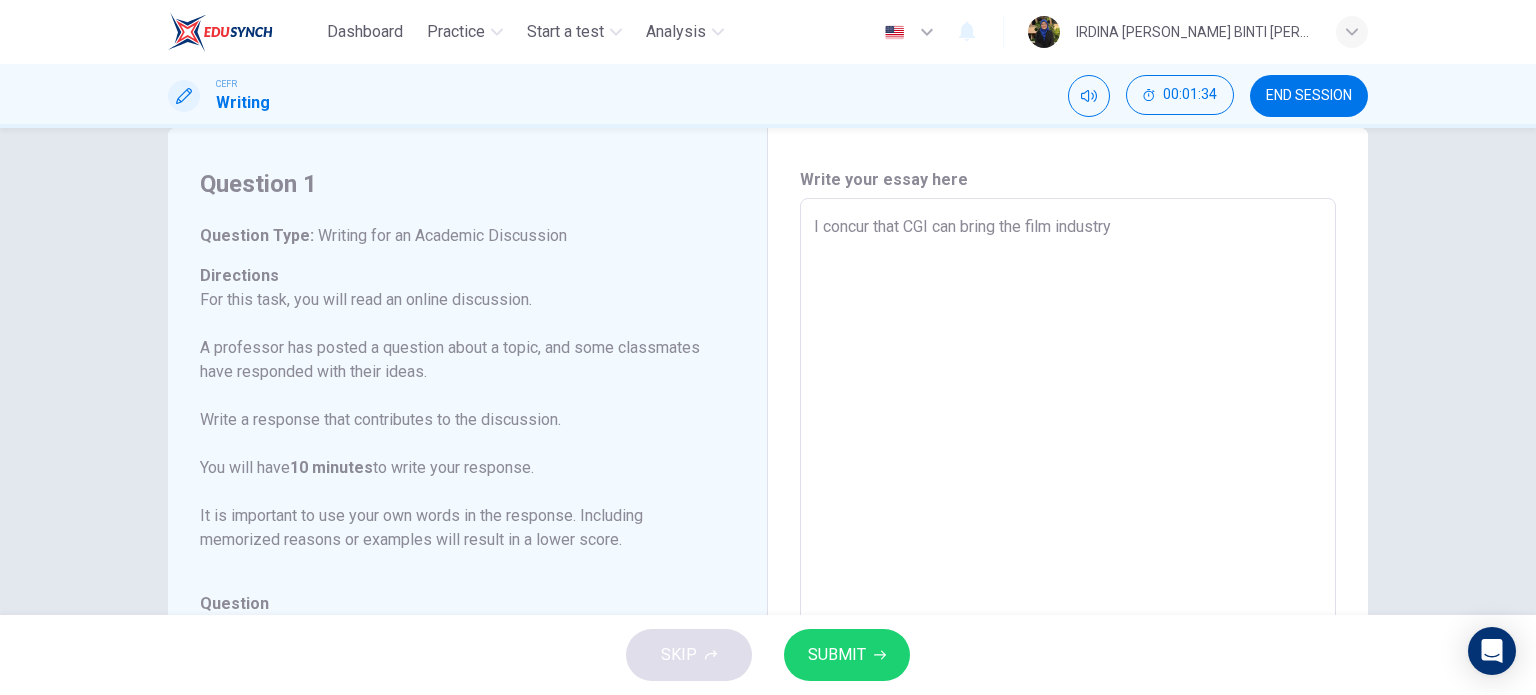 drag, startPoint x: 963, startPoint y: 223, endPoint x: 994, endPoint y: 226, distance: 31.144823 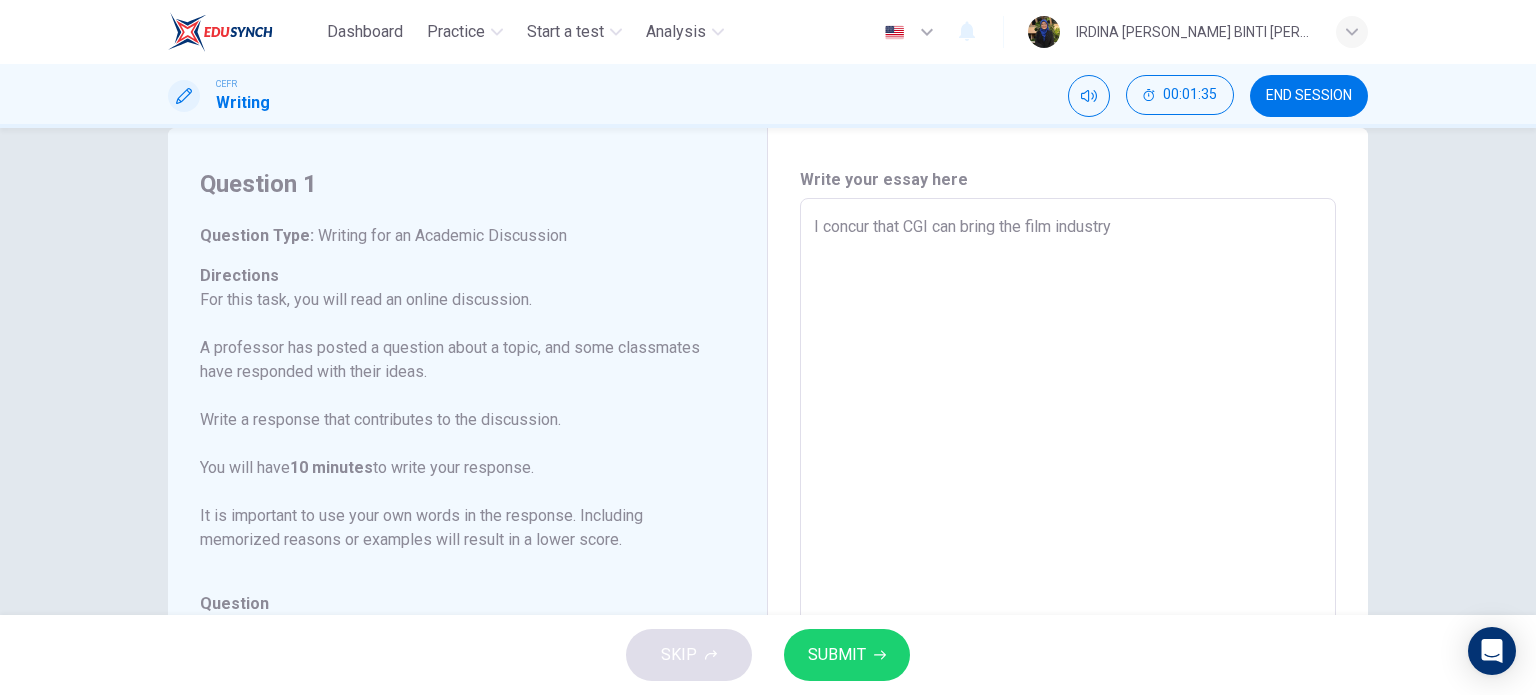 type on "I concur that CGI can c the film industry" 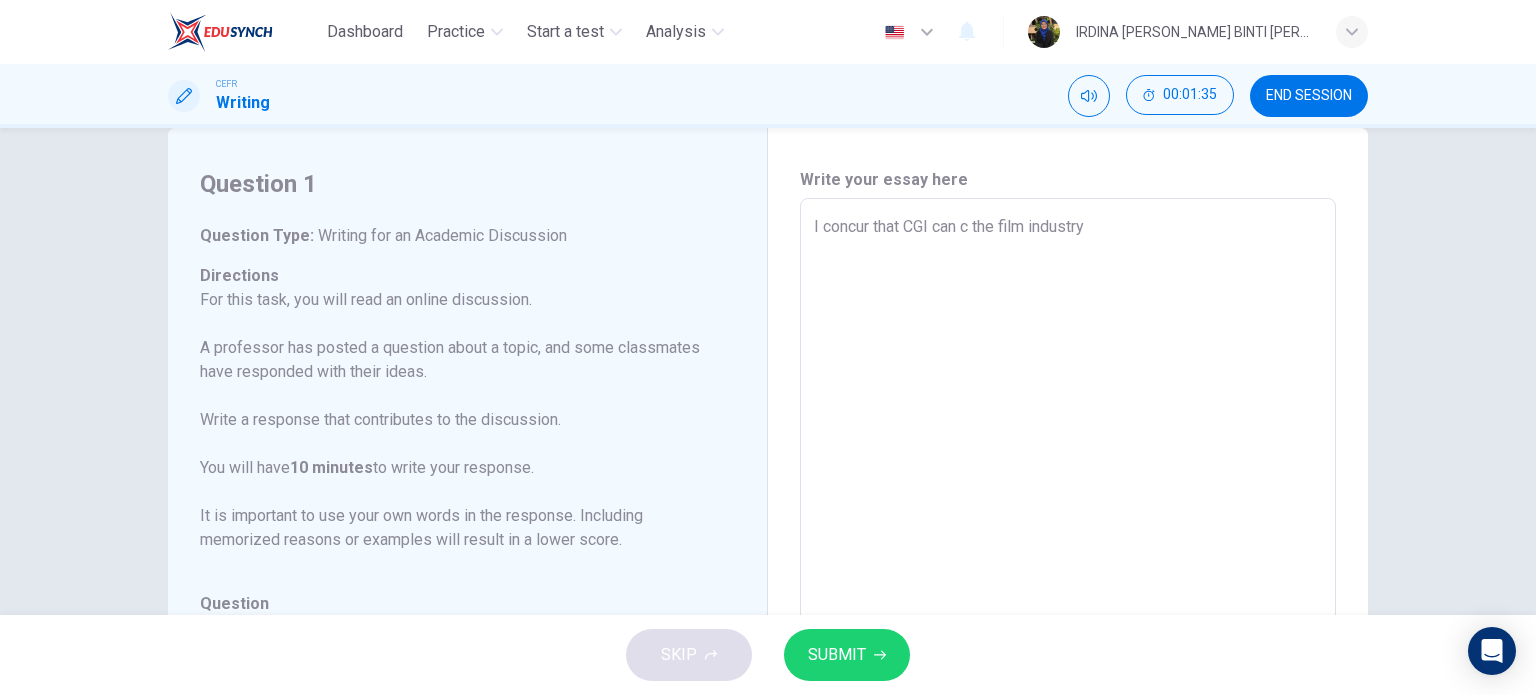 type on "x" 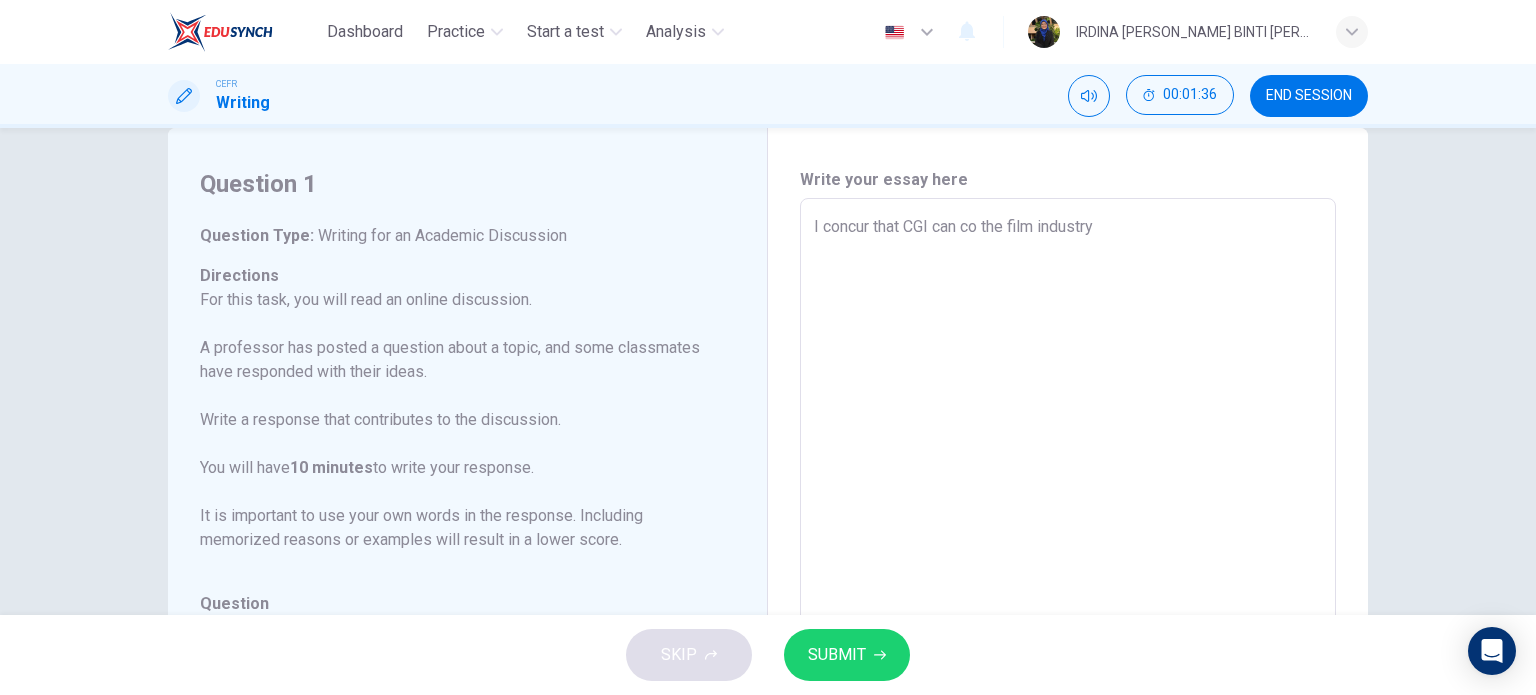 type on "I concur that CGI can con the film industry" 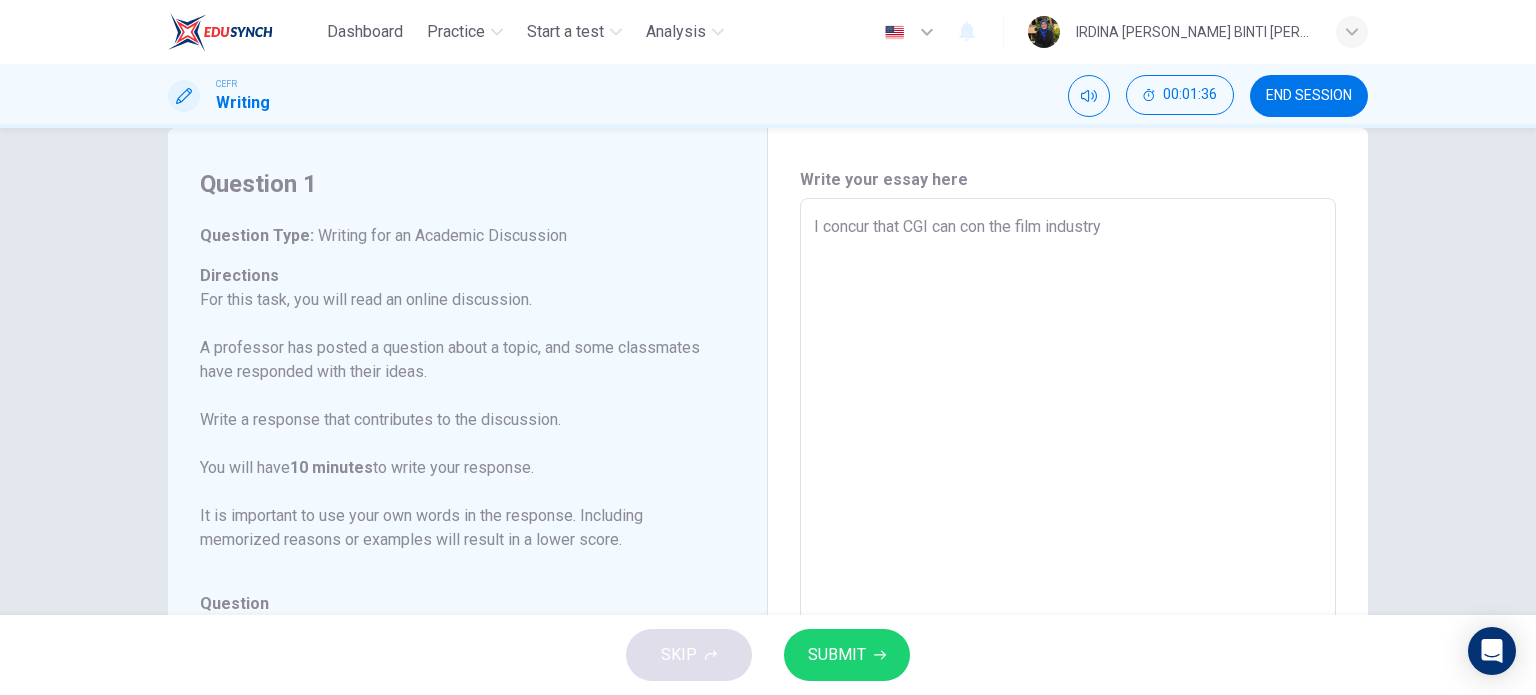 type on "x" 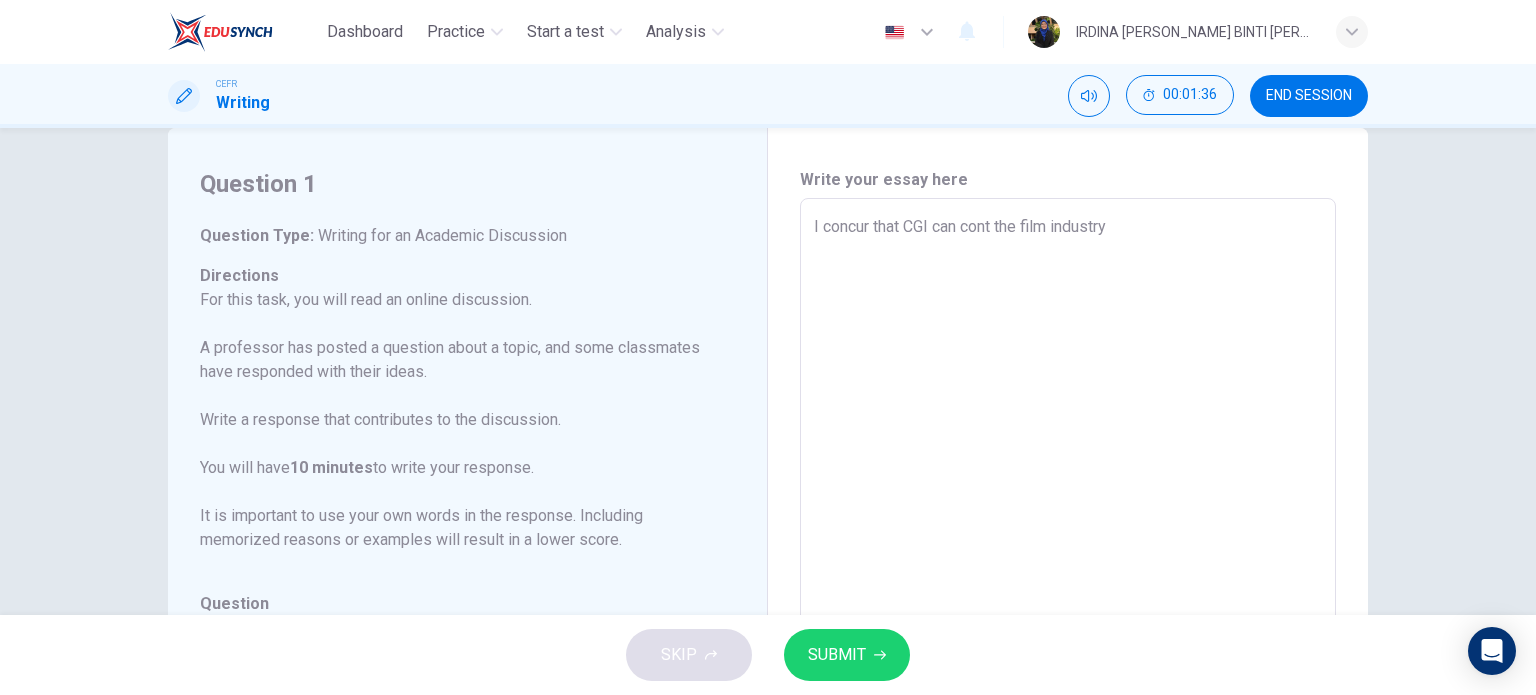 type on "I concur that CGI can contr the film industry" 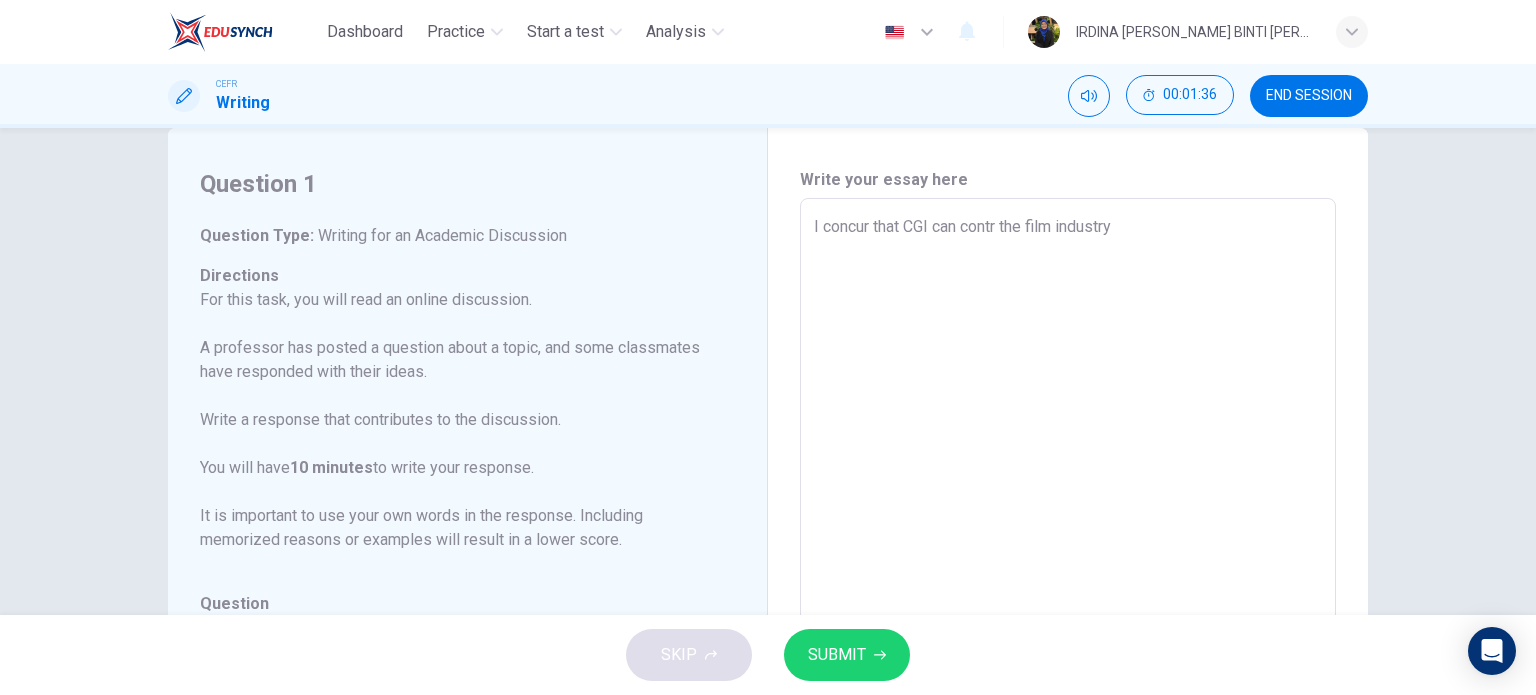 type on "x" 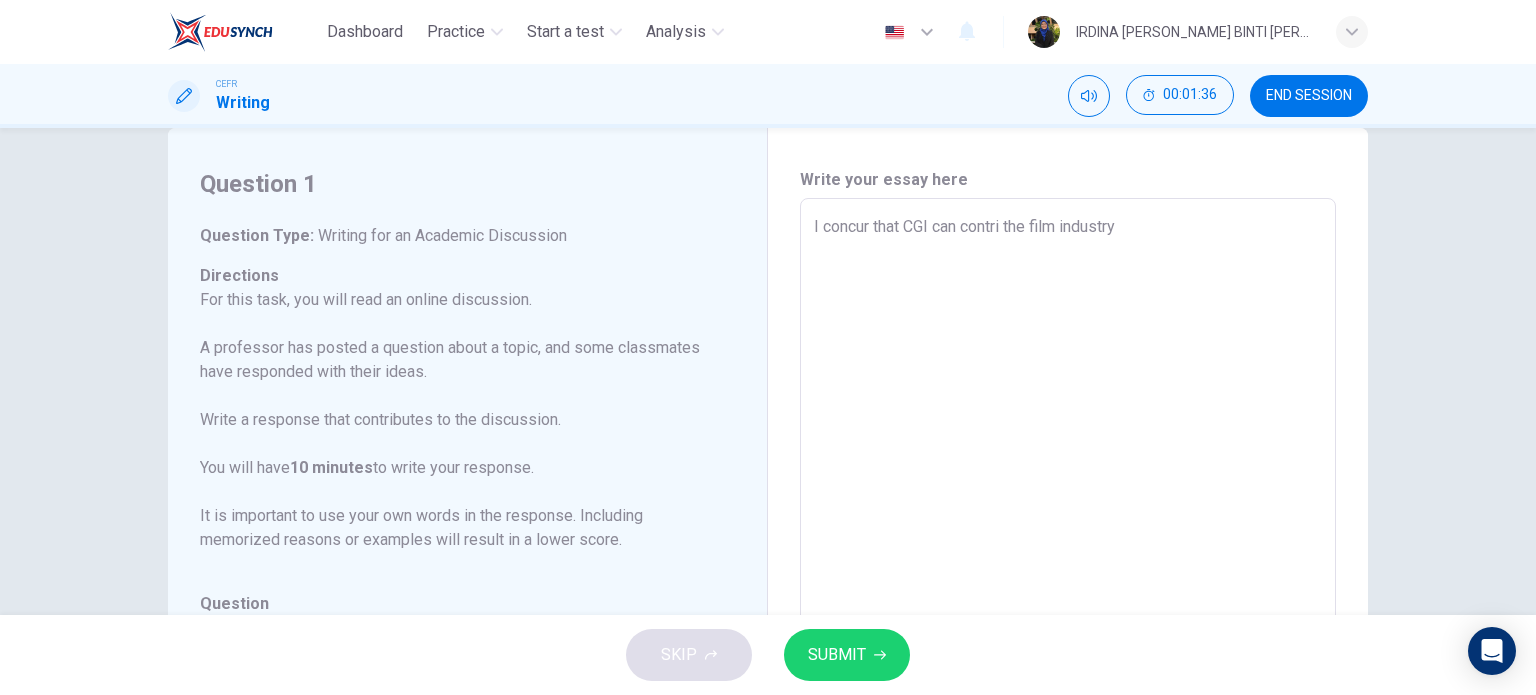 type on "x" 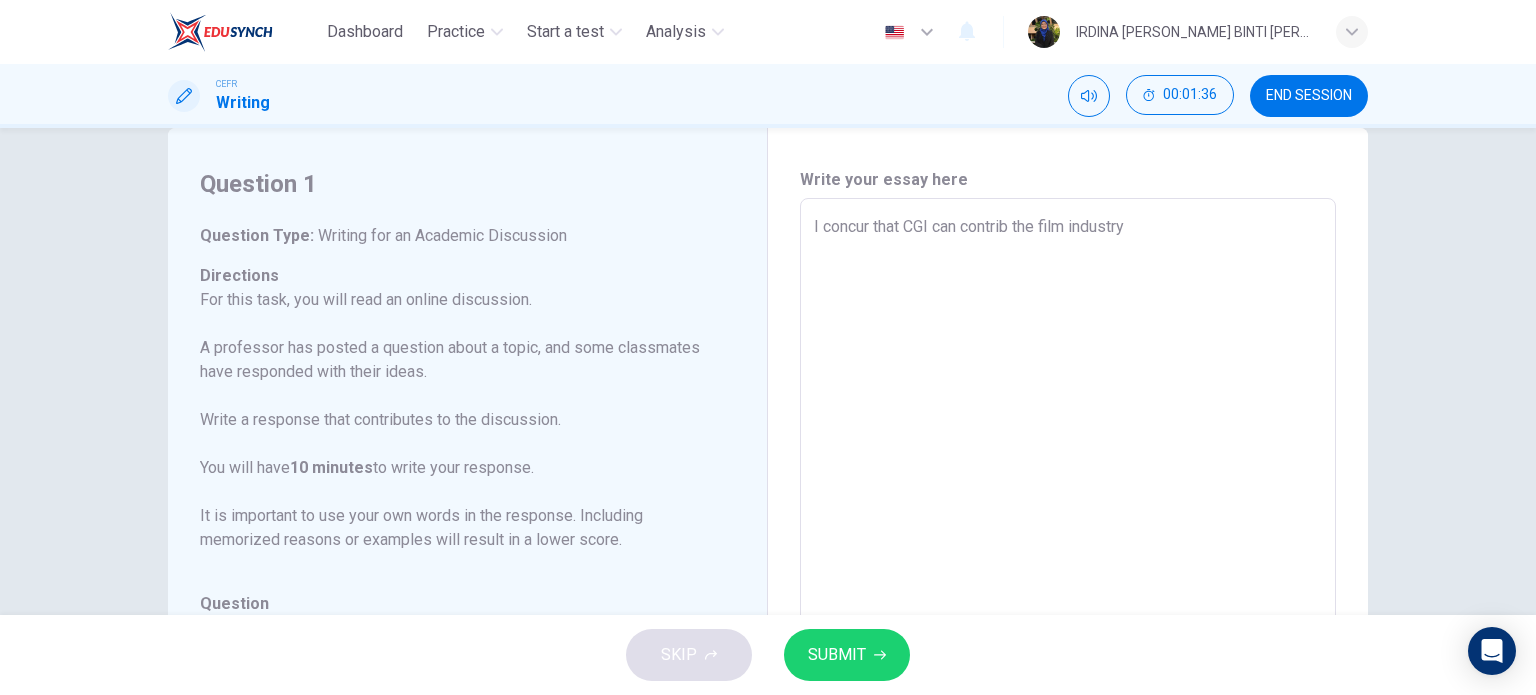 type on "x" 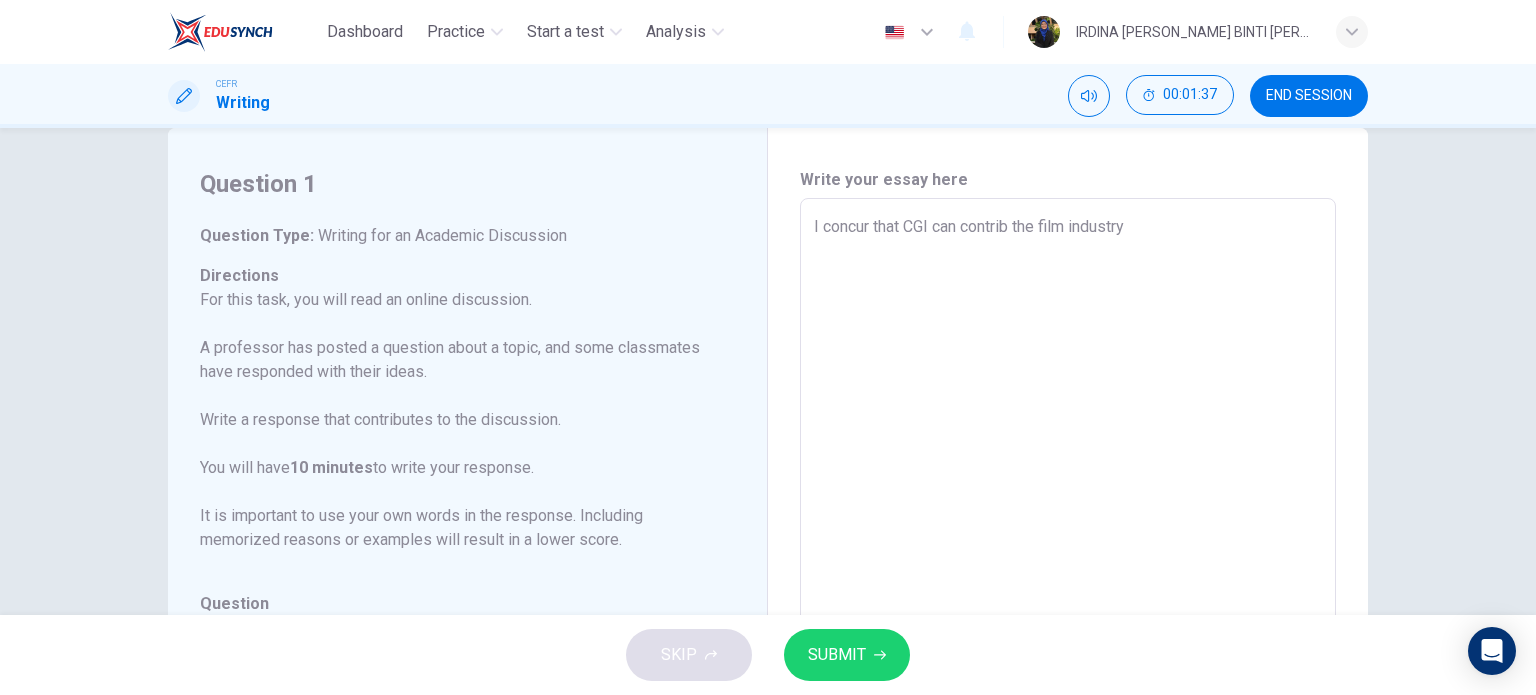 type on "I concur that CGI can contribu the film industry" 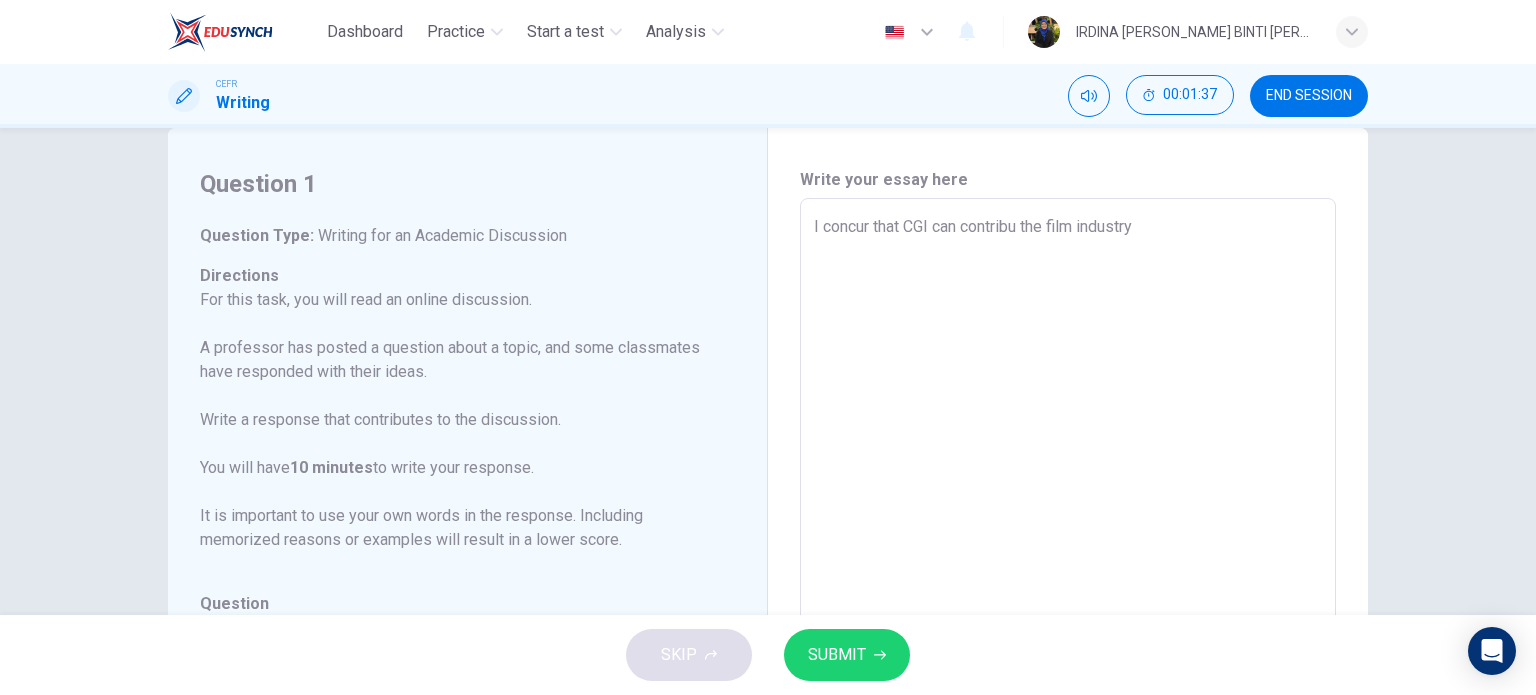 type on "x" 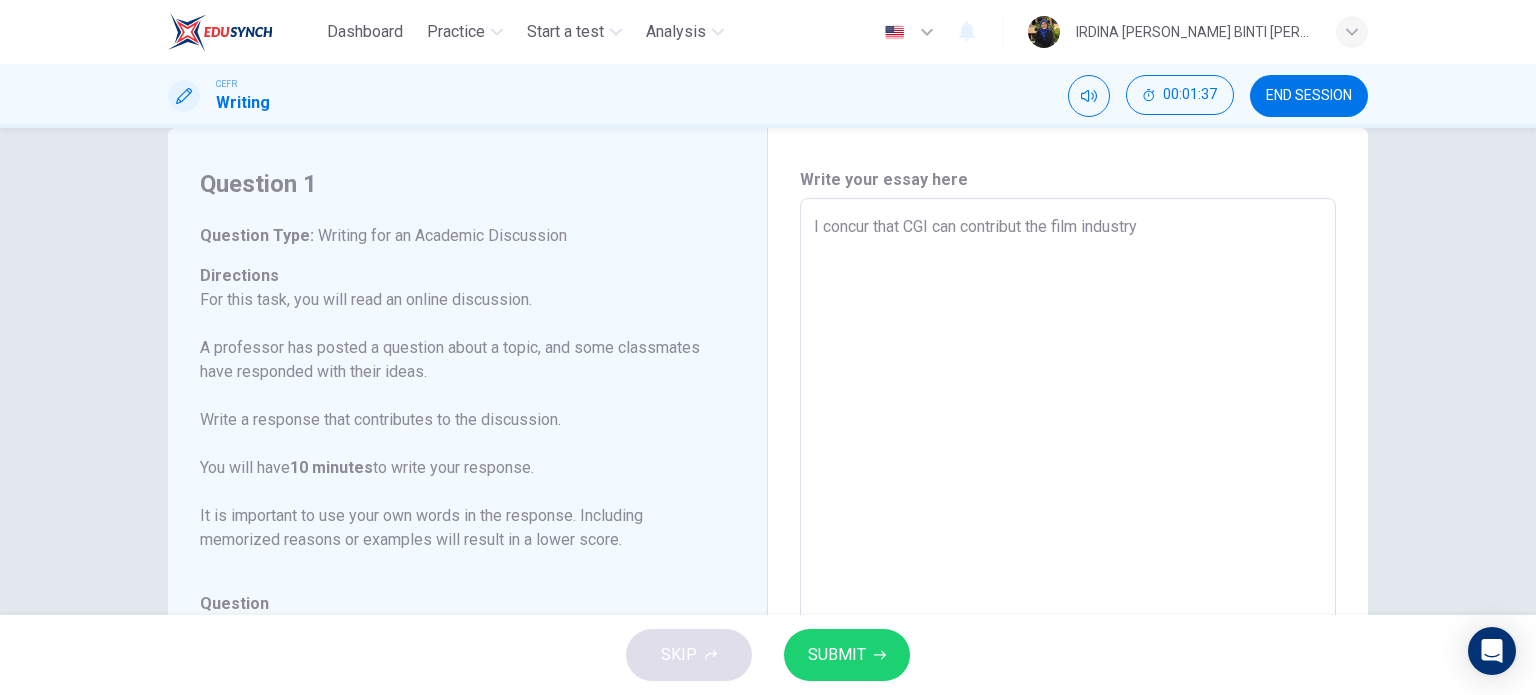 type on "I concur that CGI can contributi the film industry" 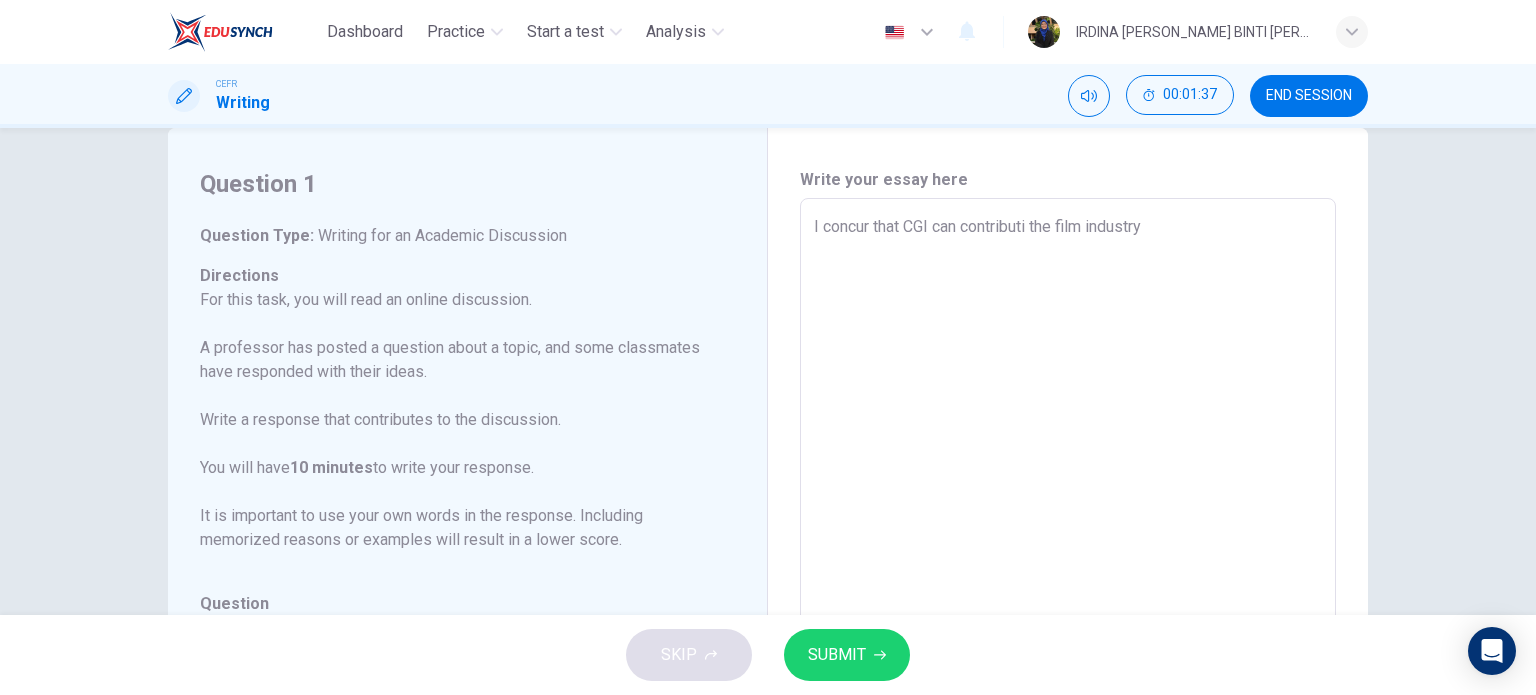 type on "x" 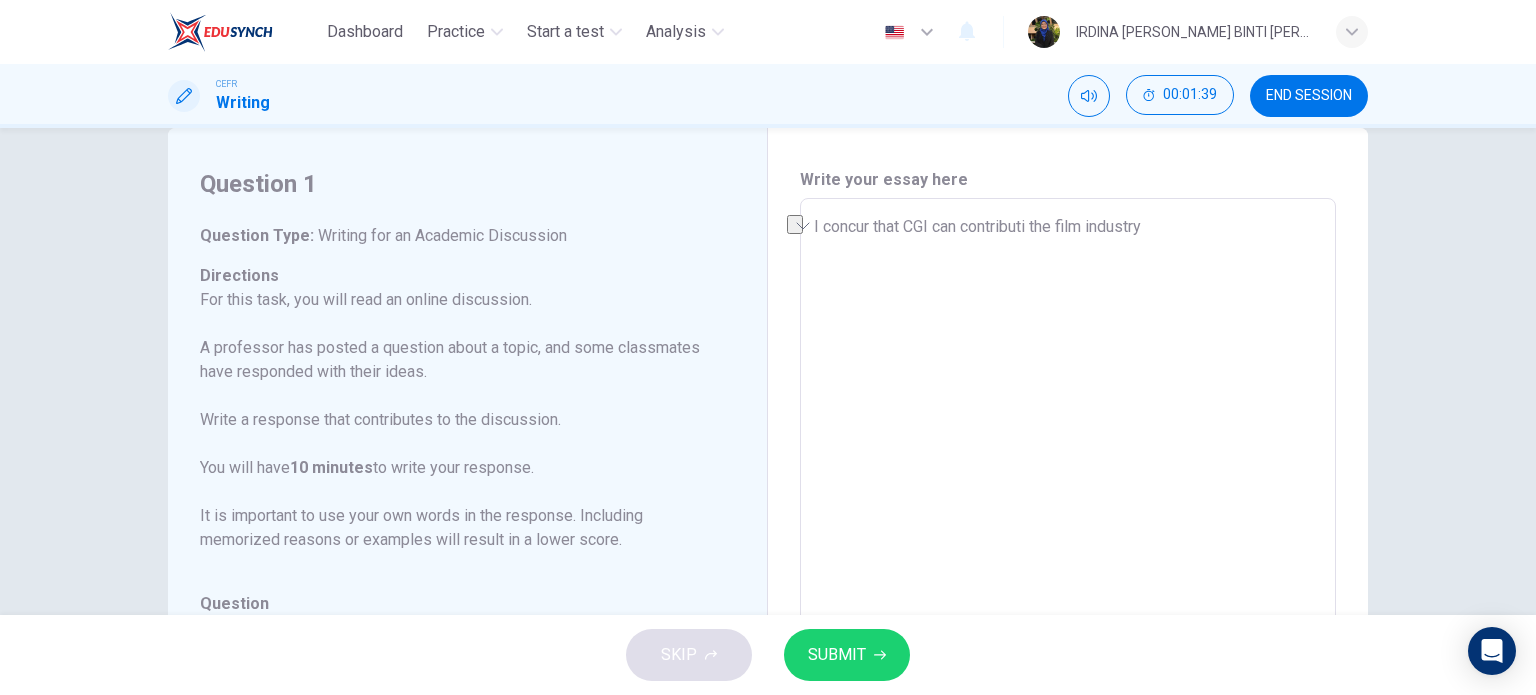 drag, startPoint x: 1024, startPoint y: 223, endPoint x: 1195, endPoint y: 236, distance: 171.49344 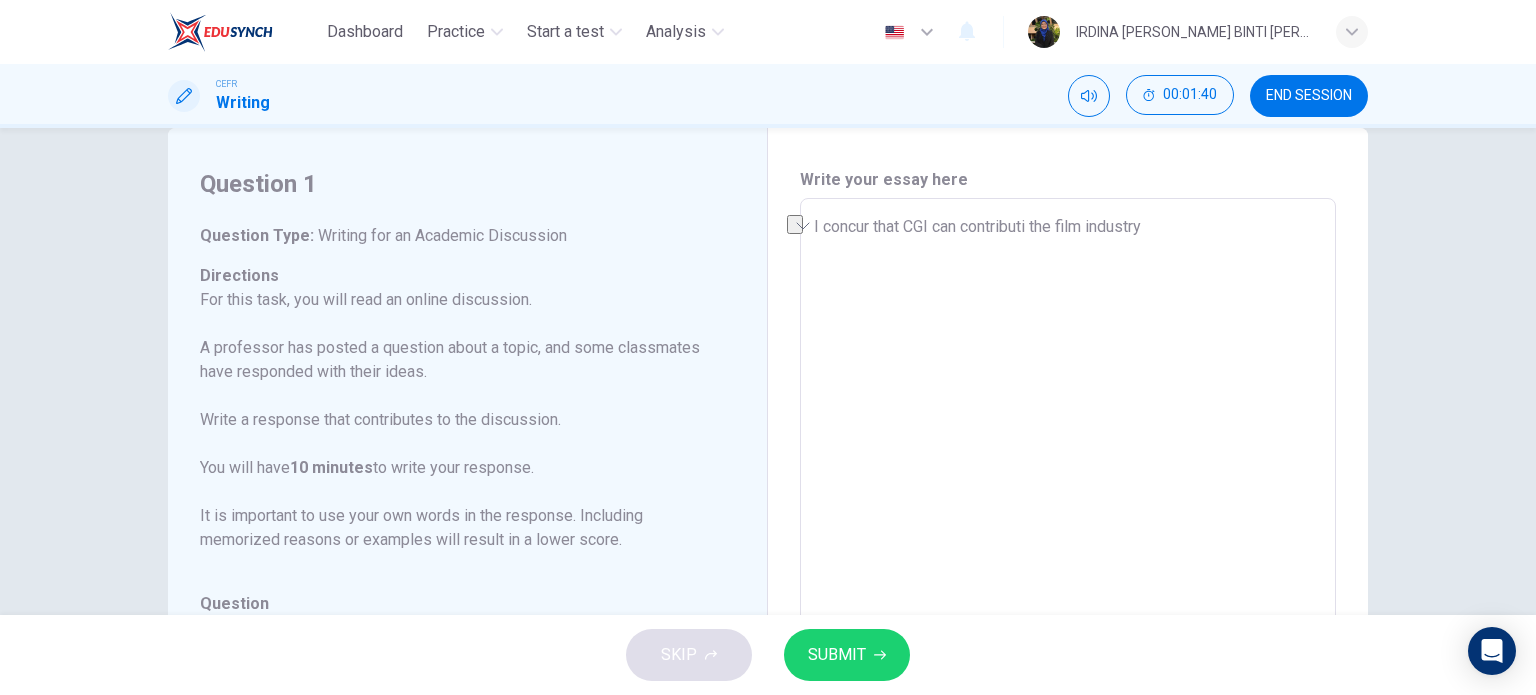 type on "I concur that CGI can contribute" 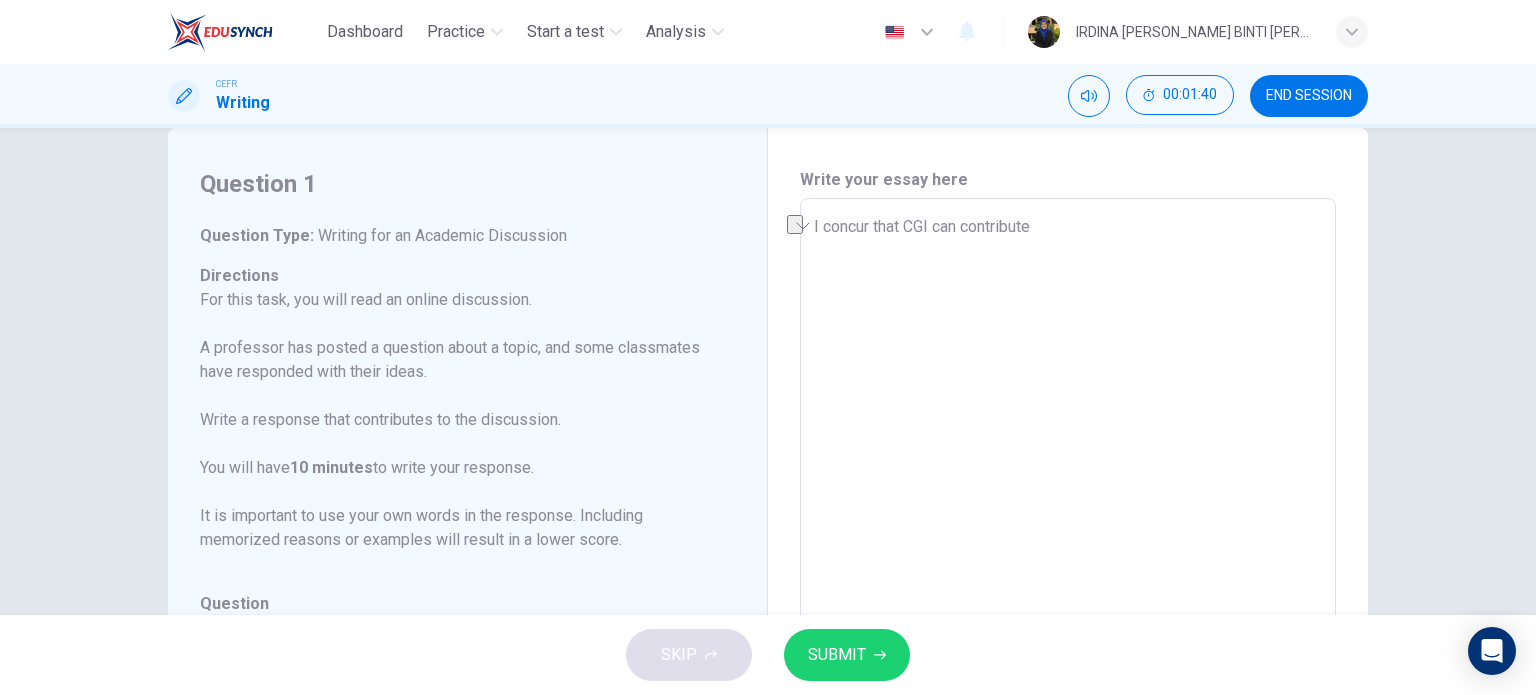 type on "x" 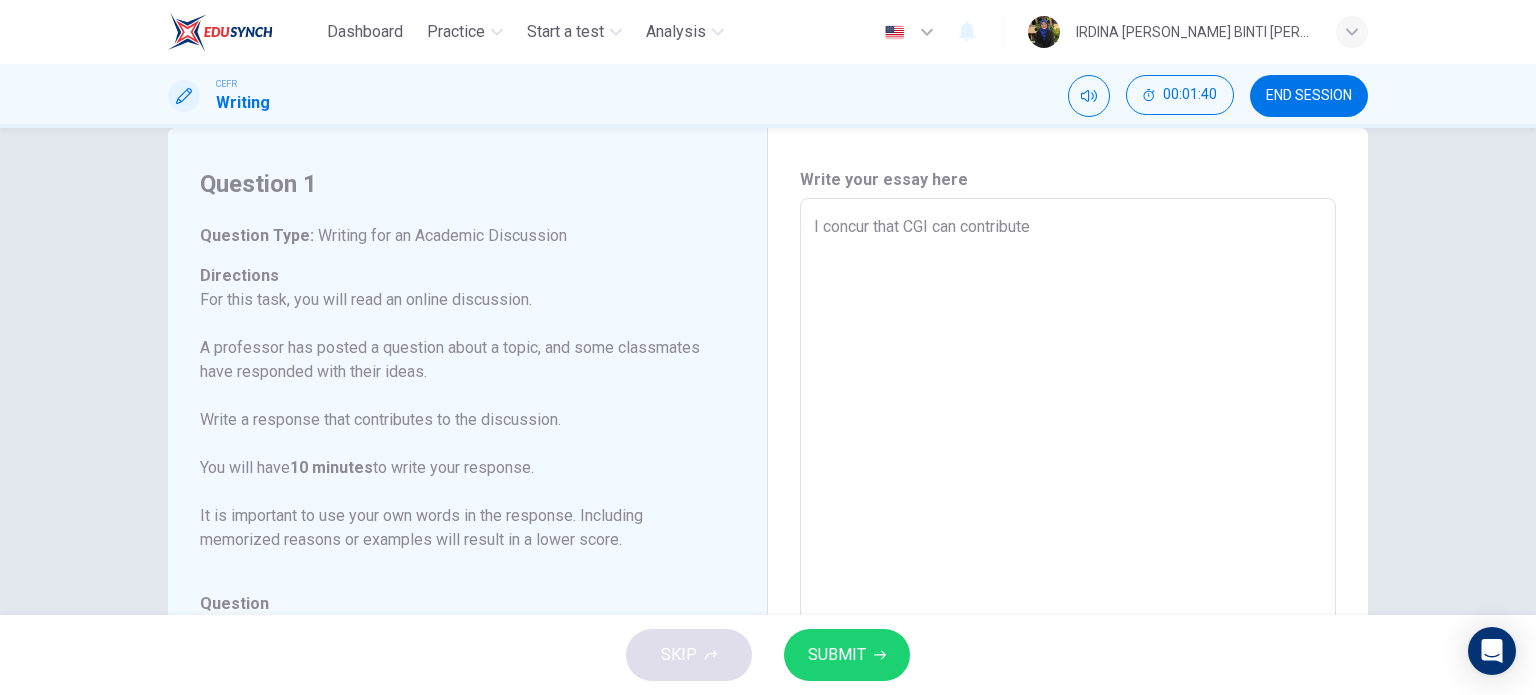 type on "I concur that CGI can contribute t" 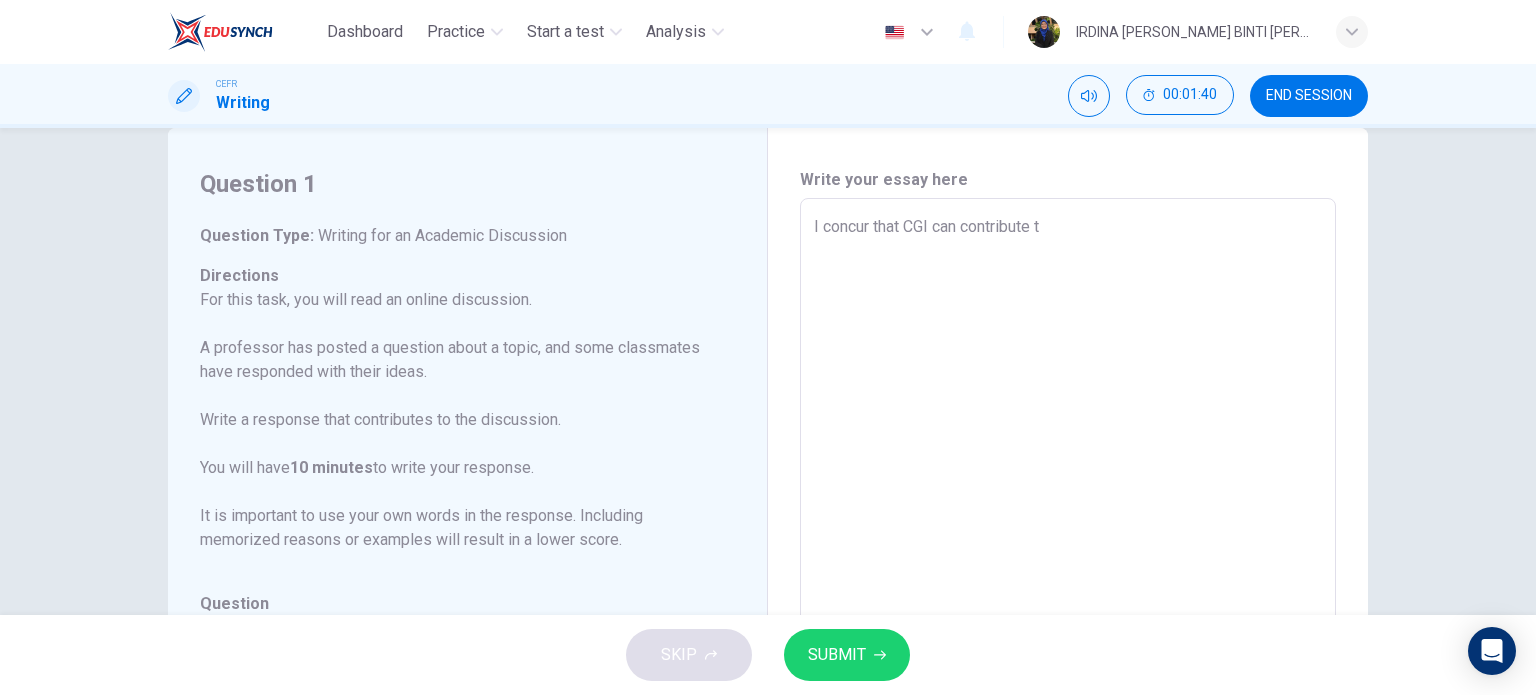 type on "x" 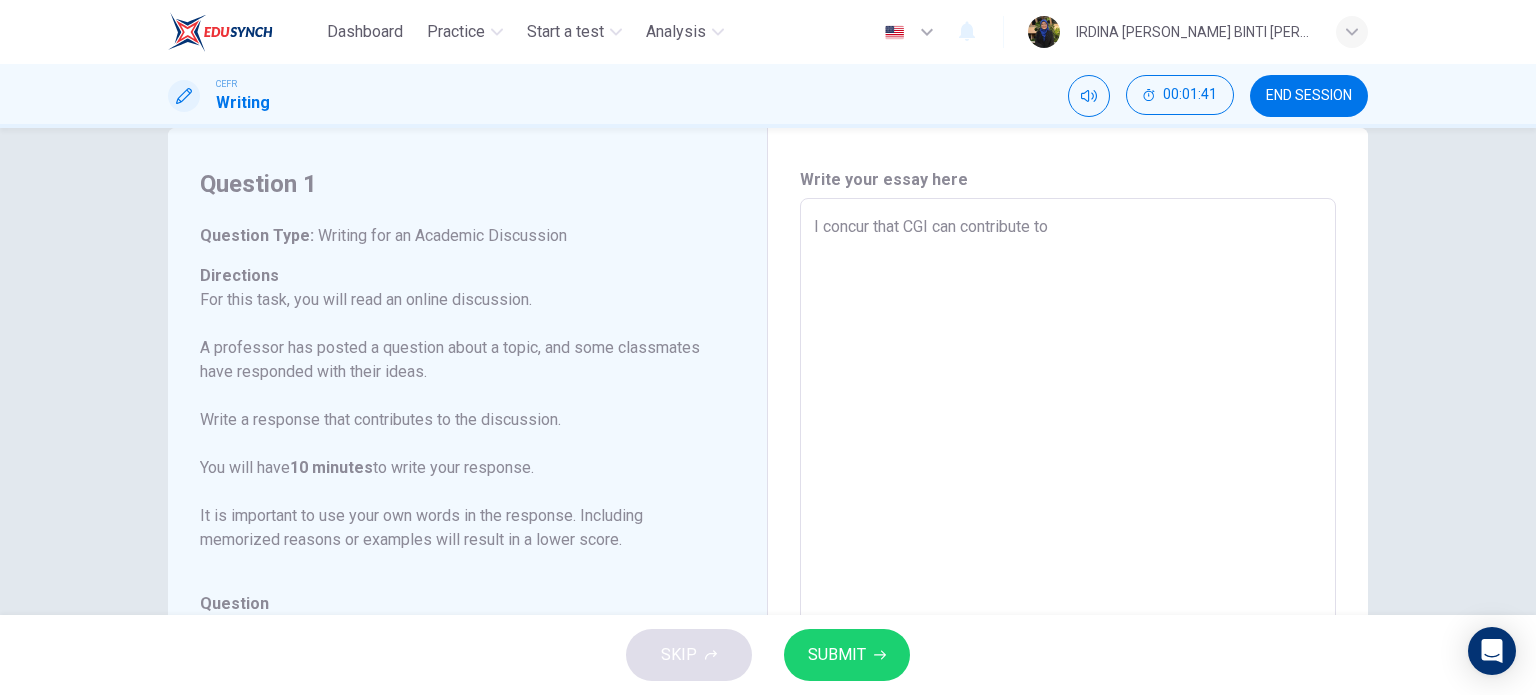 type on "x" 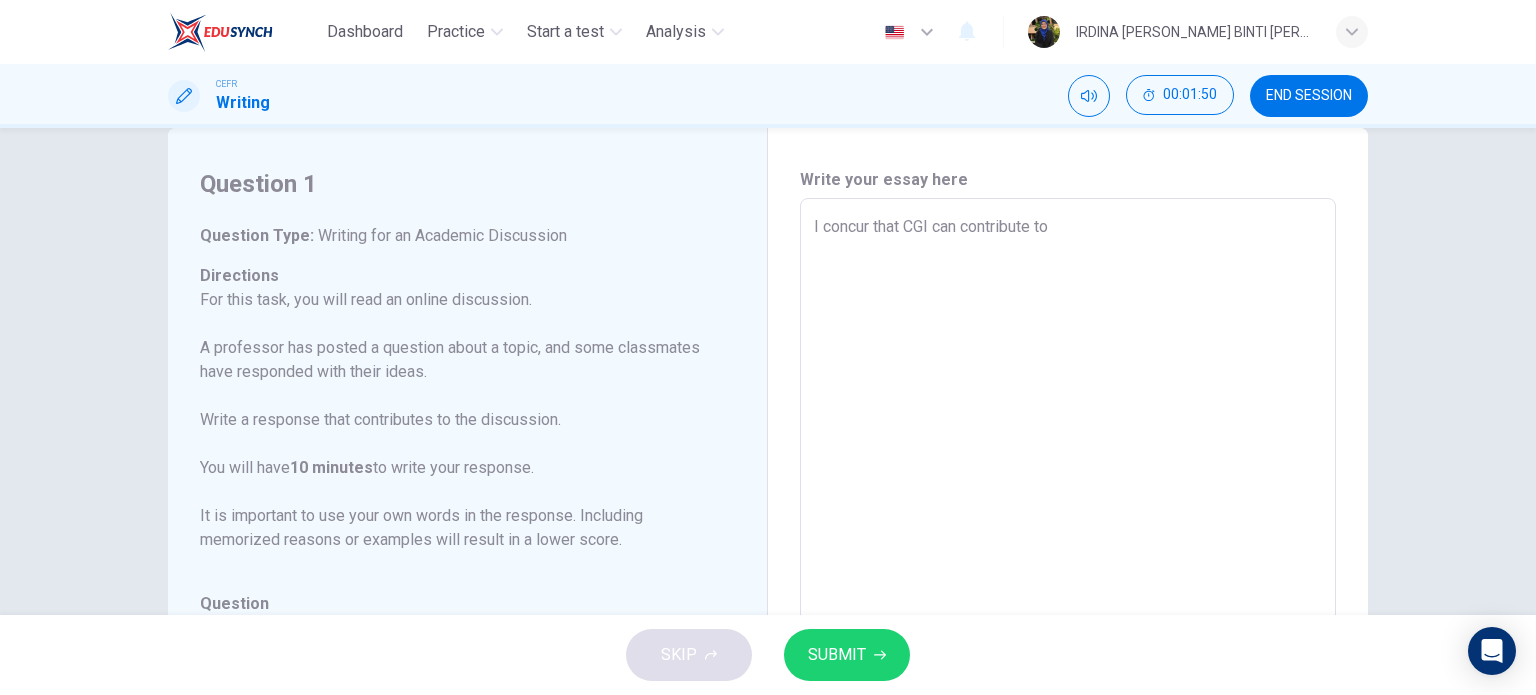 type on "I concur that CGI can contribute to a" 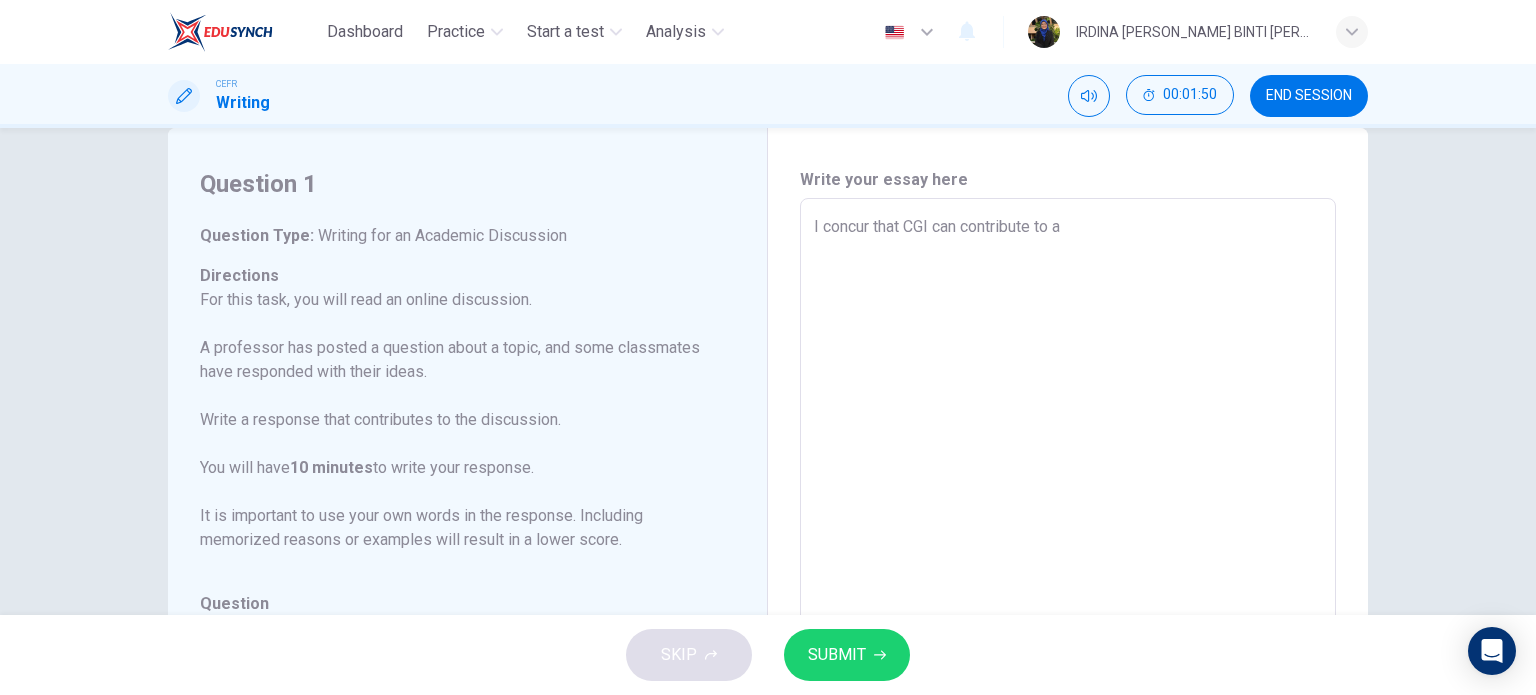 type on "x" 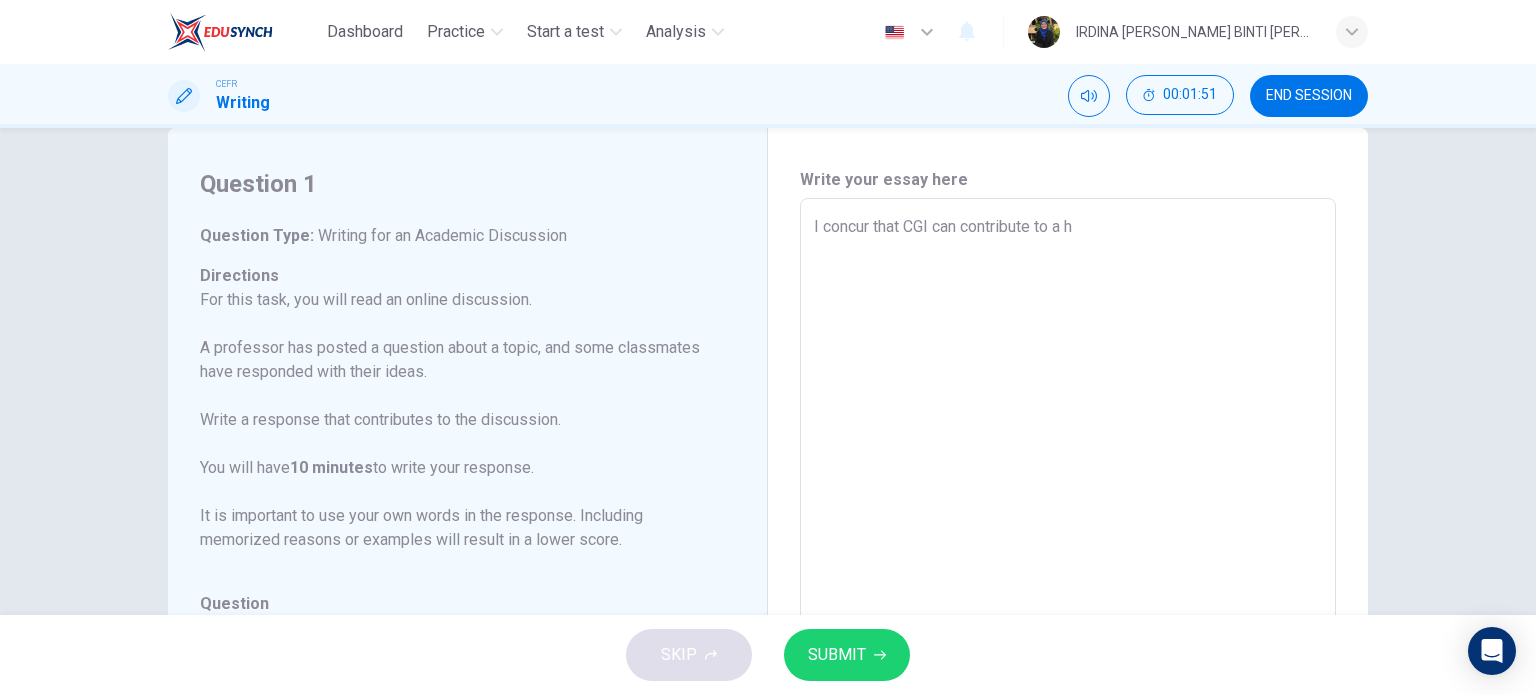 type on "I concur that CGI can contribute to a hi" 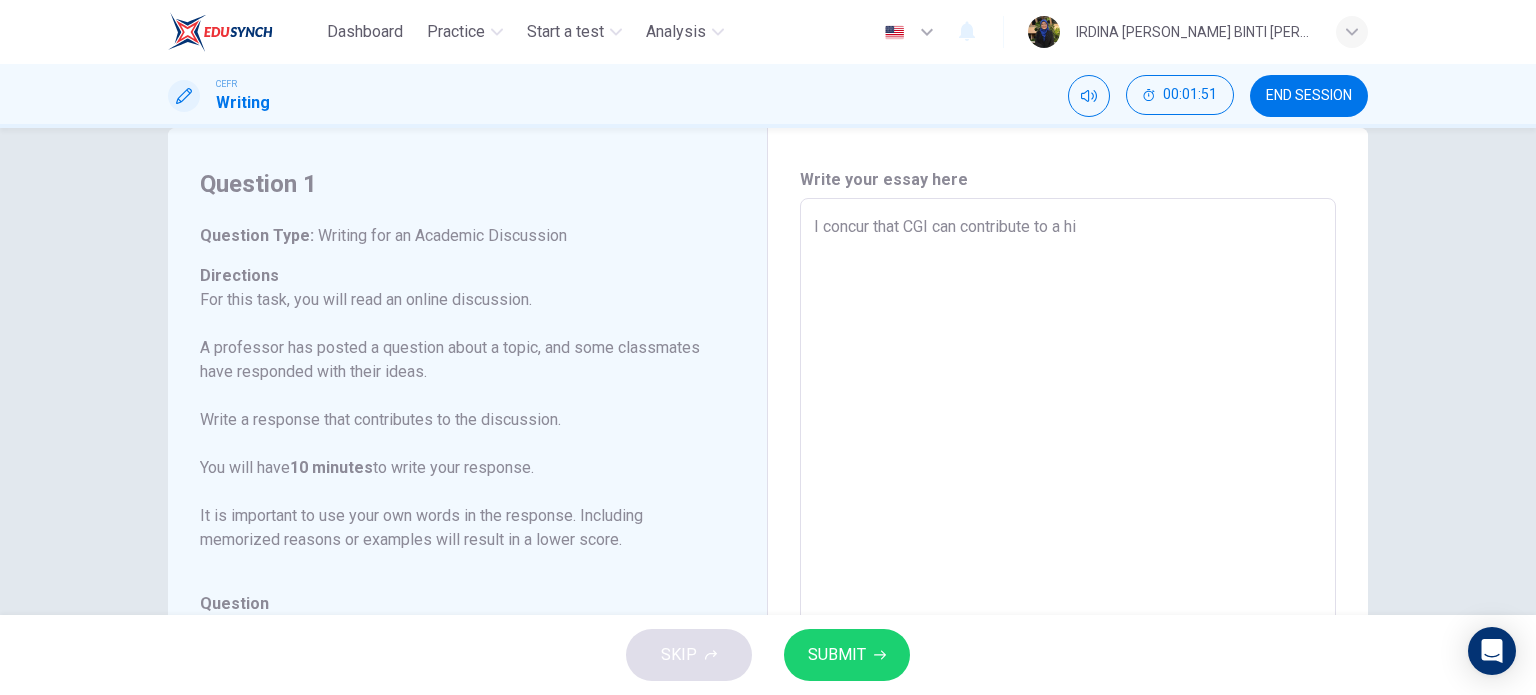 type on "x" 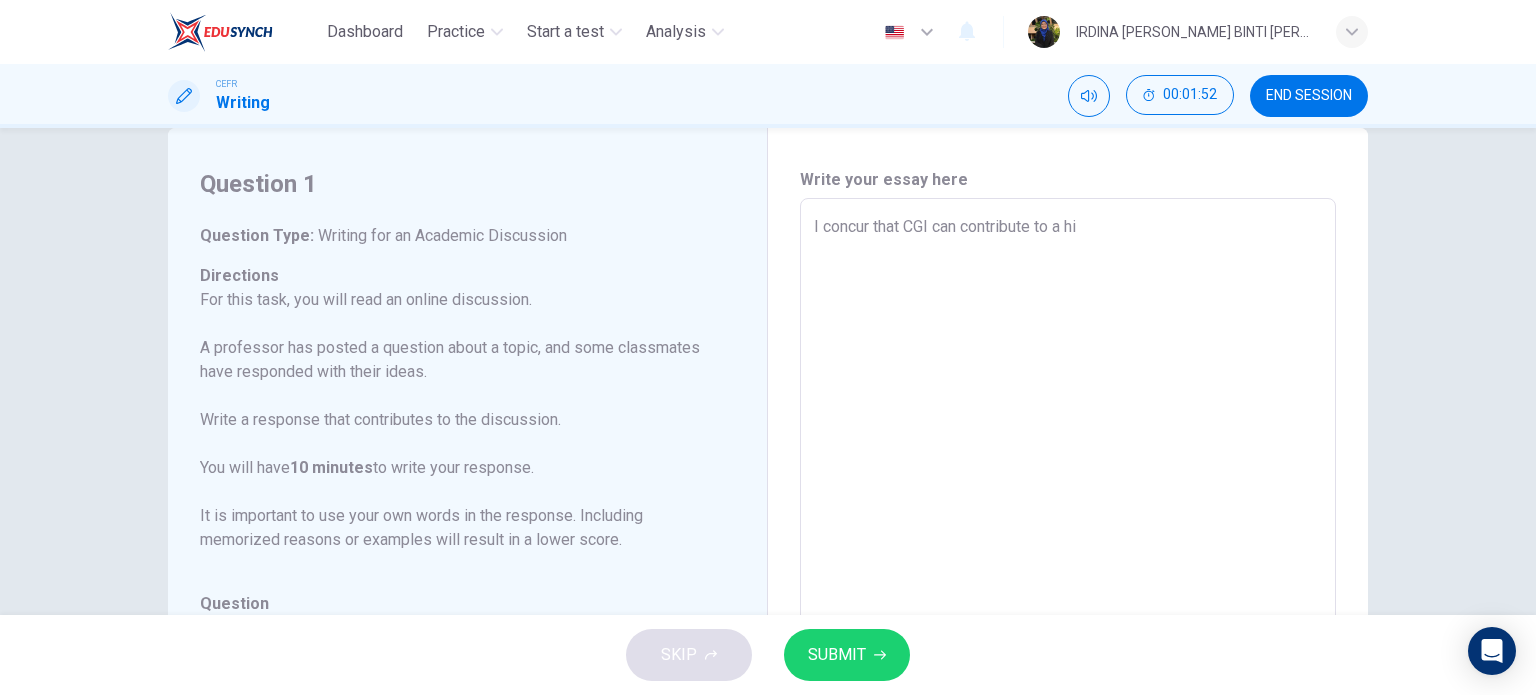 type on "I concur that CGI can contribute to a hig" 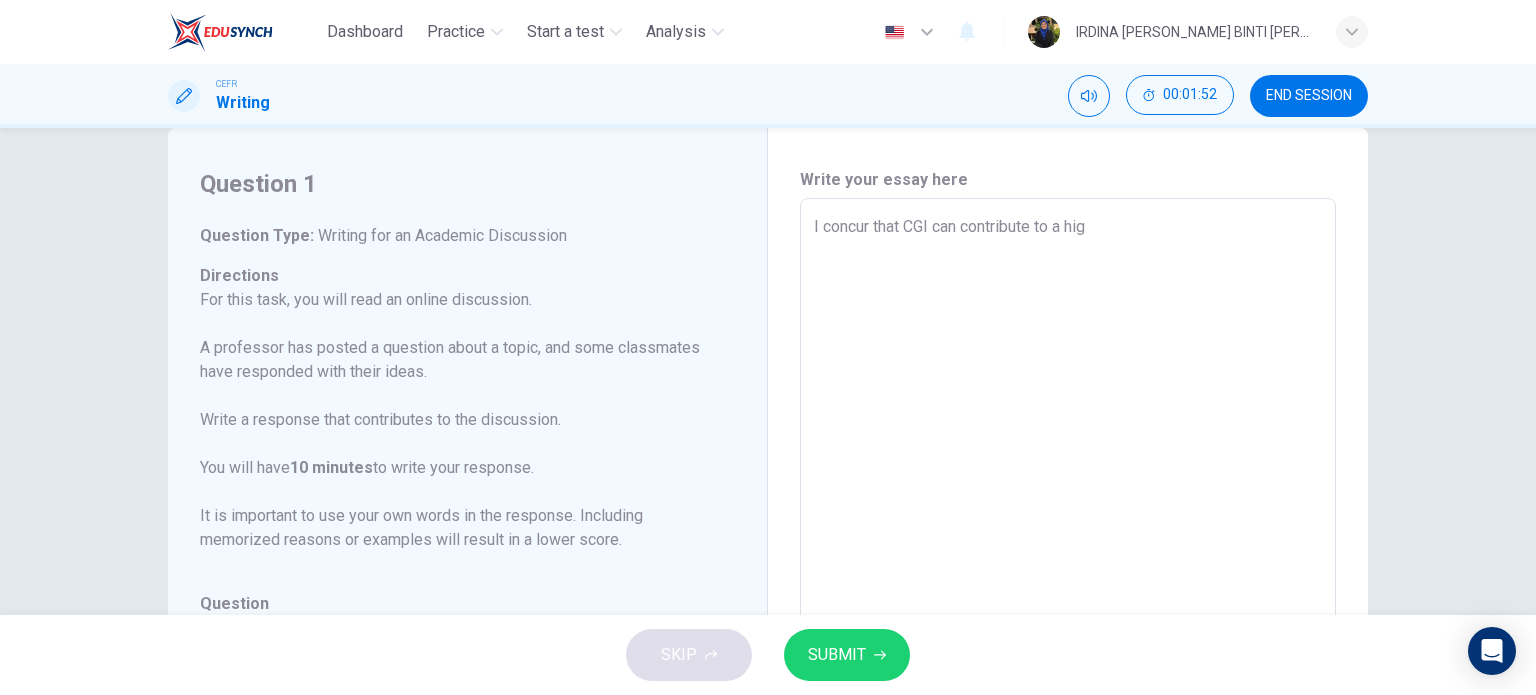 type on "I concur that CGI can contribute to a high" 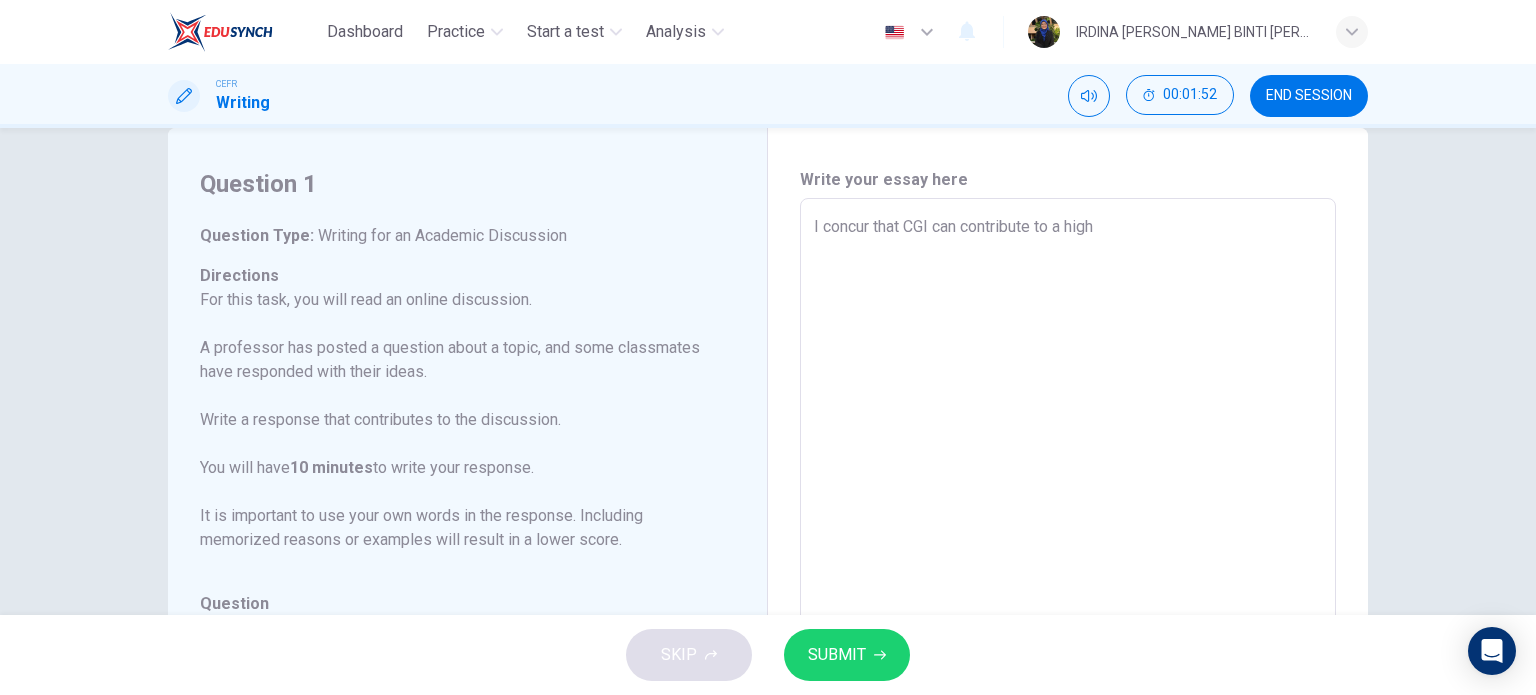 type on "x" 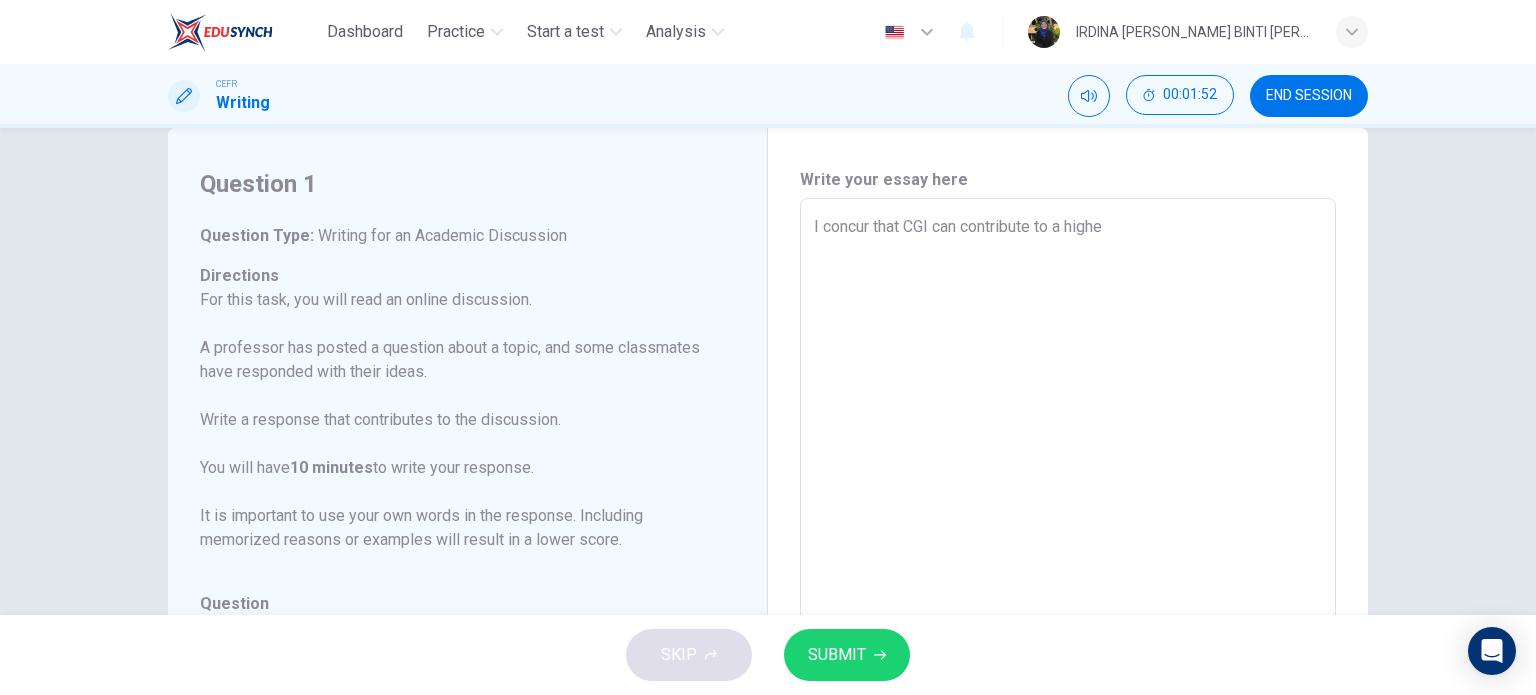 type on "I concur that CGI can contribute to a higher" 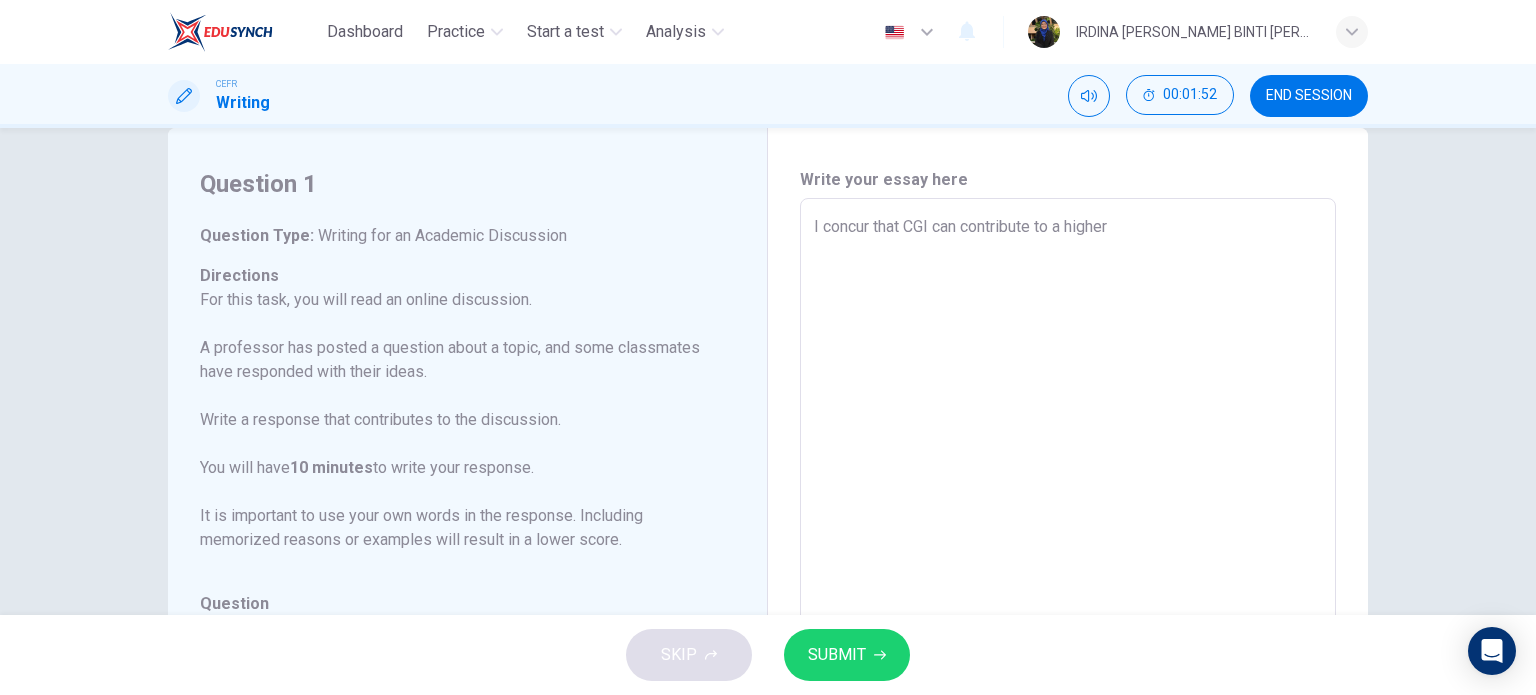 type on "x" 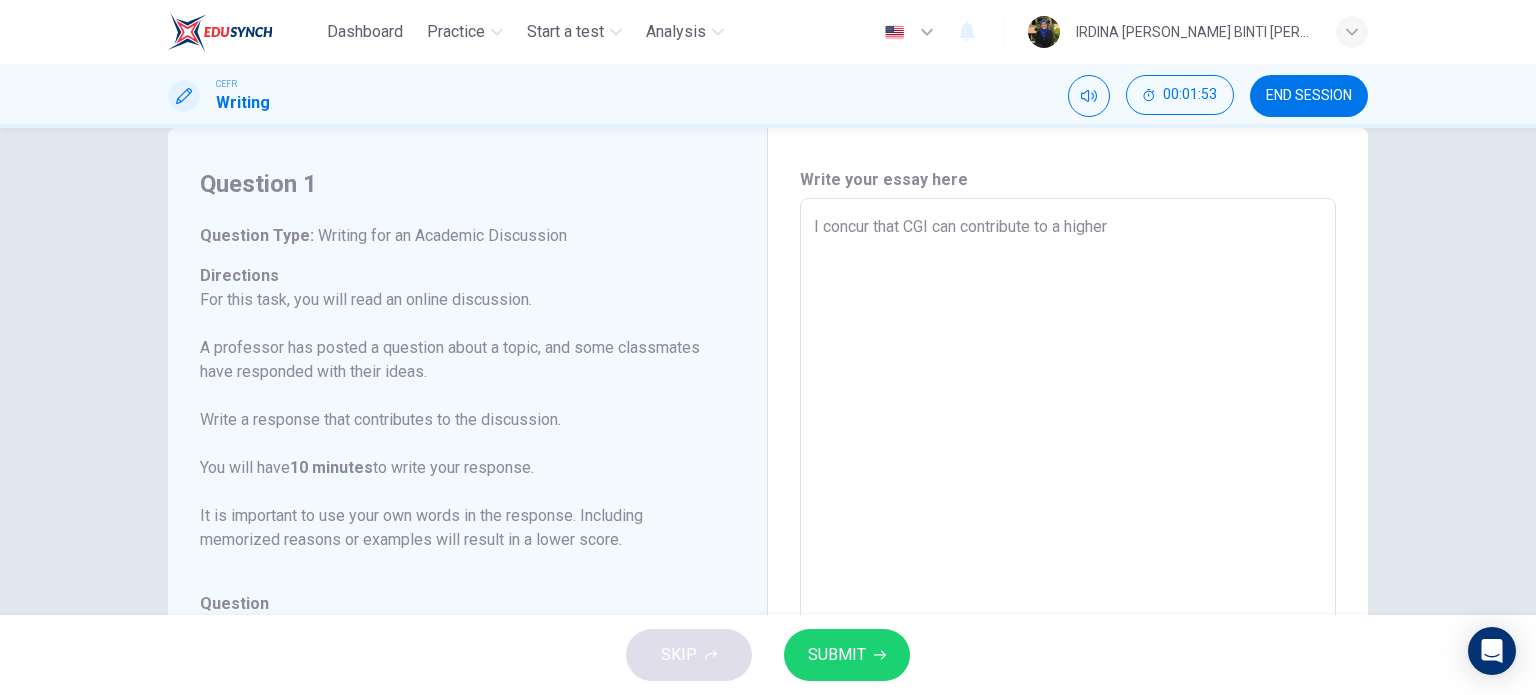 type on "I concur that CGI can contribute to a higher" 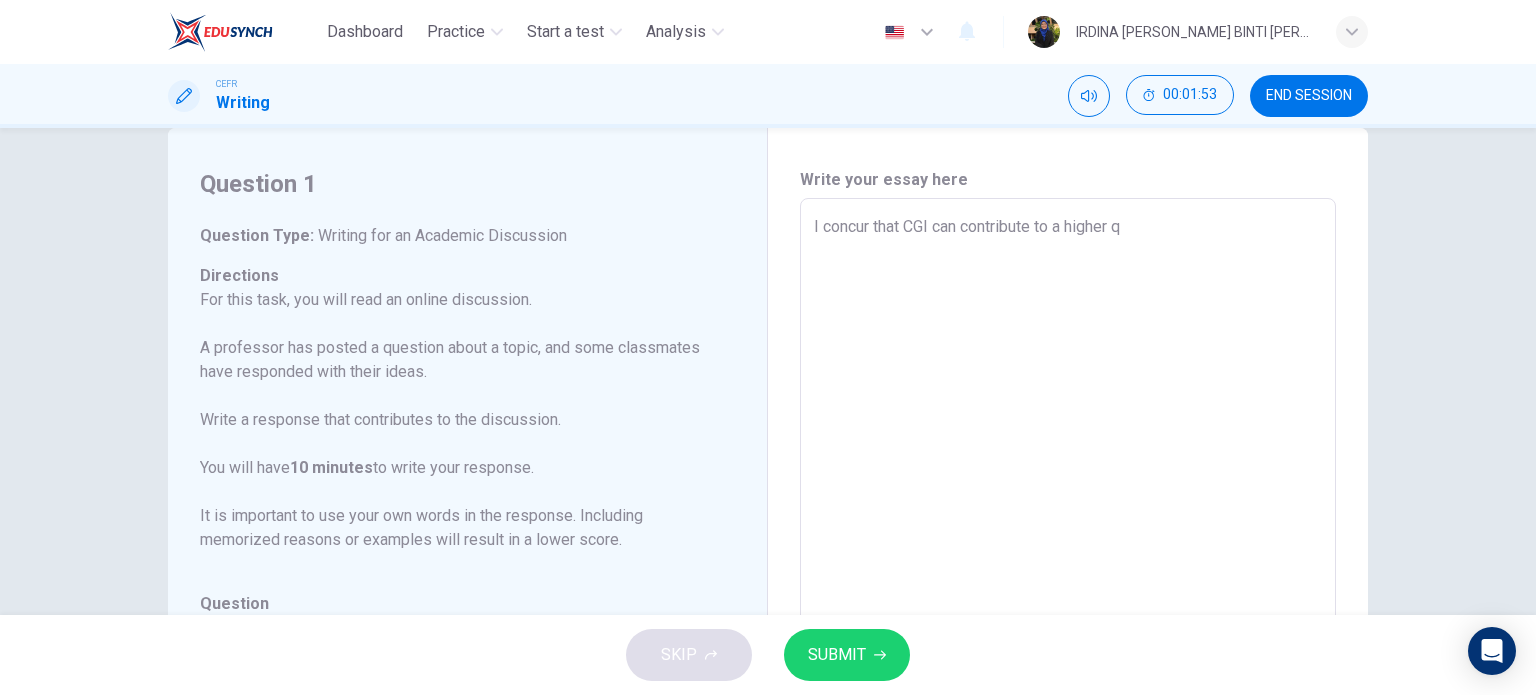 type on "x" 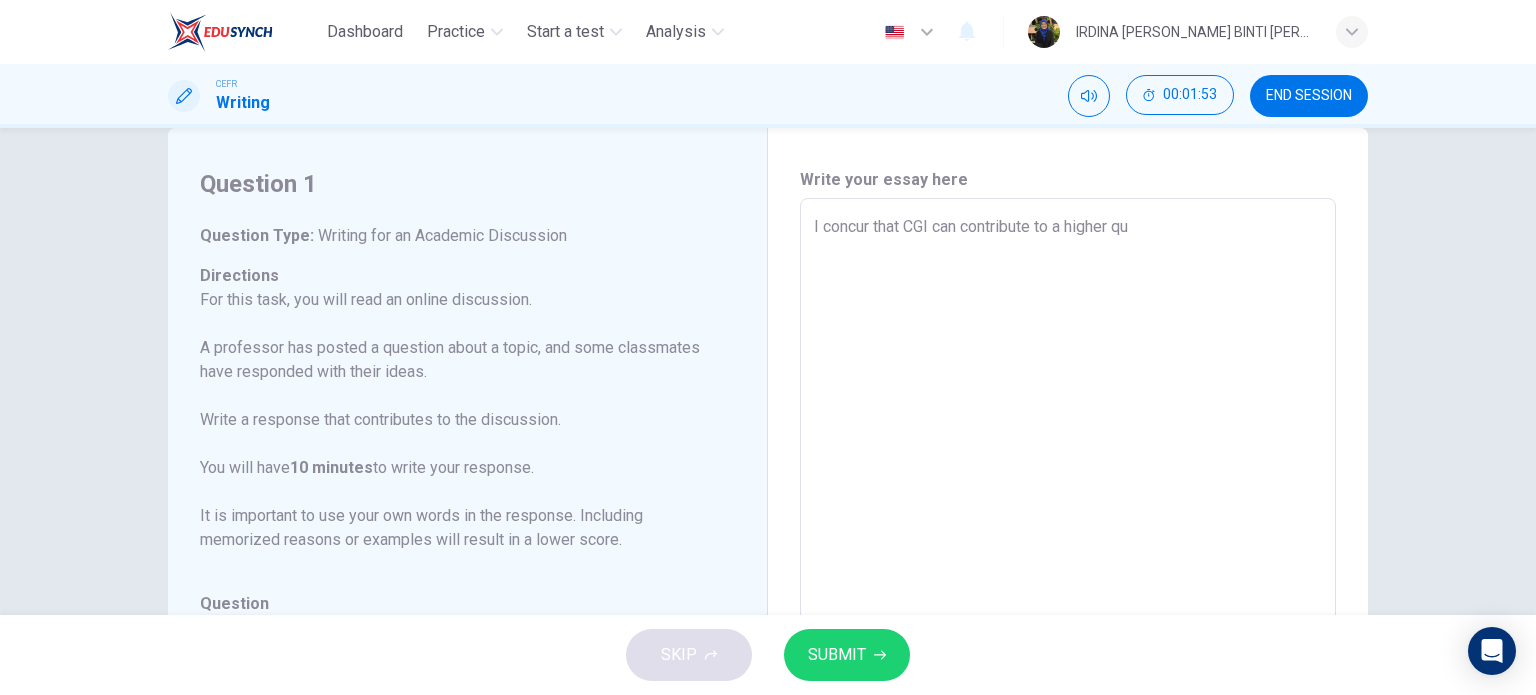type on "x" 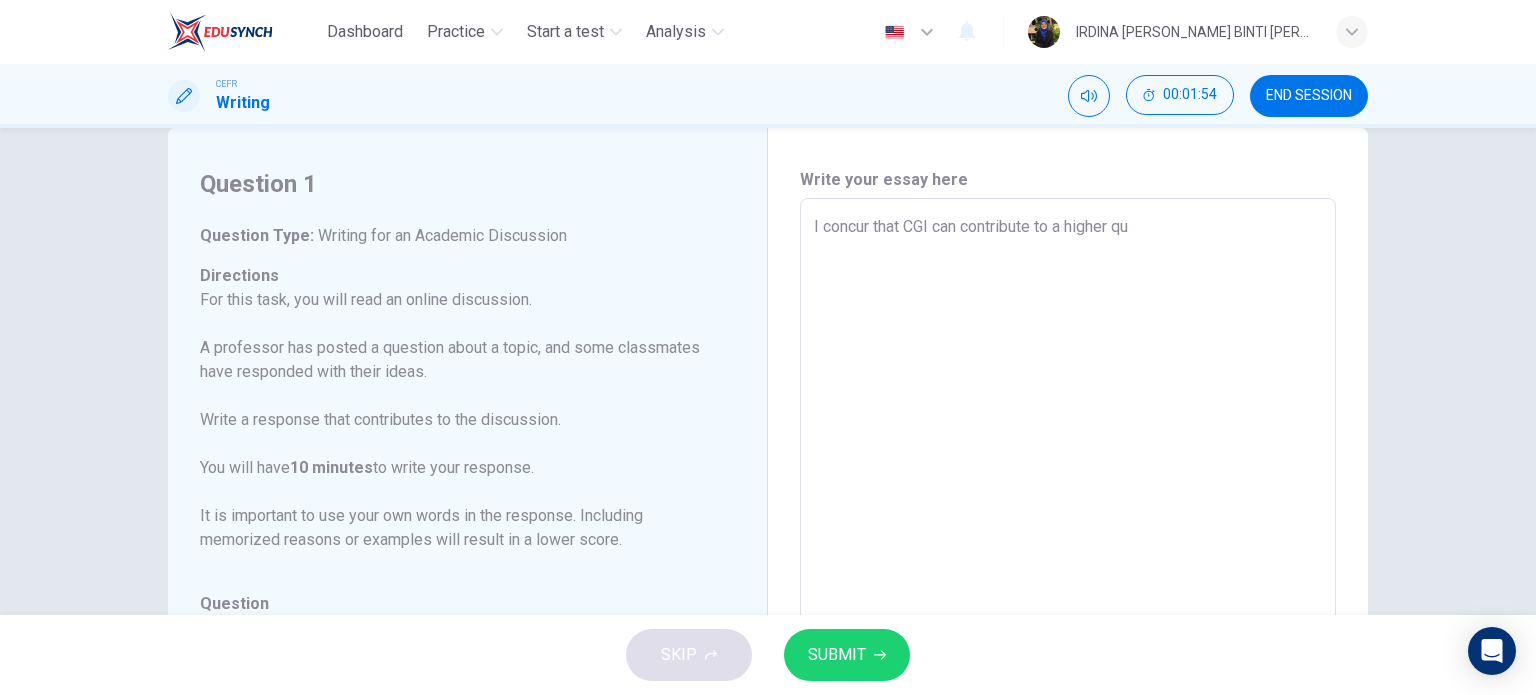 type on "I concur that CGI can contribute to a higher qua" 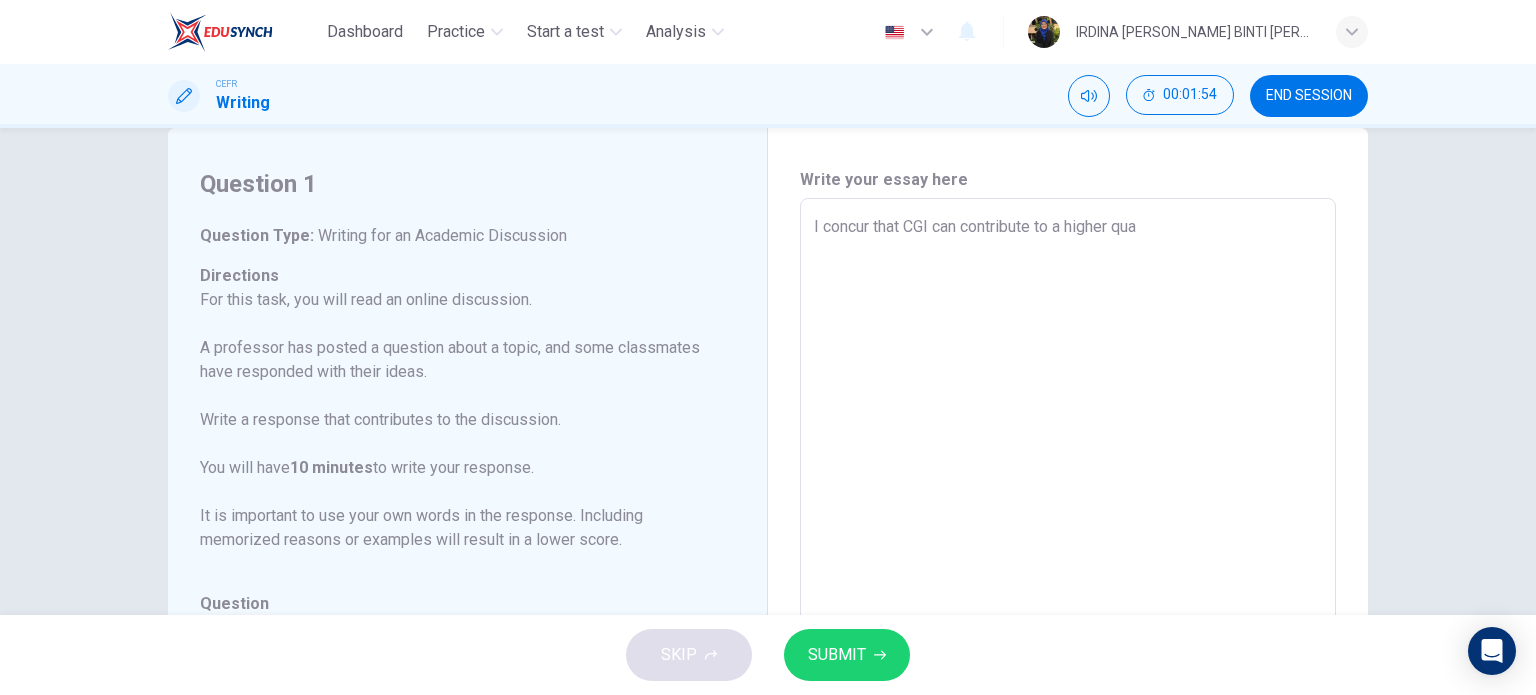 type on "I concur that CGI can contribute to a higher qual" 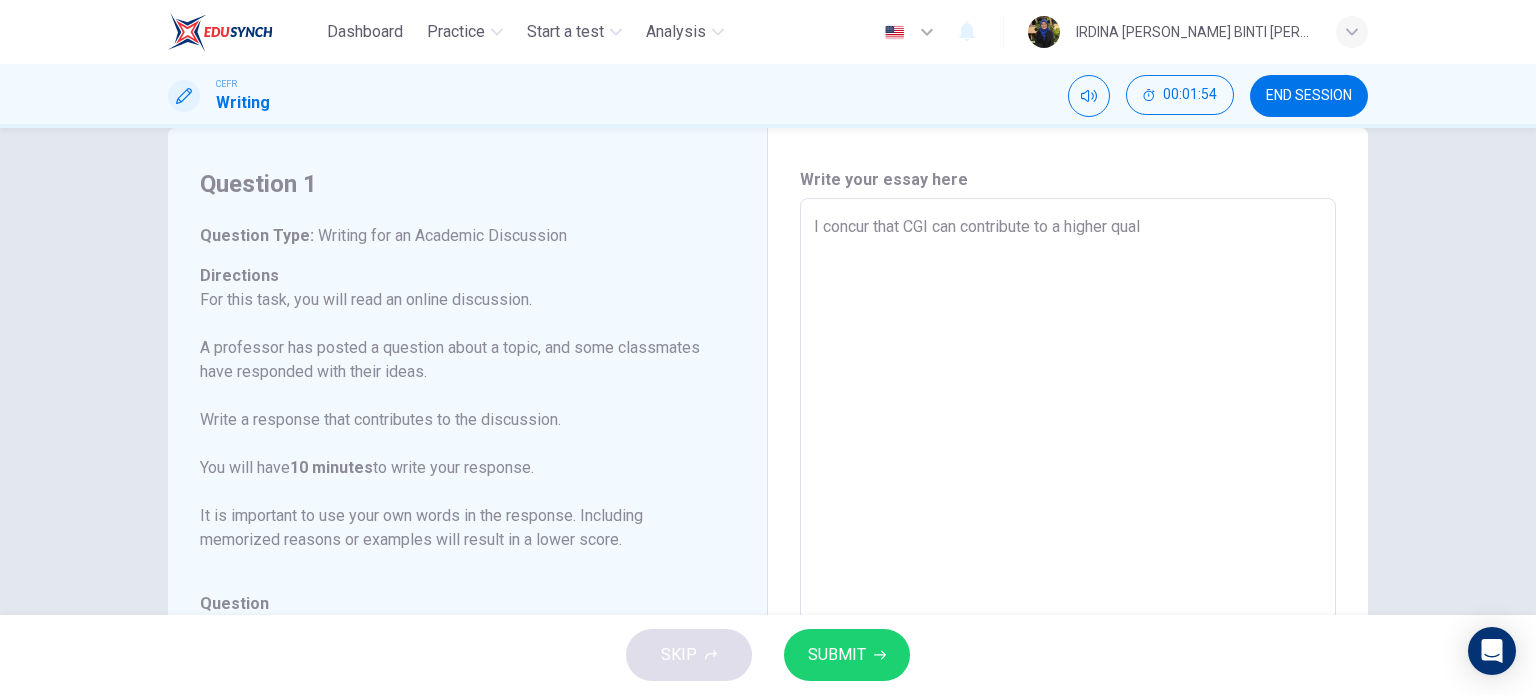 type on "x" 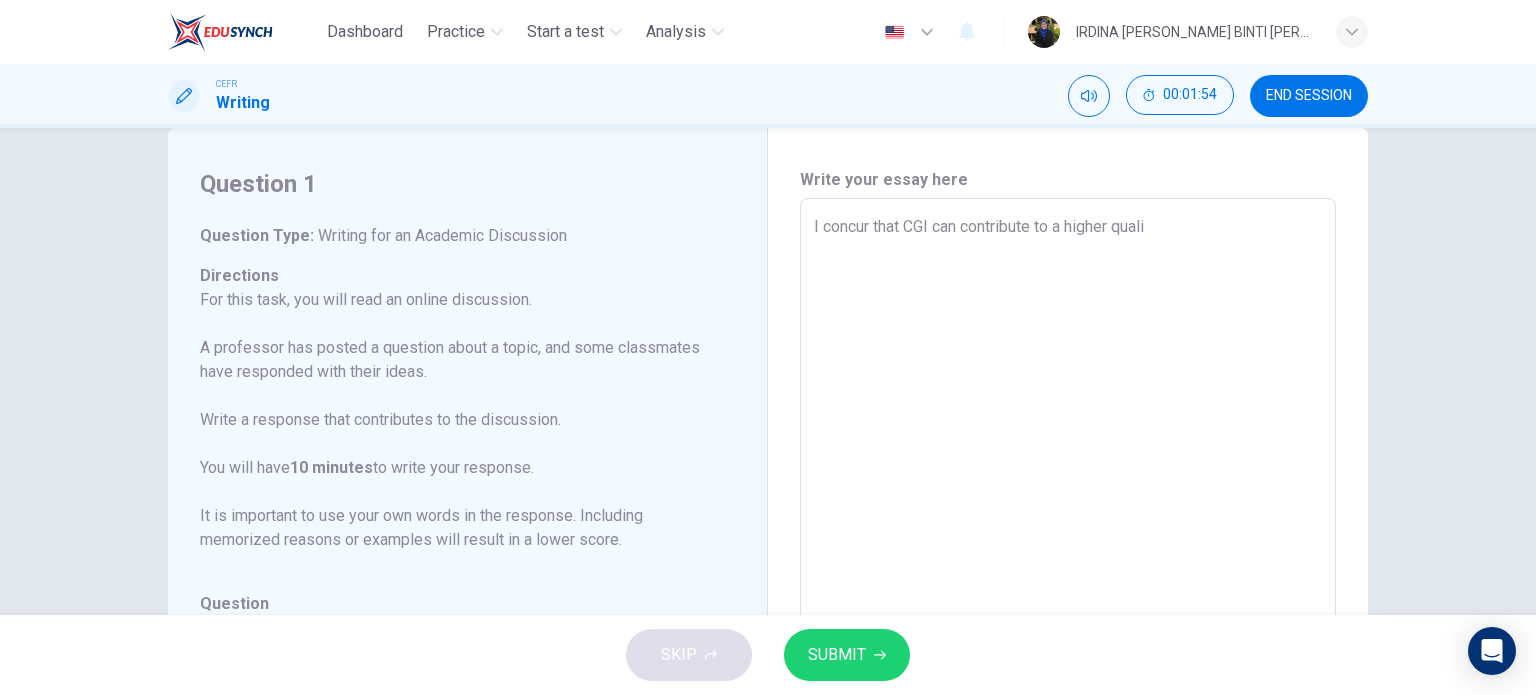 type on "x" 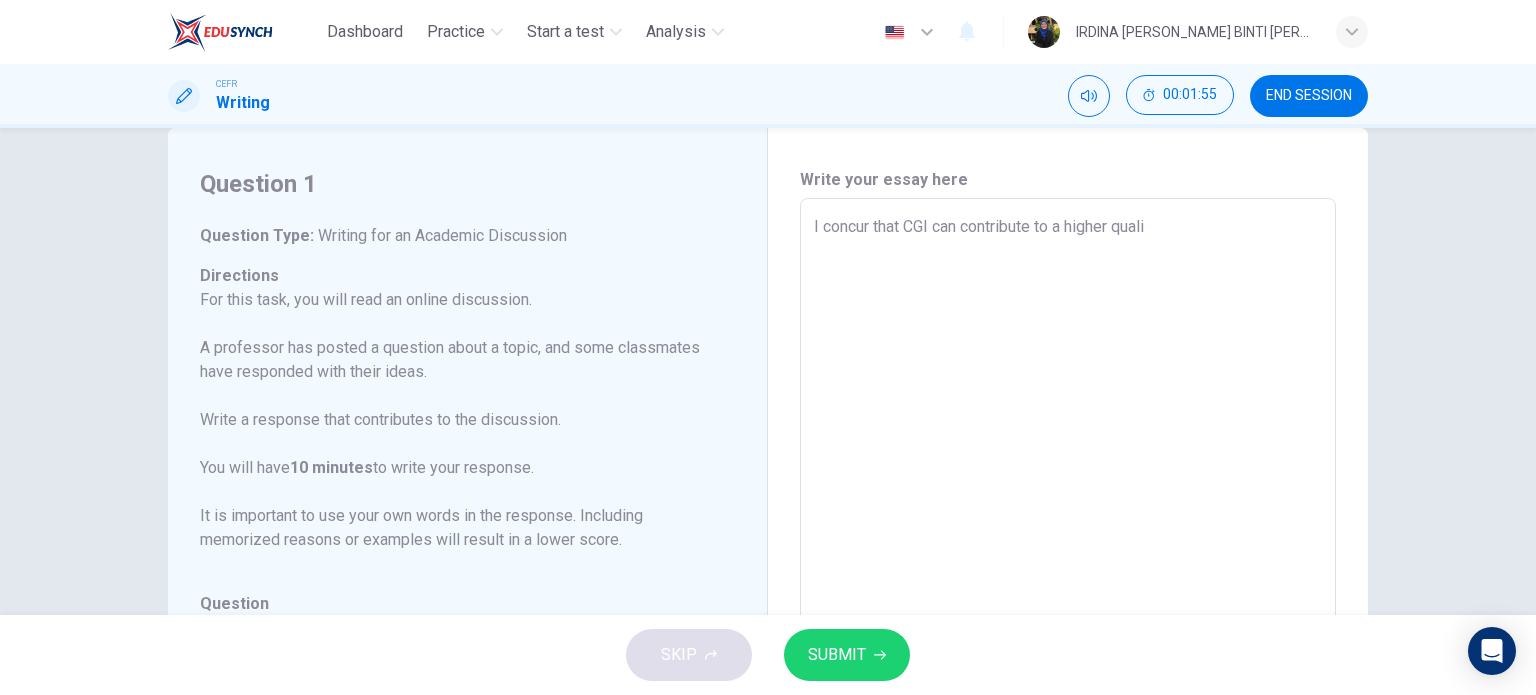 type on "I concur that CGI can contribute to a higher qualit" 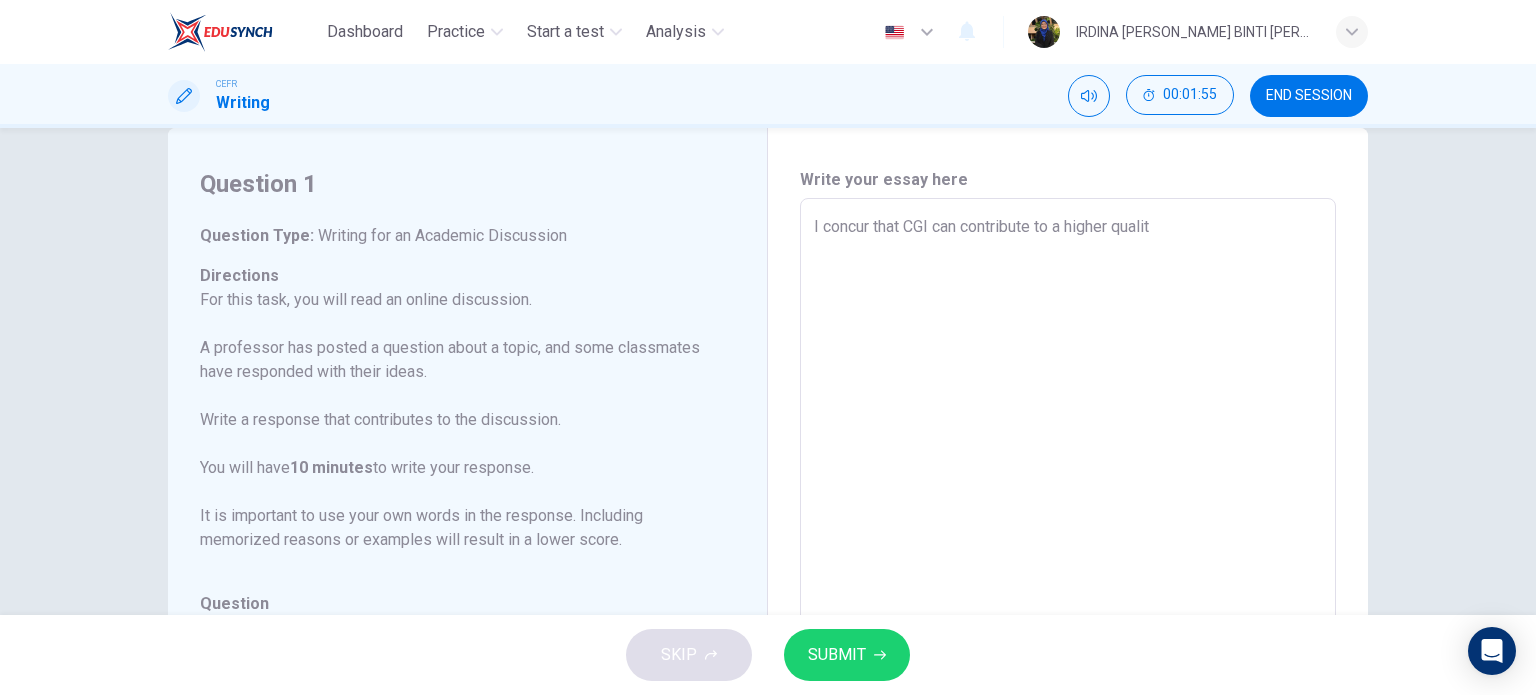 type on "I concur that CGI can contribute to a higher quality" 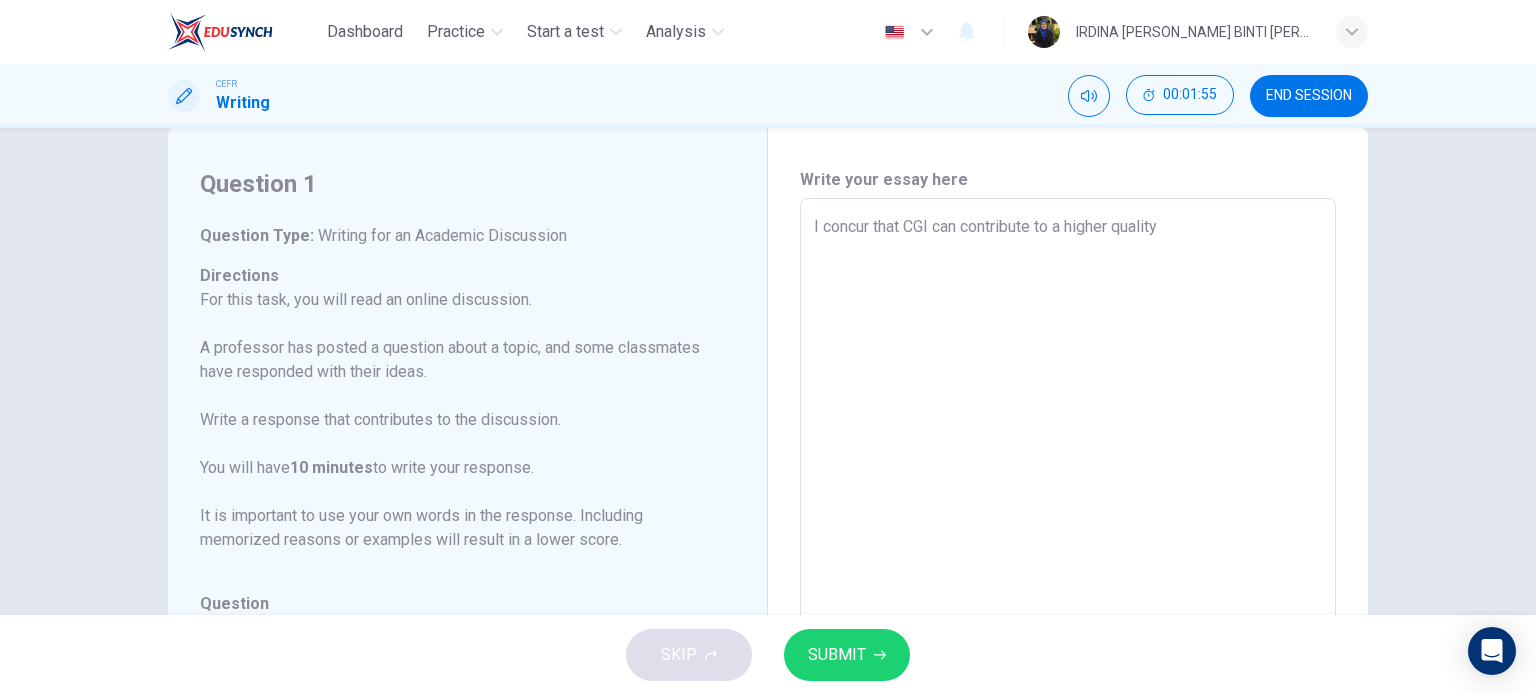 type on "x" 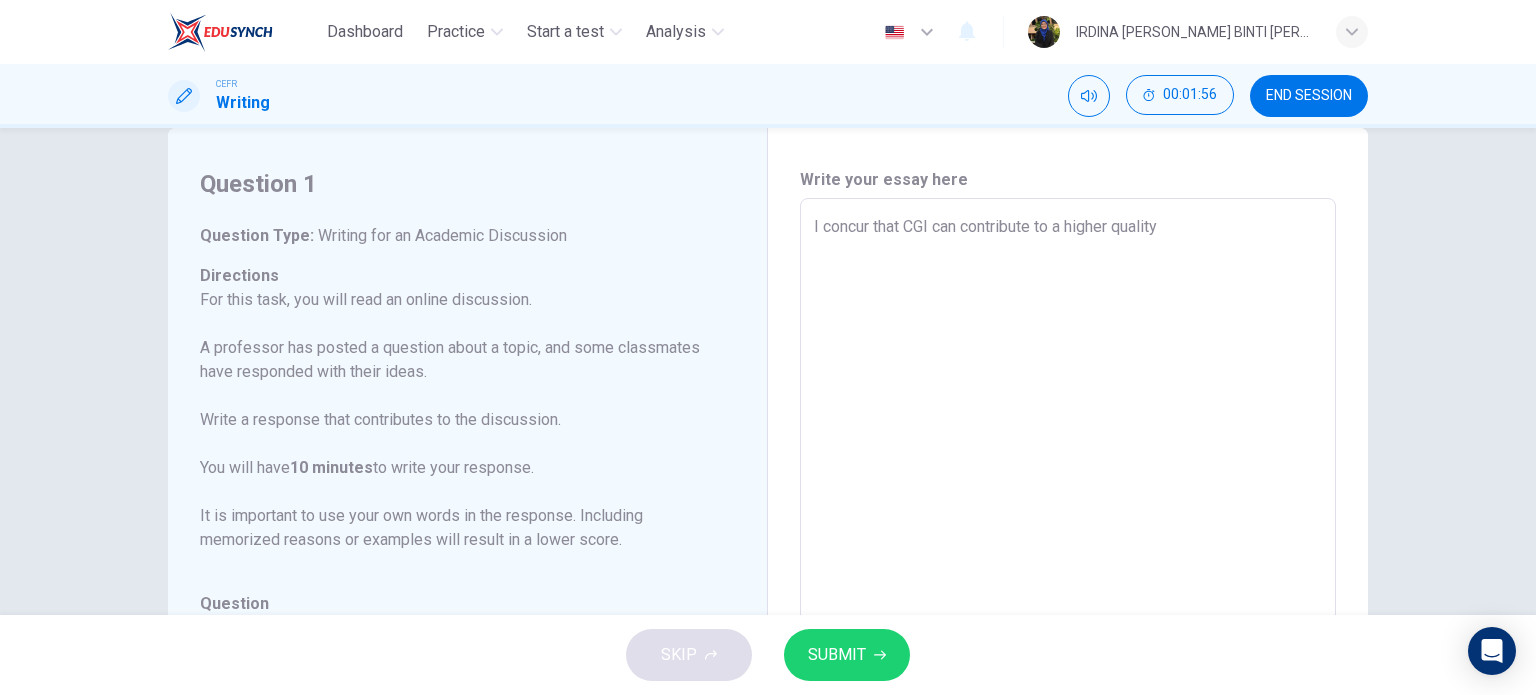 type on "I concur that CGI can contribute to a higher quality" 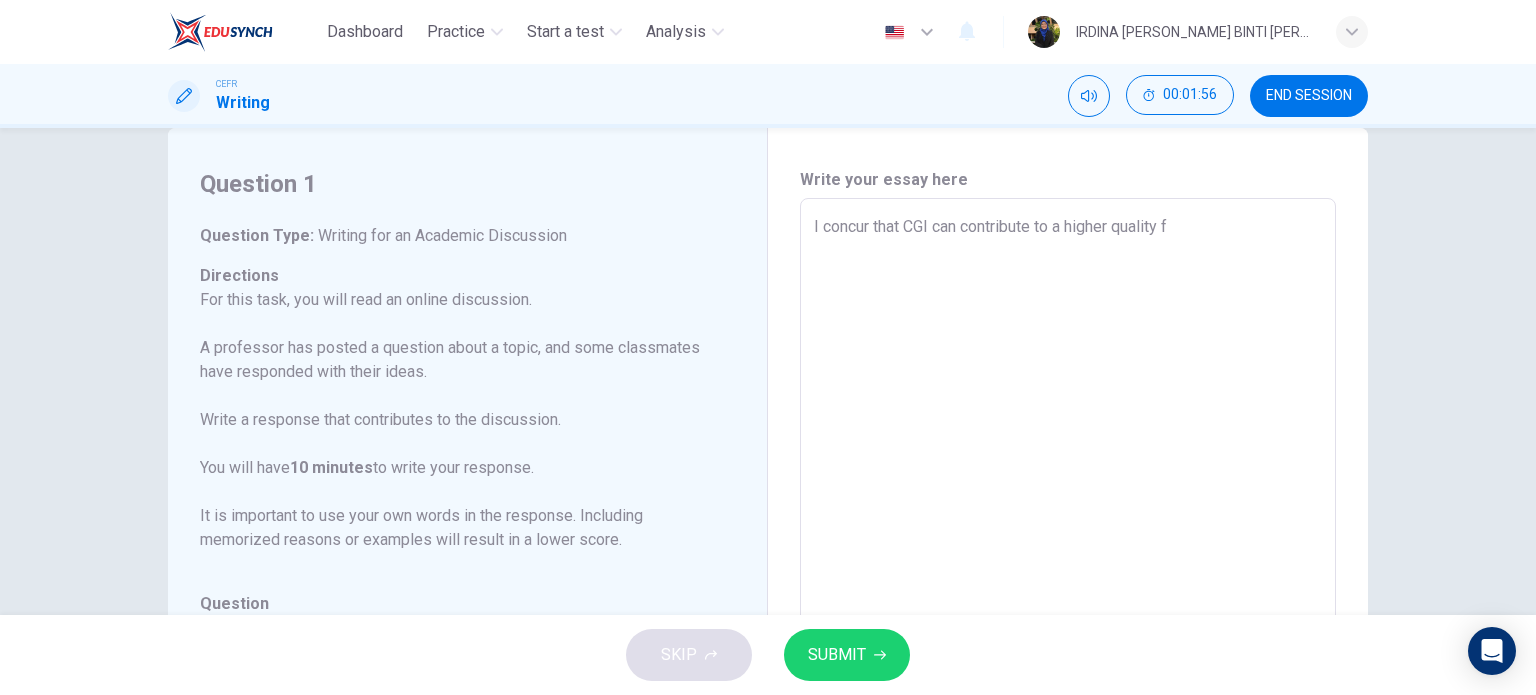 type on "I concur that CGI can contribute to a higher quality fi" 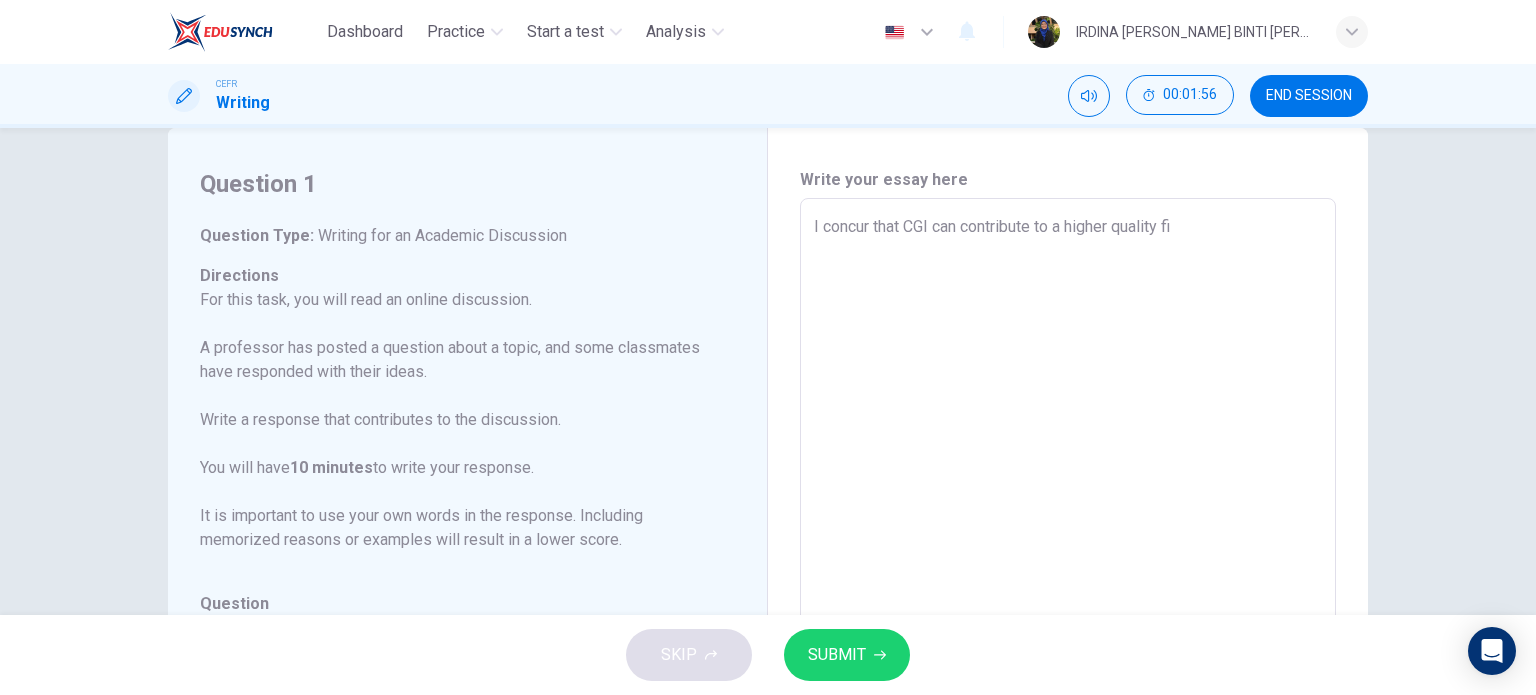 type on "x" 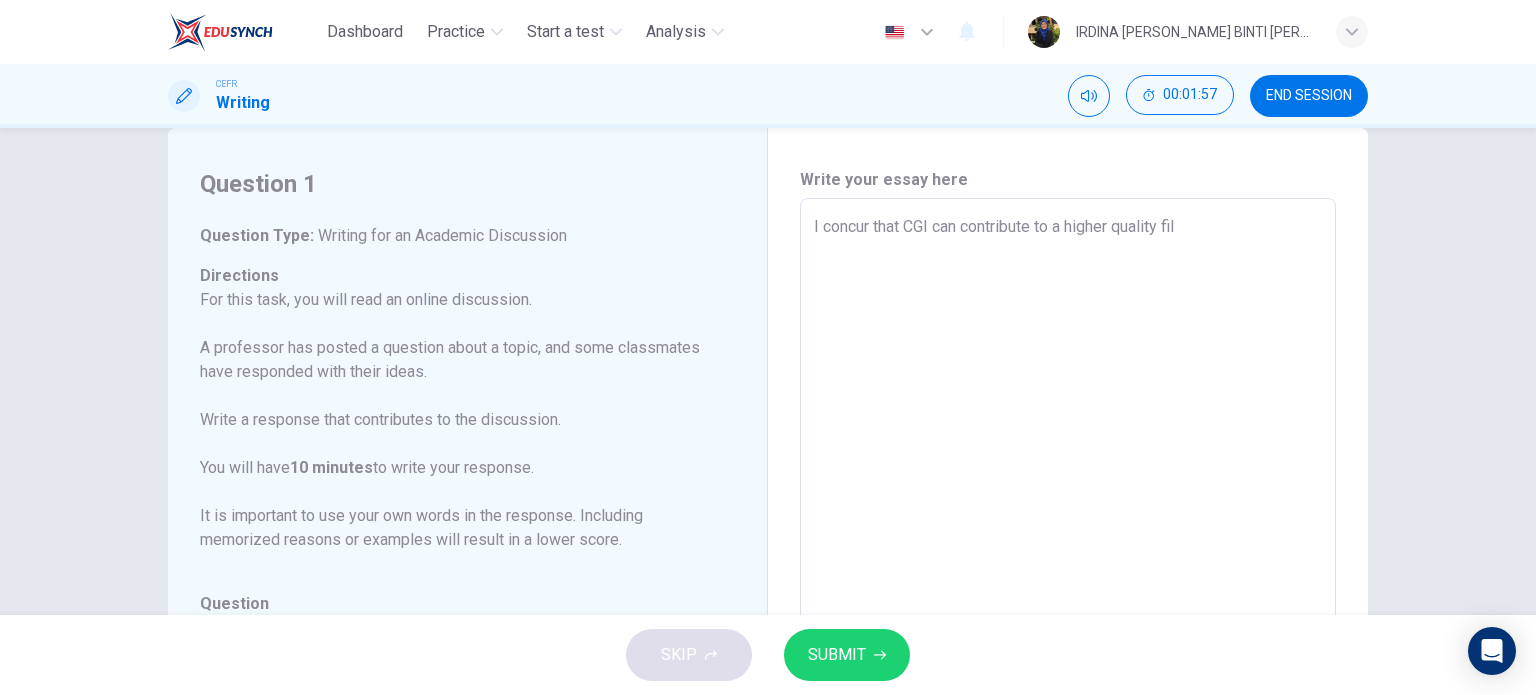 type on "x" 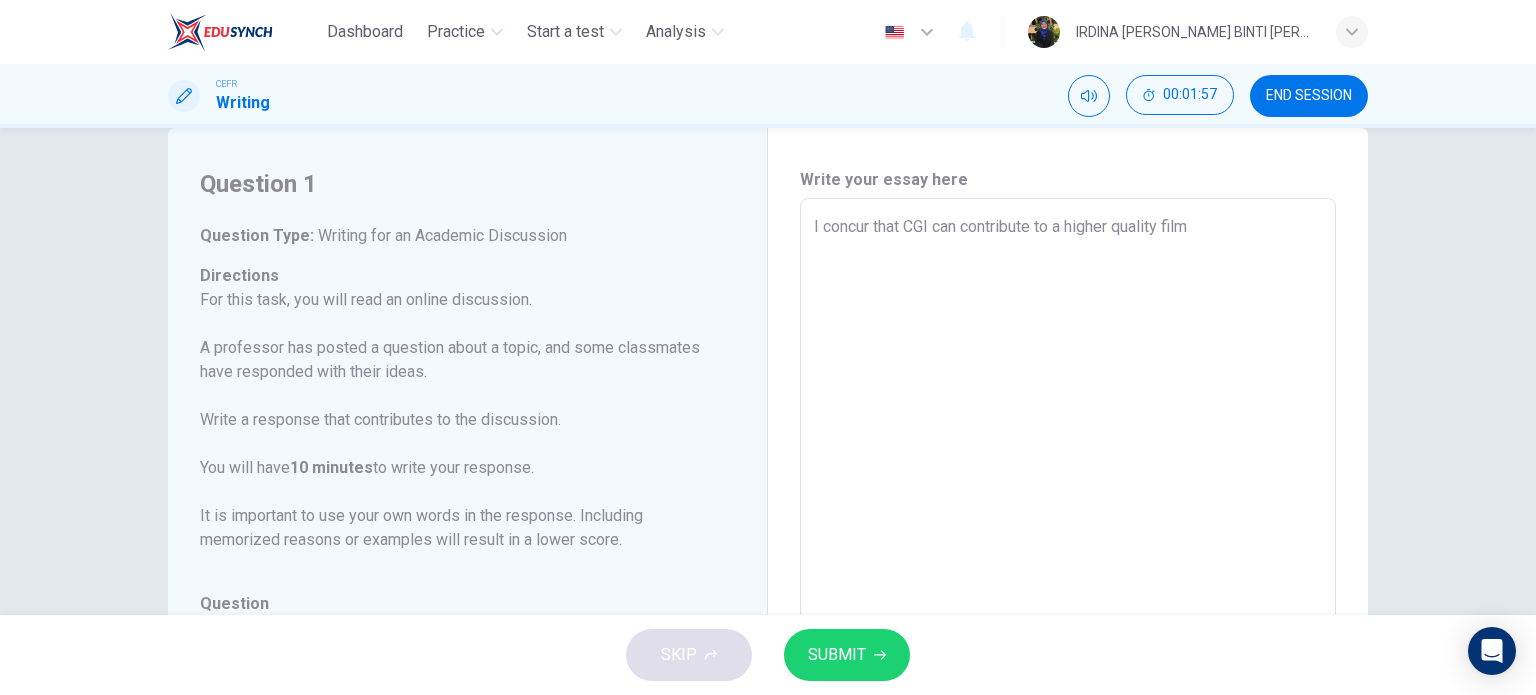 type on "x" 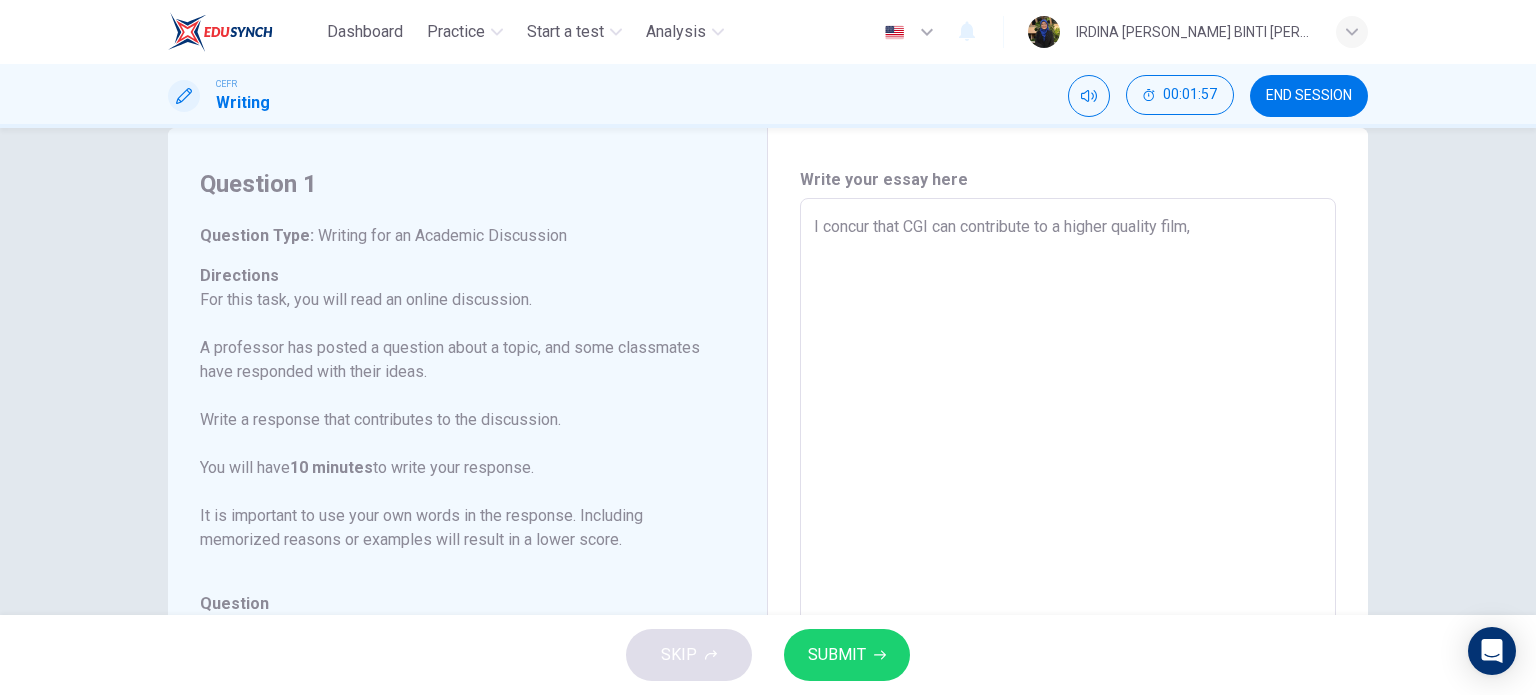 type on "x" 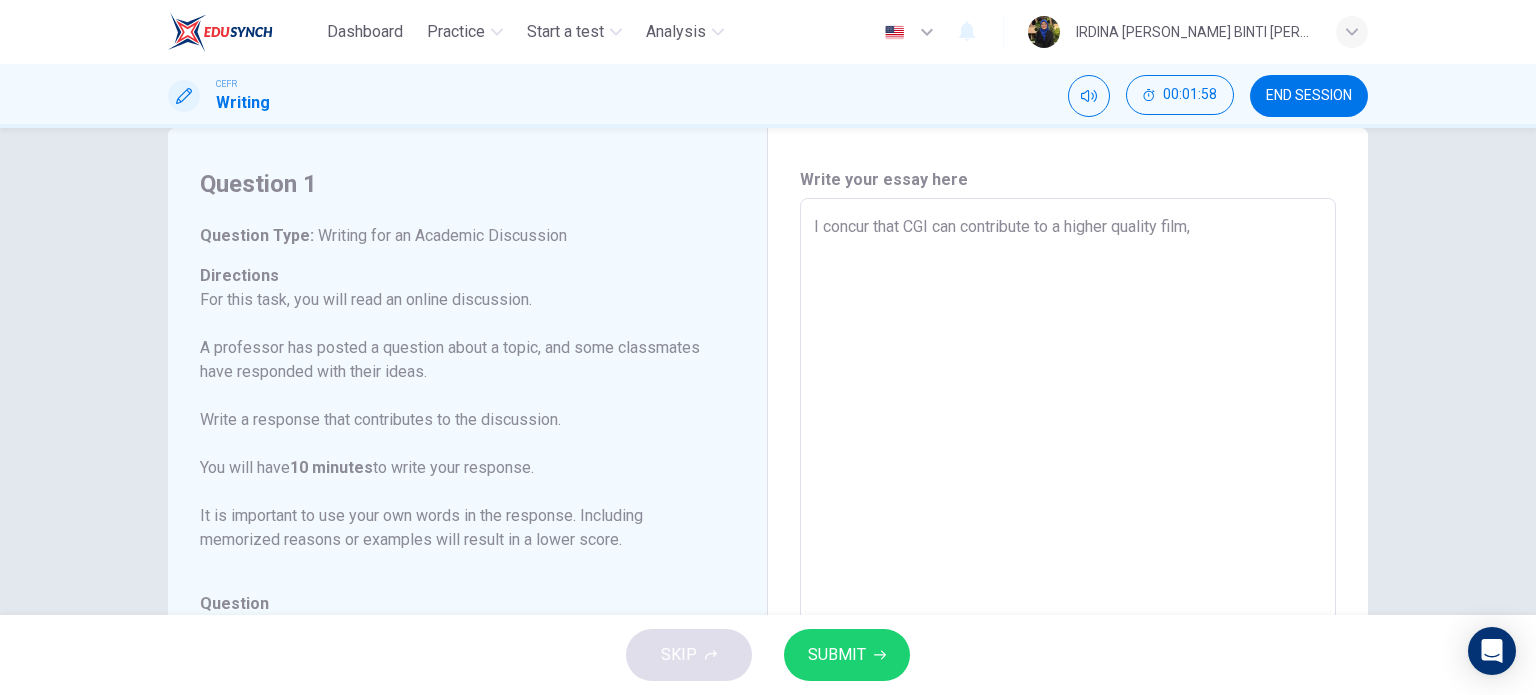 type on "I concur that CGI can contribute to a higher quality film," 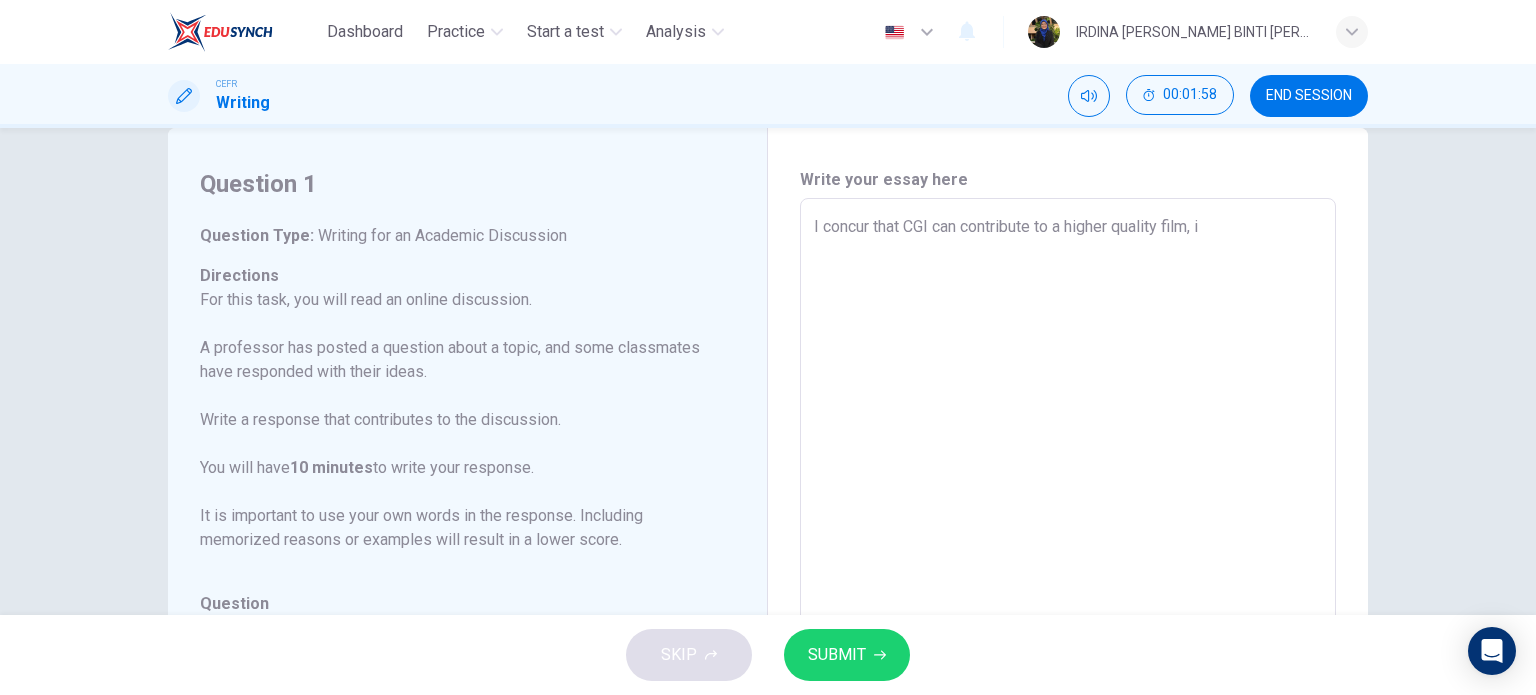 type on "x" 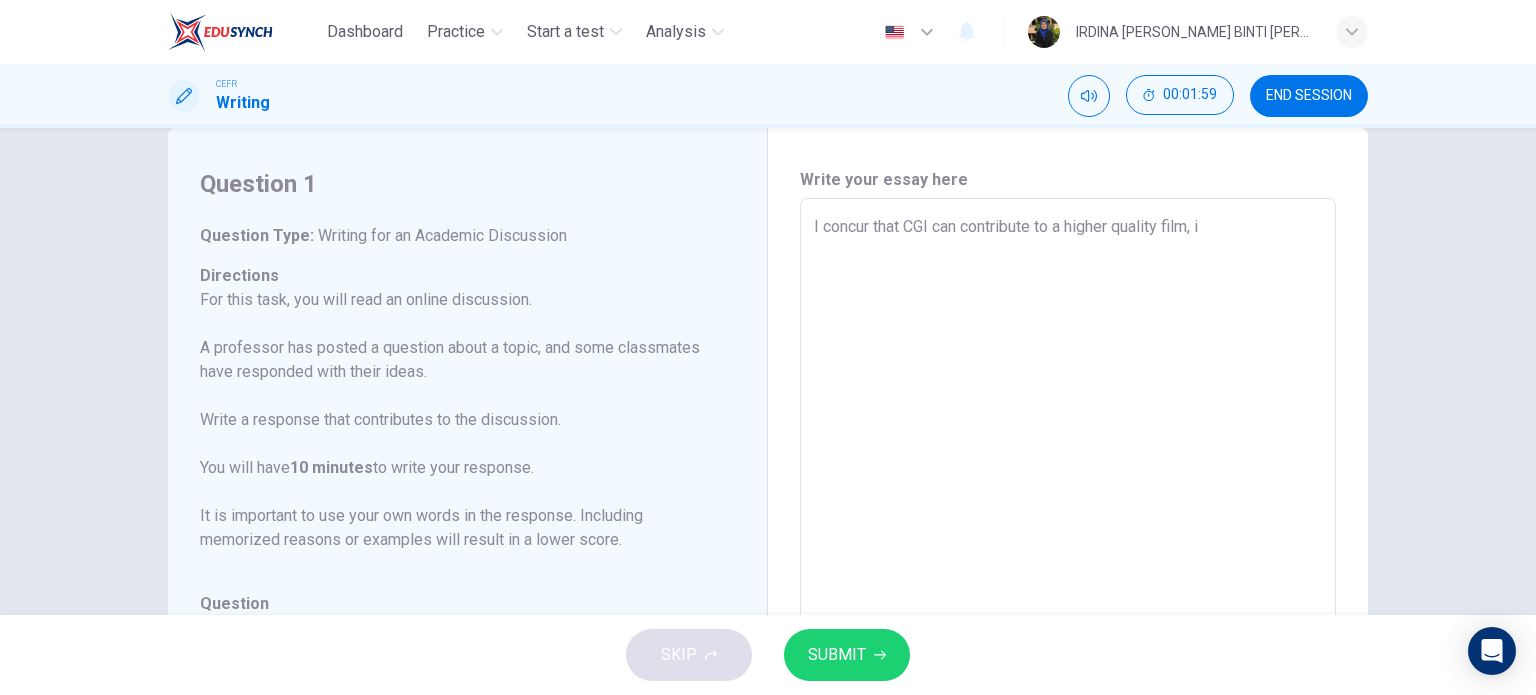 type on "I concur that CGI can contribute to a higher quality film, if" 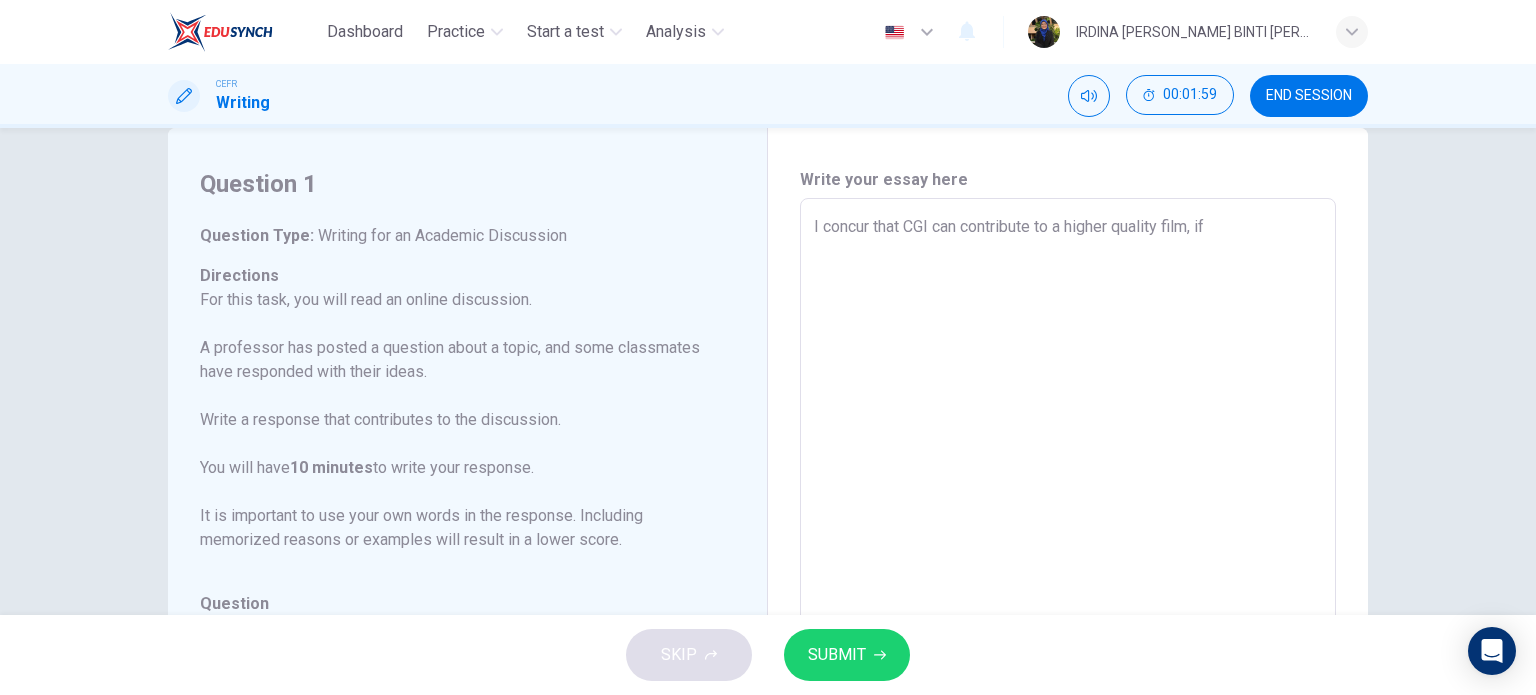 type on "x" 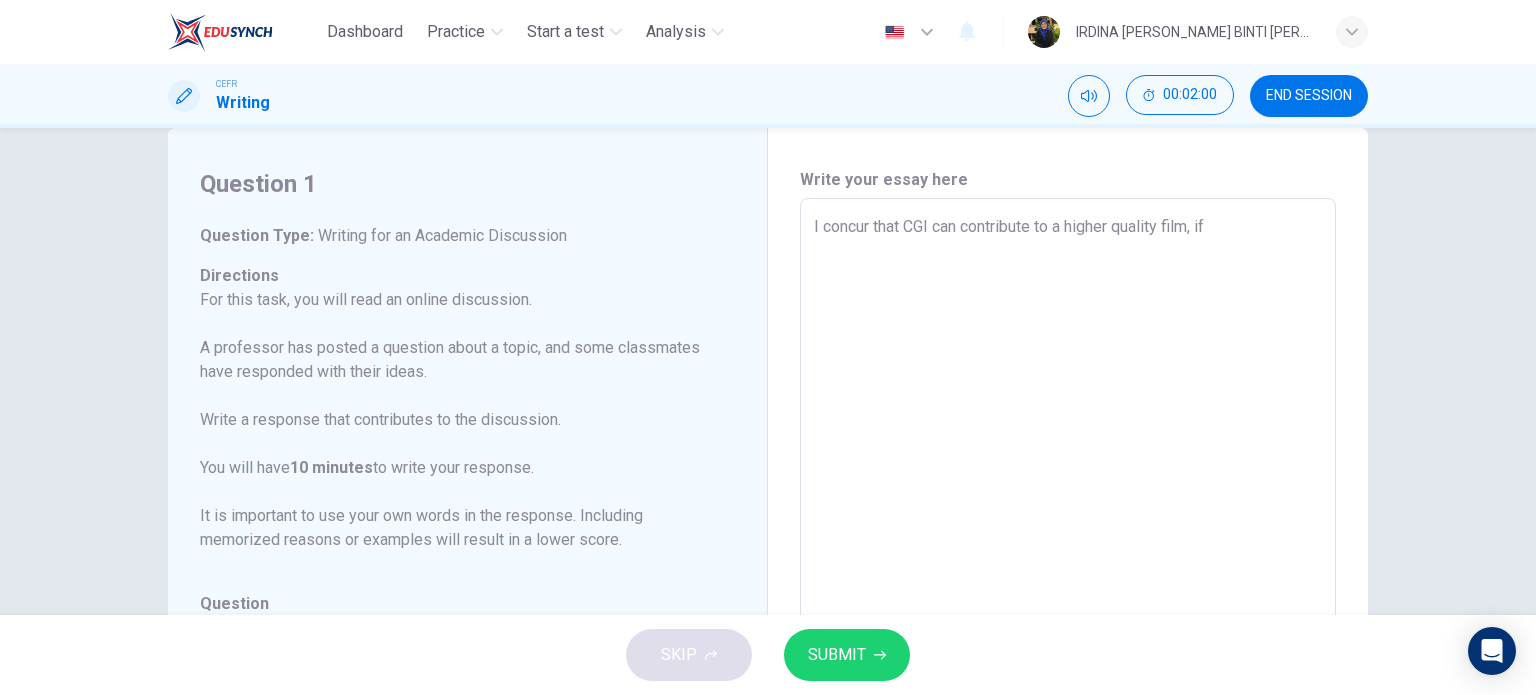 type on "I concur that CGI can contribute to a higher quality film, if" 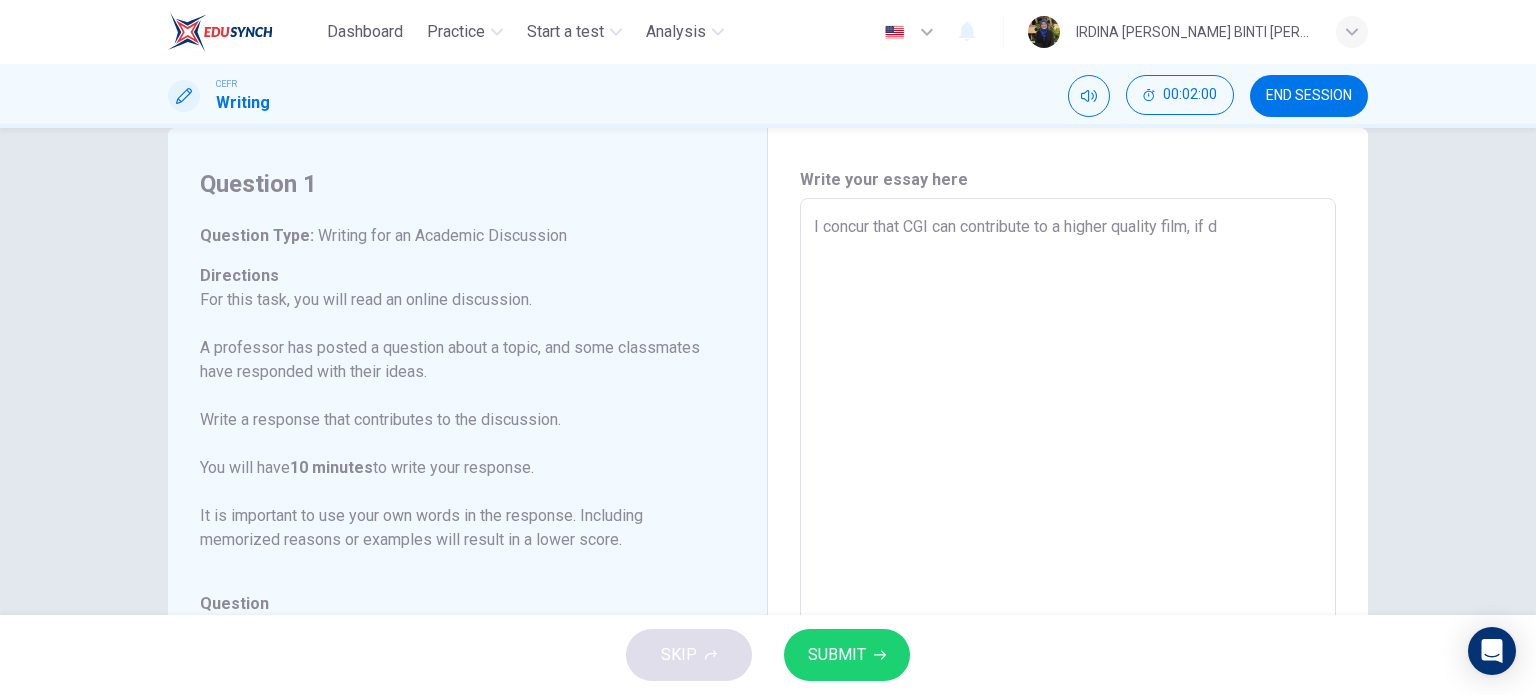 type on "I concur that CGI can contribute to a higher quality film, if do" 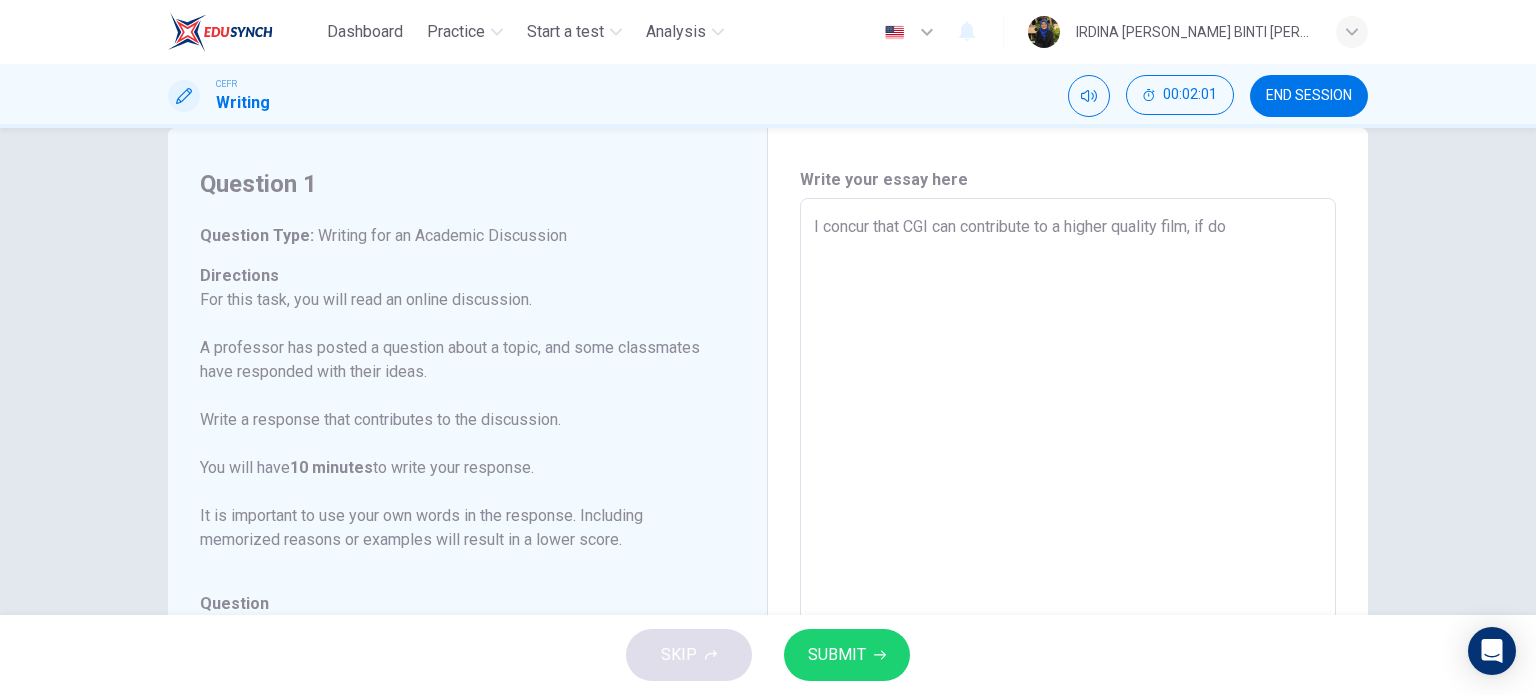 type on "I concur that CGI can contribute to a higher quality film, if don" 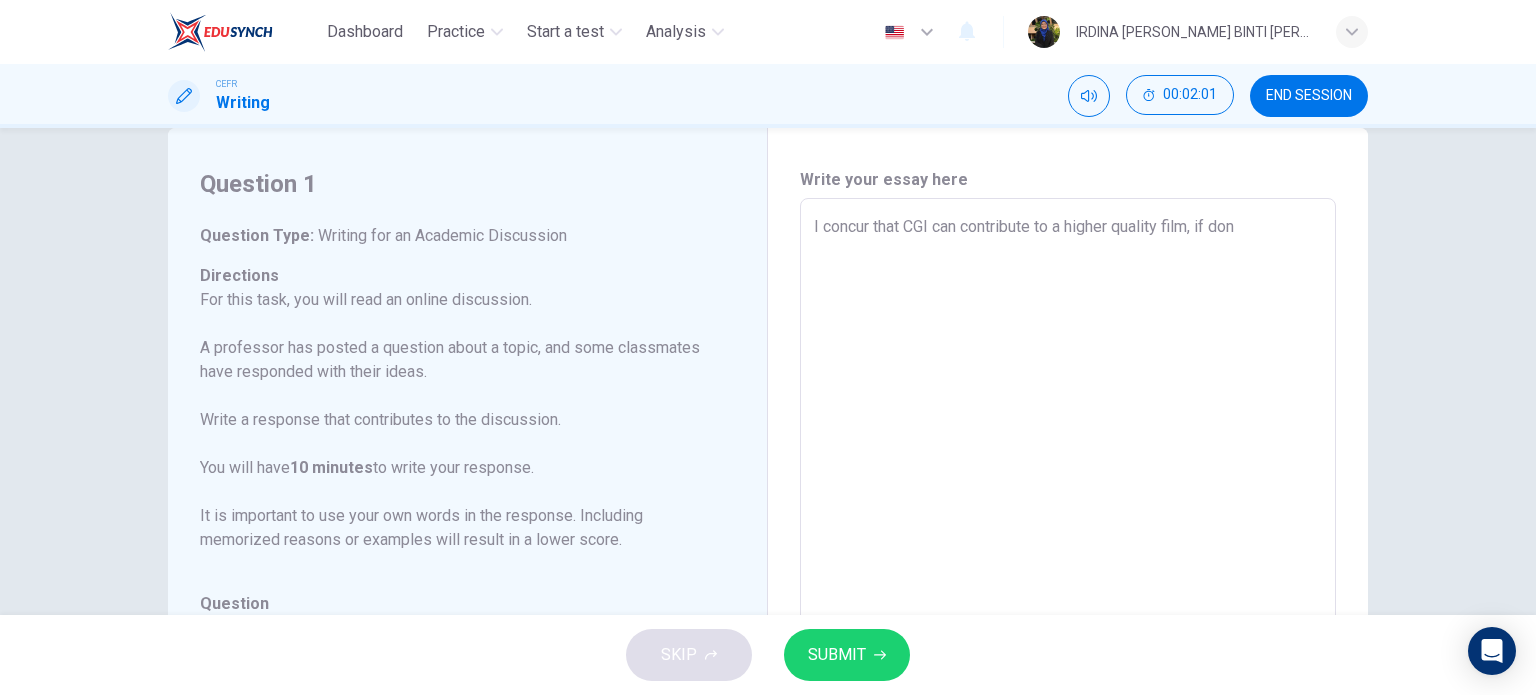 type on "x" 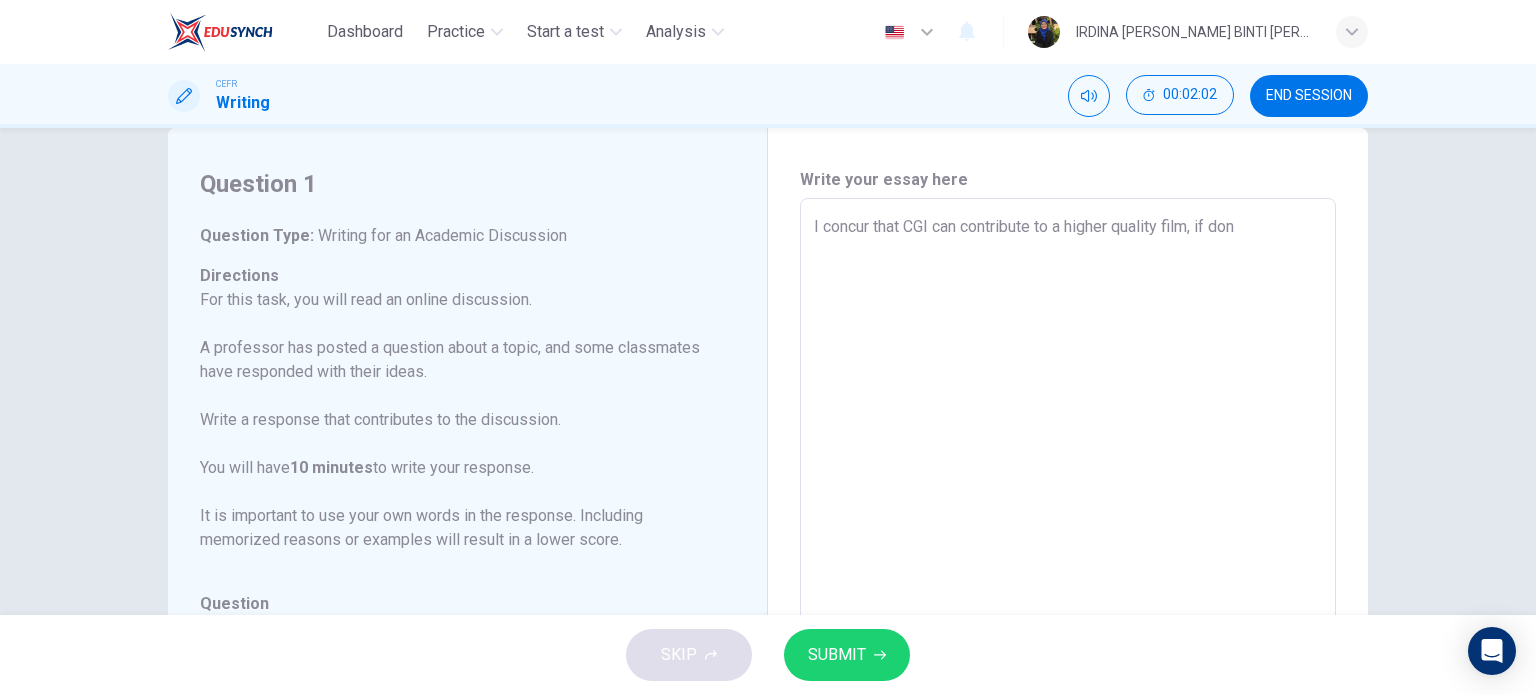 type on "I concur that CGI can contribute to a higher quality film, if done" 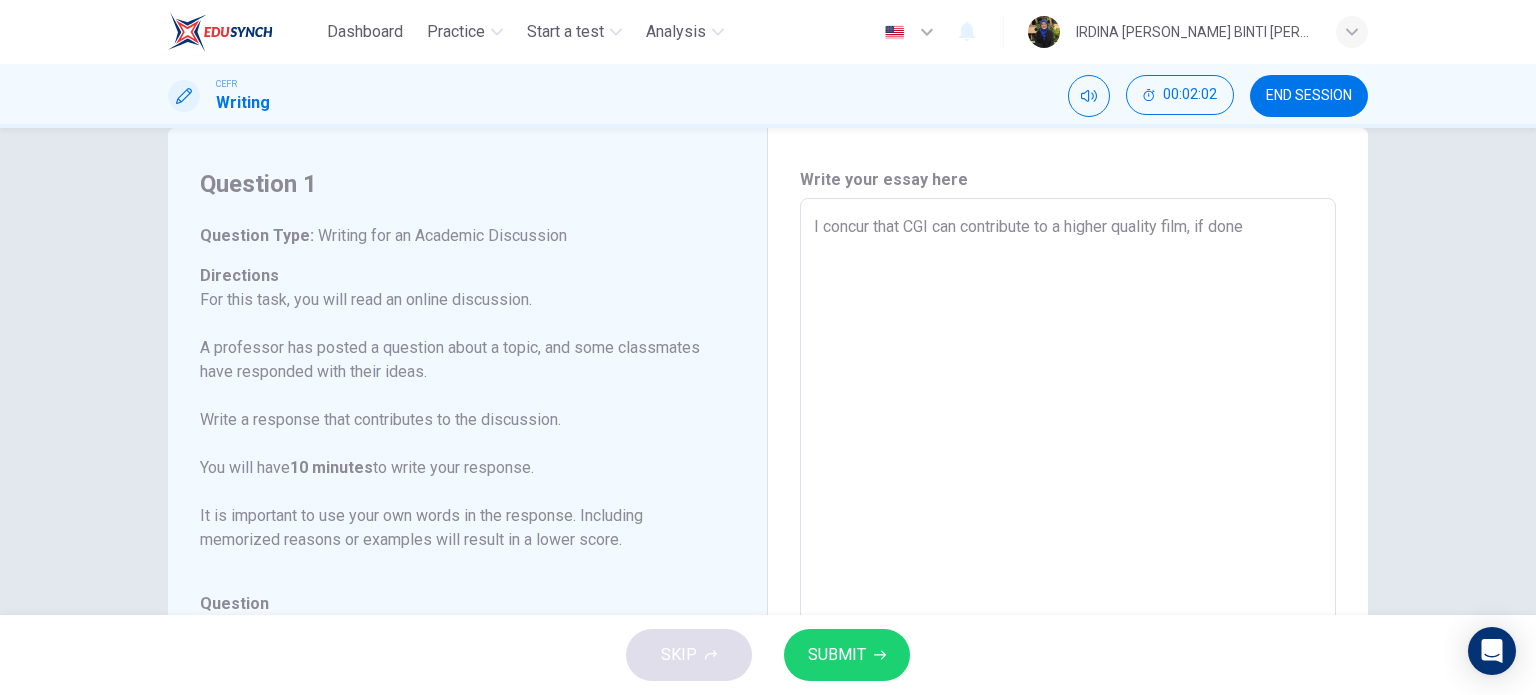 type on "I concur that CGI can contribute to a higher quality film, if done" 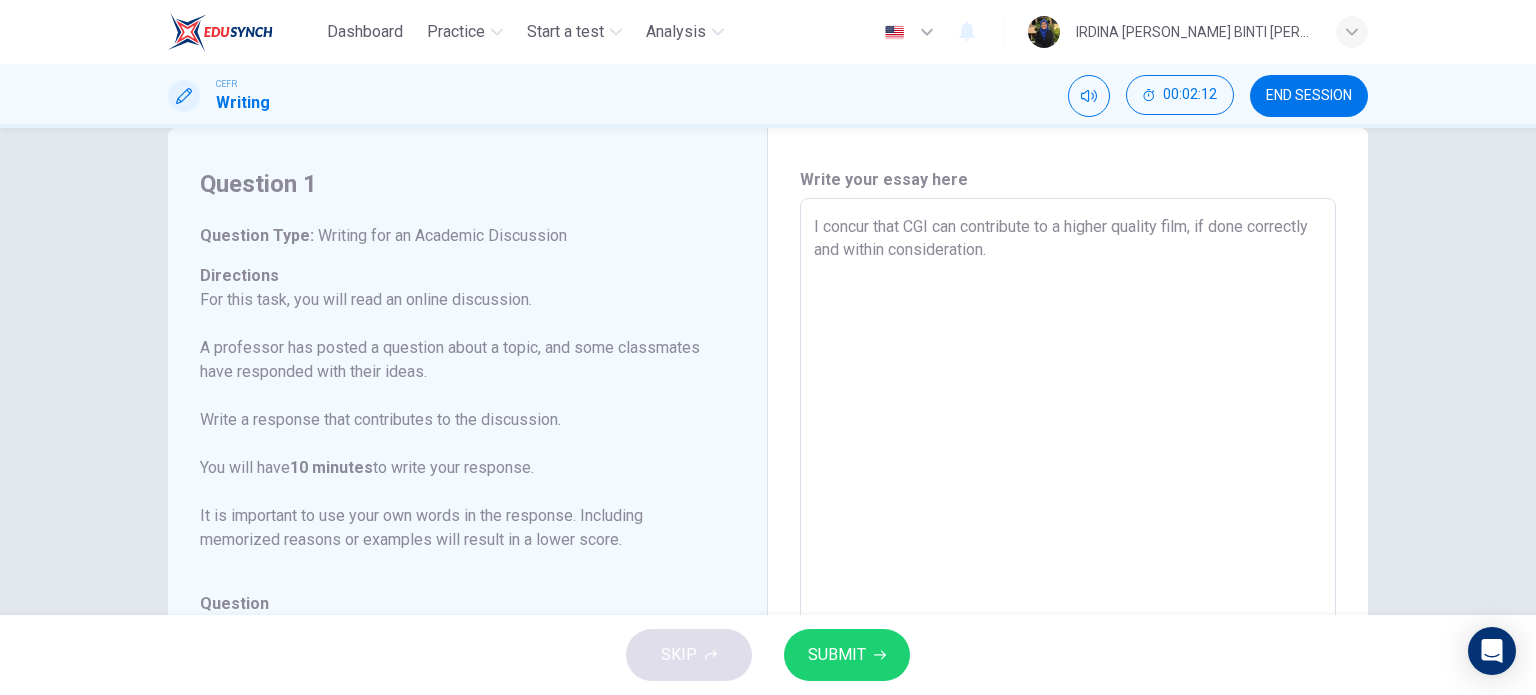 scroll, scrollTop: 245, scrollLeft: 0, axis: vertical 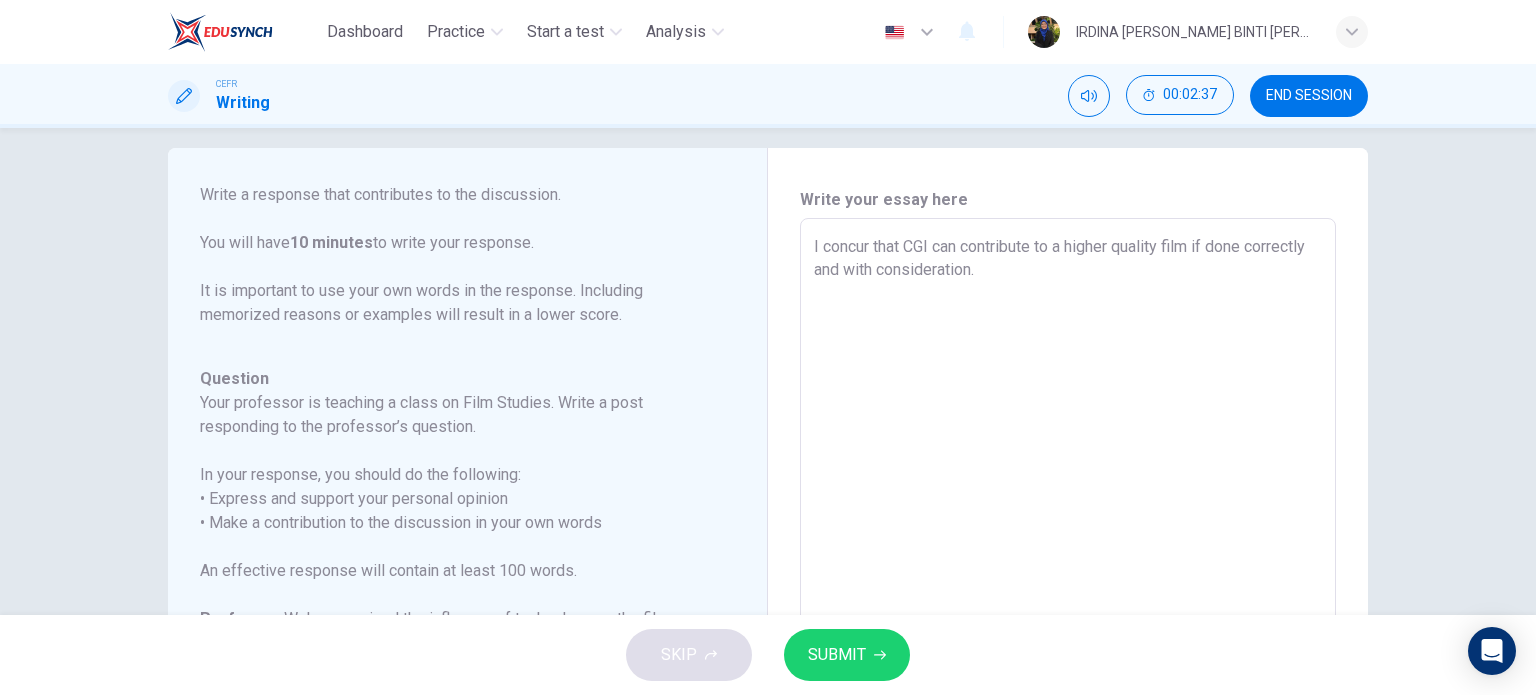 click on "I concur that CGI can contribute to a higher quality film if done correctly and with consideration." at bounding box center (1068, 552) 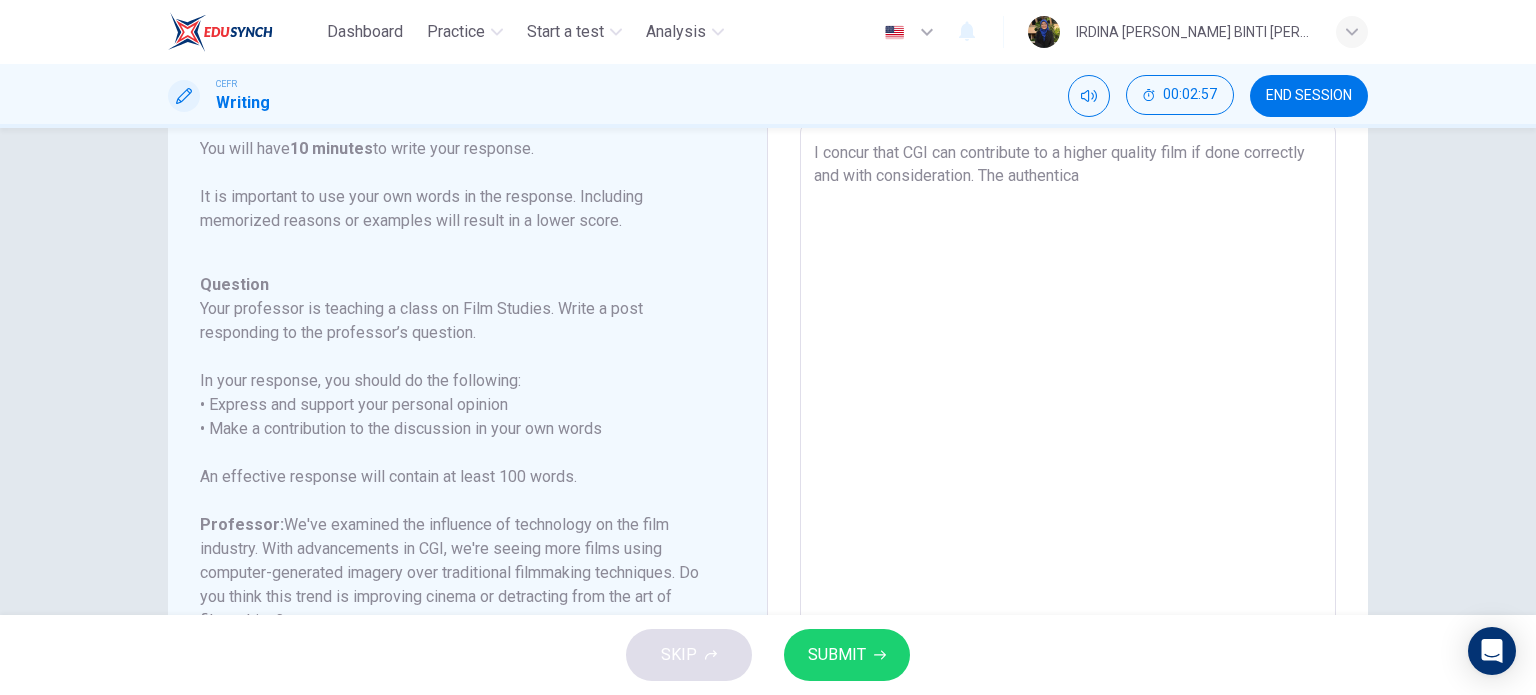 scroll, scrollTop: 0, scrollLeft: 0, axis: both 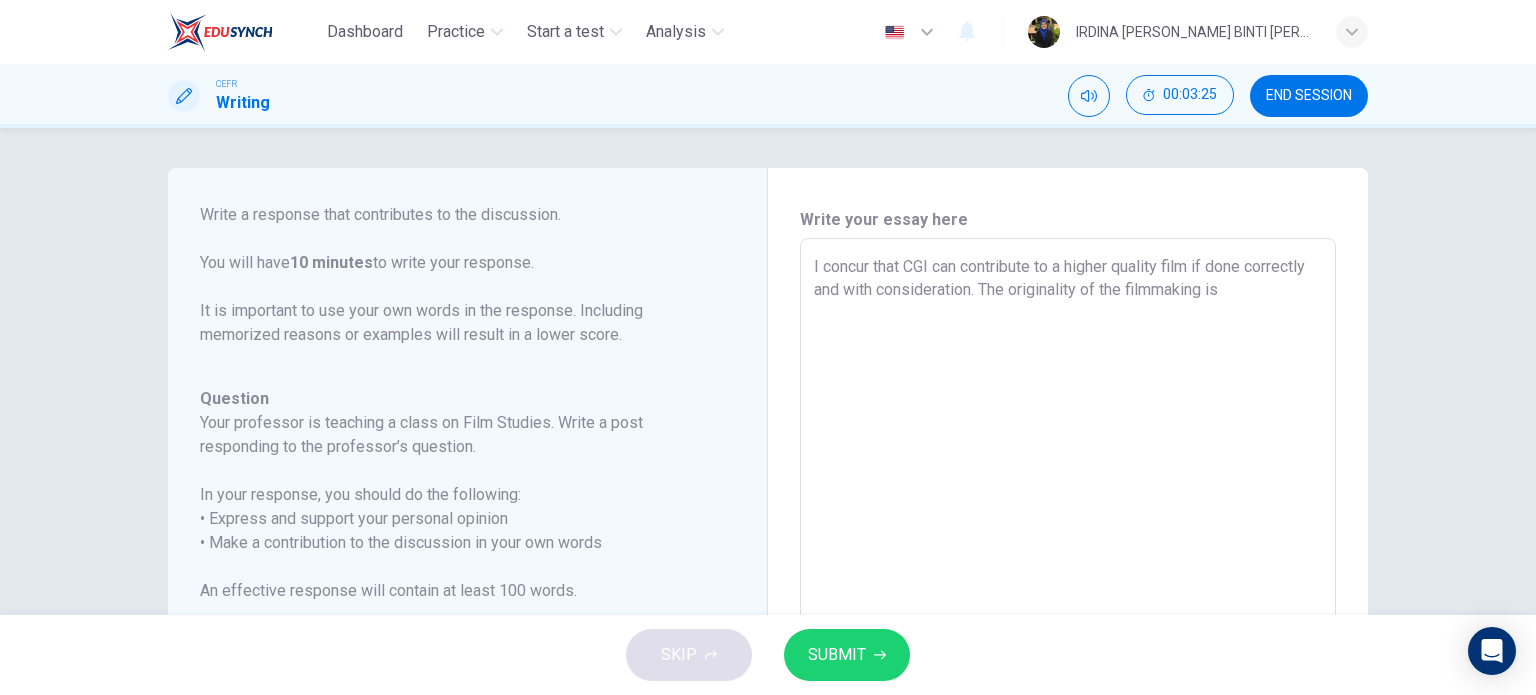 click on "I concur that CGI can contribute to a higher quality film if done correctly and with consideration. The originality of the filmmaking is" at bounding box center (1068, 572) 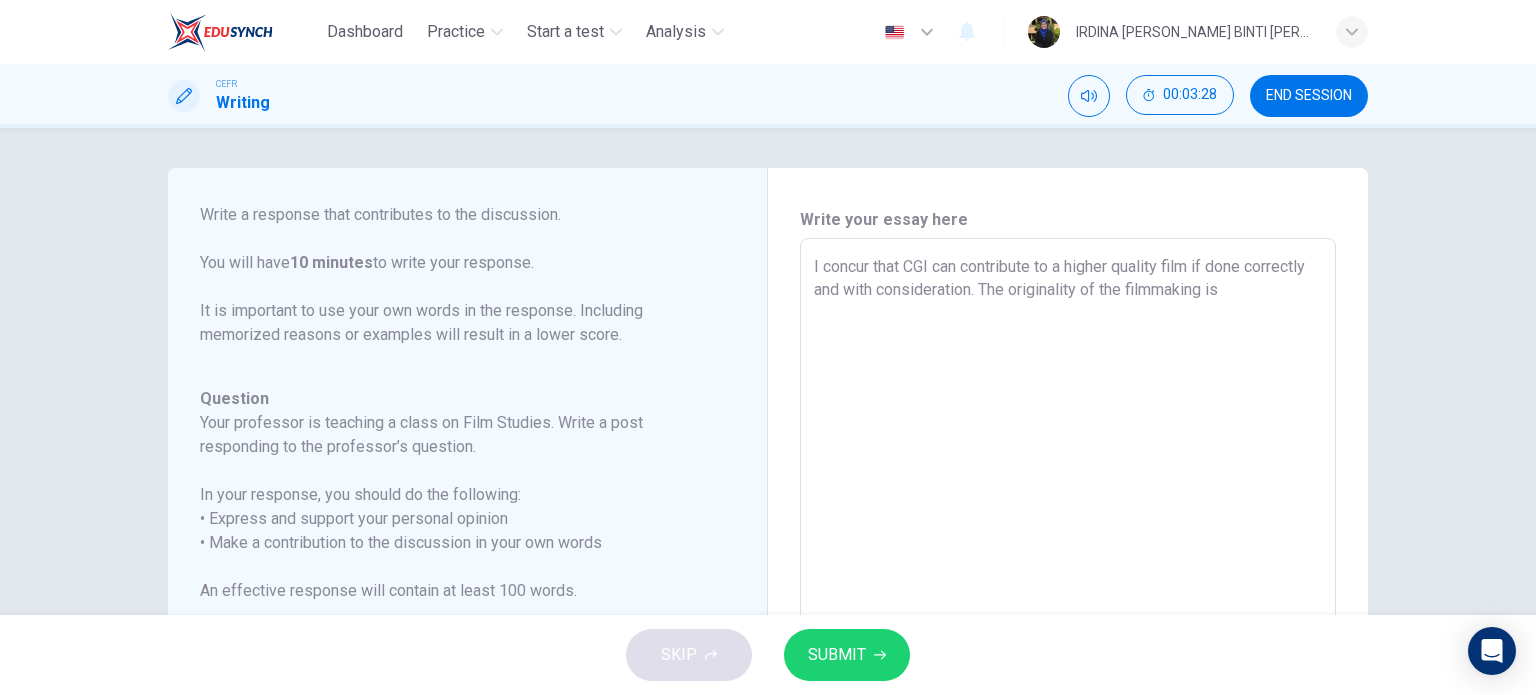 click on "I concur that CGI can contribute to a higher quality film if done correctly and with consideration. The originality of the filmmaking is" at bounding box center (1068, 572) 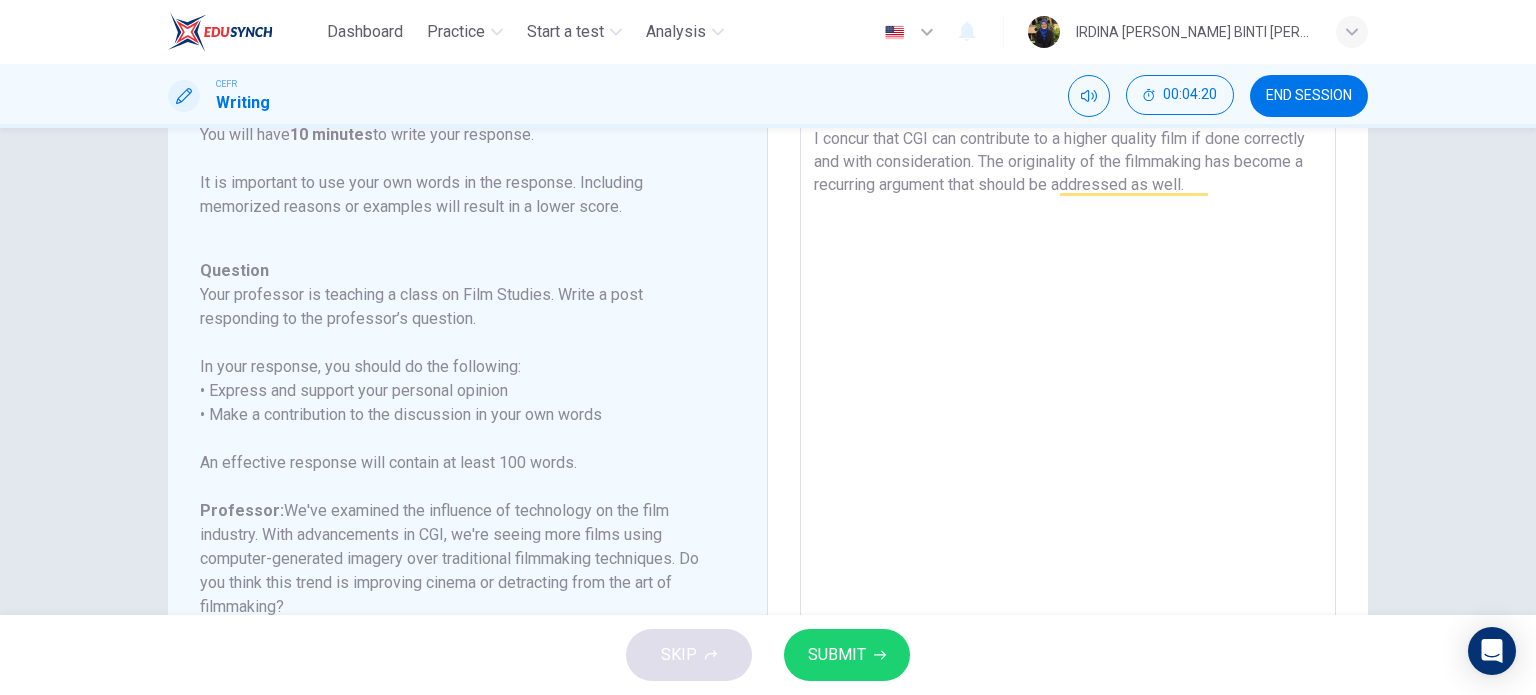 scroll, scrollTop: 122, scrollLeft: 0, axis: vertical 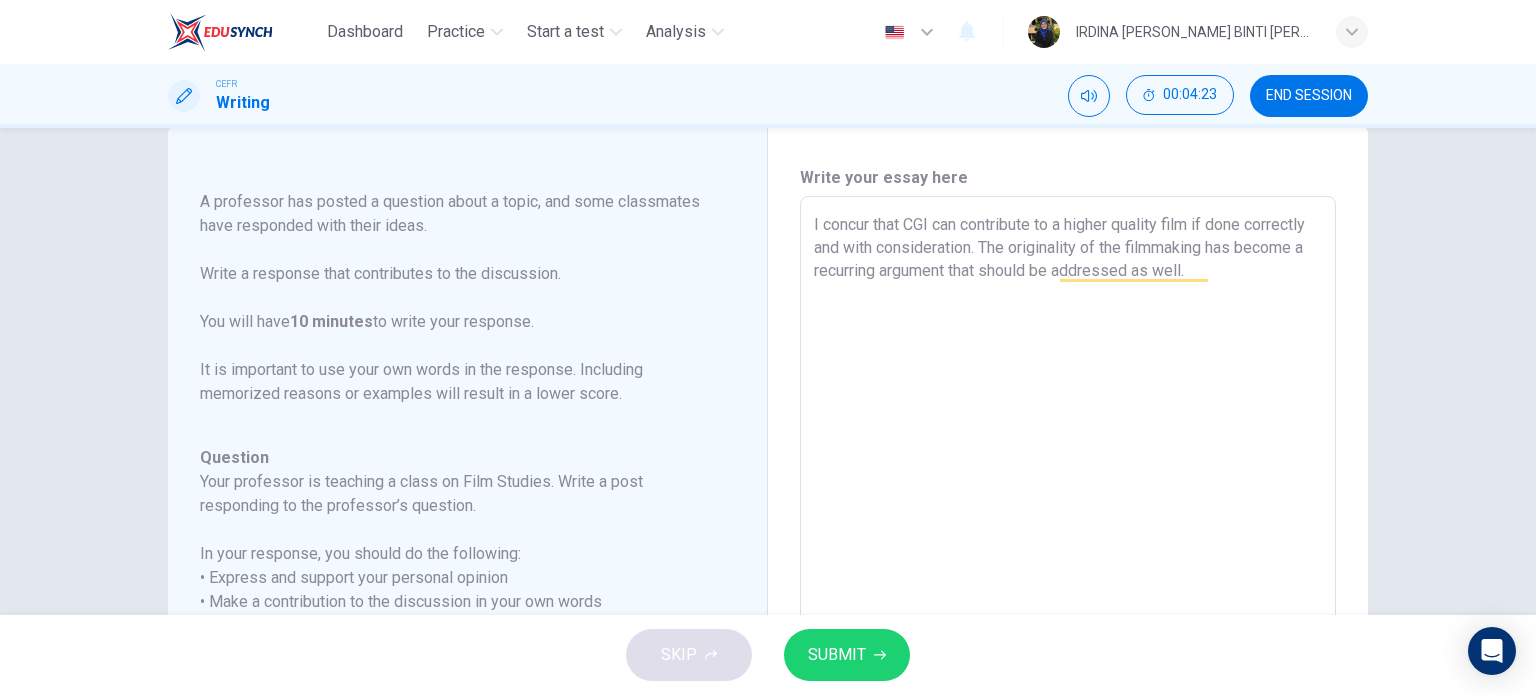 click on "I concur that CGI can contribute to a higher quality film if done correctly and with consideration. The originality of the filmmaking has become a recurring argument that should be addressed as well." at bounding box center [1068, 530] 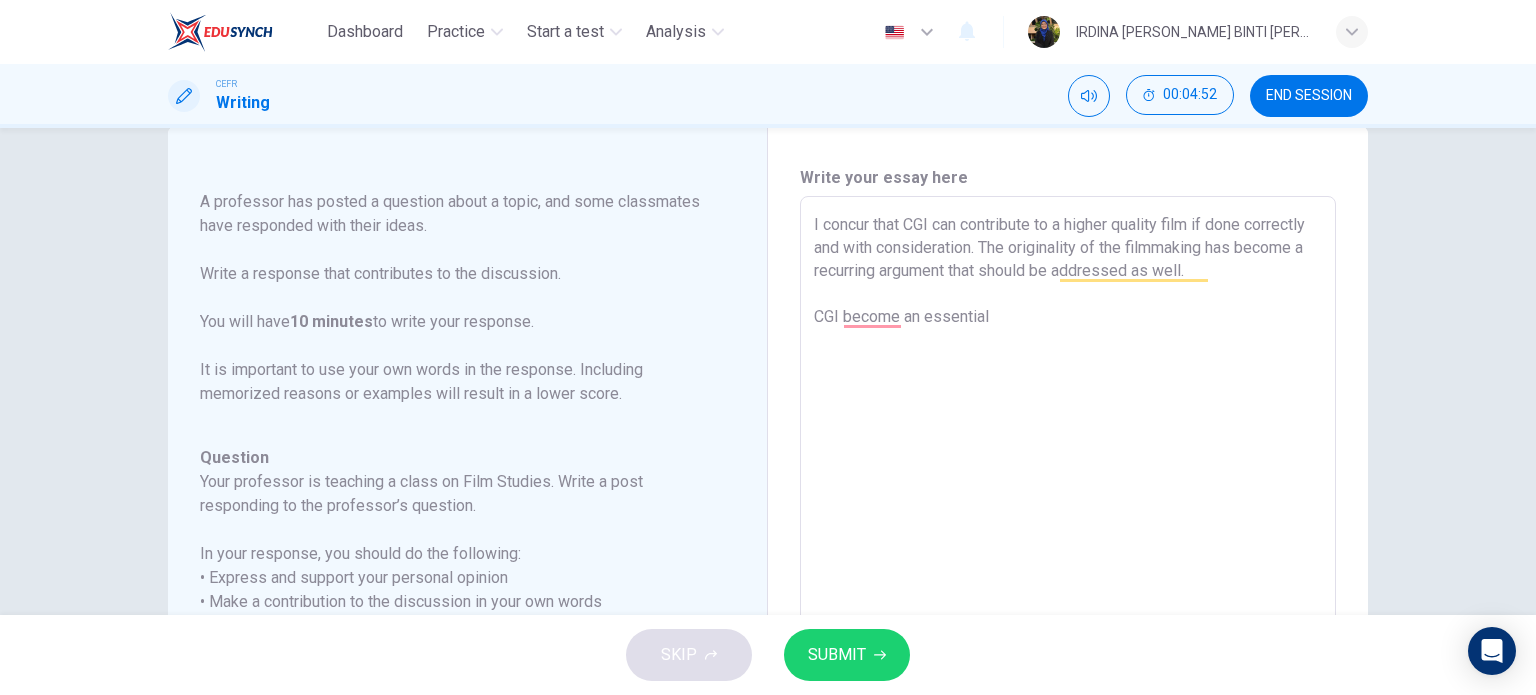 scroll, scrollTop: 245, scrollLeft: 0, axis: vertical 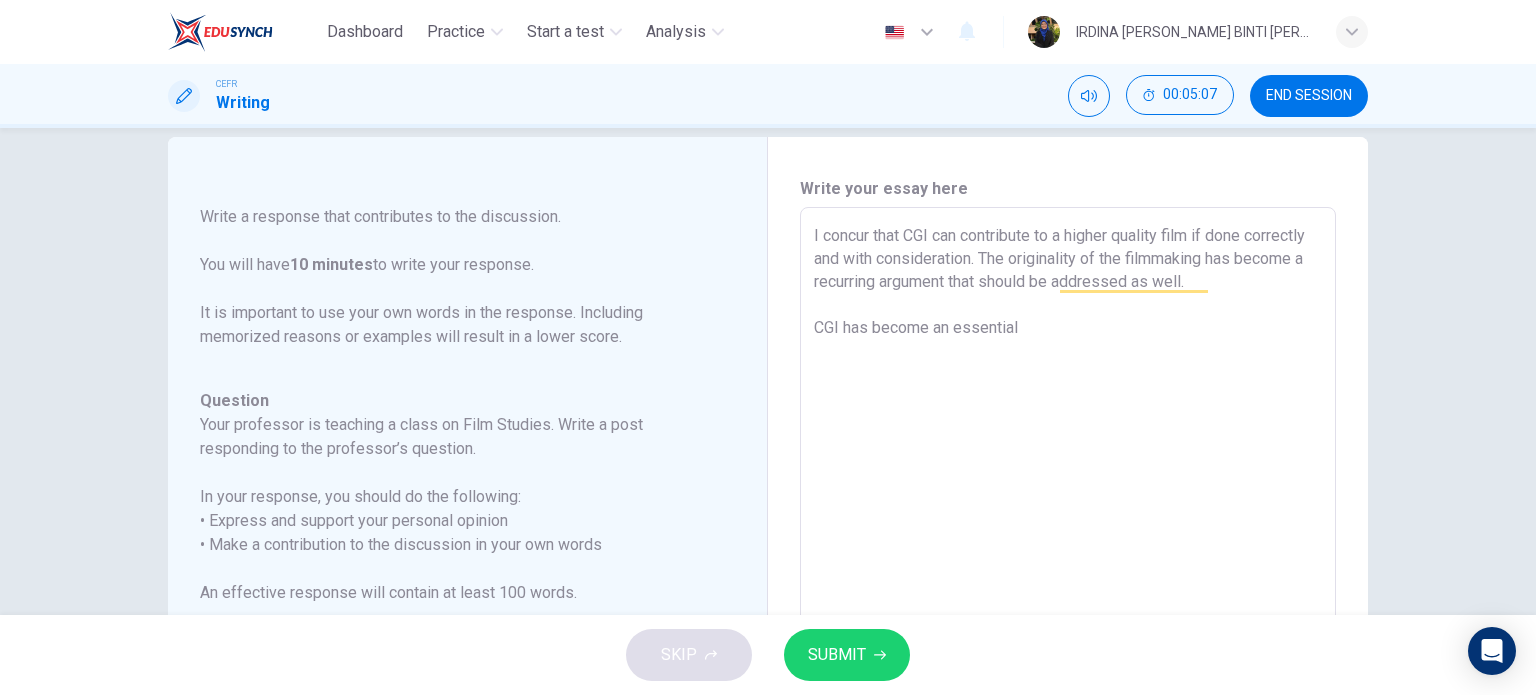 click on "I concur that CGI can contribute to a higher quality film if done correctly and with consideration. The originality of the filmmaking has become a recurring argument that should be addressed as well.
CGI has become an essential" at bounding box center [1068, 541] 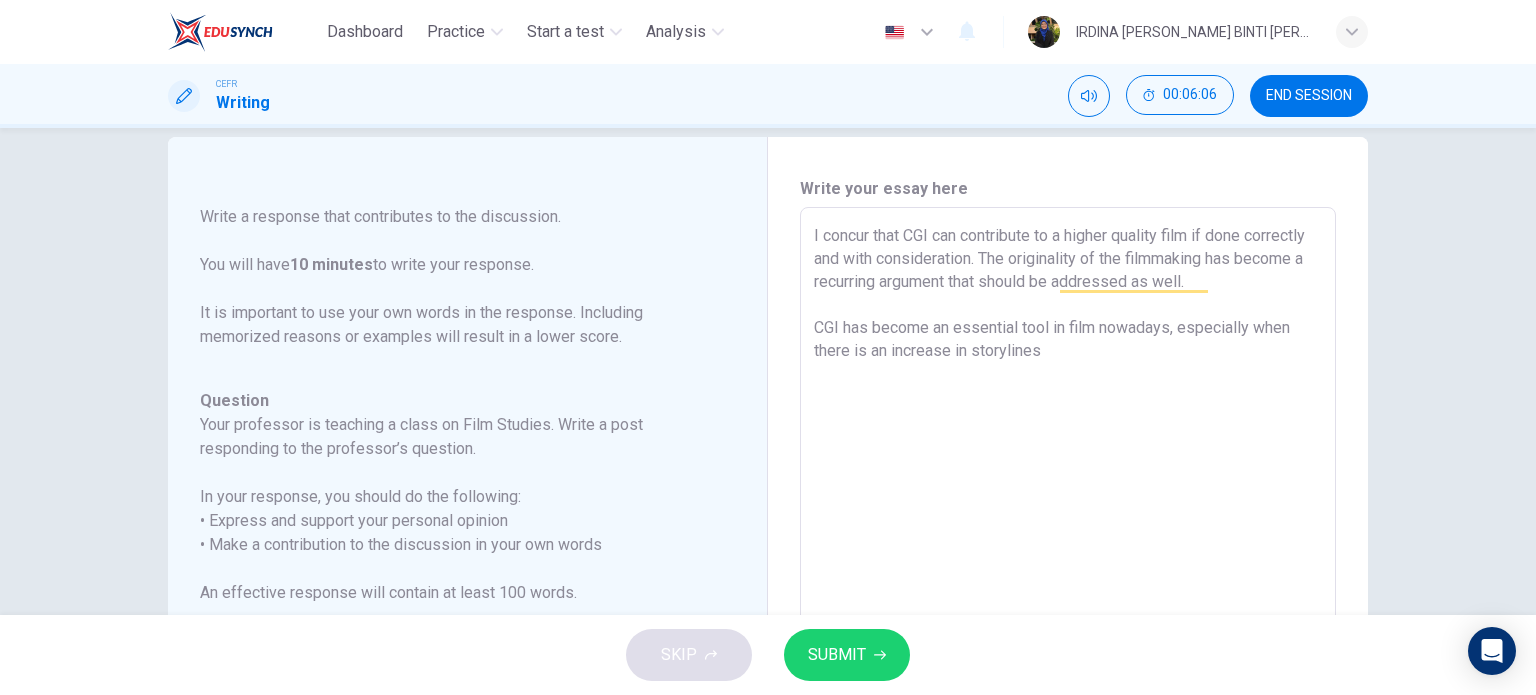 click on "I concur that CGI can contribute to a higher quality film if done correctly and with consideration. The originality of the filmmaking has become a recurring argument that should be addressed as well.
CGI has become an essential tool in film nowadays, especially when there is an increase in storylines" at bounding box center [1068, 541] 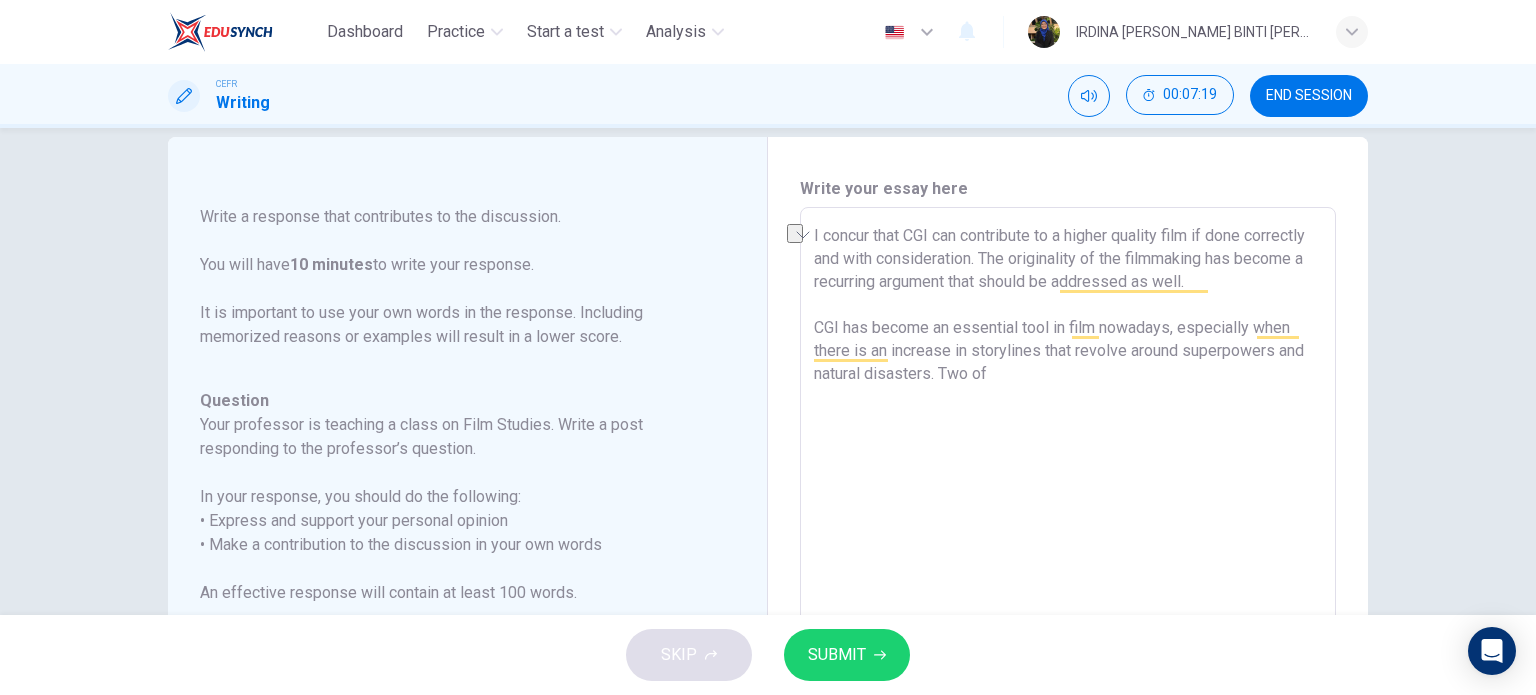drag, startPoint x: 937, startPoint y: 370, endPoint x: 1000, endPoint y: 376, distance: 63.28507 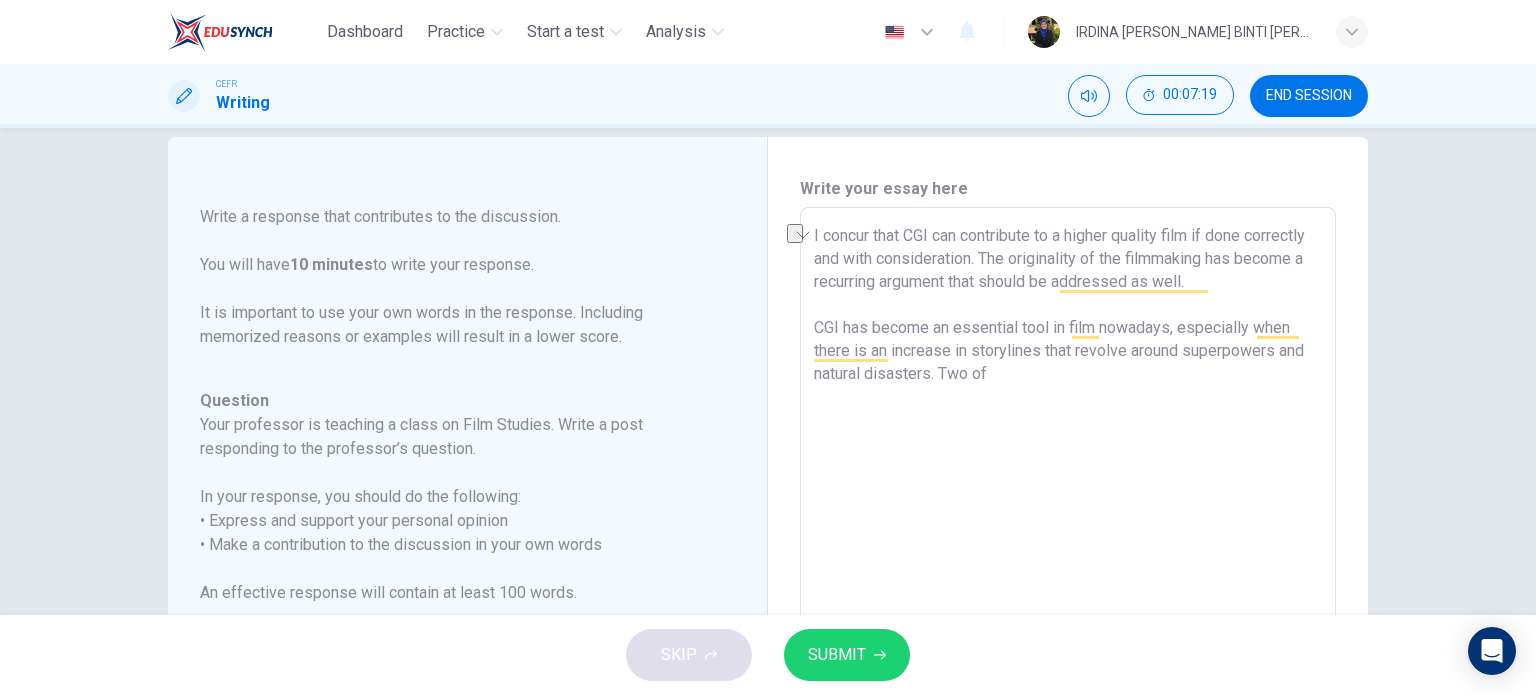click on "I concur that CGI can contribute to a higher quality film if done correctly and with consideration. The originality of the filmmaking has become a recurring argument that should be addressed as well.
CGI has become an essential tool in film nowadays, especially when there is an increase in storylines that revolve around superpowers and natural disasters. Two of" at bounding box center [1068, 541] 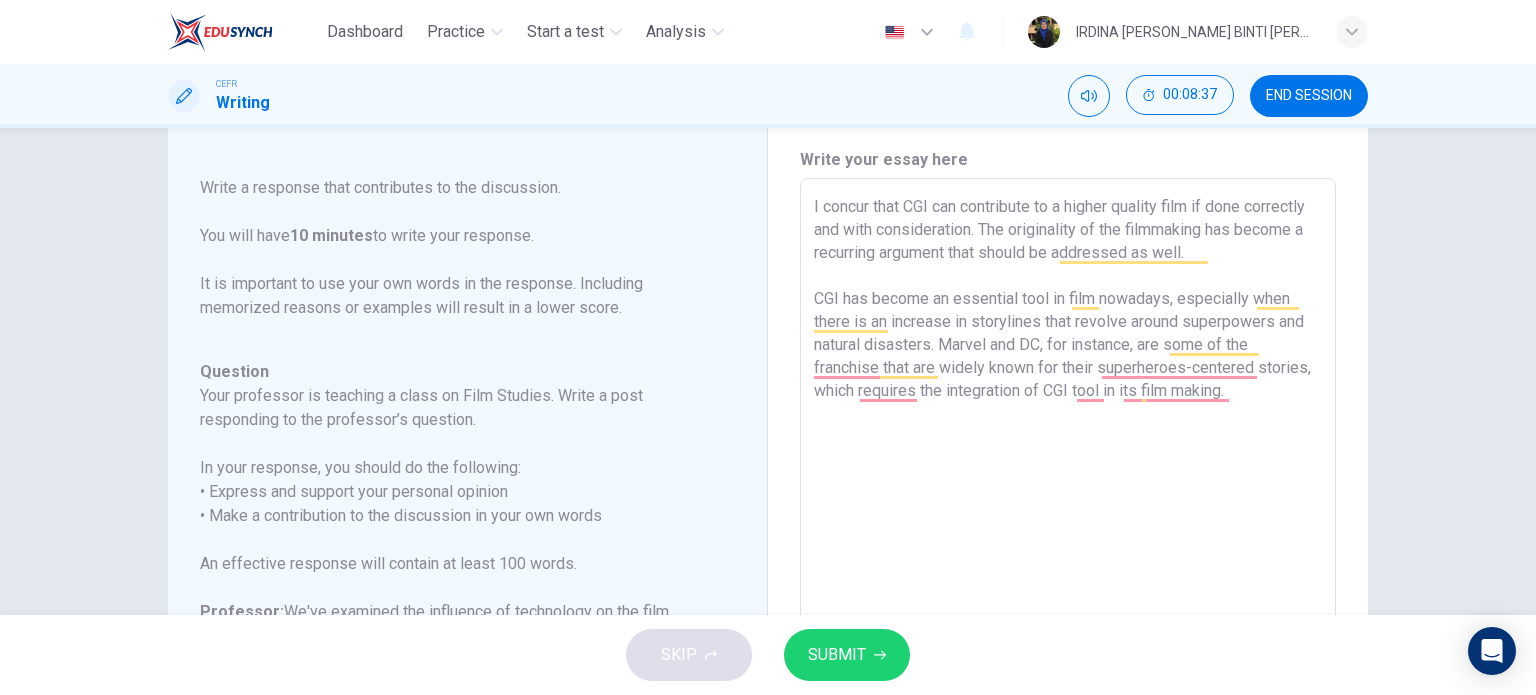 scroll, scrollTop: 58, scrollLeft: 0, axis: vertical 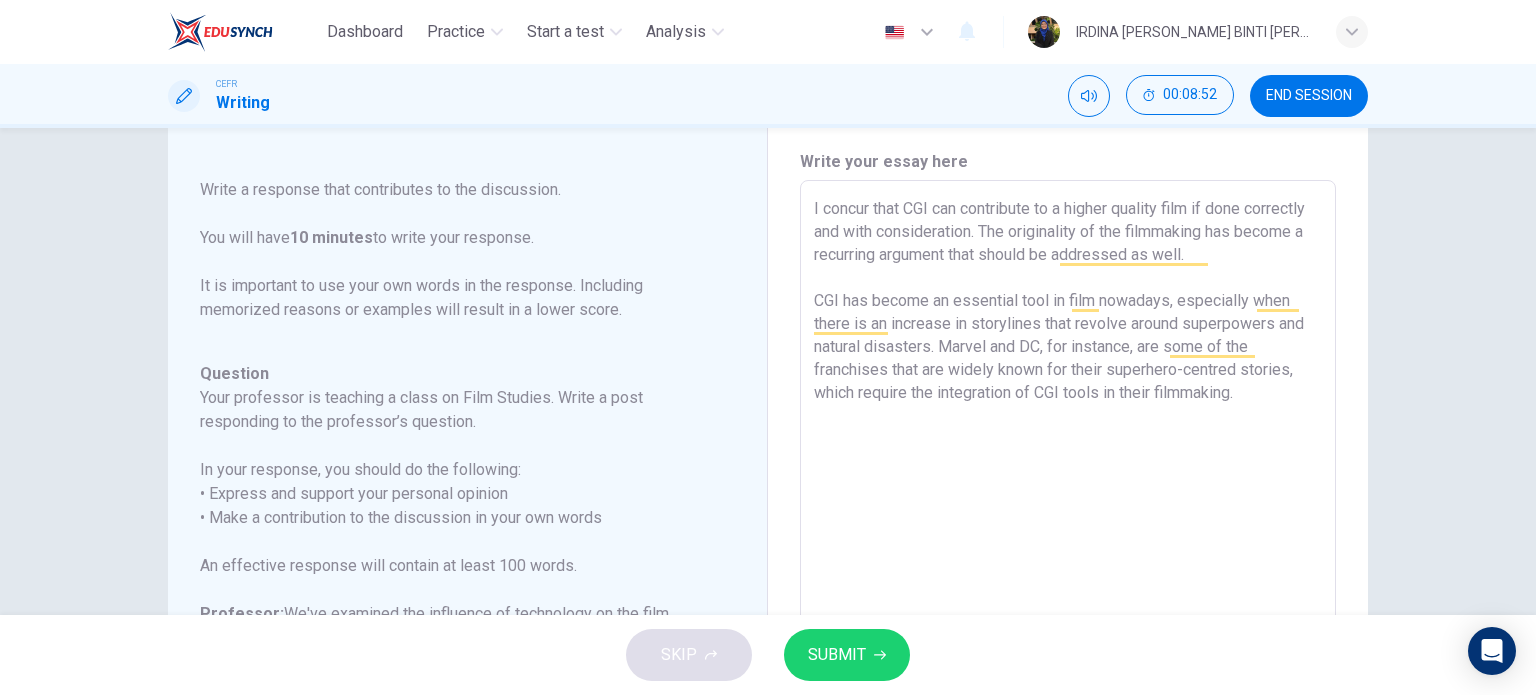 click on "I concur that CGI can contribute to a higher quality film if done correctly and with consideration. The originality of the filmmaking has become a recurring argument that should be addressed as well.
CGI has become an essential tool in film nowadays, especially when there is an increase in storylines that revolve around superpowers and natural disasters. Marvel and DC, for instance, are some of the franchises that are widely known for their superhero-centred stories, which require the integration of CGI tools in their filmmaking." at bounding box center [1068, 514] 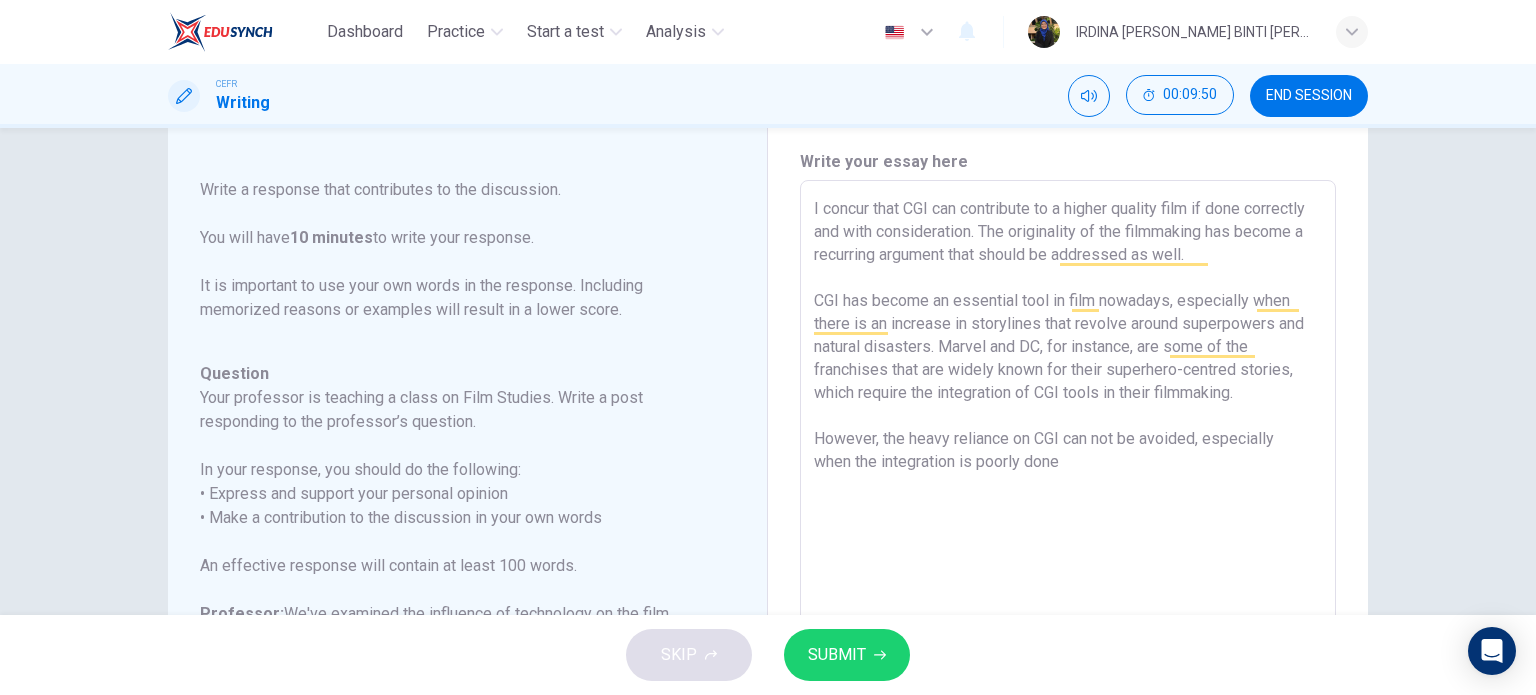 click on "I concur that CGI can contribute to a higher quality film if done correctly and with consideration. The originality of the filmmaking has become a recurring argument that should be addressed as well.
CGI has become an essential tool in film nowadays, especially when there is an increase in storylines that revolve around superpowers and natural disasters. Marvel and DC, for instance, are some of the franchises that are widely known for their superhero-centred stories, which require the integration of CGI tools in their filmmaking.
However, the heavy reliance on CGI can not be avoided, especially when the integration is poorly done" at bounding box center (1068, 514) 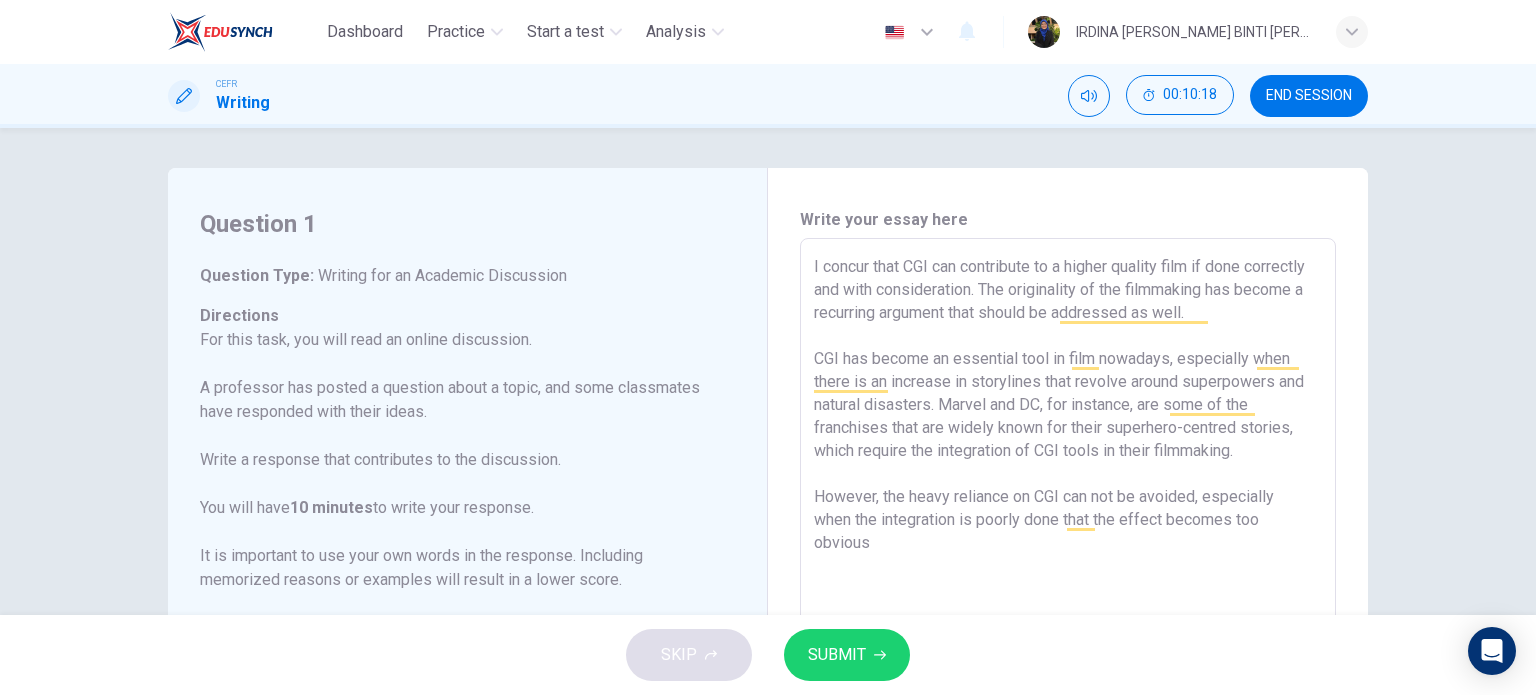 scroll, scrollTop: 0, scrollLeft: 0, axis: both 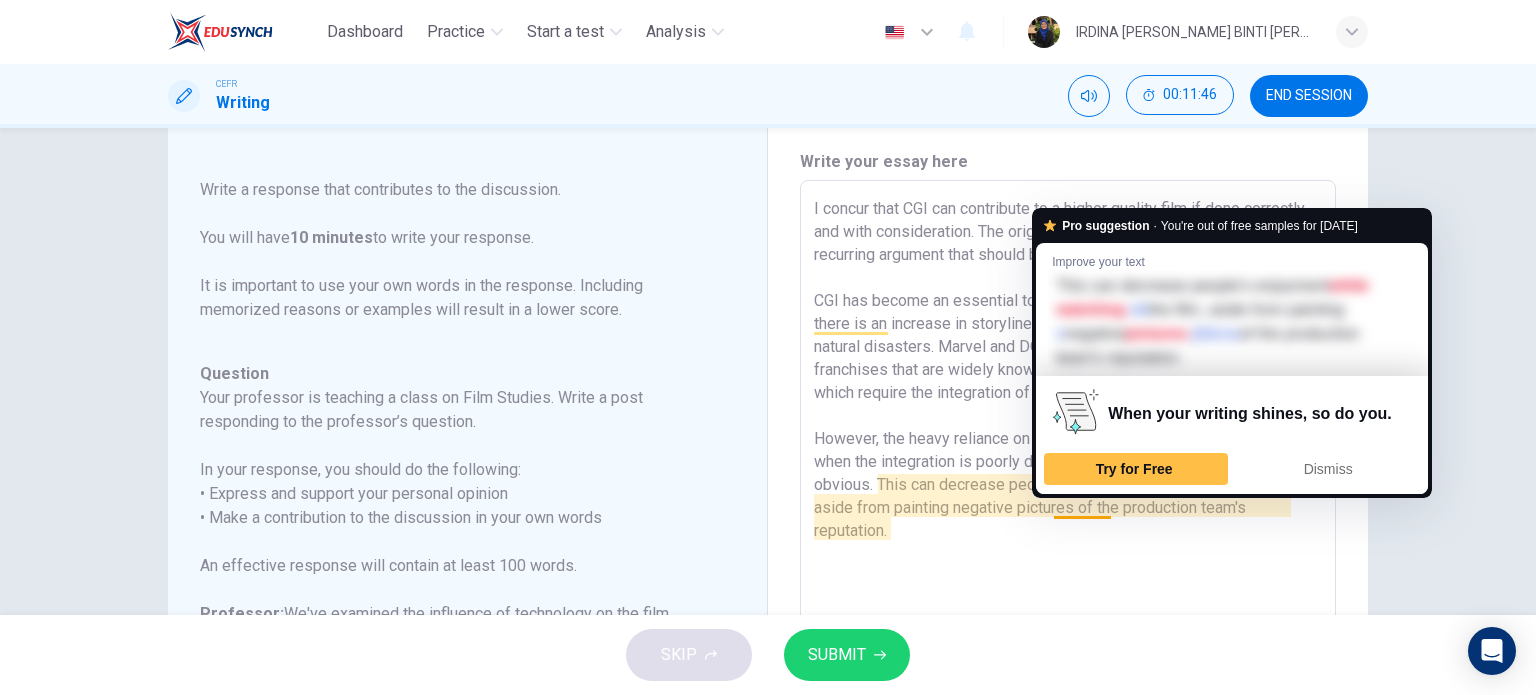 click on "I concur that CGI can contribute to a higher quality film if done correctly and with consideration. The originality of the filmmaking has become a recurring argument that should be addressed as well.
CGI has become an essential tool in film nowadays, especially when there is an increase in storylines that revolve around superpowers and natural disasters. Marvel and DC, for instance, are some of the franchises that are widely known for their superhero-centred stories, which require the integration of CGI tools in their filmmaking.
However, the heavy reliance on CGI can not be avoided, especially when the integration is poorly done that the effect becomes too obvious. This can decrease people's enjoyment while watching the film, aside from painting negative pictures of the production team's reputation." at bounding box center (1068, 514) 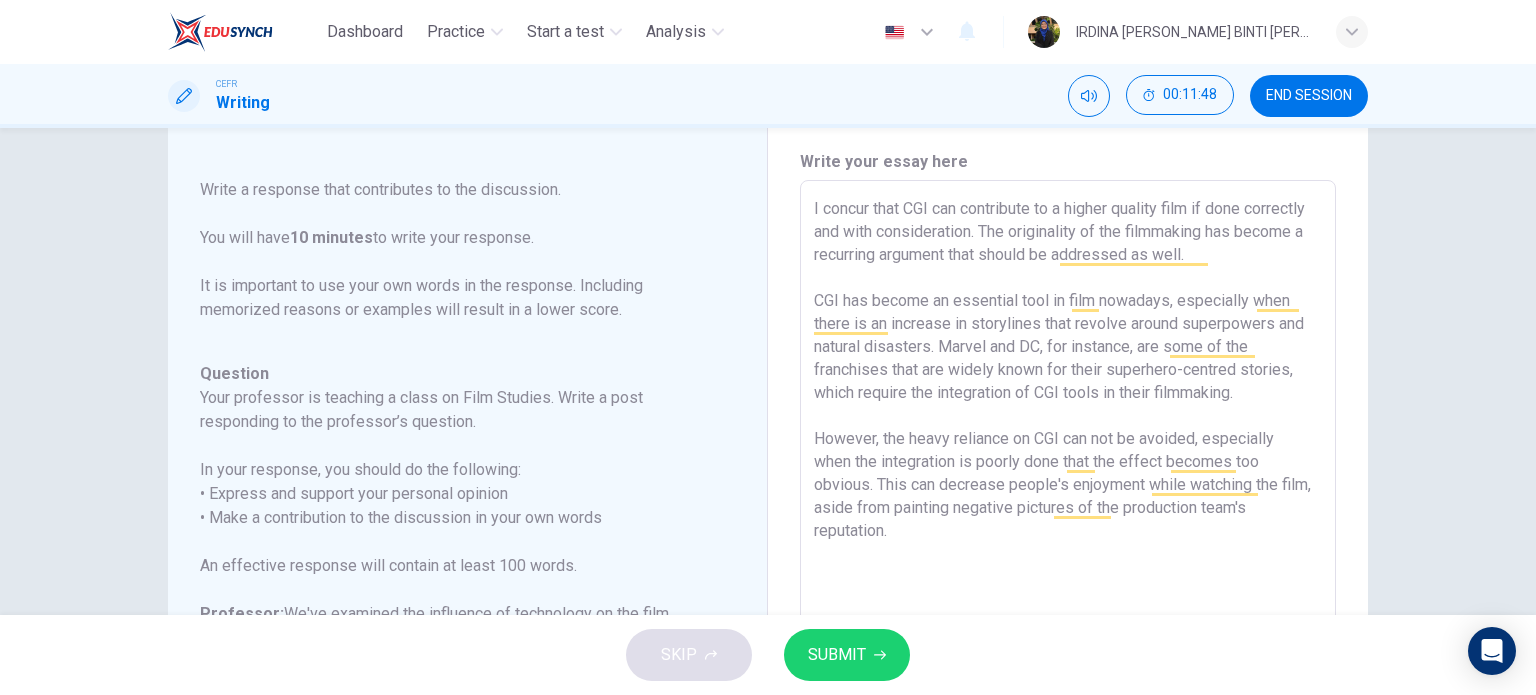 scroll, scrollTop: 403, scrollLeft: 0, axis: vertical 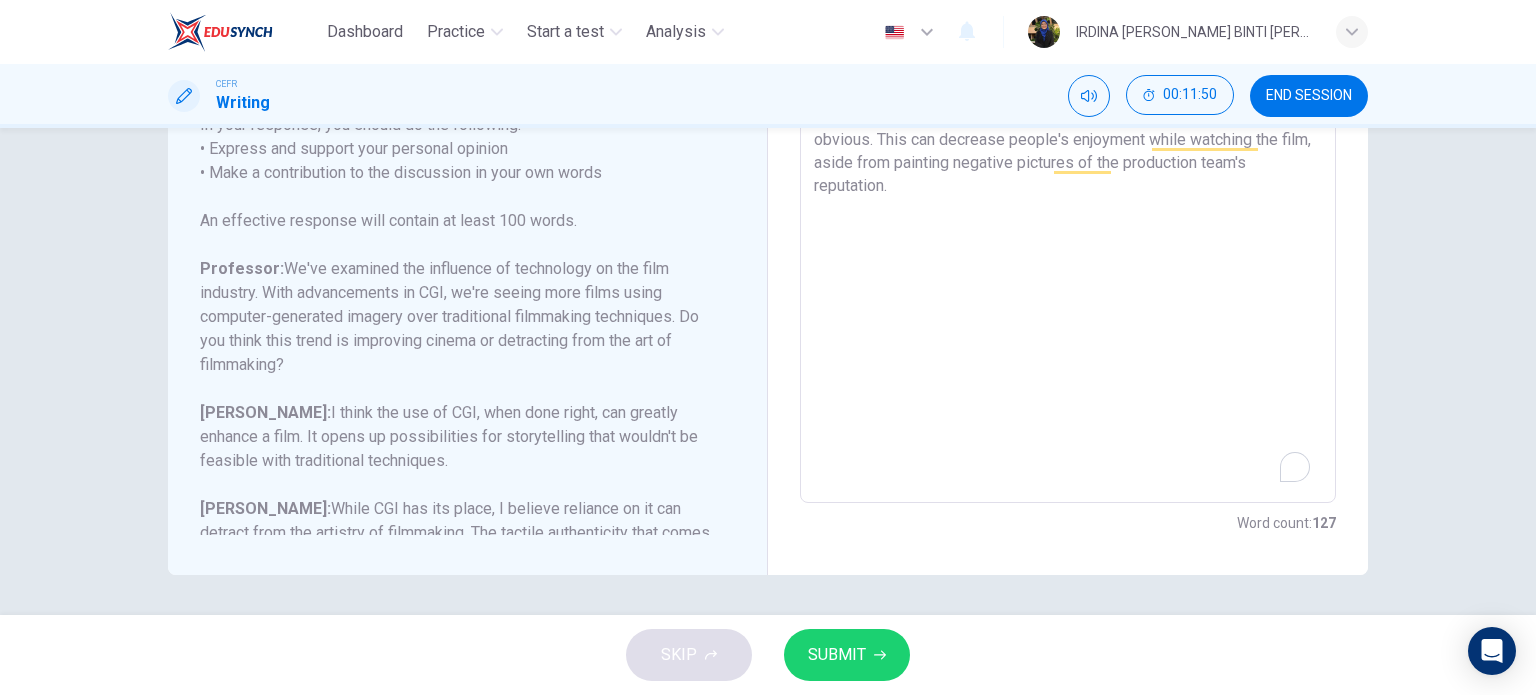 type on "I concur that CGI can contribute to a higher quality film if done correctly and with consideration. The originality of the filmmaking has become a recurring argument that should be addressed as well.
CGI has become an essential tool in film nowadays, especially when there is an increase in storylines that revolve around superpowers and natural disasters. Marvel and DC, for instance, are some of the franchises that are widely known for their superhero-centred stories, which require the integration of CGI tools in their filmmaking.
However, the heavy reliance on CGI can not be avoided, especially when the integration is poorly done that the effect becomes too obvious. This can decrease people's enjoyment while watching the film, aside from painting negative pictures of the production team's reputation." 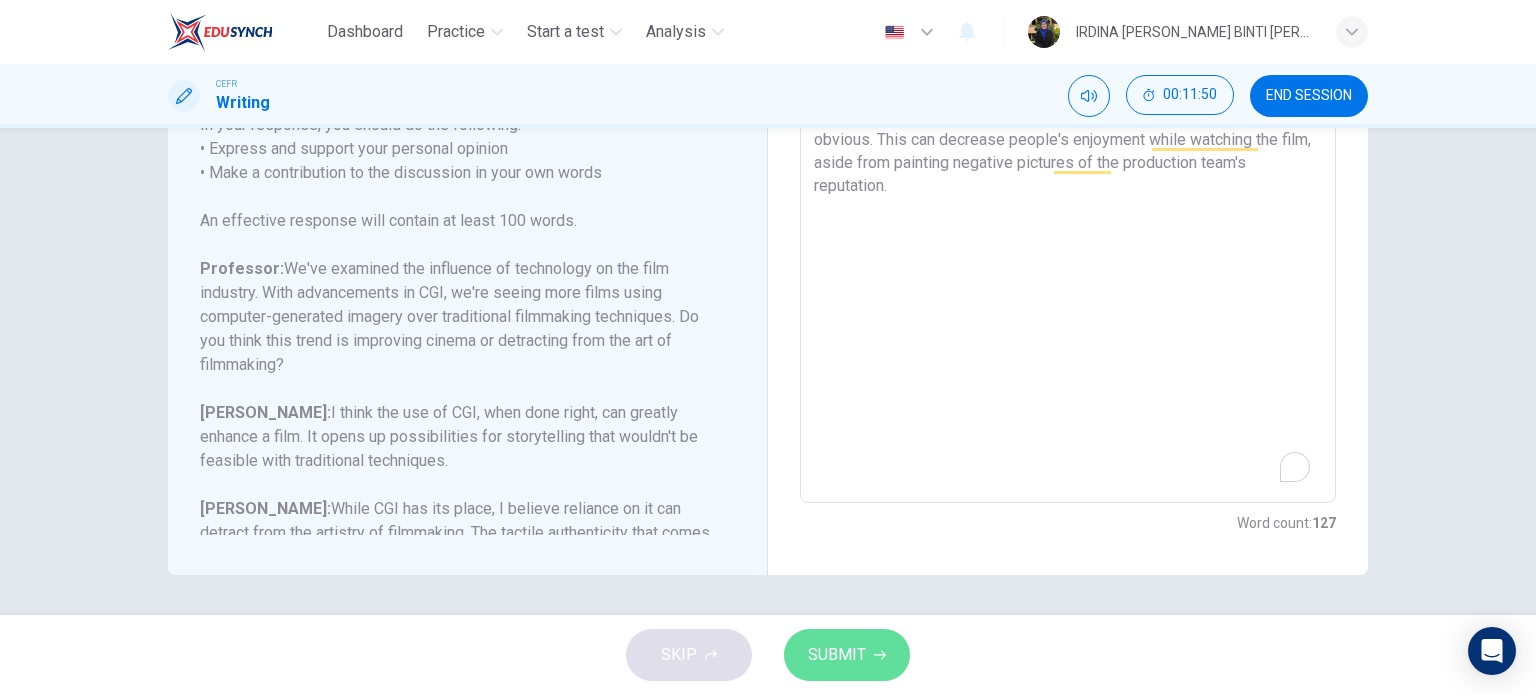 click on "SUBMIT" at bounding box center (837, 655) 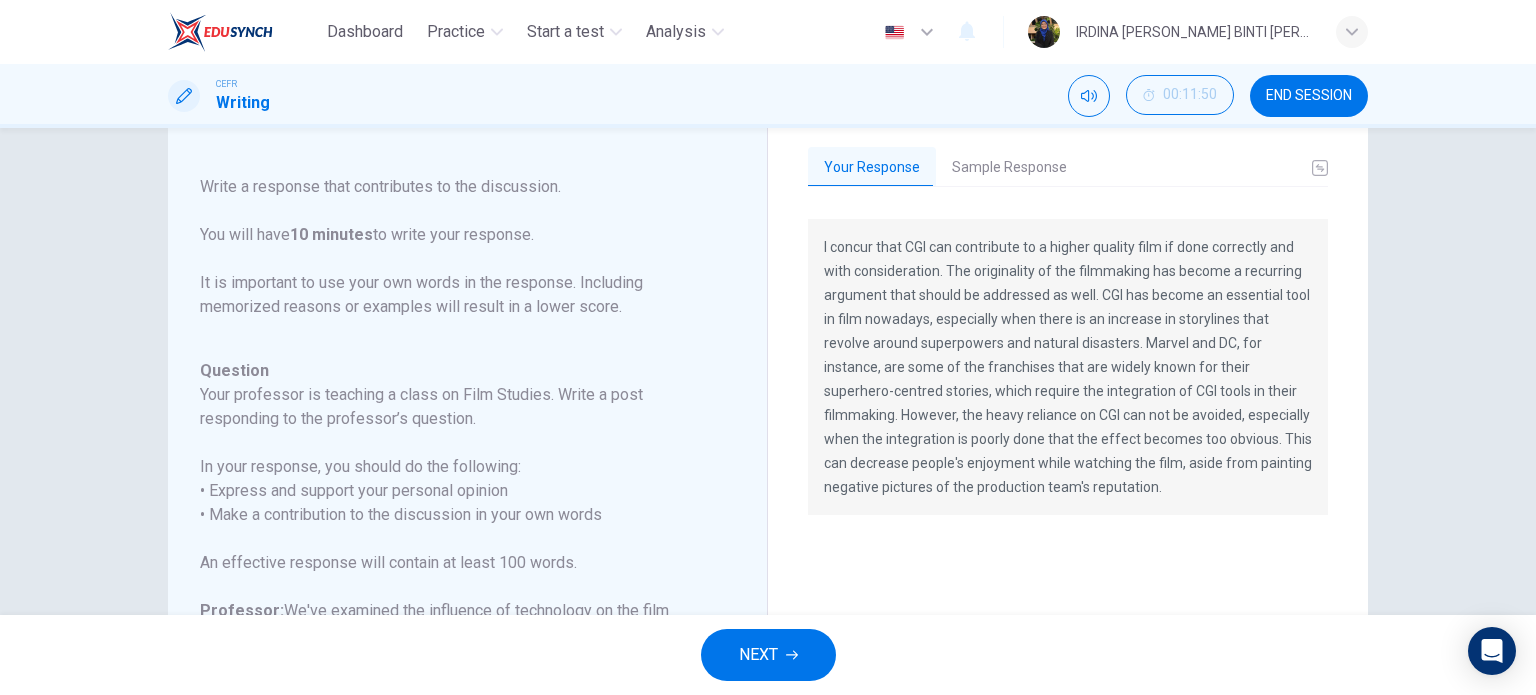 scroll, scrollTop: 60, scrollLeft: 0, axis: vertical 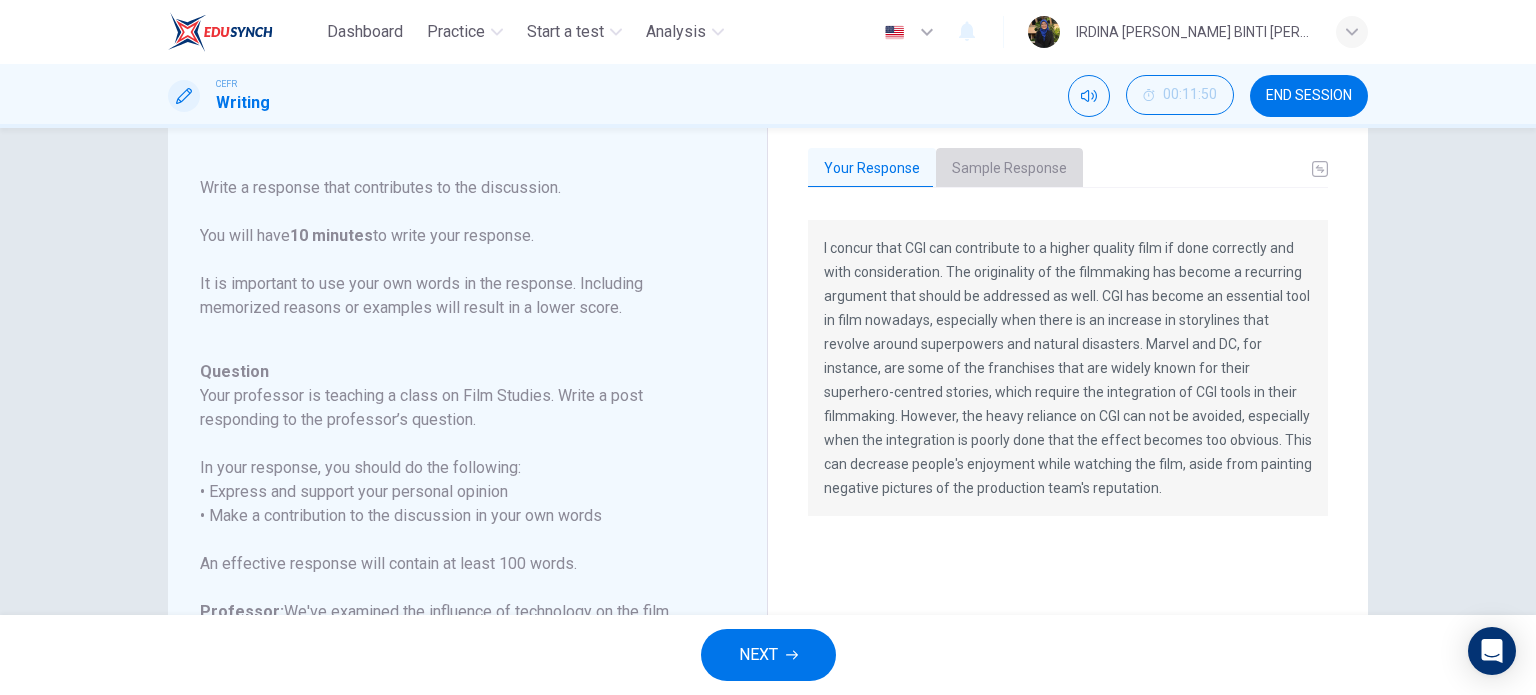 click on "Sample Response" at bounding box center (1009, 169) 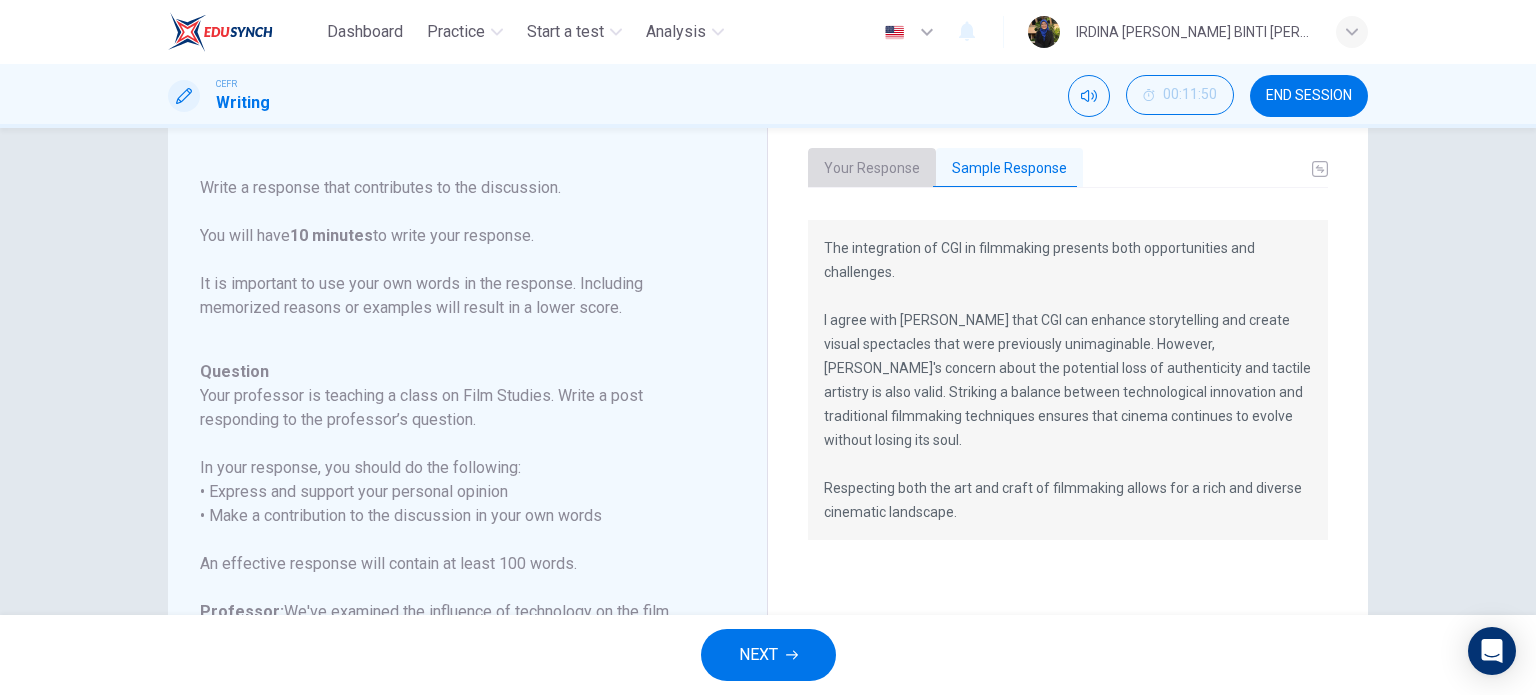 click on "Your Response" at bounding box center [872, 169] 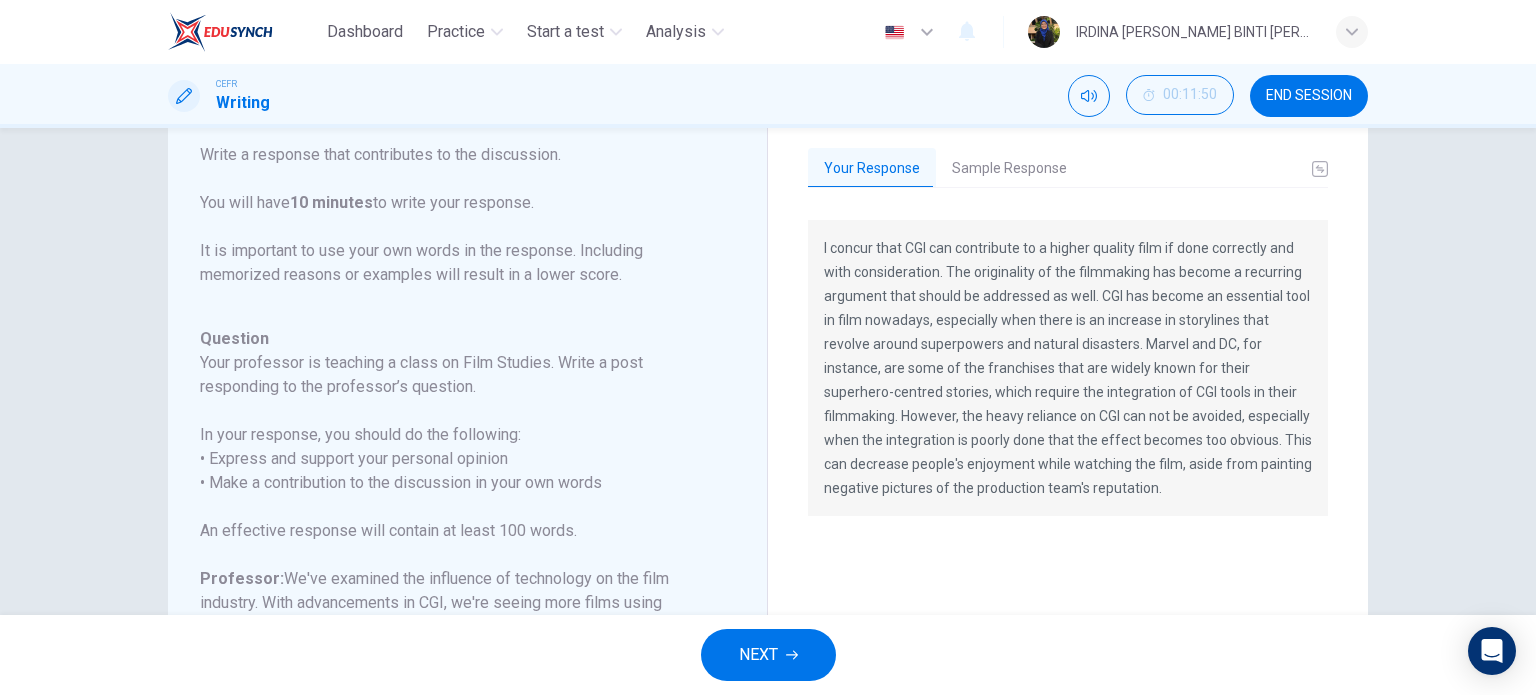 scroll, scrollTop: 244, scrollLeft: 0, axis: vertical 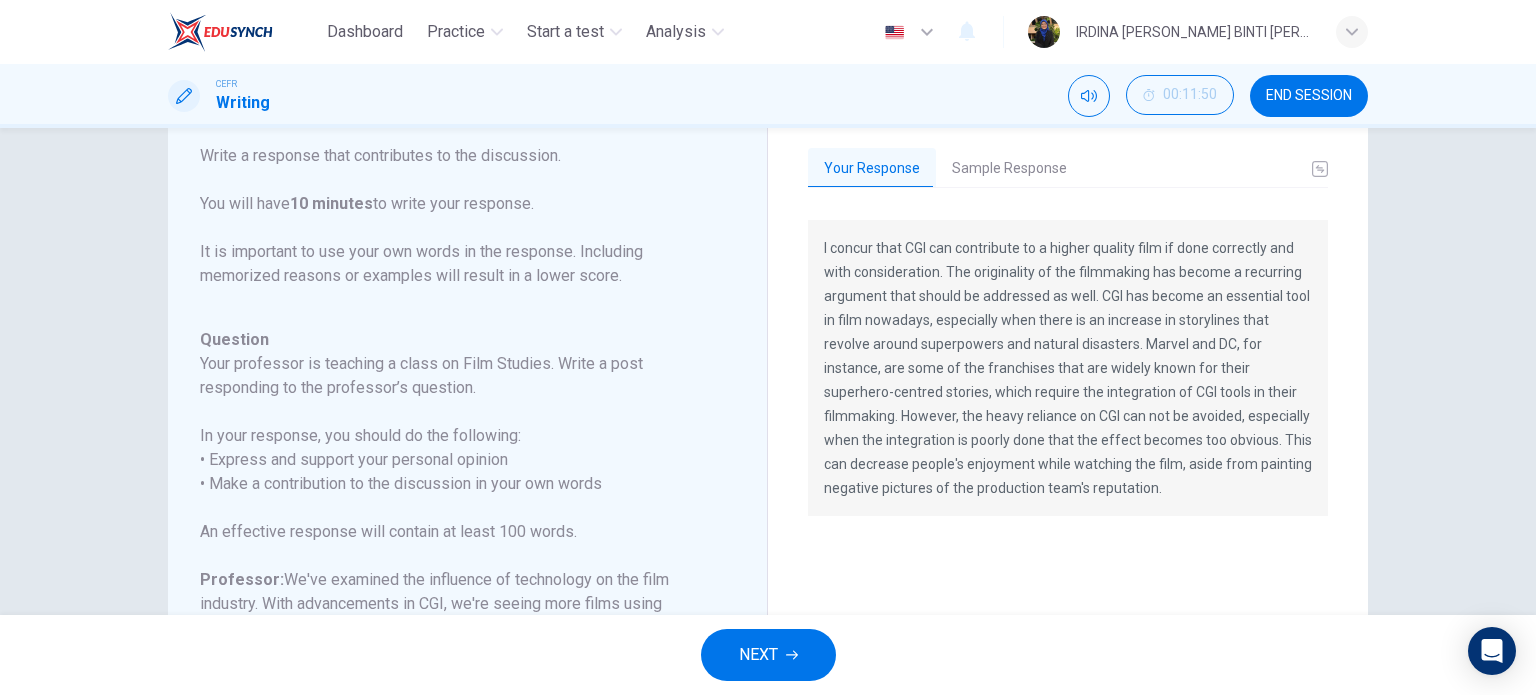 click on "Question   1 Question Type :   Writing for an Academic Discussion Directions For this task, you will read an online discussion. A professor has posted a question about a topic, and some classmates have responded with their ideas. Write a response that contributes to the discussion. You will have  10 minutes  to write your response.  It is important to use your own words in the response. Including memorized reasons or examples will result in a lower score. Question : Your professor is teaching a class on Film Studies. Write a post responding to the professor’s question. In your response, you should do the following:
• Express and support your personal opinion
• Make a contribution to the discussion in your own words An effective response will contain at least 100 words. Professor: Jackson:  I think the use of CGI, when done right, can greatly enhance a film. It opens up possibilities for storytelling that wouldn't be feasible with traditional techniques. Isabella: Question Professor: Jackson: Isabella:" at bounding box center (768, 371) 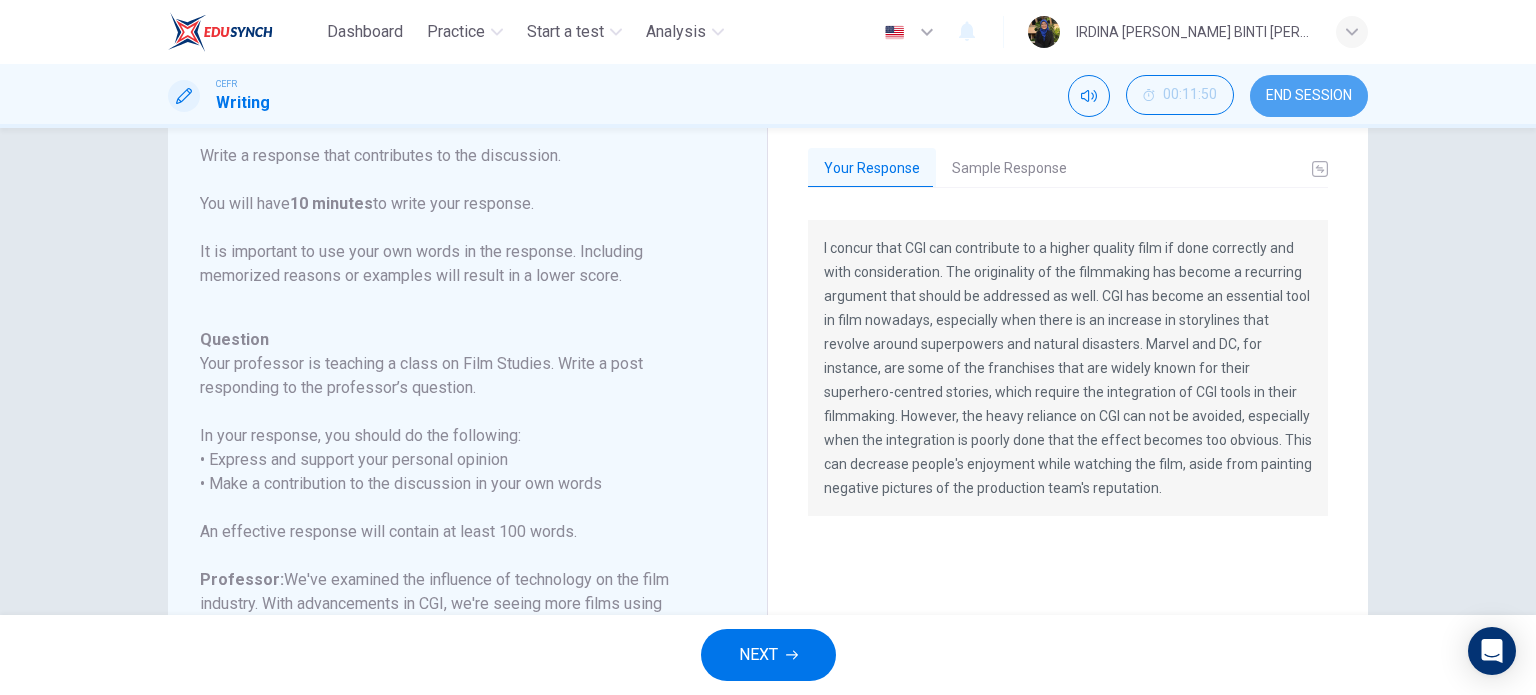 click on "END SESSION" at bounding box center [1309, 96] 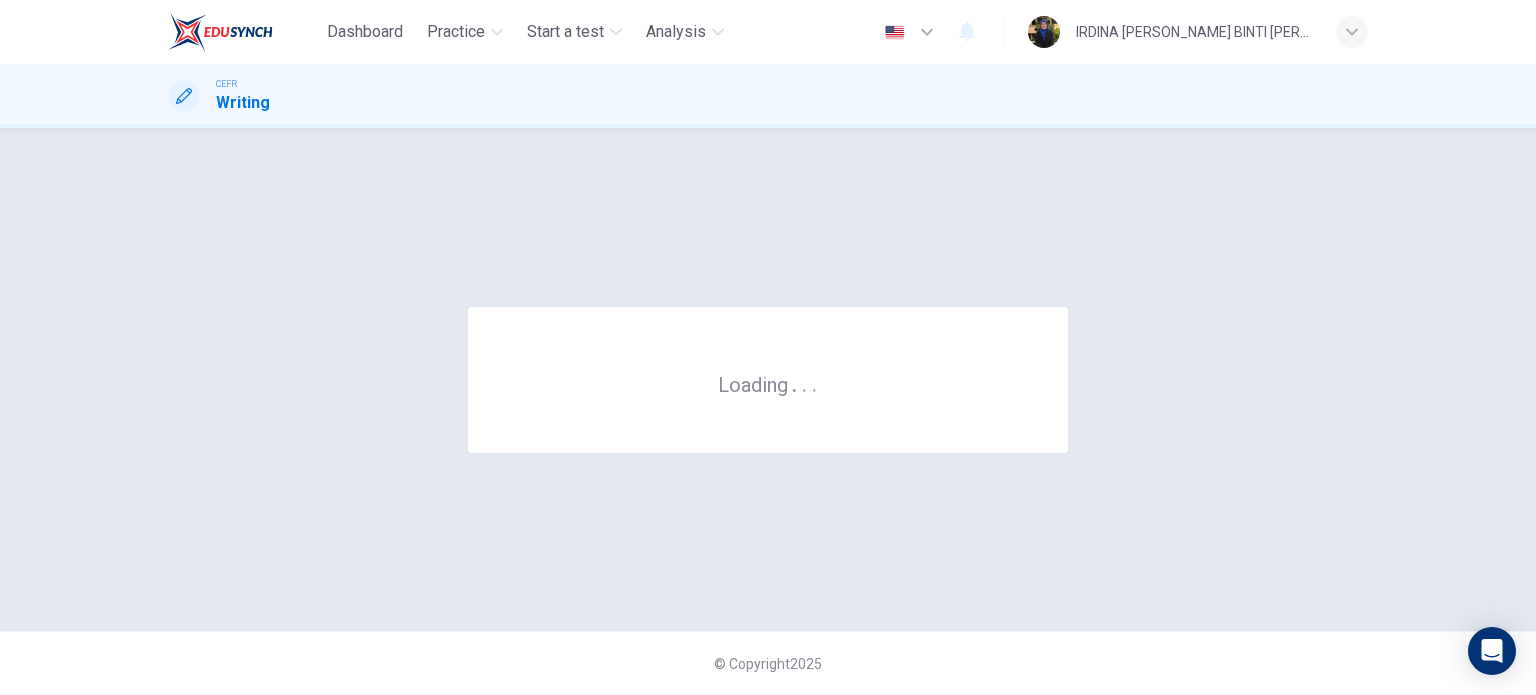 scroll, scrollTop: 0, scrollLeft: 0, axis: both 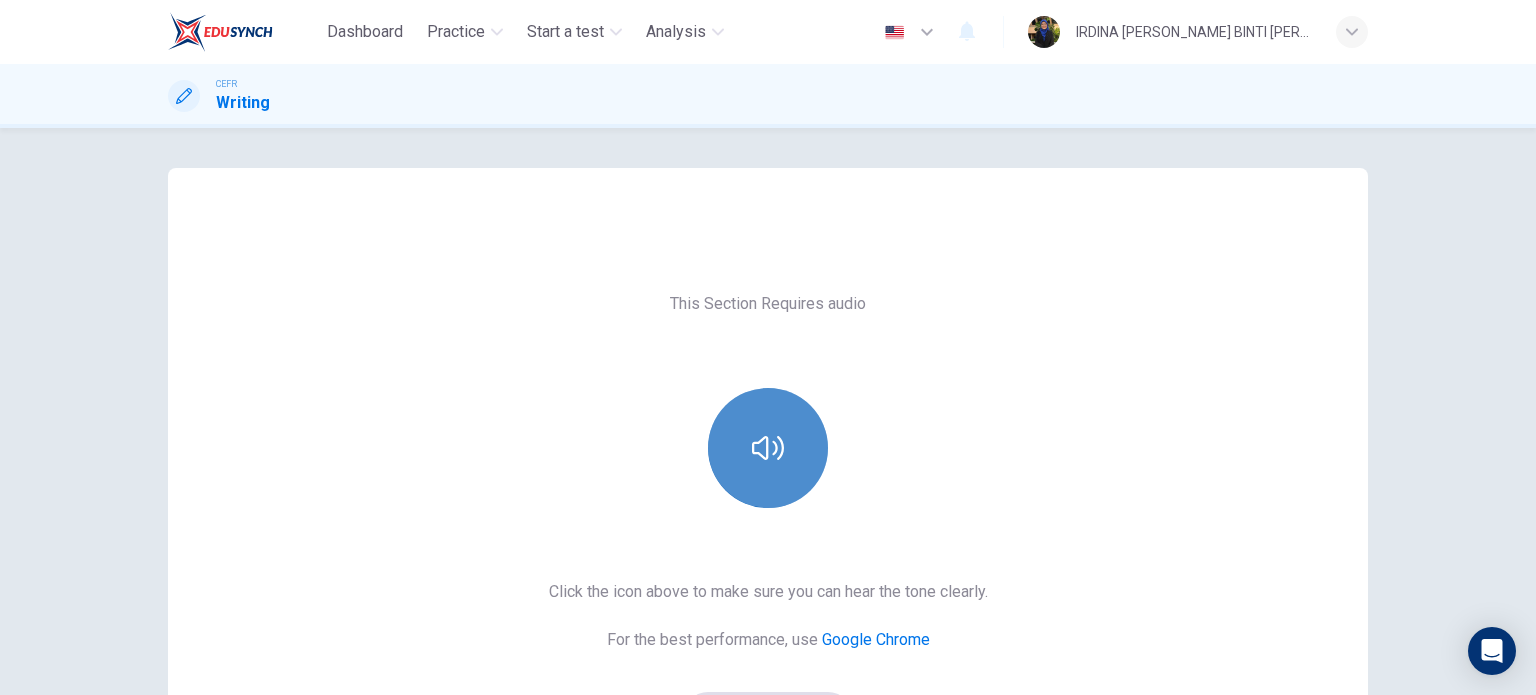 click 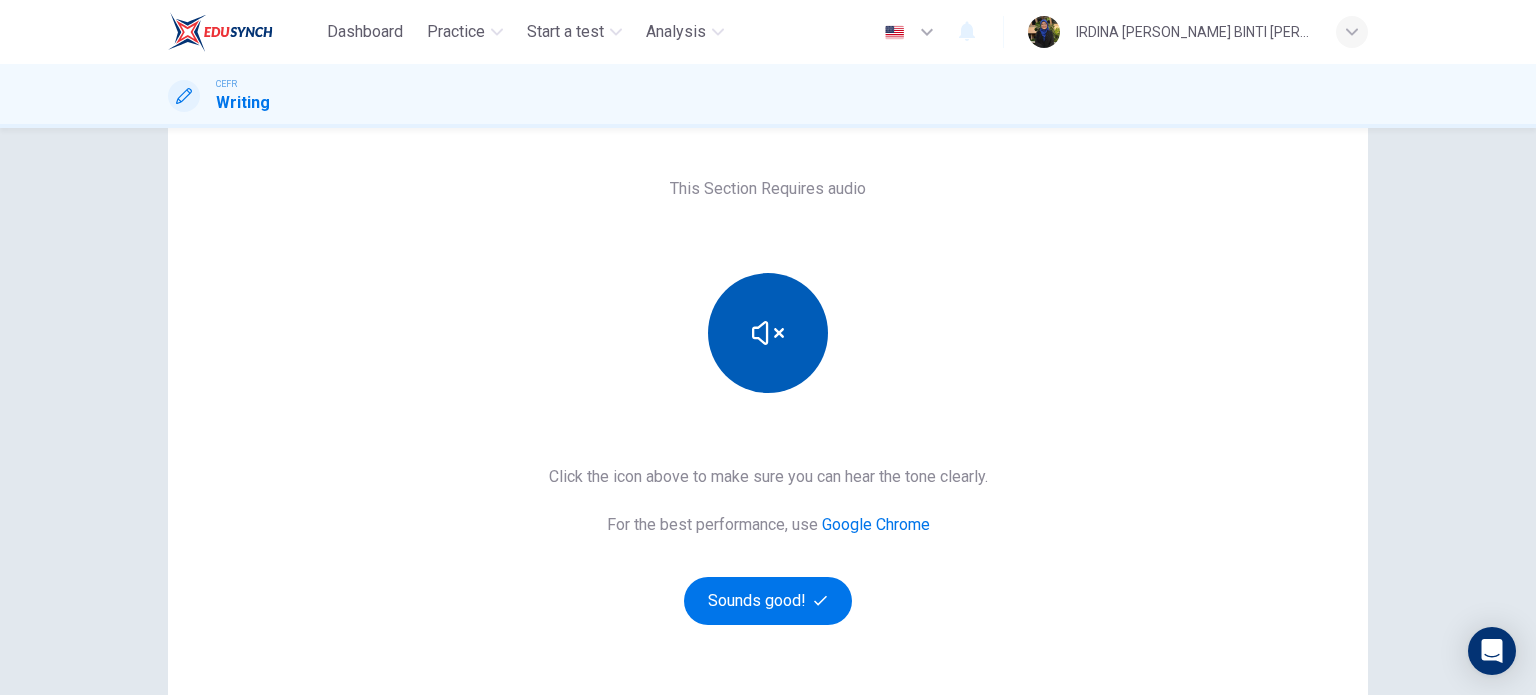 scroll, scrollTop: 172, scrollLeft: 0, axis: vertical 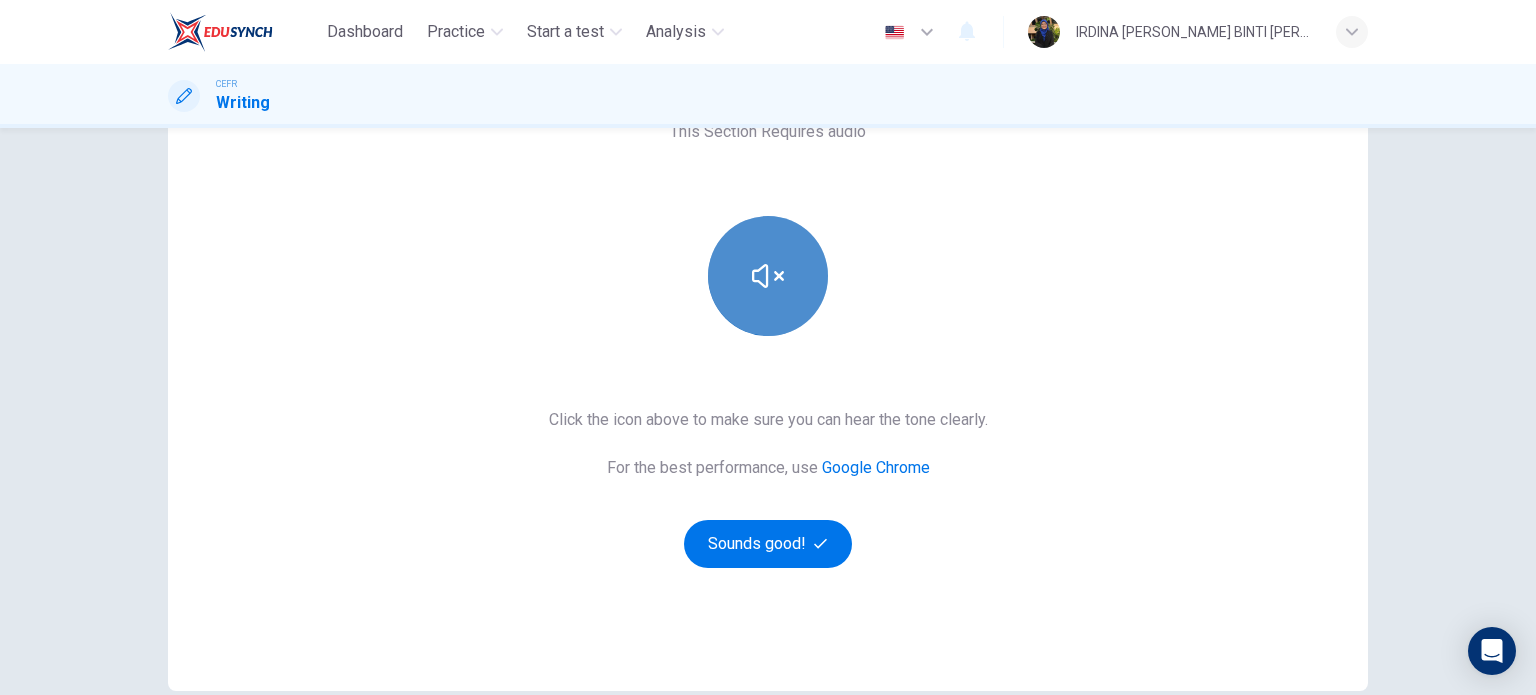 click at bounding box center [768, 276] 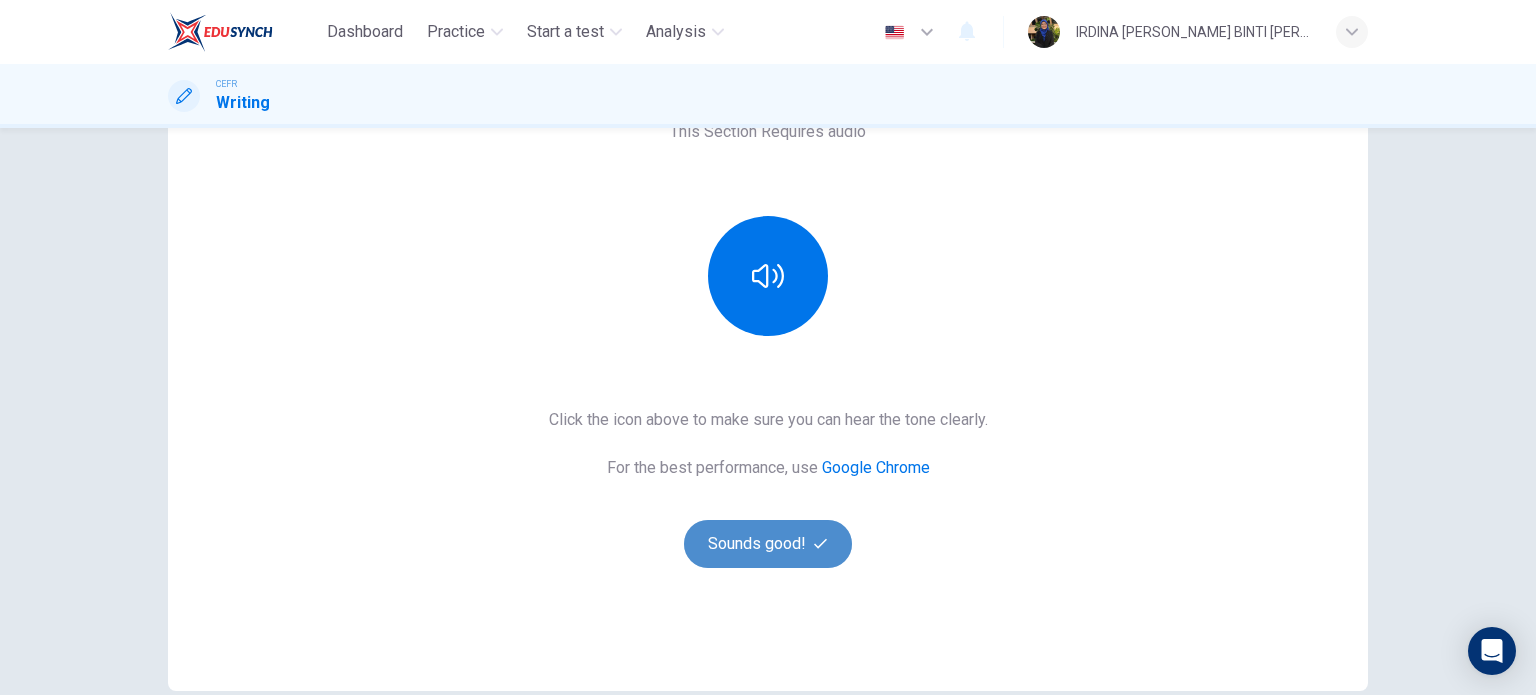 click on "Sounds good!" at bounding box center [768, 544] 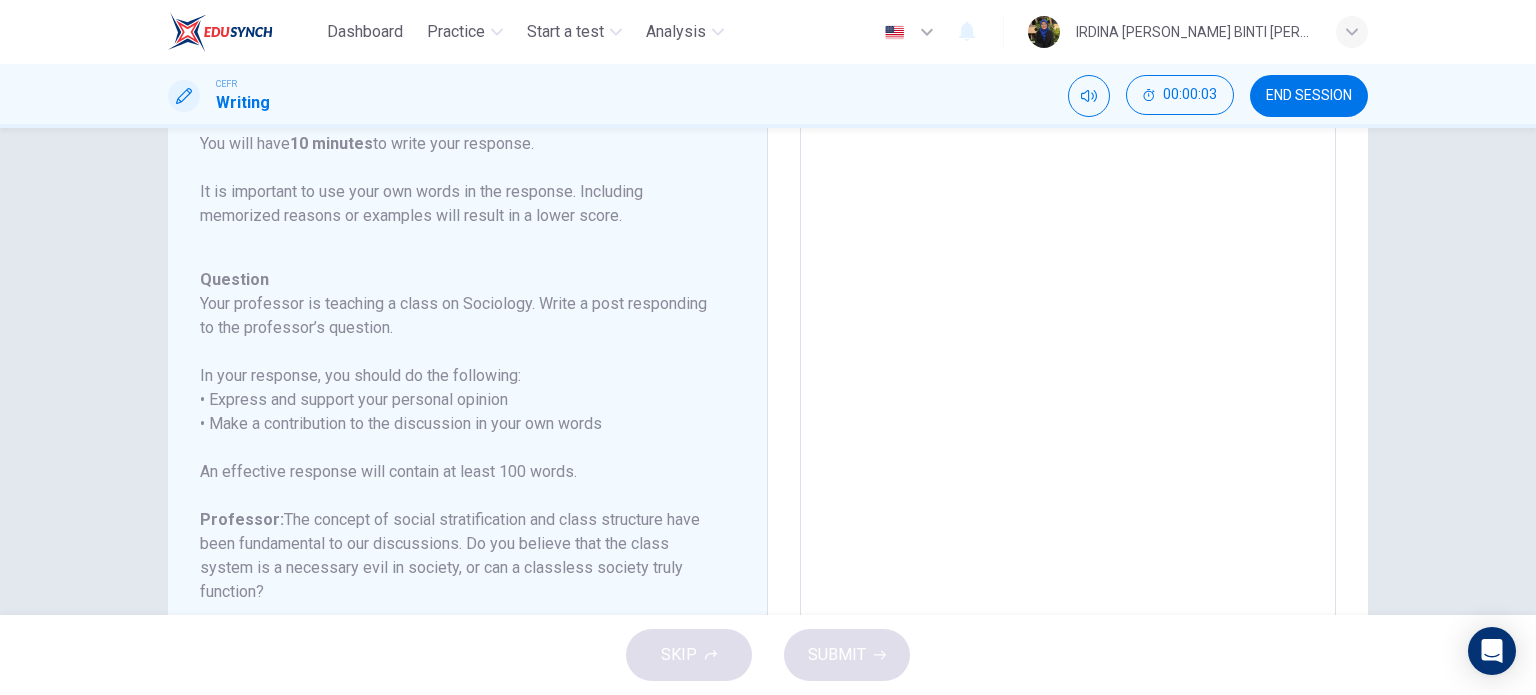 scroll, scrollTop: 245, scrollLeft: 0, axis: vertical 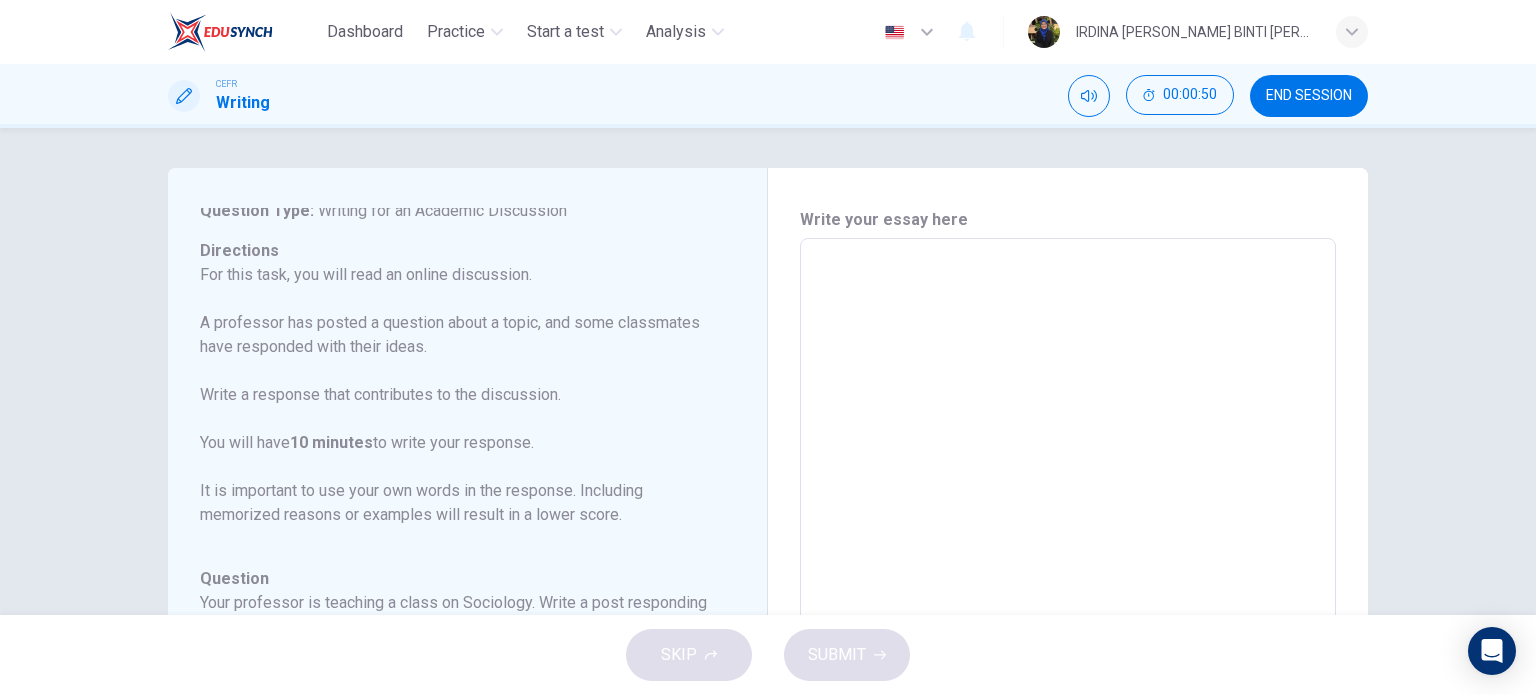 click at bounding box center [1068, 572] 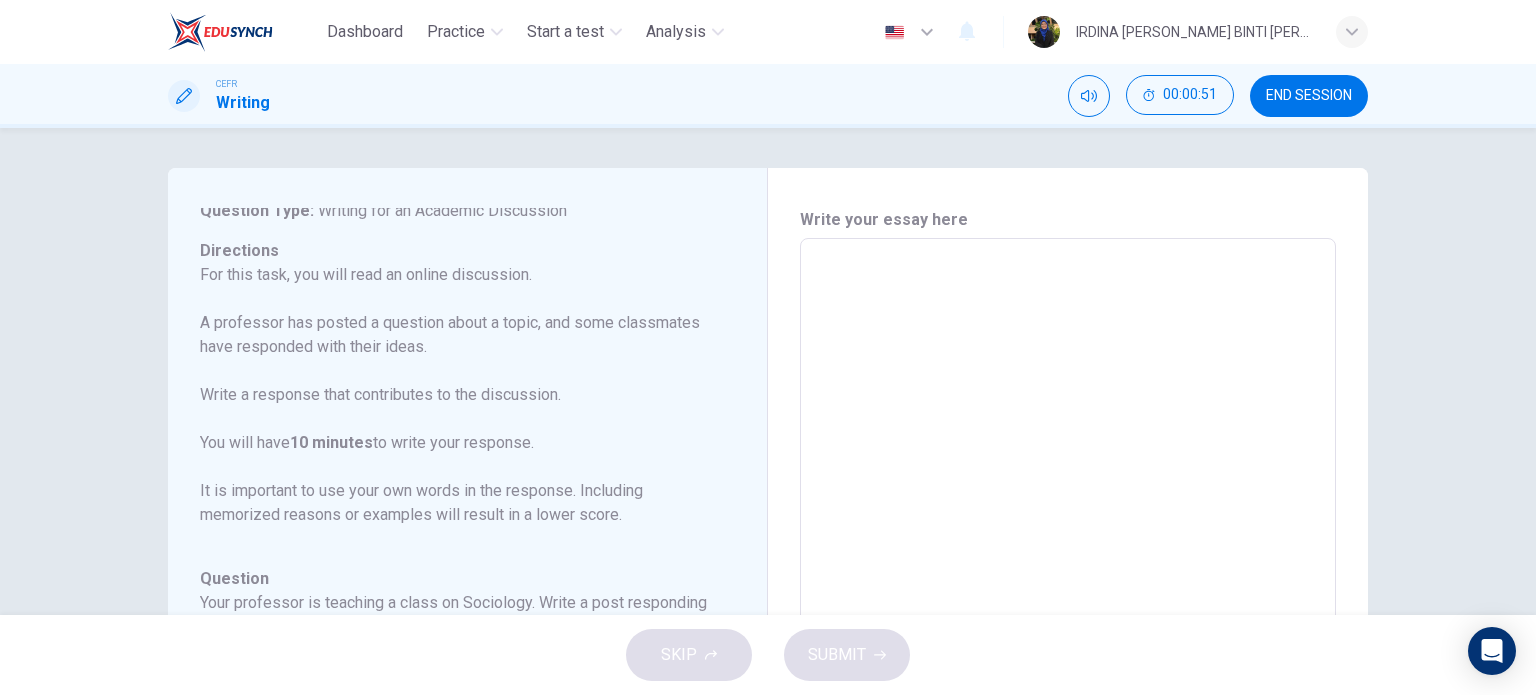 type on "I" 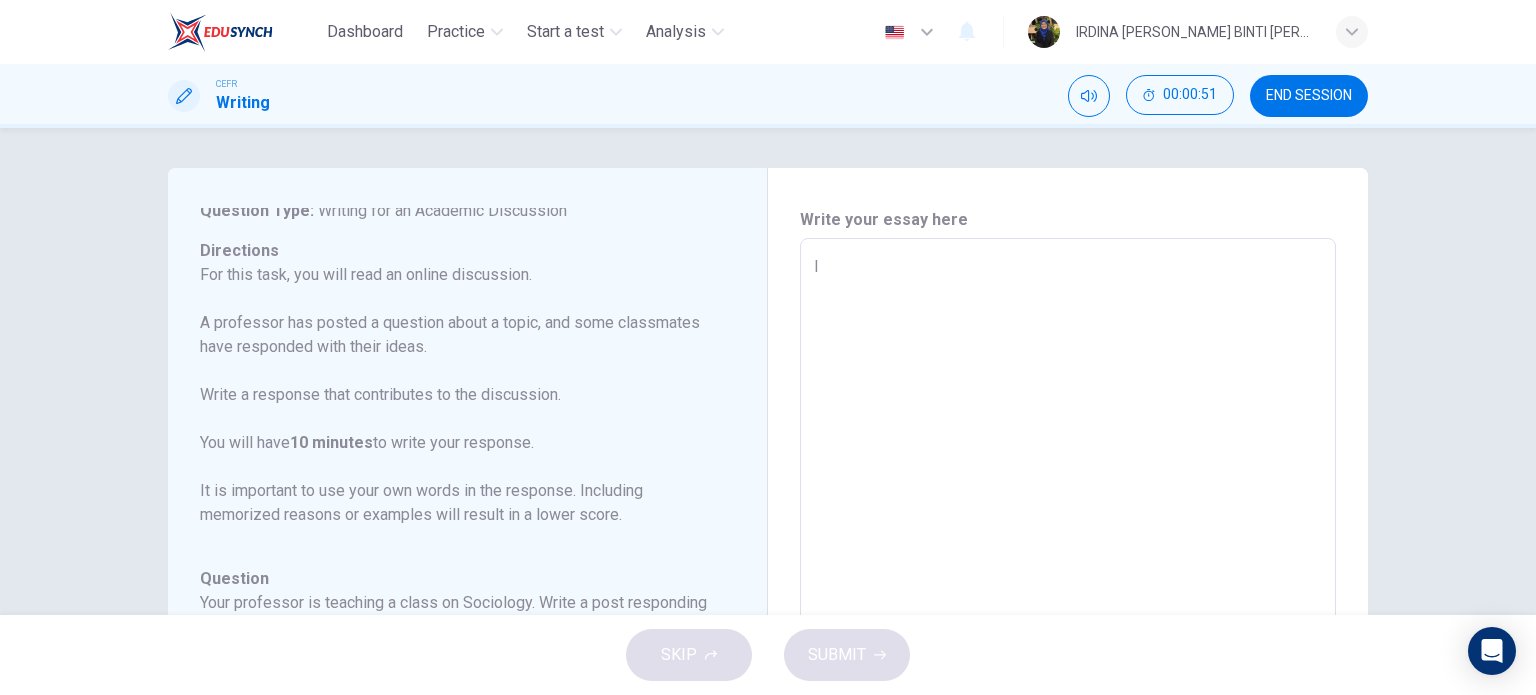 type on "x" 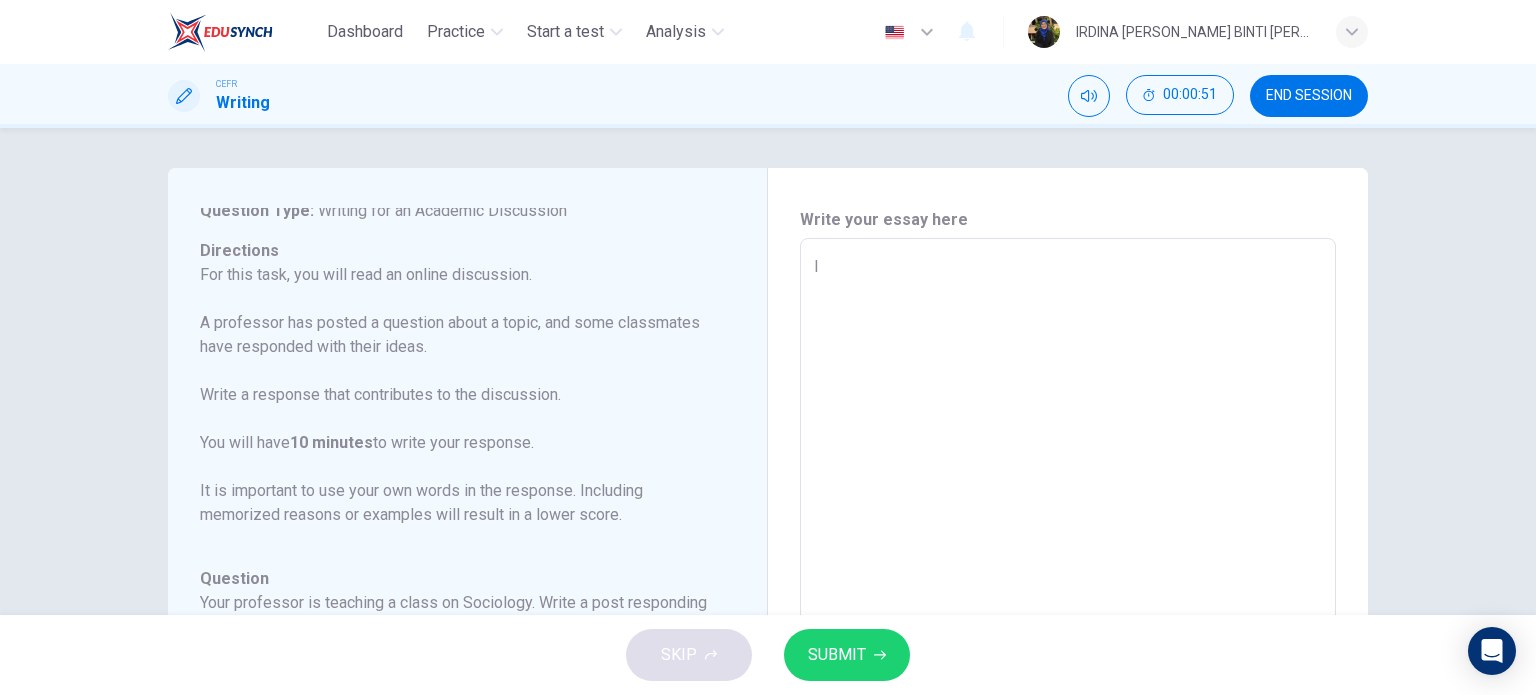type on "I" 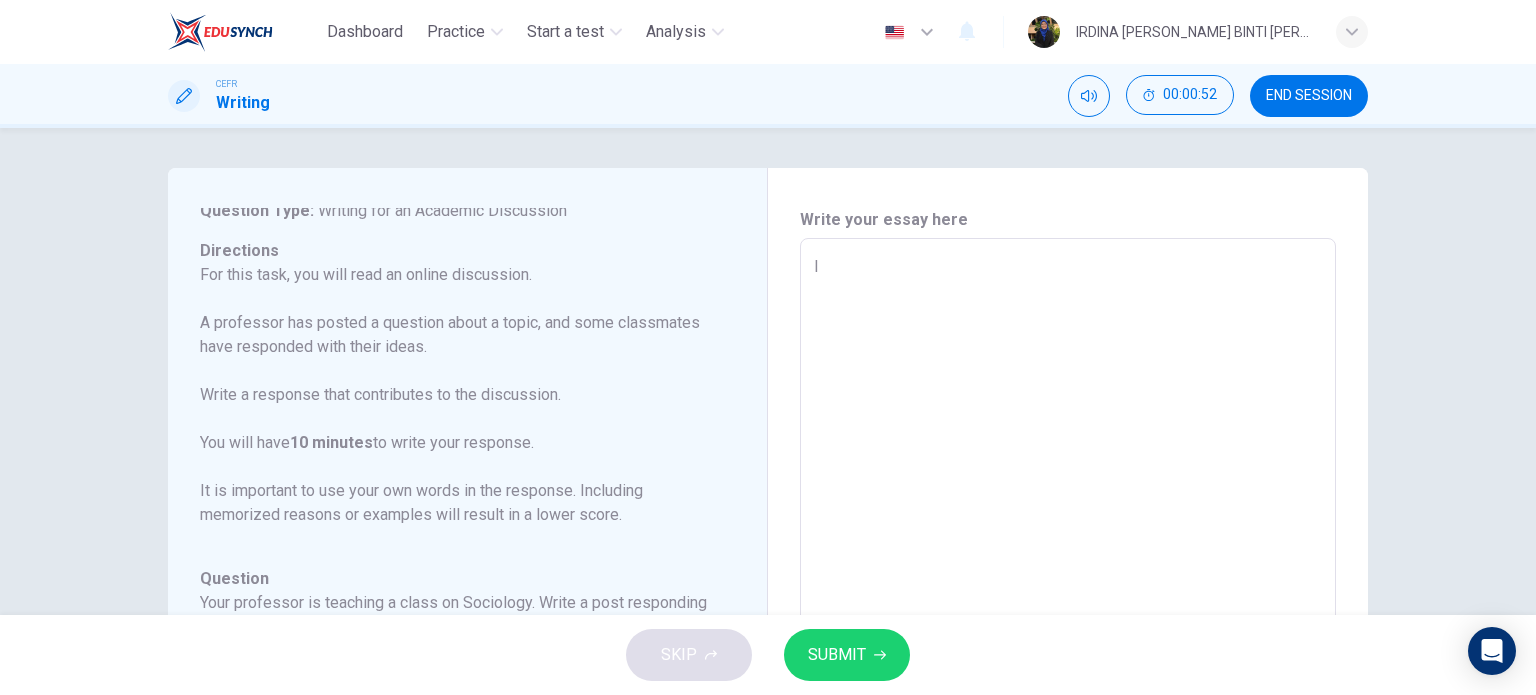 type on "I l" 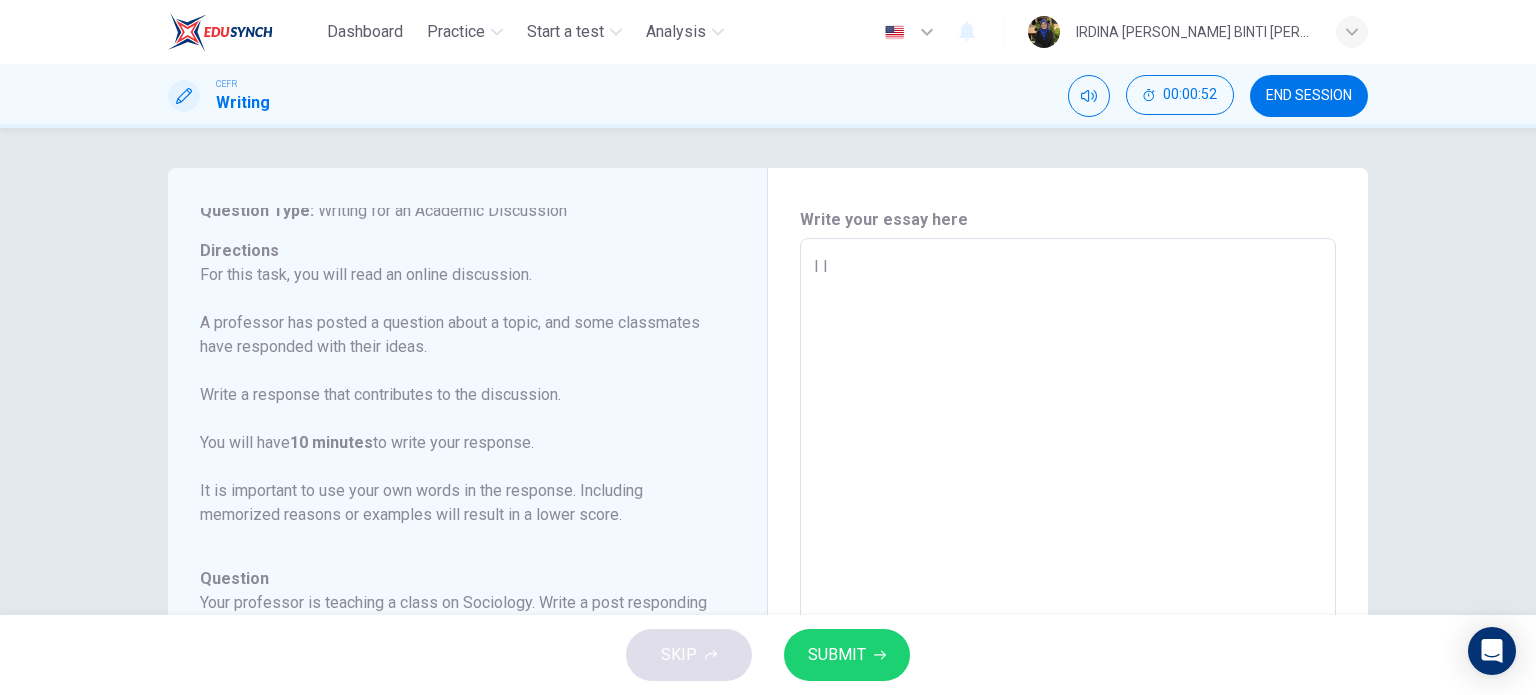 type on "I le" 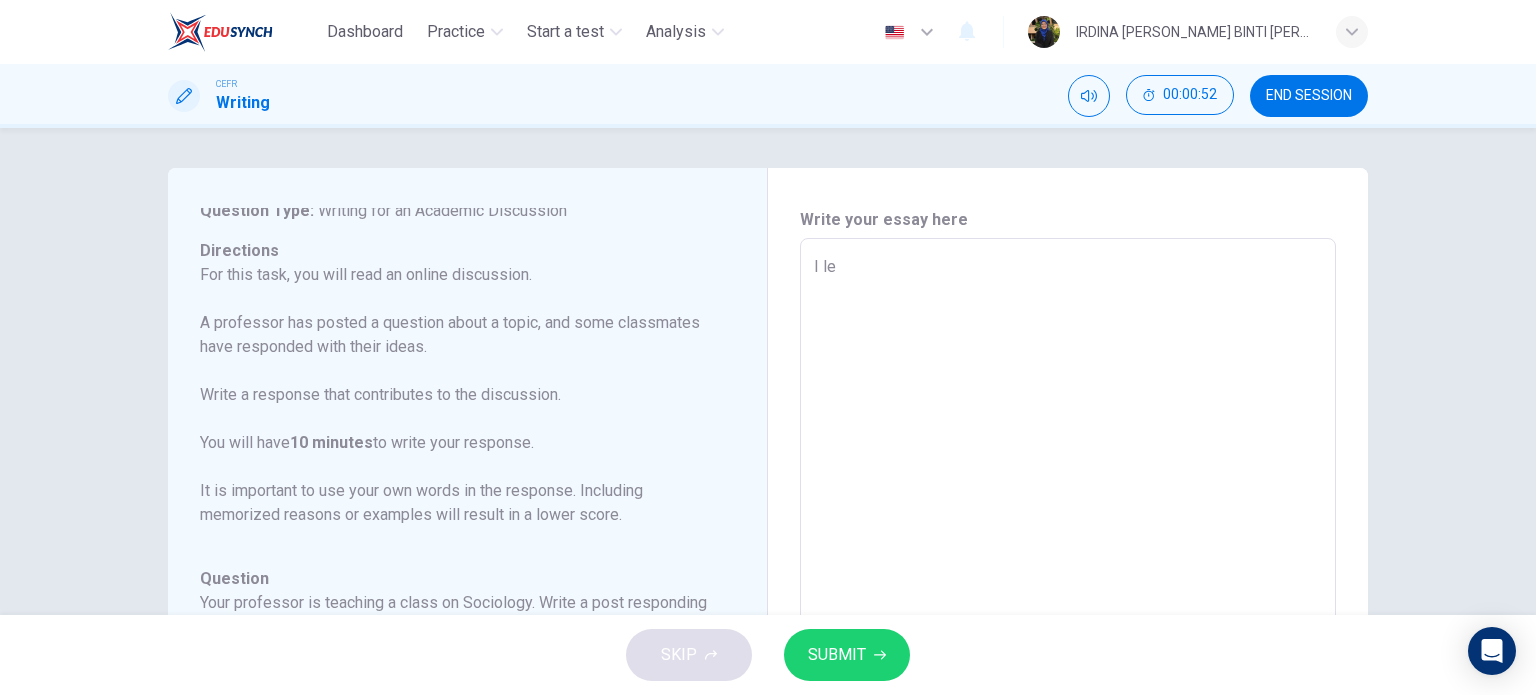 type on "x" 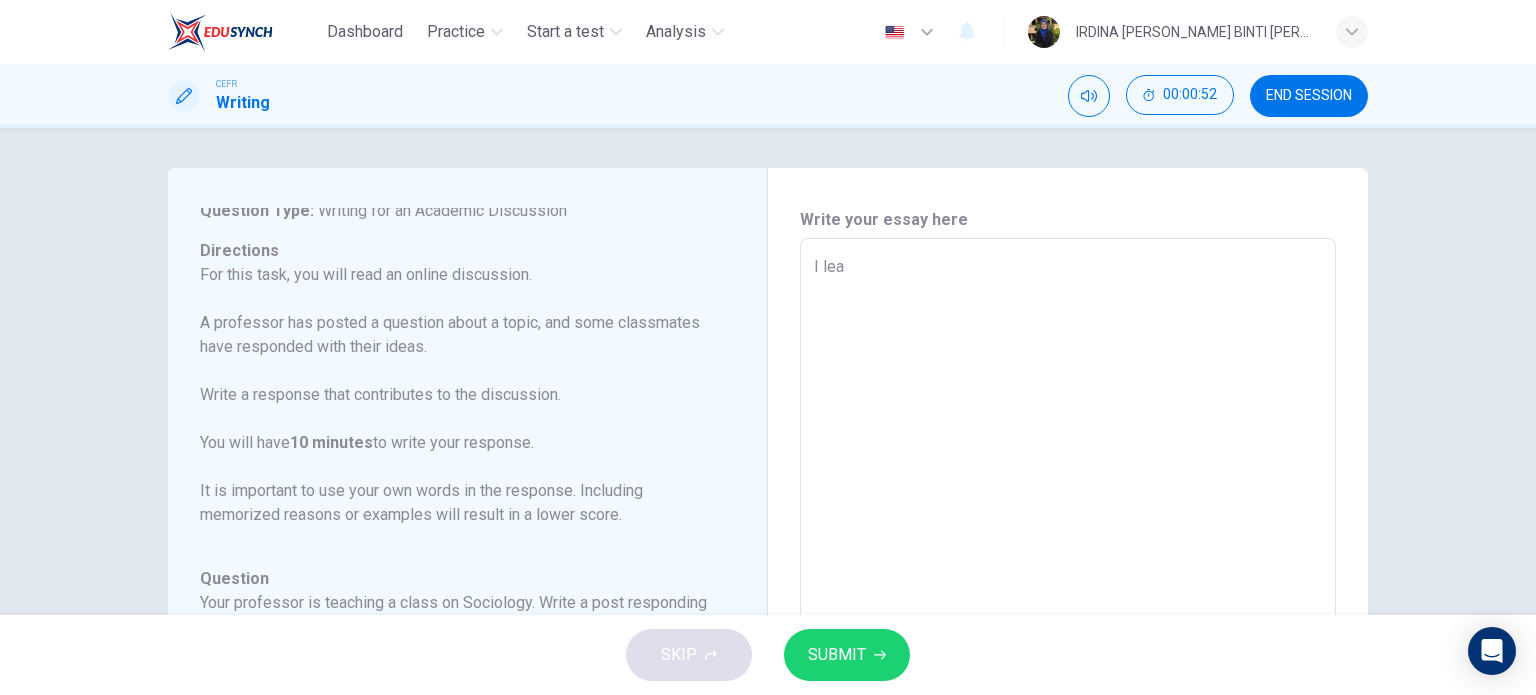 type on "x" 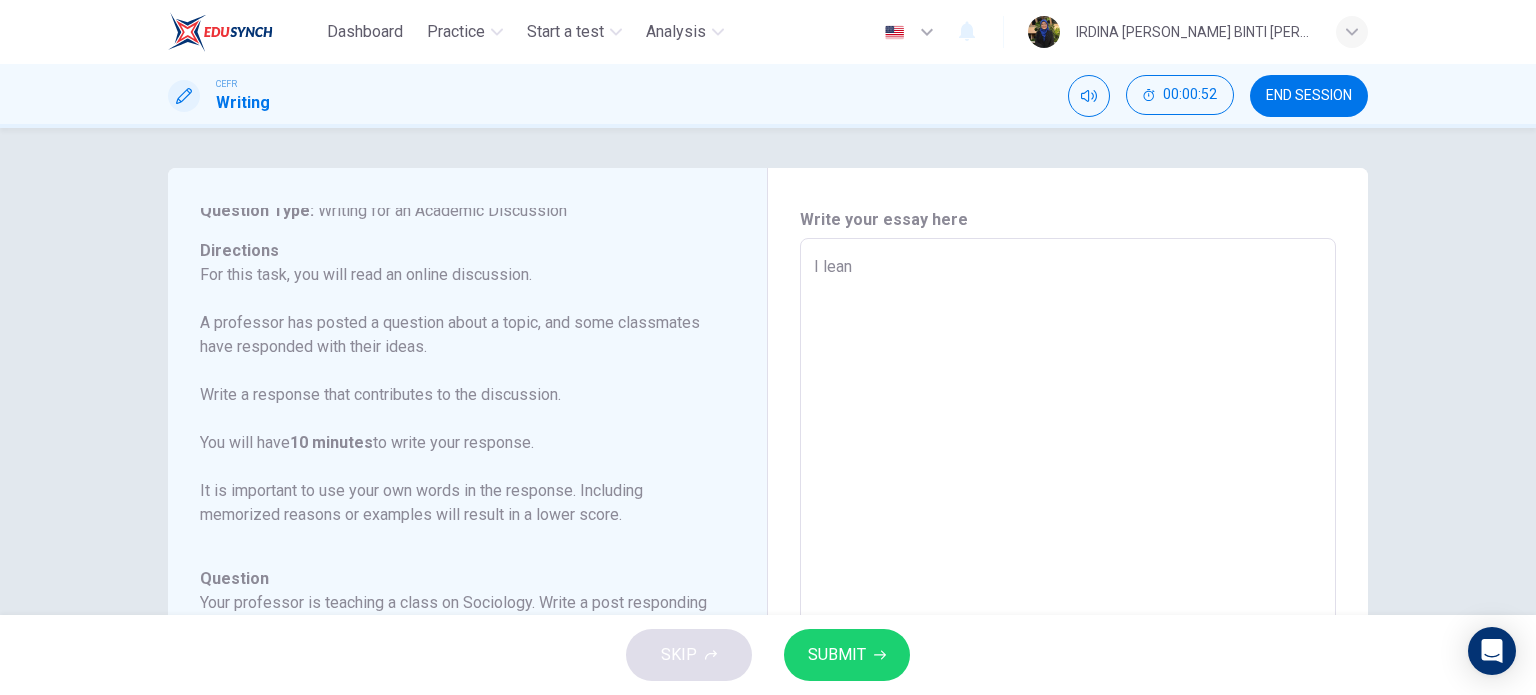type on "x" 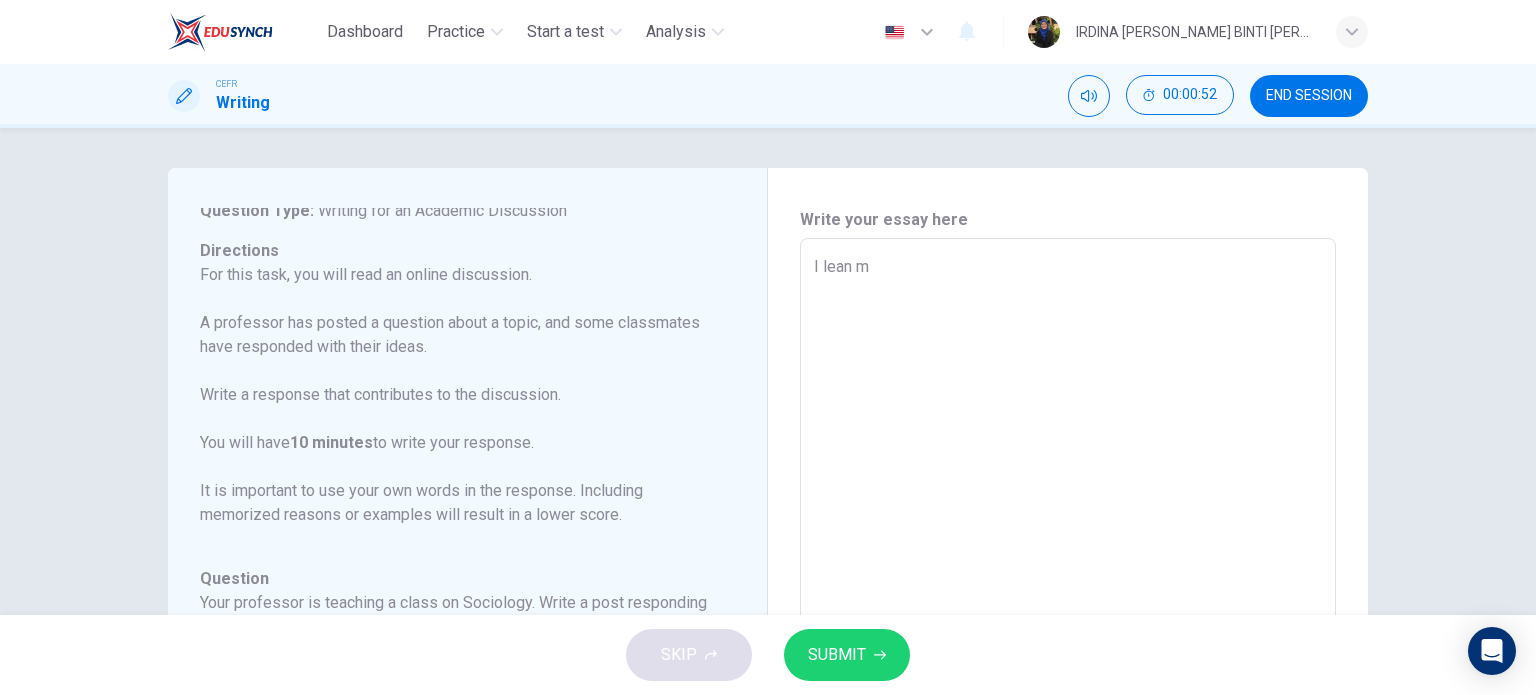 type on "x" 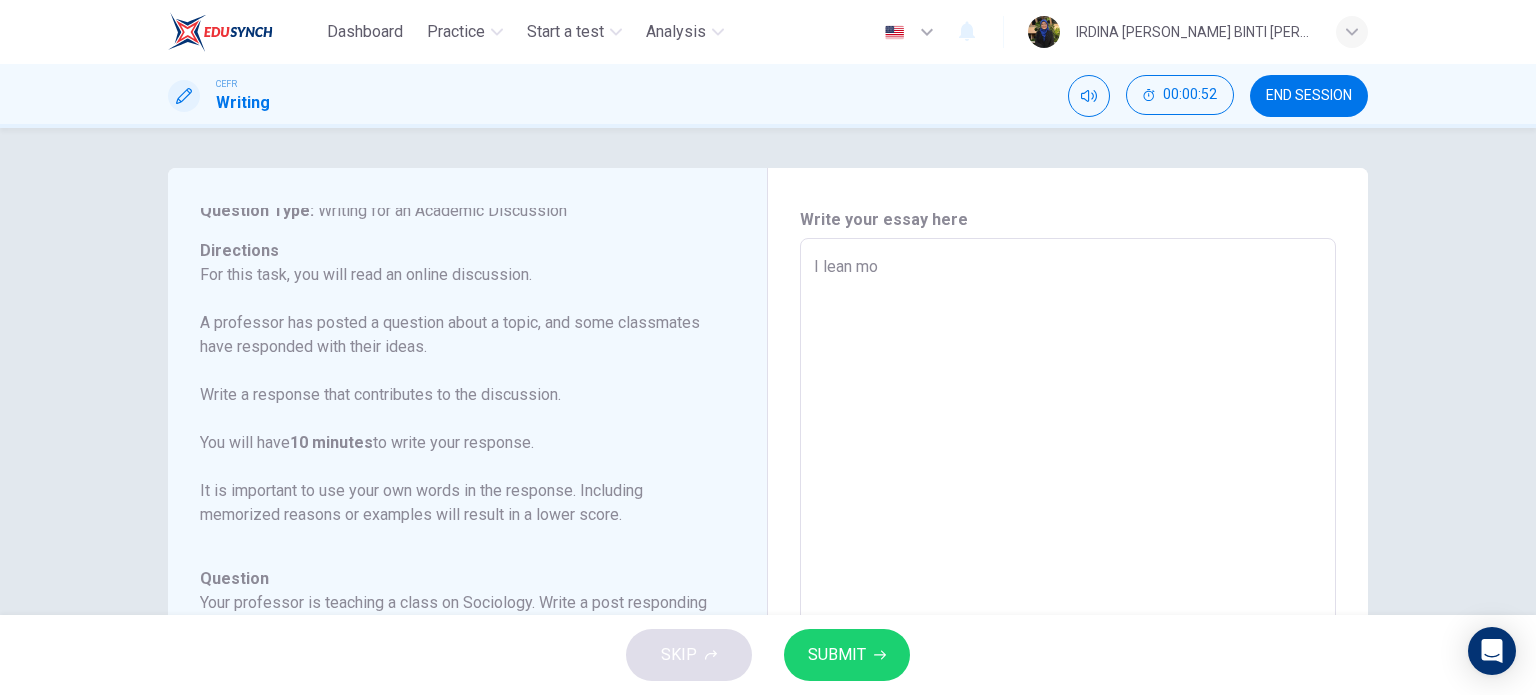type on "x" 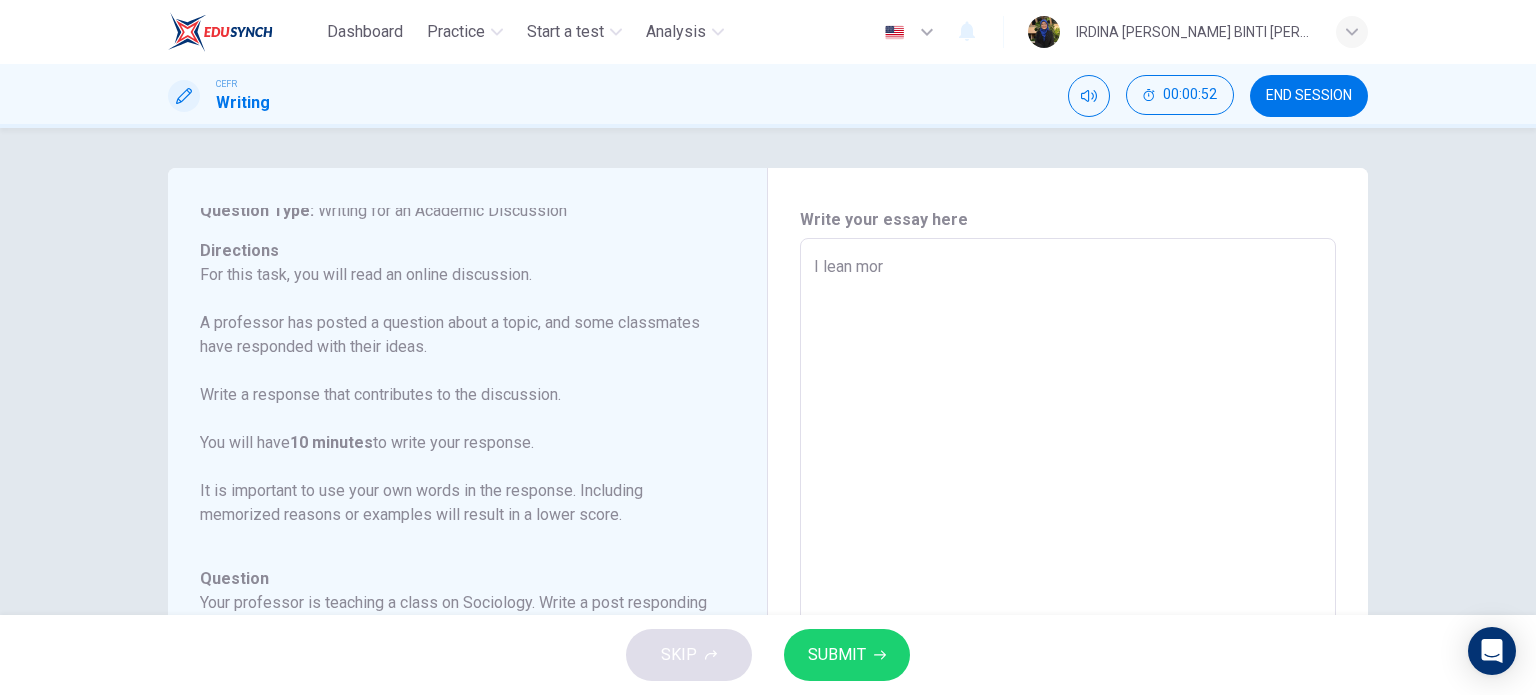 type on "x" 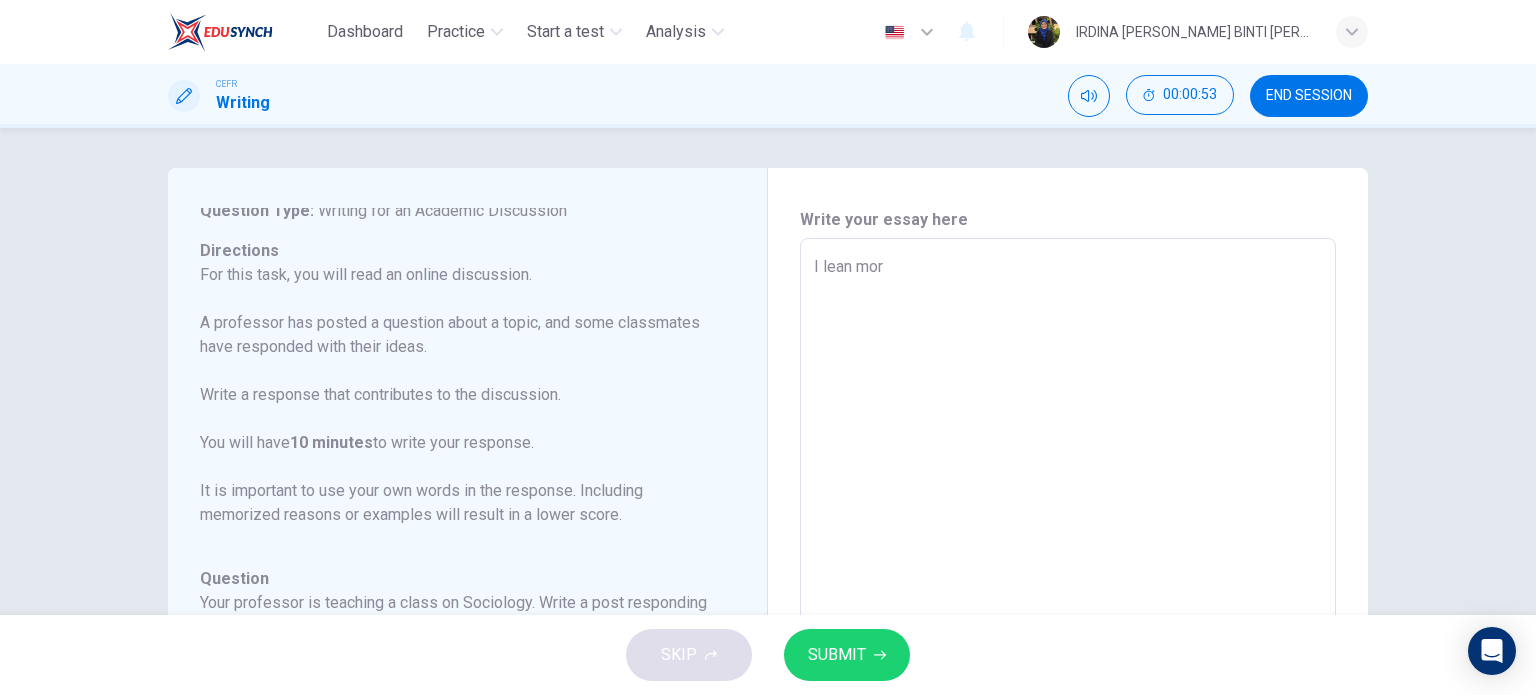 type on "I lean more" 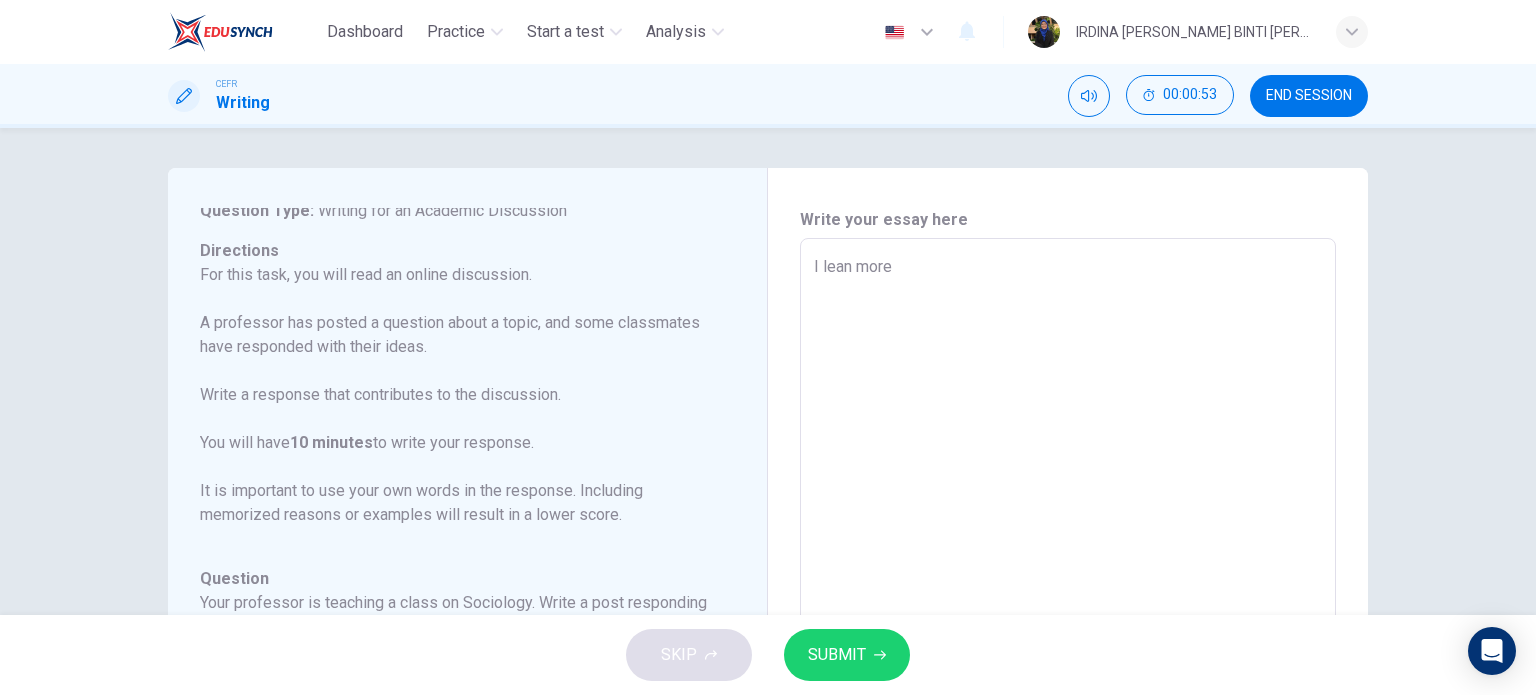type on "x" 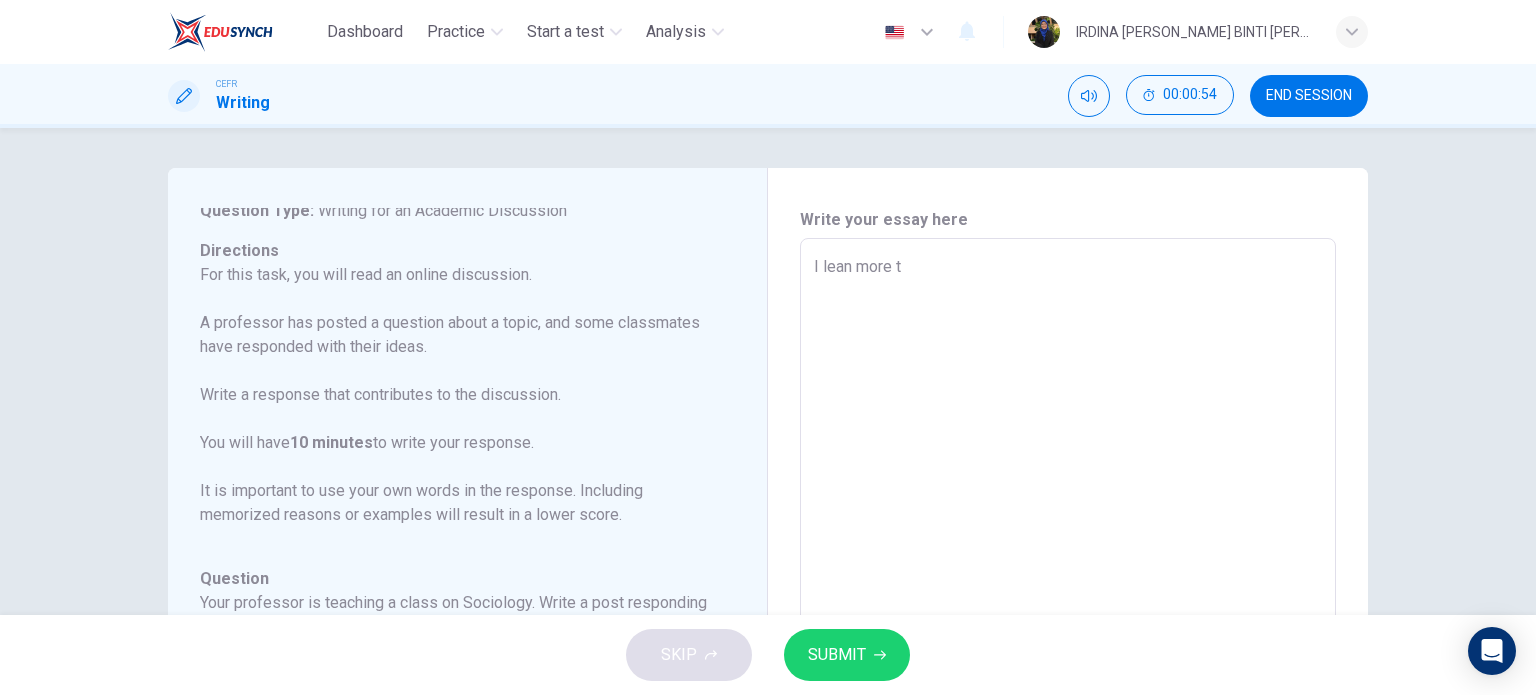 type on "I lean more to" 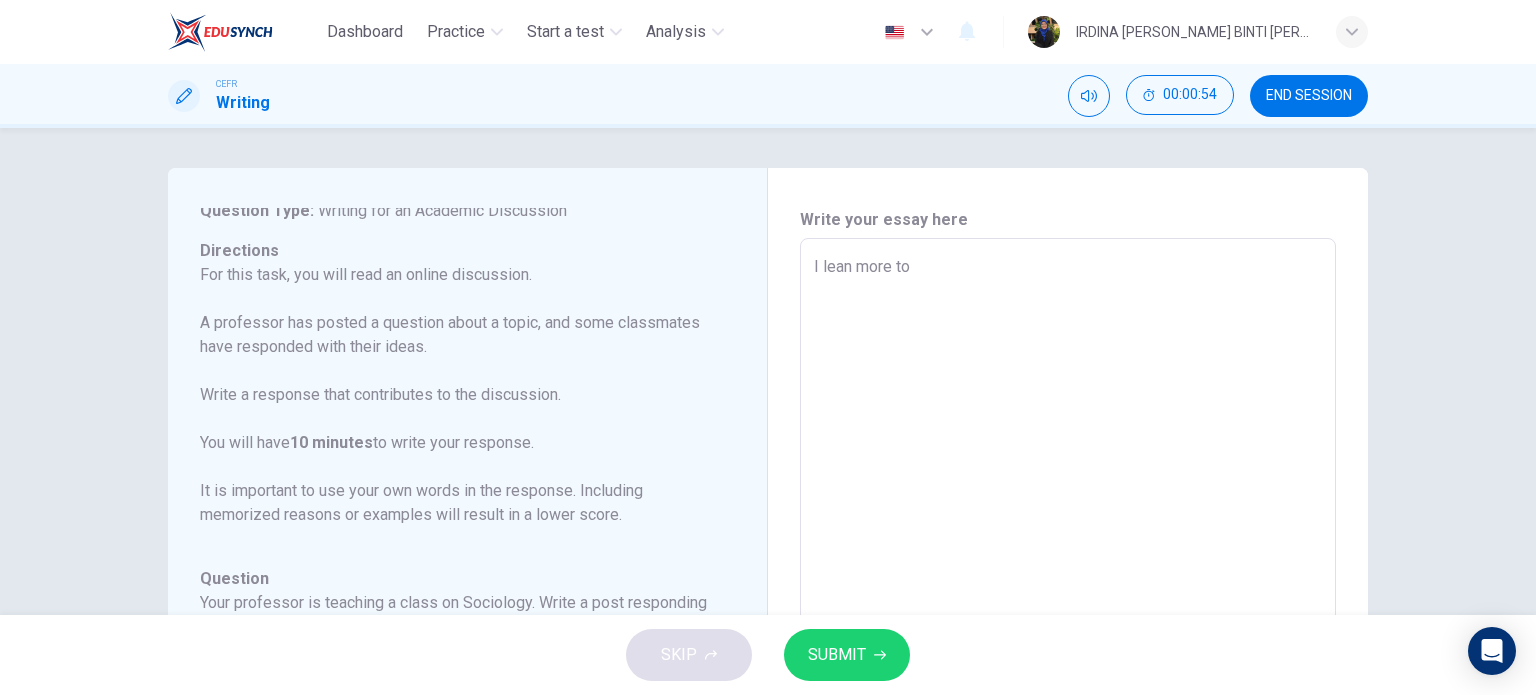 type on "x" 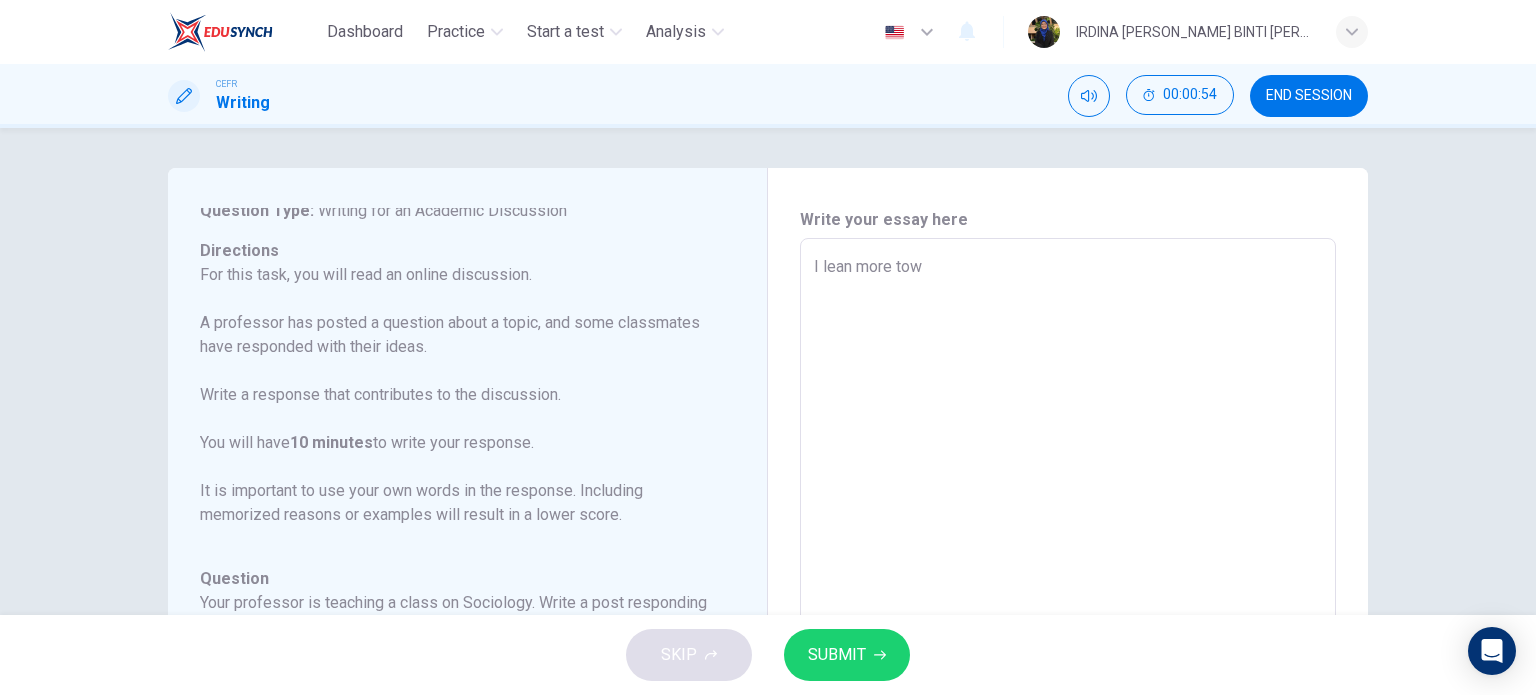 type on "x" 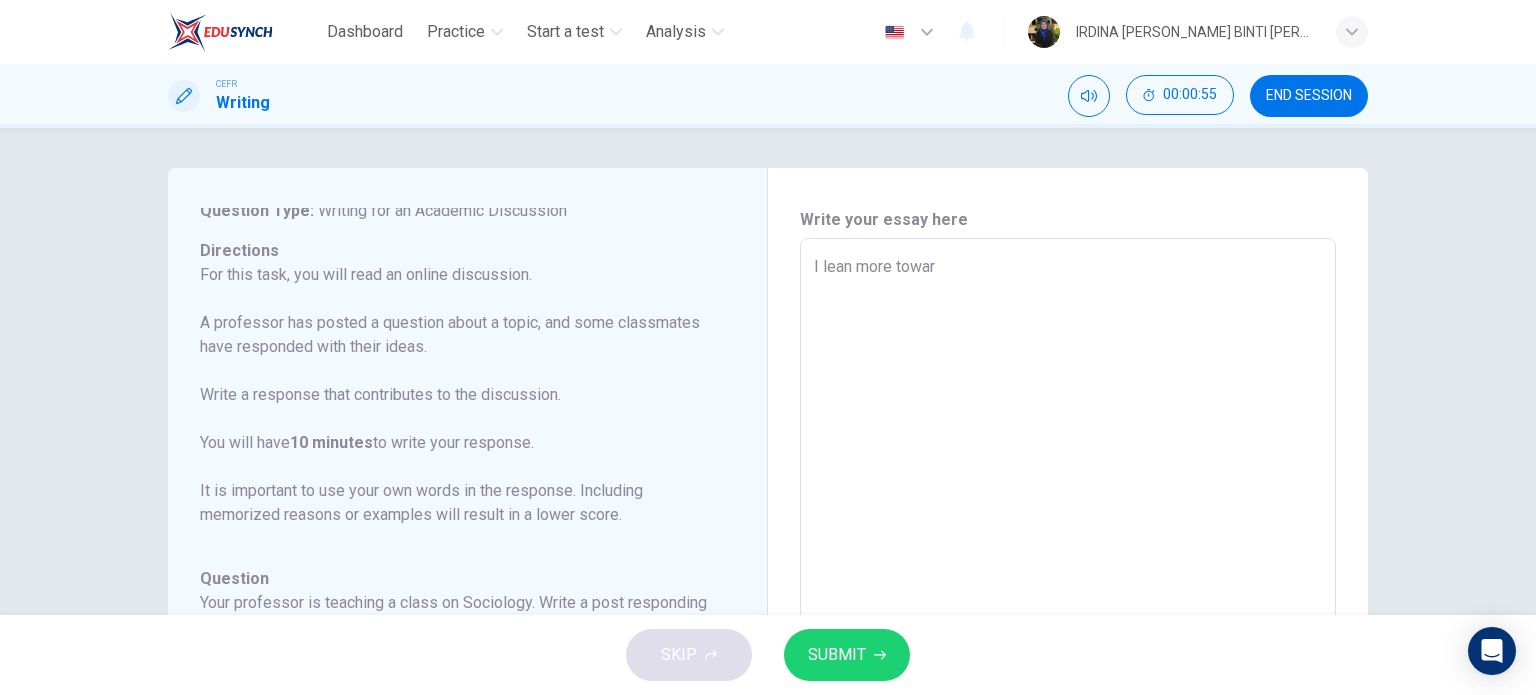 type on "I lean more toward" 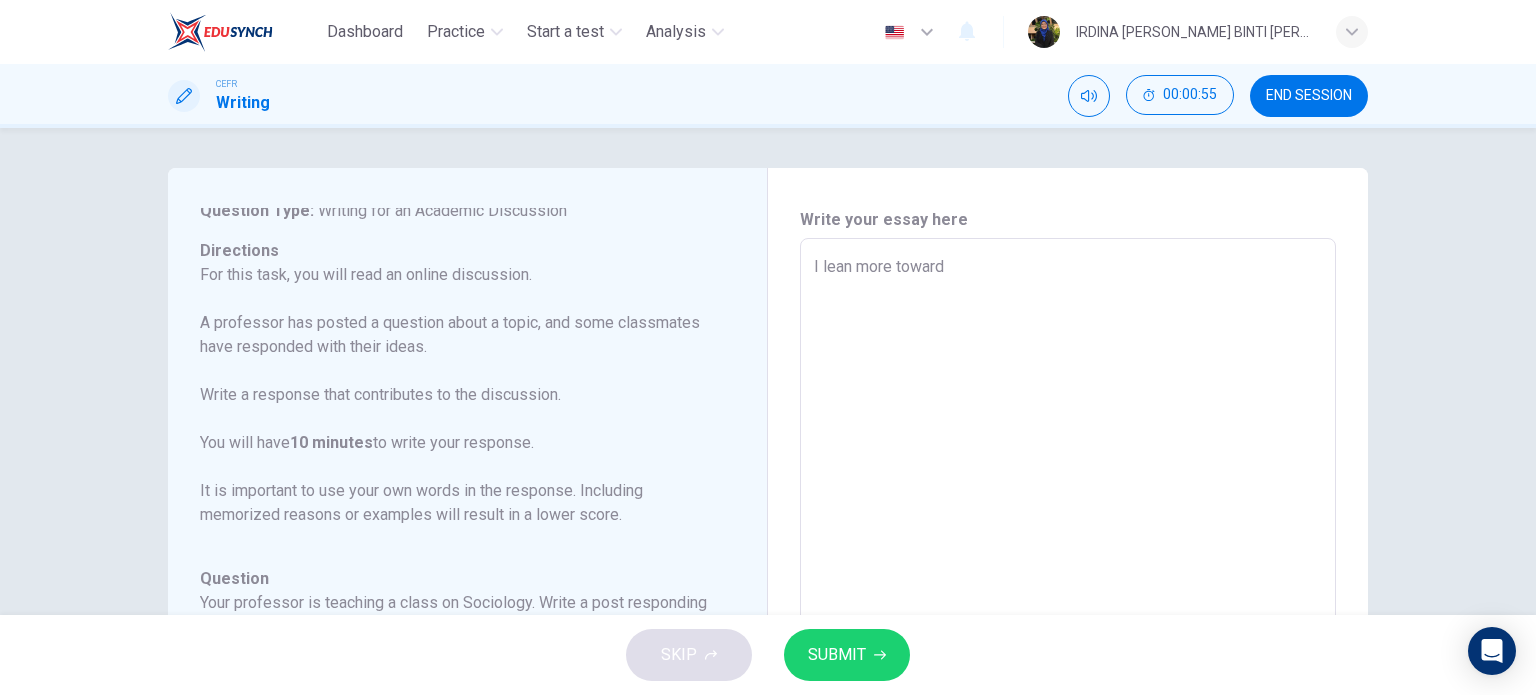 type on "x" 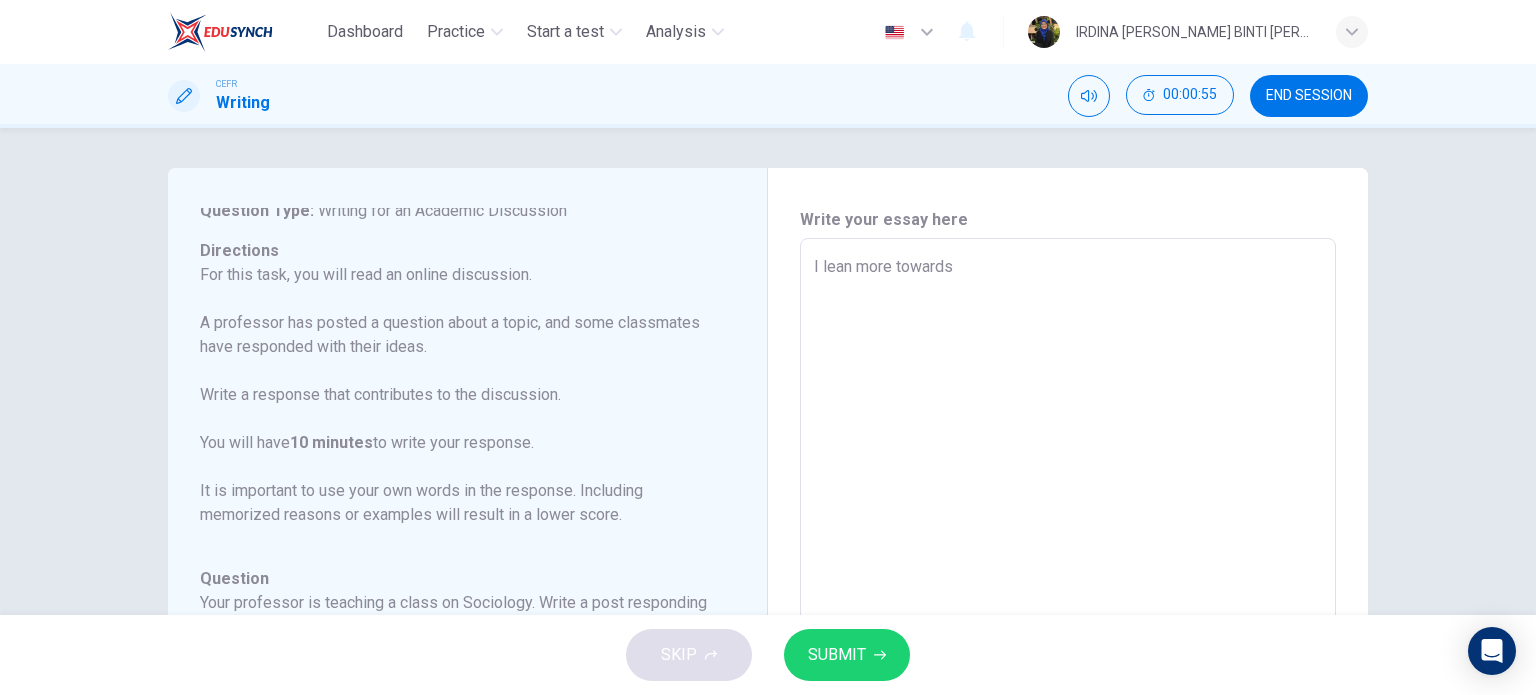 type on "x" 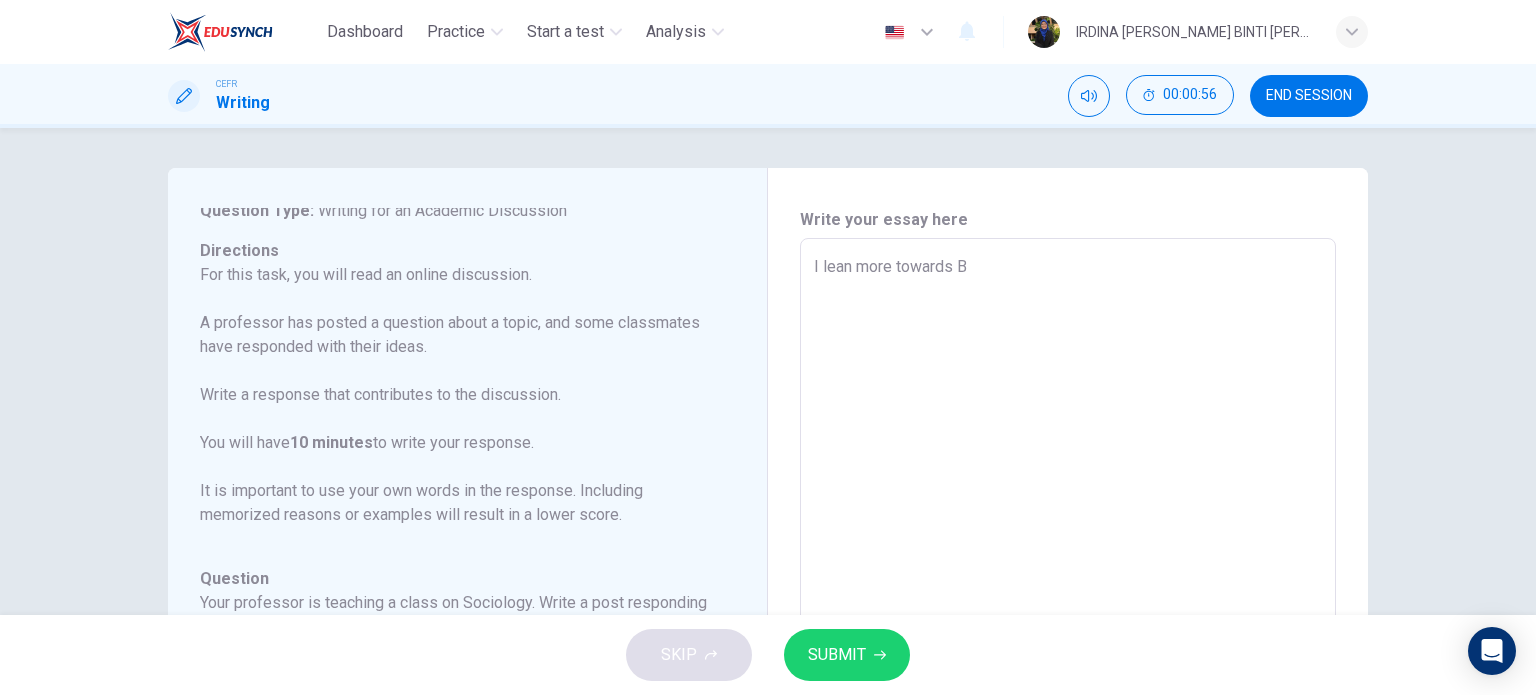 type on "x" 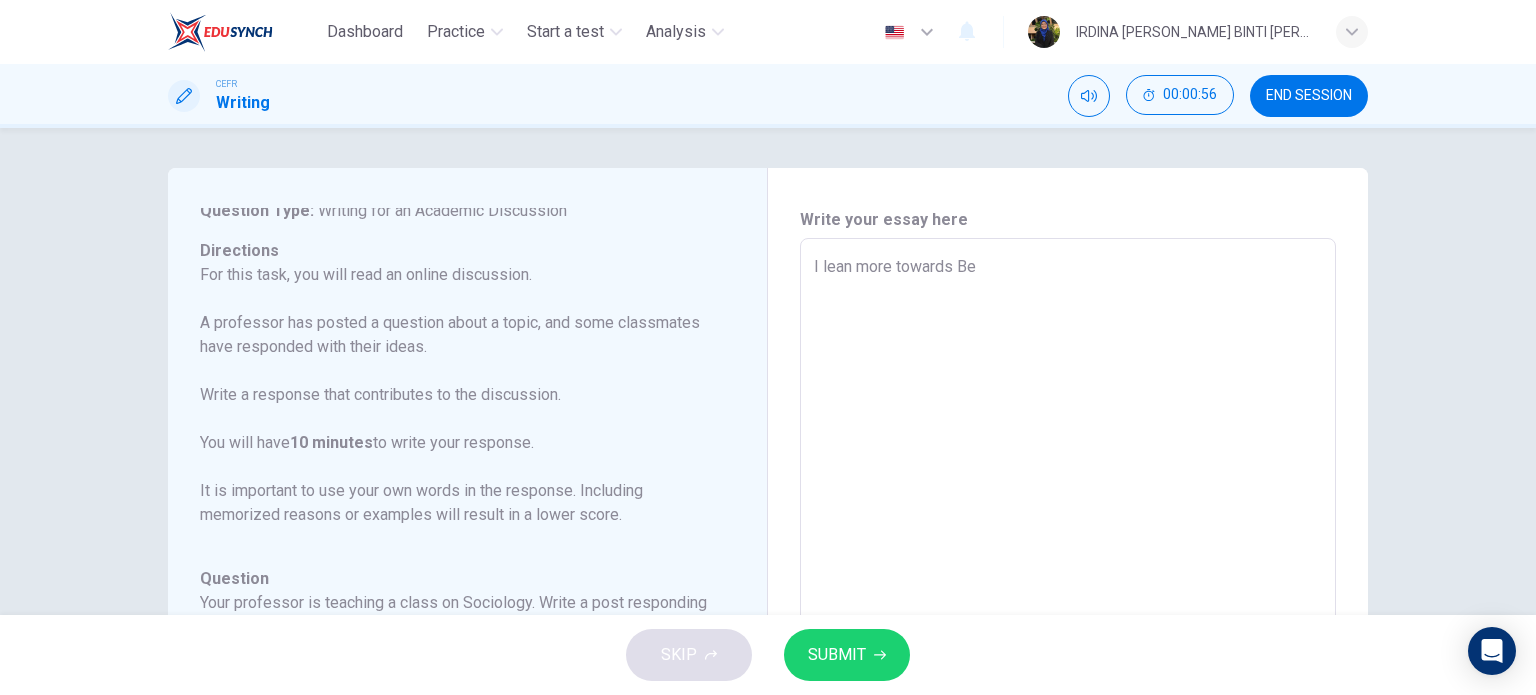 type on "x" 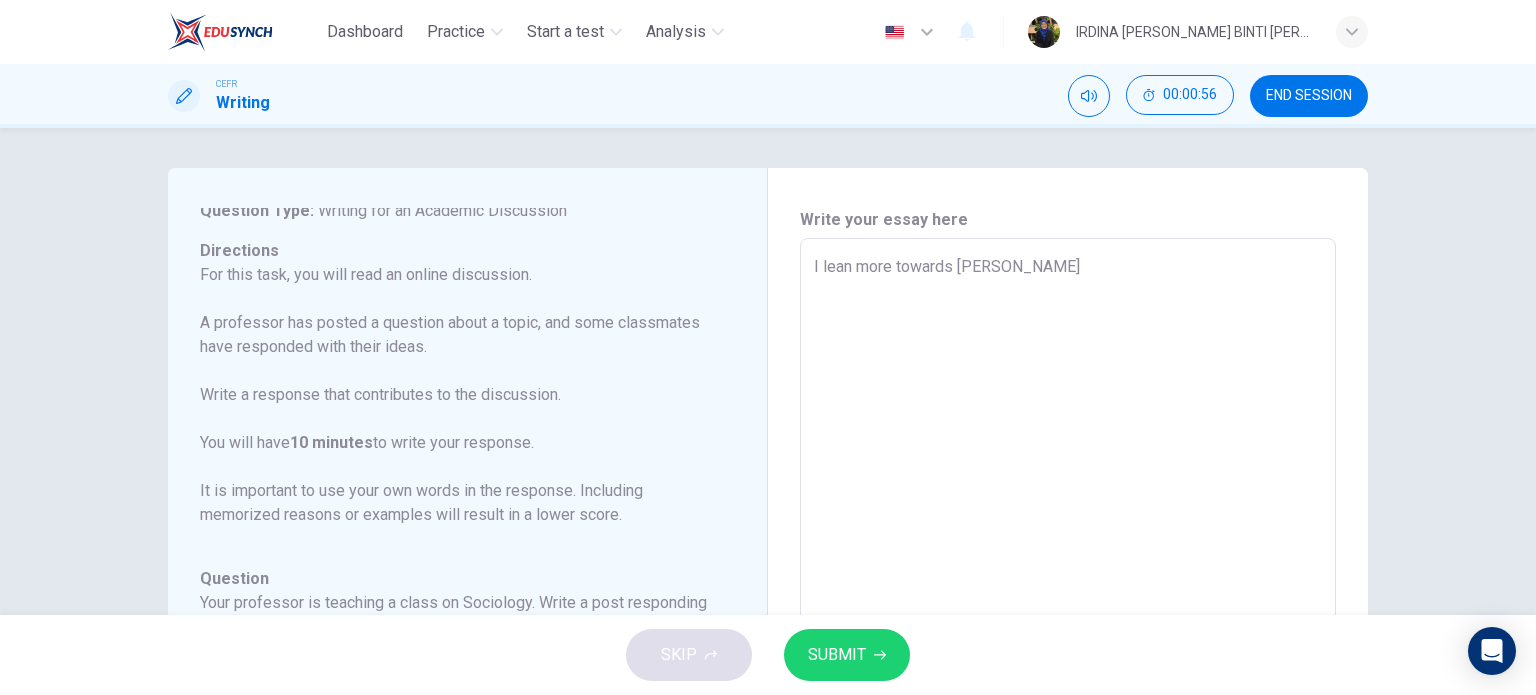 type on "x" 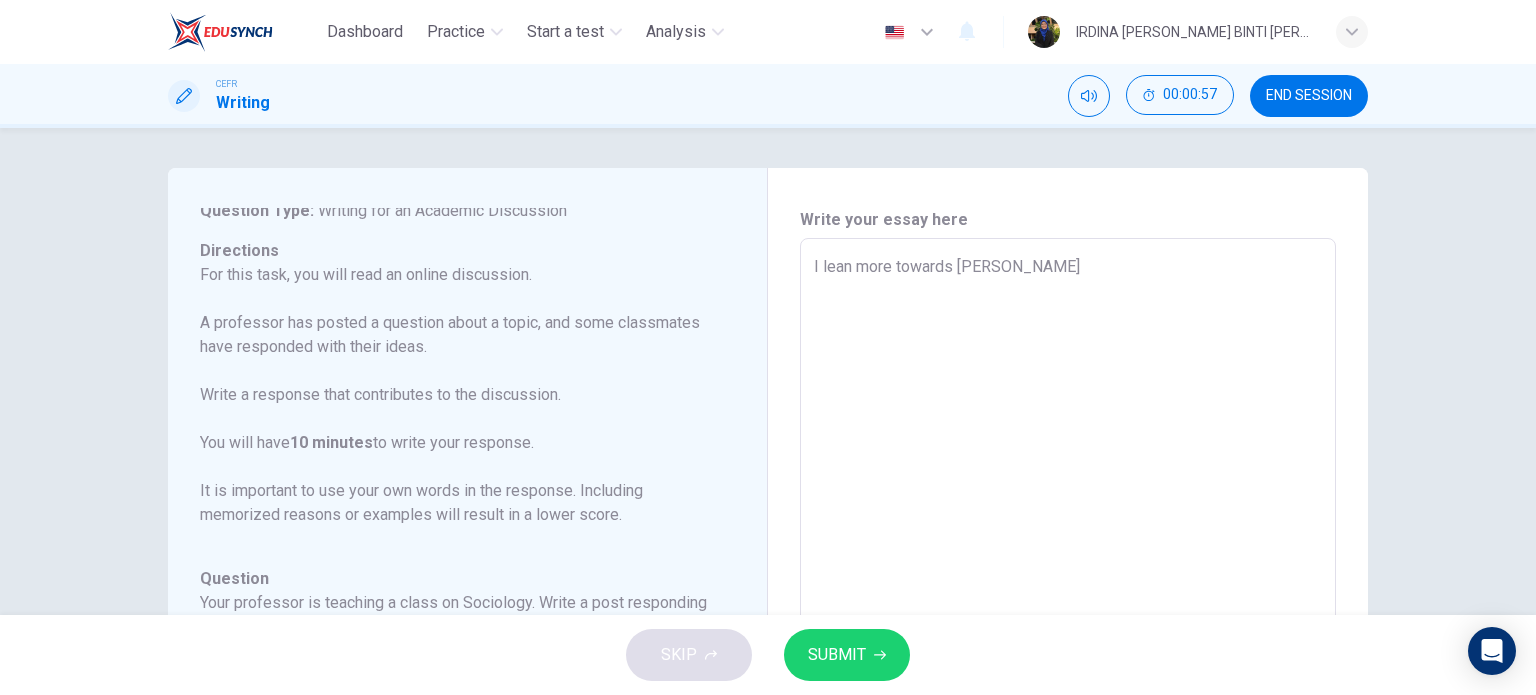 type on "I lean more towards Benja" 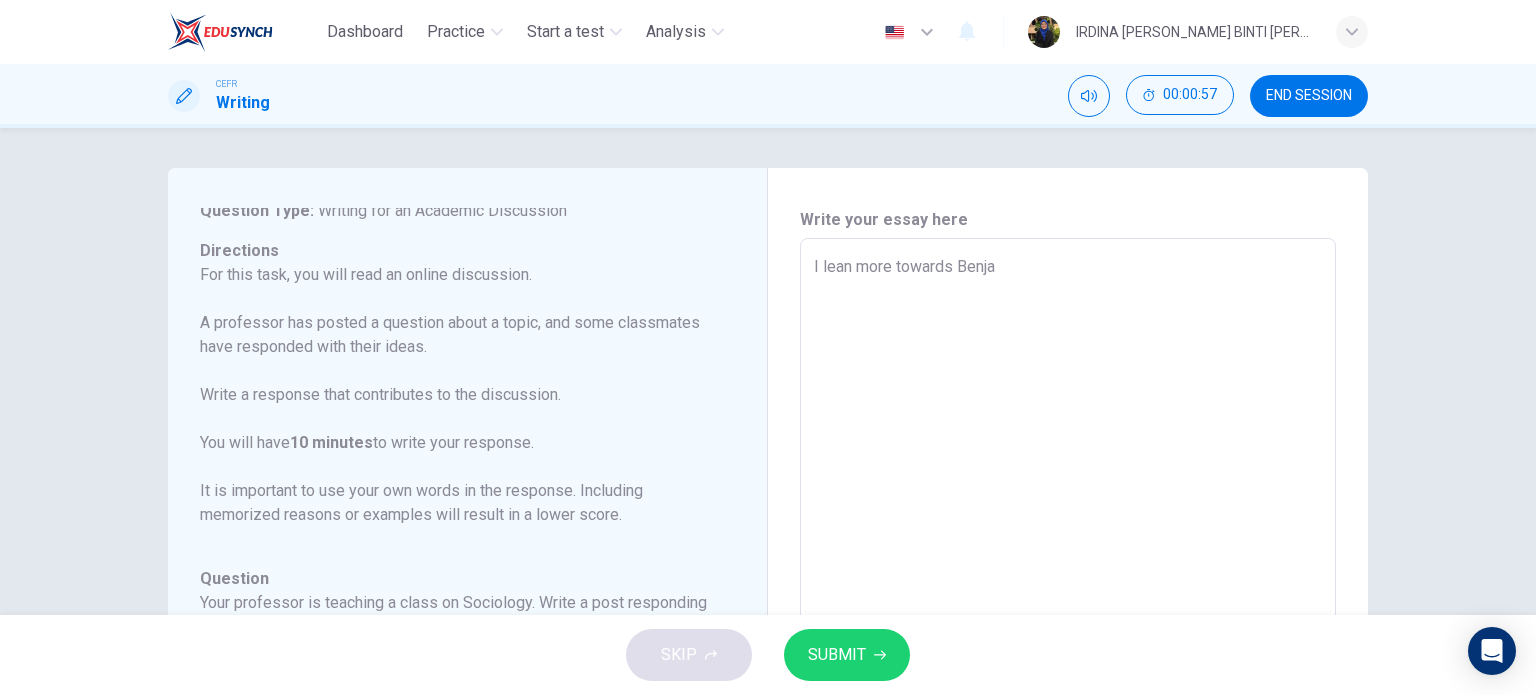type on "x" 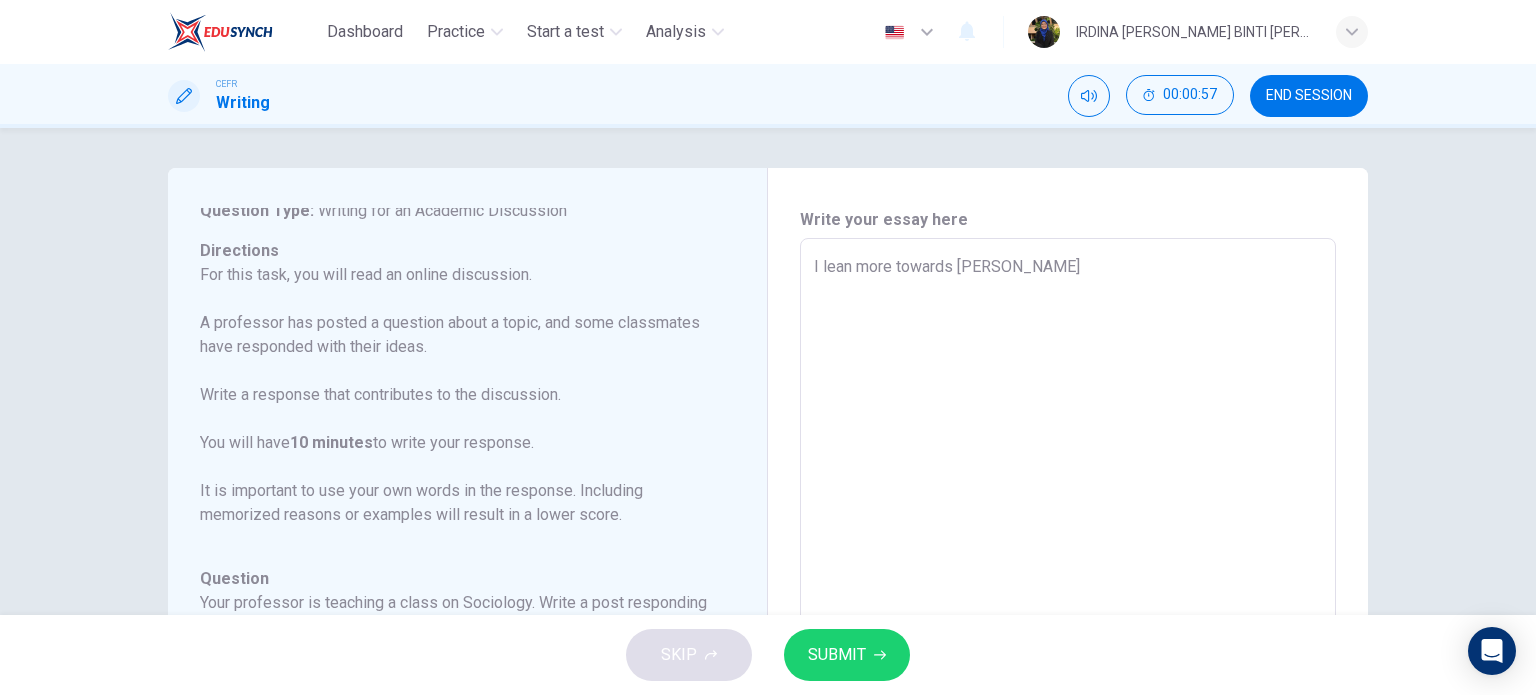 type on "x" 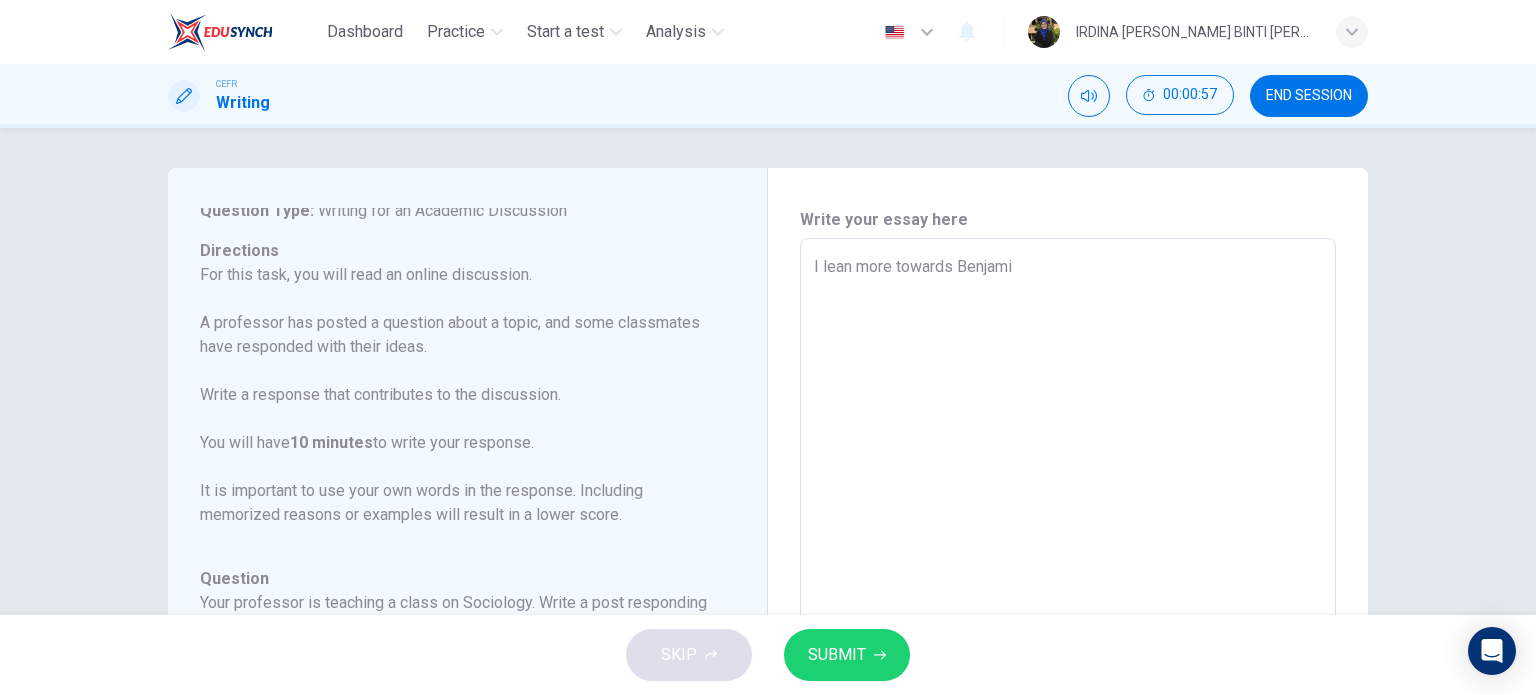 type on "x" 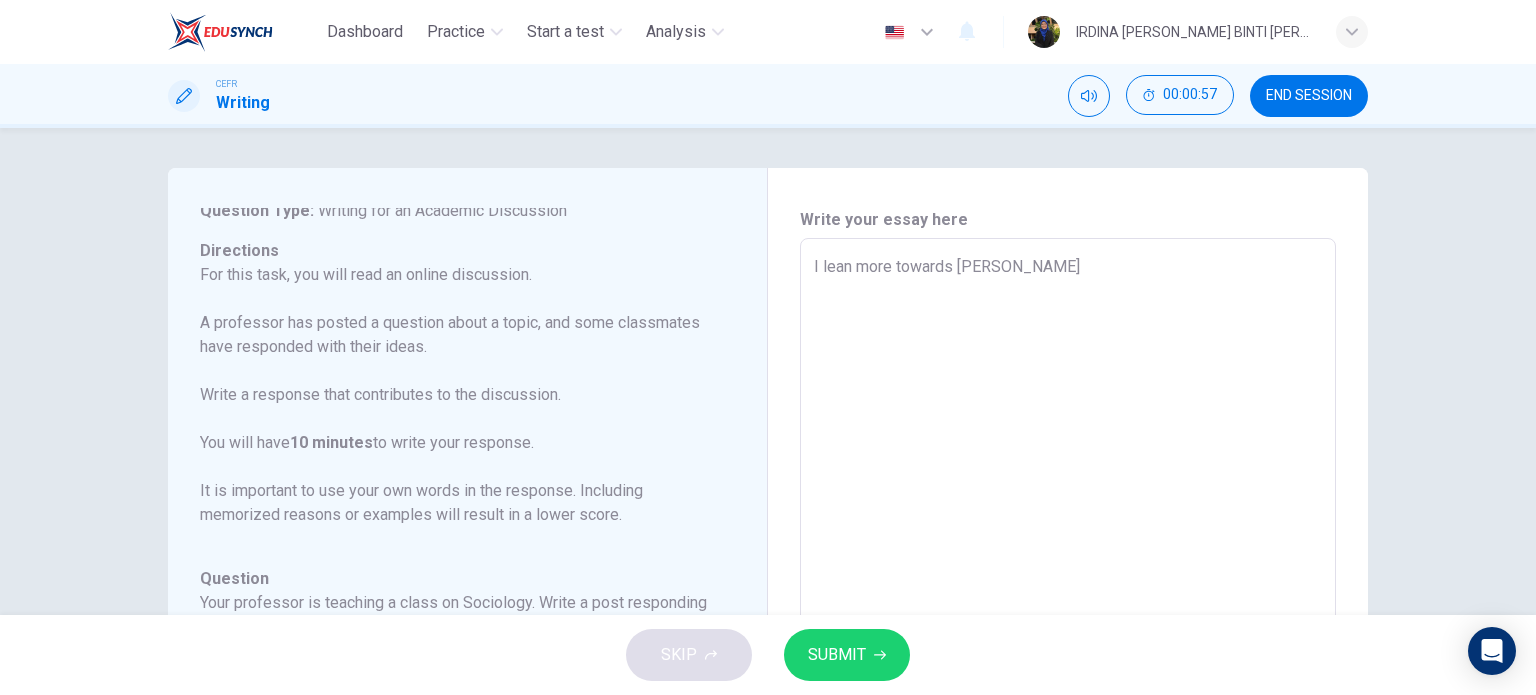 type on "x" 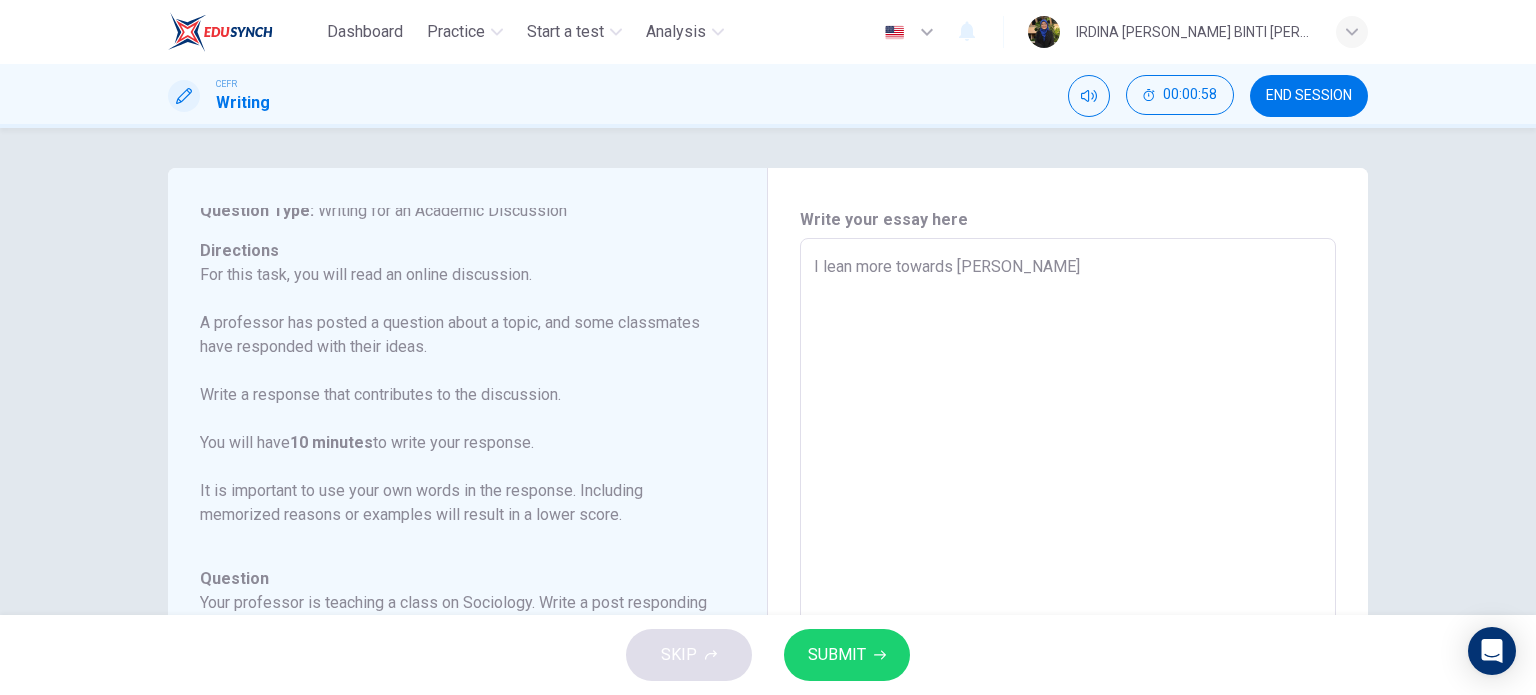 type on "I lean more towards Benjamin'" 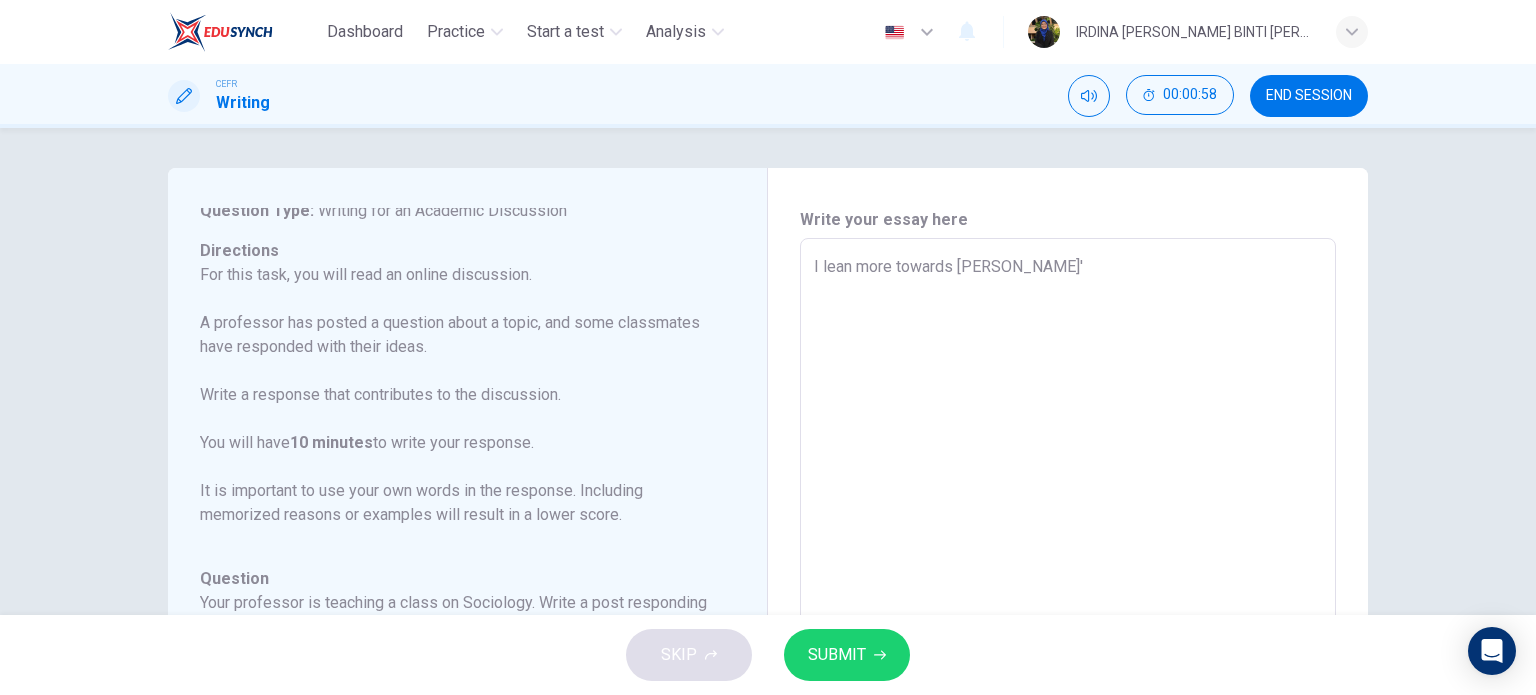 type on "x" 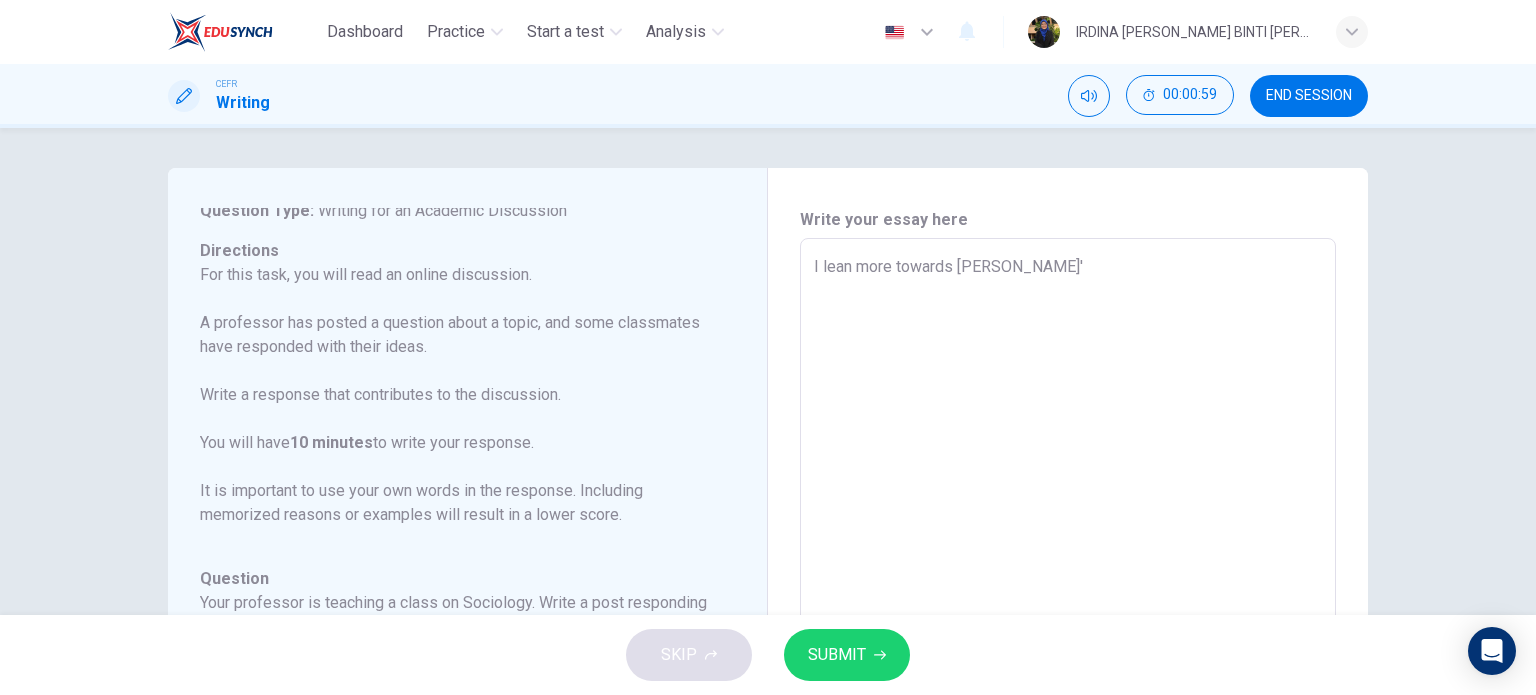 type on "I lean more towards Benjamin's" 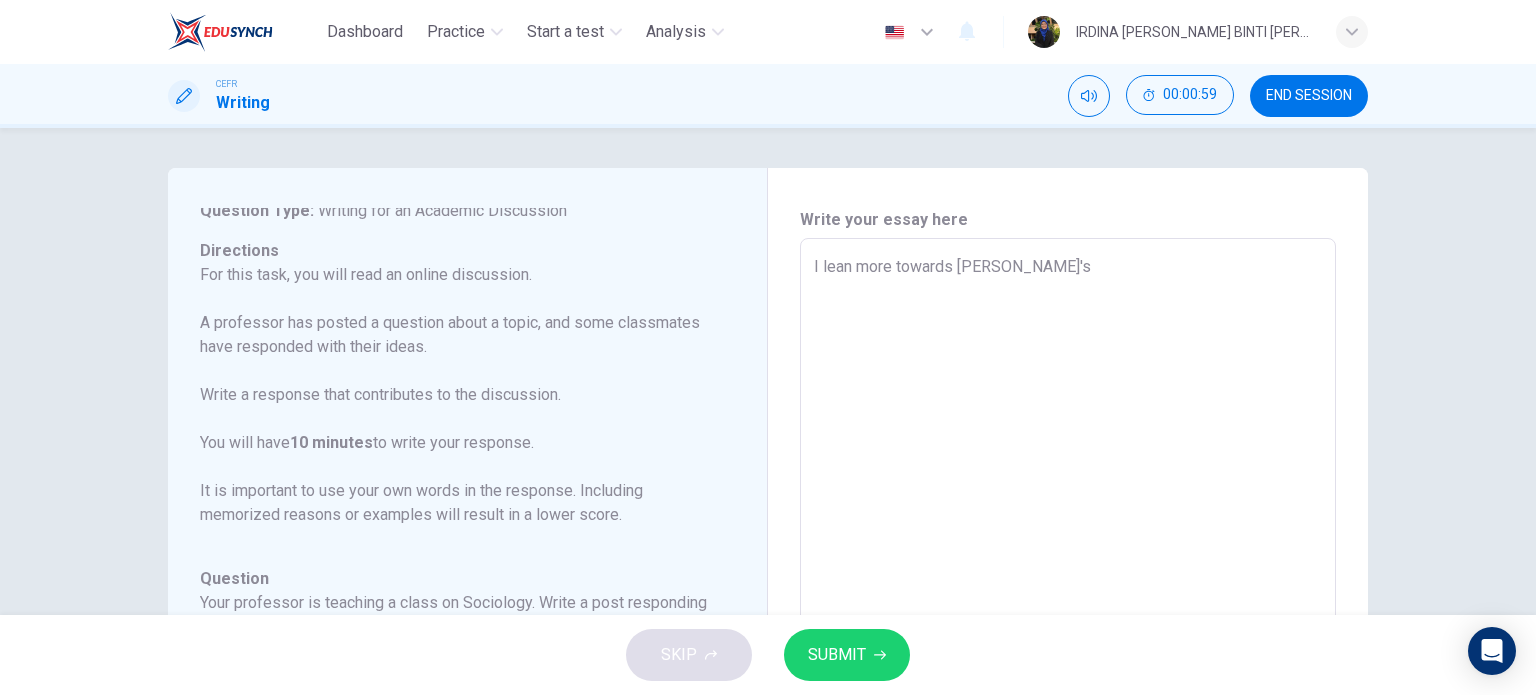 type on "x" 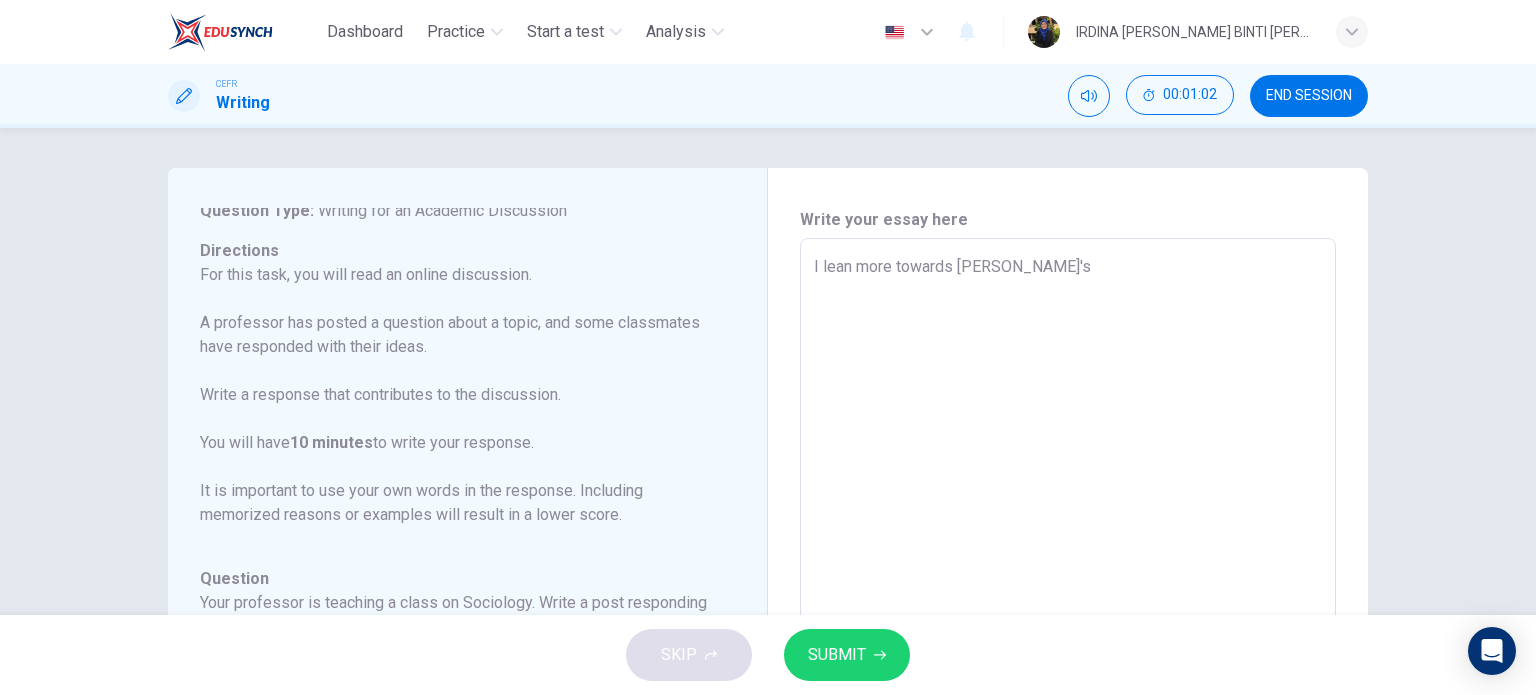 type on "I lean more towards Benjamin's i" 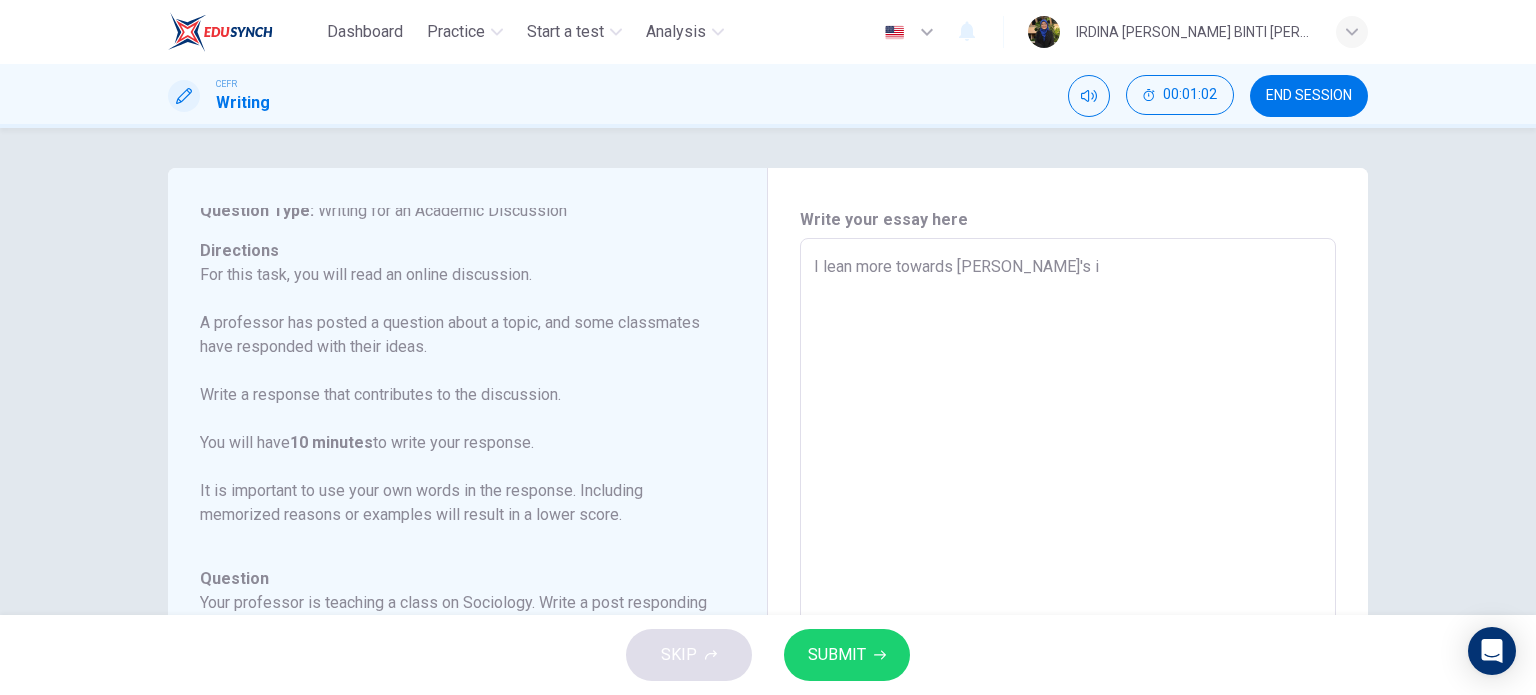 type on "x" 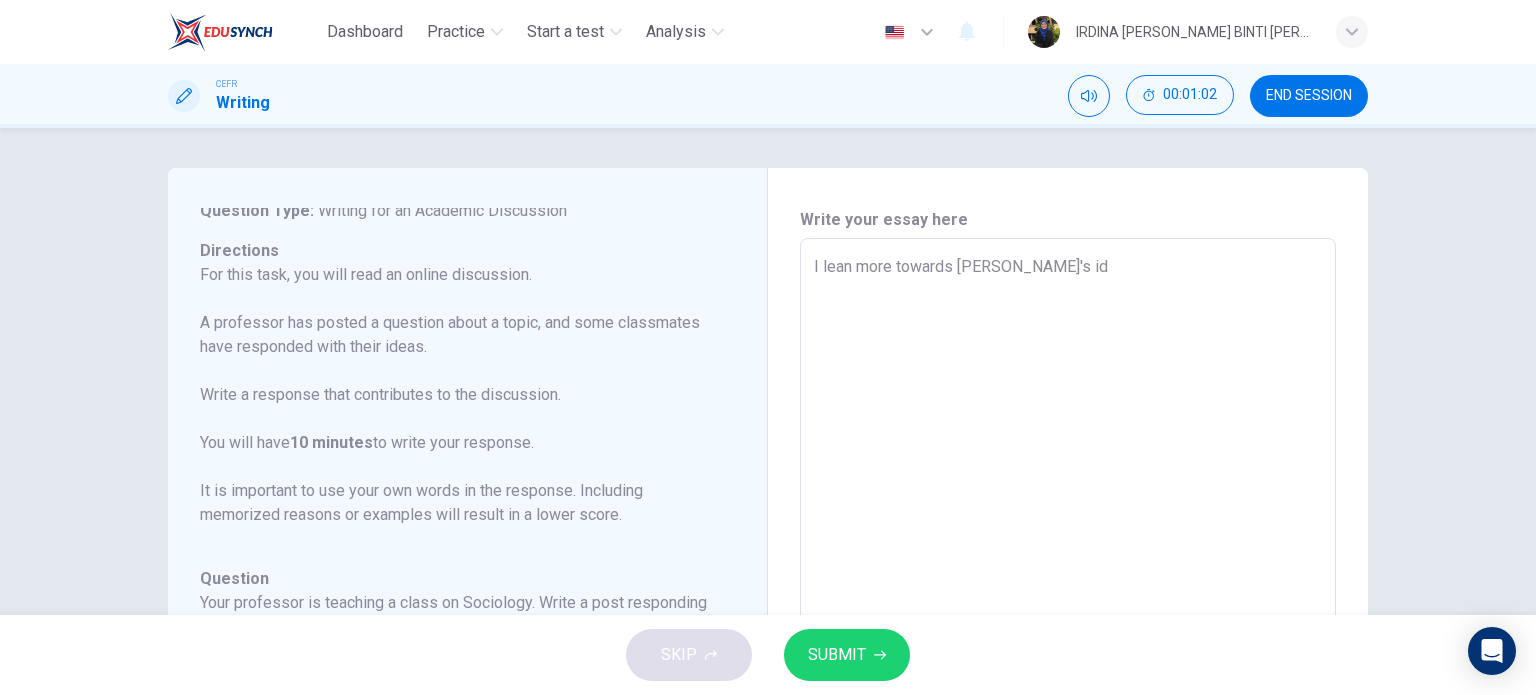 type on "I lean more towards Benjamin's ide" 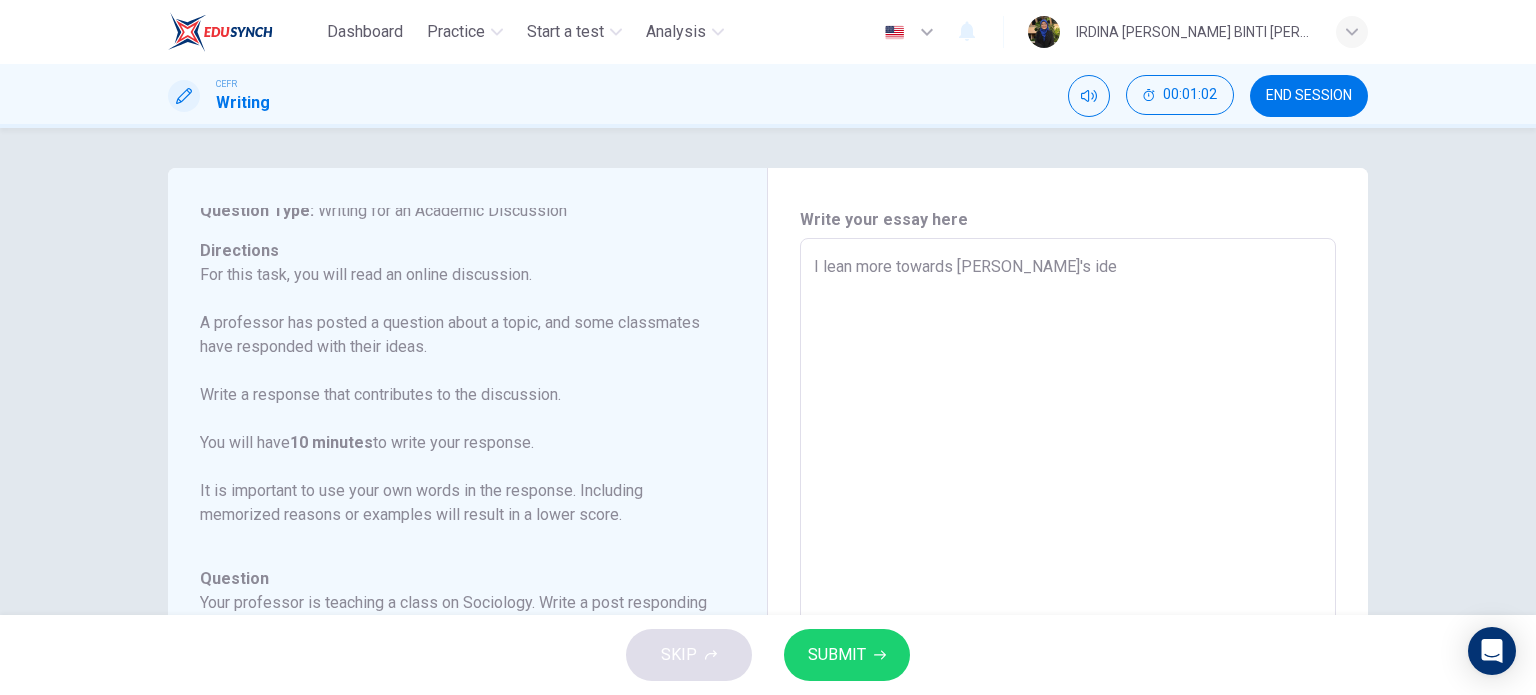 type on "x" 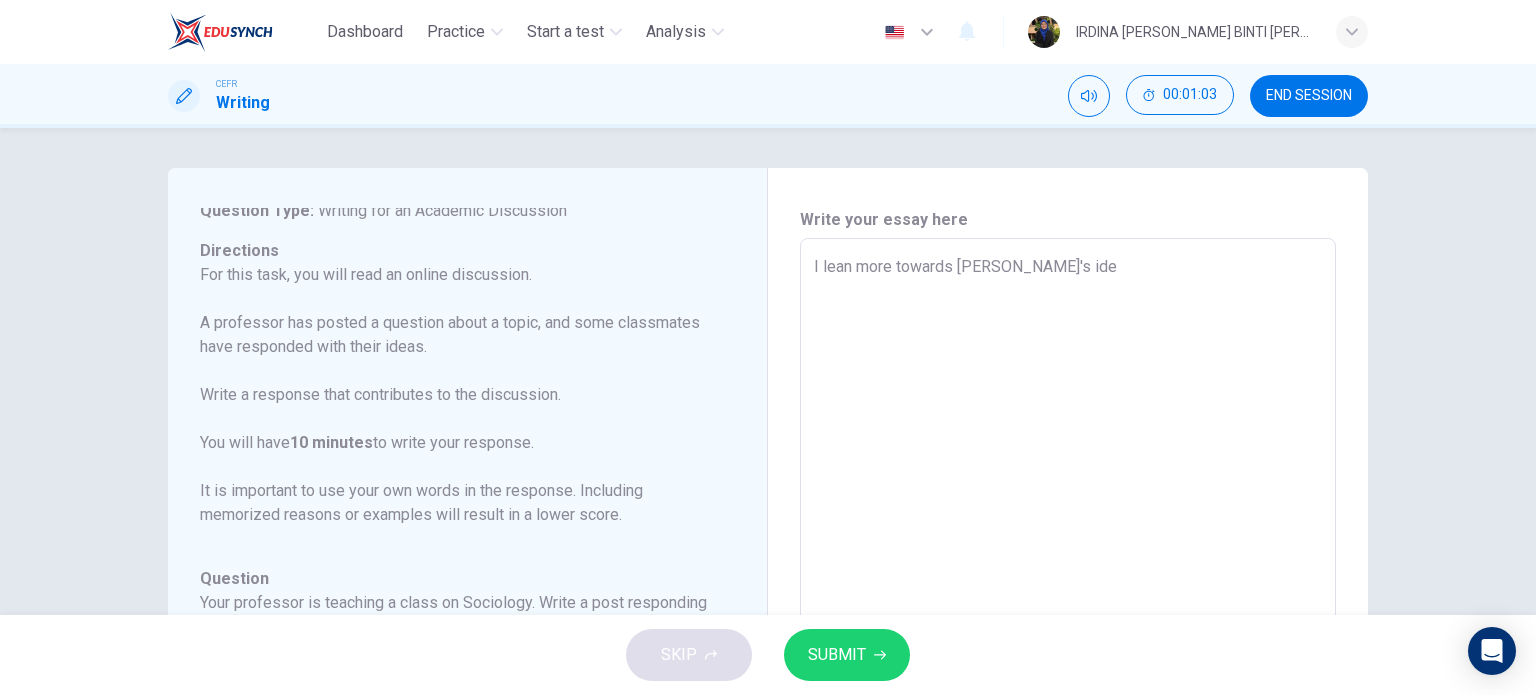 type on "I lean more towards Benjamin's idea" 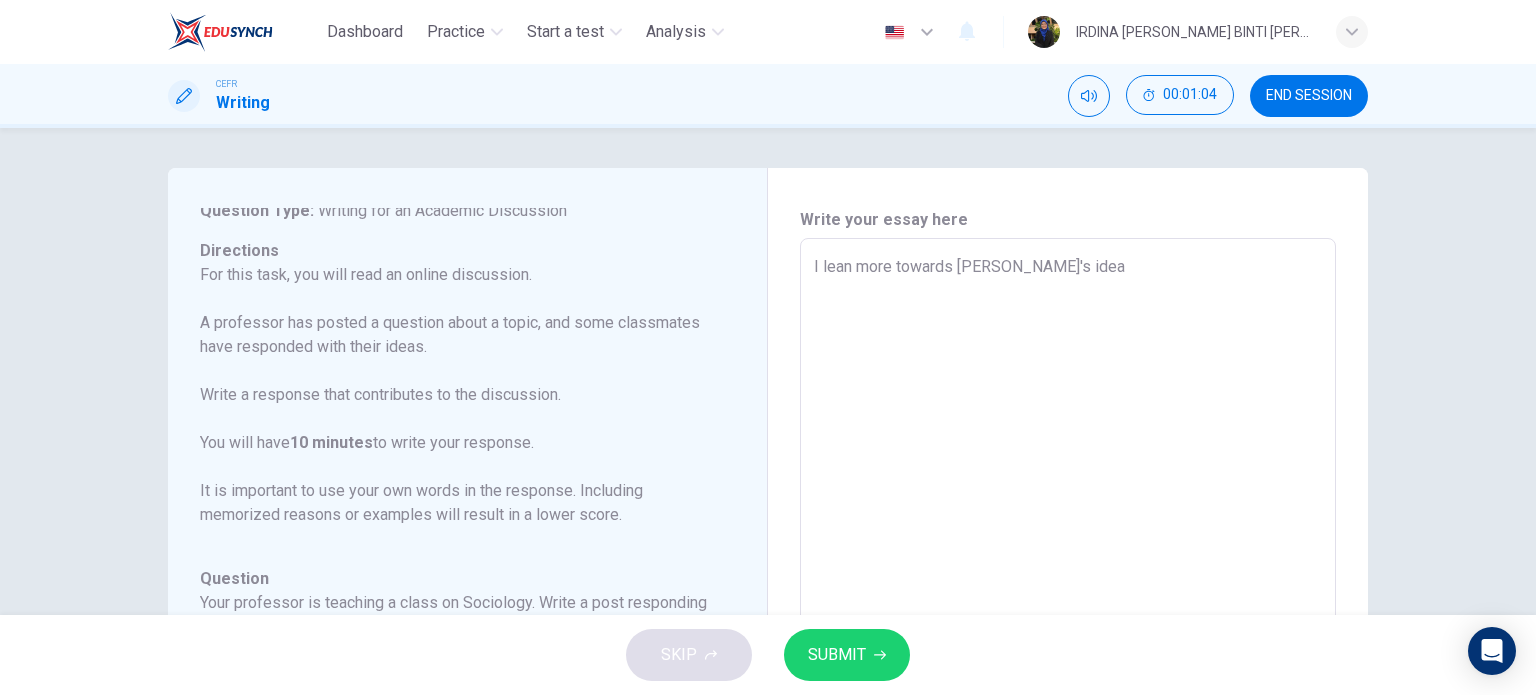 type on "I lean more towards Benjamin's idea" 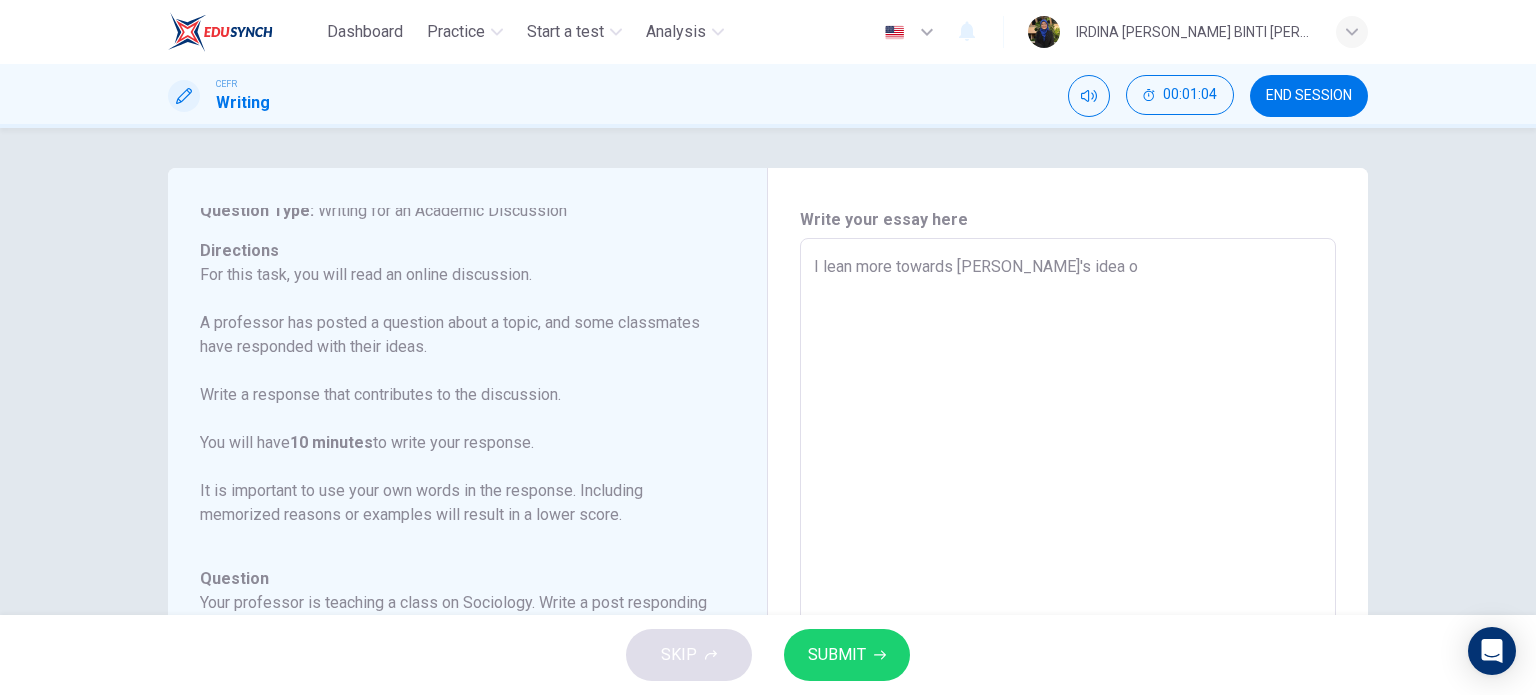 type on "I lean more towards Benjamin's idea on" 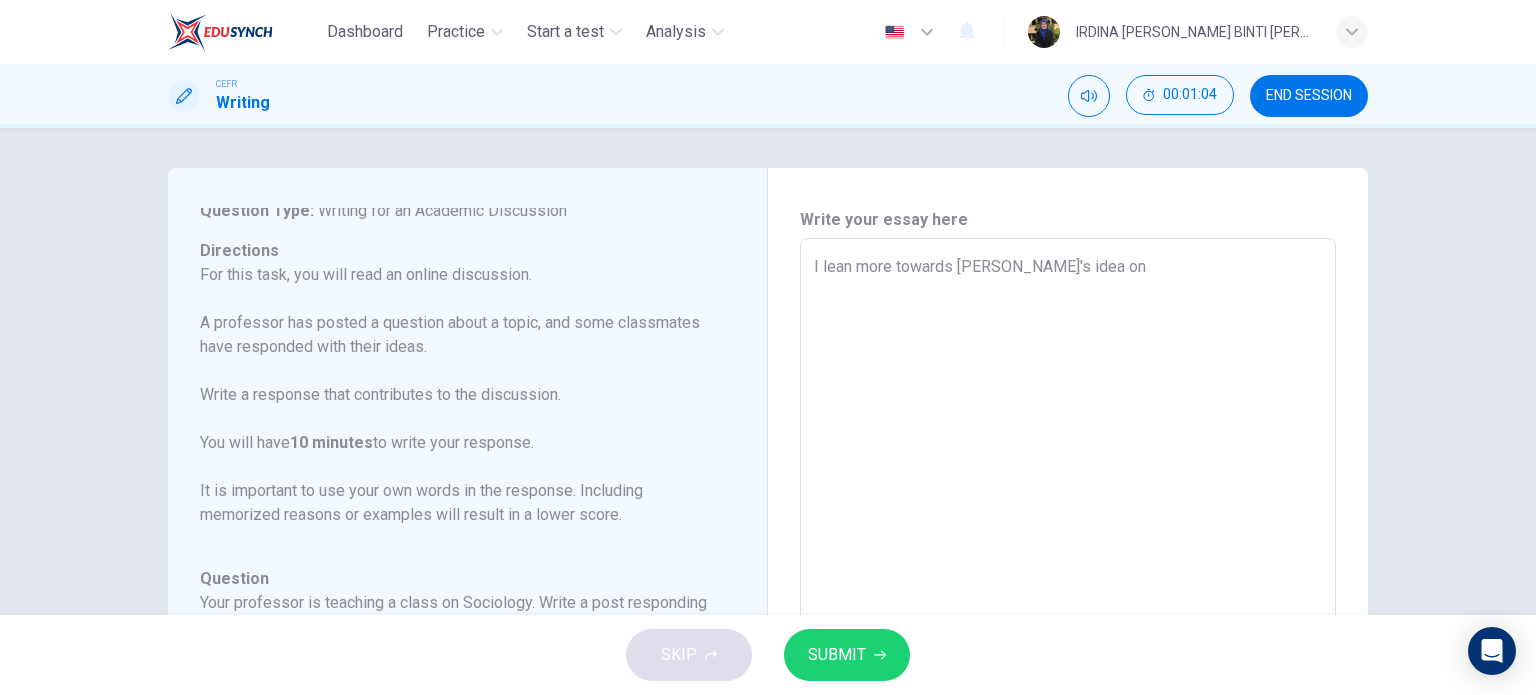 type on "x" 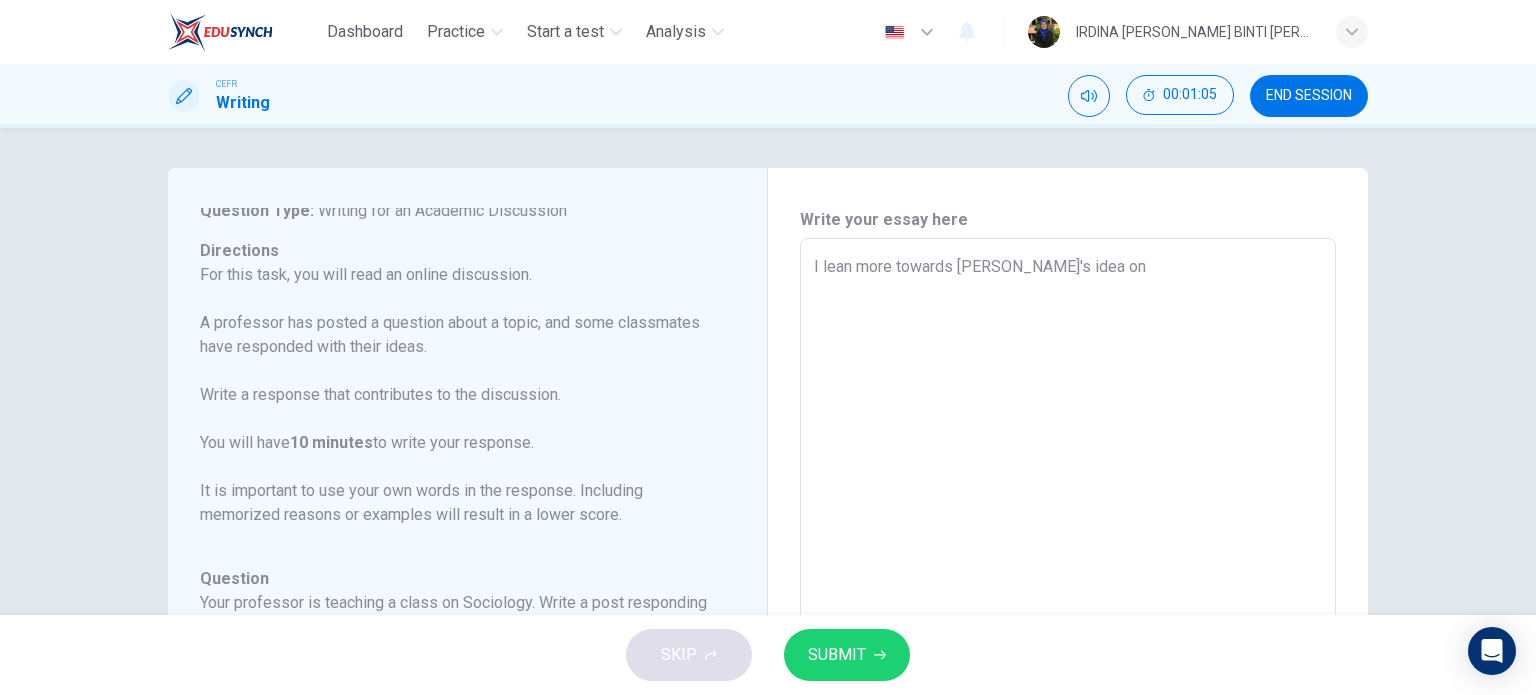 type on "I lean more towards Benjamin's idea on" 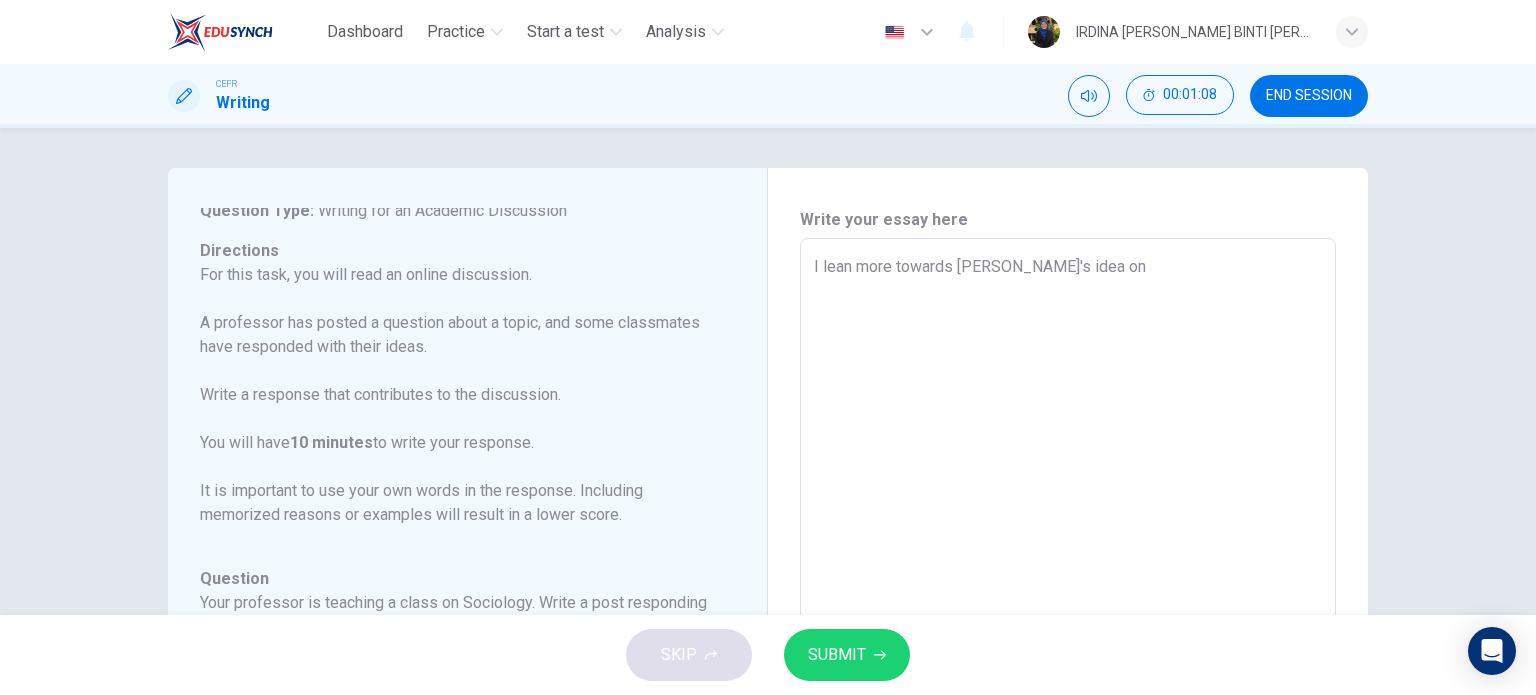 type on "I lean more towards Benjamin's idea on h" 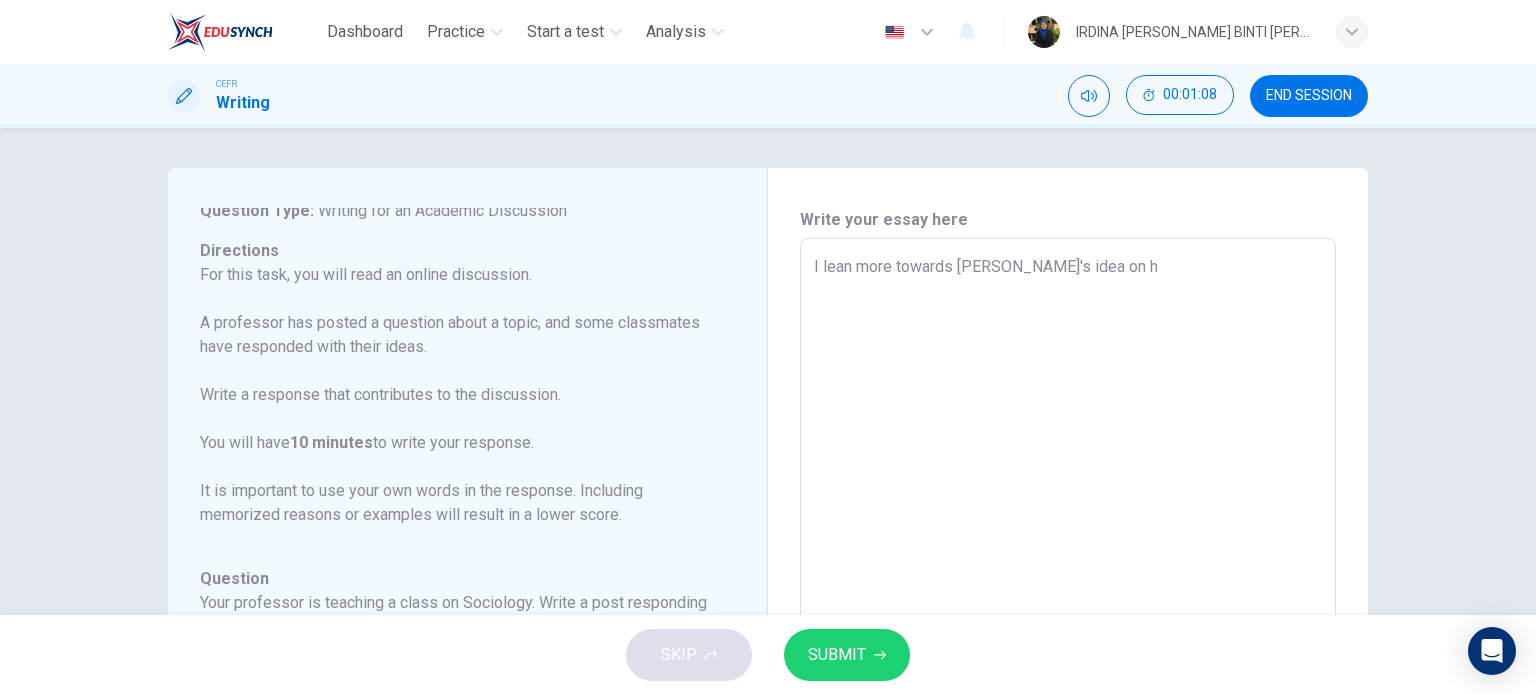 type on "x" 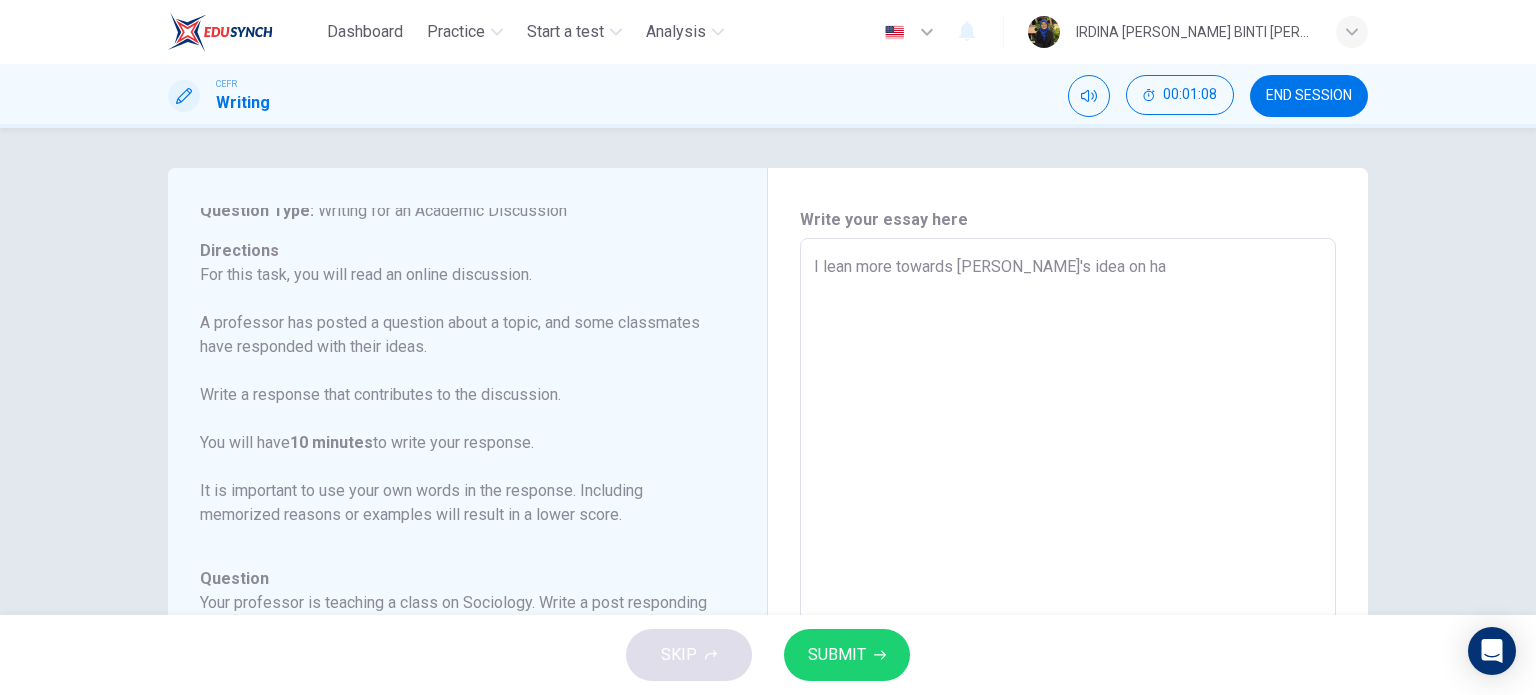 type on "I lean more towards Benjamin's idea on hav" 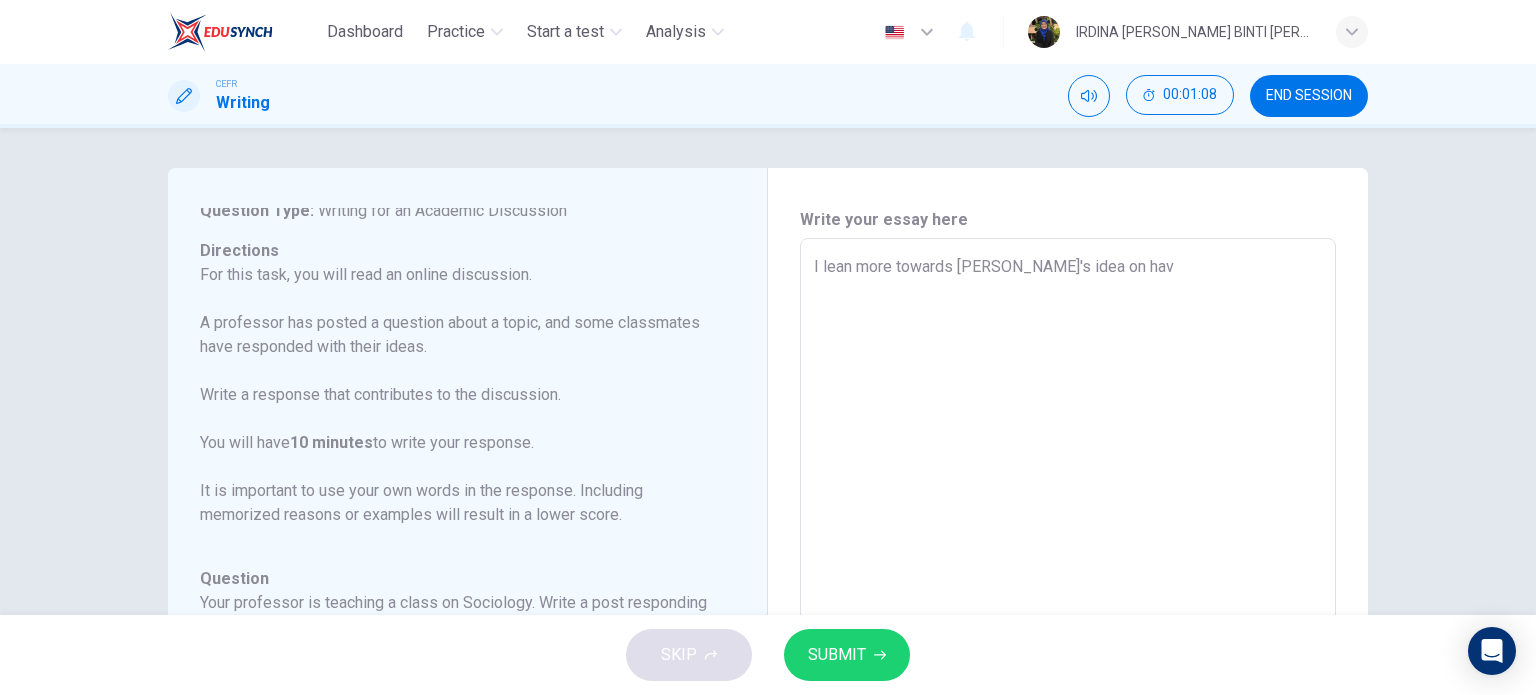 type on "x" 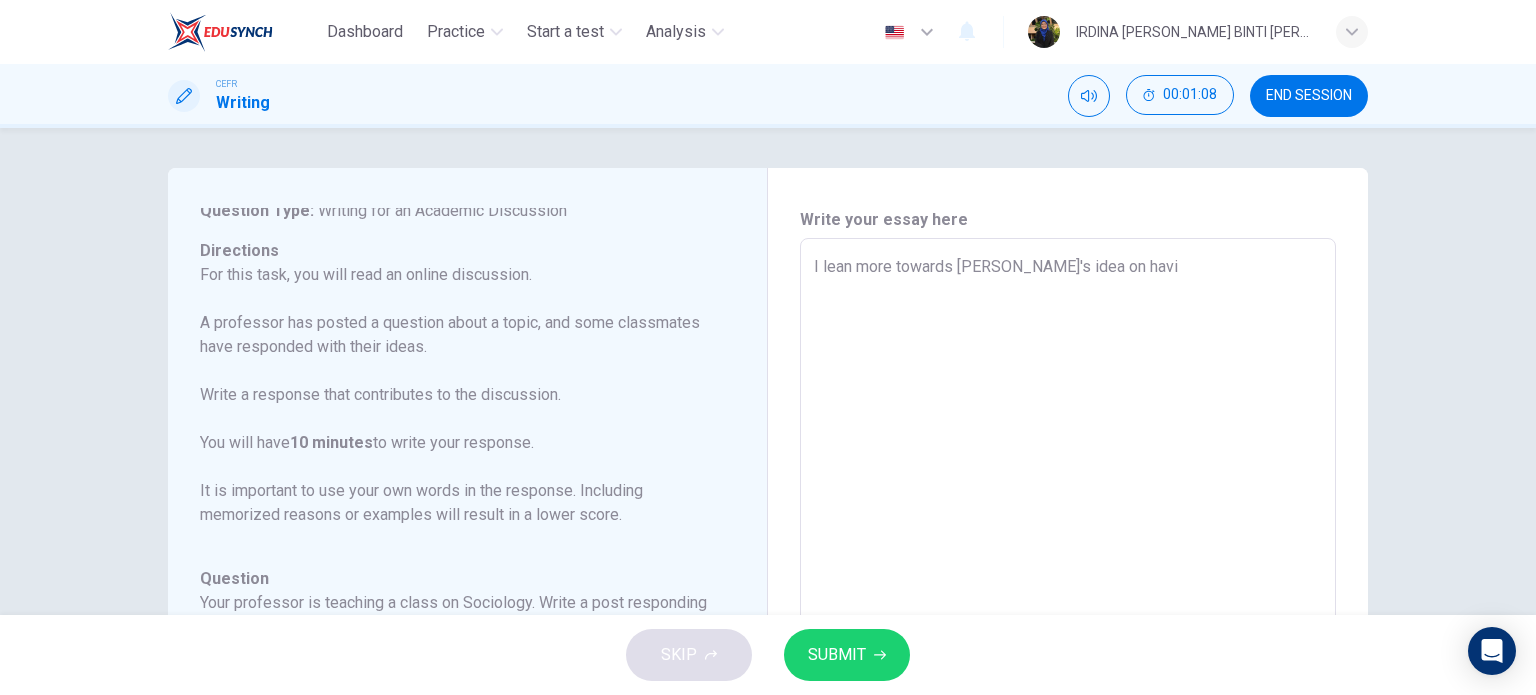 type on "I lean more towards Benjamin's idea on havin" 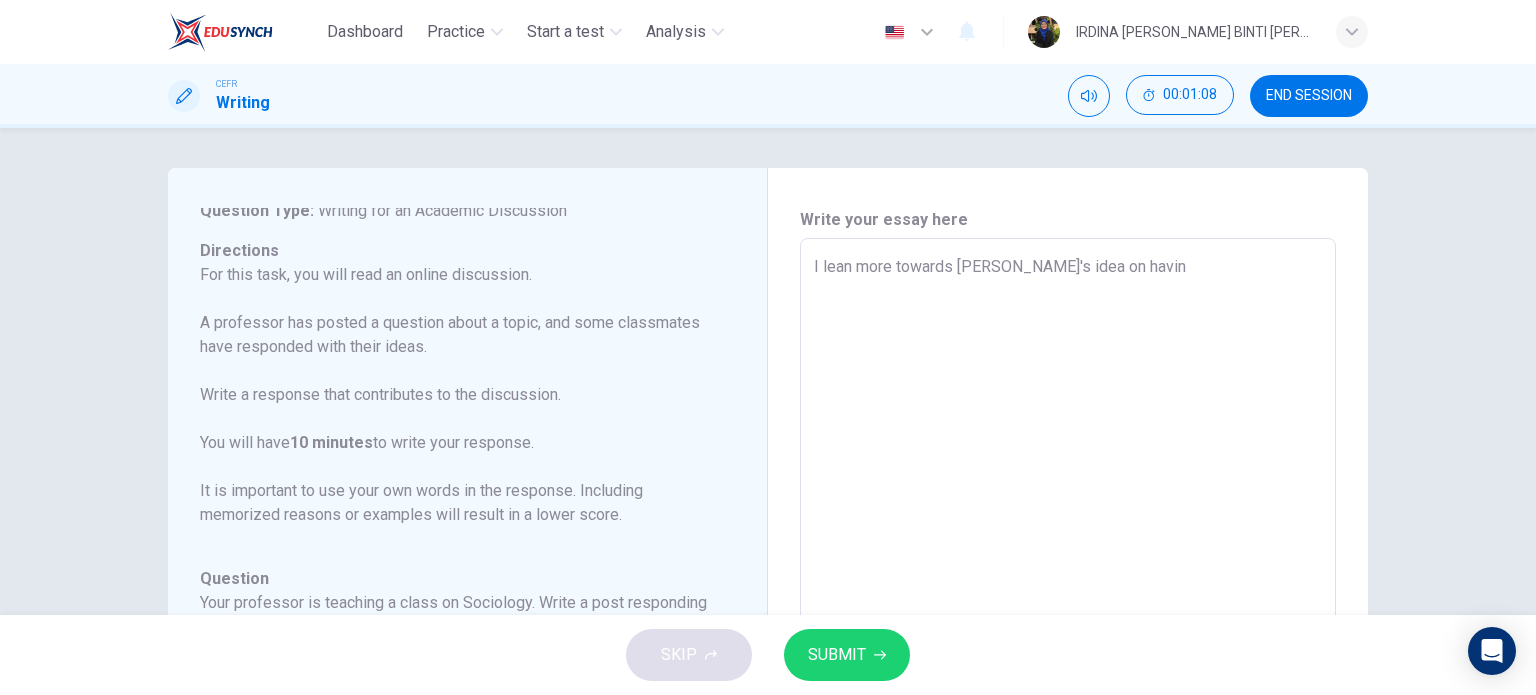 type on "x" 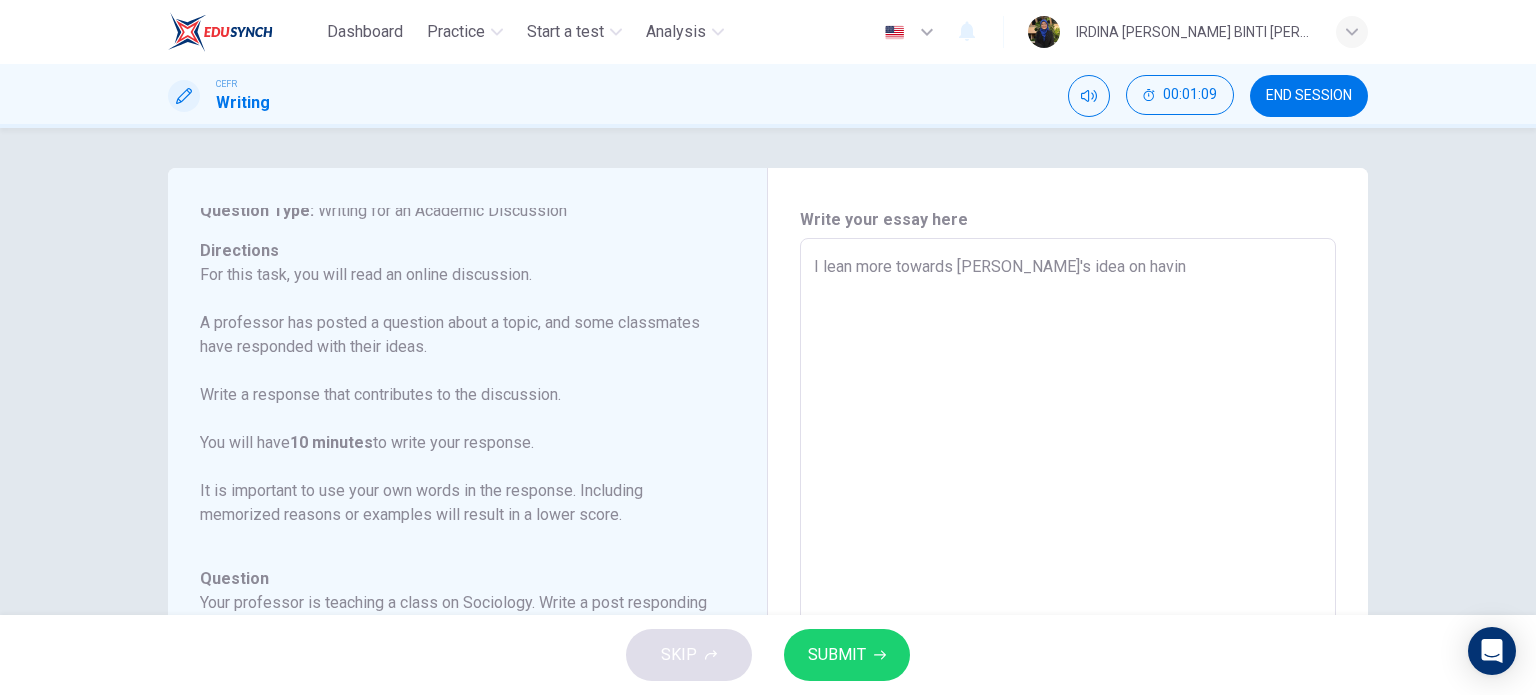 type on "I lean more towards Benjamin's idea on having" 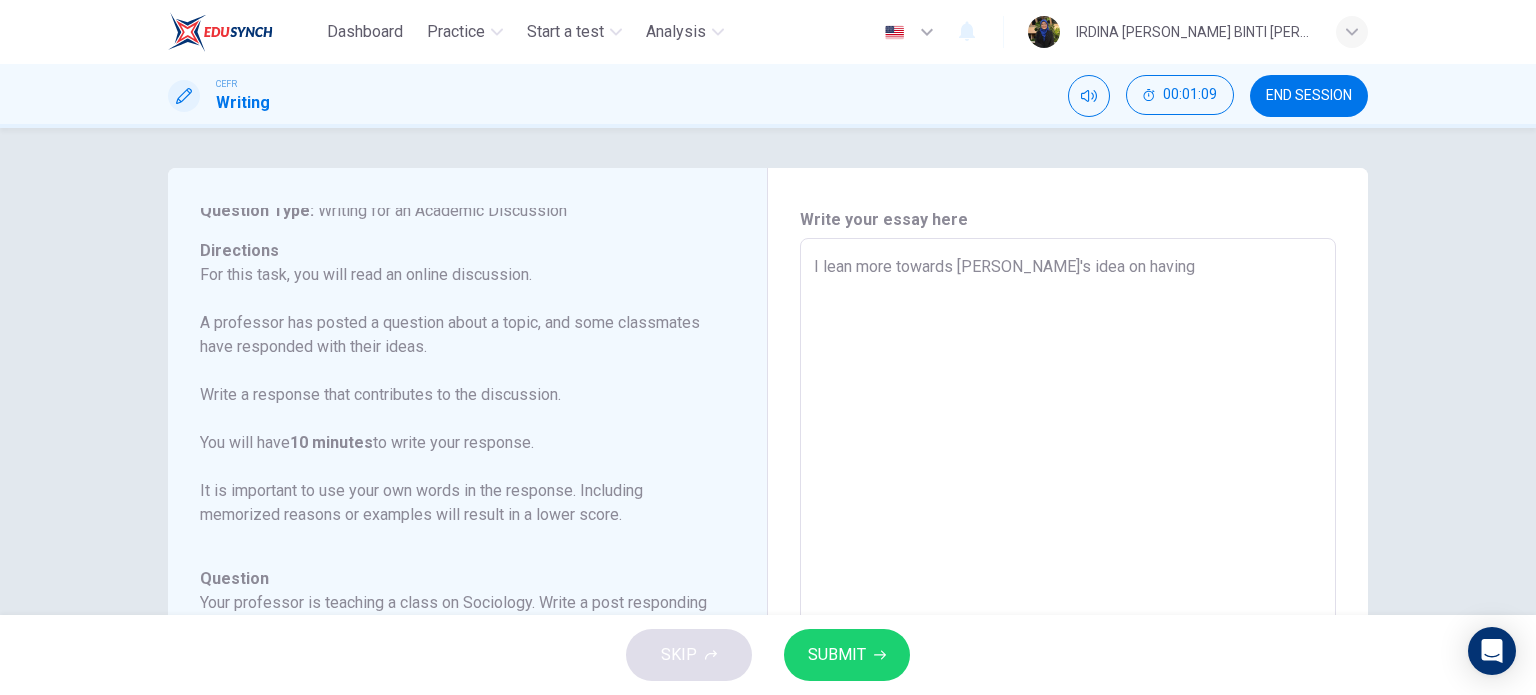 type on "x" 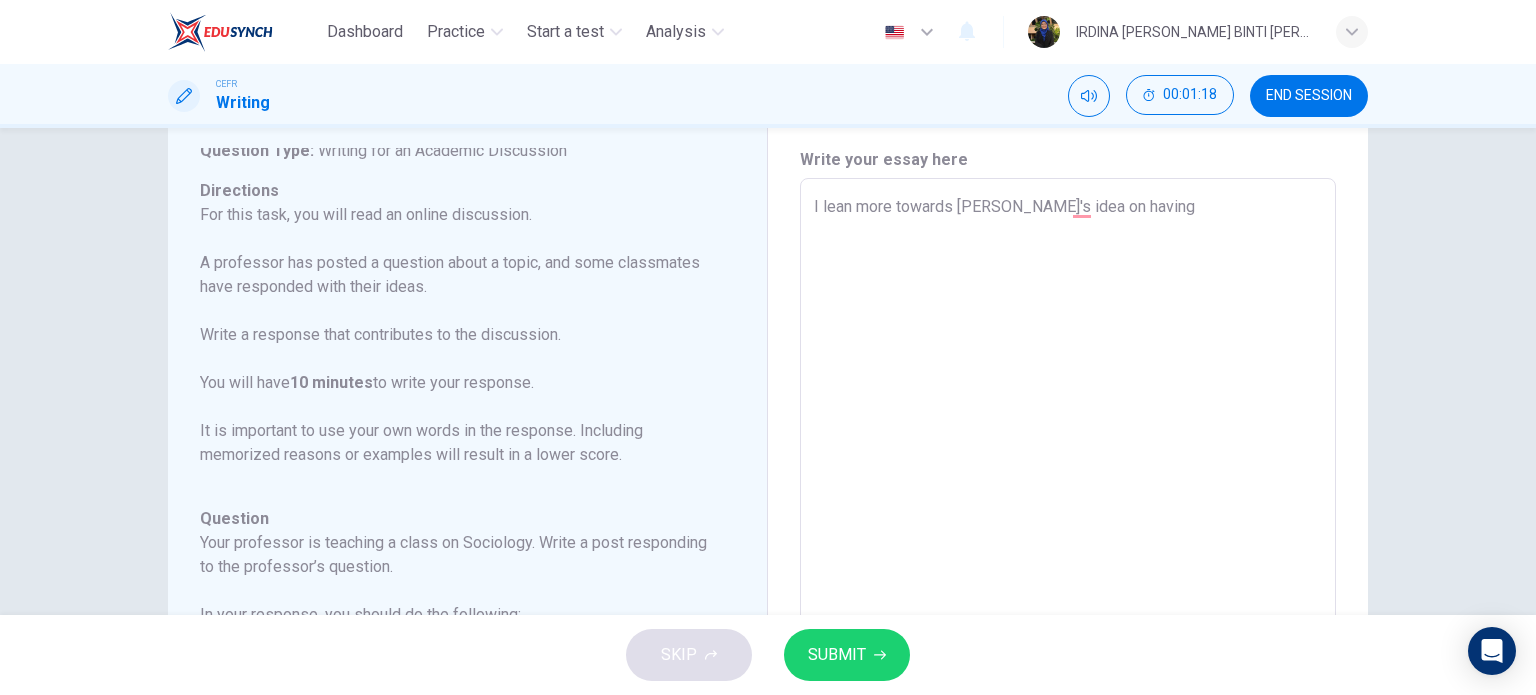 scroll, scrollTop: 51, scrollLeft: 0, axis: vertical 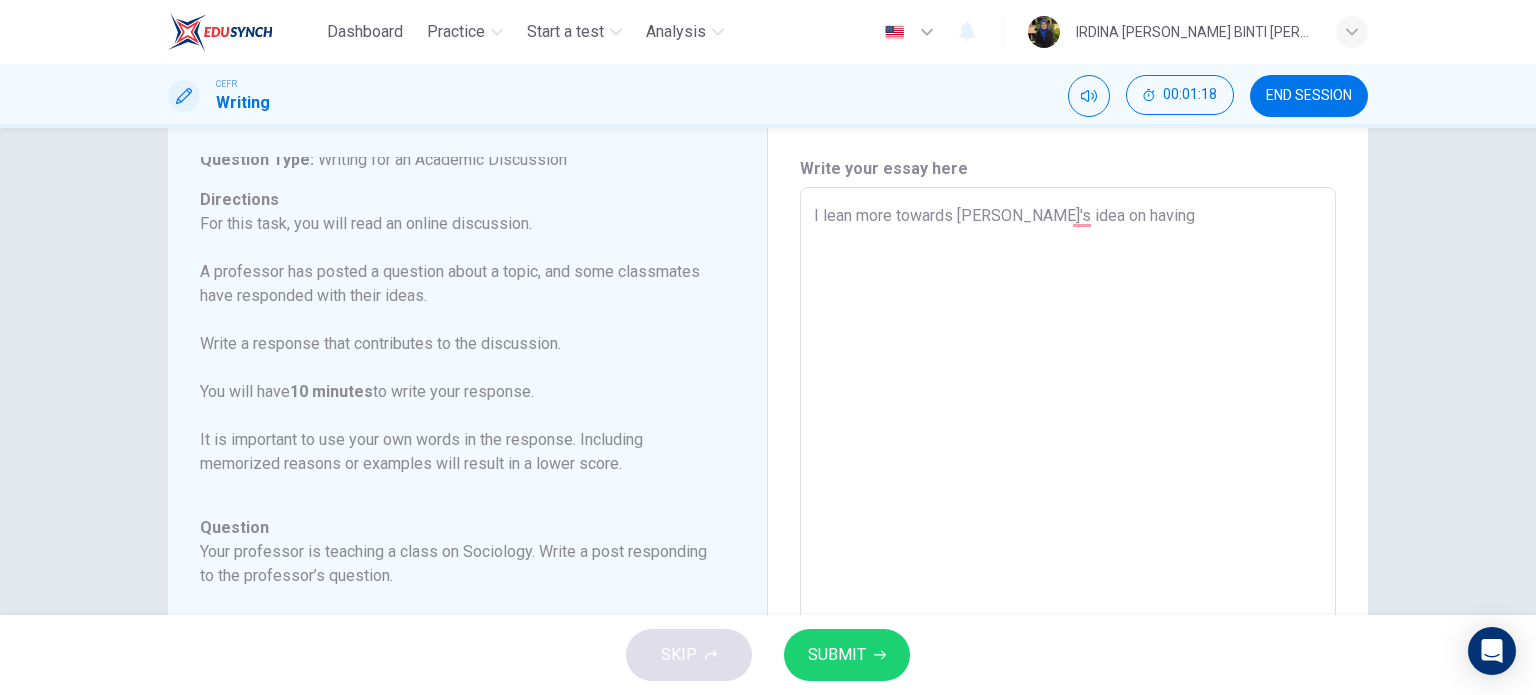 type on "I lean more towards Benjamin's idea on having a" 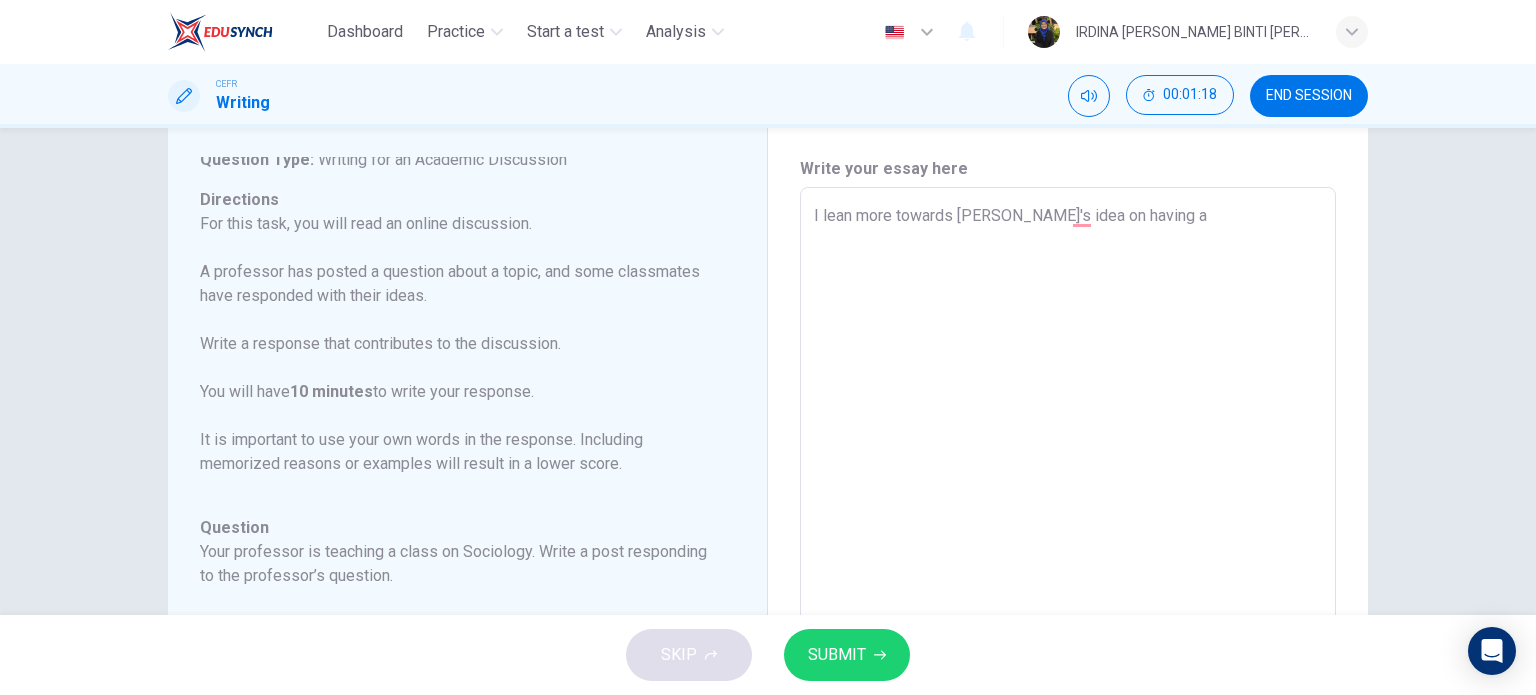 type on "I lean more towards Benjamin's idea on having a" 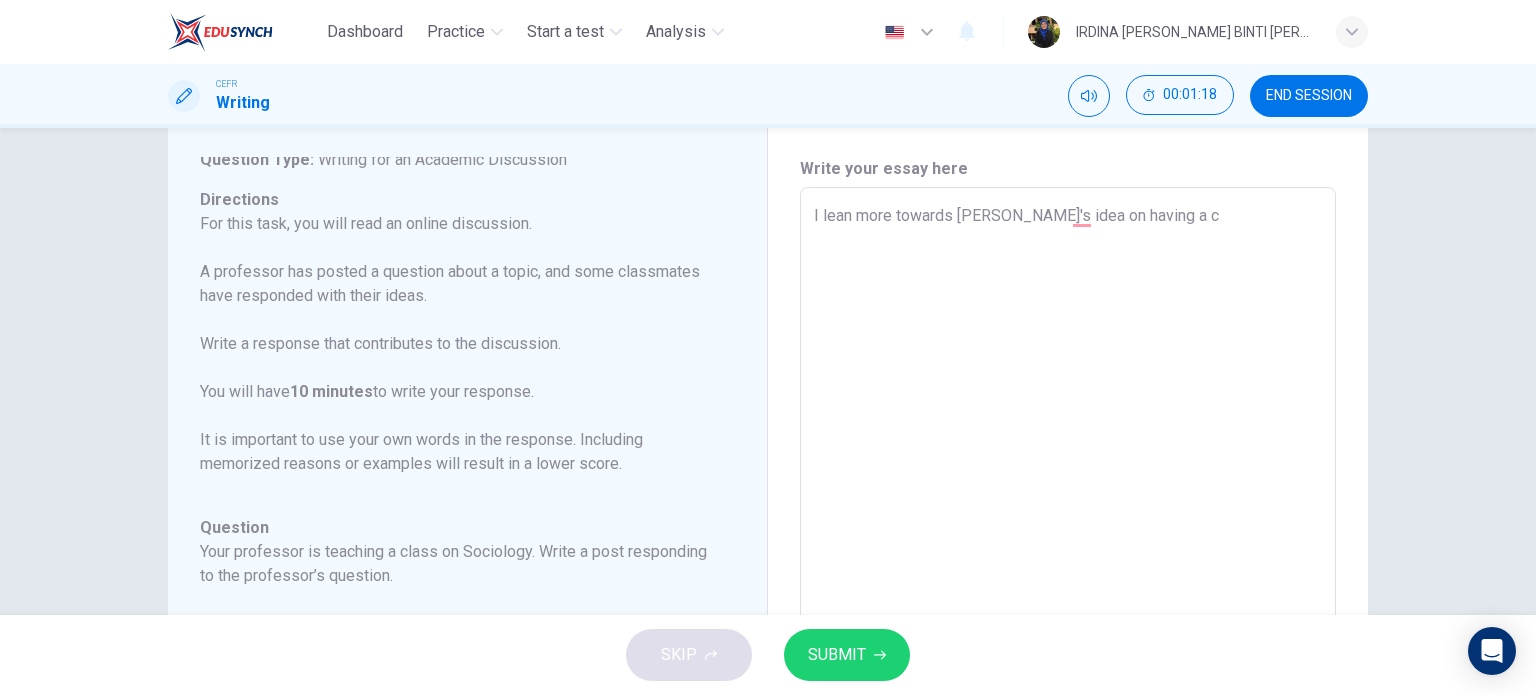 type on "x" 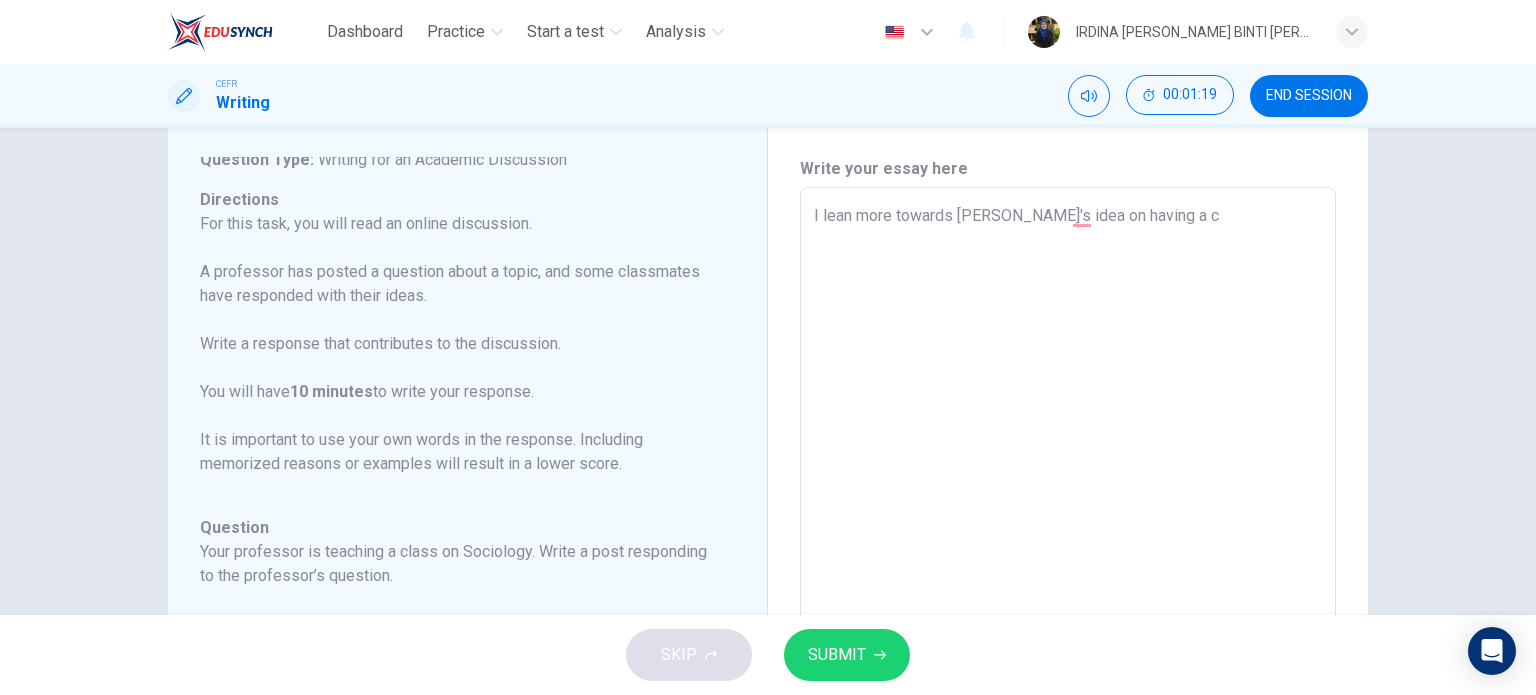 type on "I lean more towards Benjamin's idea on having a cl" 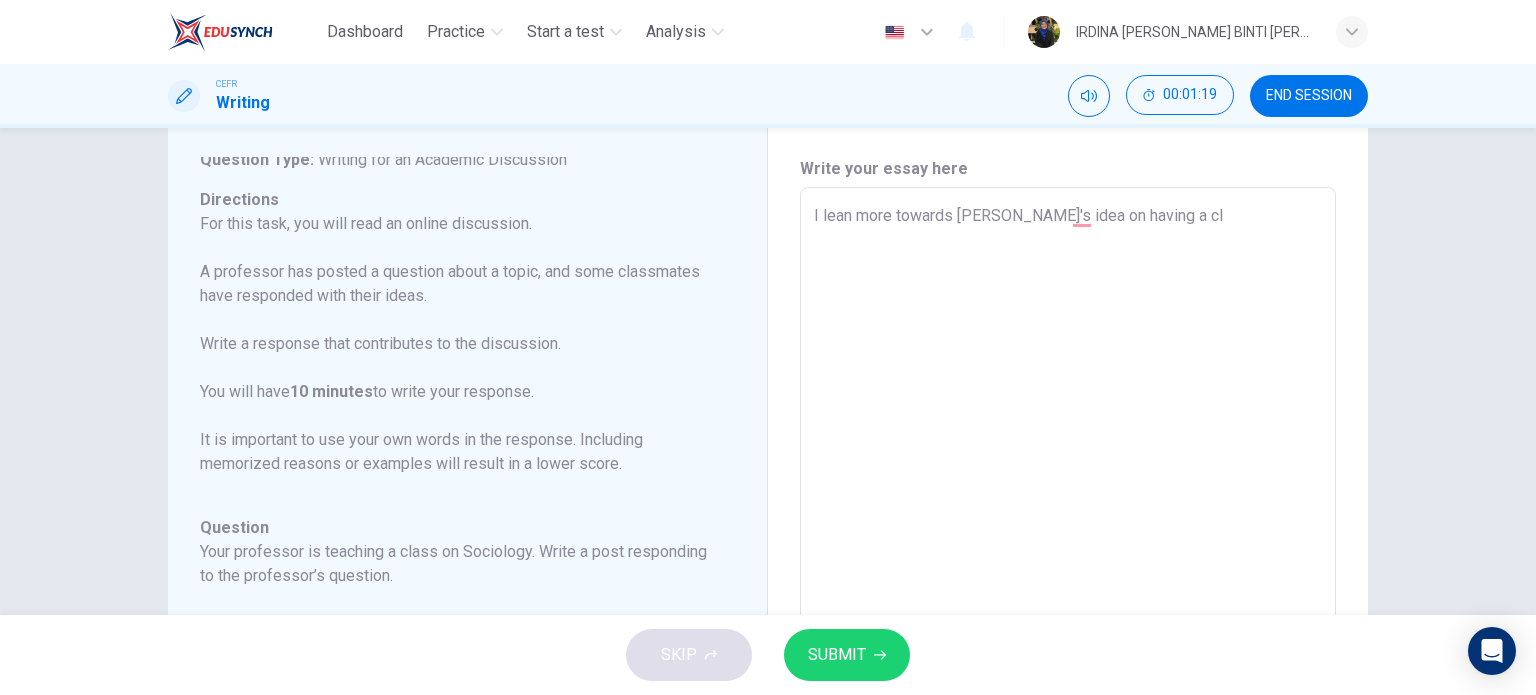 type on "I lean more towards Benjamin's idea on having a cla" 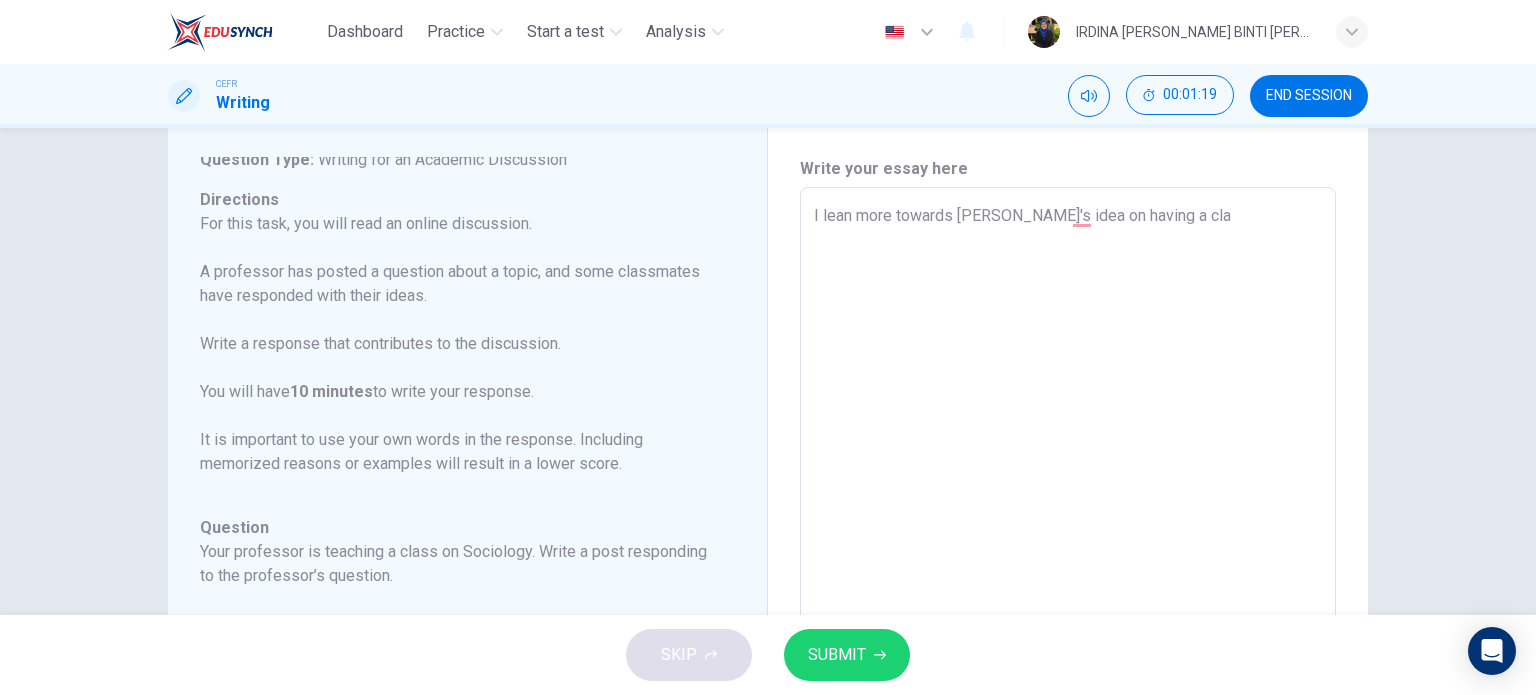 type on "x" 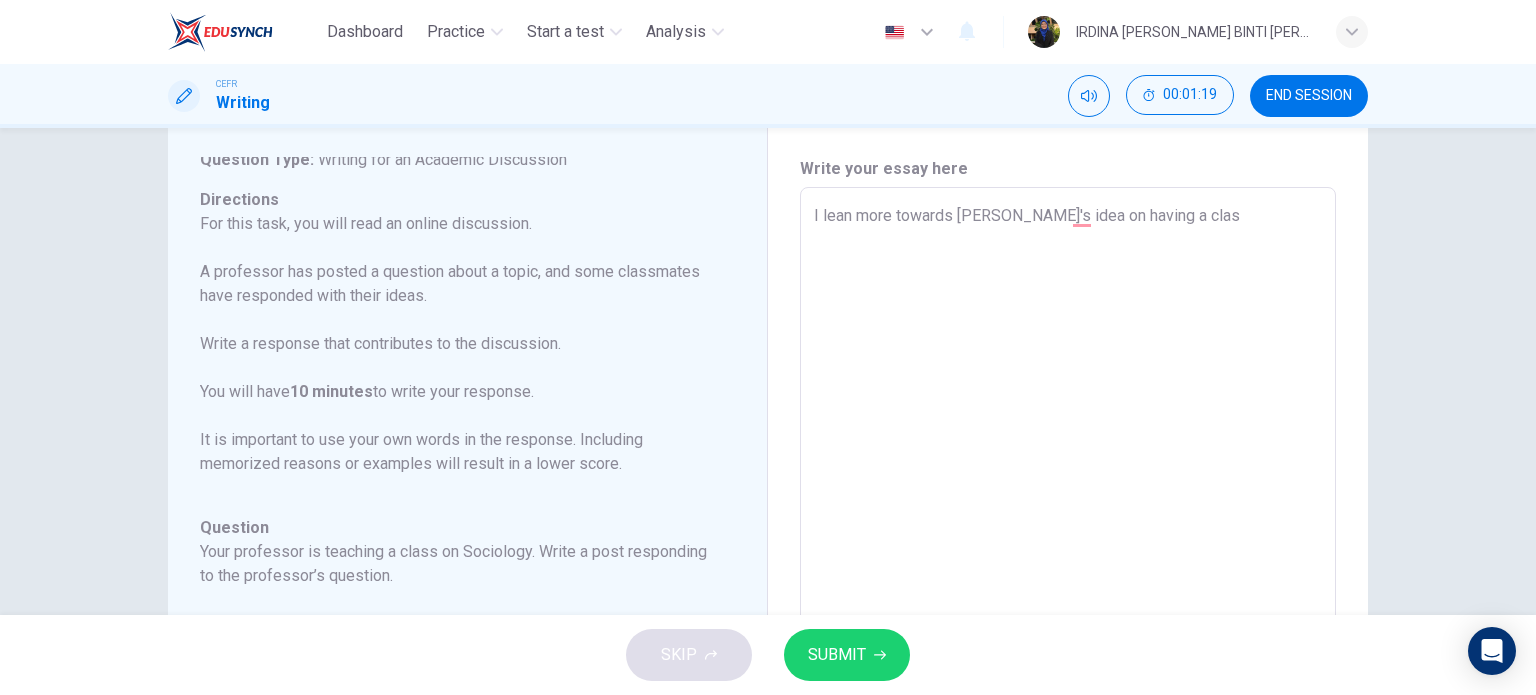 type on "x" 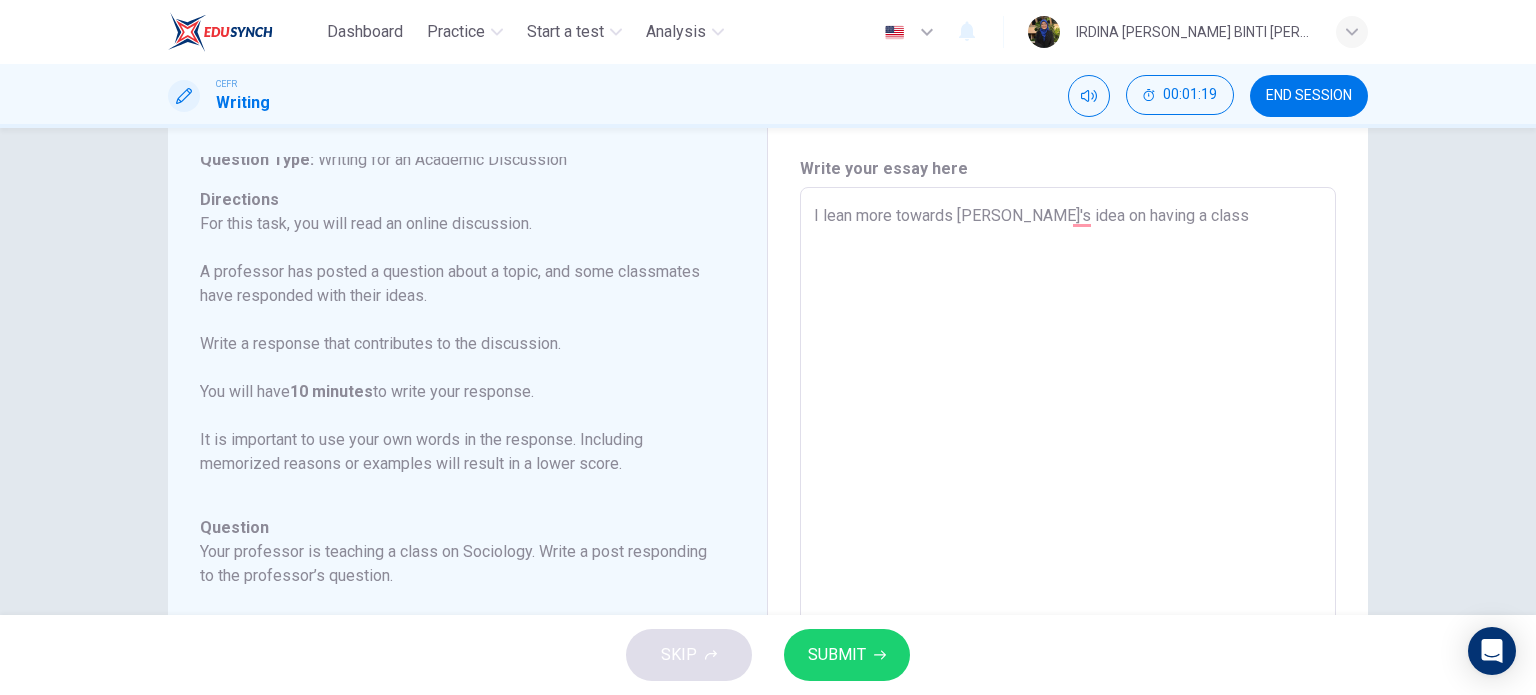 type on "I lean more towards Benjamin's idea on having a class" 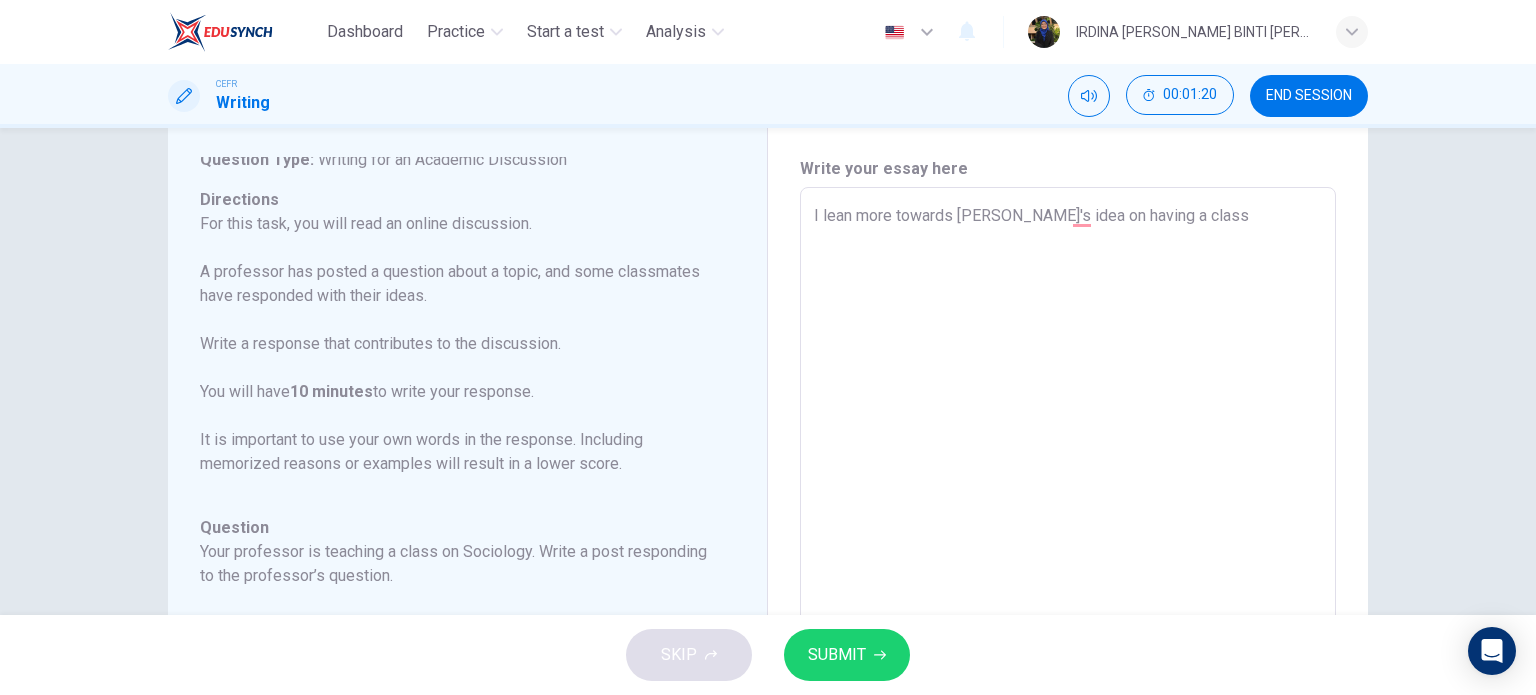 type on "I lean more towards Benjamin's idea on having a class s" 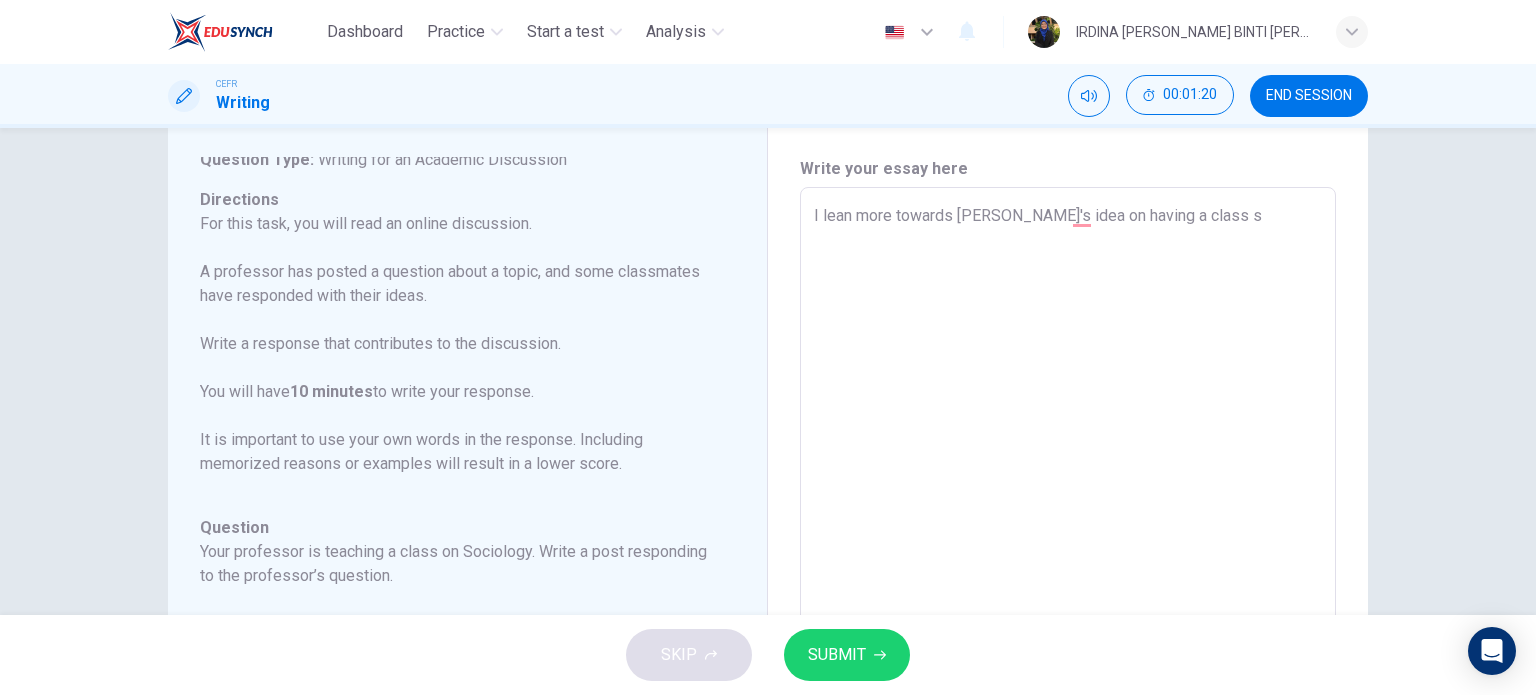 type on "x" 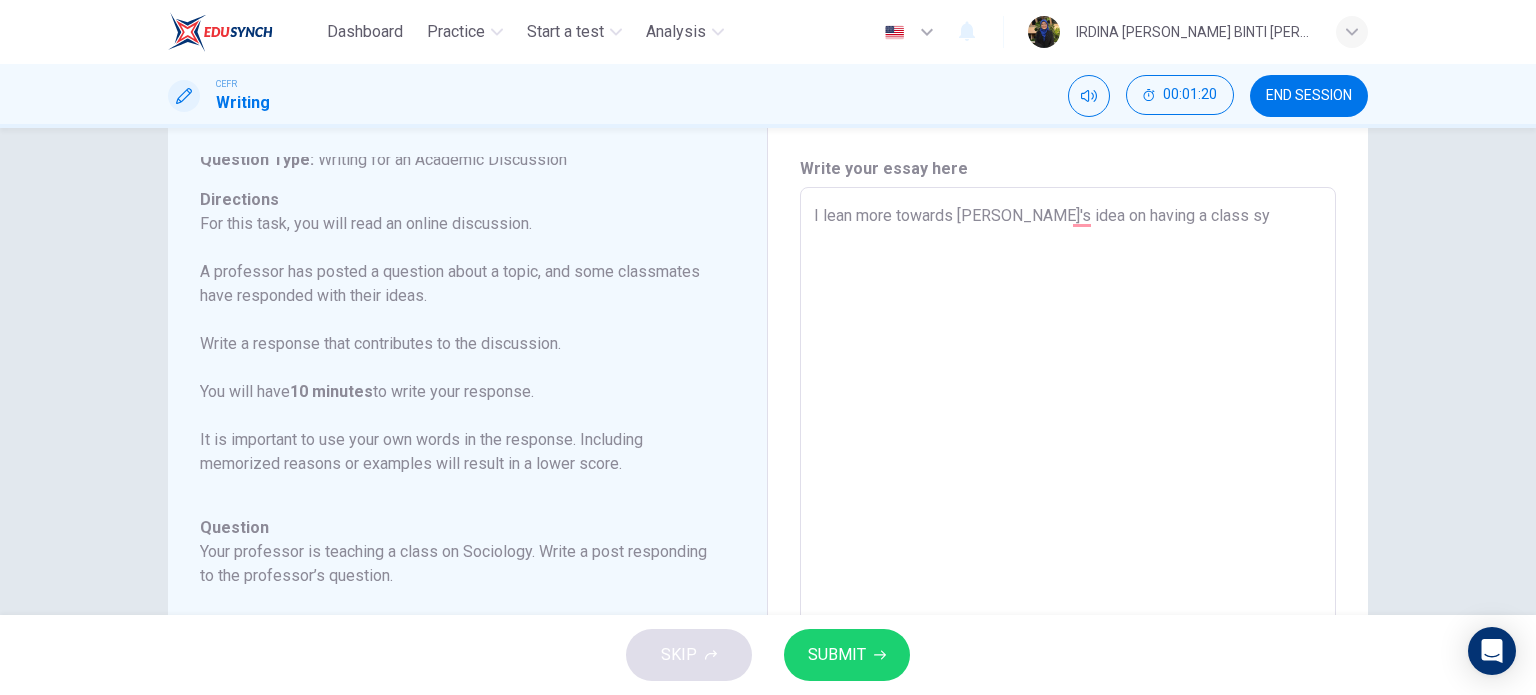 type on "I lean more towards Benjamin's idea on having a class sys" 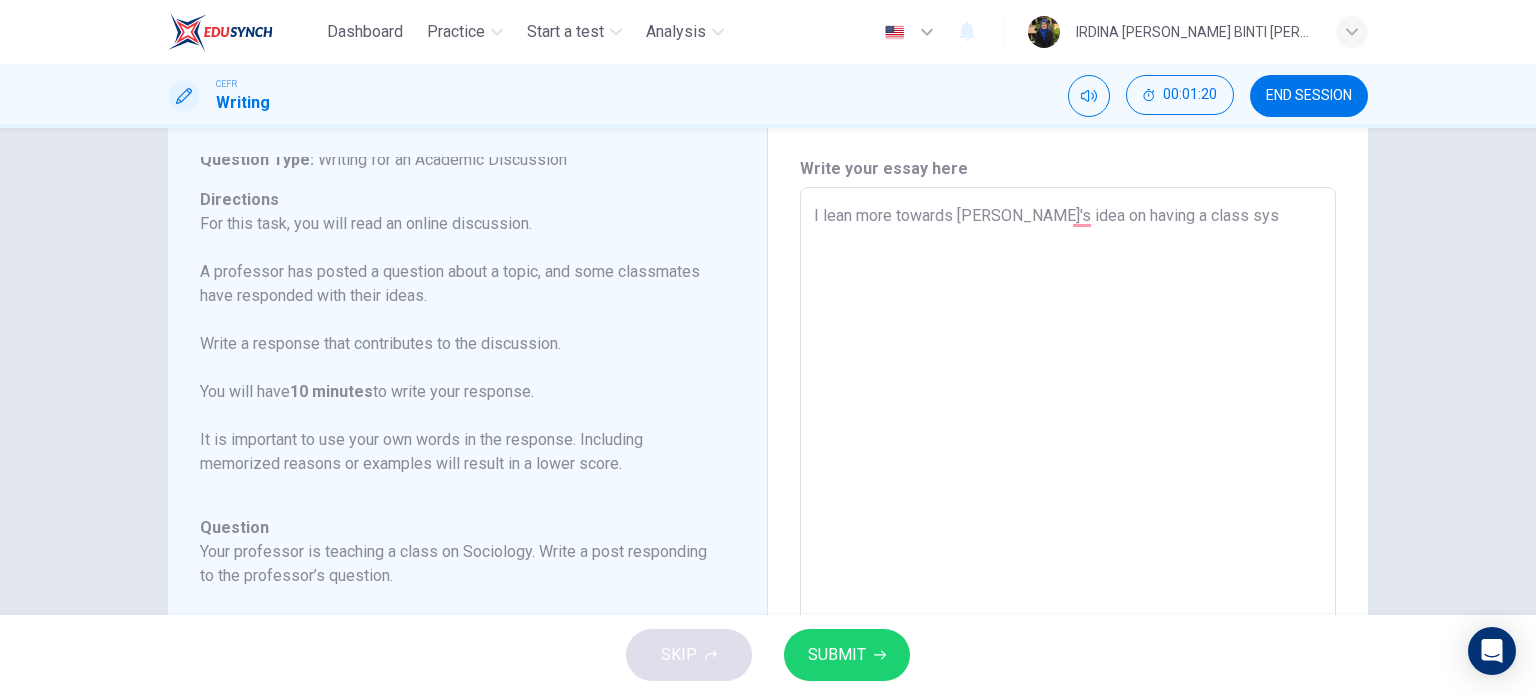 type on "x" 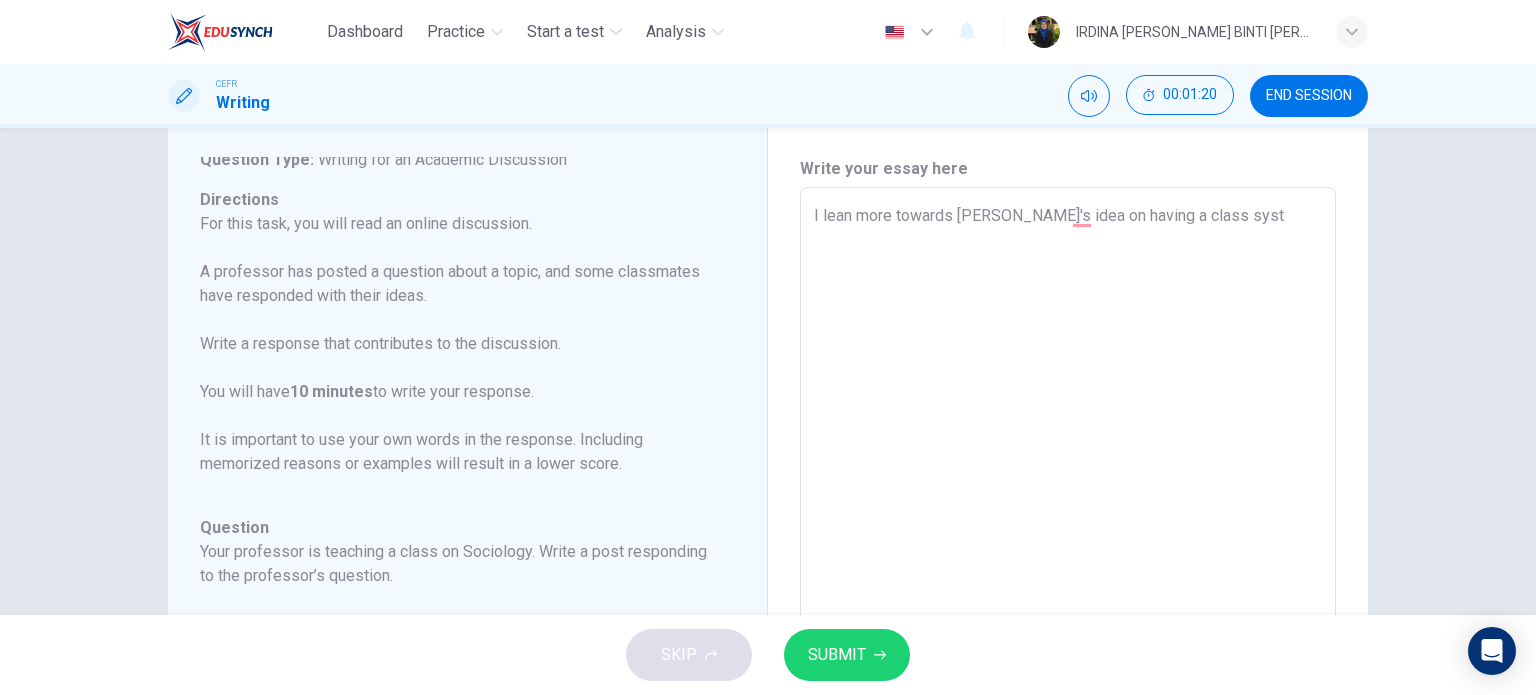 type on "x" 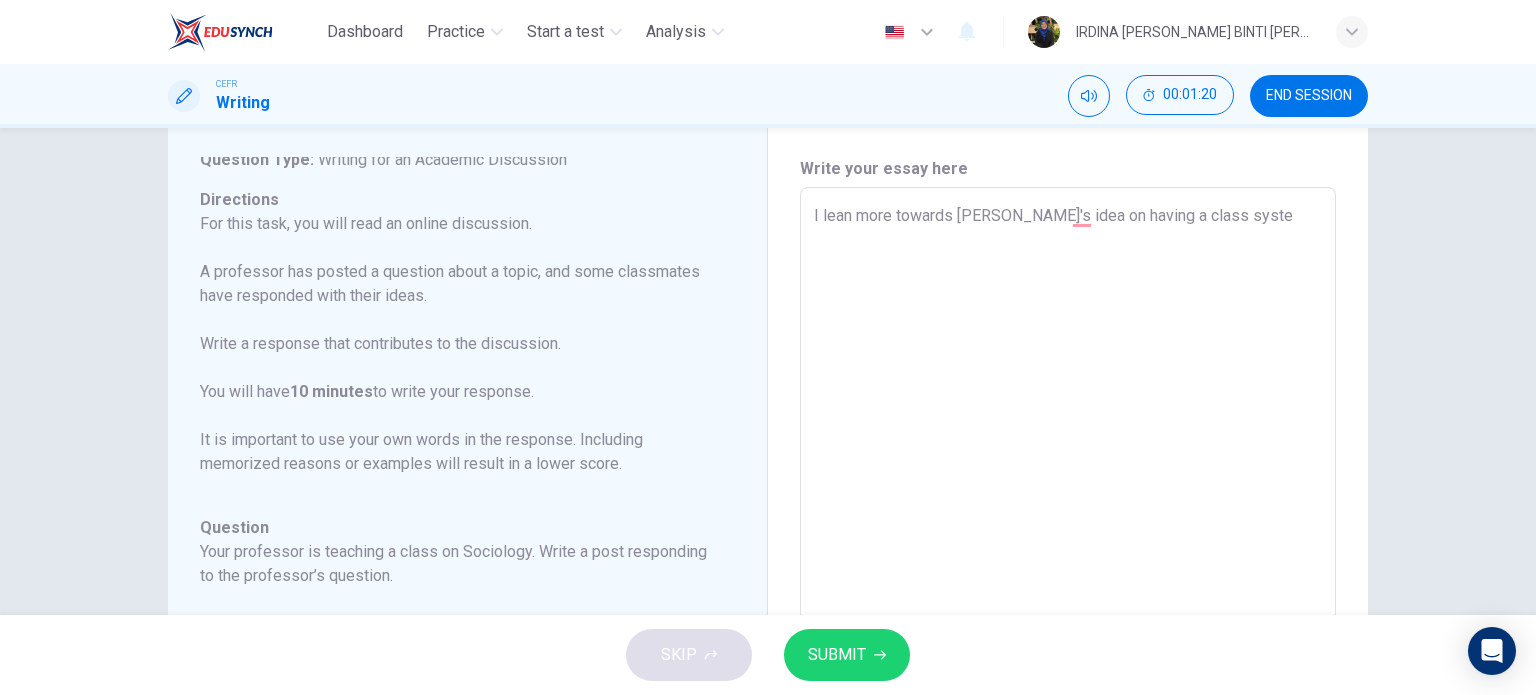 type on "I lean more towards Benjamin's idea on having a class system" 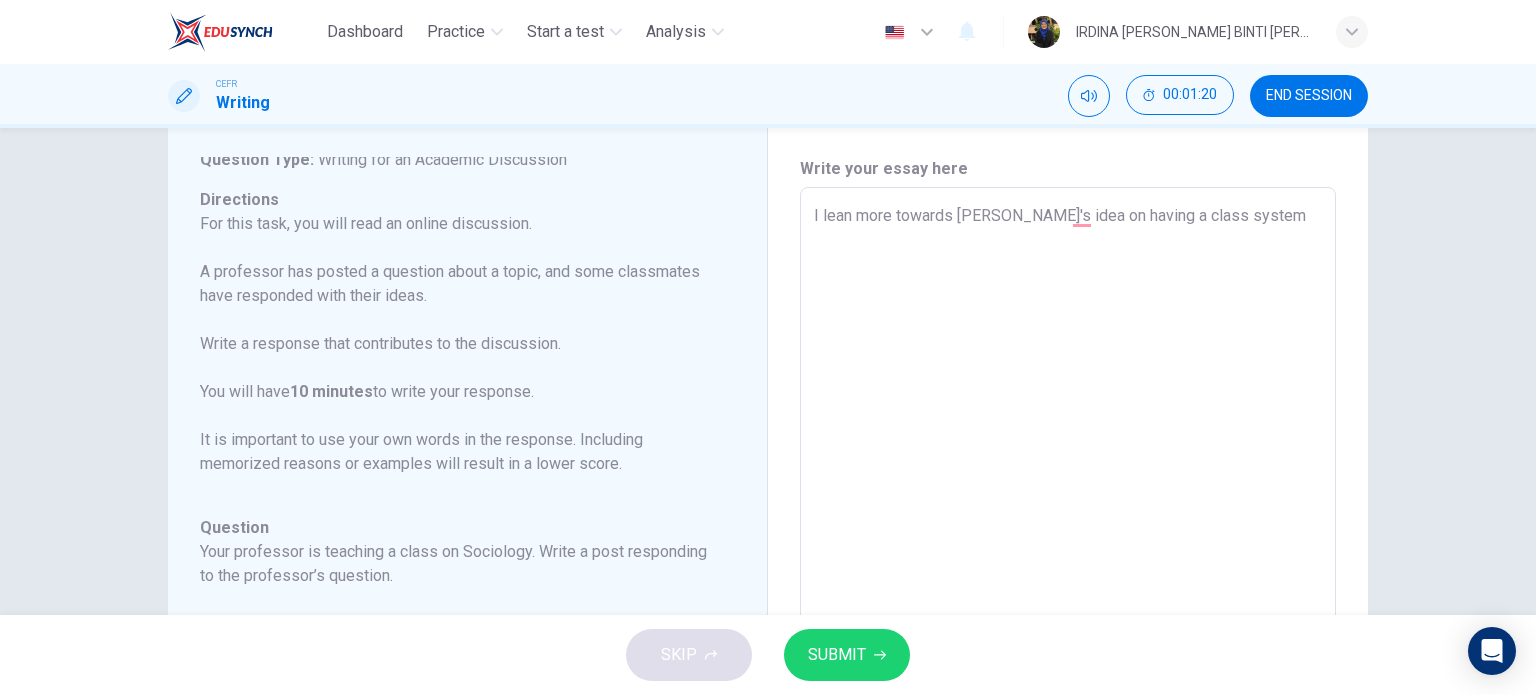 type on "x" 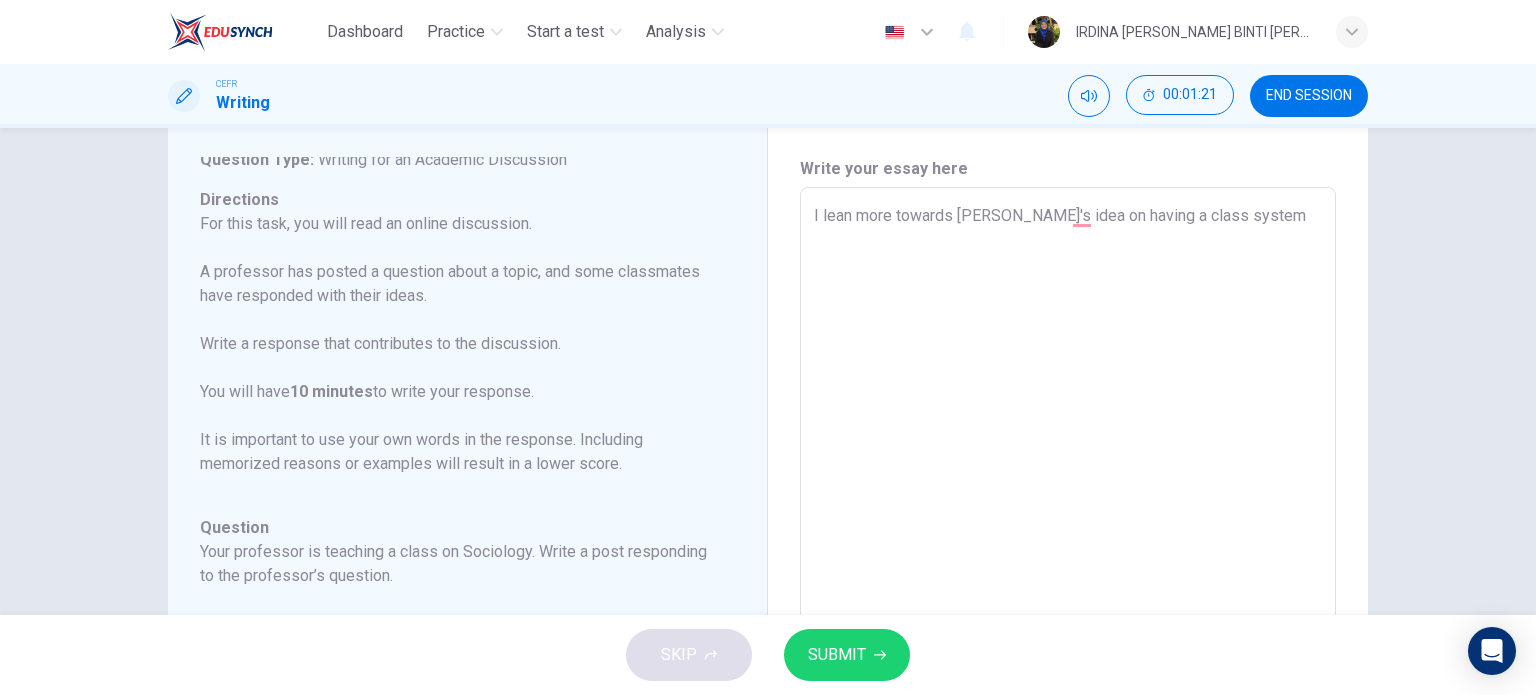 type on "I lean more towards Benjamin's idea on having a class system" 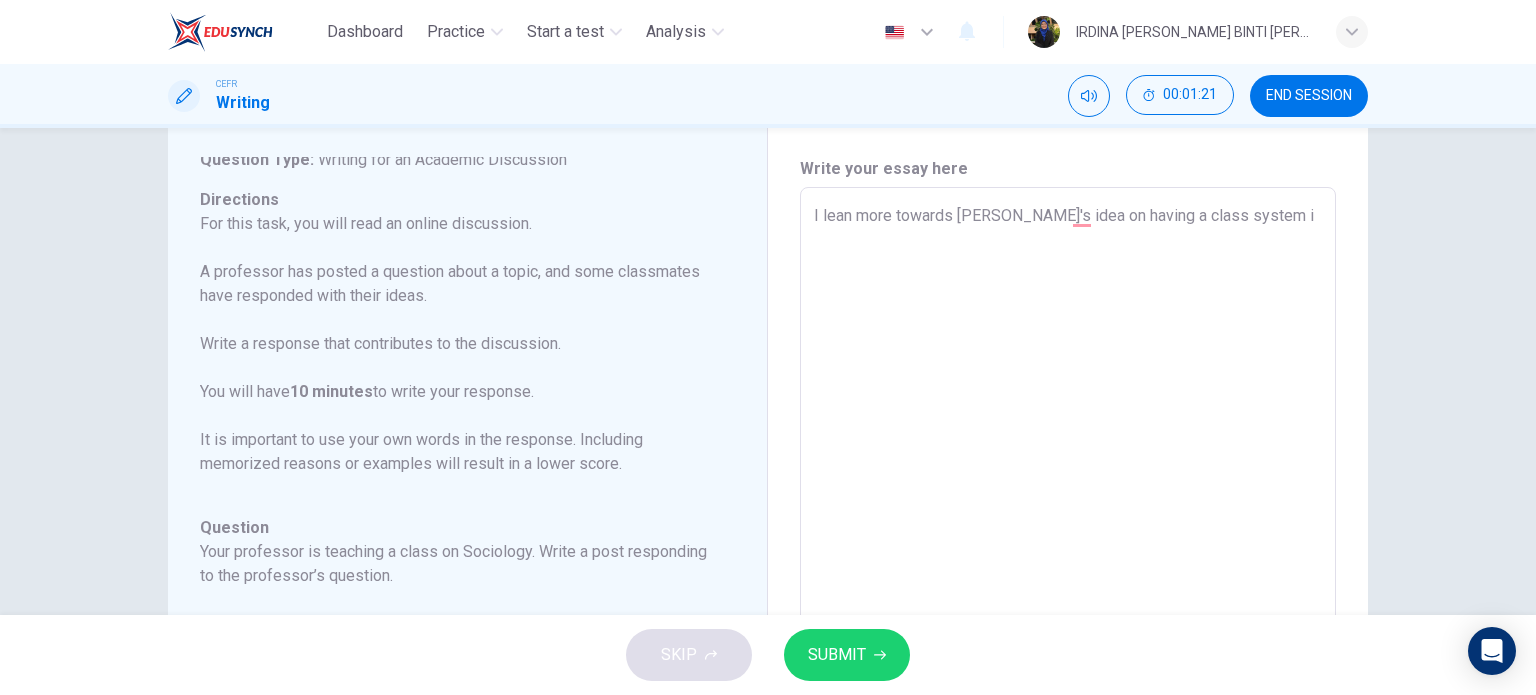 type on "I lean more towards Benjamin's idea on having a class system is" 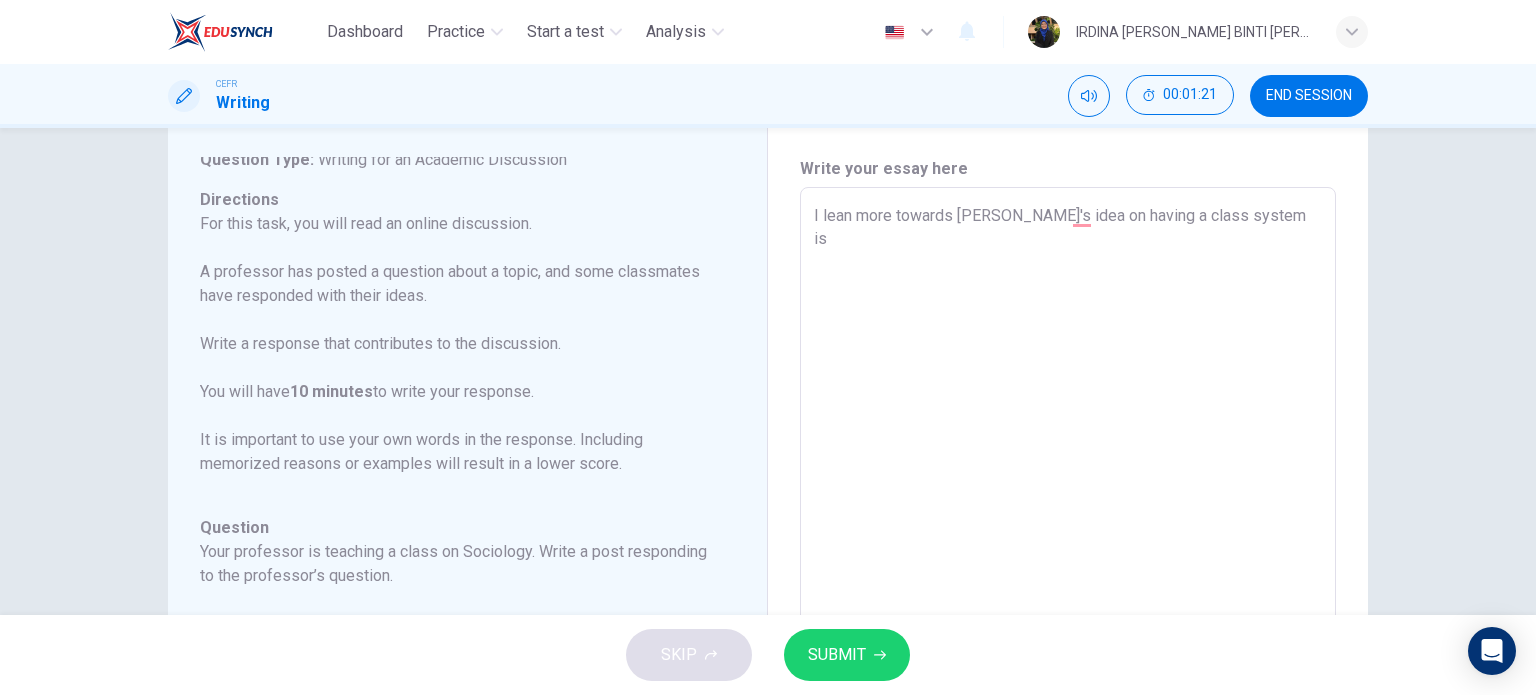 type on "x" 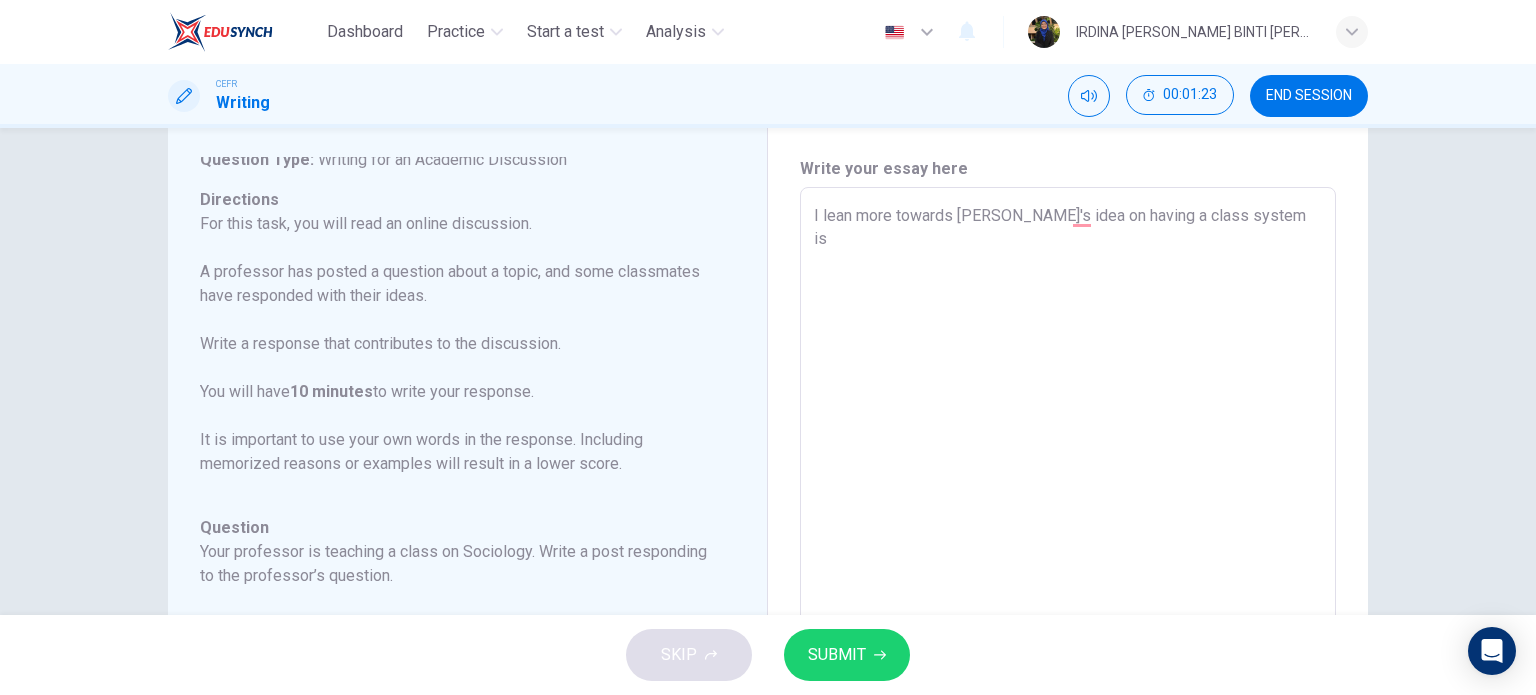 type on "I lean more towards Benjamin's idea on having a class system is" 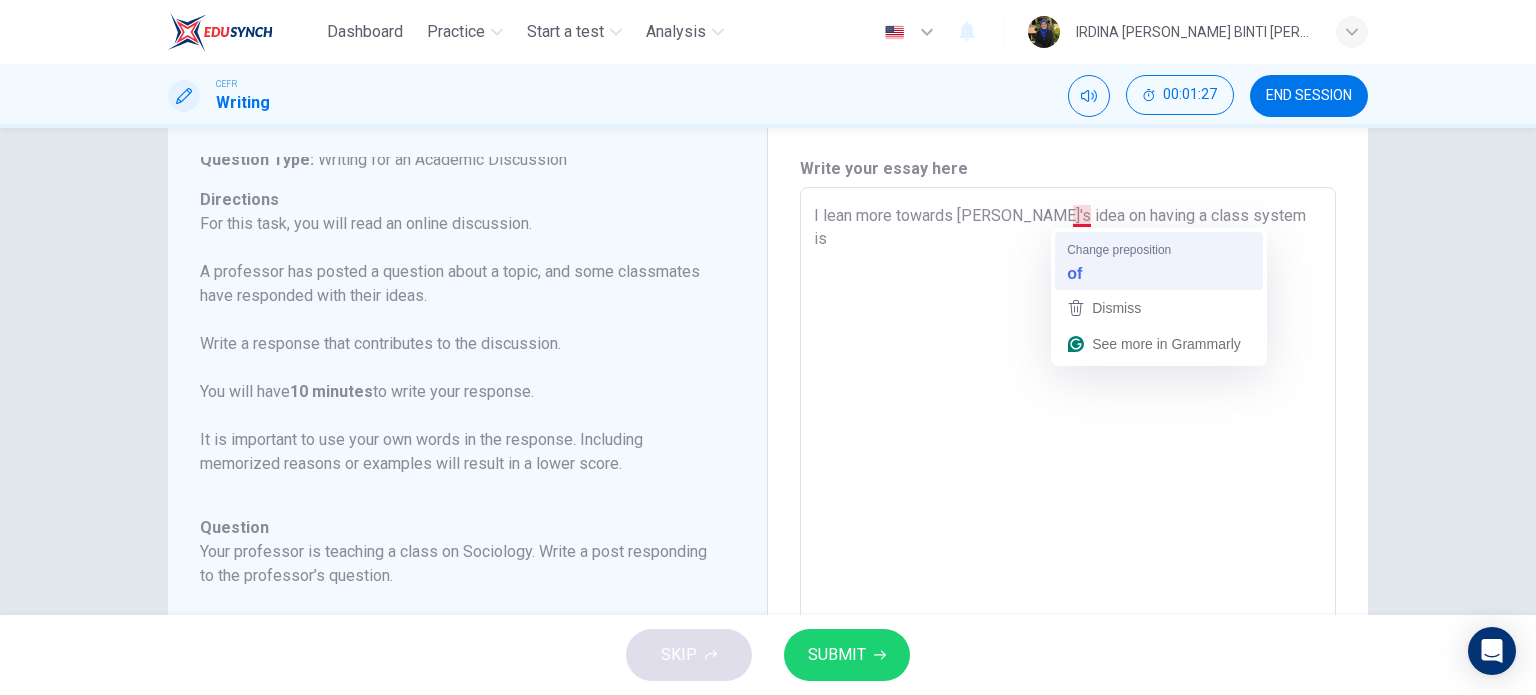 click on "I lean more towards Benjamin's idea on having a class system is" at bounding box center [1068, 521] 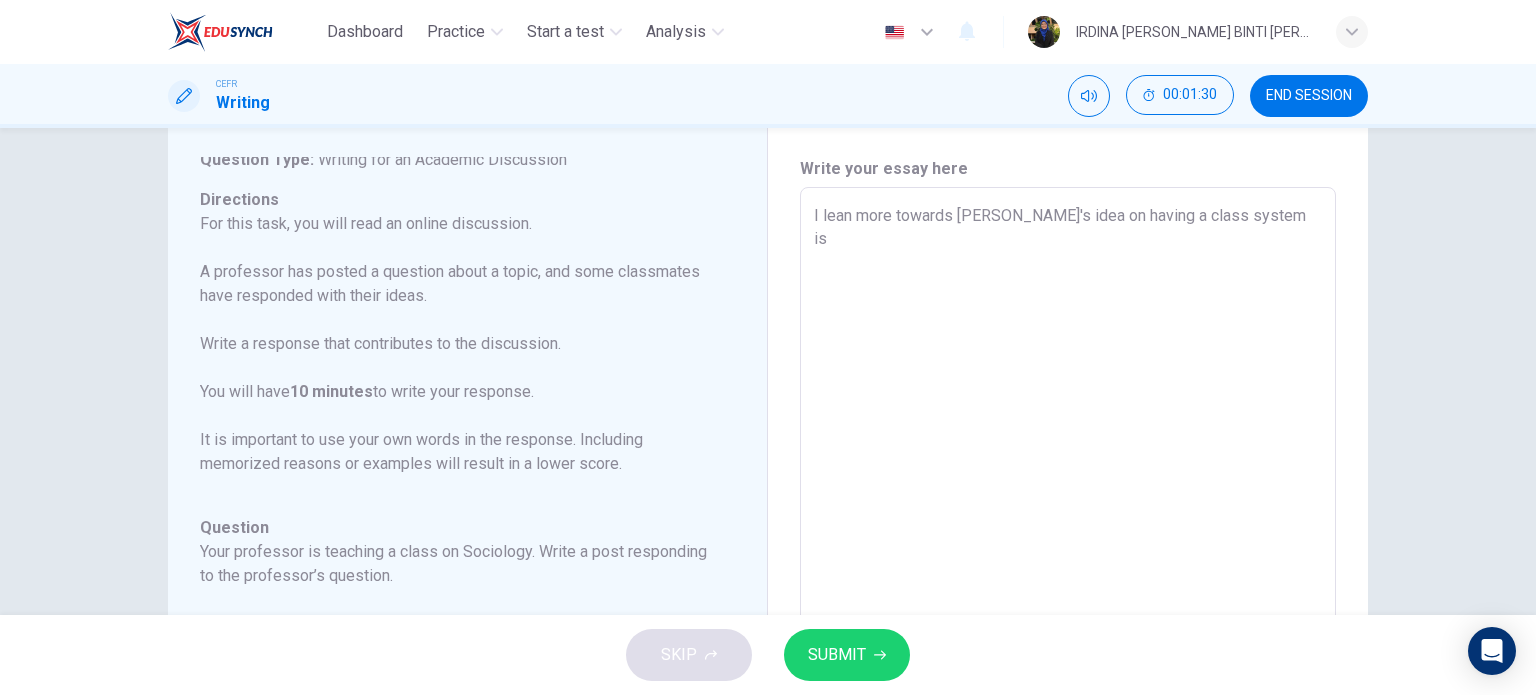 click on "I lean more towards Benjamin's idea on having a class system is" at bounding box center (1068, 521) 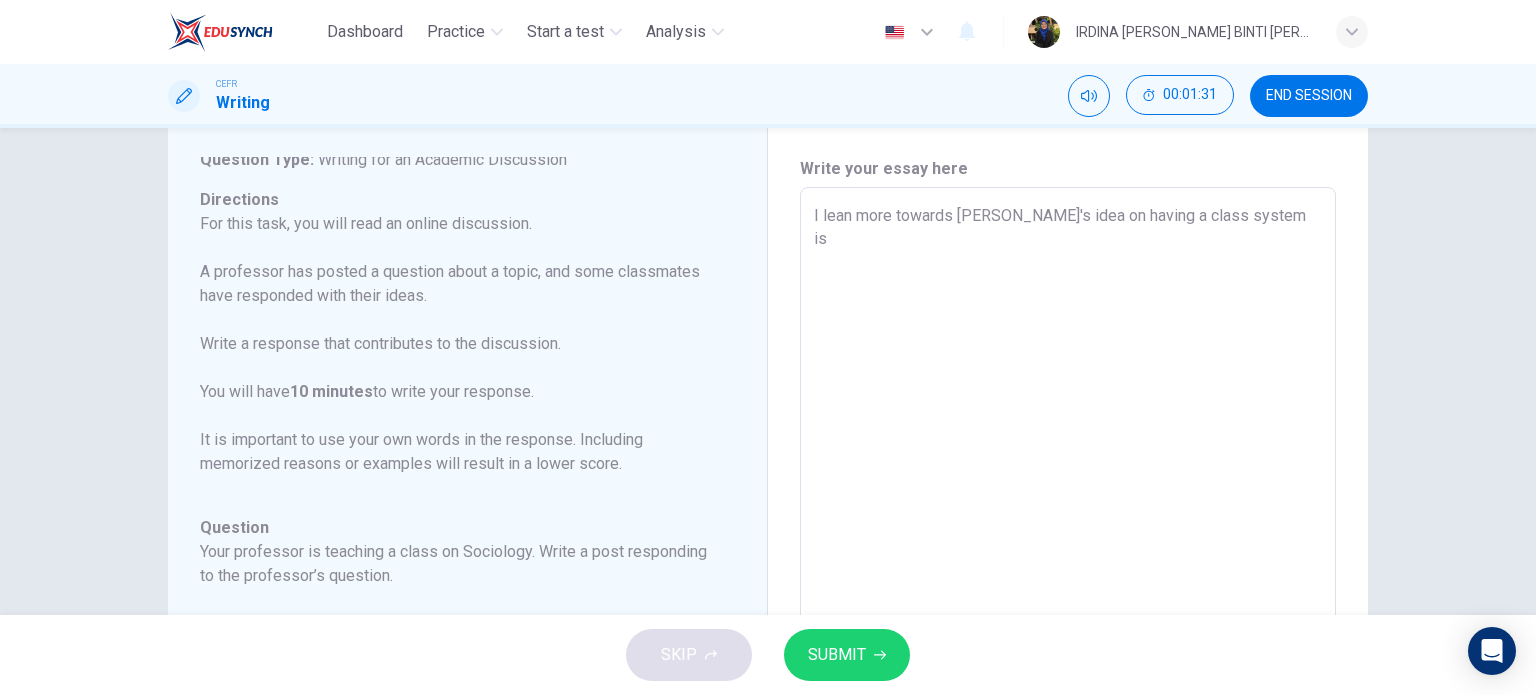 type on "I lean more towards Benjamin's idea o having a class system is" 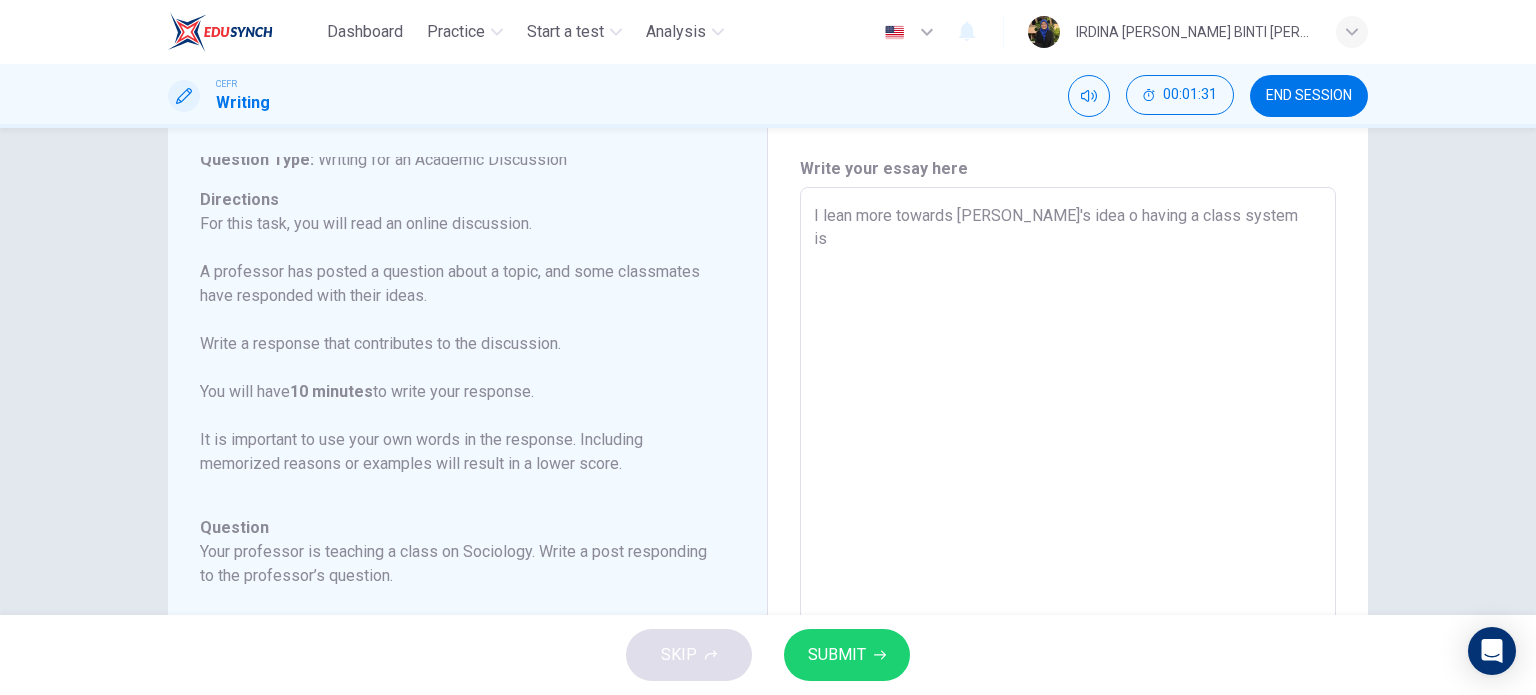 type on "x" 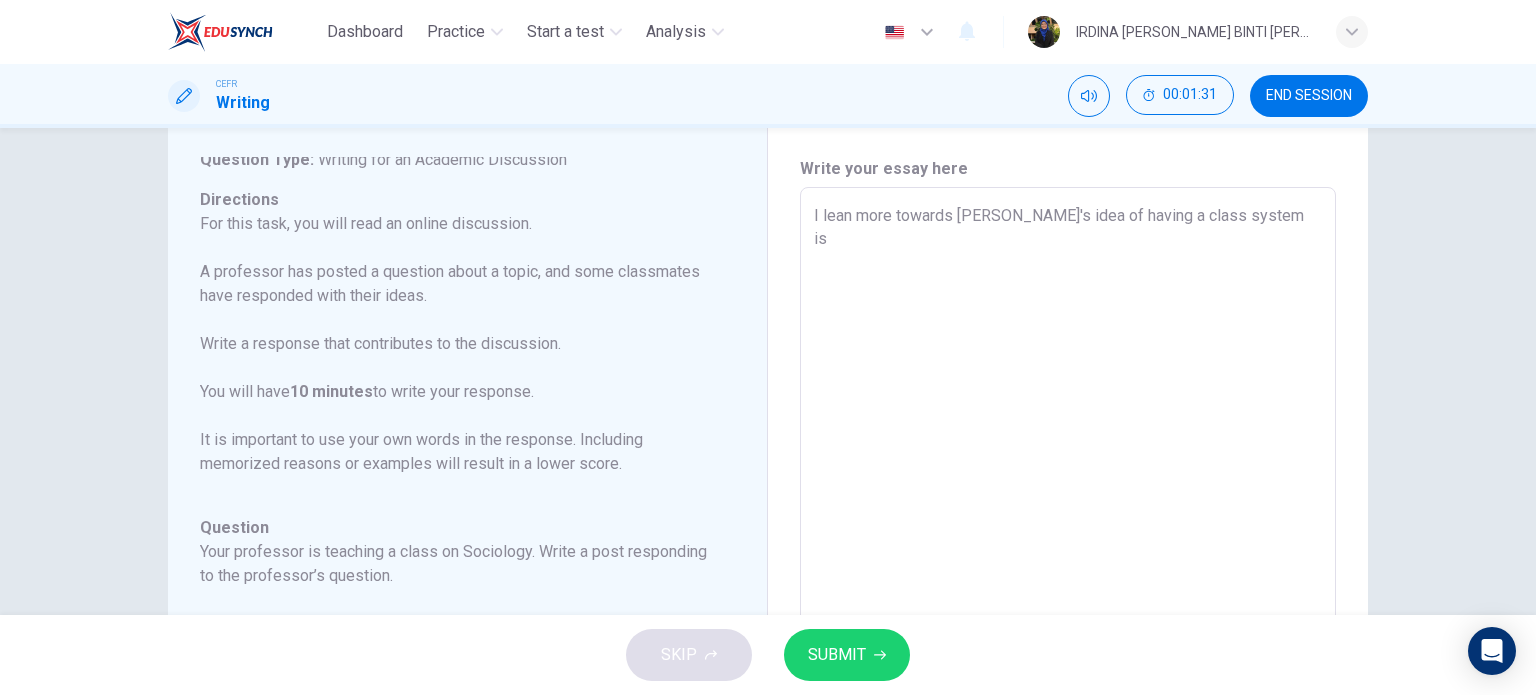 type on "x" 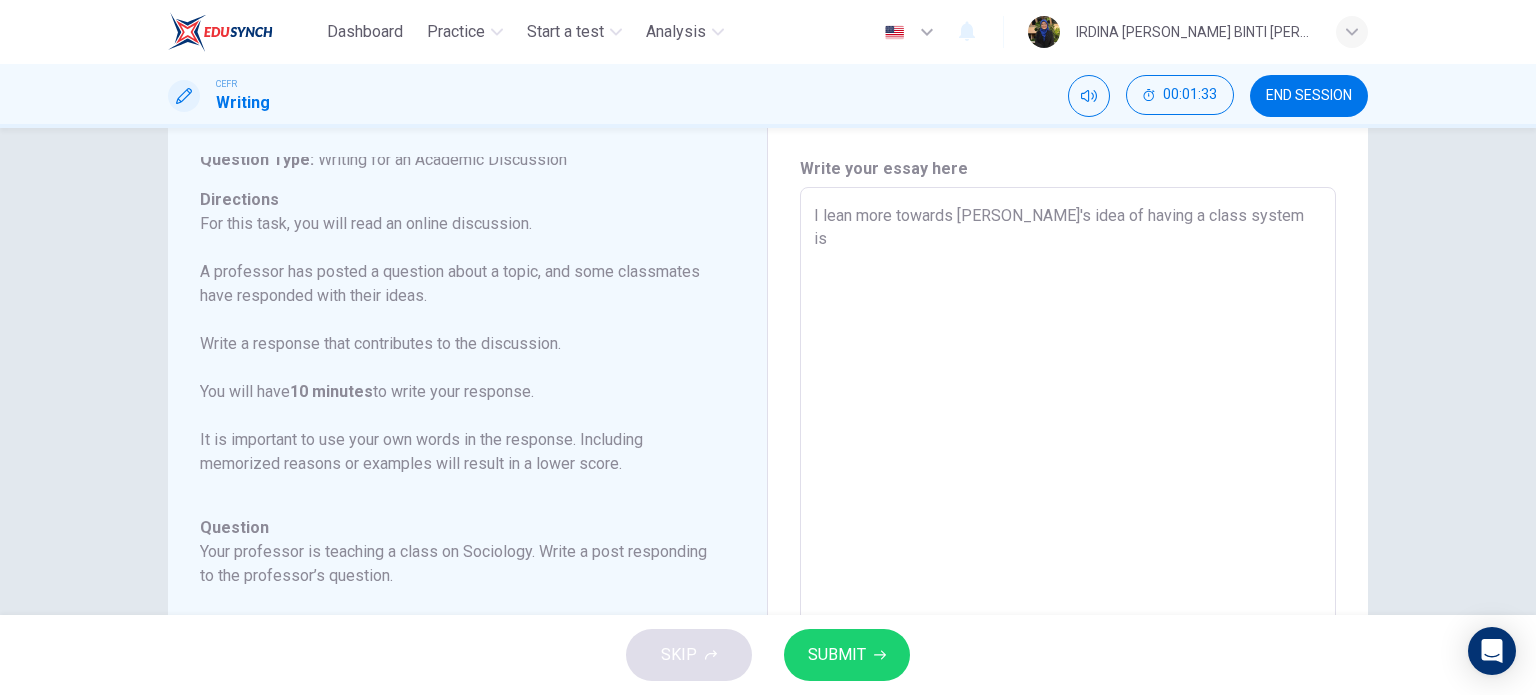click on "I lean more towards Benjamin's idea of having a class system is" at bounding box center [1068, 521] 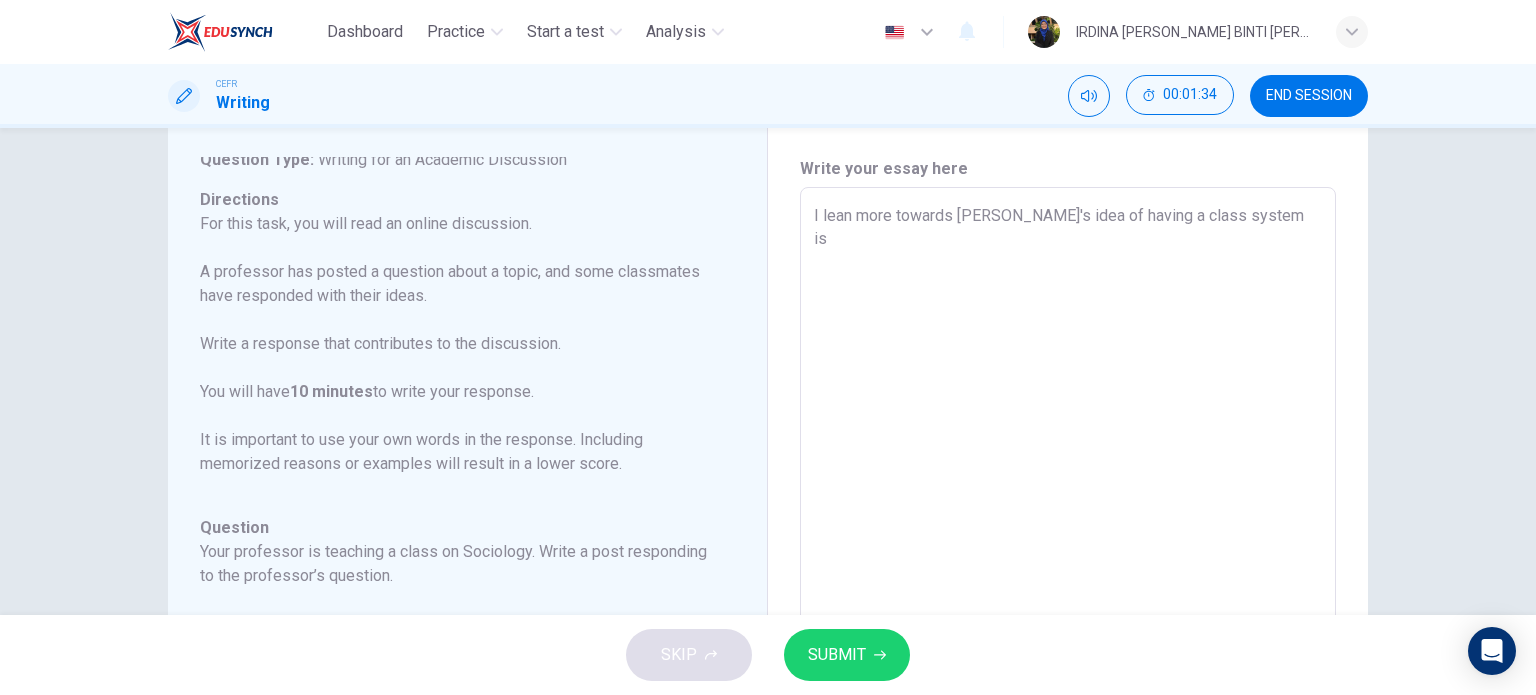 type on "I lean more towards Benjamin's idea of having a class system is u" 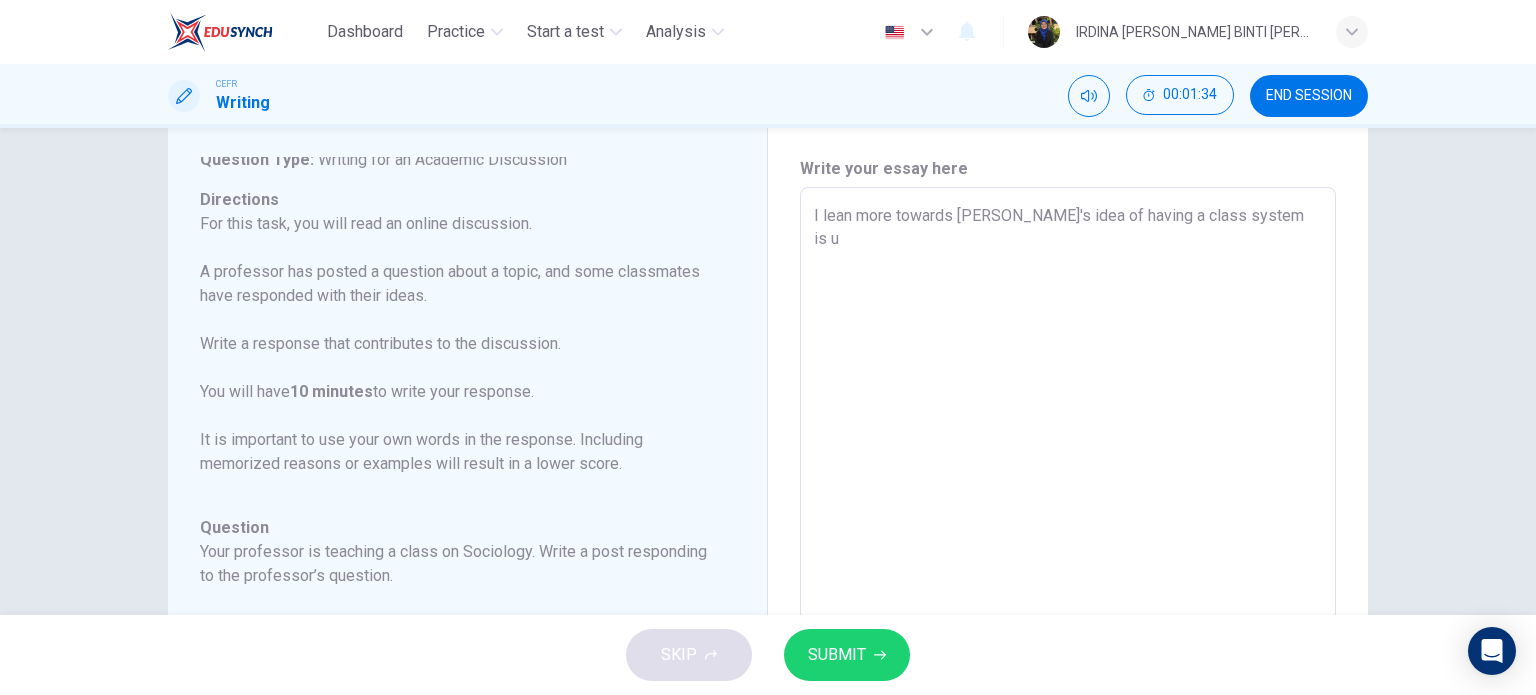 type on "I lean more towards Benjamin's idea of having a class system is un" 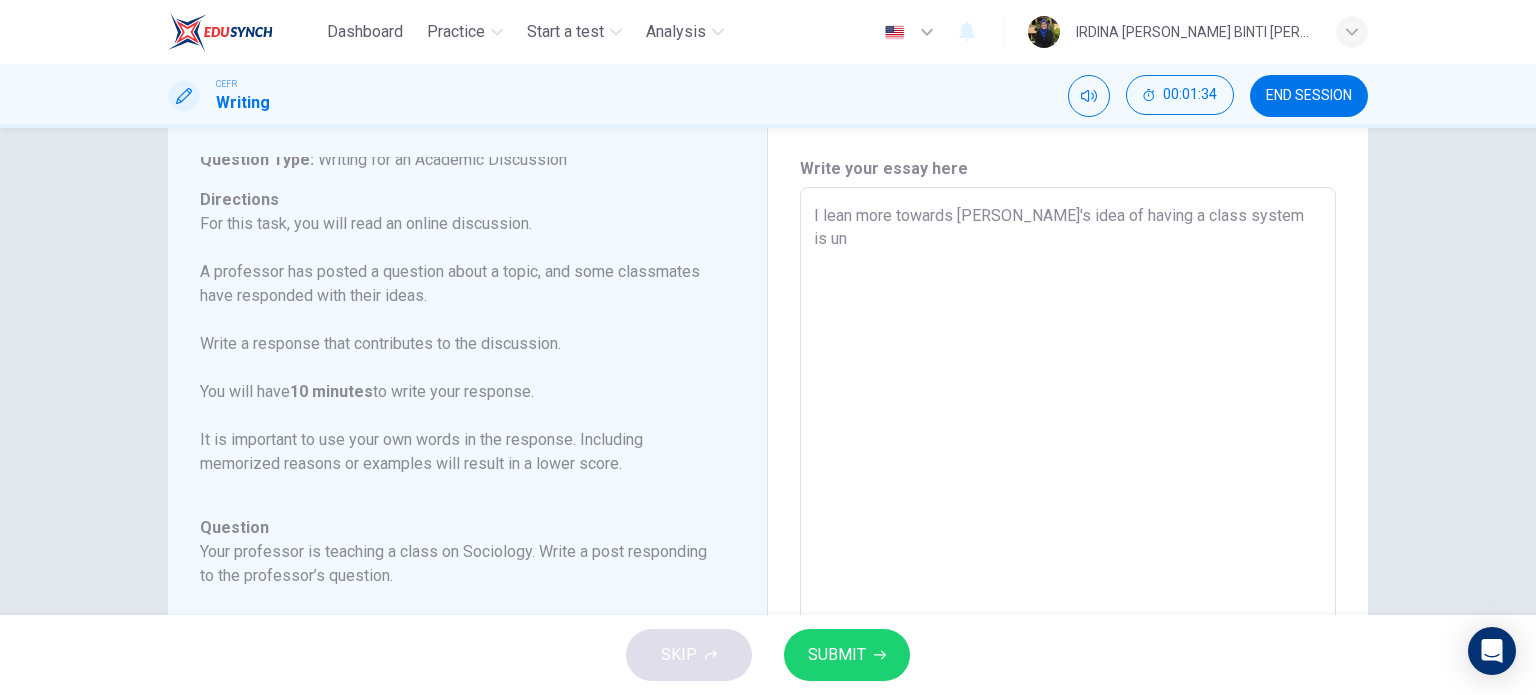 type on "x" 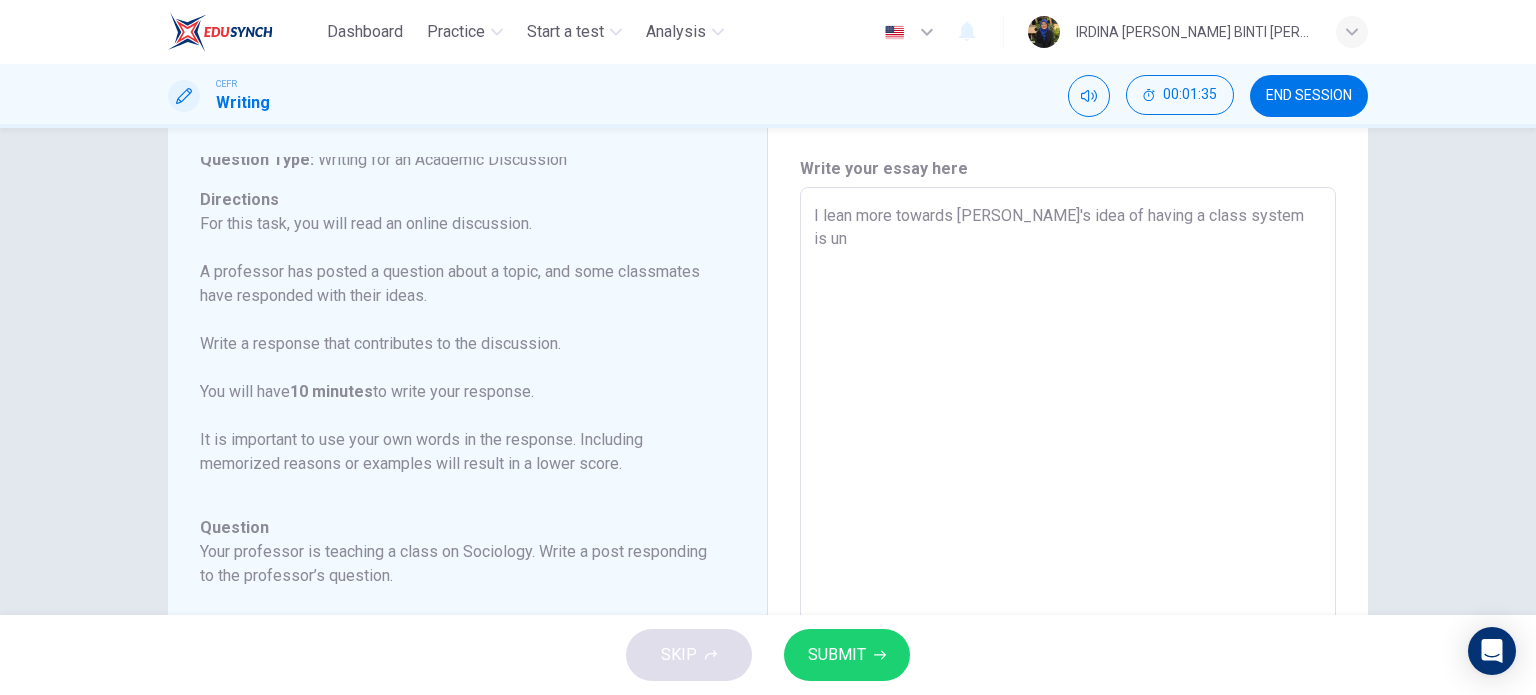 type on "I lean more towards Benjamin's idea of having a class system is una" 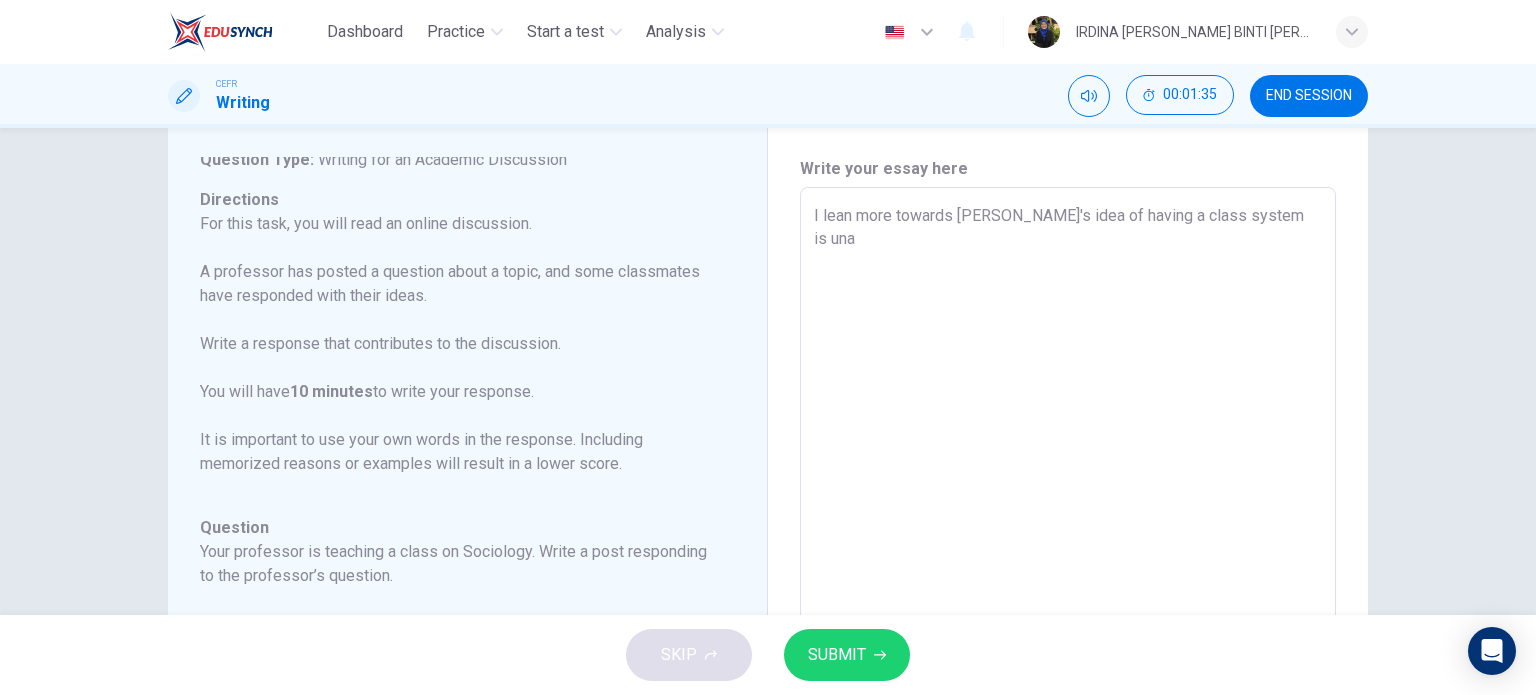 type on "x" 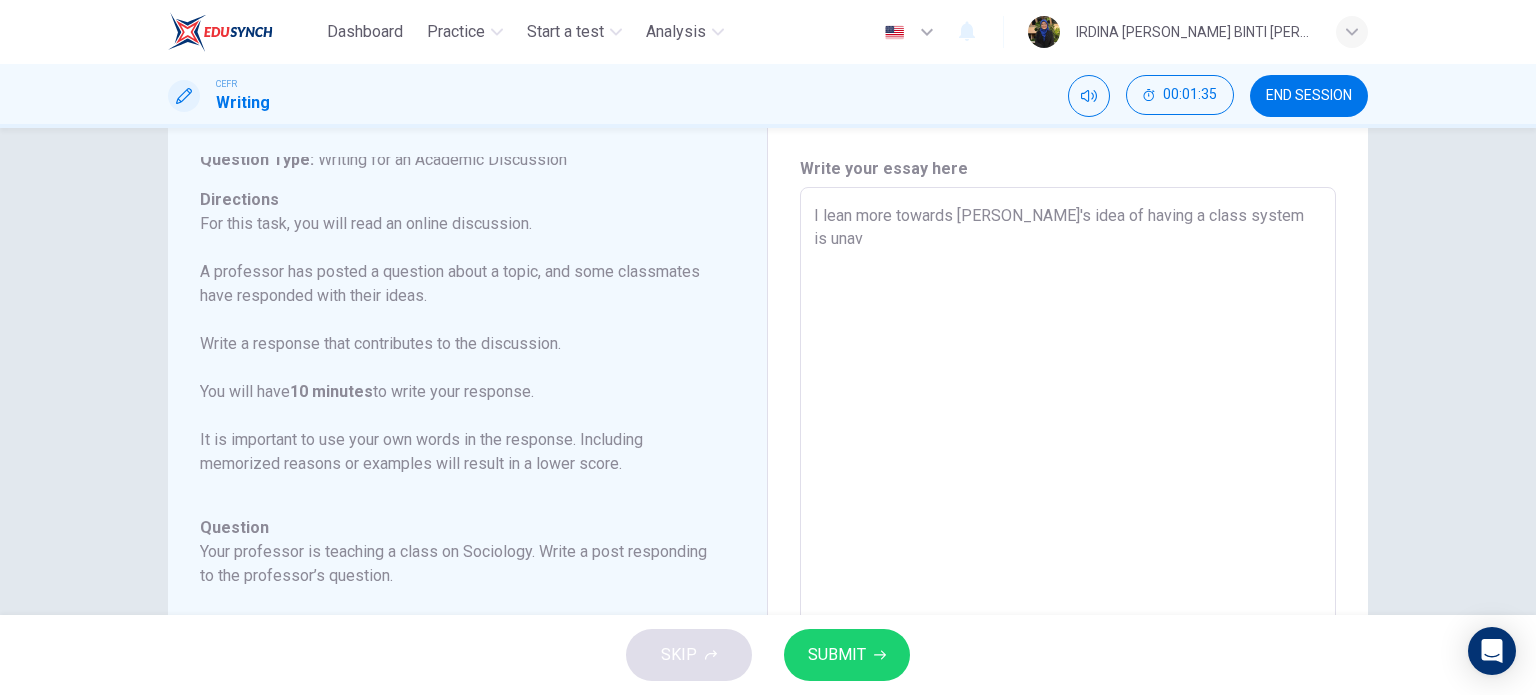 type on "I lean more towards Benjamin's idea of having a class system is unavo" 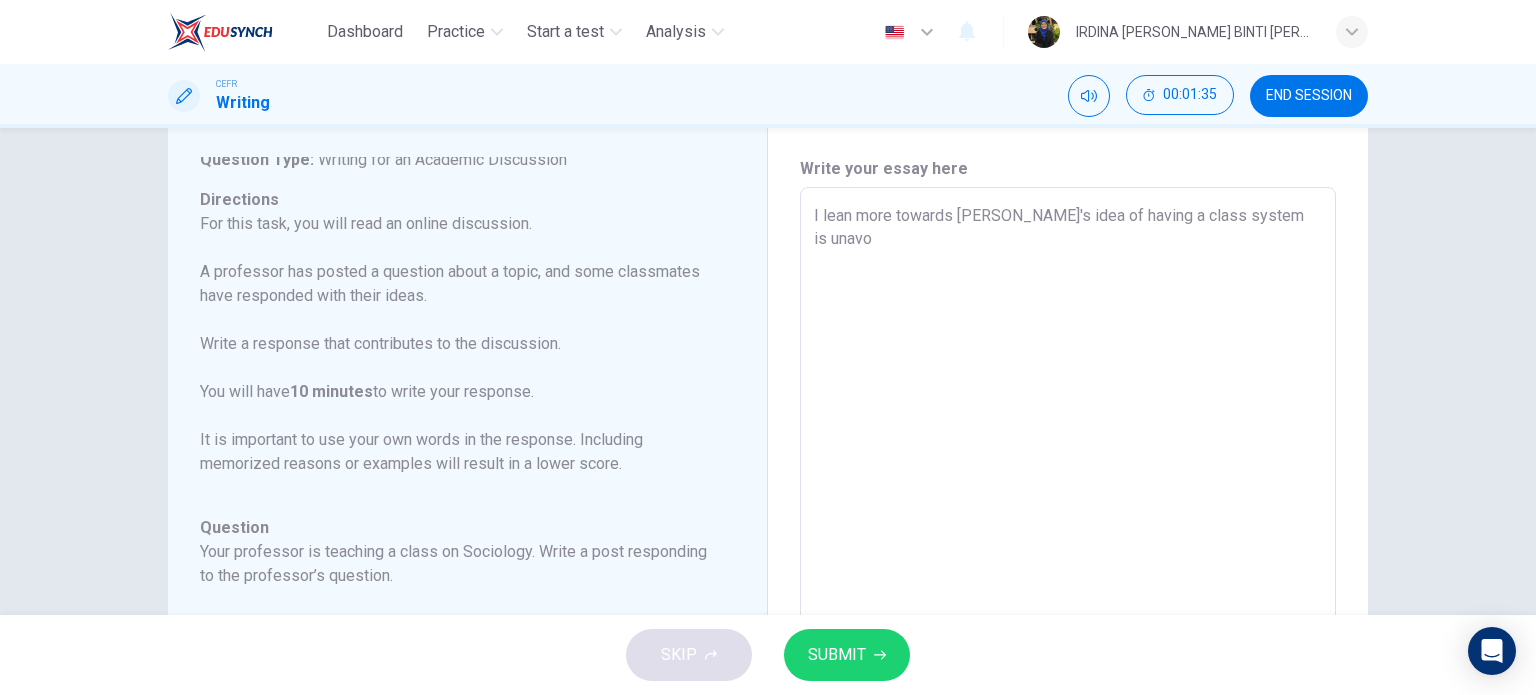 type on "x" 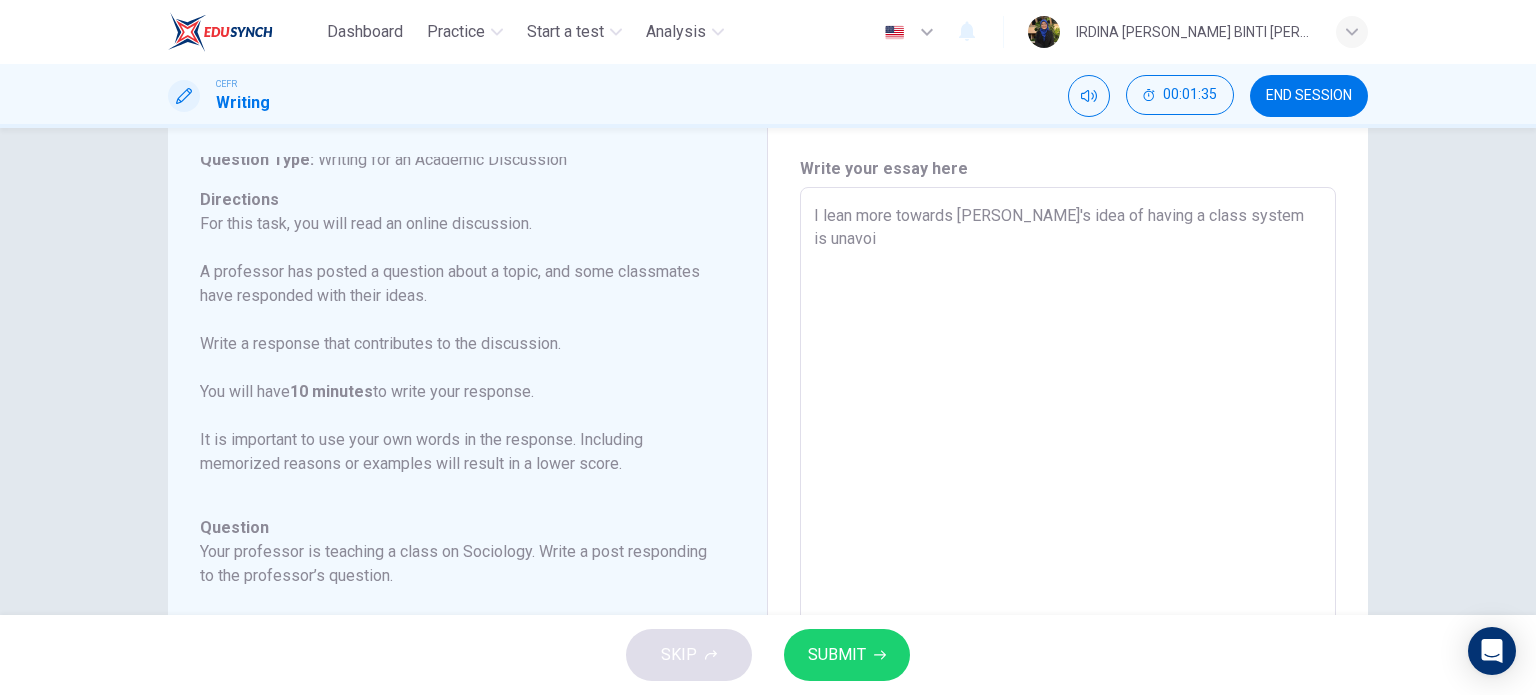 type on "x" 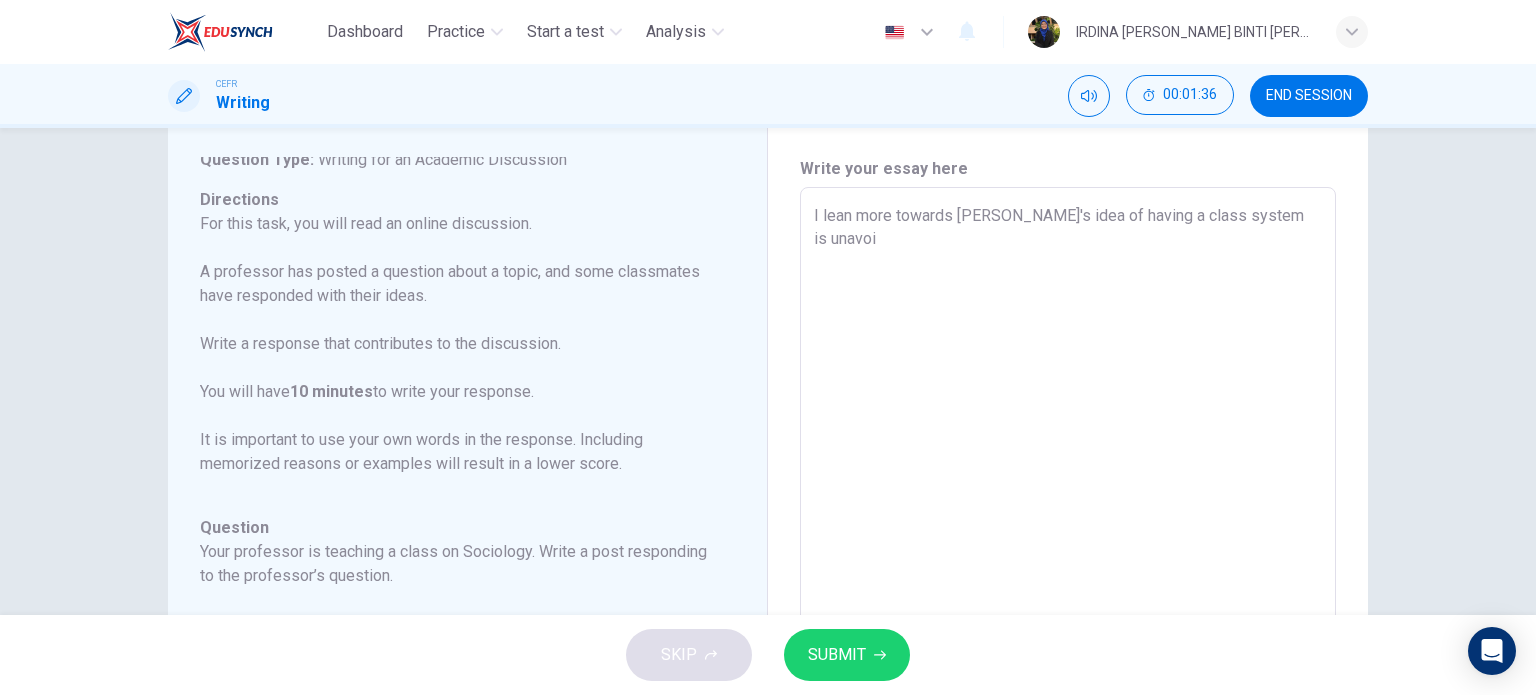 type on "I lean more towards Benjamin's idea of having a class system is unavoid" 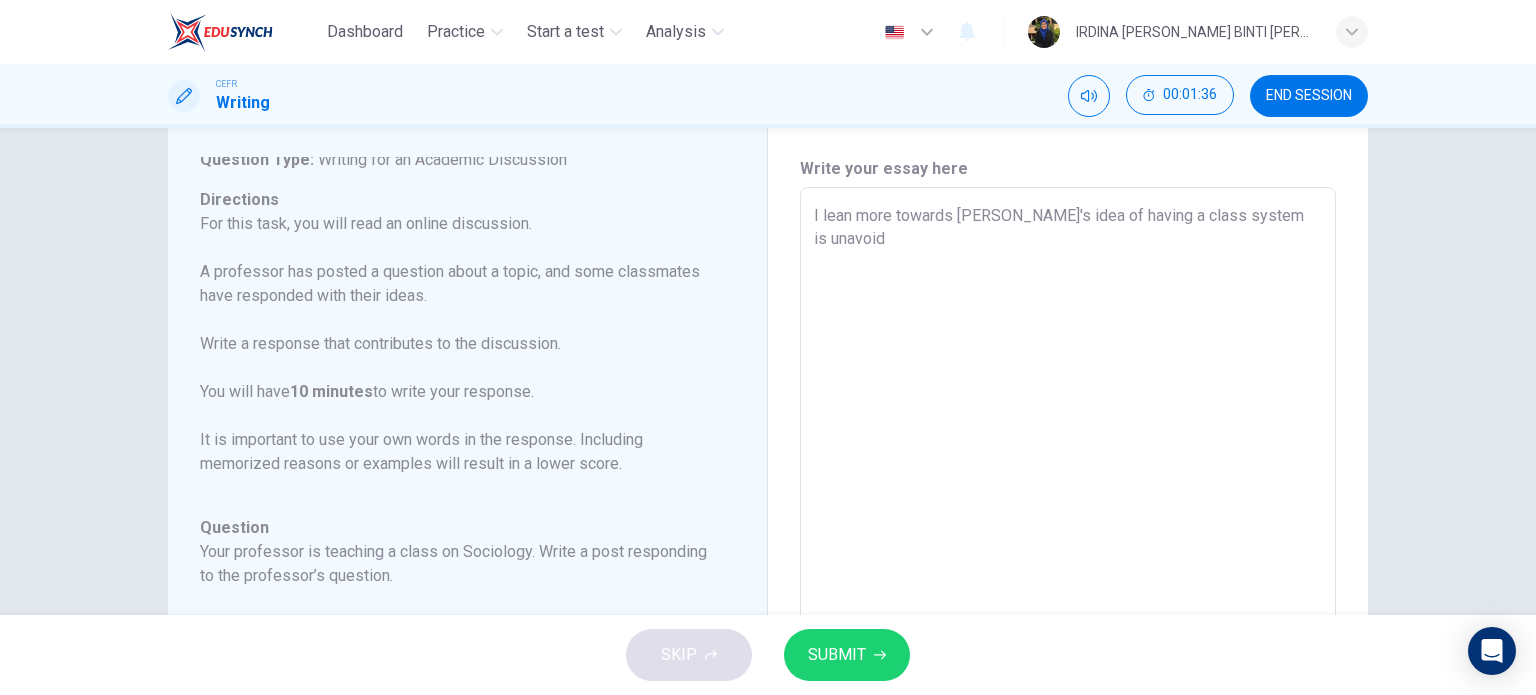 type on "x" 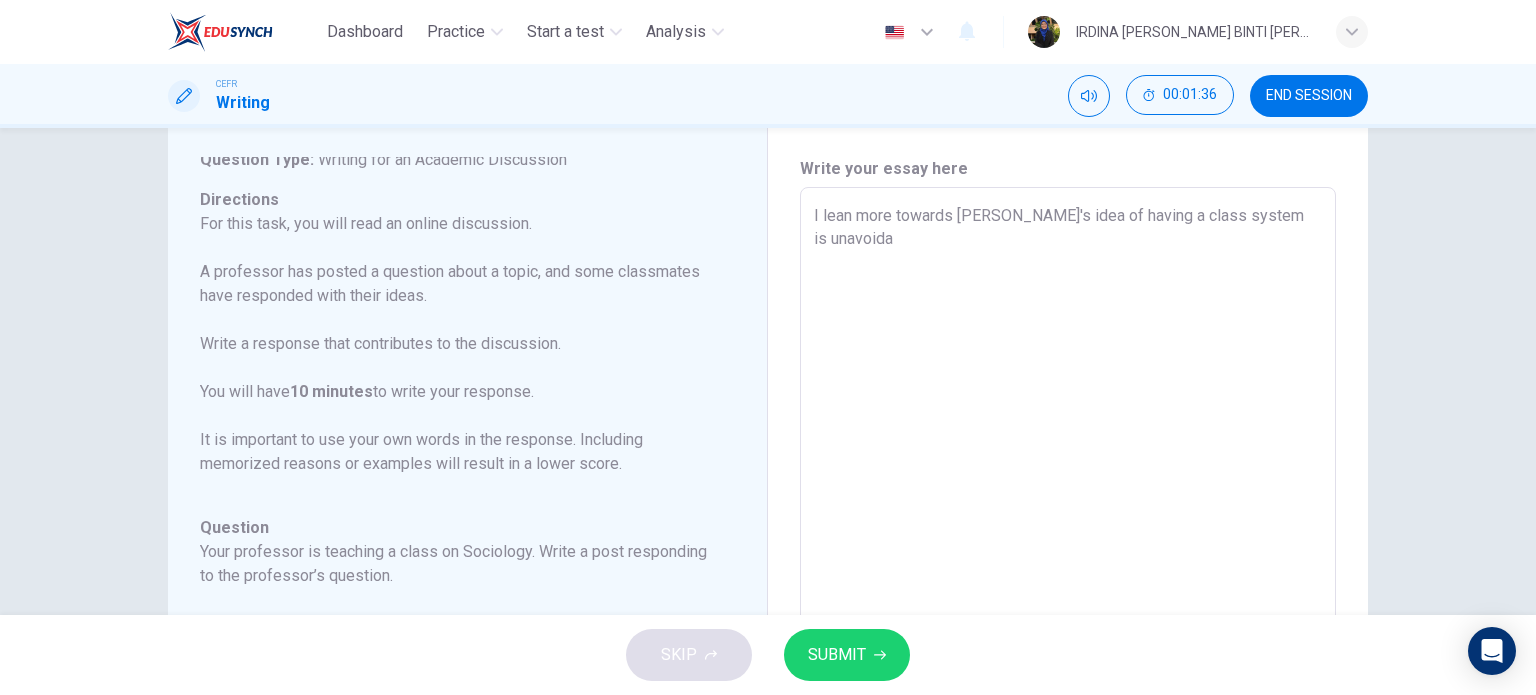 type on "x" 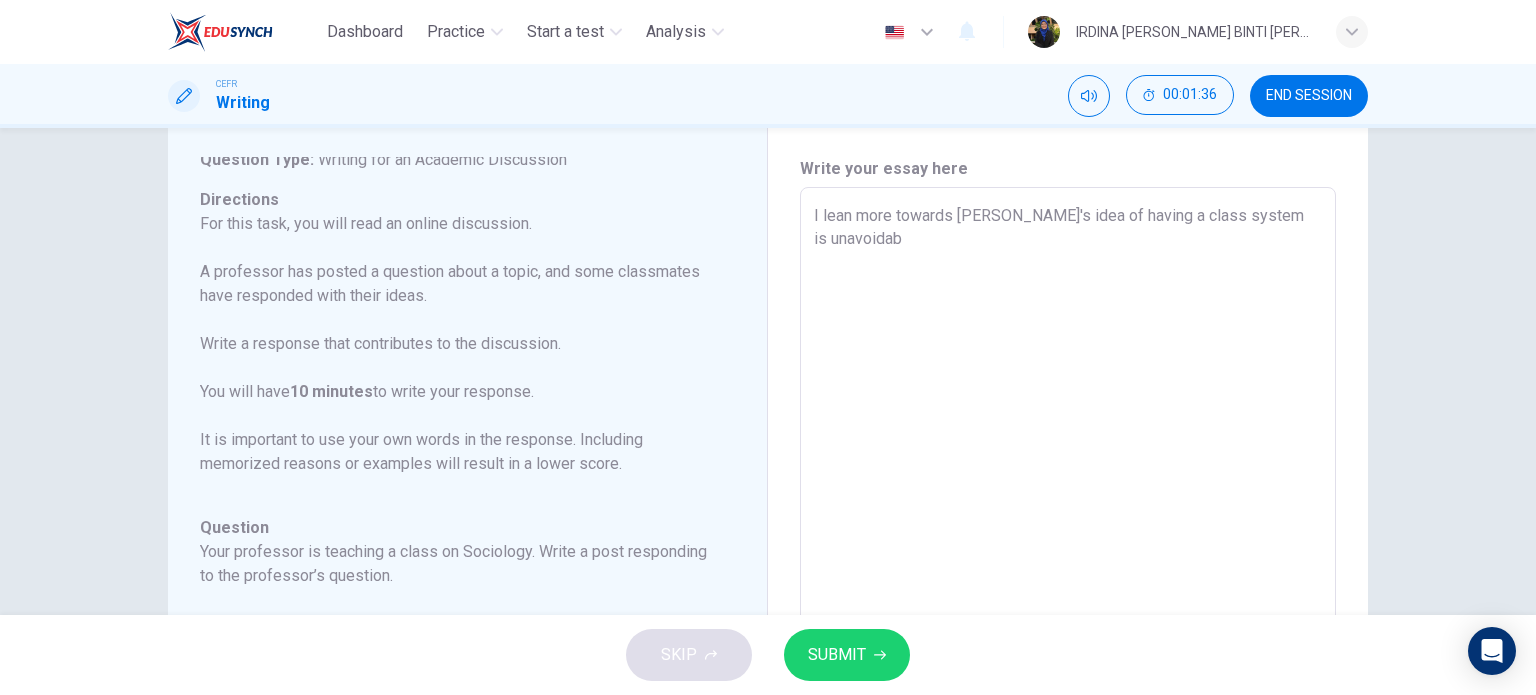 type on "x" 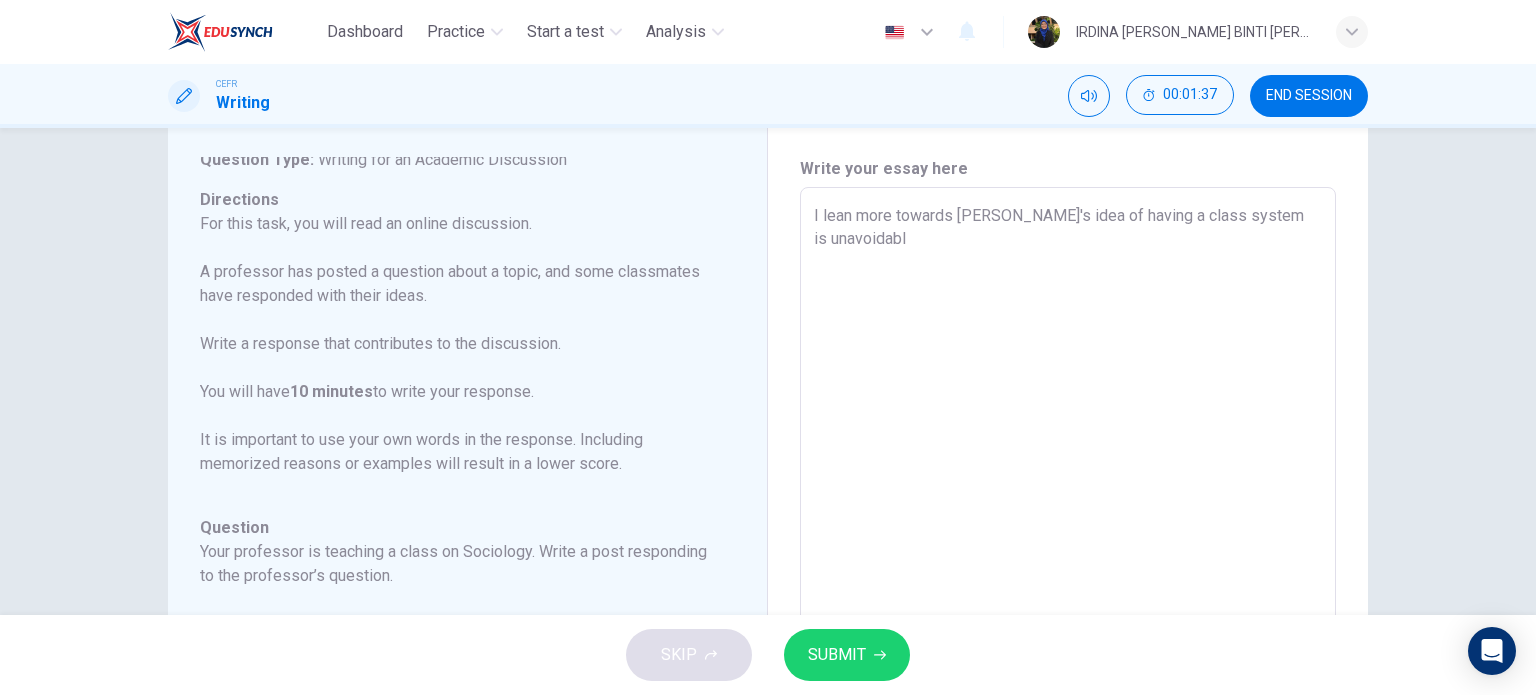 type on "I lean more towards Benjamin's idea of having a class system is unavoidable" 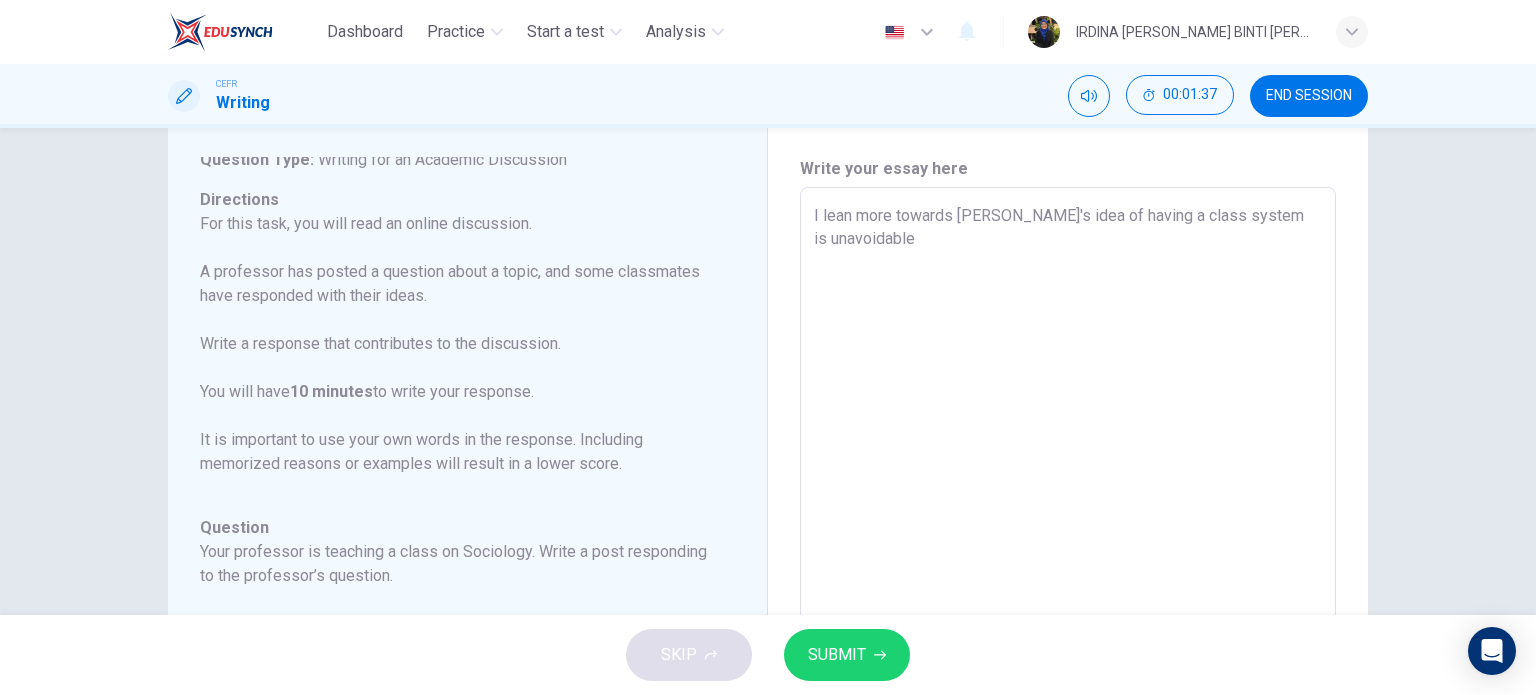 type on "x" 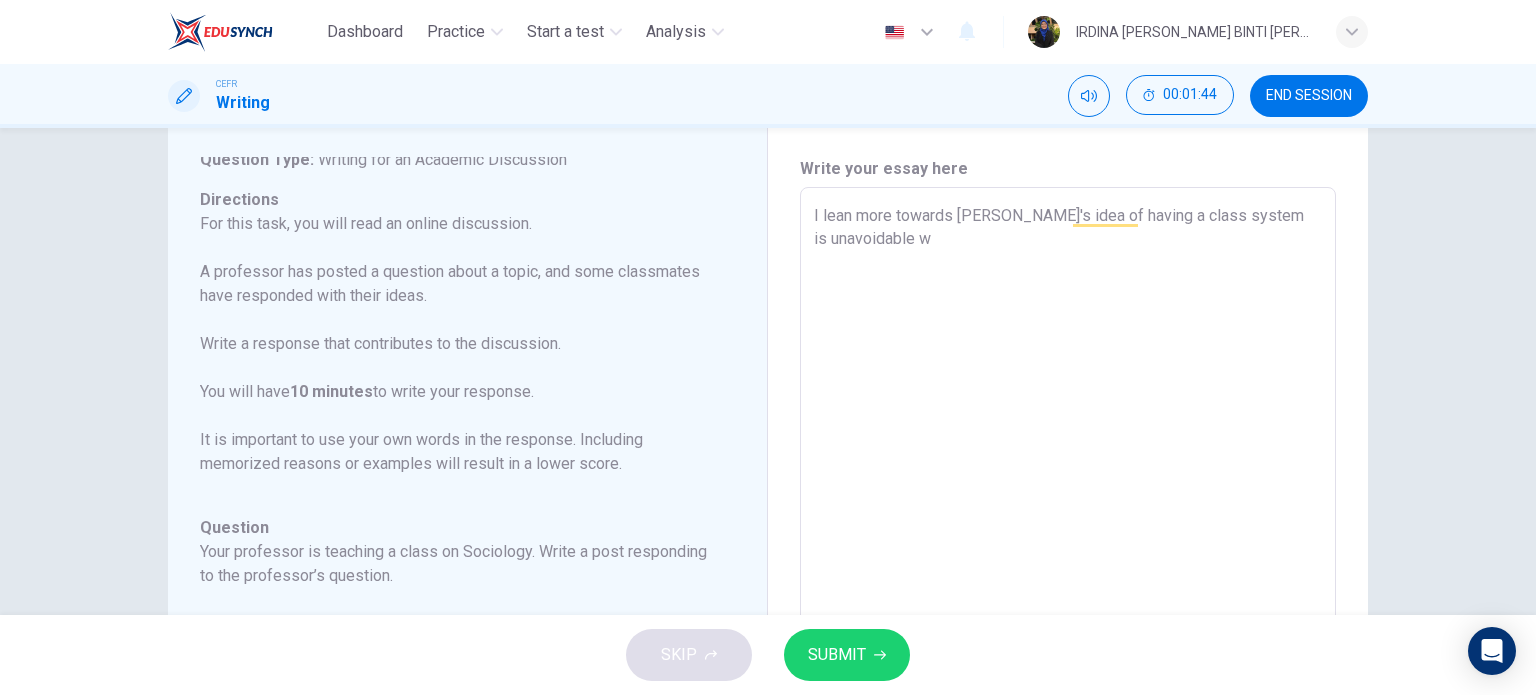 type on "I lean more towards Benjamin's idea of having a class system is unavoidable wi" 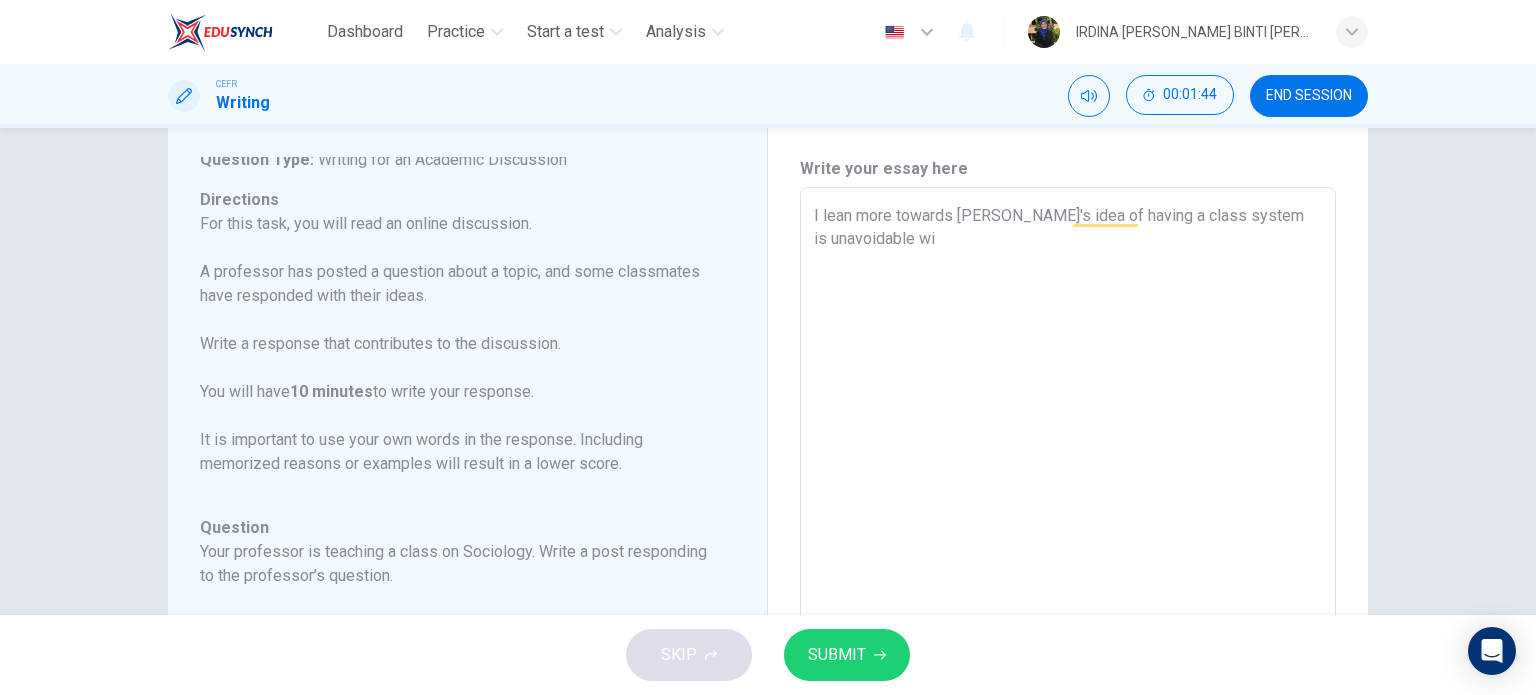 type on "x" 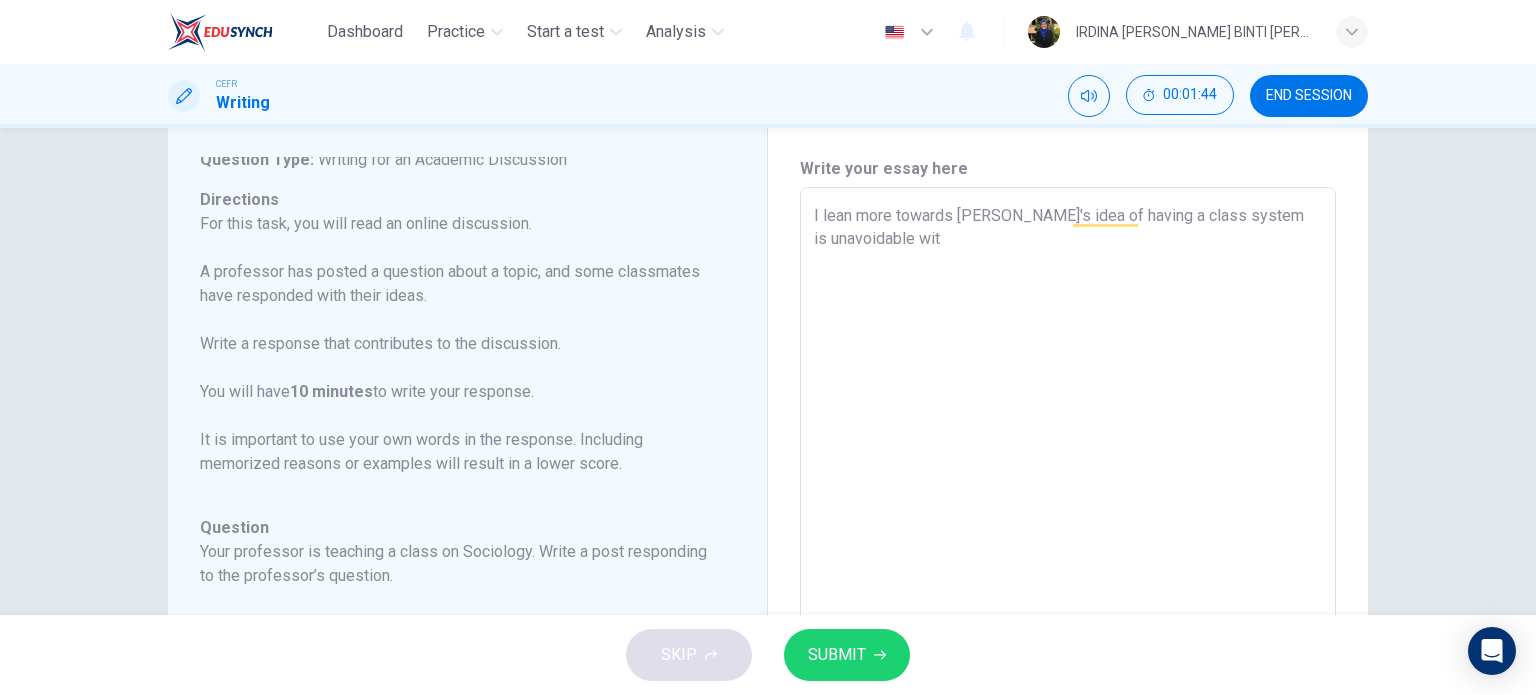 type on "x" 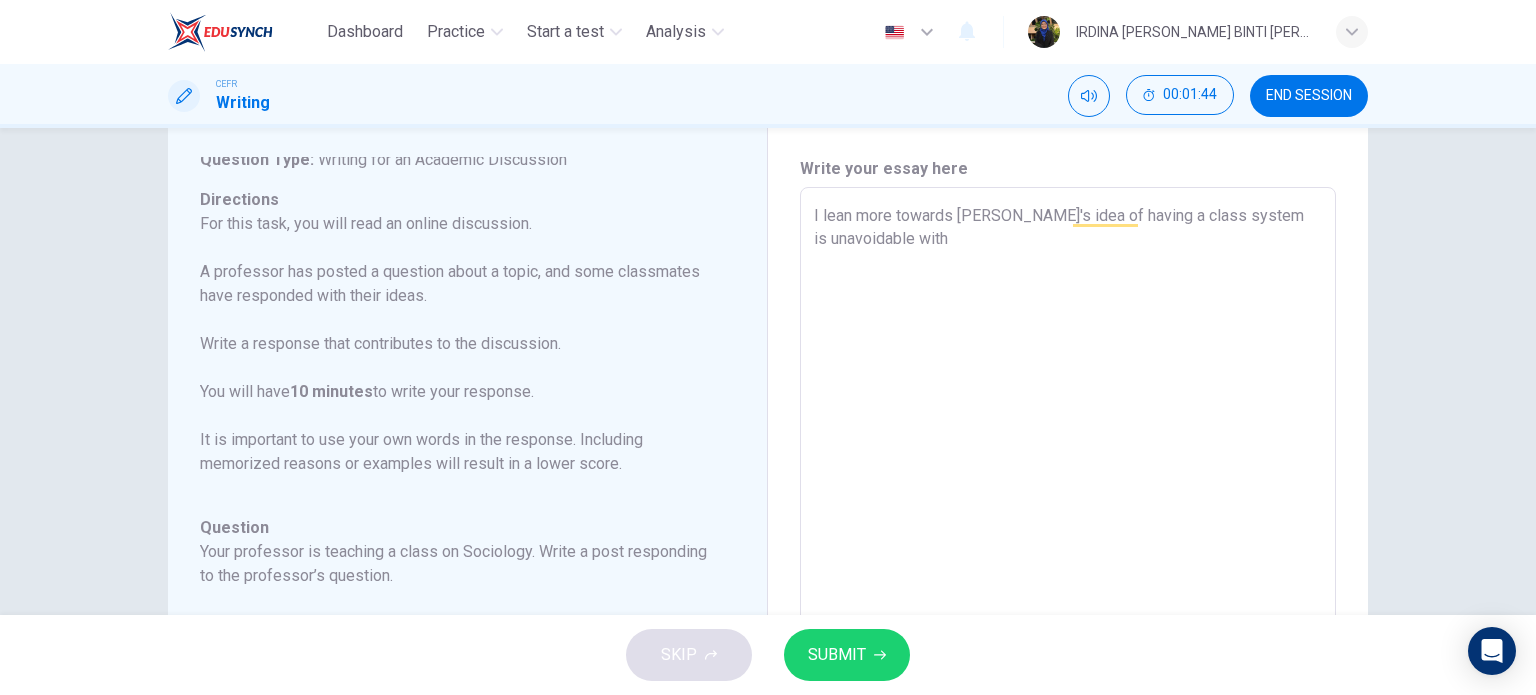 type on "x" 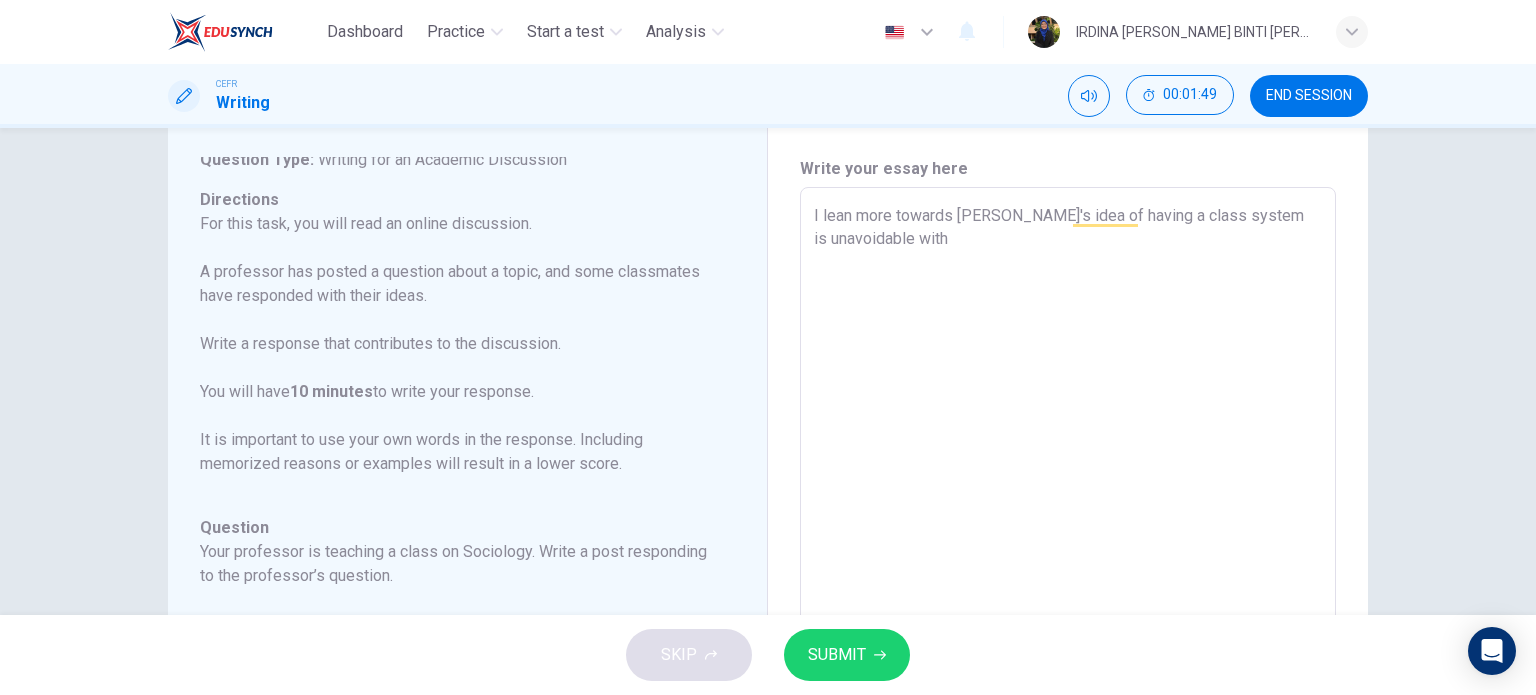 type on "I lean more towards Benjamin's idea of having a class system is unavoidable with" 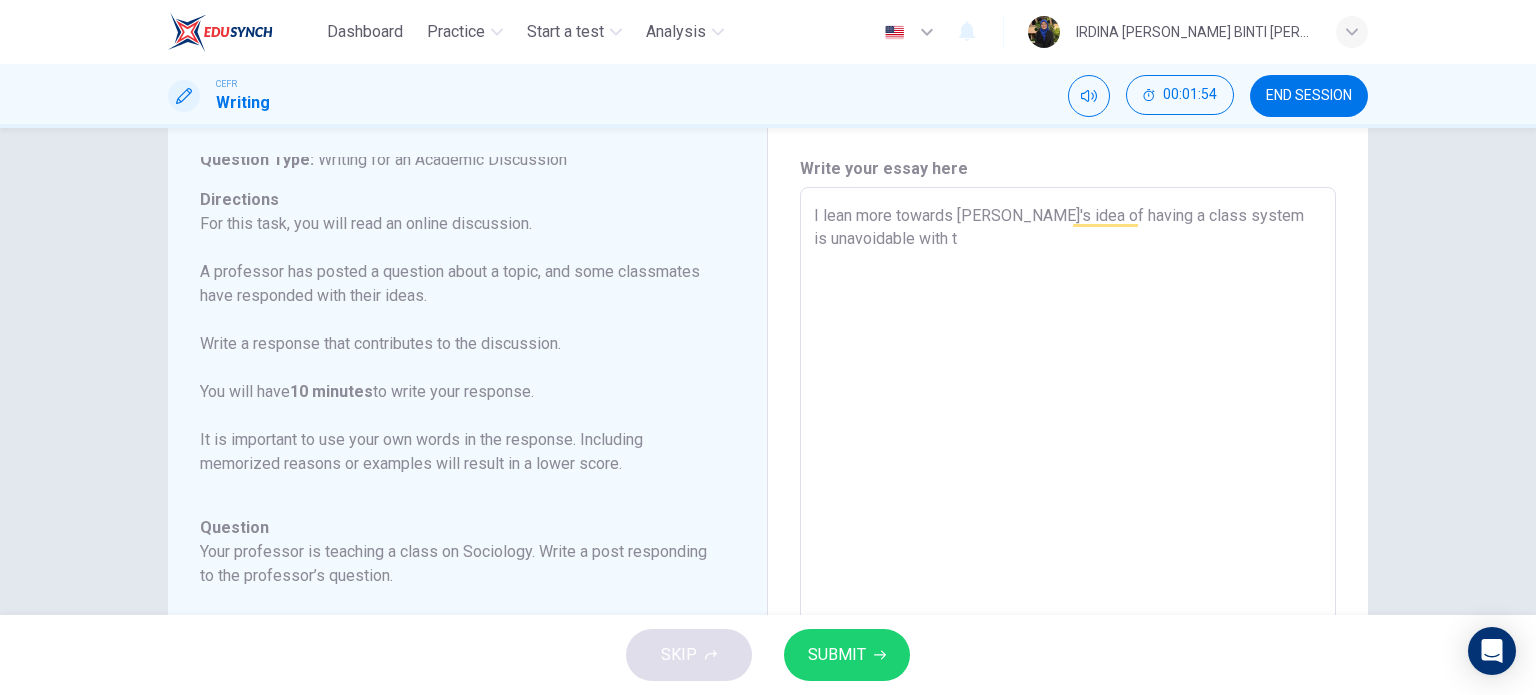 type on "I lean more towards Benjamin's idea of having a class system is unavoidable with th" 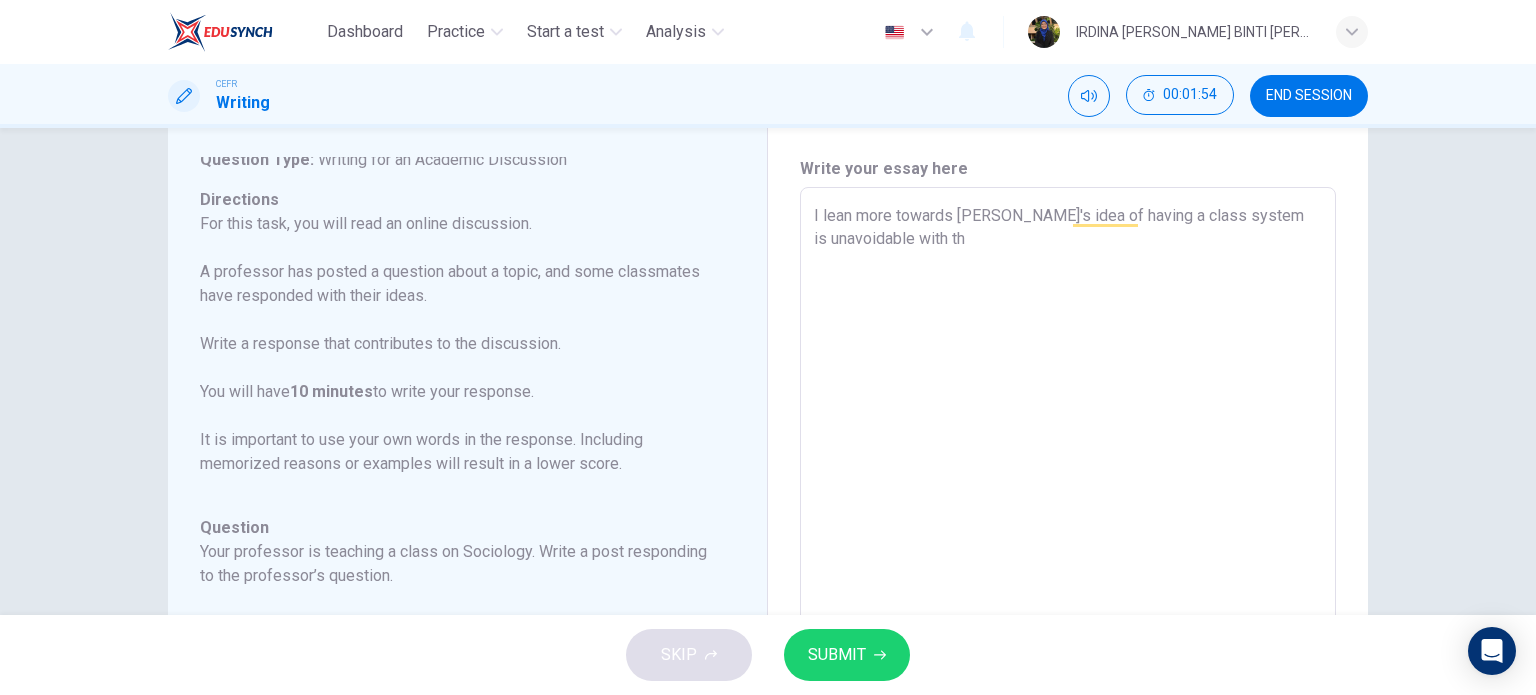type on "I lean more towards Benjamin's idea of having a class system is unavoidable with the" 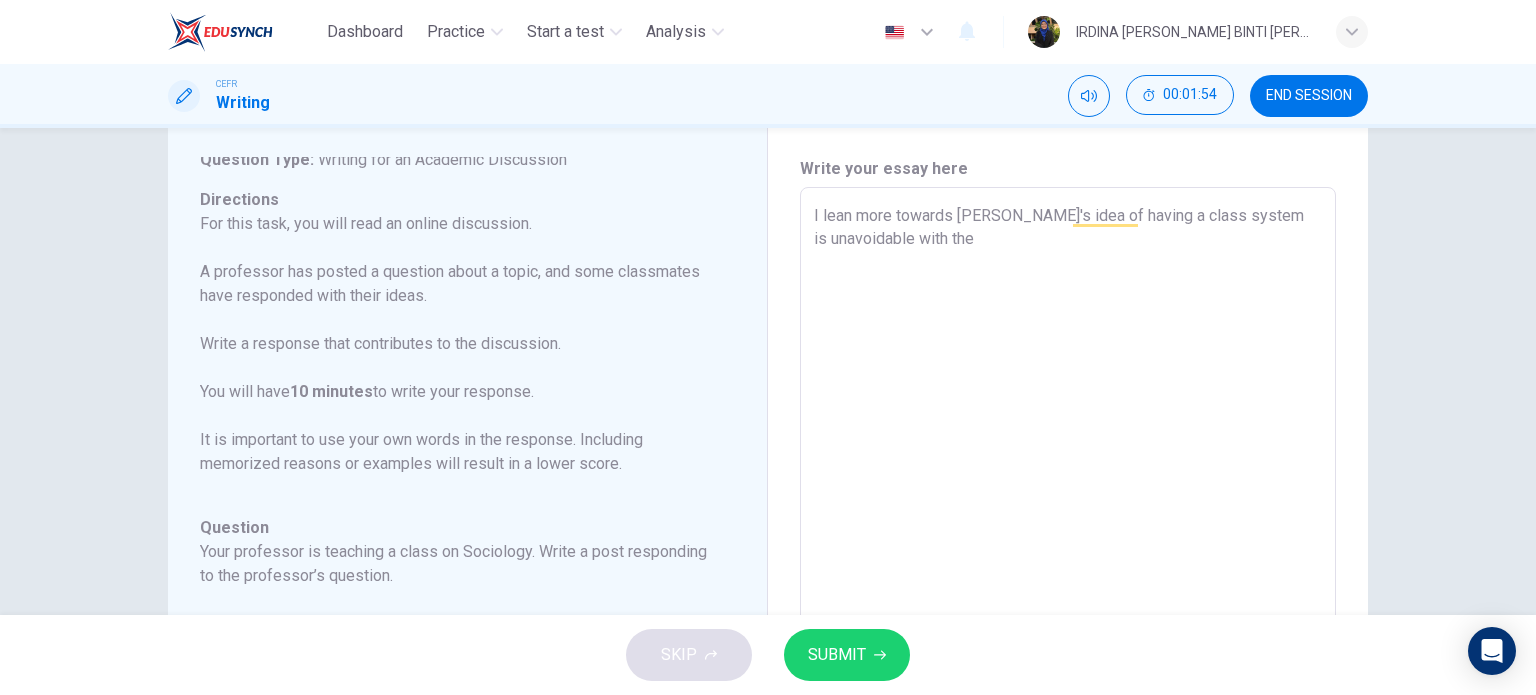 type on "x" 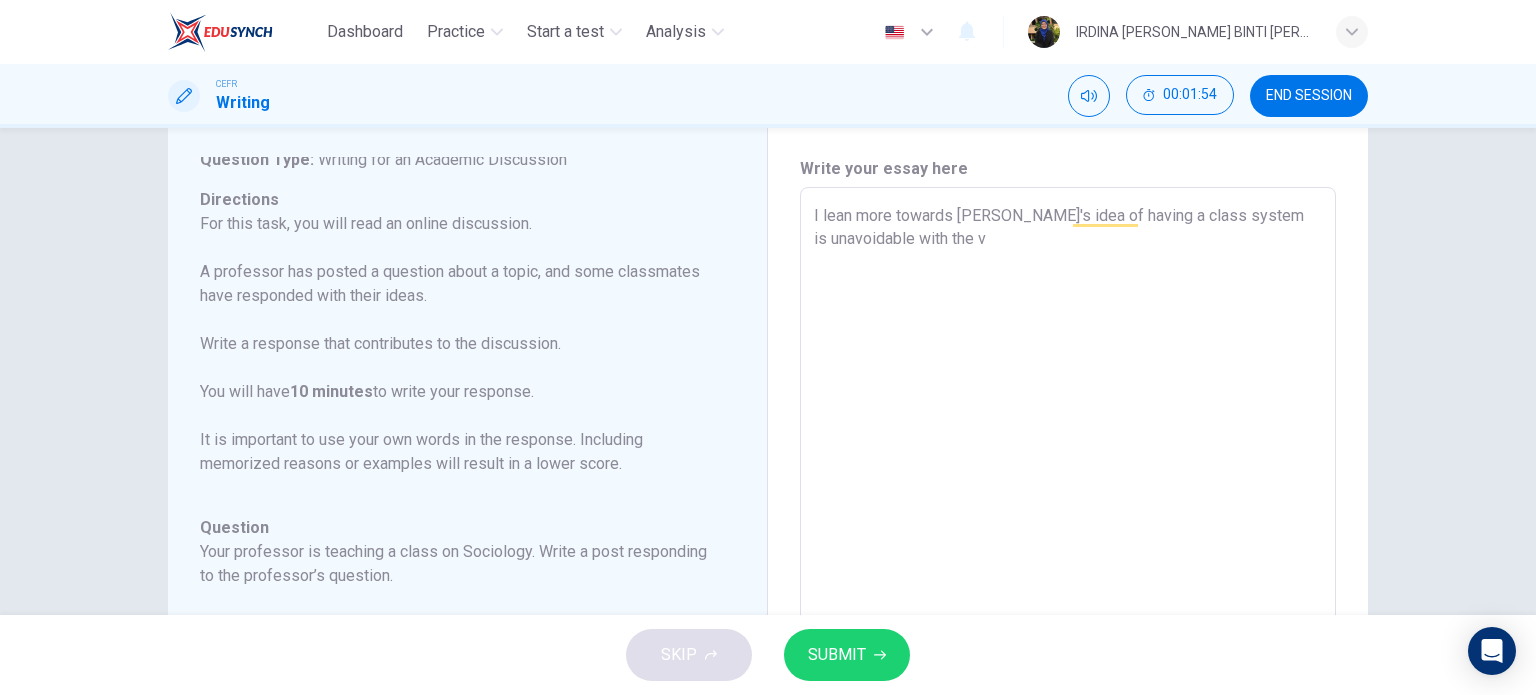 type on "x" 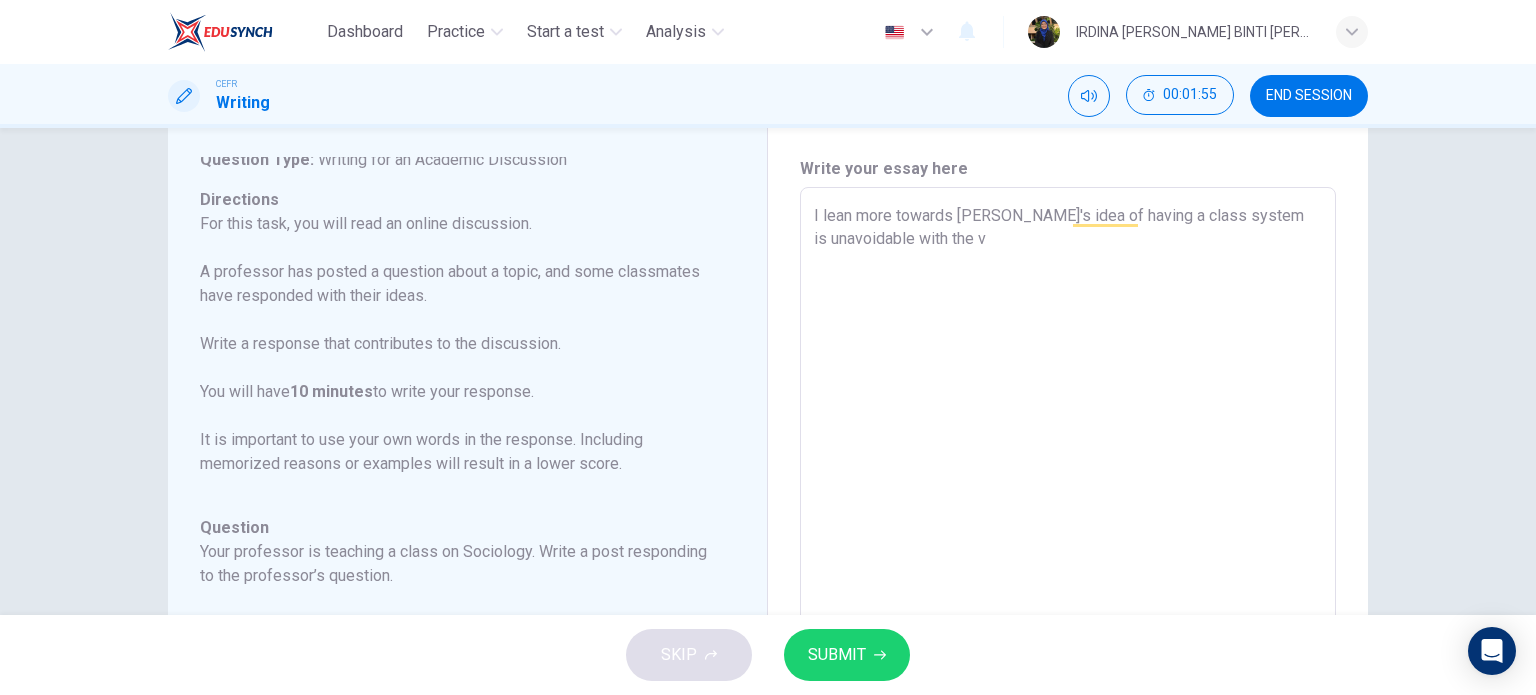 type on "I lean more towards Benjamin's idea of having a class system is unavoidable with the va" 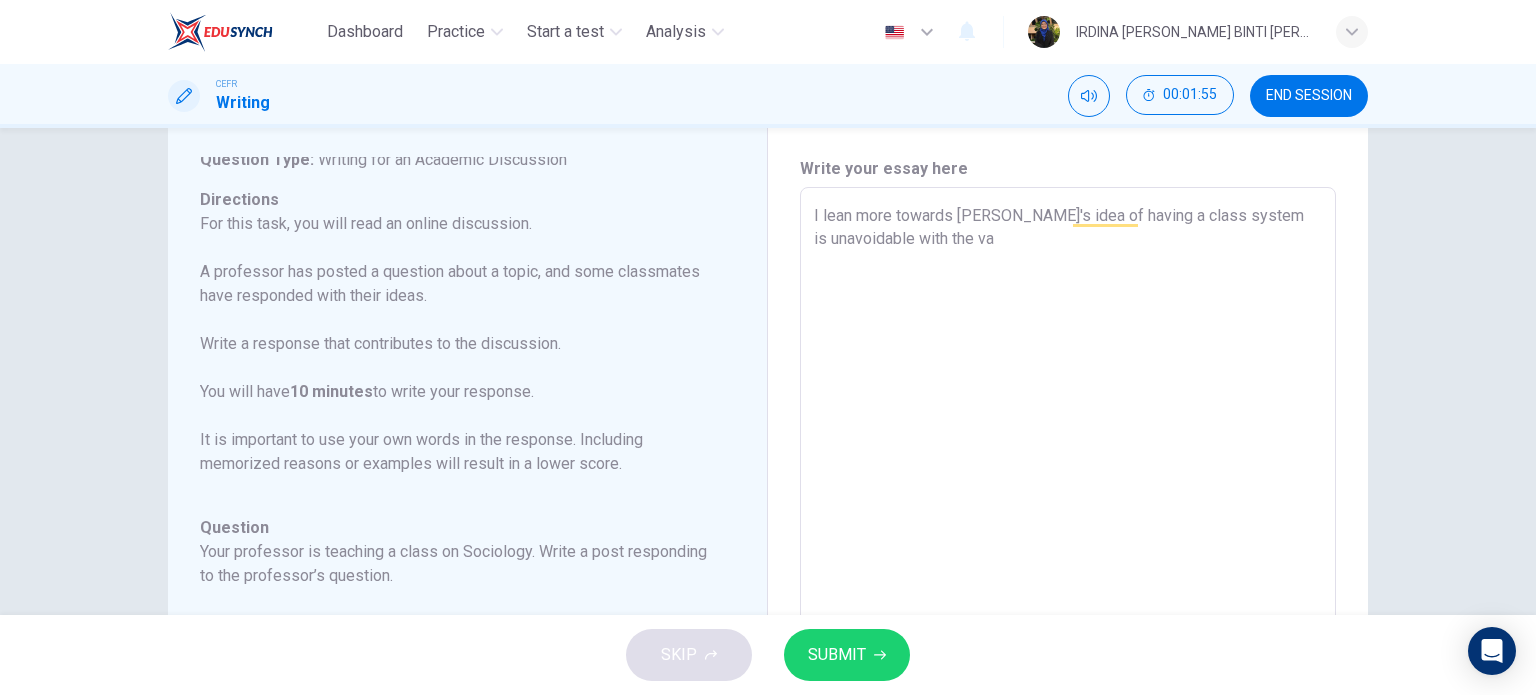 type on "x" 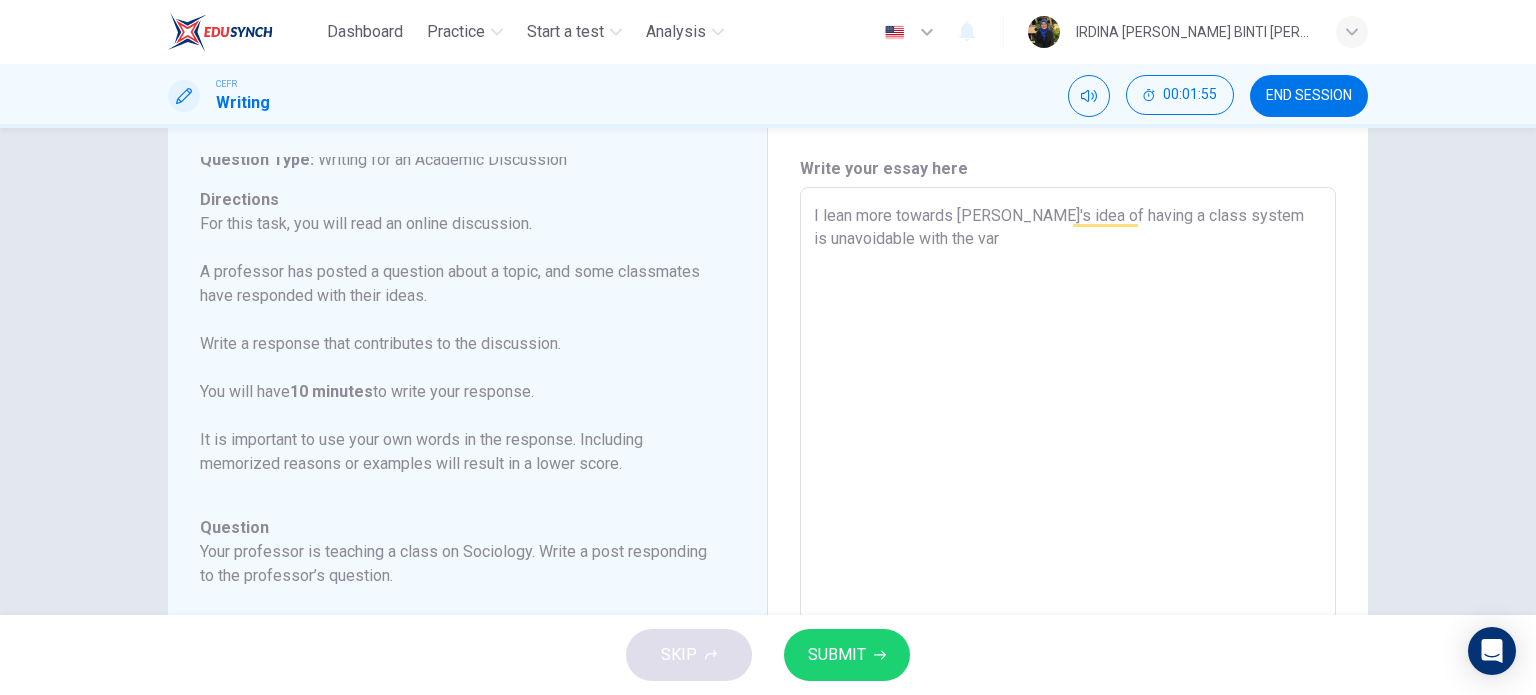 type on "x" 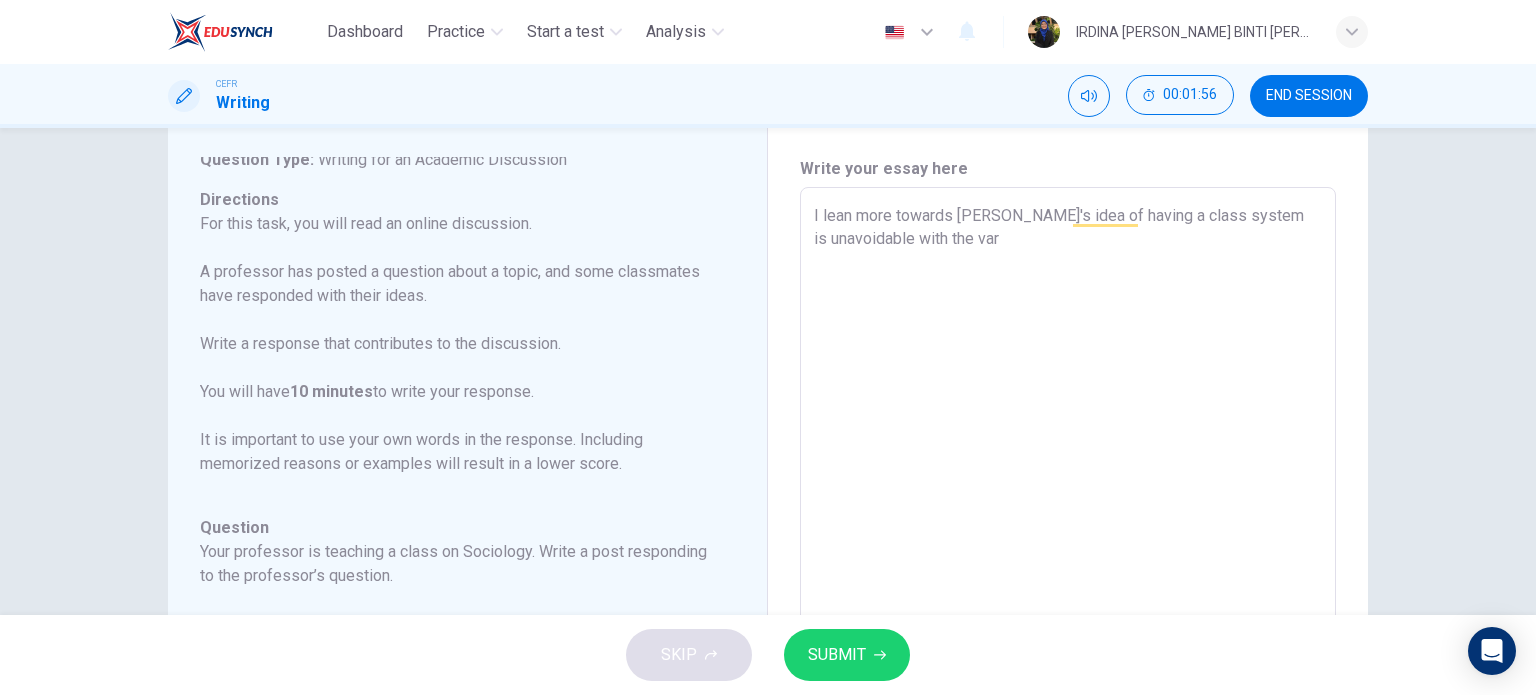 type on "I lean more towards Benjamin's idea of having a class system is unavoidable with the vari" 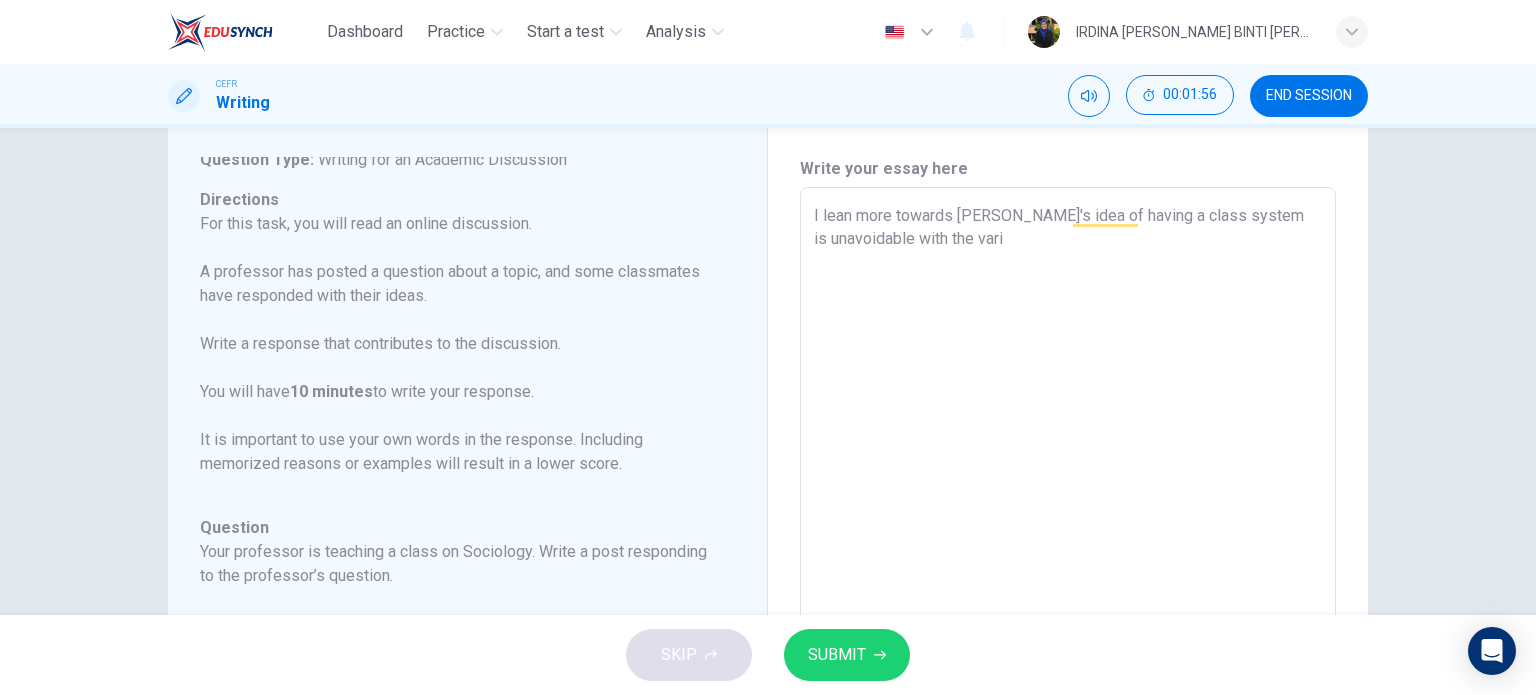 type on "I lean more towards Benjamin's idea of having a class system is unavoidable with the vario" 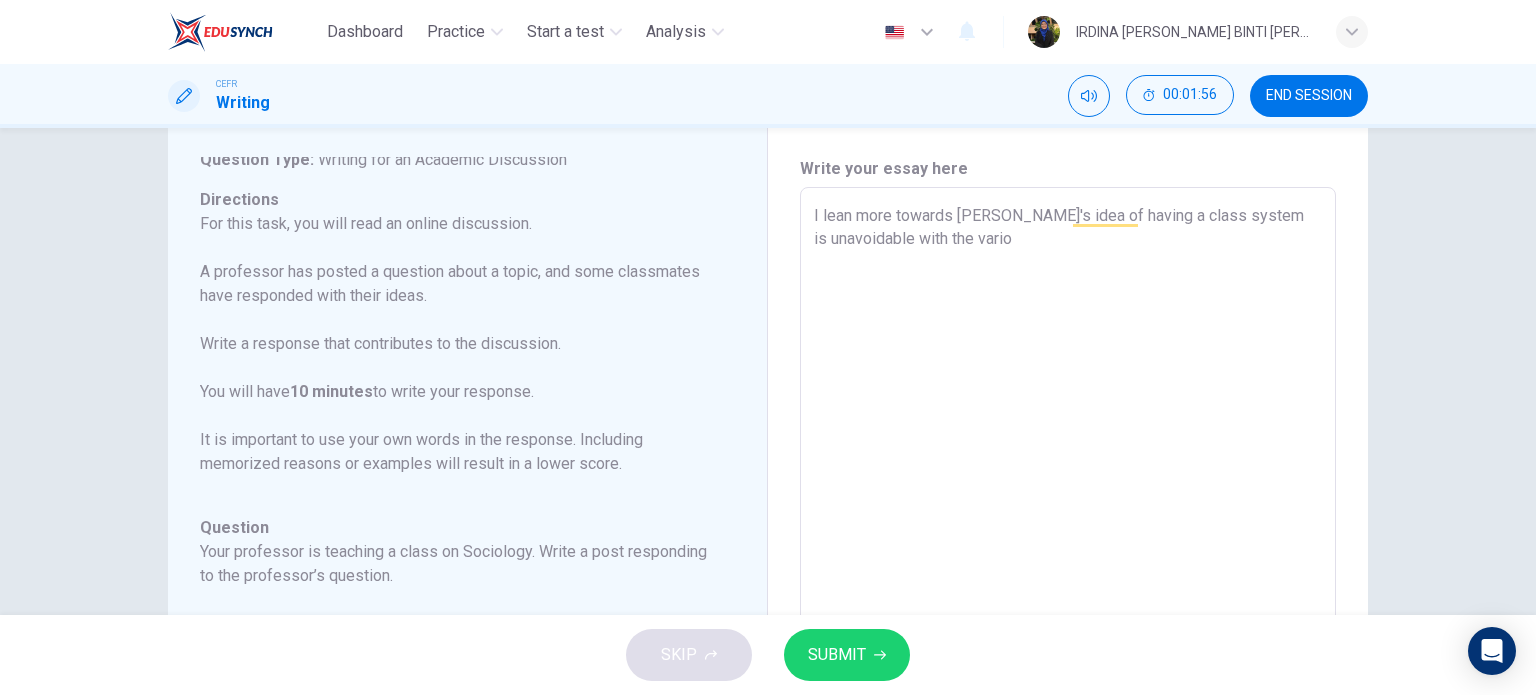 type on "x" 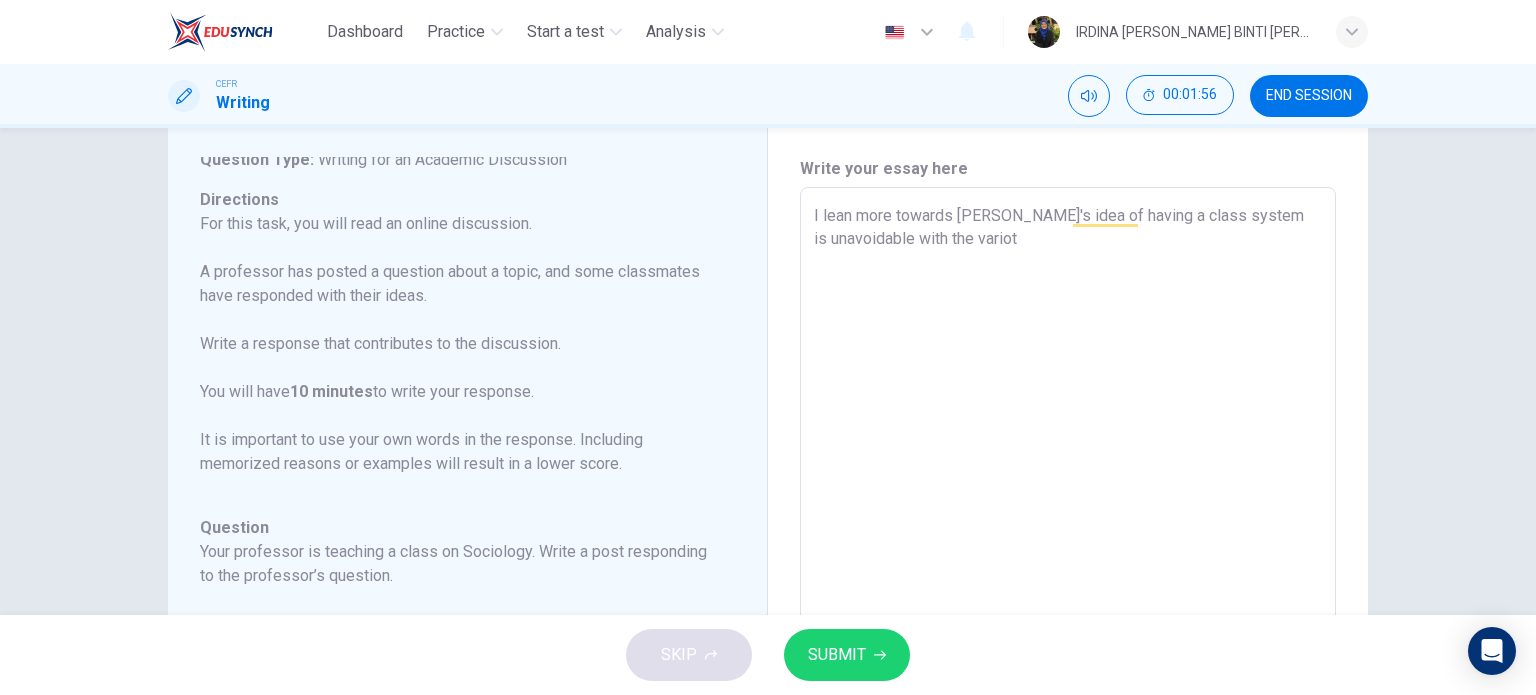 type on "I lean more towards Benjamin's idea of having a class system is unavoidable with the varioty" 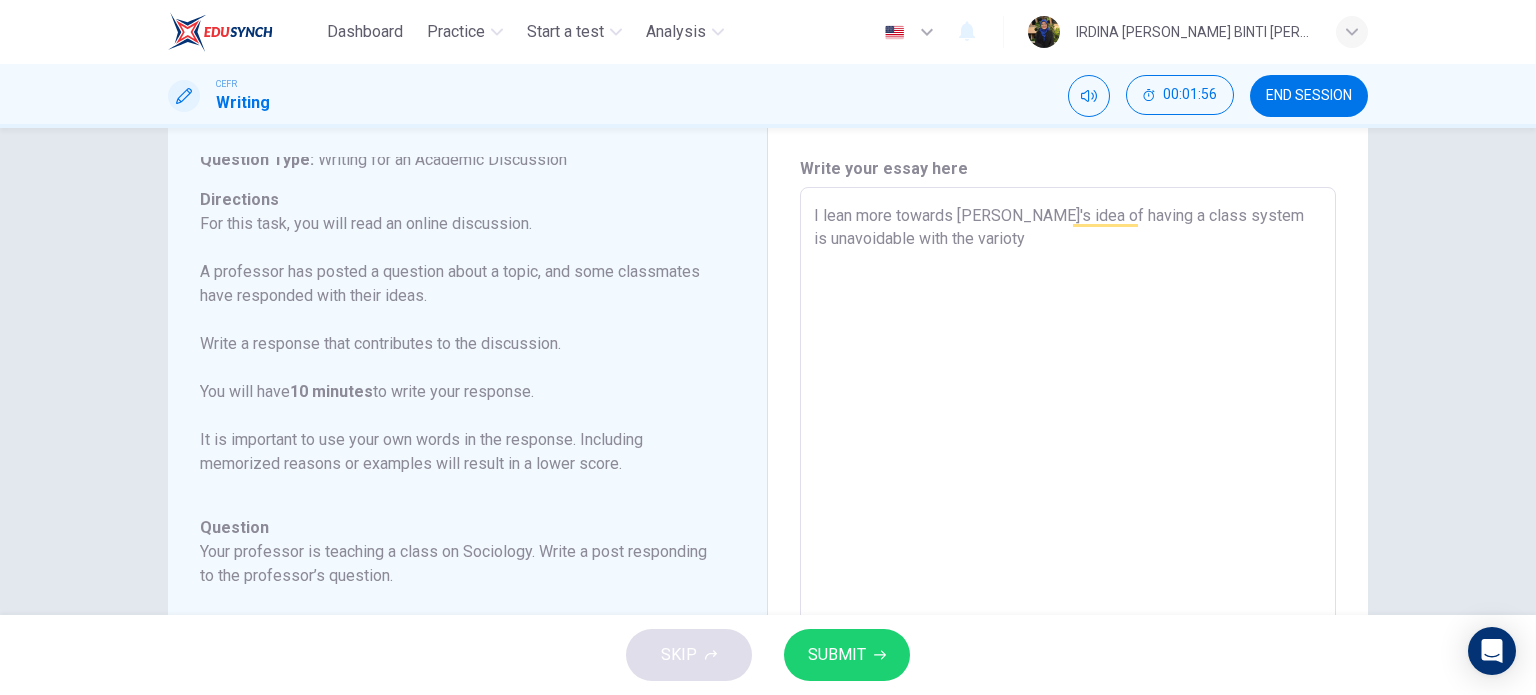 type on "x" 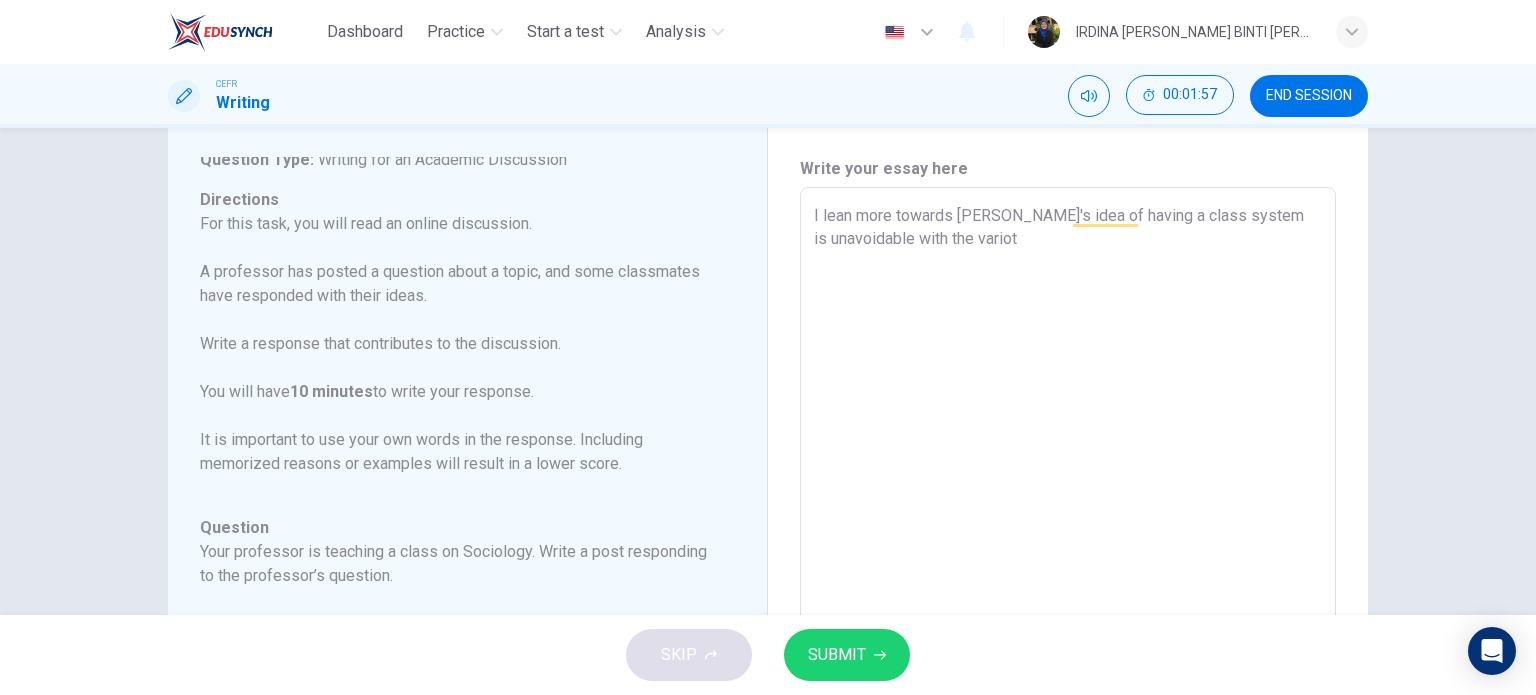 type on "I lean more towards Benjamin's idea of having a class system is unavoidable with the vario" 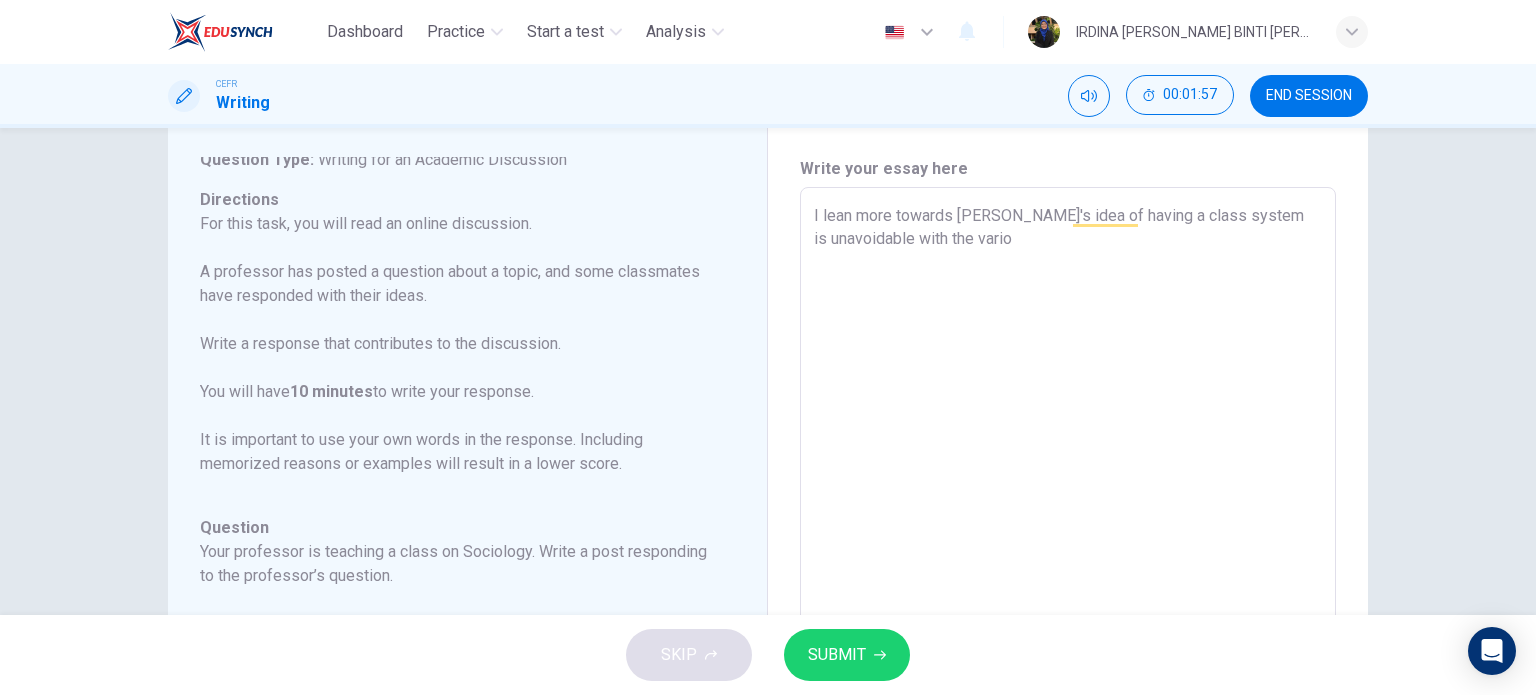 type on "x" 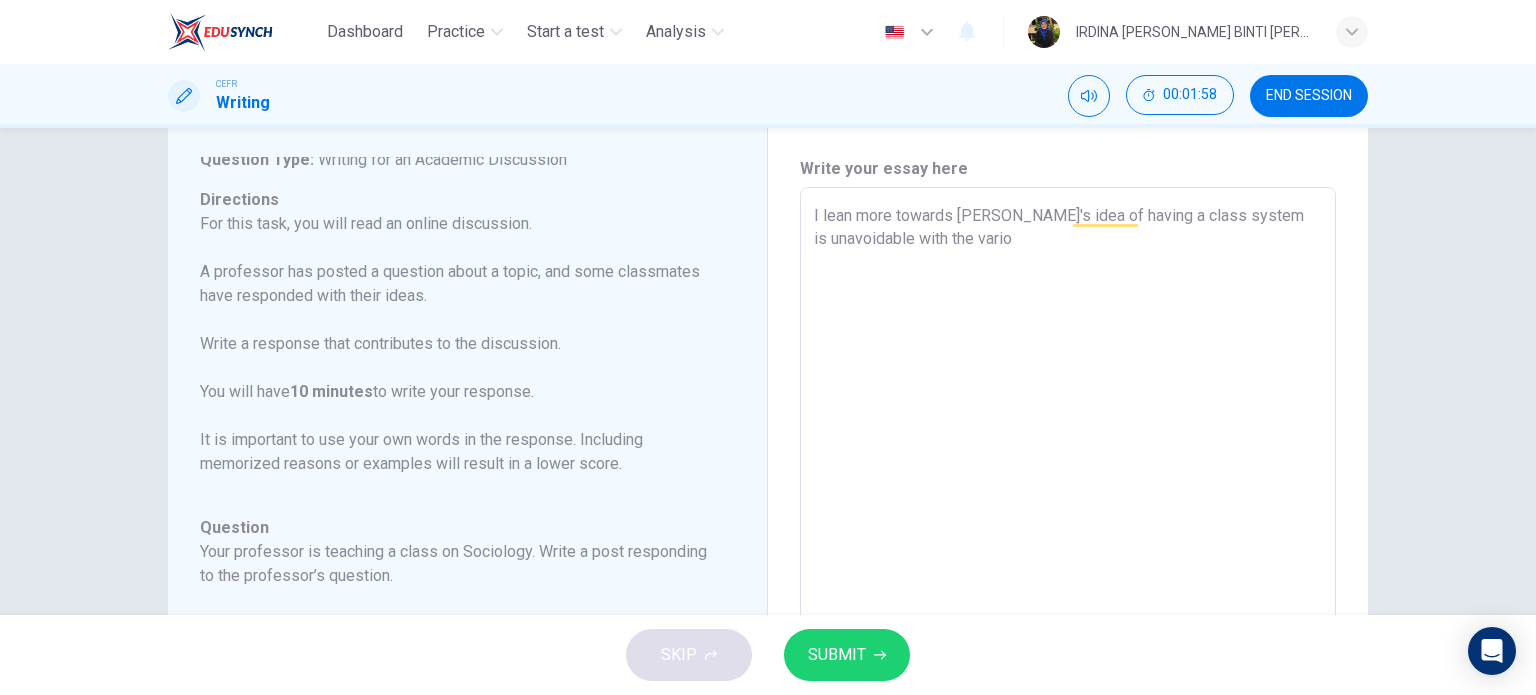 type on "I lean more towards Benjamin's idea of having a class system is unavoidable with the vari" 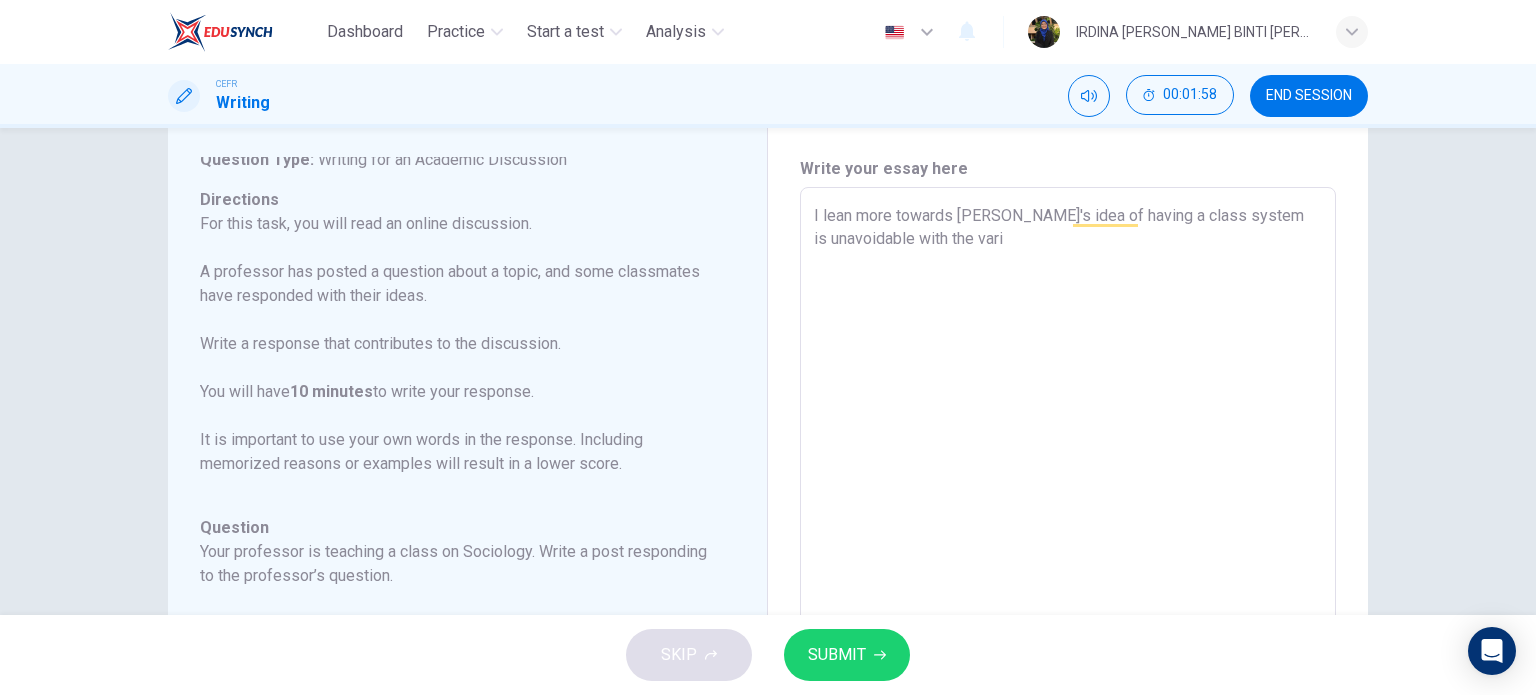 type on "x" 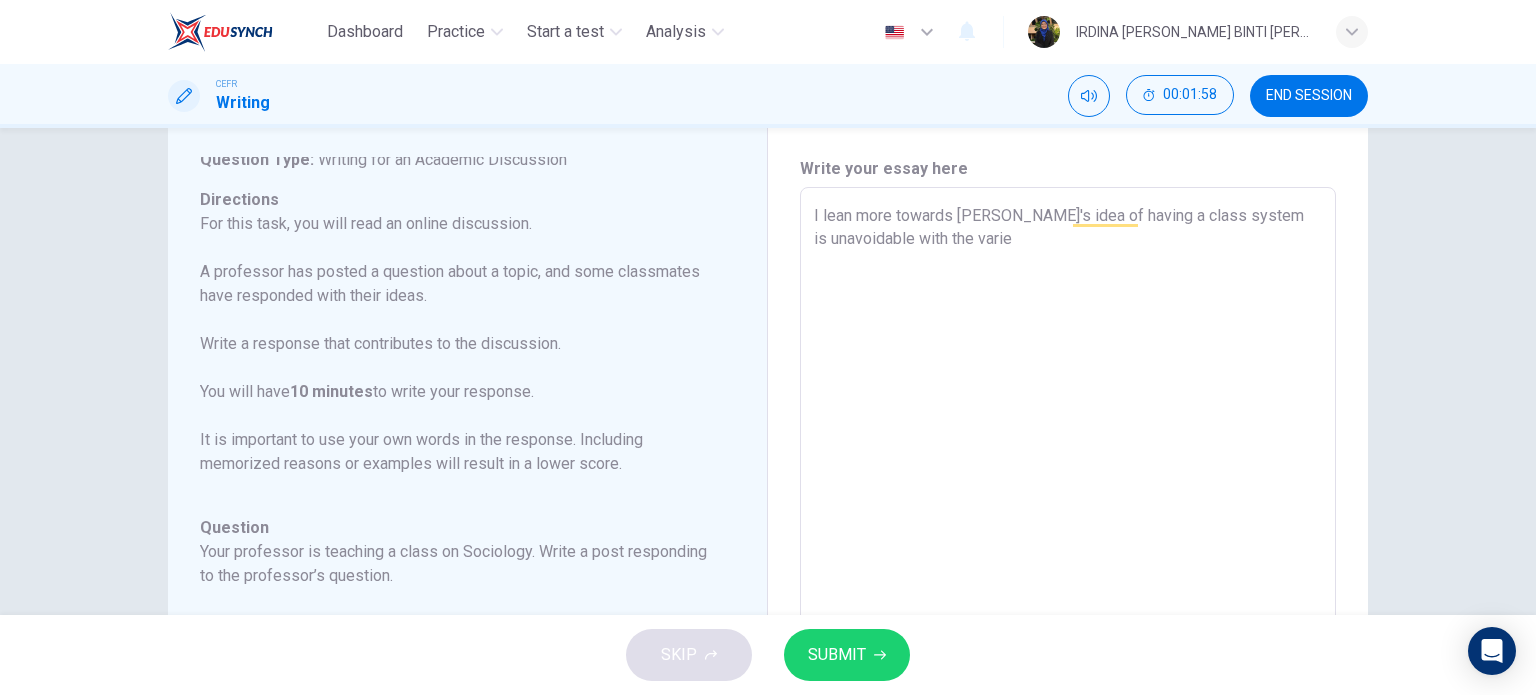 type on "I lean more towards Benjamin's idea of having a class system is unavoidable with the variet" 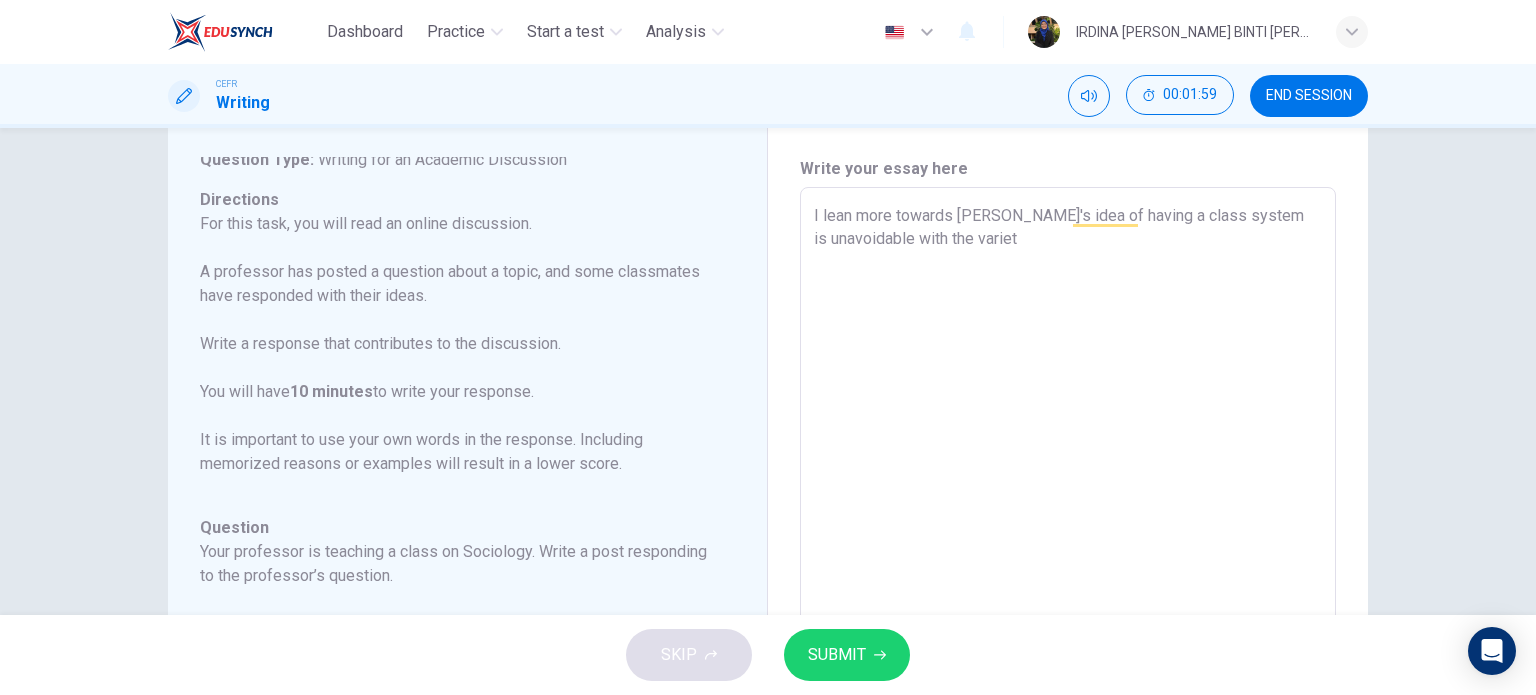 type on "x" 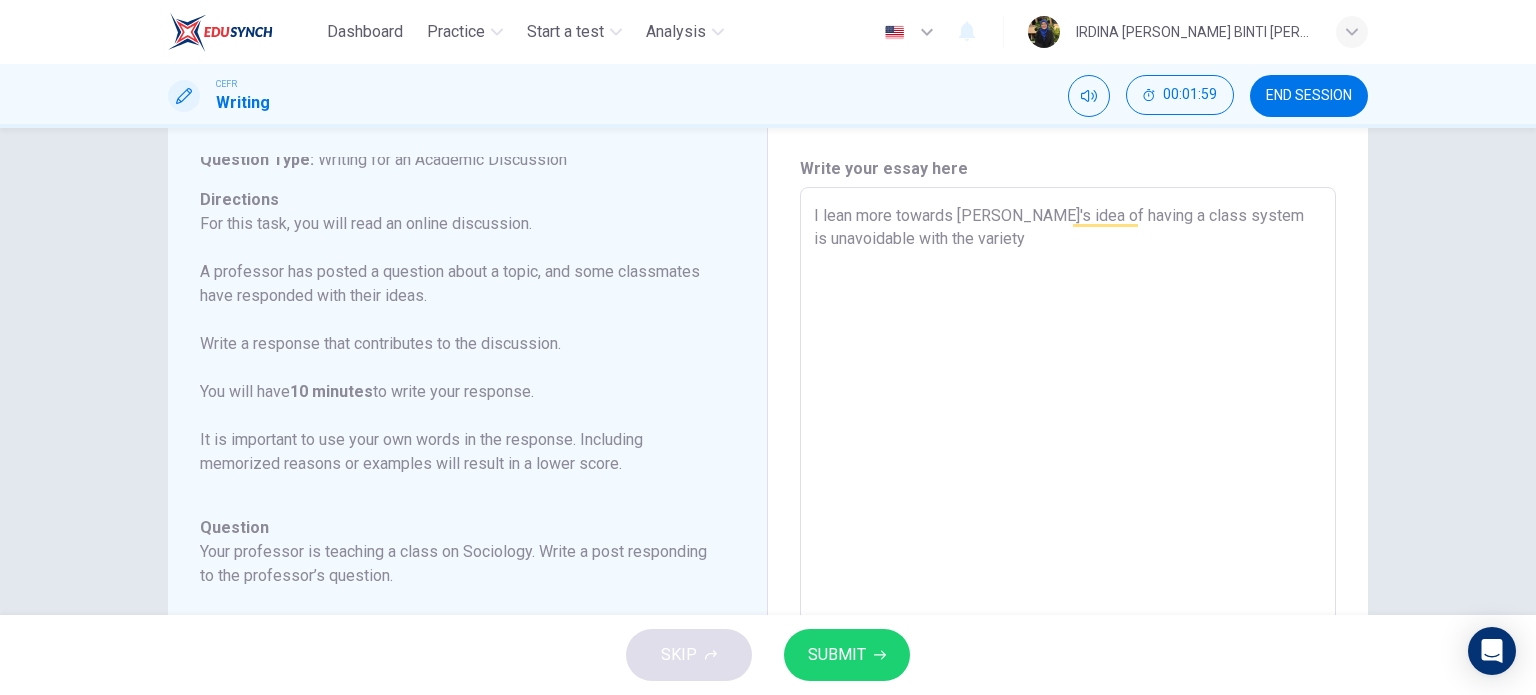 type on "x" 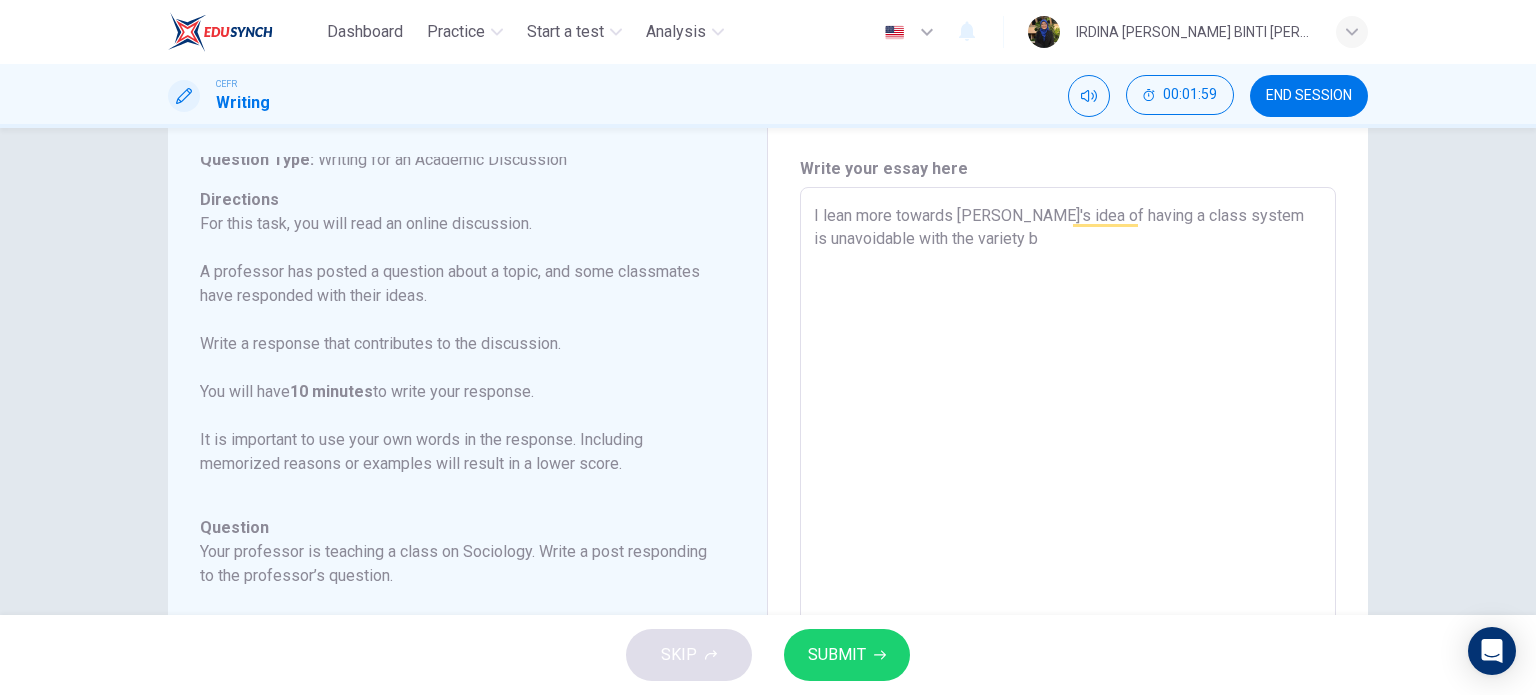 type on "I lean more towards Benjamin's idea of having a class system is unavoidable with the variety be" 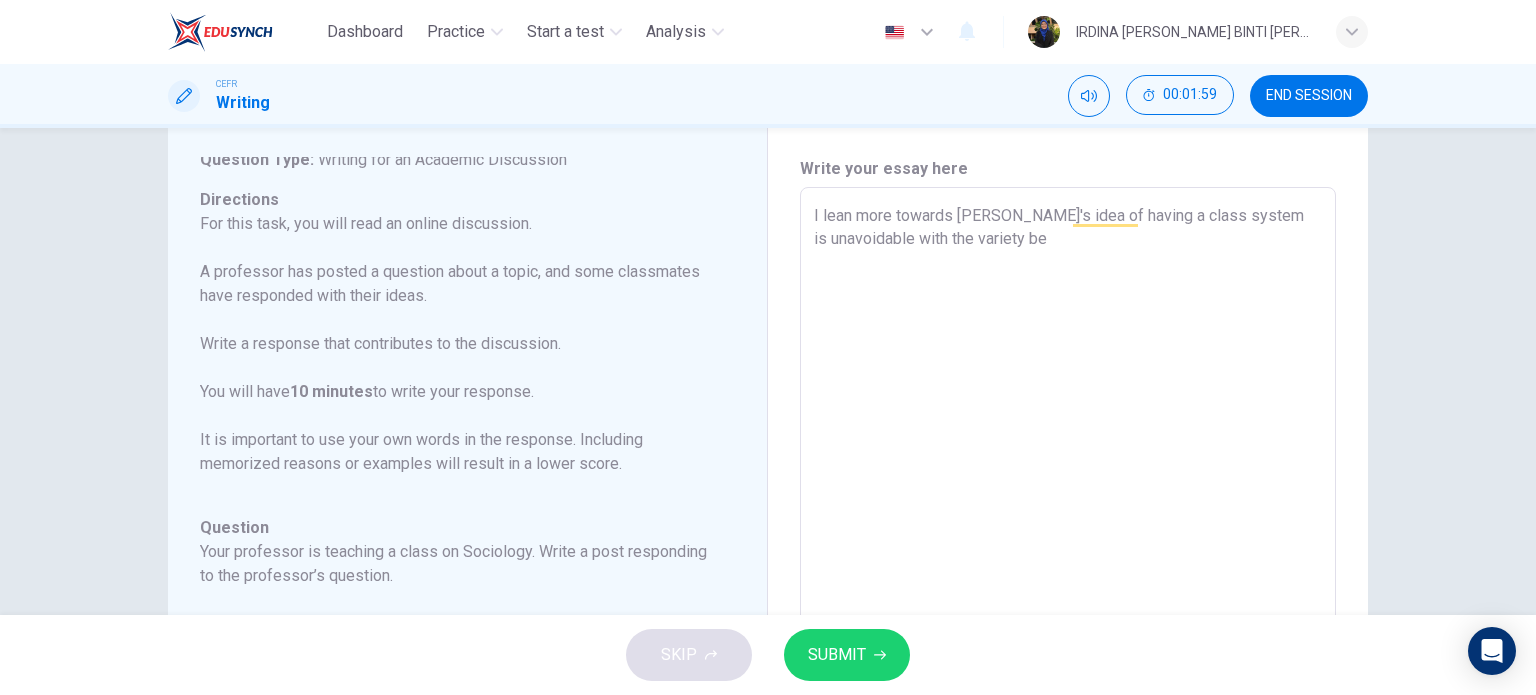 type on "I lean more towards Benjamin's idea of having a class system is unavoidable with the variety bet" 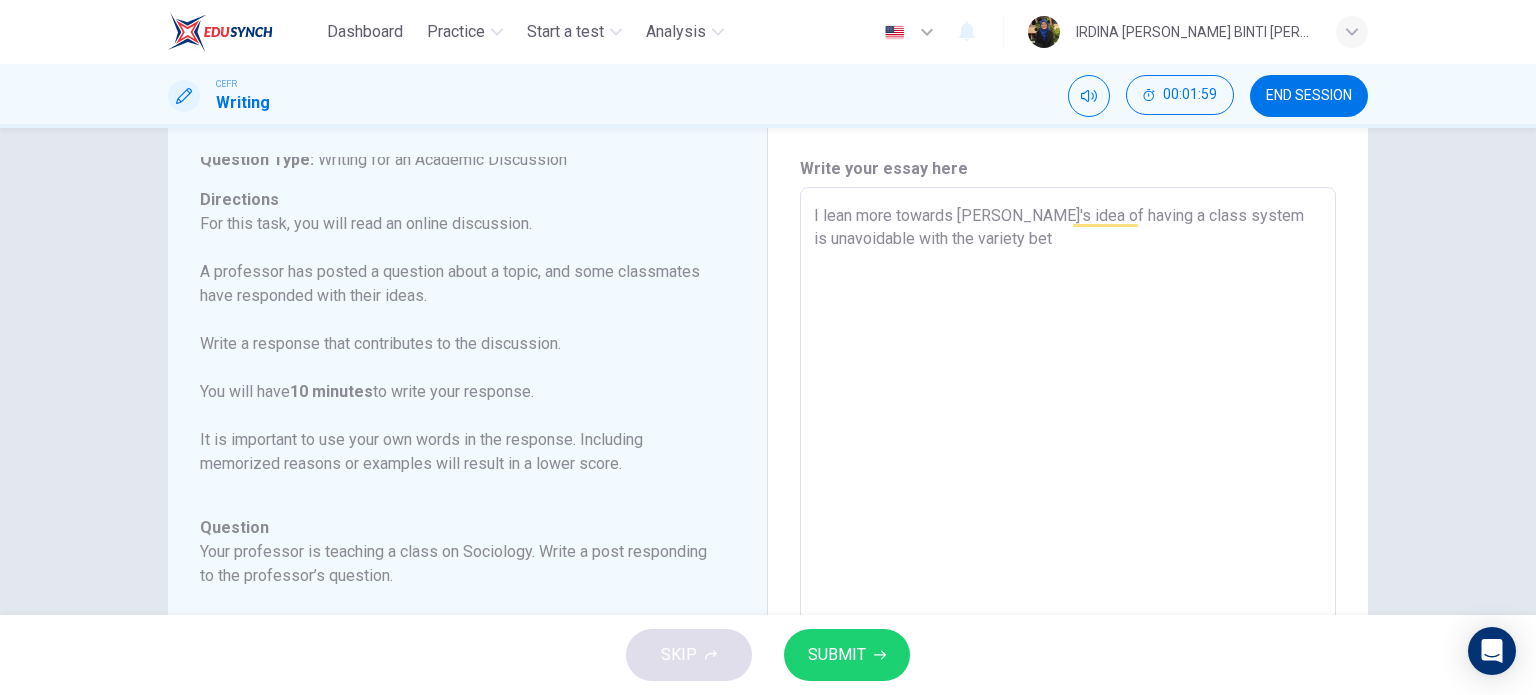 type on "x" 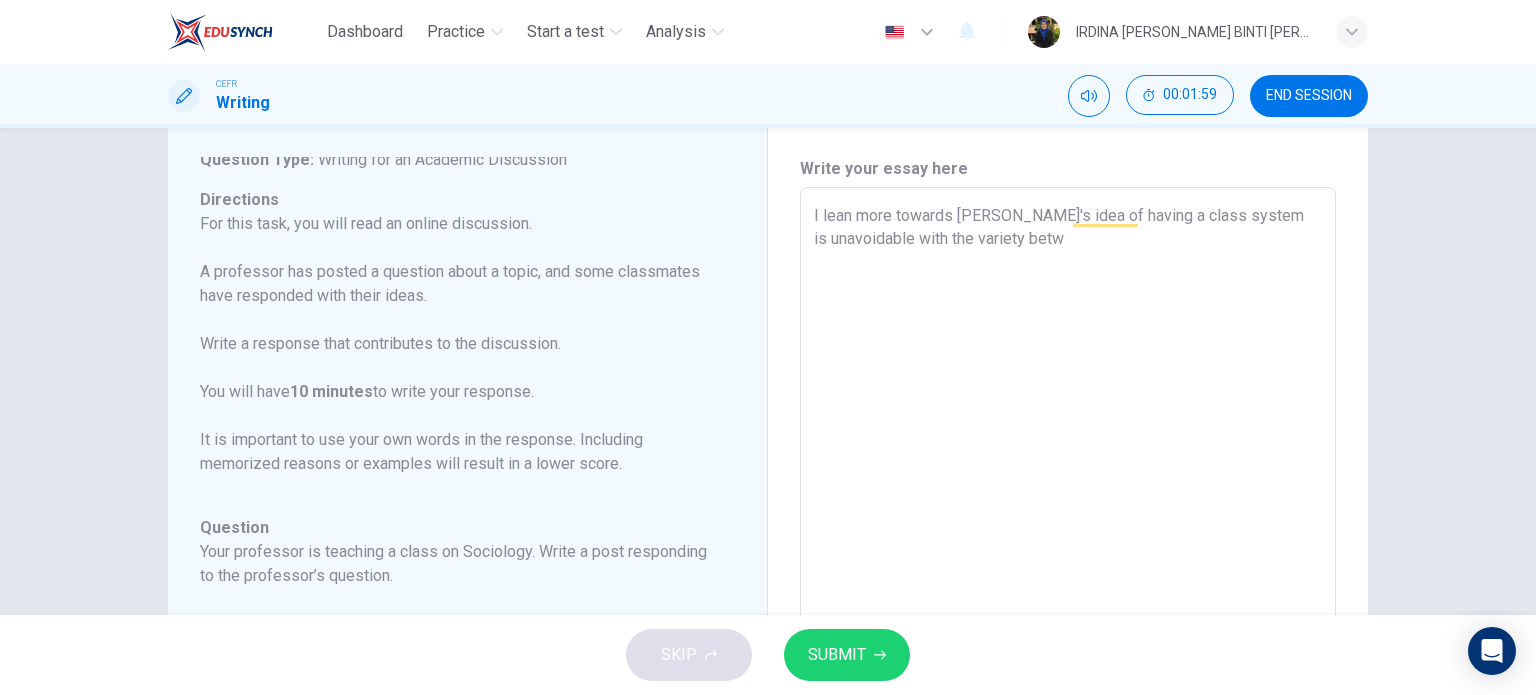 type on "x" 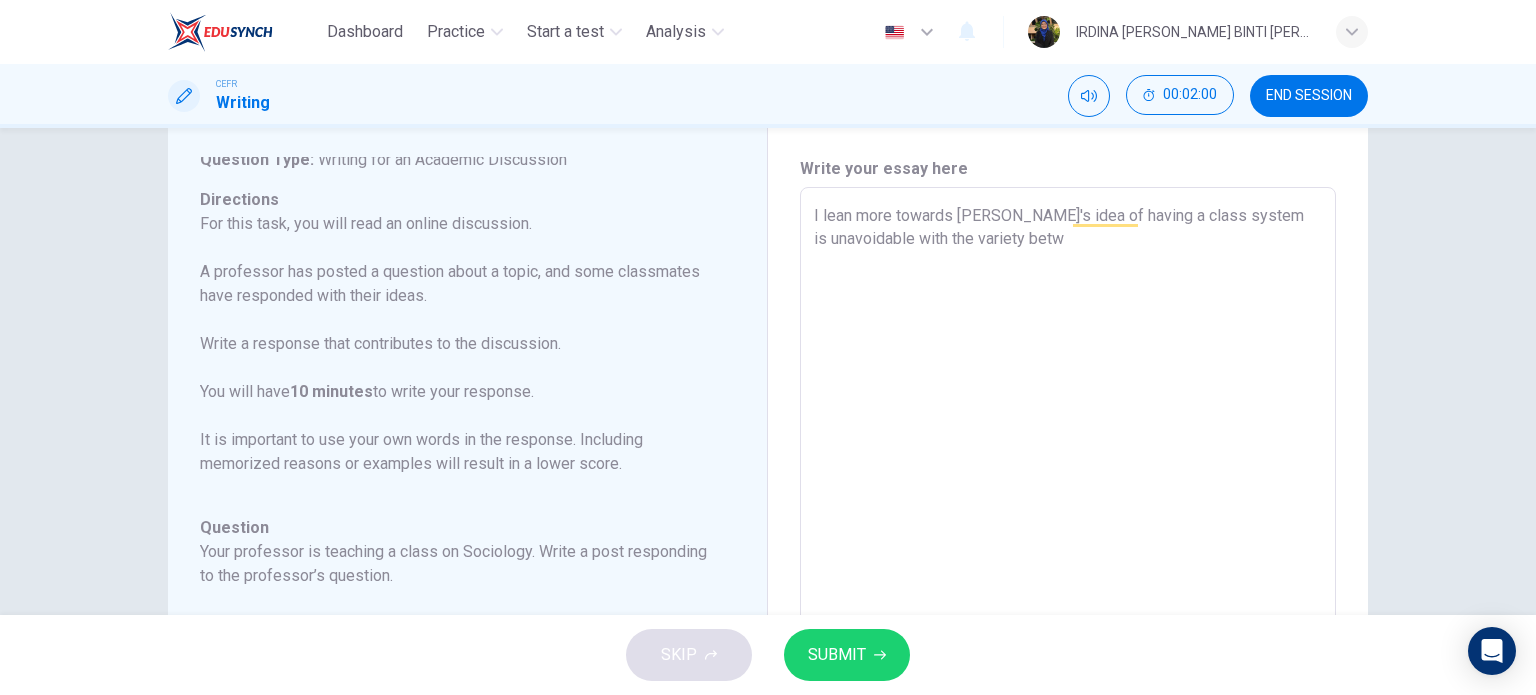 type on "I lean more towards Benjamin's idea of having a class system is unavoidable with the variety betwe" 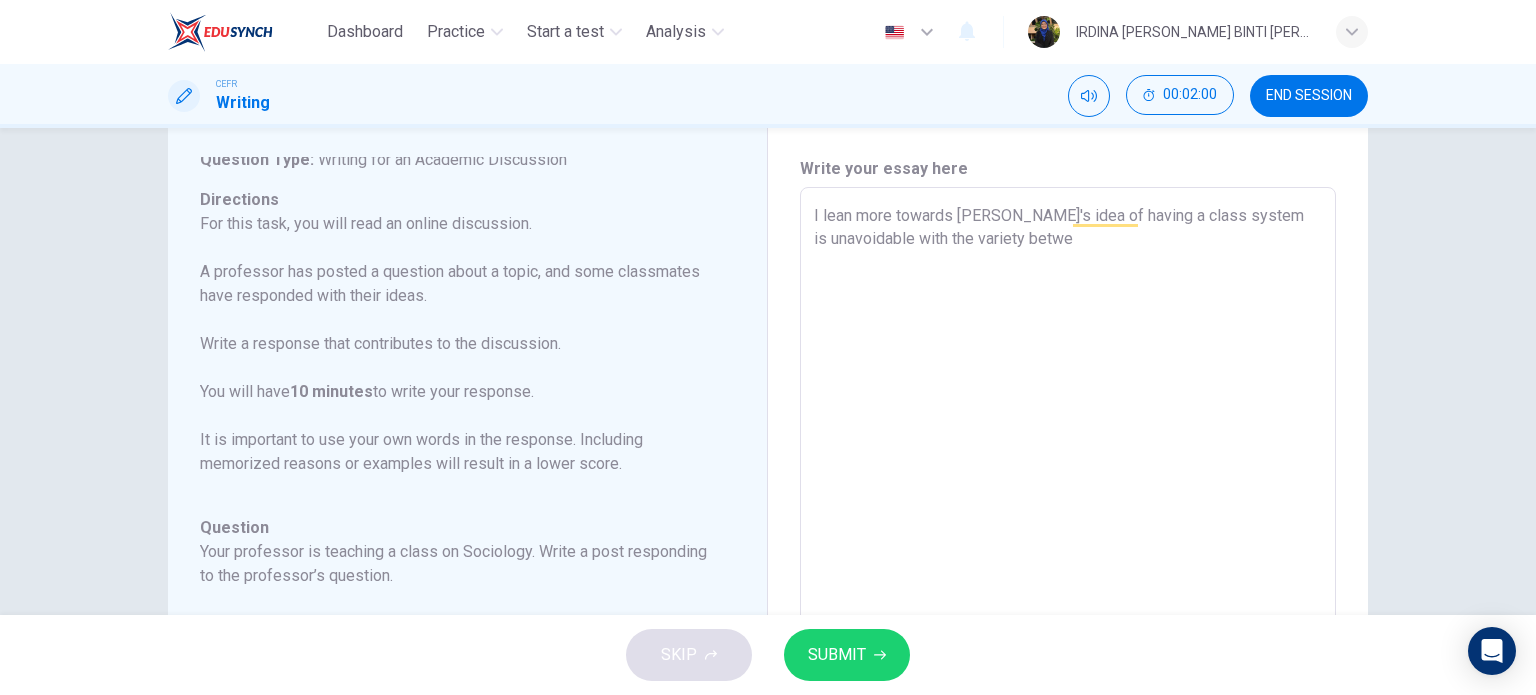 type on "x" 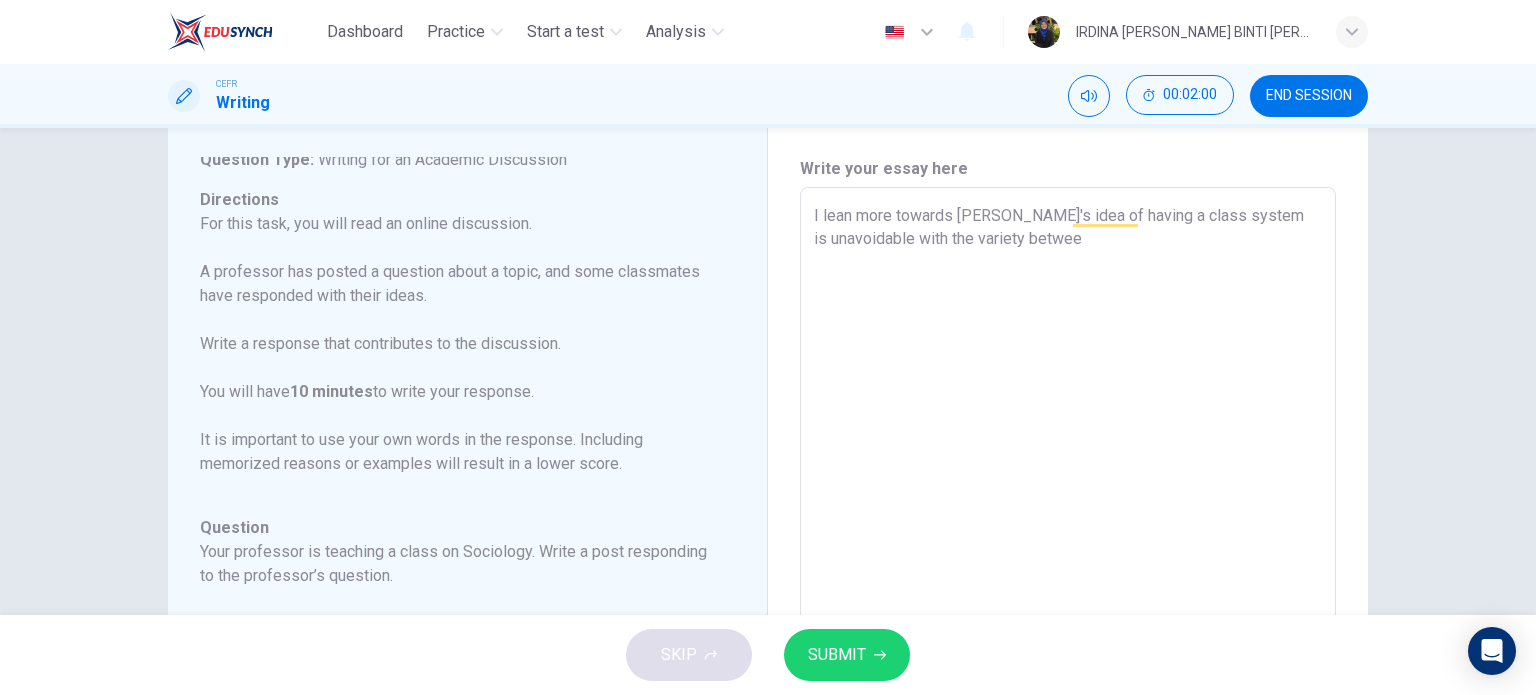 type on "I lean more towards Benjamin's idea of having a class system is unavoidable with the variety between" 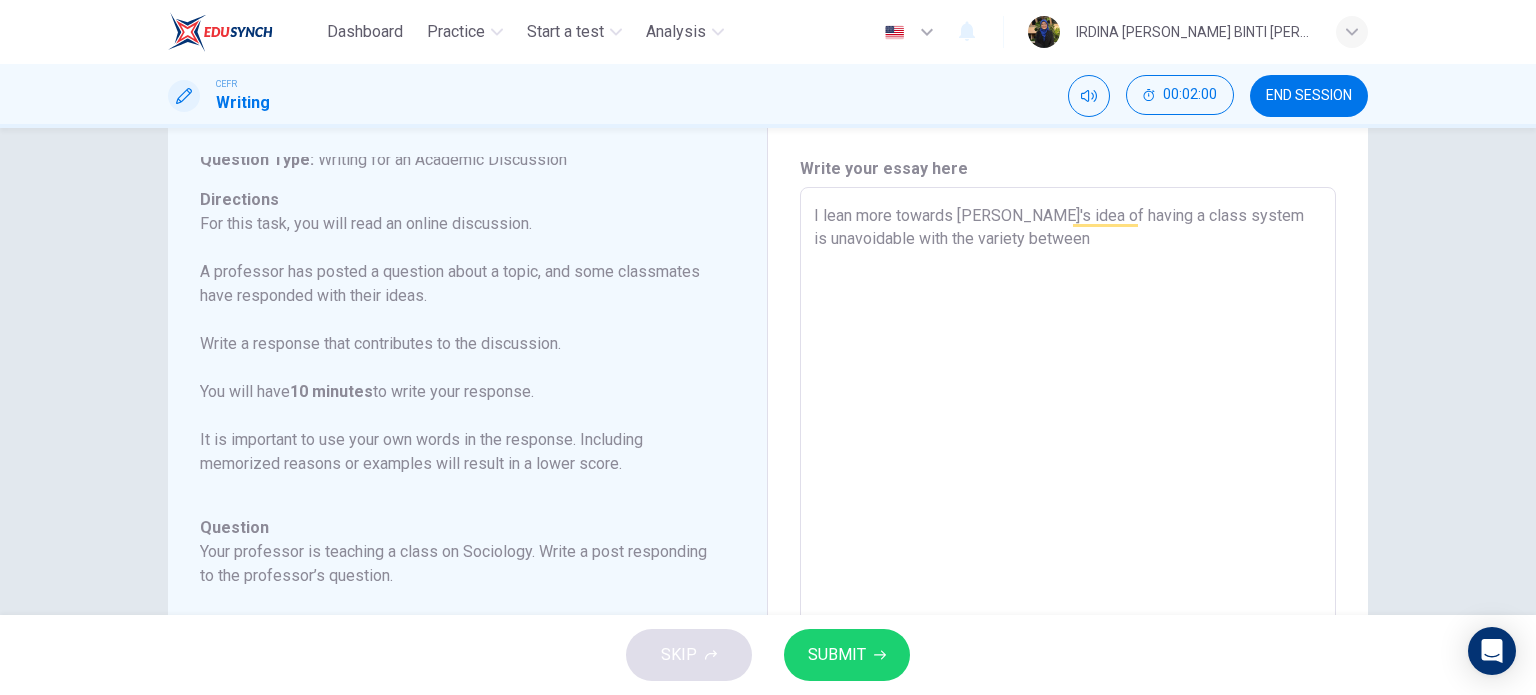 type on "x" 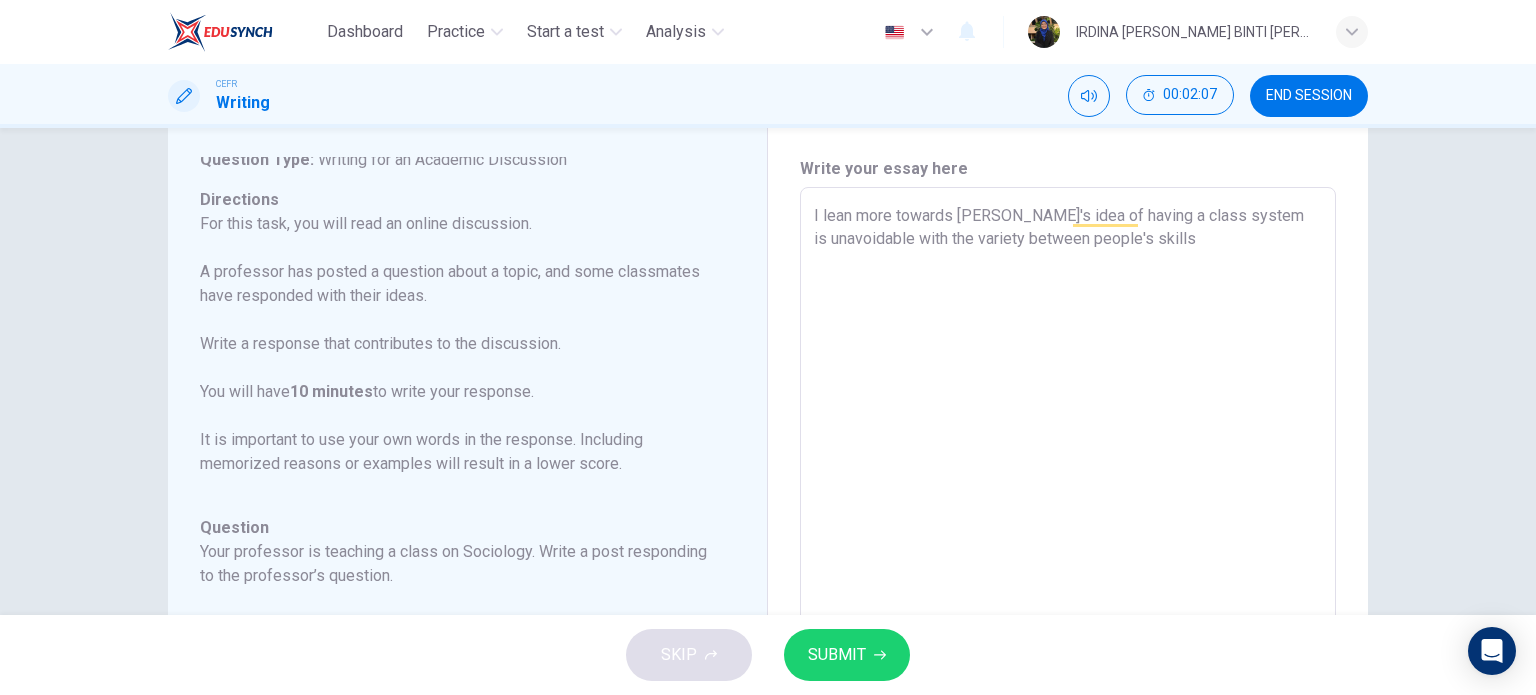 scroll, scrollTop: 245, scrollLeft: 0, axis: vertical 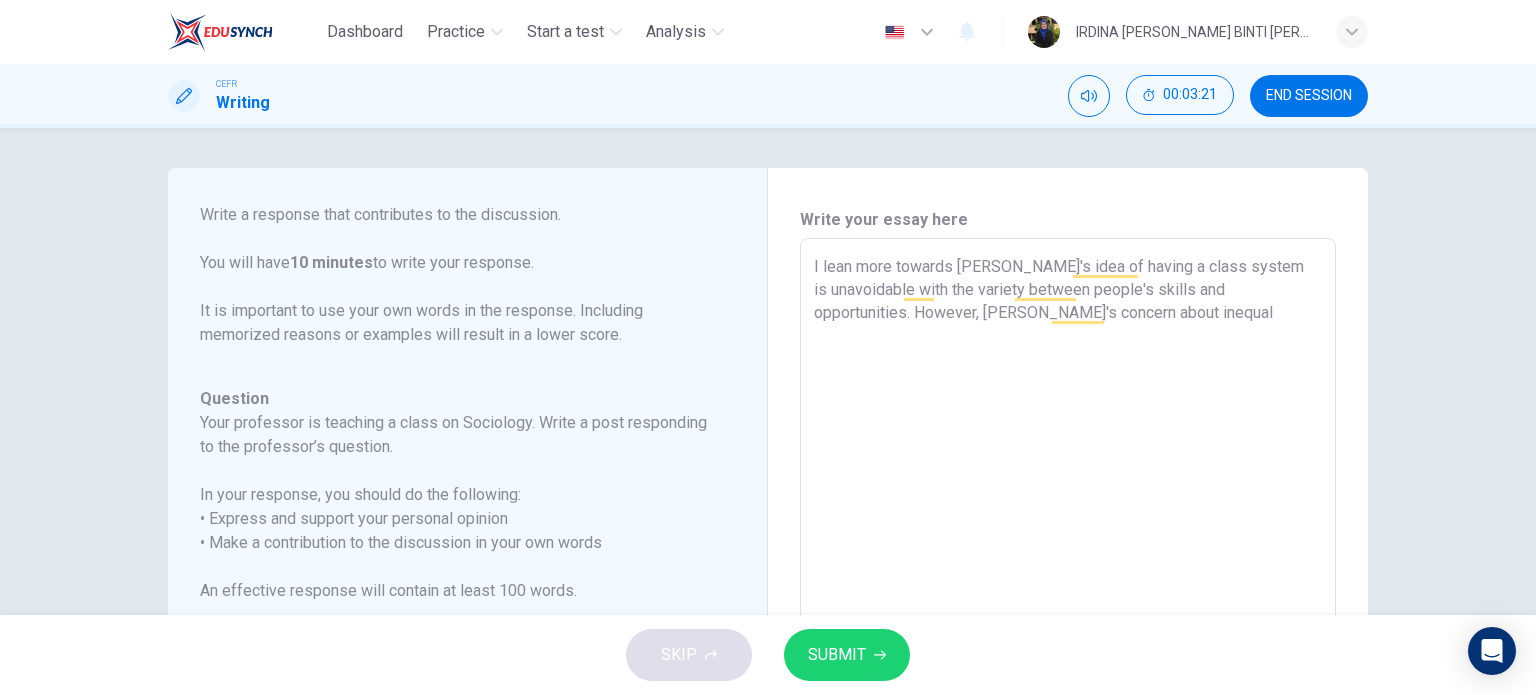 click on "I lean more towards Benjamin's idea of having a class system is unavoidable with the variety between people's skills and opportunities. However, Amelia's concern about inequal" at bounding box center [1068, 572] 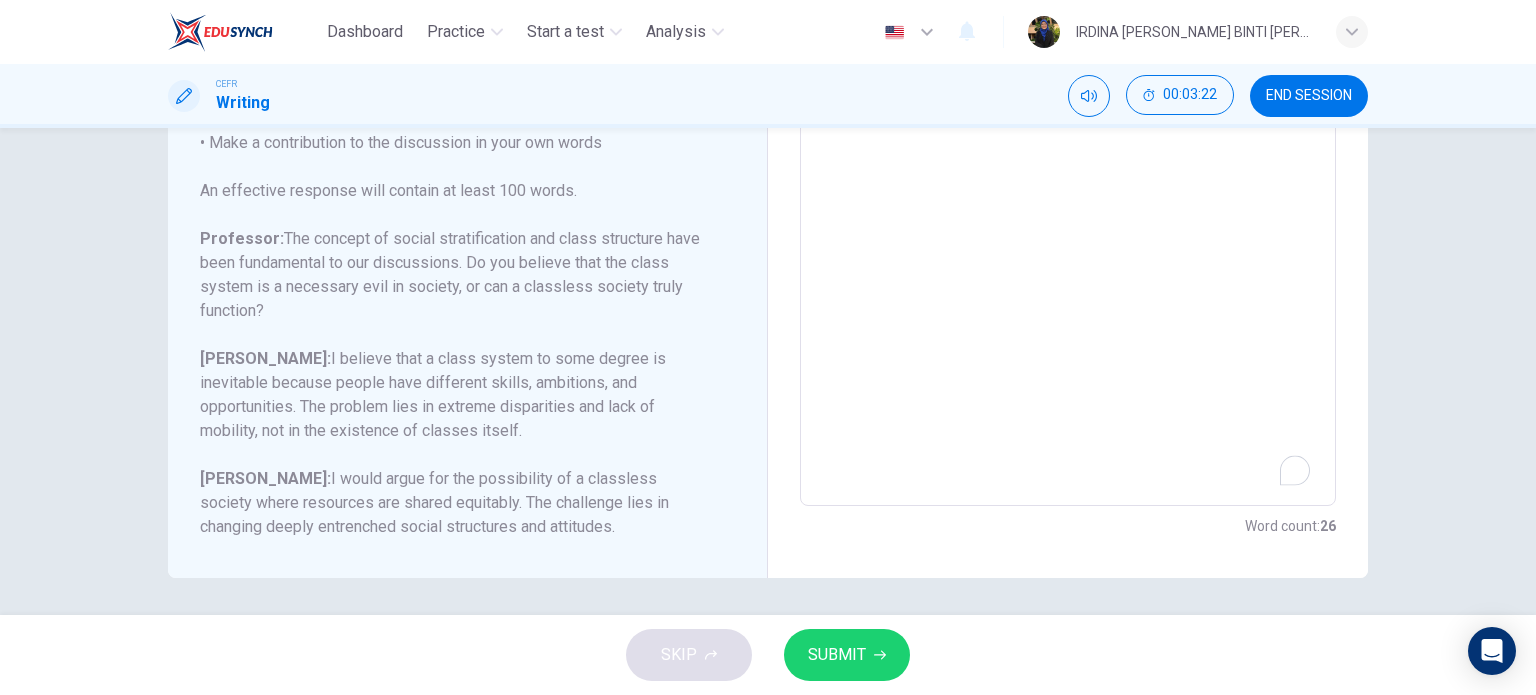 scroll, scrollTop: 403, scrollLeft: 0, axis: vertical 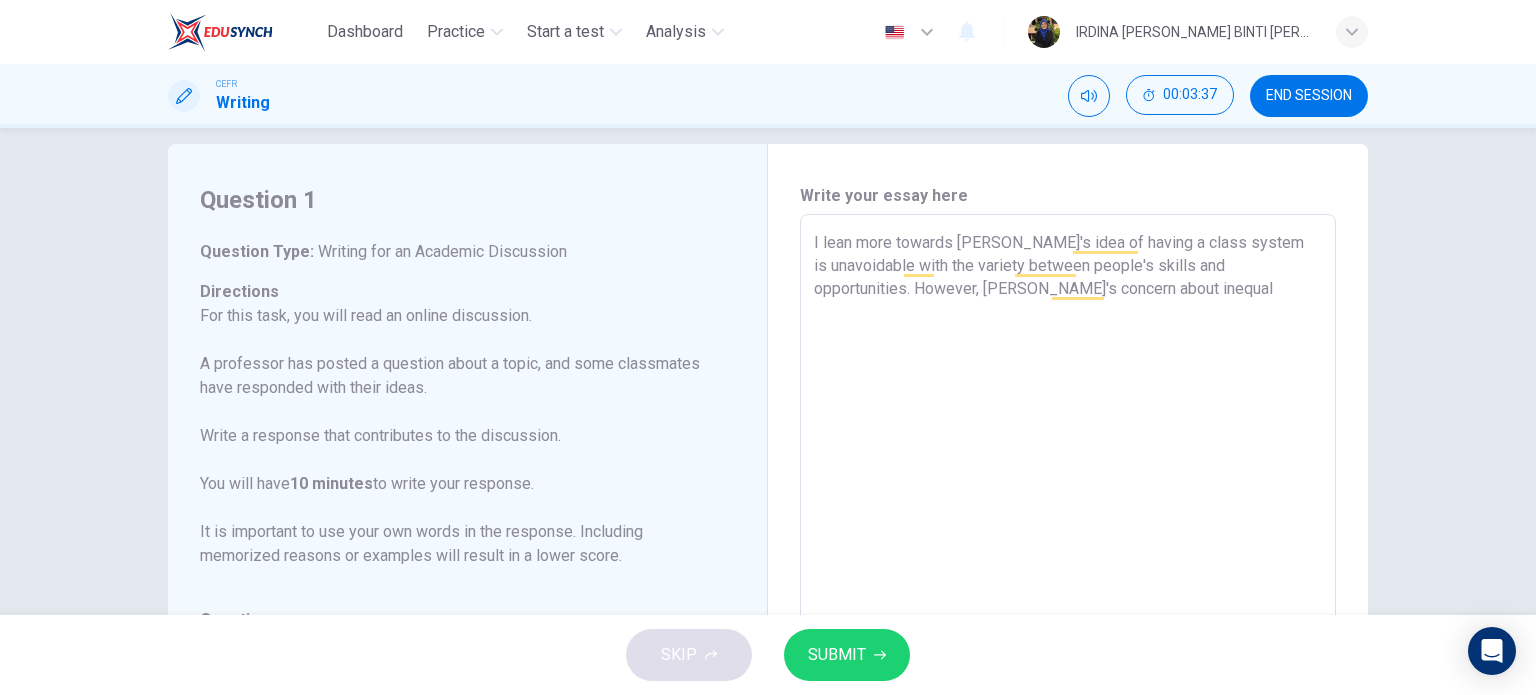 drag, startPoint x: 1041, startPoint y: 286, endPoint x: 1004, endPoint y: 294, distance: 37.85499 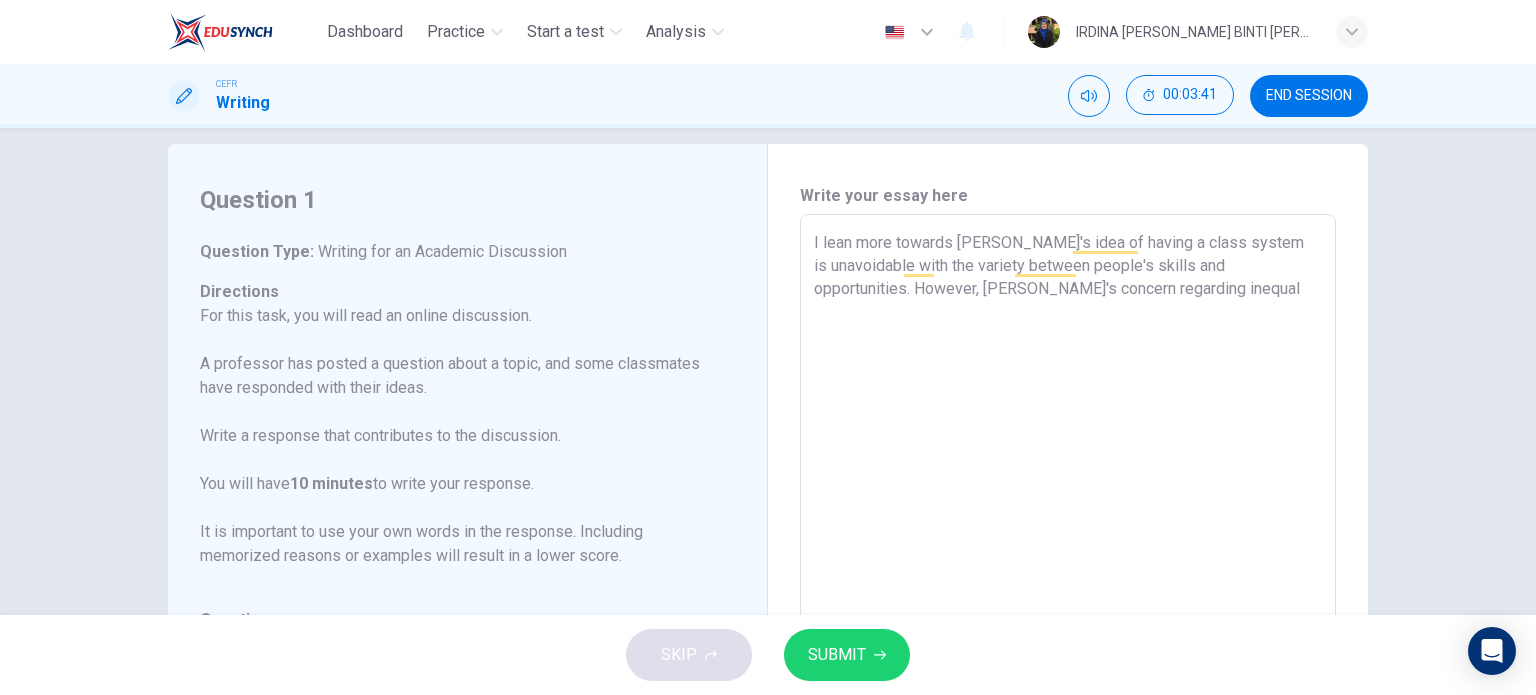 click on "I lean more towards Benjamin's idea of having a class system is unavoidable with the variety between people's skills and opportunities. However, Amelia's concern regarding inequal" at bounding box center (1068, 548) 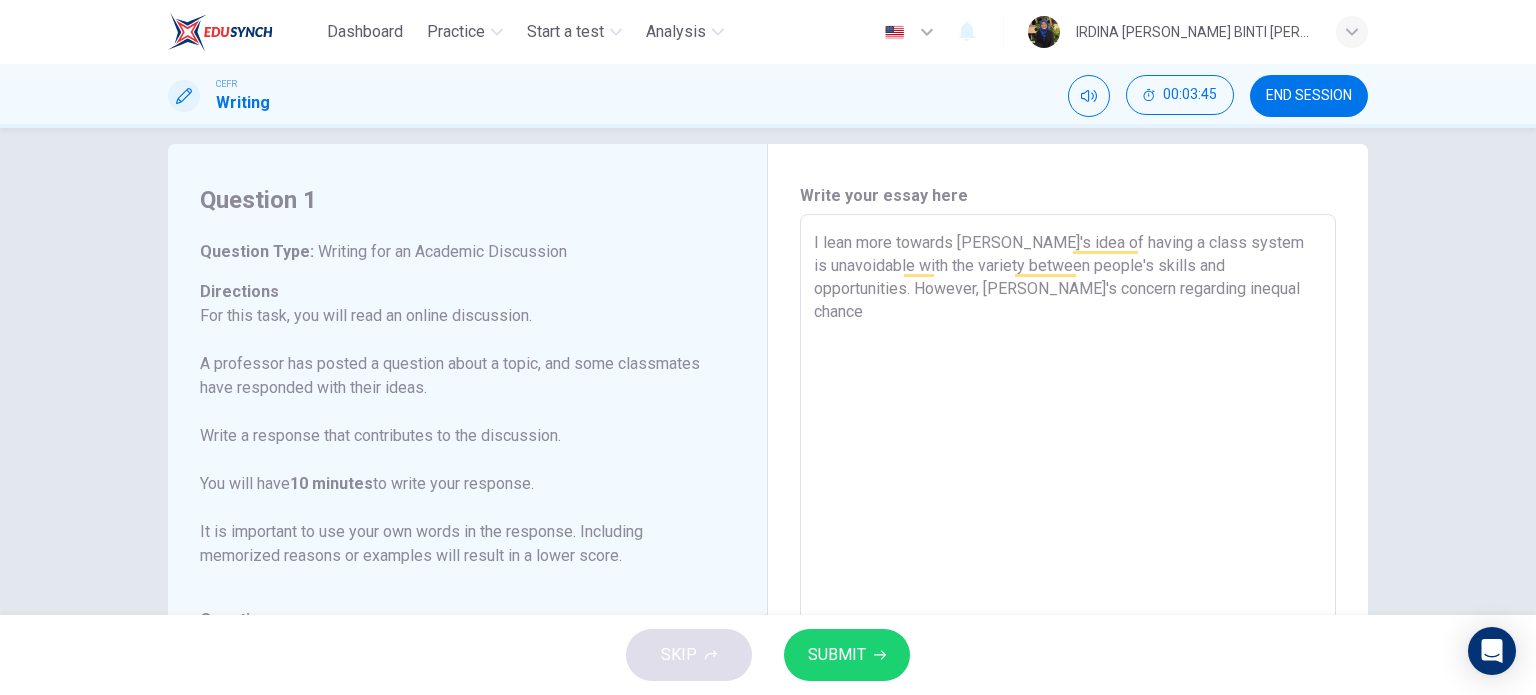 click on "I lean more towards Benjamin's idea of having a class system is unavoidable with the variety between people's skills and opportunities. However, Amelia's concern regarding inequal chance" at bounding box center [1068, 548] 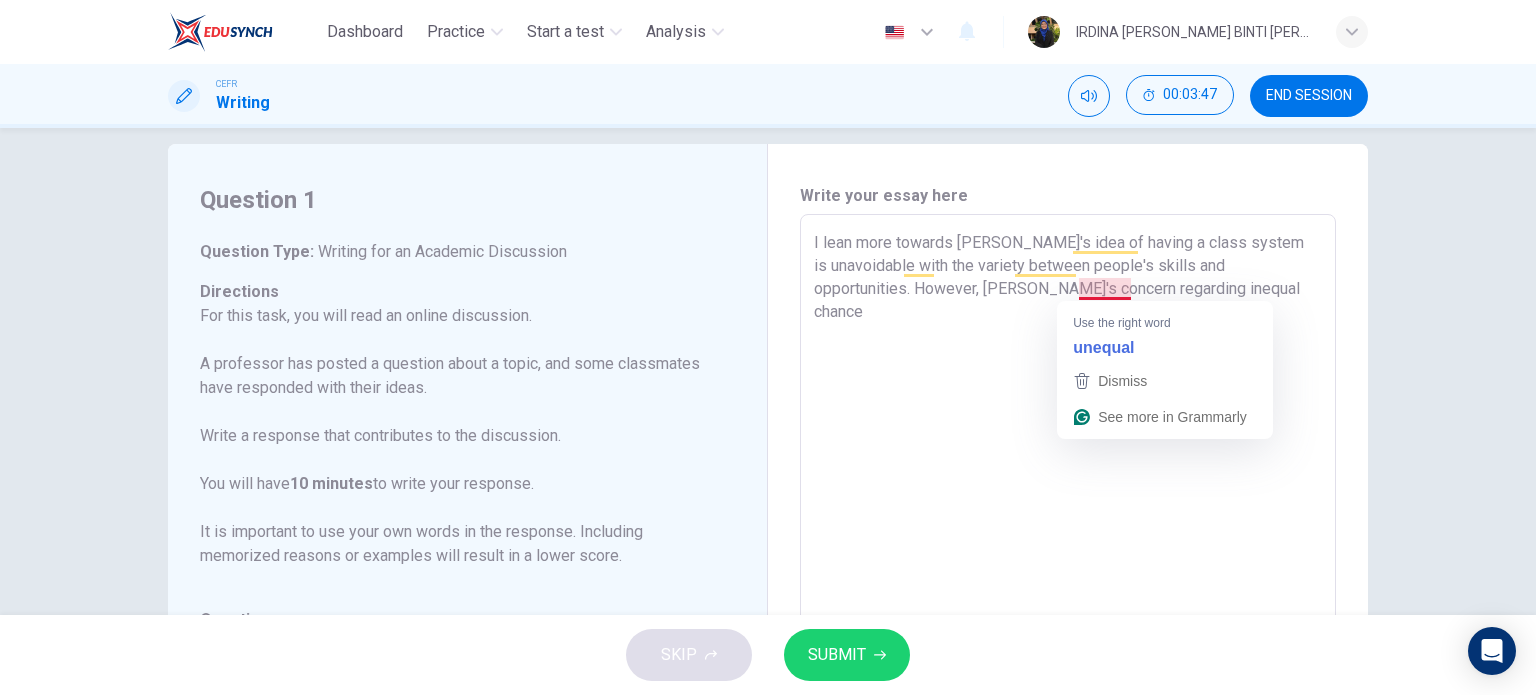 click on "I lean more towards Benjamin's idea of having a class system is unavoidable with the variety between people's skills and opportunities. However, Amelia's concern regarding inequal chance" at bounding box center [1068, 548] 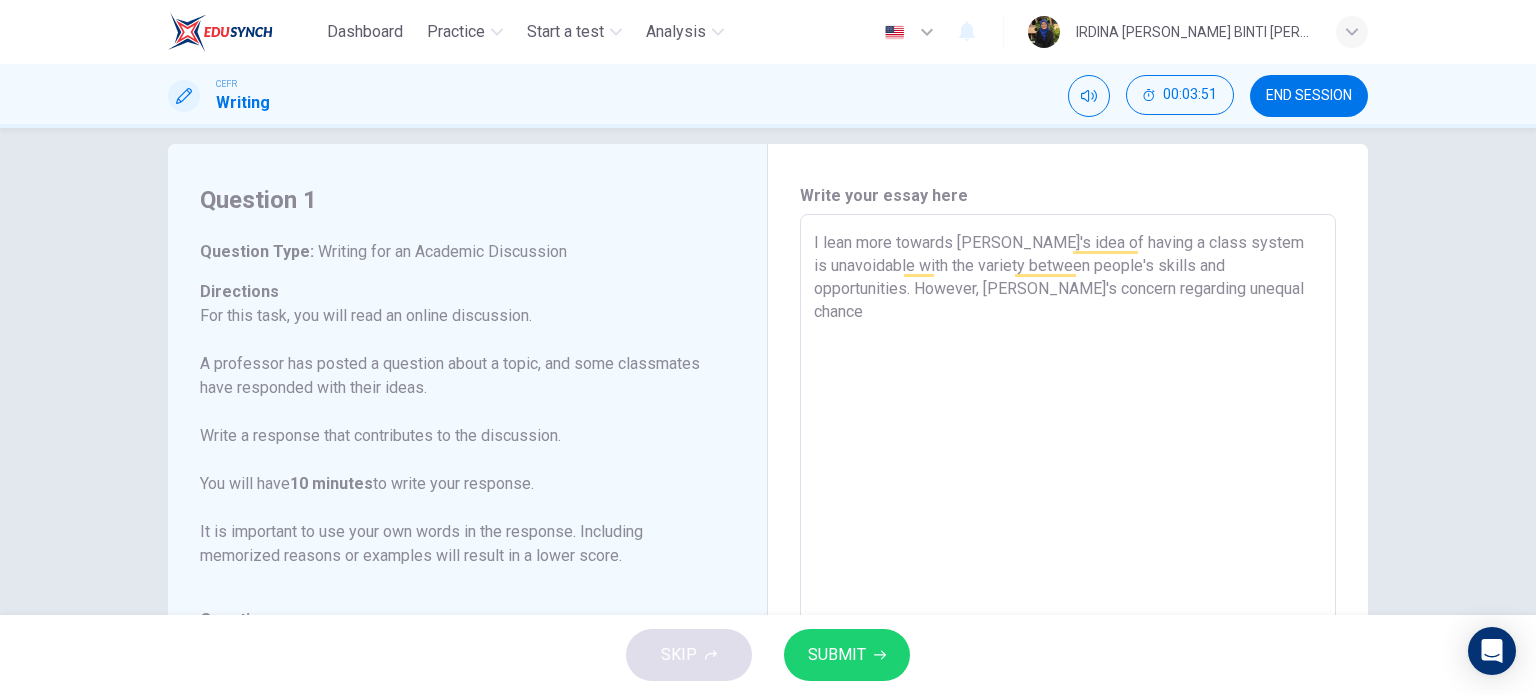 click on "I lean more towards Benjamin's idea of having a class system is unavoidable with the variety between people's skills and opportunities. However, Amelia's concern regarding unequal chance" at bounding box center (1068, 548) 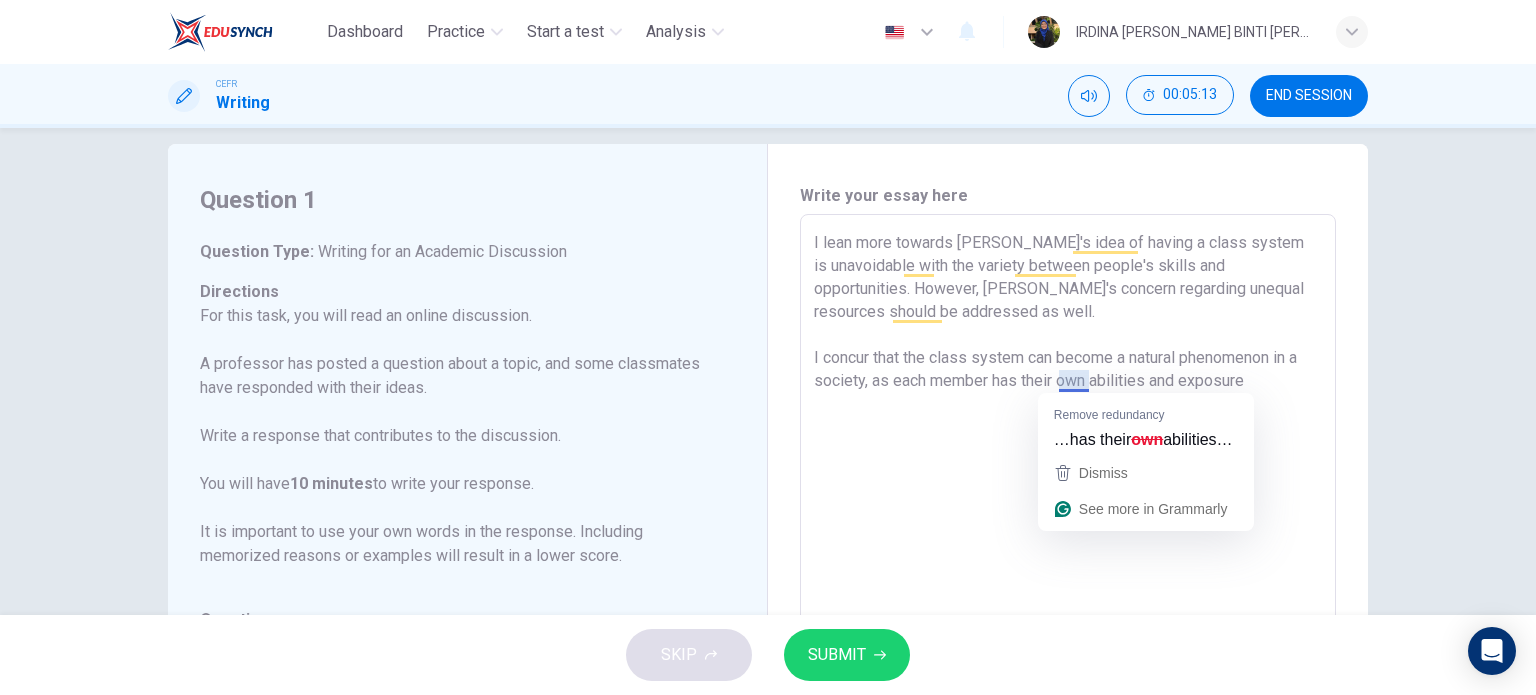 click on "I lean more towards Benjamin's idea of having a class system is unavoidable with the variety between people's skills and opportunities. However, Amelia's concern regarding unequal resources should be addressed as well.
I concur that the class system can become a natural phenomenon in a society, as each member has their own abilities and exposure" at bounding box center (1068, 548) 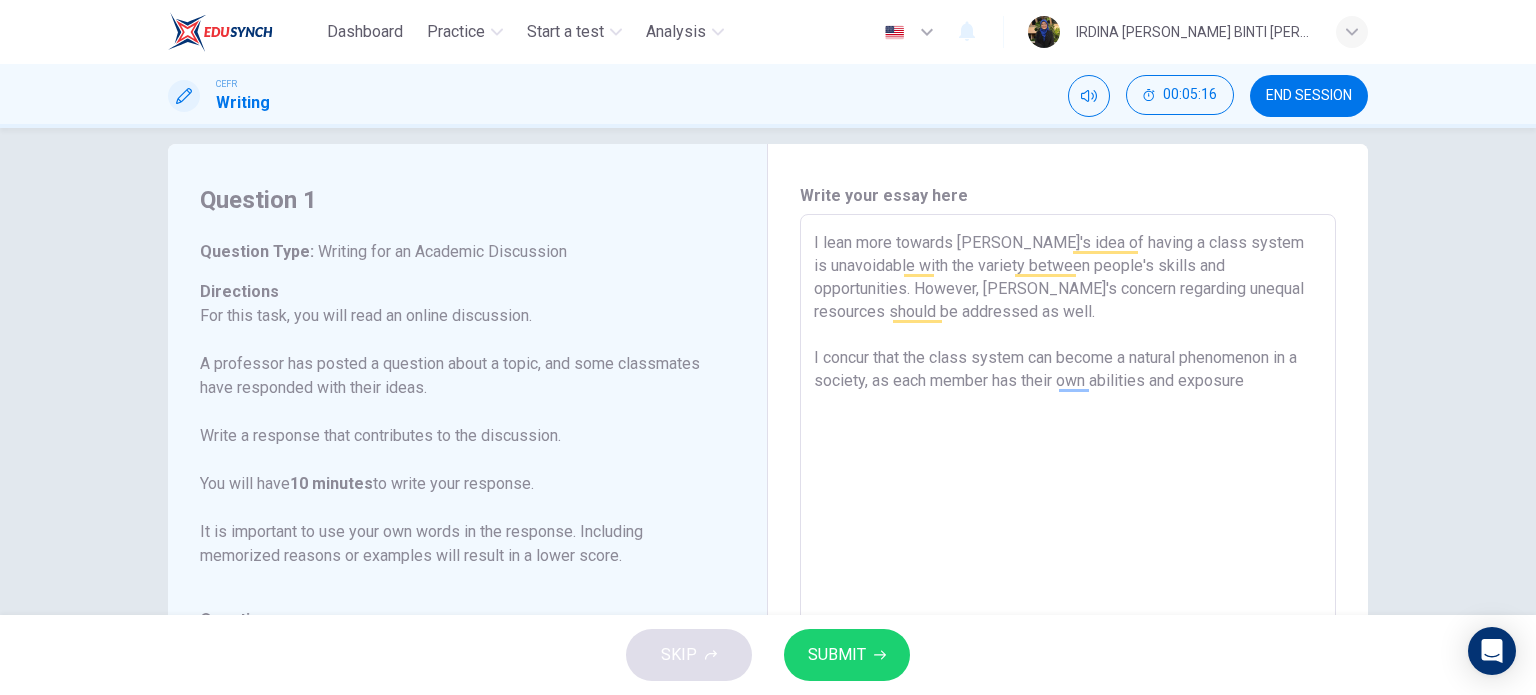 drag, startPoint x: 1258, startPoint y: 381, endPoint x: 1180, endPoint y: 382, distance: 78.00641 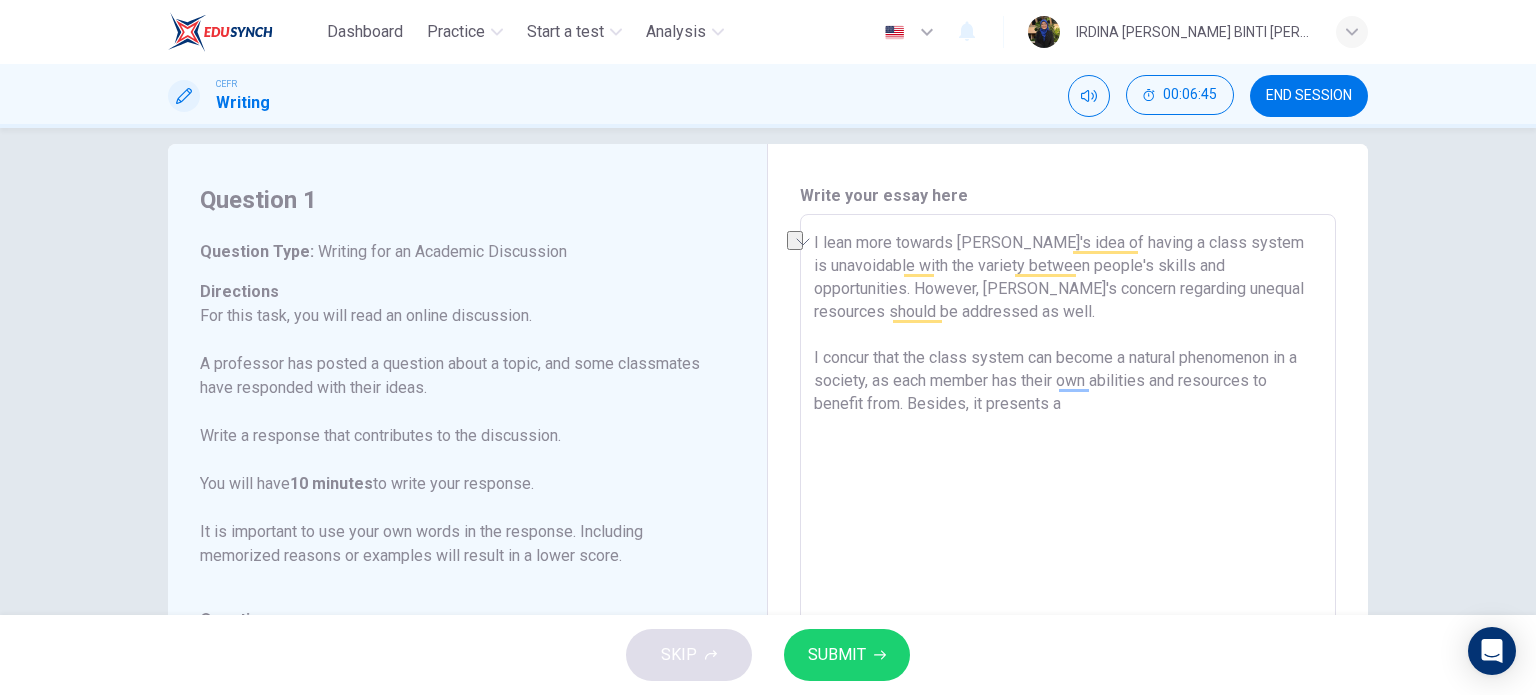 drag, startPoint x: 1062, startPoint y: 410, endPoint x: 984, endPoint y: 405, distance: 78.160095 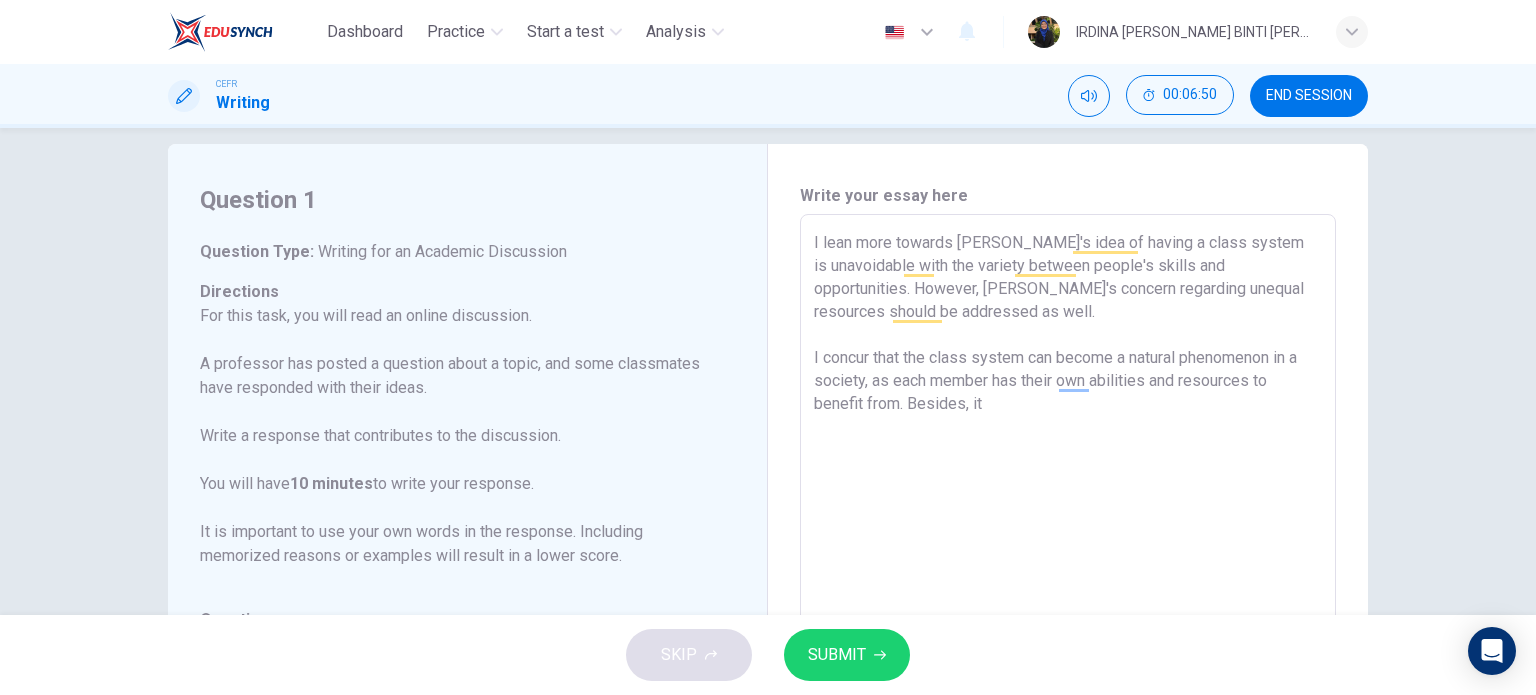 scroll, scrollTop: 245, scrollLeft: 0, axis: vertical 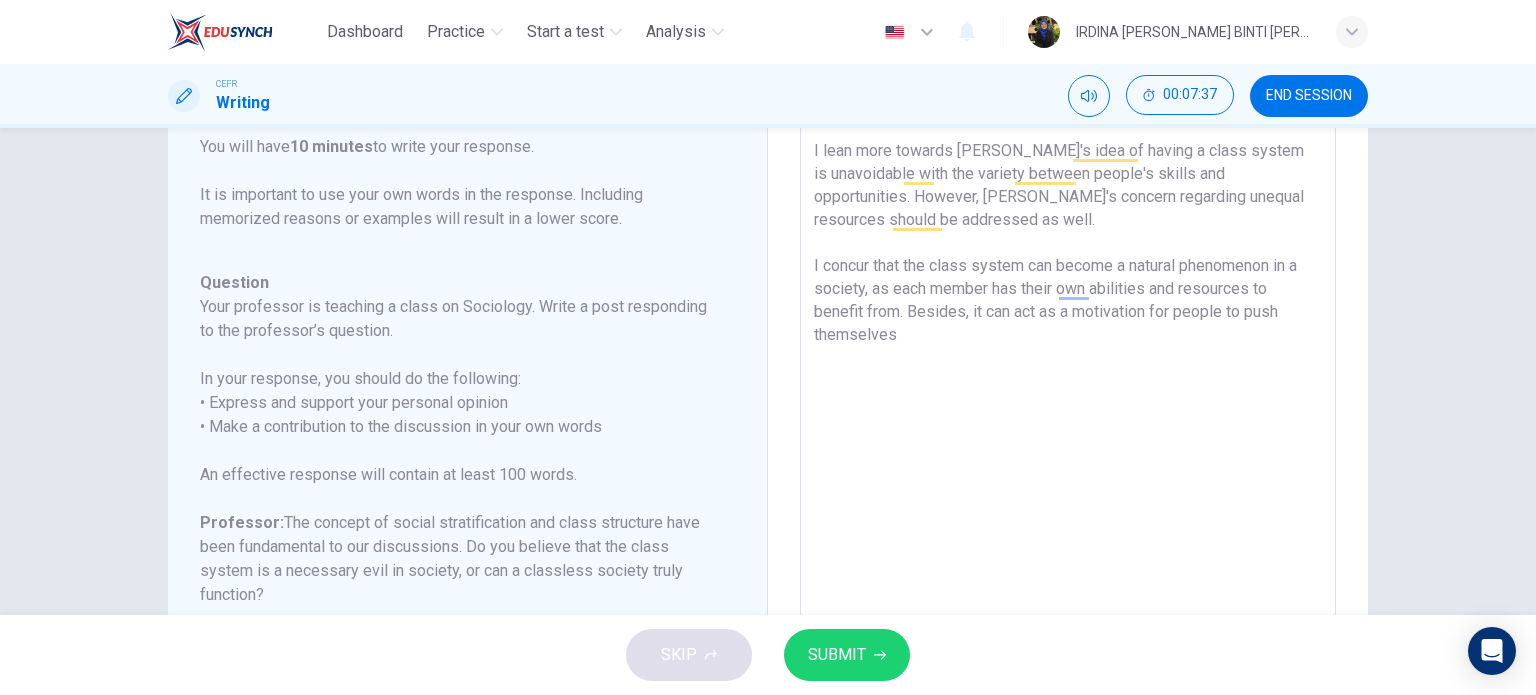 click on "I lean more towards Benjamin's idea of having a class system is unavoidable with the variety between people's skills and opportunities. However, Amelia's concern regarding unequal resources should be addressed as well.
I concur that the class system can become a natural phenomenon in a society, as each member has their own abilities and resources to benefit from. Besides, it can act as a motivation for people to push themselves" at bounding box center (1068, 456) 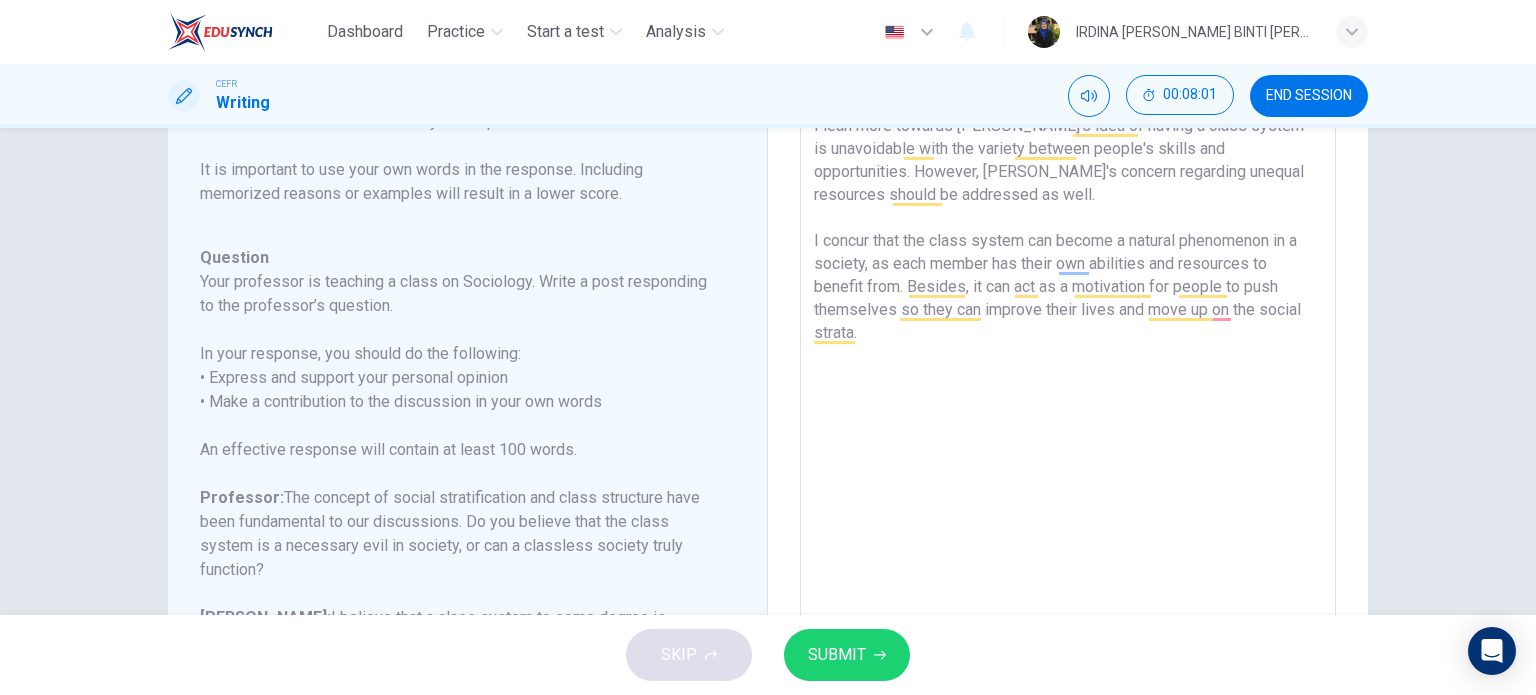 scroll, scrollTop: 130, scrollLeft: 0, axis: vertical 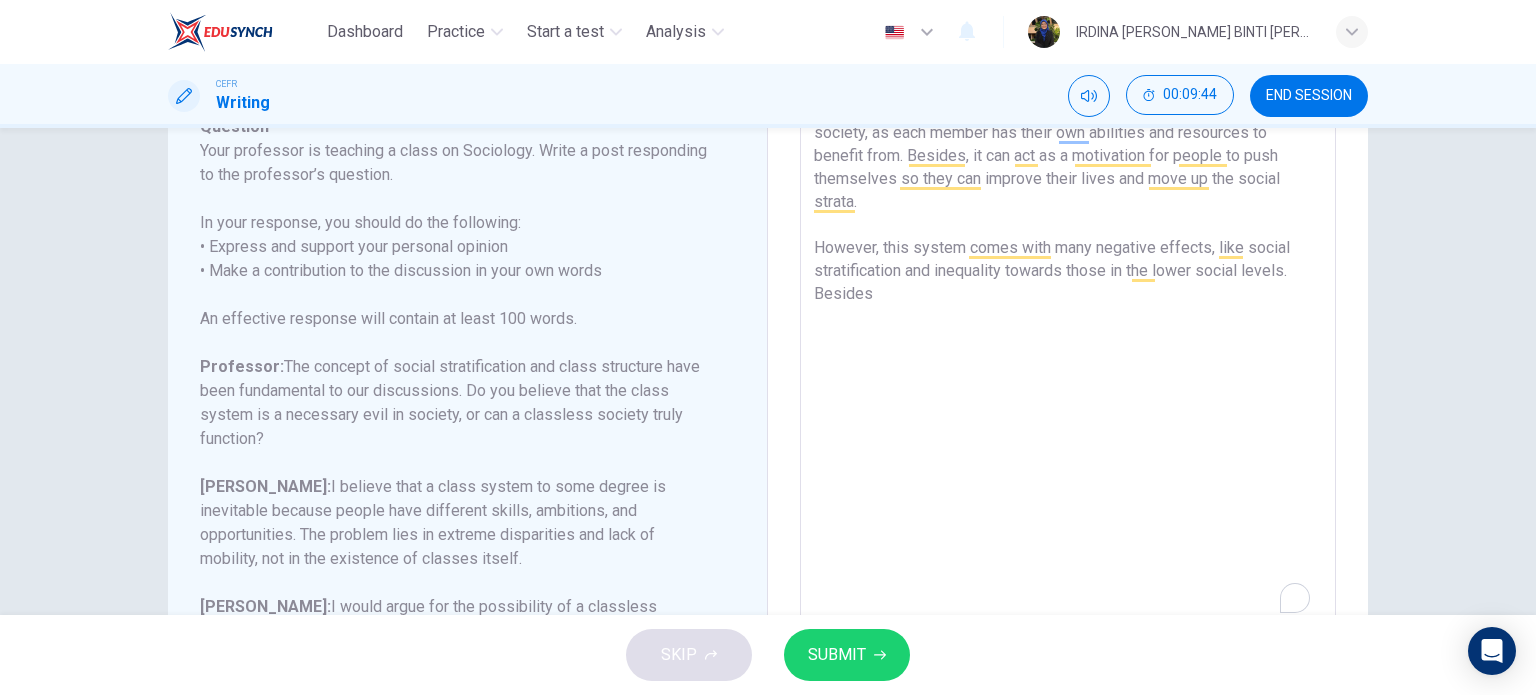 drag, startPoint x: 868, startPoint y: 300, endPoint x: 812, endPoint y: 296, distance: 56.142673 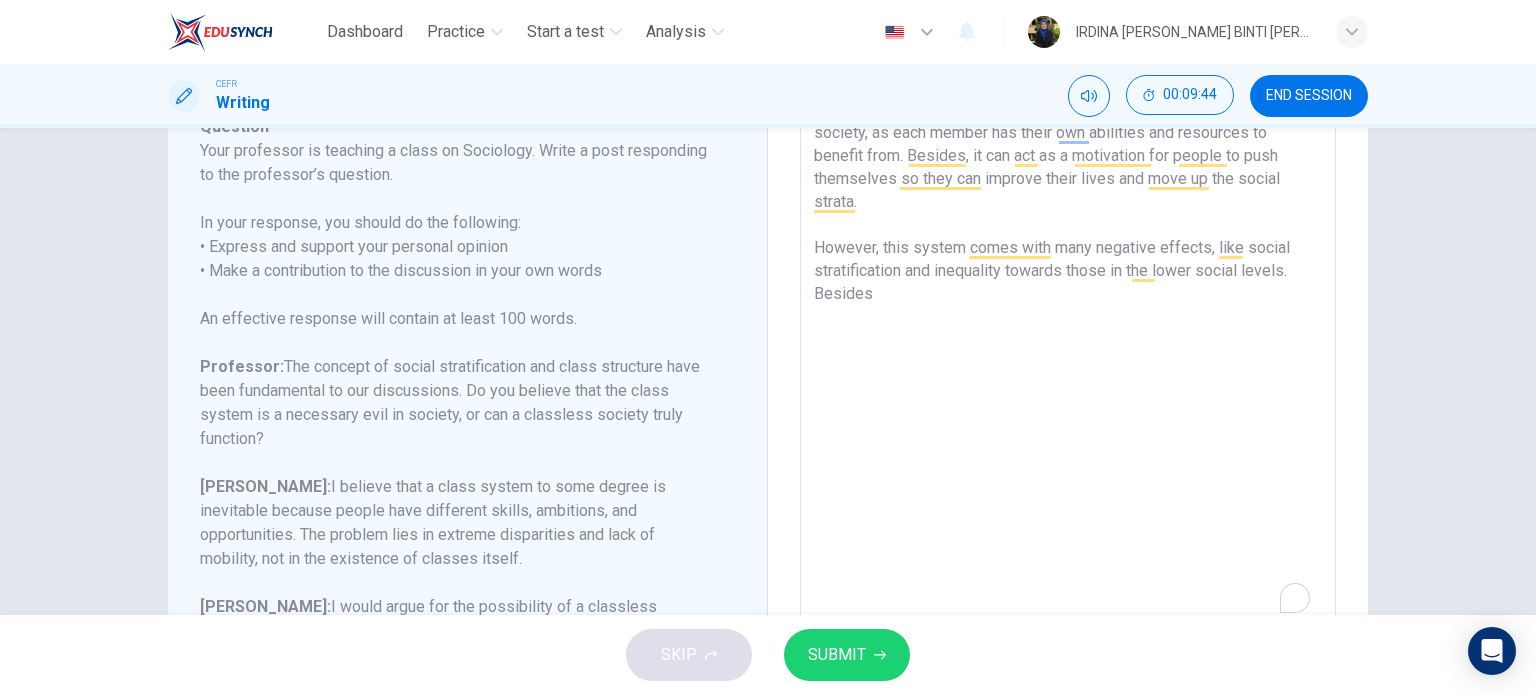 click on "I lean more towards Benjamin's idea of having a class system is unavoidable with the variety between people's skills and opportunities. However, Amelia's concern regarding unequal resources should be addressed as well.
I concur that the class system can become a natural phenomenon in a society, as each member has their own abilities and resources to benefit from. Besides, it can act as a motivation for people to push themselves so they can improve their lives and move up the social strata.
However, this system comes with many negative effects, like social stratification and inequality towards those in the lower social levels. Besides" at bounding box center [1068, 300] 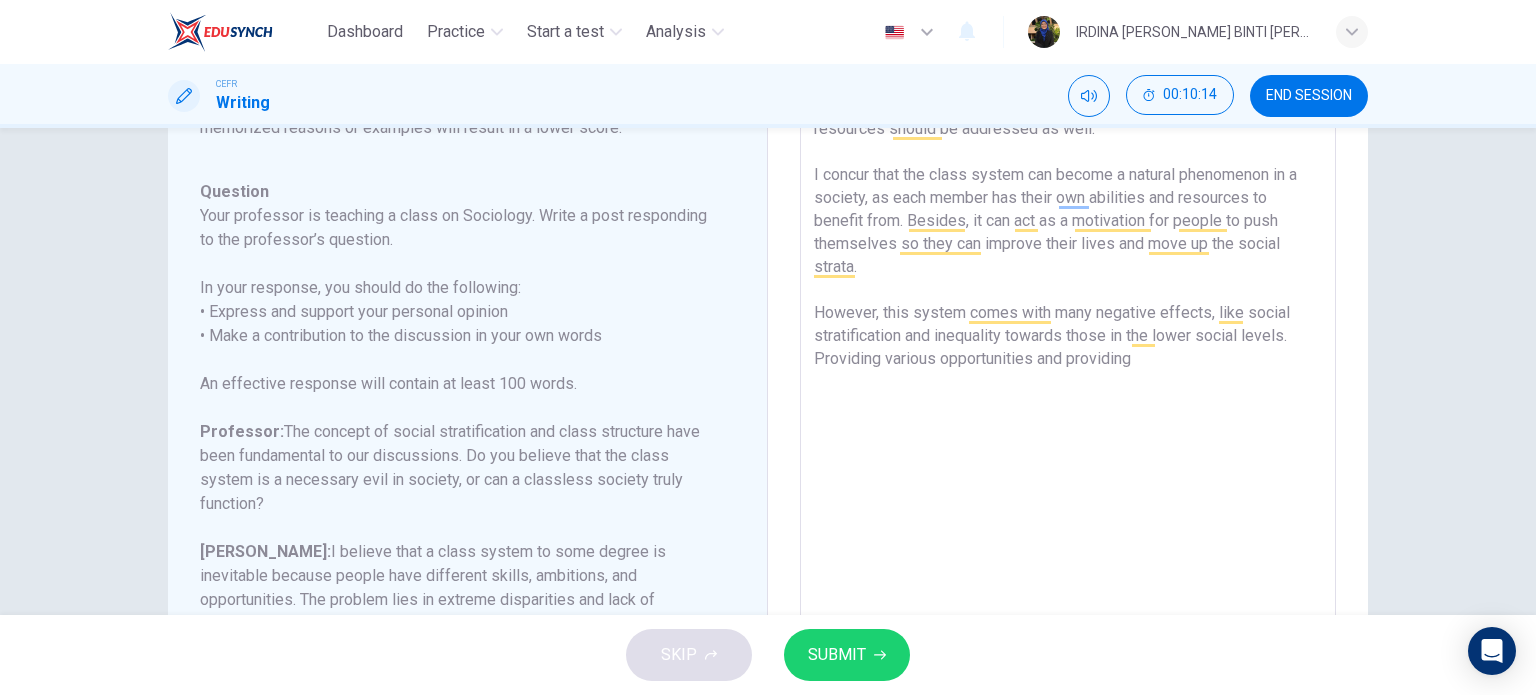 scroll, scrollTop: 206, scrollLeft: 0, axis: vertical 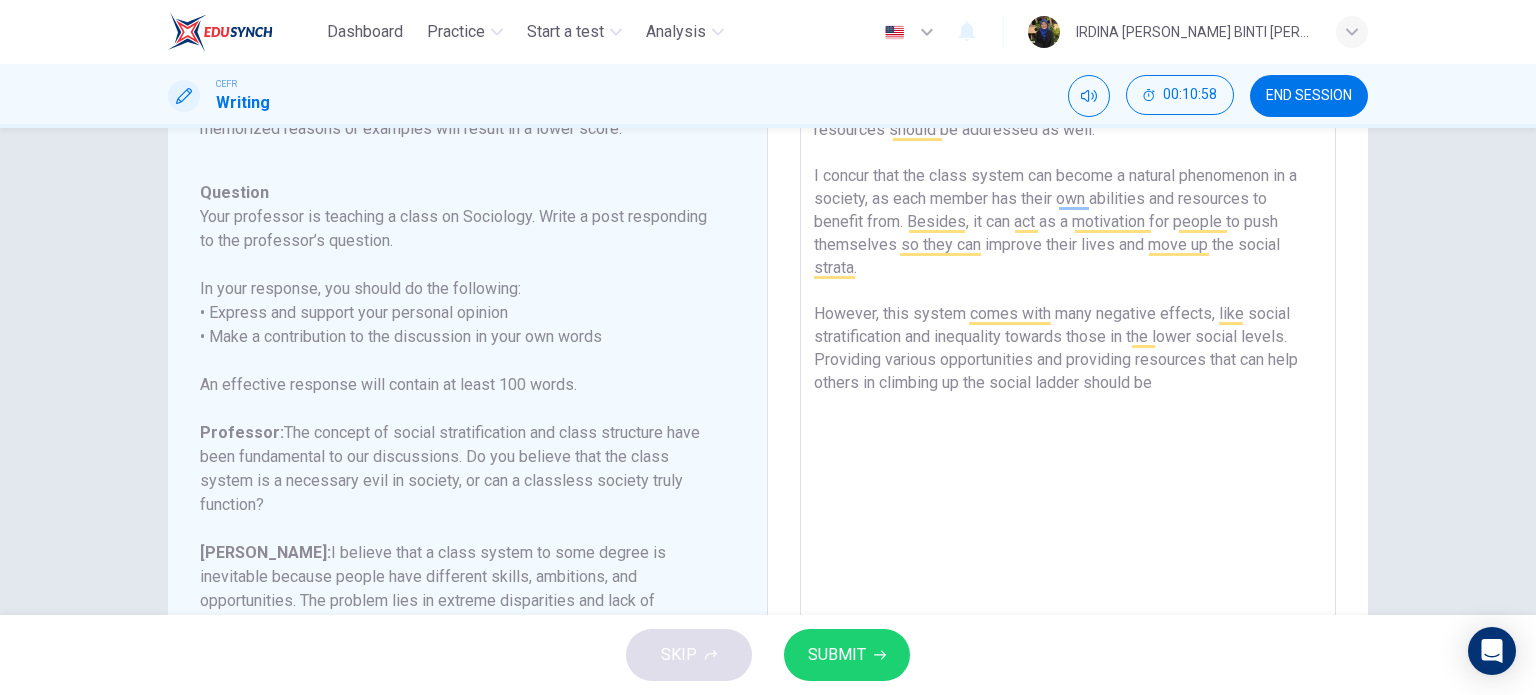 click on "I lean more towards Benjamin's idea of having a class system is unavoidable with the variety between people's skills and opportunities. However, Amelia's concern regarding unequal resources should be addressed as well.
I concur that the class system can become a natural phenomenon in a society, as each member has their own abilities and resources to benefit from. Besides, it can act as a motivation for people to push themselves so they can improve their lives and move up the social strata.
However, this system comes with many negative effects, like social stratification and inequality towards those in the lower social levels. Providing various opportunities and providing resources that can help others in climbing up the social ladder should be" at bounding box center (1068, 366) 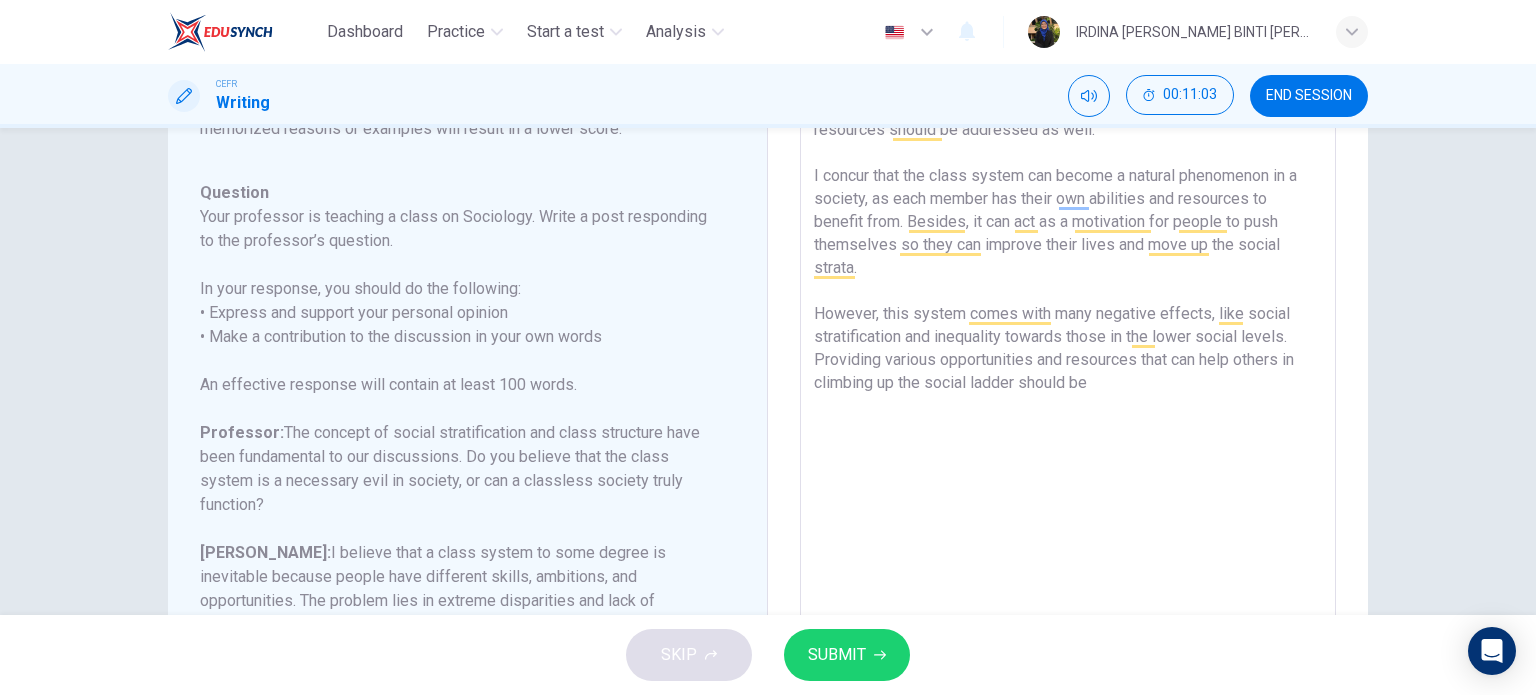 click on "I lean more towards Benjamin's idea of having a class system is unavoidable with the variety between people's skills and opportunities. However, Amelia's concern regarding unequal resources should be addressed as well.
I concur that the class system can become a natural phenomenon in a society, as each member has their own abilities and resources to benefit from. Besides, it can act as a motivation for people to push themselves so they can improve their lives and move up the social strata.
However, this system comes with many negative effects, like social stratification and inequality towards those in the lower social levels. Providing various opportunities and resources that can help others in climbing up the social ladder should be" at bounding box center [1068, 366] 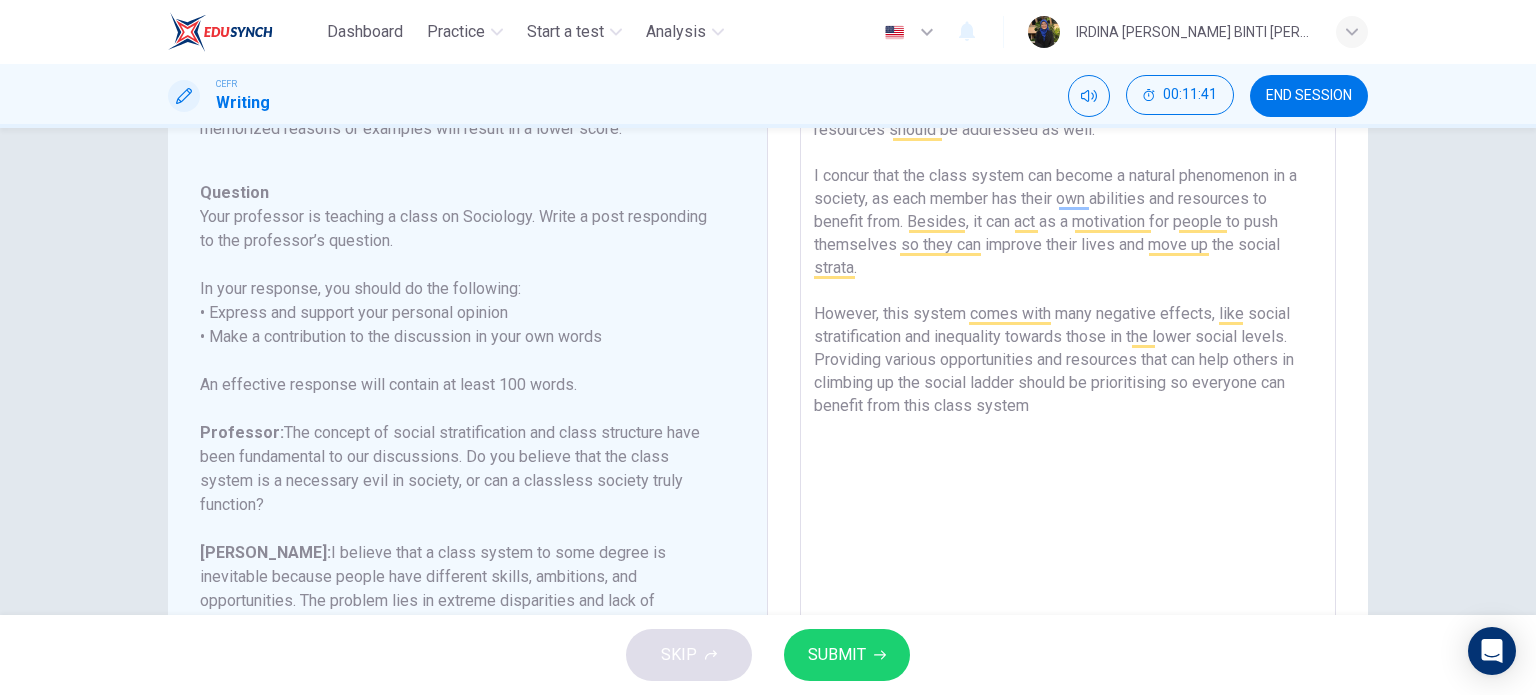 click on "I lean more towards Benjamin's idea of having a class system is unavoidable with the variety between people's skills and opportunities. However, Amelia's concern regarding unequal resources should be addressed as well.
I concur that the class system can become a natural phenomenon in a society, as each member has their own abilities and resources to benefit from. Besides, it can act as a motivation for people to push themselves so they can improve their lives and move up the social strata.
However, this system comes with many negative effects, like social stratification and inequality towards those in the lower social levels. Providing various opportunities and resources that can help others in climbing up the social ladder should be prioritising so everyone can benefit from this class system" at bounding box center (1068, 366) 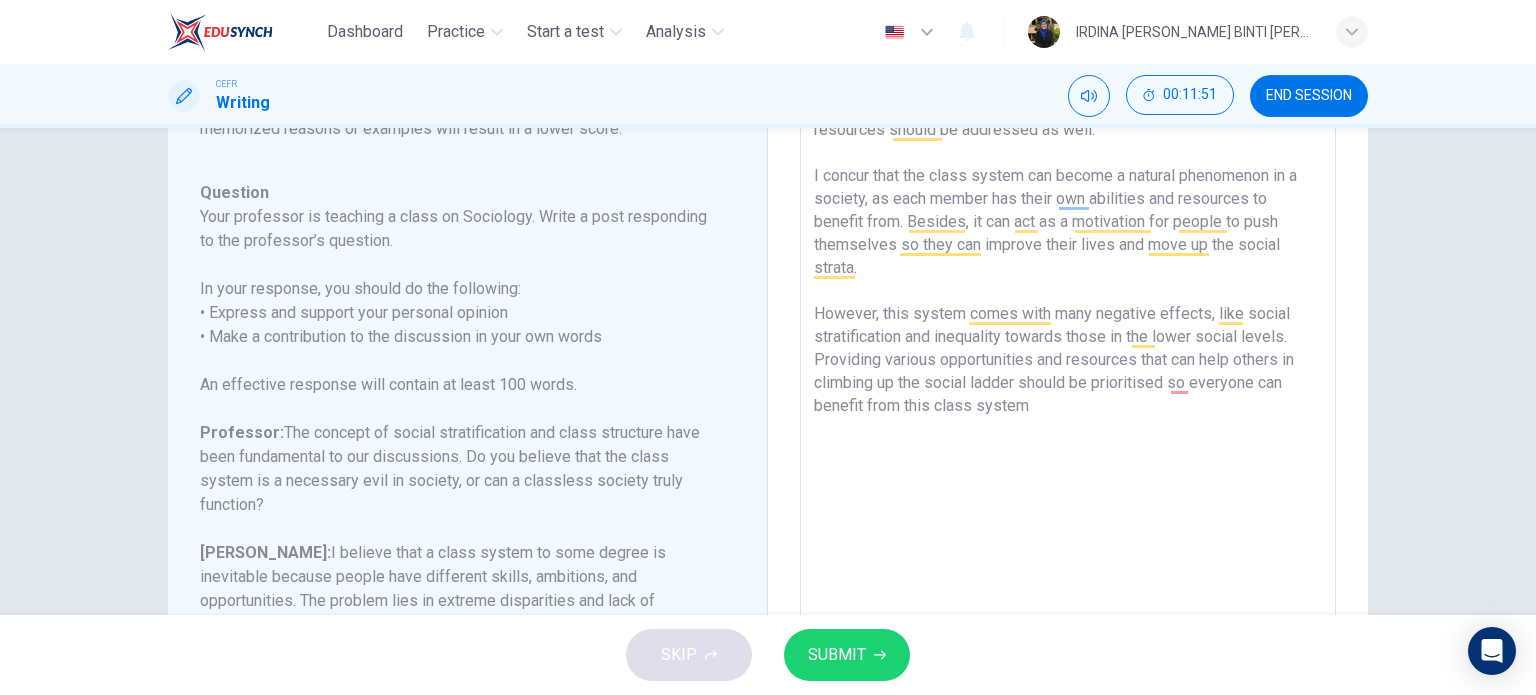 drag, startPoint x: 928, startPoint y: 407, endPoint x: 964, endPoint y: 403, distance: 36.221542 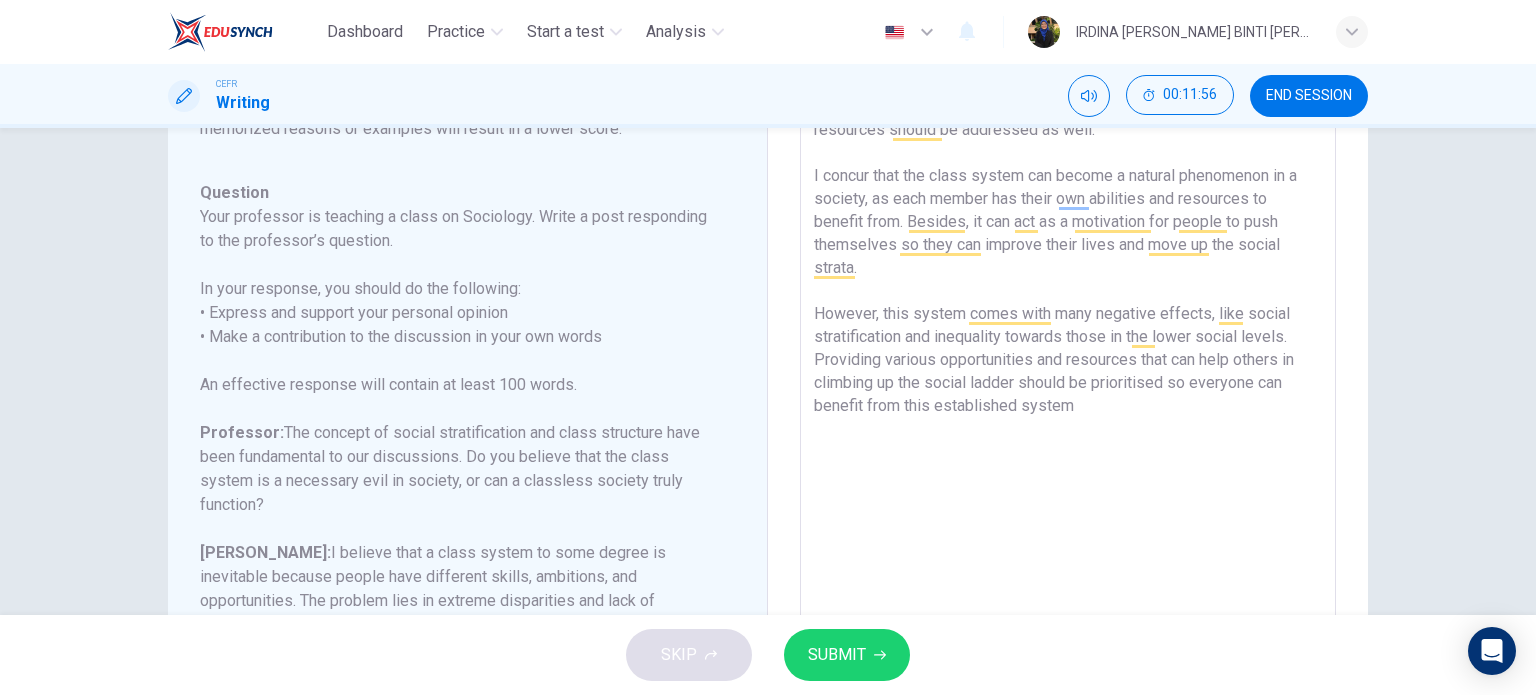 click on "I lean more towards Benjamin's idea of having a class system is unavoidable with the variety between people's skills and opportunities. However, Amelia's concern regarding unequal resources should be addressed as well.
I concur that the class system can become a natural phenomenon in a society, as each member has their own abilities and resources to benefit from. Besides, it can act as a motivation for people to push themselves so they can improve their lives and move up the social strata.
However, this system comes with many negative effects, like social stratification and inequality towards those in the lower social levels. Providing various opportunities and resources that can help others in climbing up the social ladder should be prioritised so everyone can benefit from this established system" at bounding box center [1068, 366] 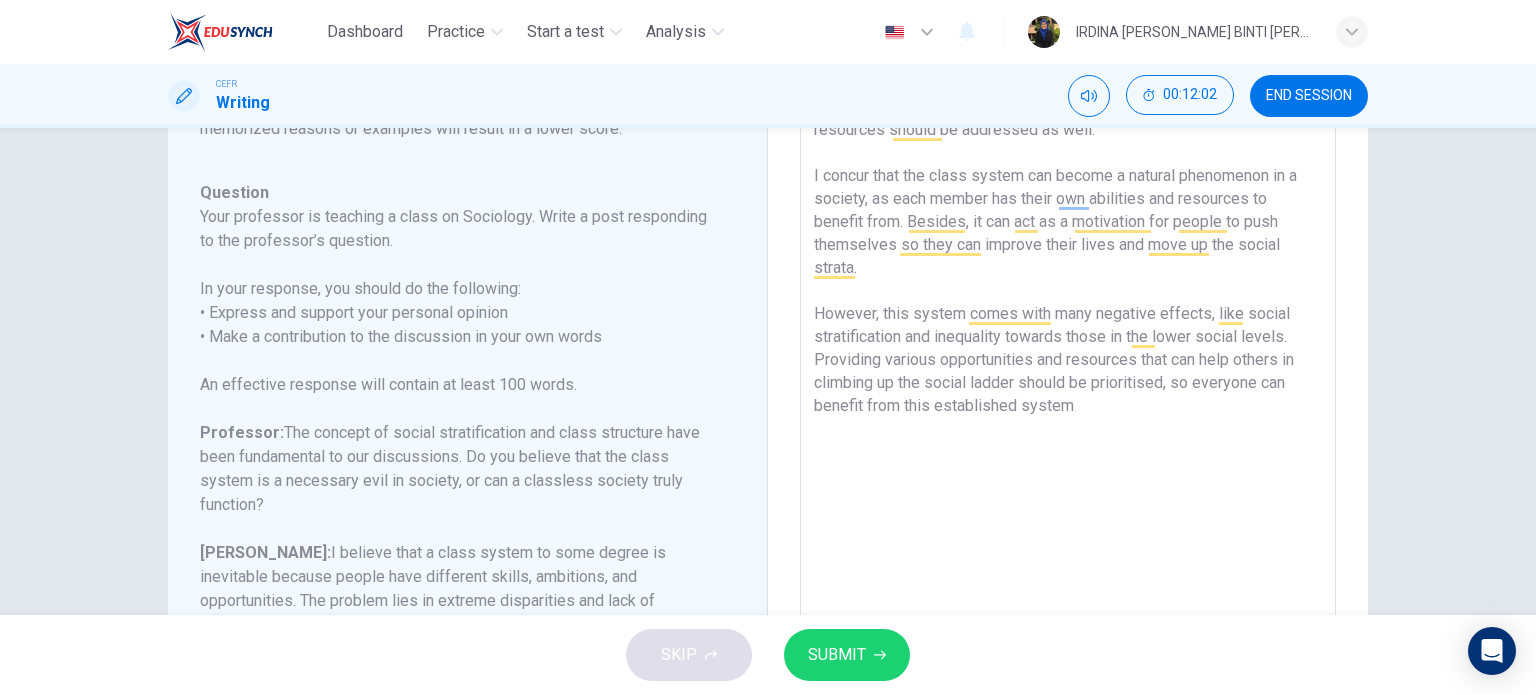 click on "I lean more towards Benjamin's idea of having a class system is unavoidable with the variety between people's skills and opportunities. However, Amelia's concern regarding unequal resources should be addressed as well.
I concur that the class system can become a natural phenomenon in a society, as each member has their own abilities and resources to benefit from. Besides, it can act as a motivation for people to push themselves so they can improve their lives and move up the social strata.
However, this system comes with many negative effects, like social stratification and inequality towards those in the lower social levels. Providing various opportunities and resources that can help others in climbing up the social ladder should be prioritised, so everyone can benefit from this established system" at bounding box center (1068, 366) 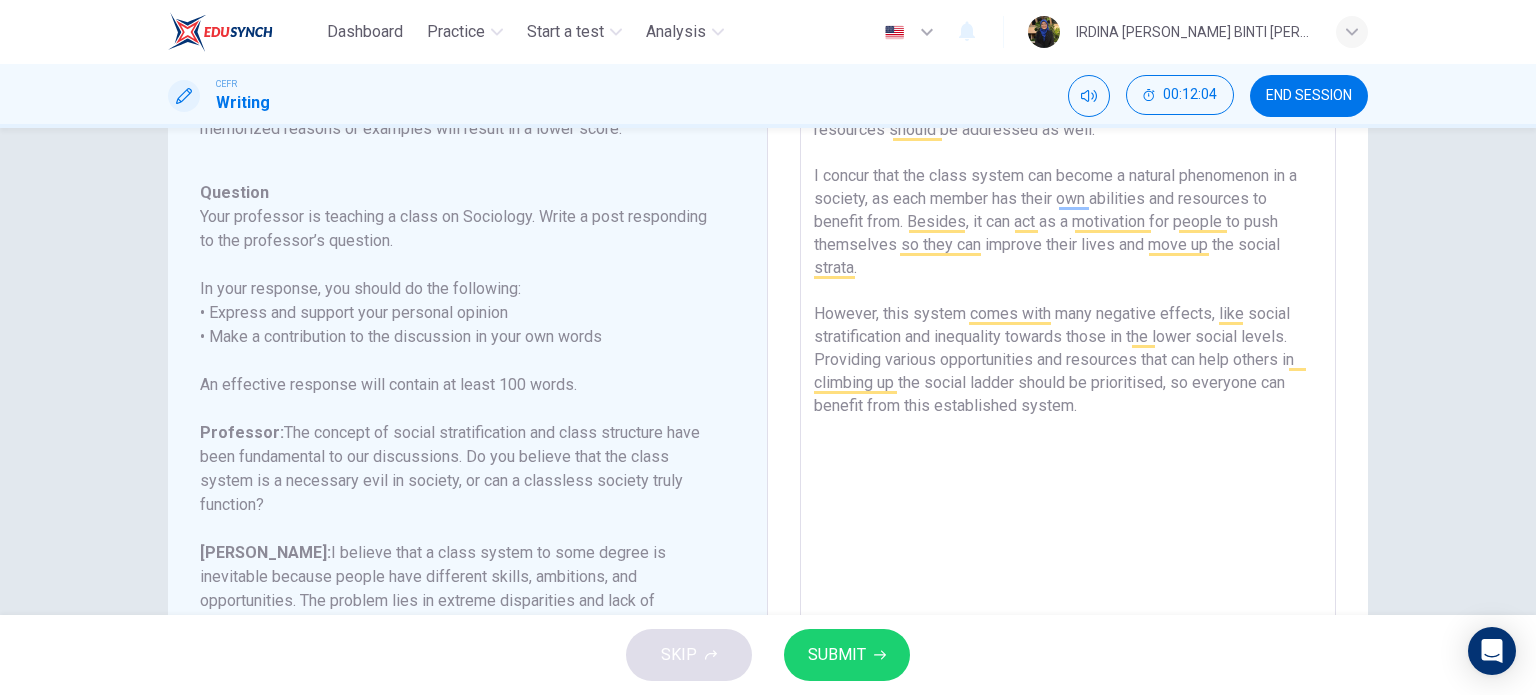type on "I lean more towards Benjamin's idea of having a class system is unavoidable with the variety between people's skills and opportunities. However, Amelia's concern regarding unequal resources should be addressed as well.
I concur that the class system can become a natural phenomenon in a society, as each member has their own abilities and resources to benefit from. Besides, it can act as a motivation for people to push themselves so they can improve their lives and move up the social strata.
However, this system comes with many negative effects, like social stratification and inequality towards those in the lower social levels. Providing various opportunities and resources that can help others in climbing up the social ladder should be prioritised, so everyone can benefit from this established system." 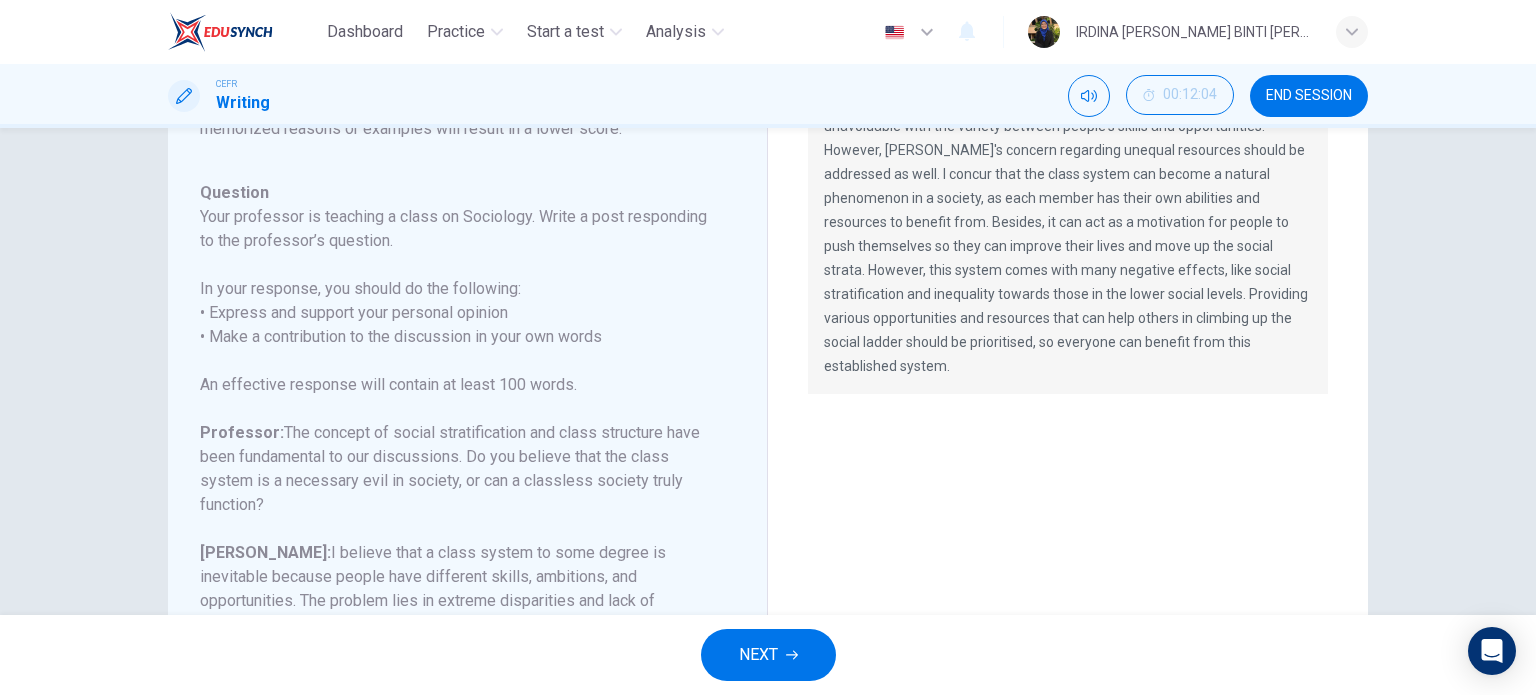 scroll, scrollTop: 0, scrollLeft: 0, axis: both 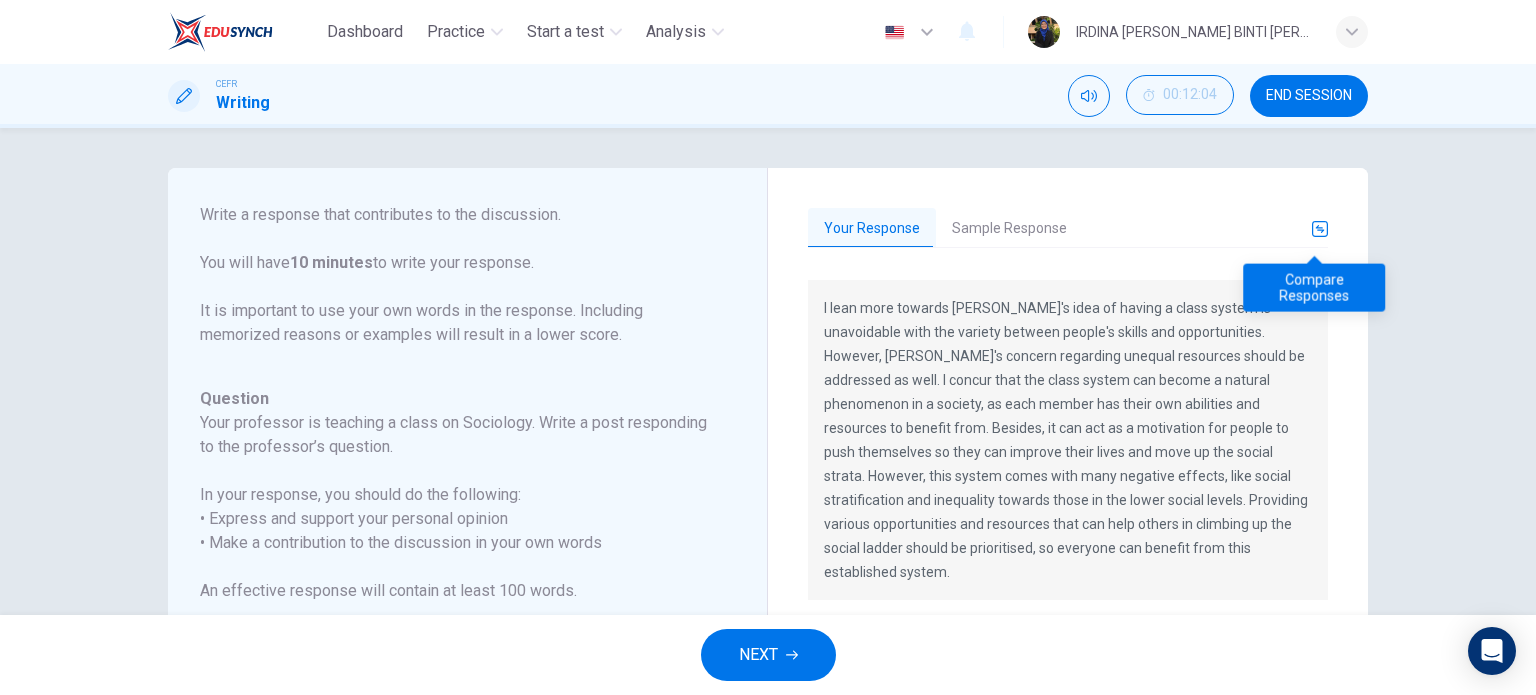 click 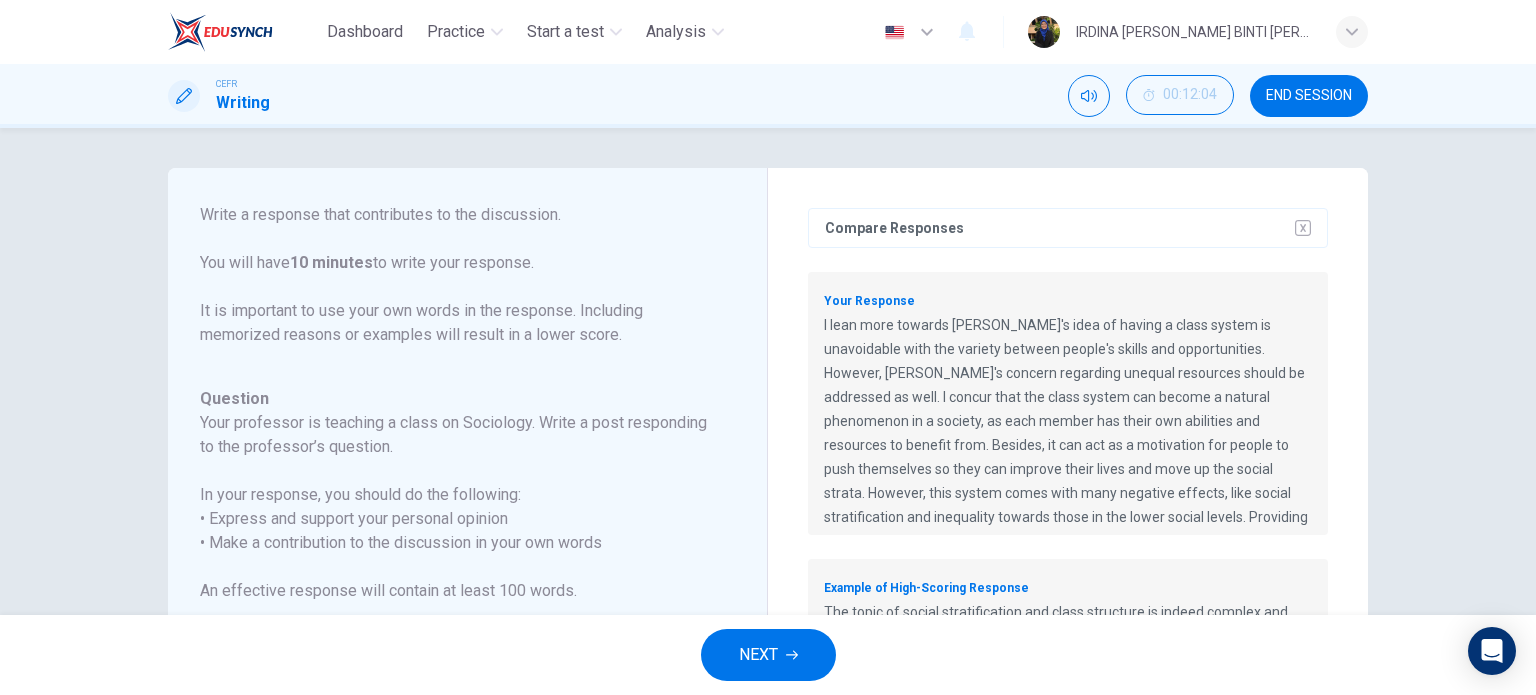 scroll, scrollTop: 58, scrollLeft: 0, axis: vertical 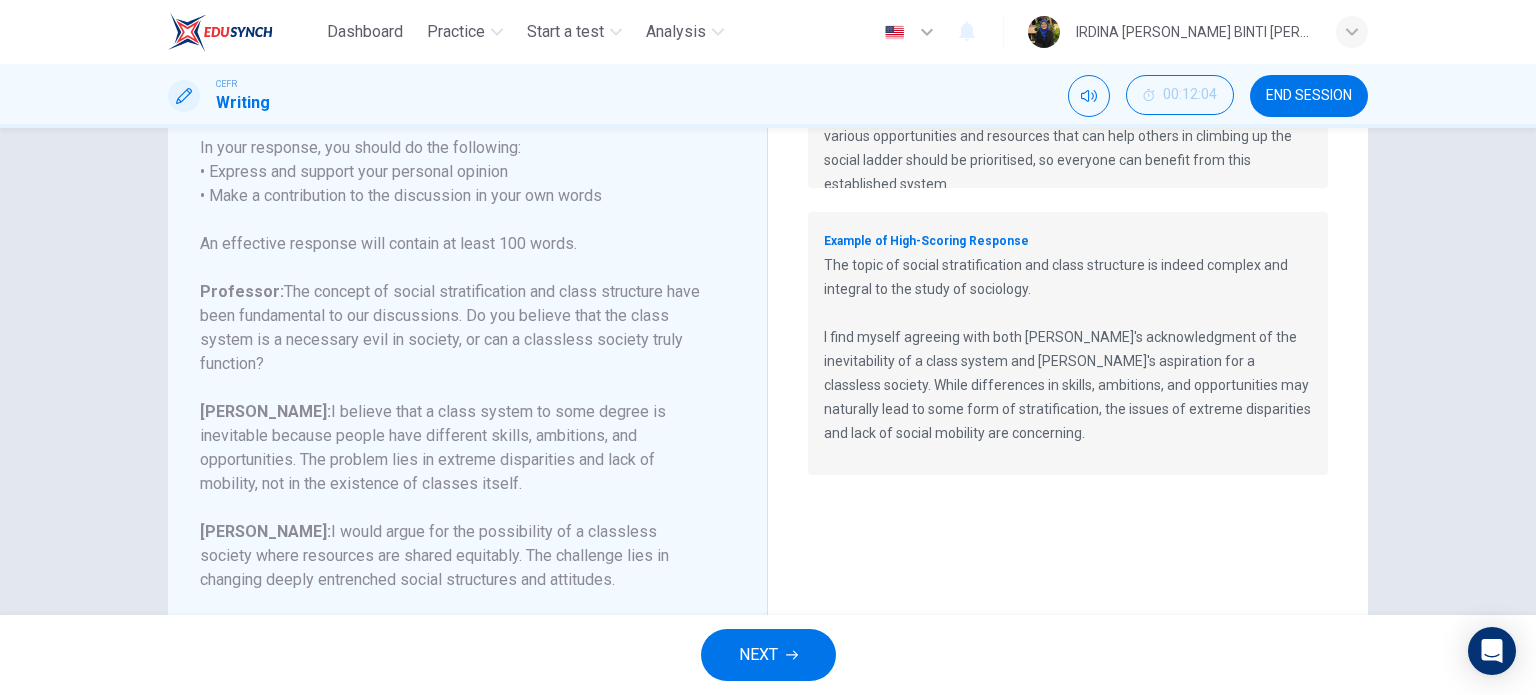 drag, startPoint x: 196, startPoint y: 151, endPoint x: 555, endPoint y: 492, distance: 495.13837 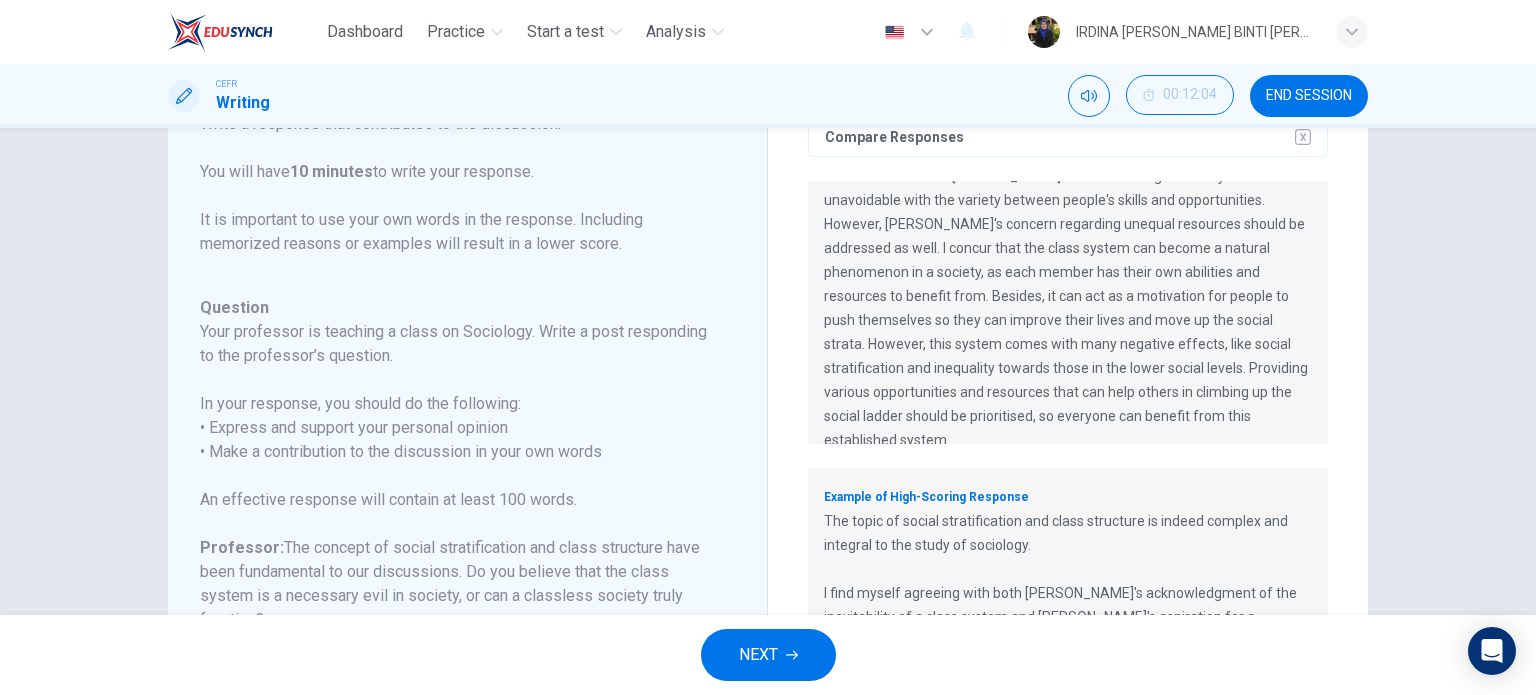 scroll, scrollTop: 76, scrollLeft: 0, axis: vertical 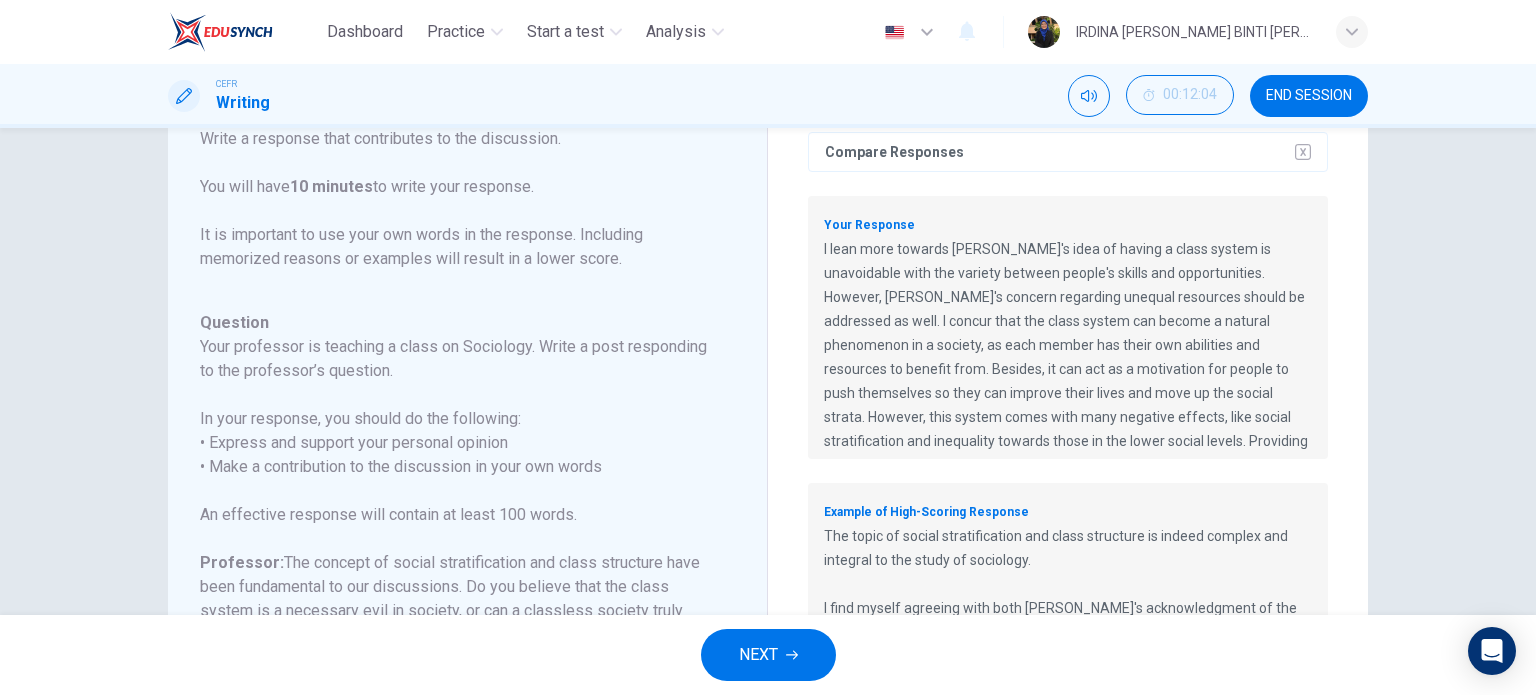 drag, startPoint x: 819, startPoint y: 244, endPoint x: 1112, endPoint y: 400, distance: 331.94125 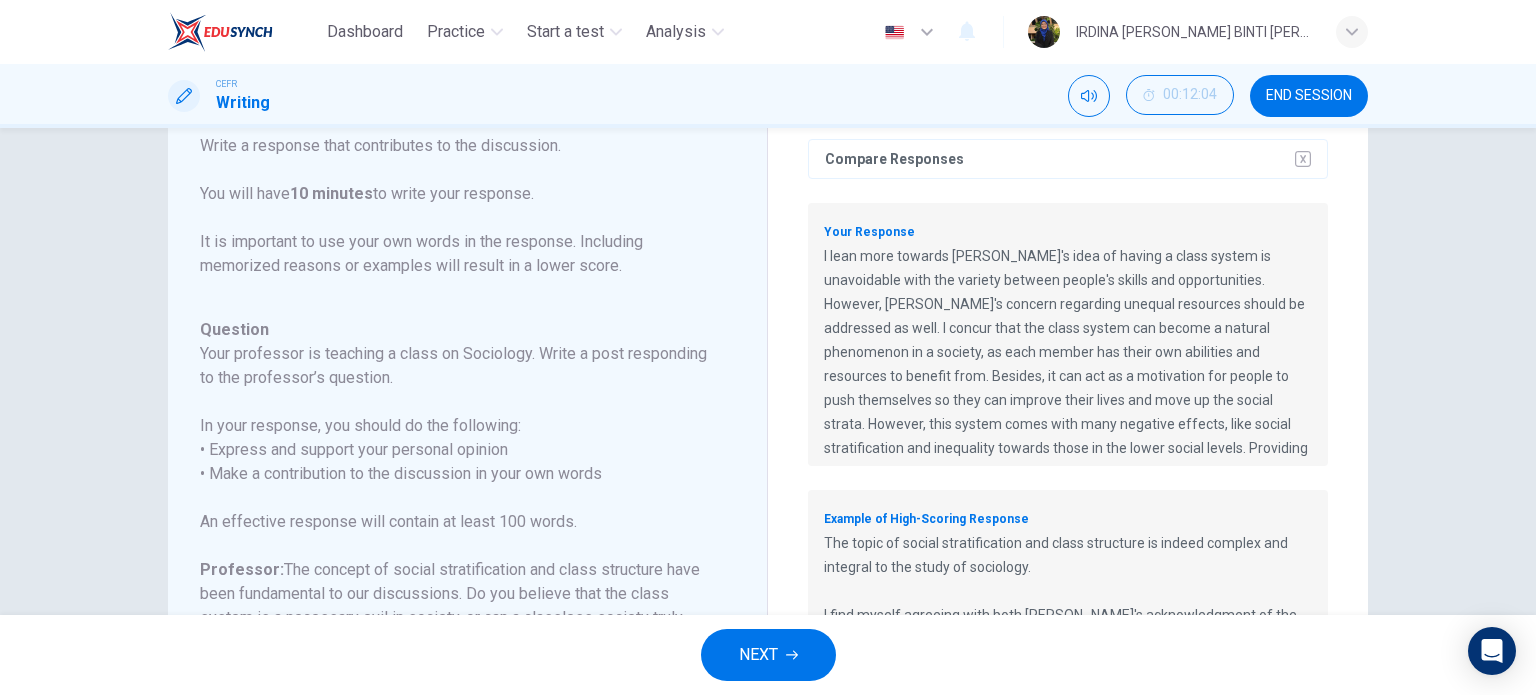 scroll, scrollTop: 58, scrollLeft: 0, axis: vertical 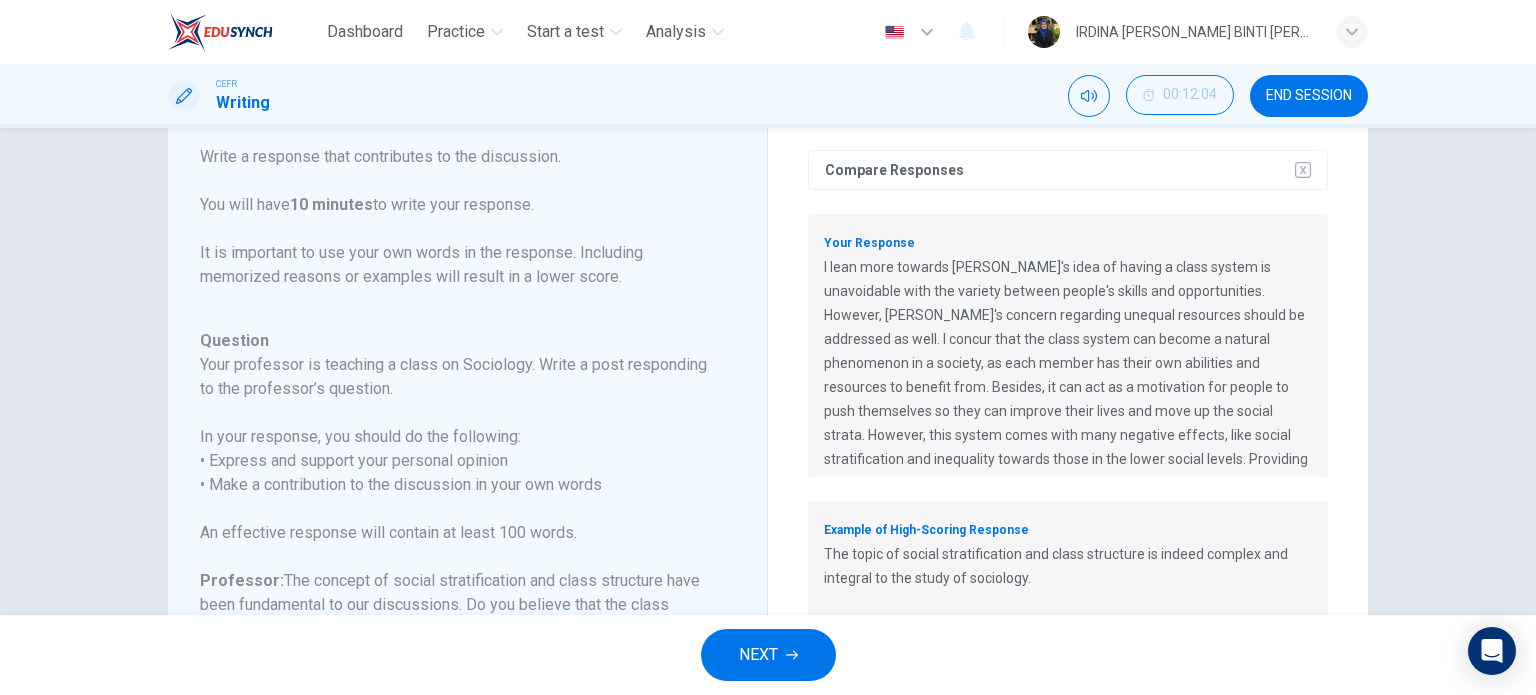 drag, startPoint x: 1037, startPoint y: 297, endPoint x: 819, endPoint y: 238, distance: 225.84286 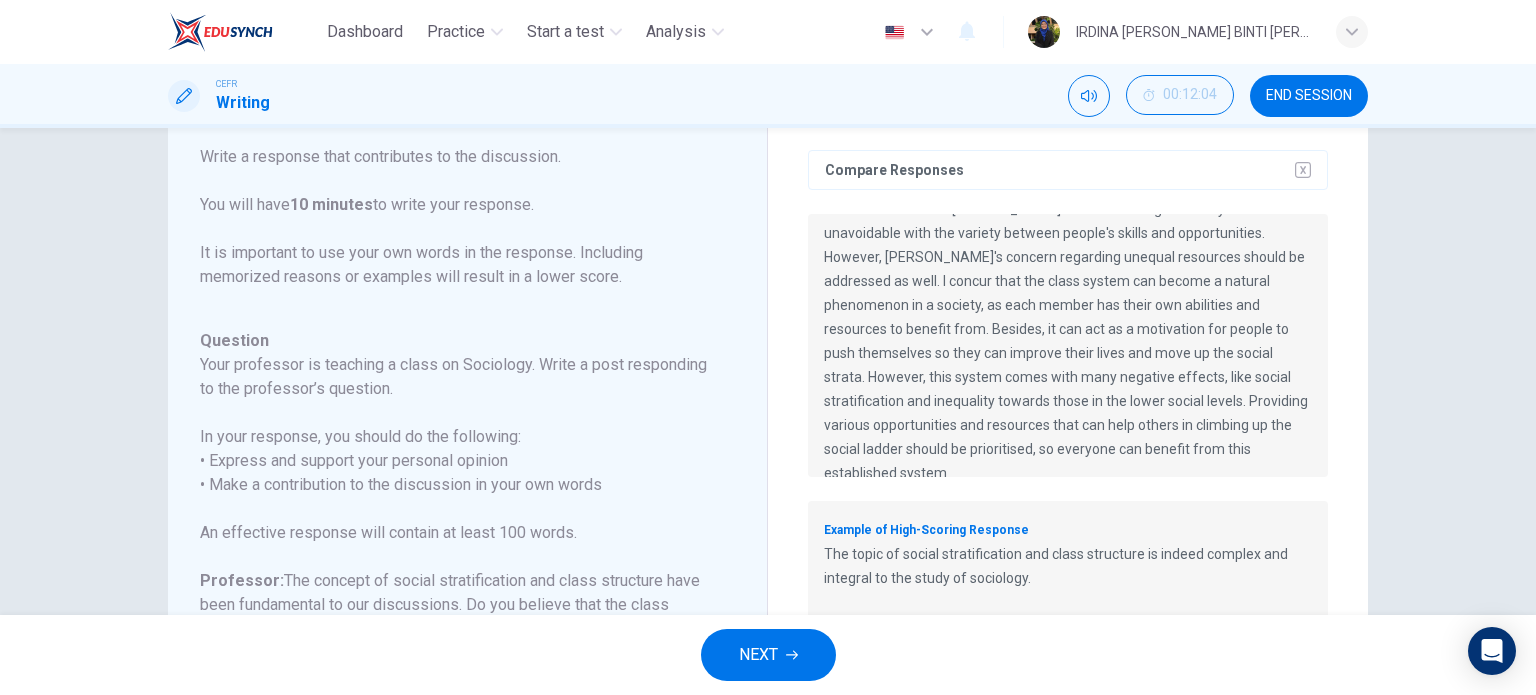drag, startPoint x: 1137, startPoint y: 449, endPoint x: 858, endPoint y: 284, distance: 324.13885 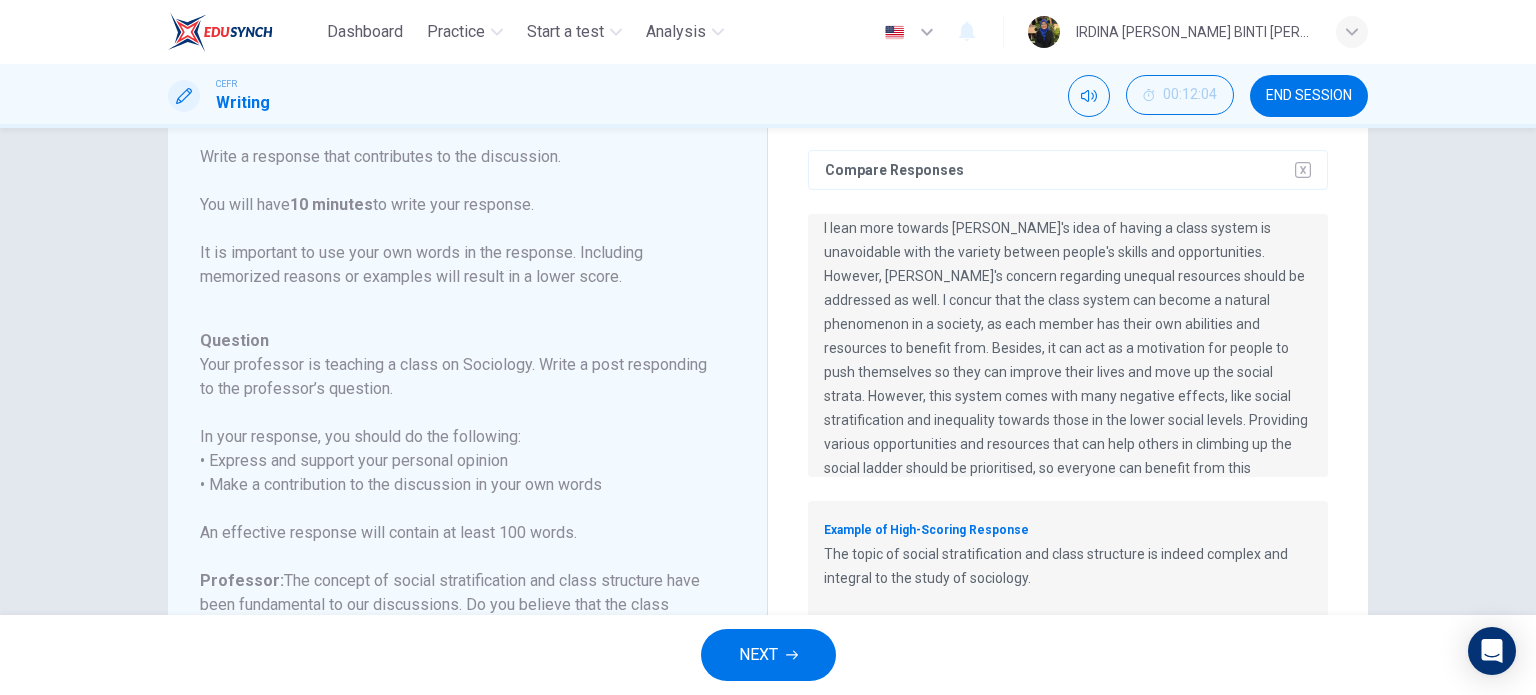 scroll, scrollTop: 38, scrollLeft: 0, axis: vertical 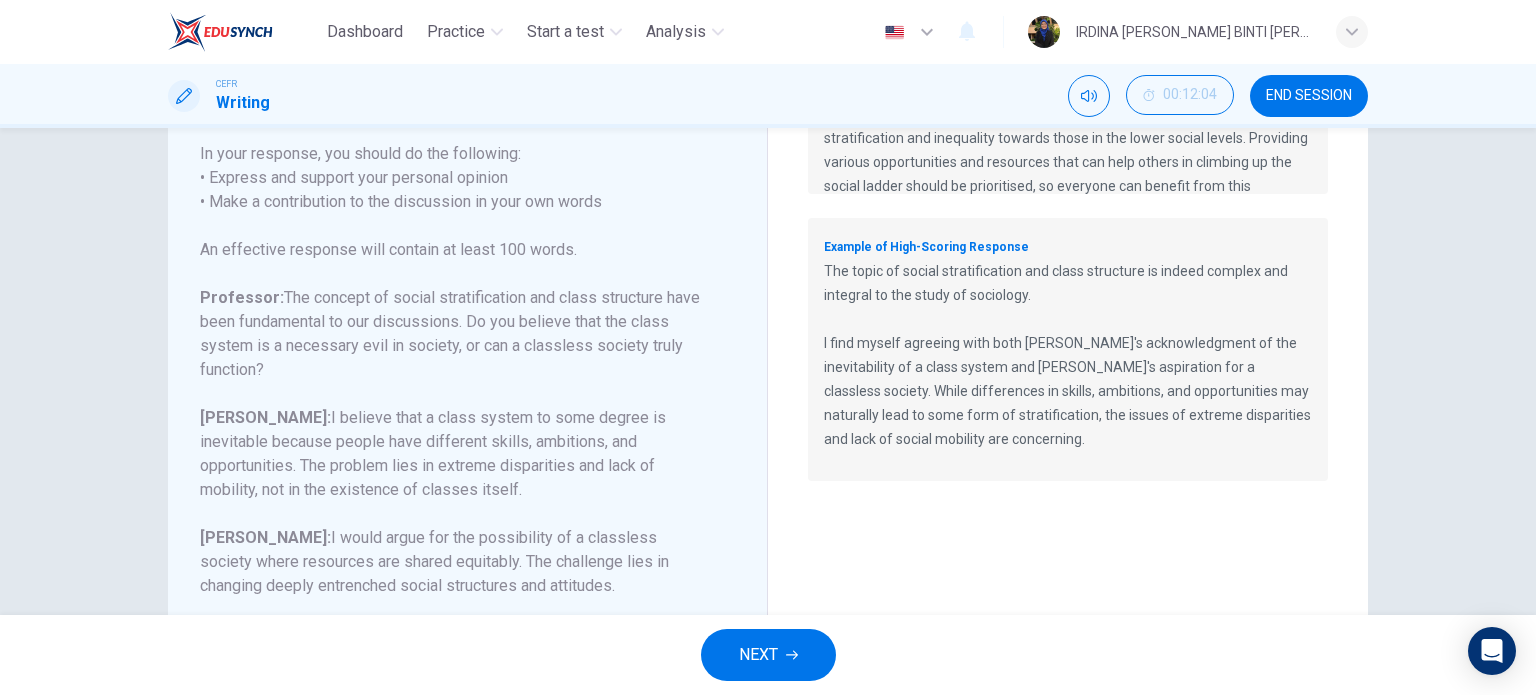 click on "NEXT" at bounding box center (768, 655) 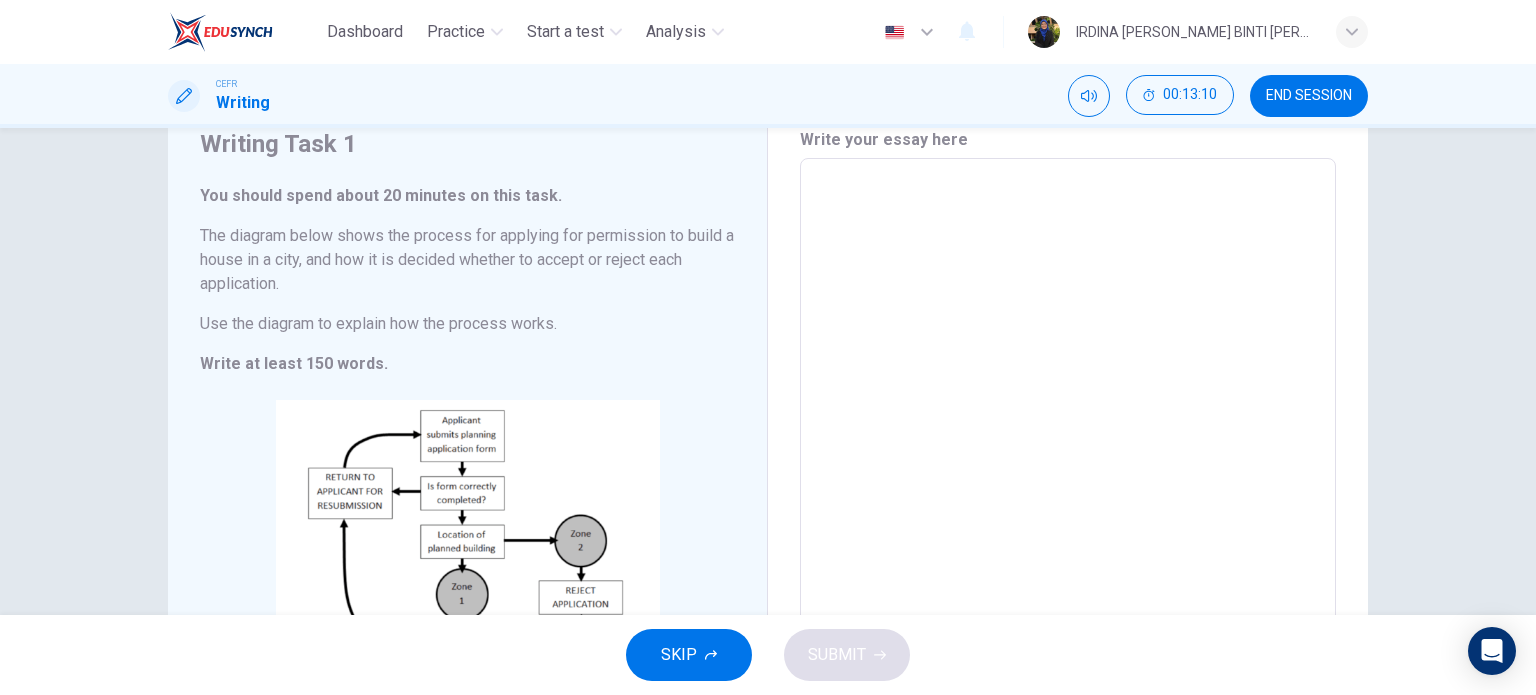scroll, scrollTop: 80, scrollLeft: 0, axis: vertical 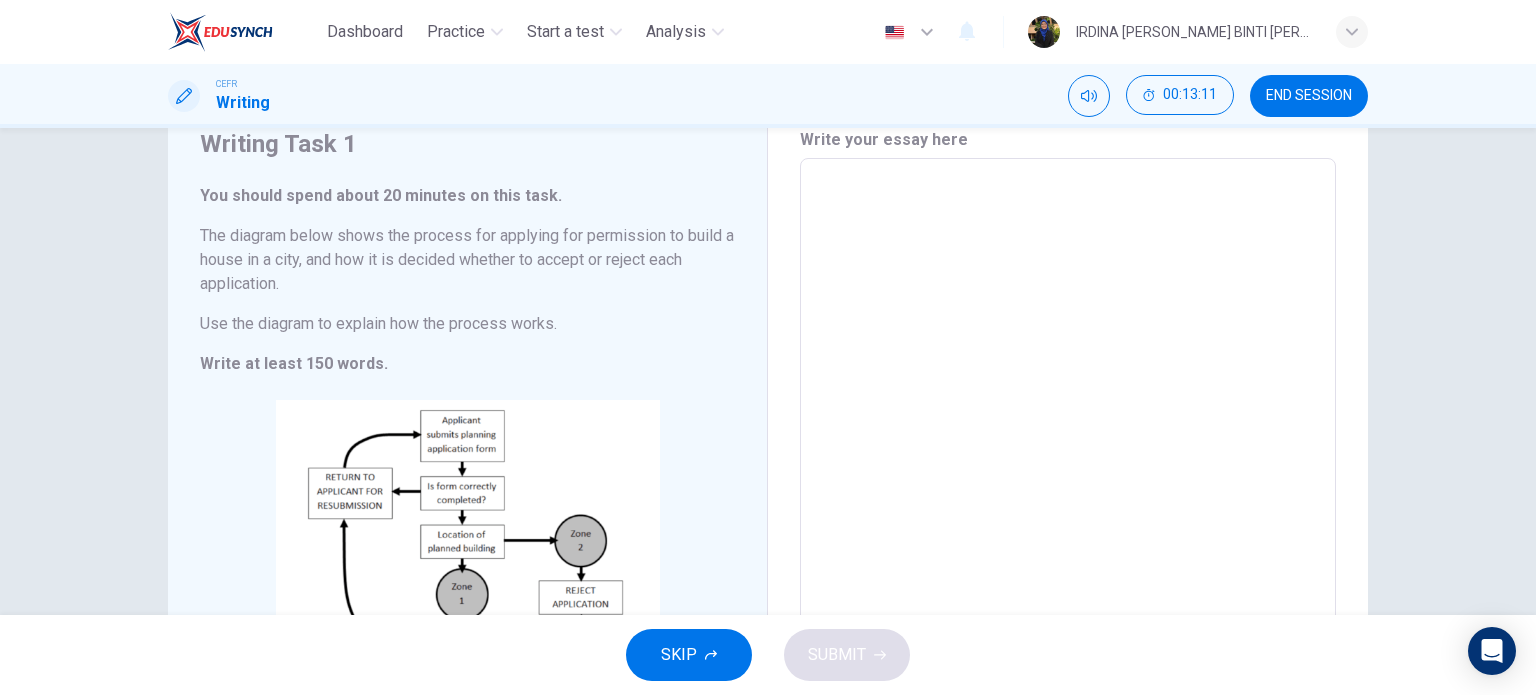 click at bounding box center (1068, 454) 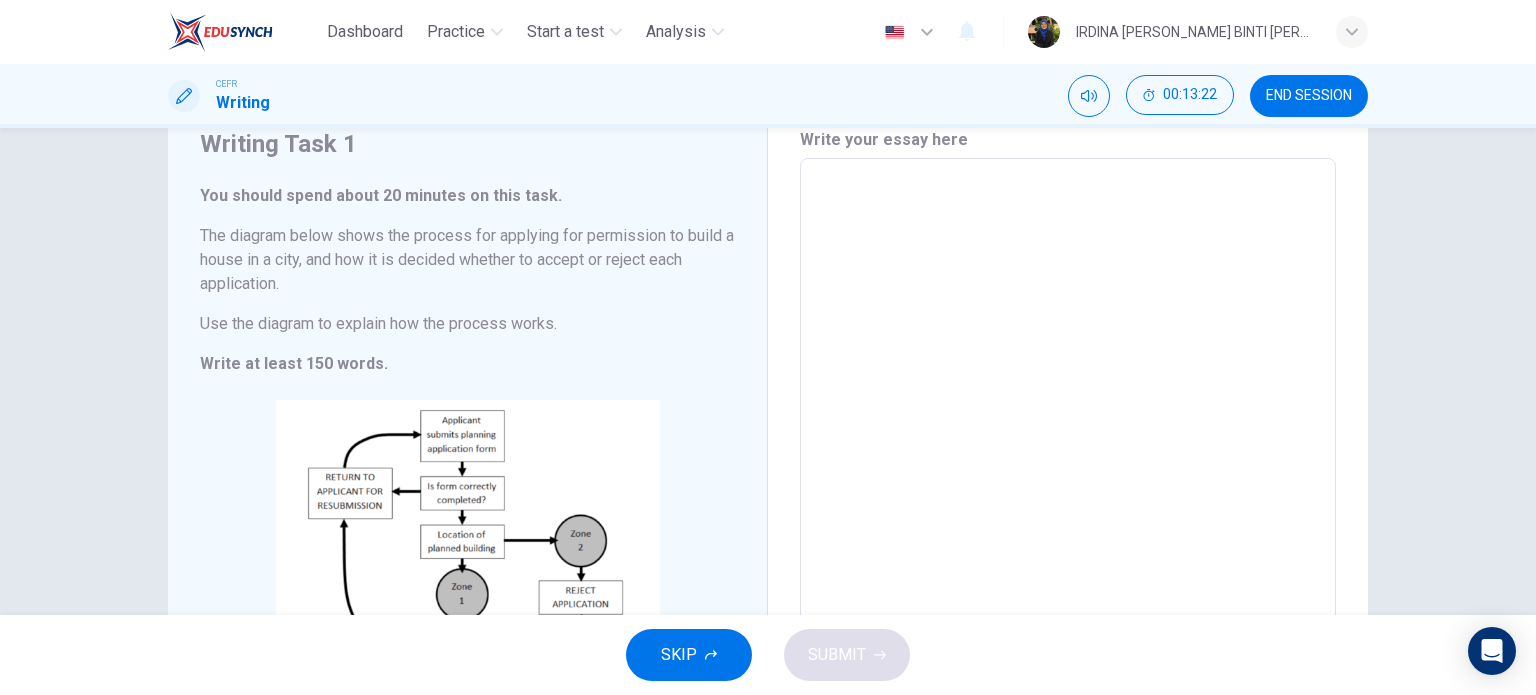 type on "T" 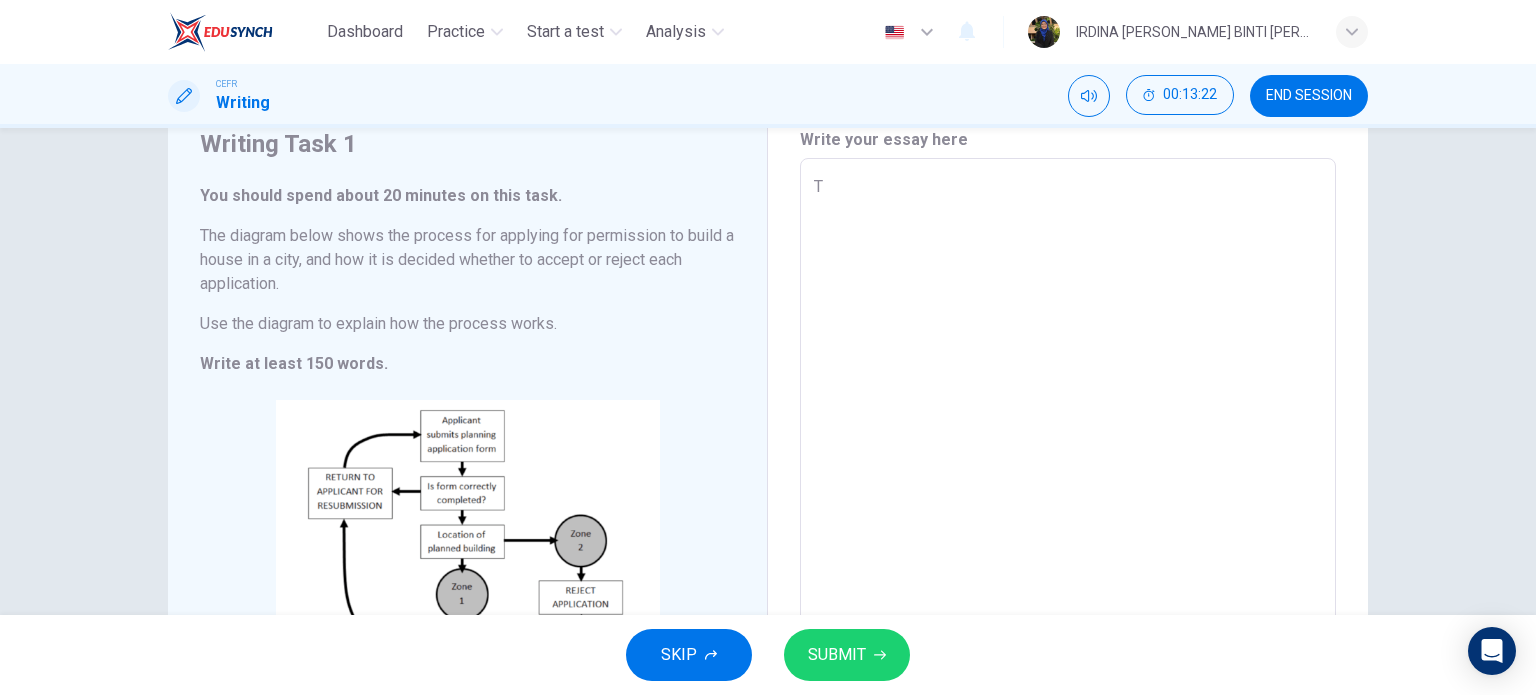type on "x" 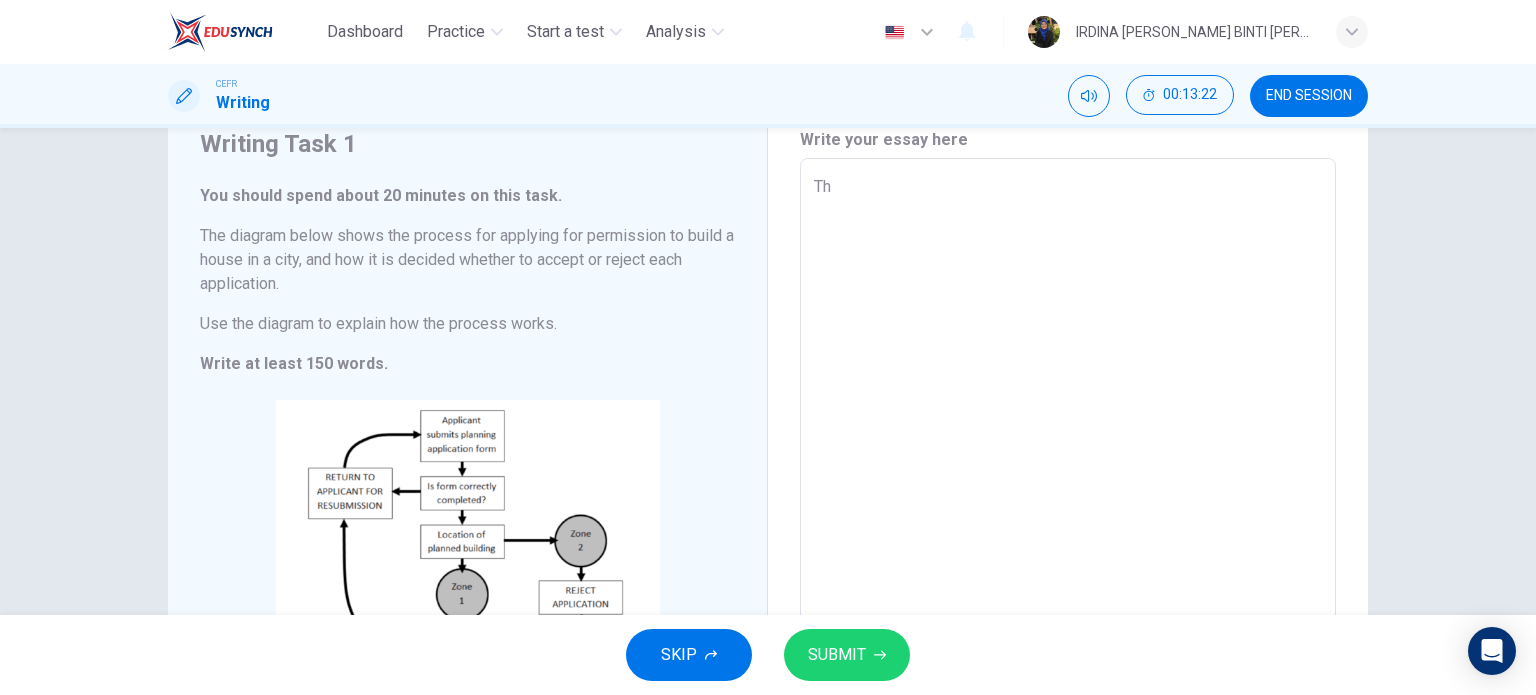 type on "x" 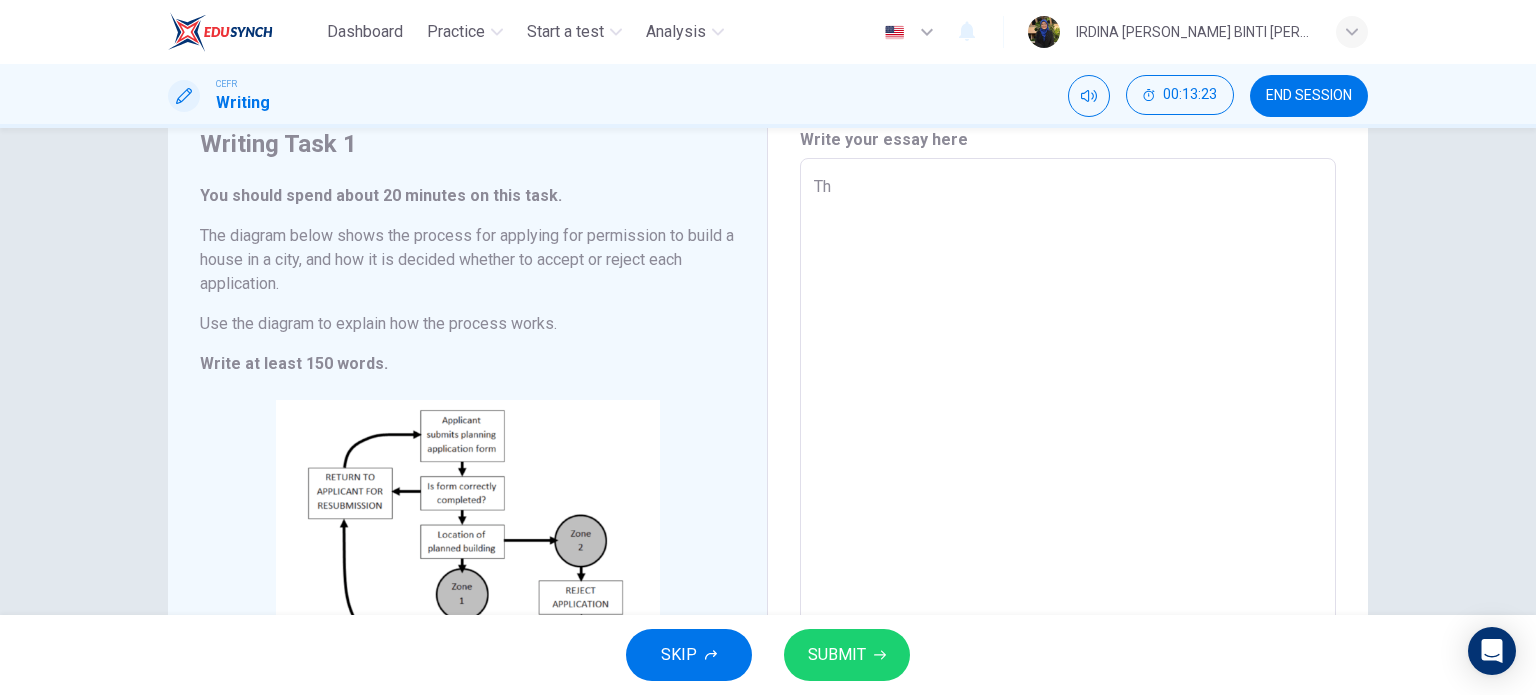 type on "The" 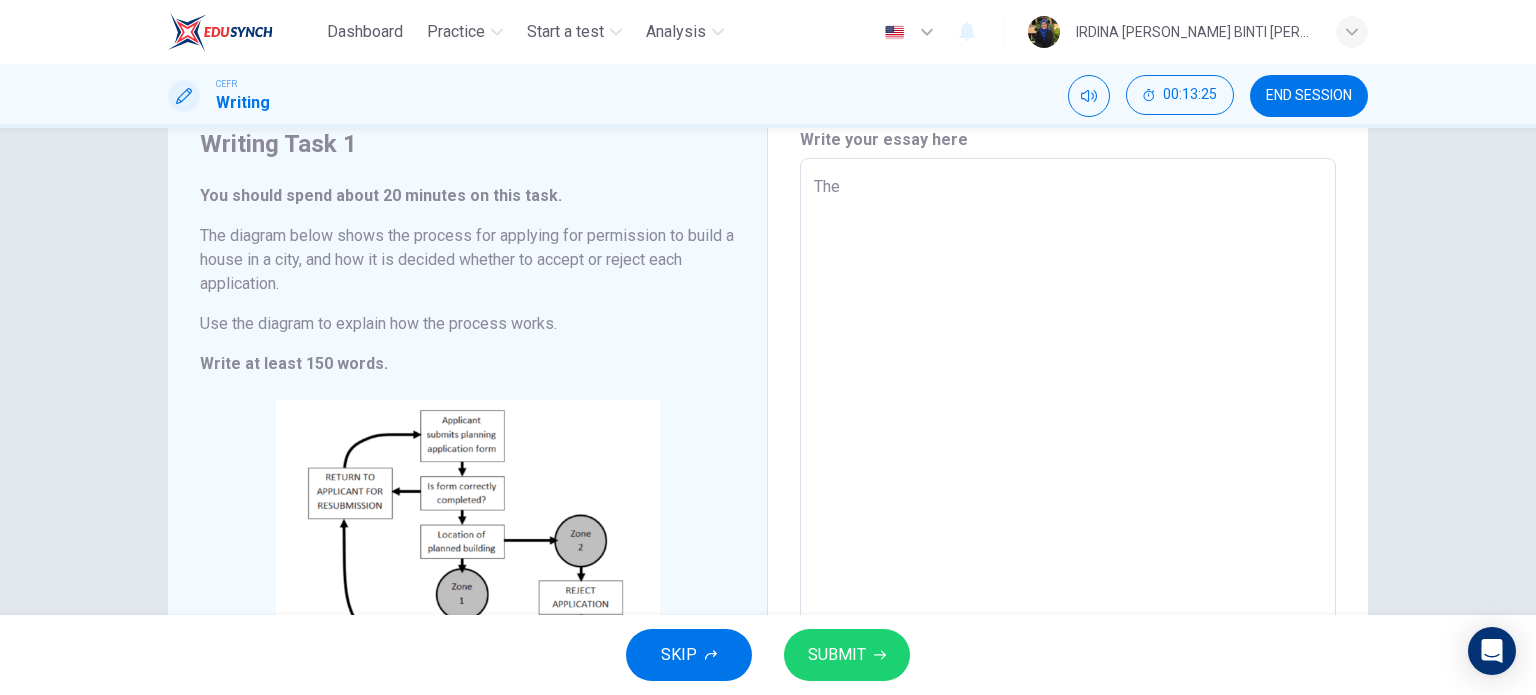 type on "Th" 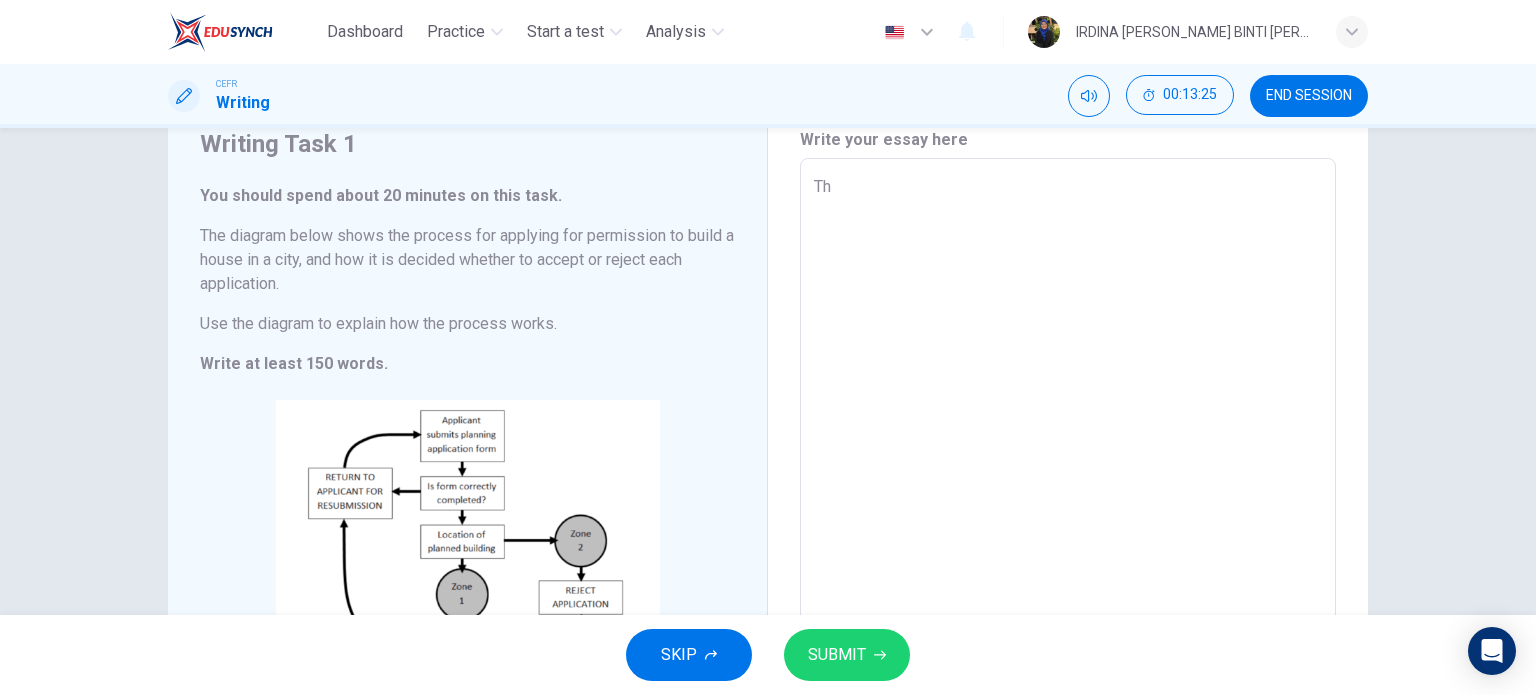type on "x" 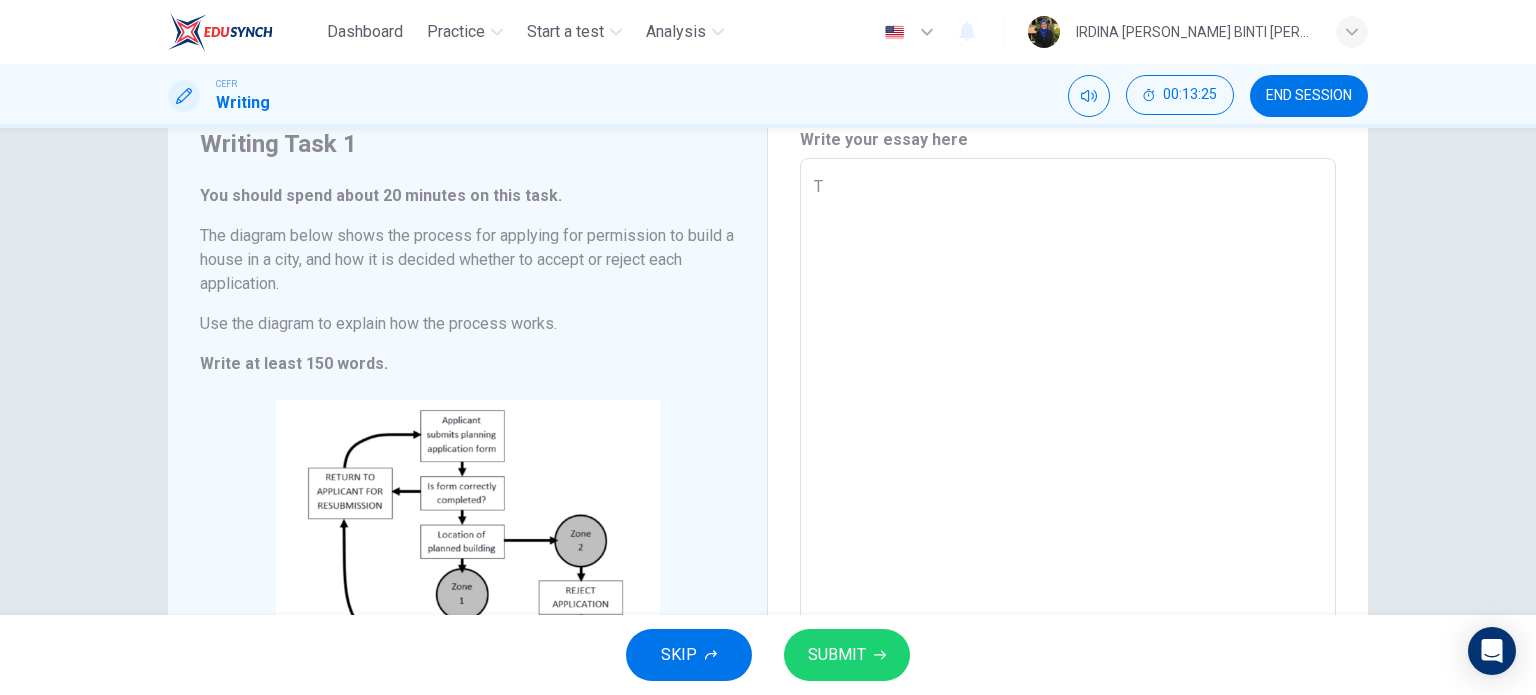 type on "x" 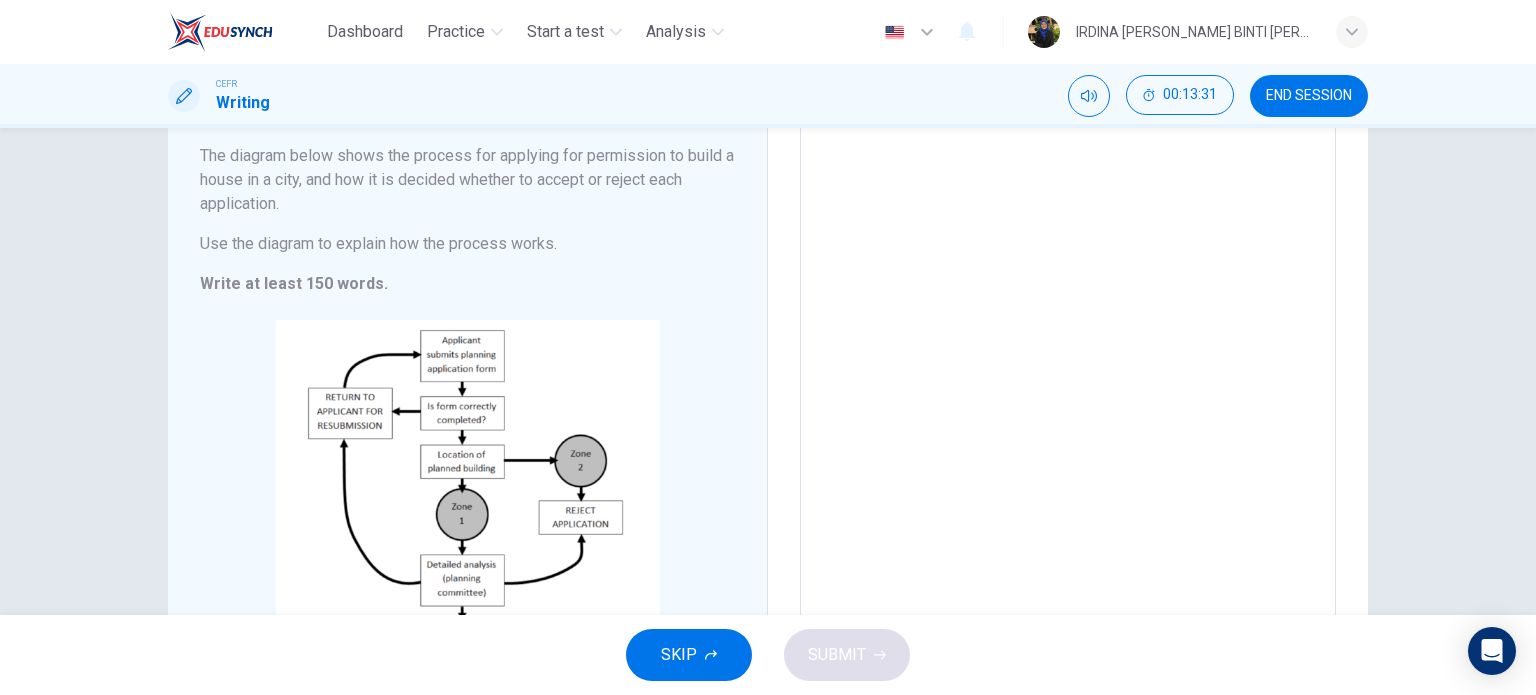 scroll, scrollTop: 14, scrollLeft: 0, axis: vertical 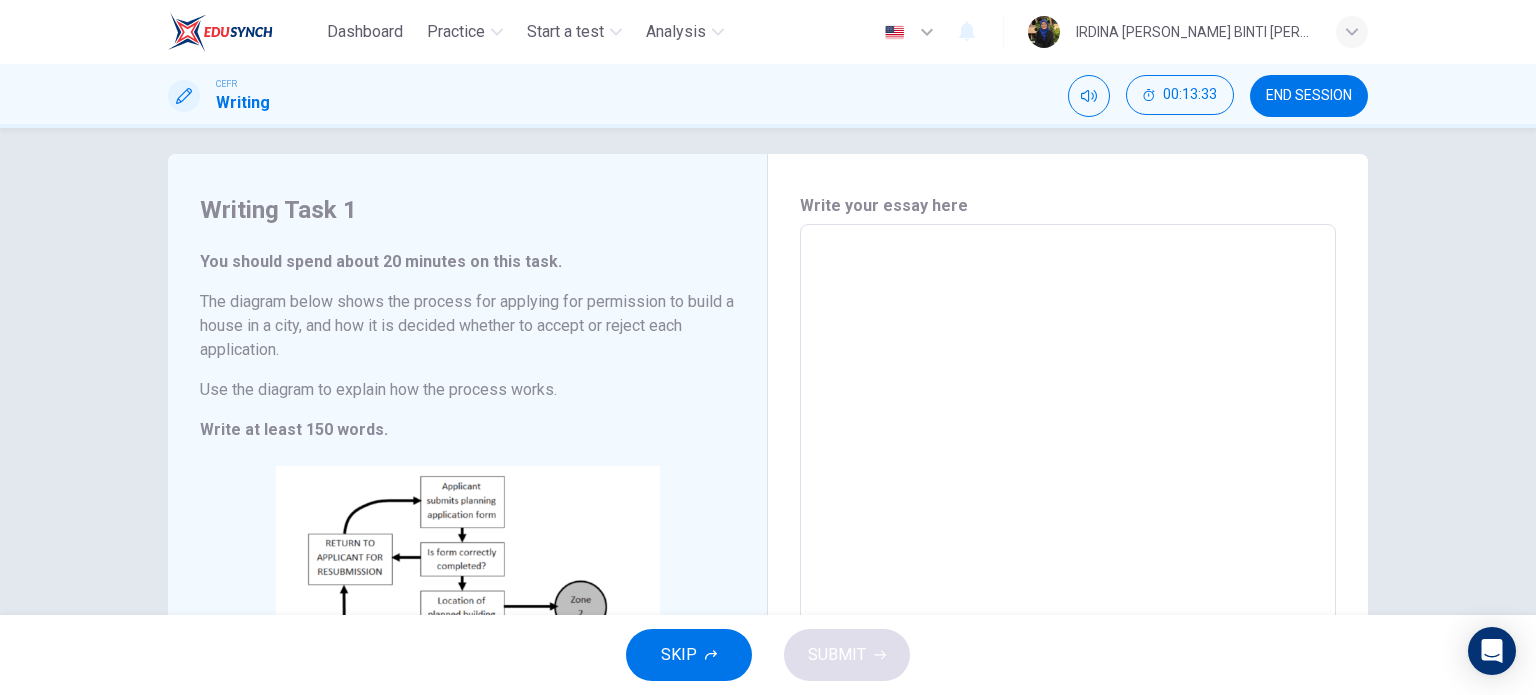 type on "T" 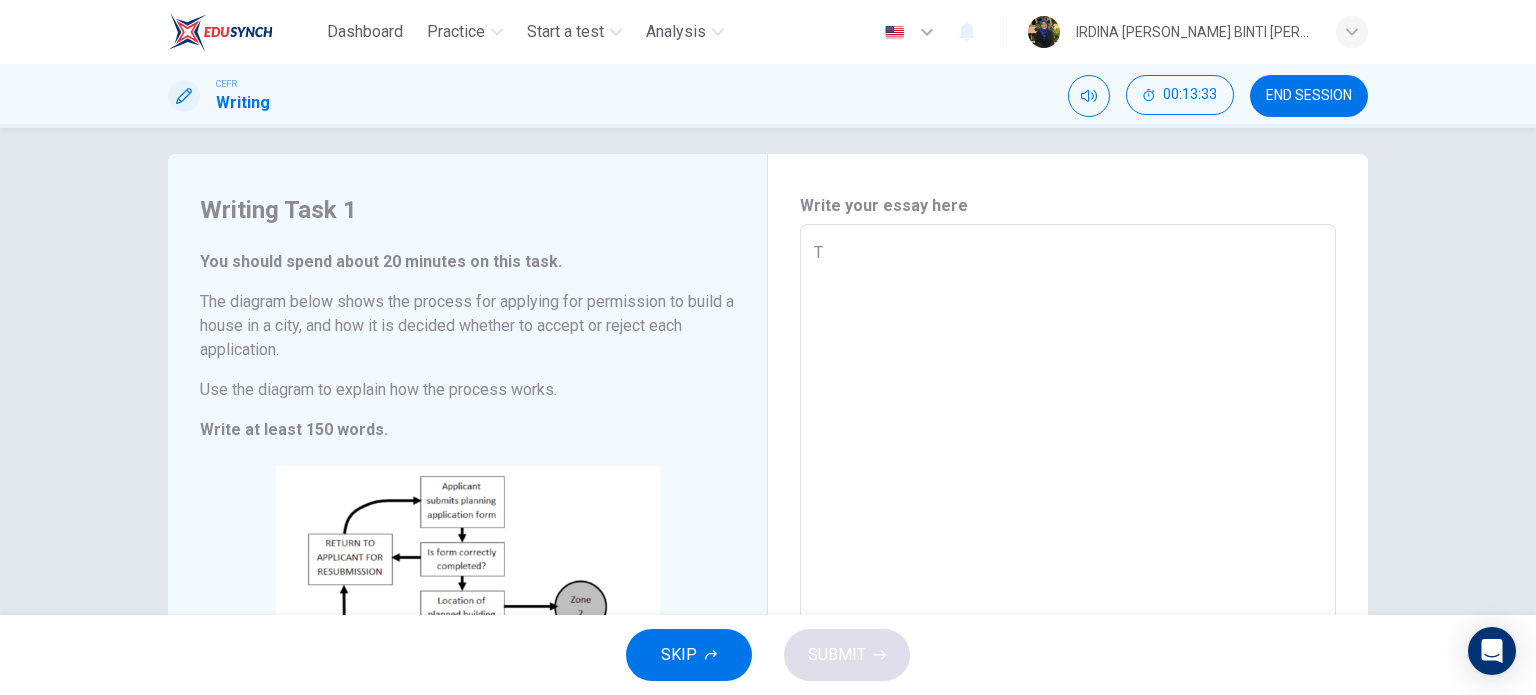 type on "x" 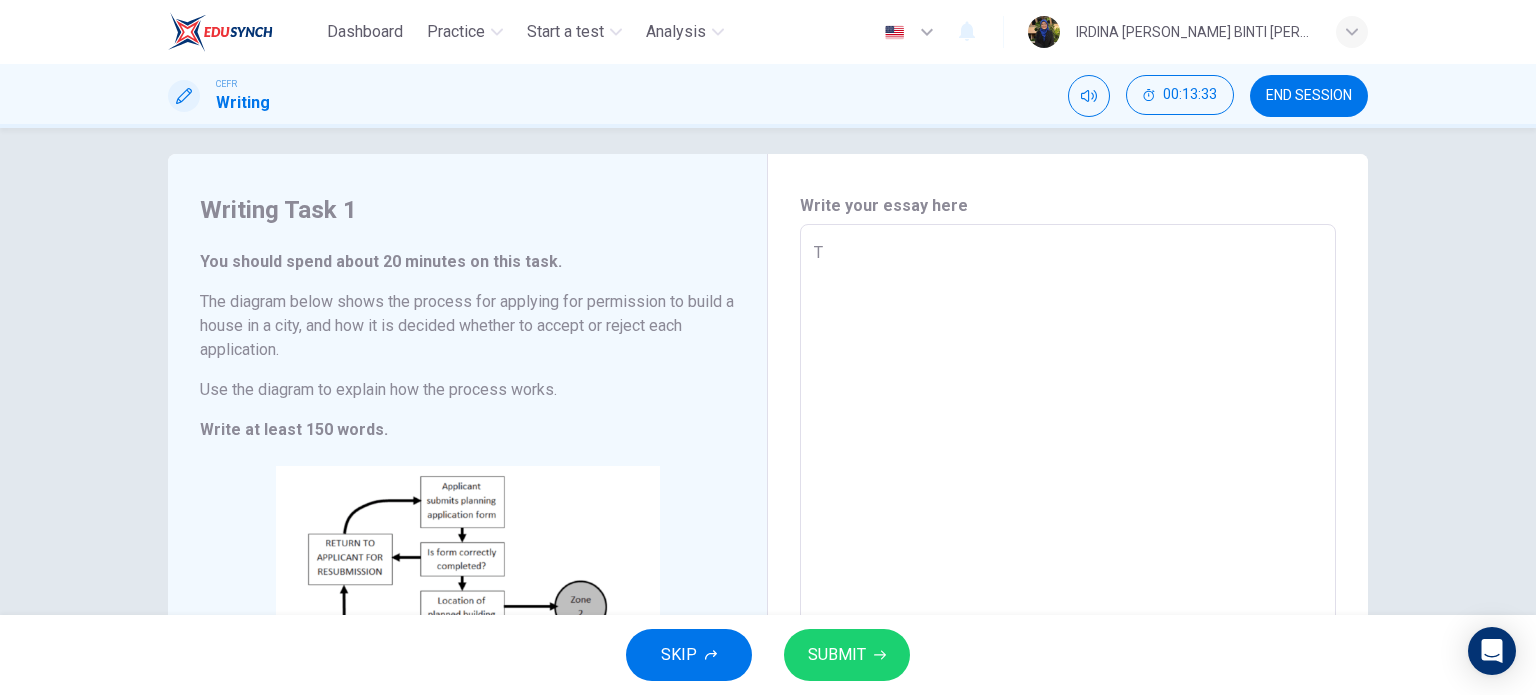 type on "Th" 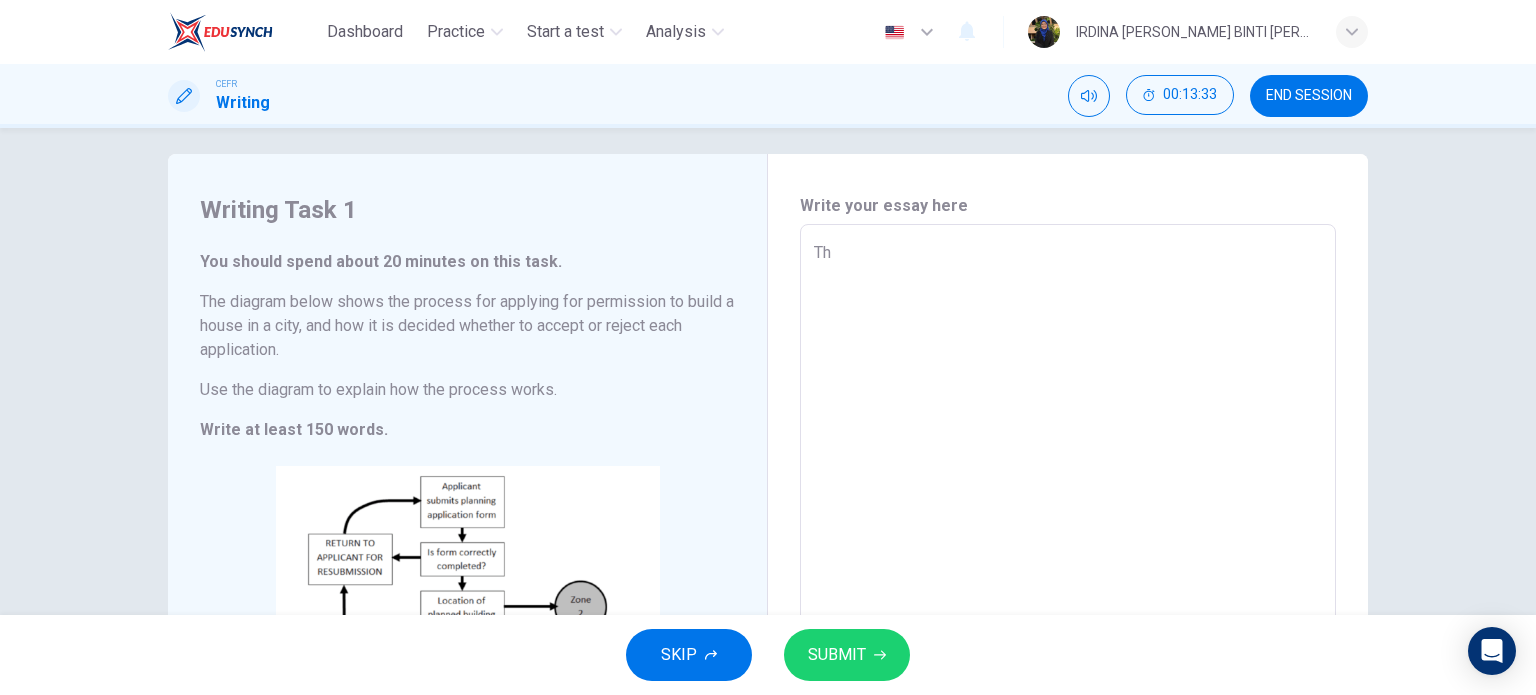 type on "x" 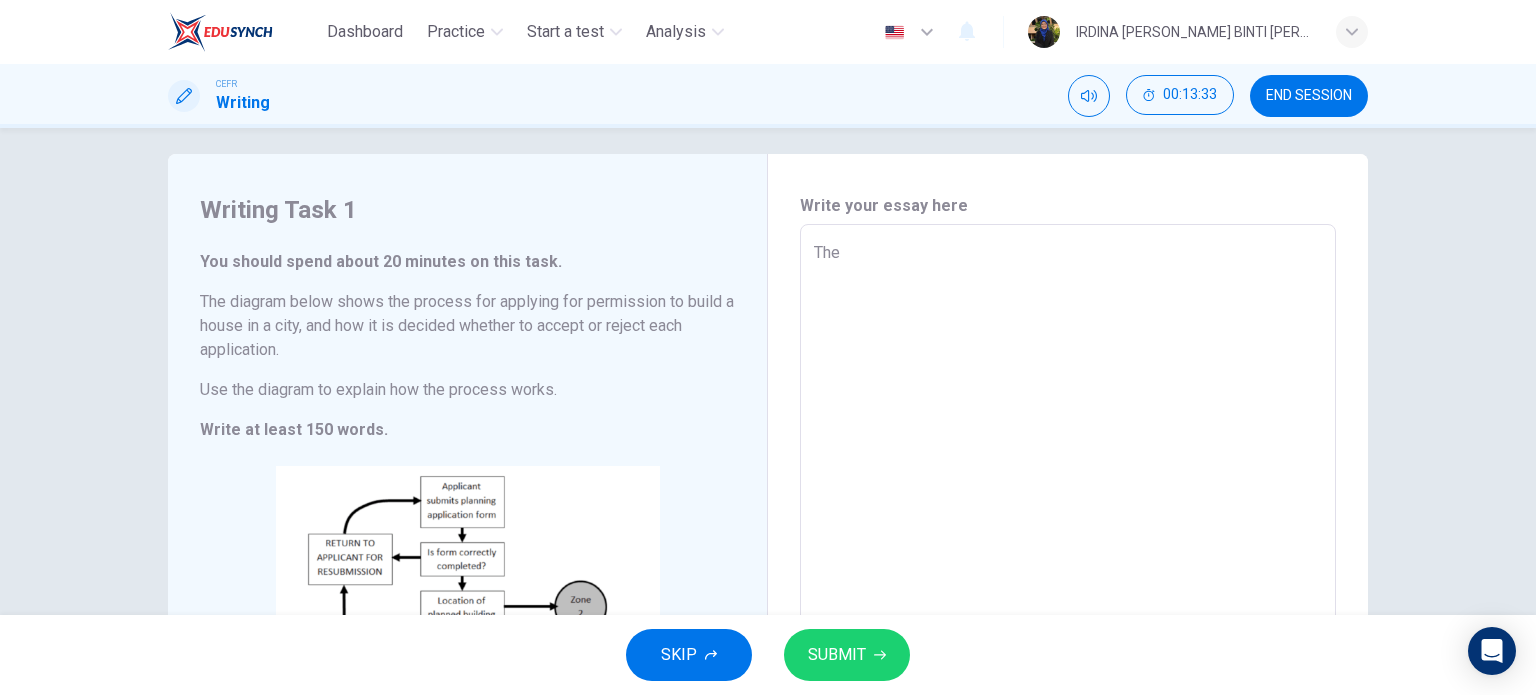 type on "The" 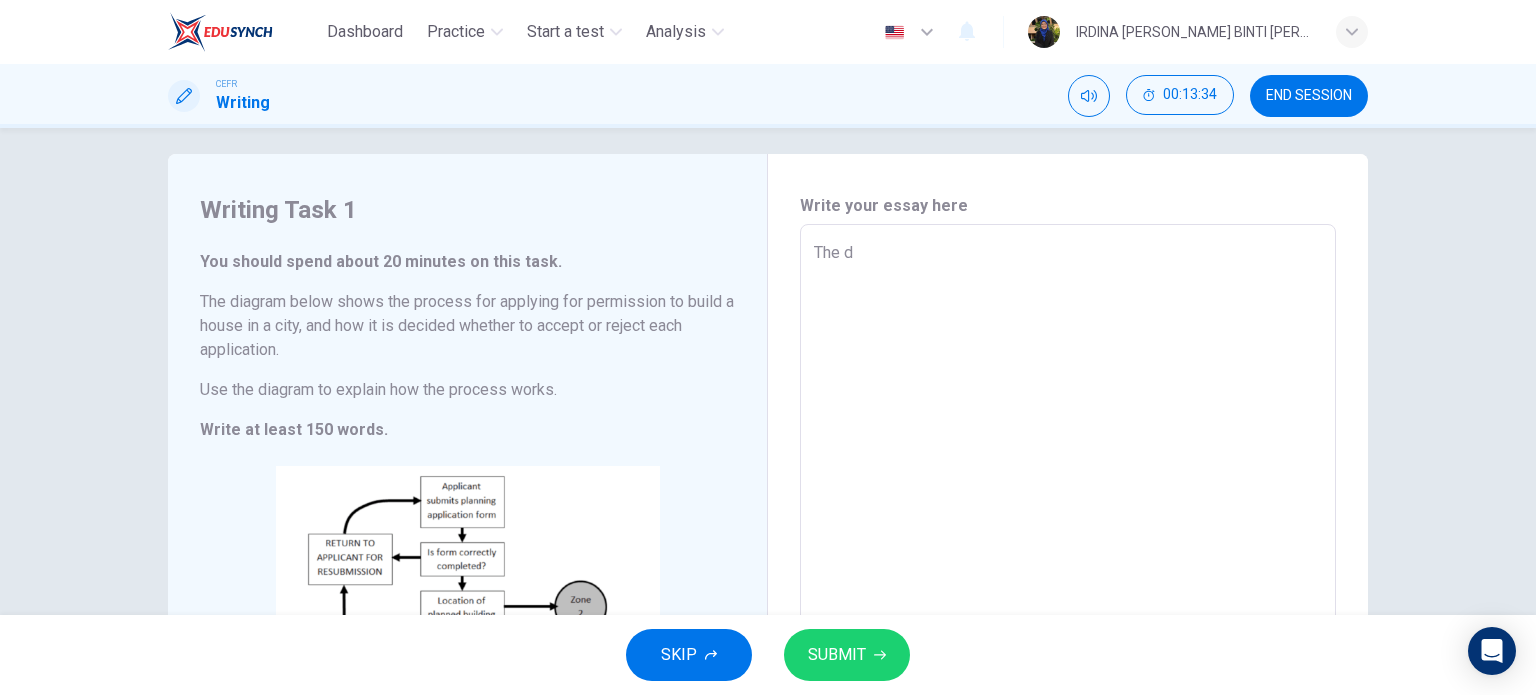 type on "x" 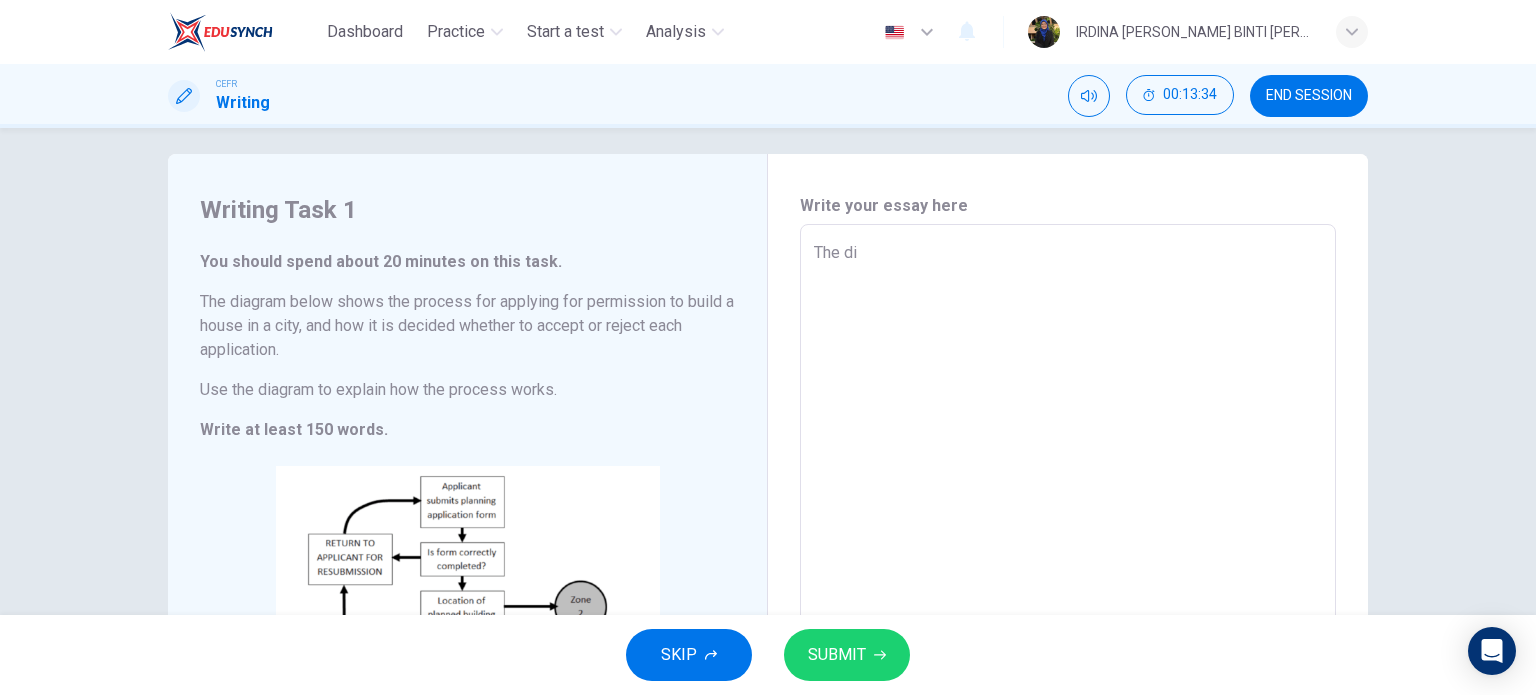 type on "x" 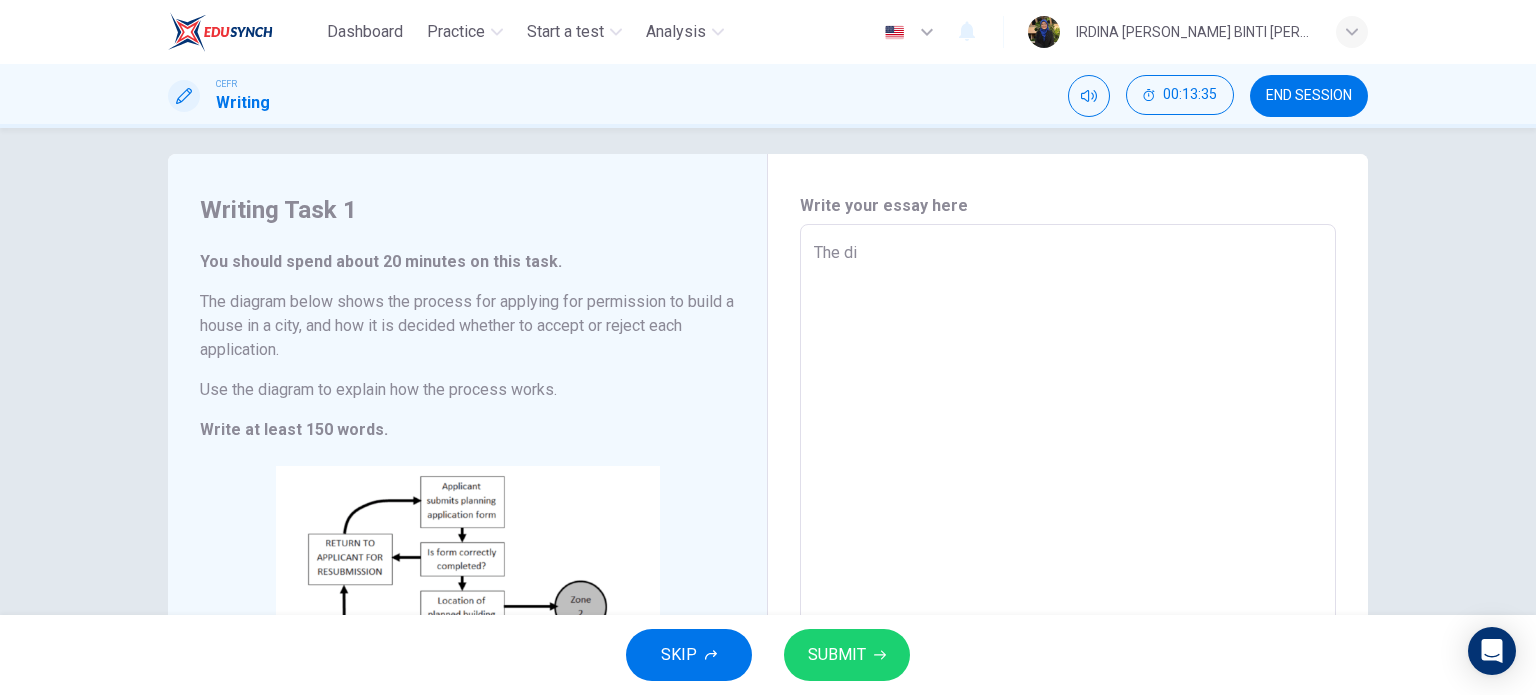 type on "The dia" 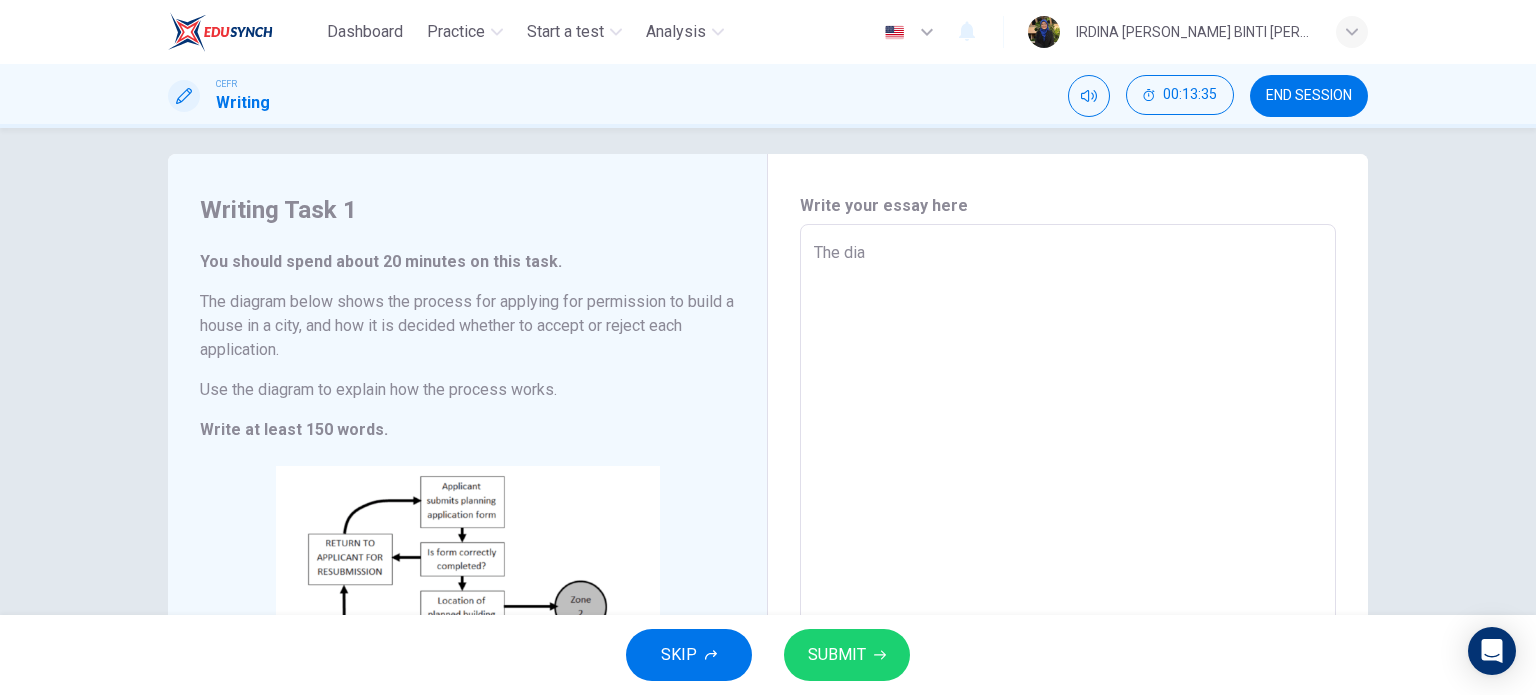 type on "The diag" 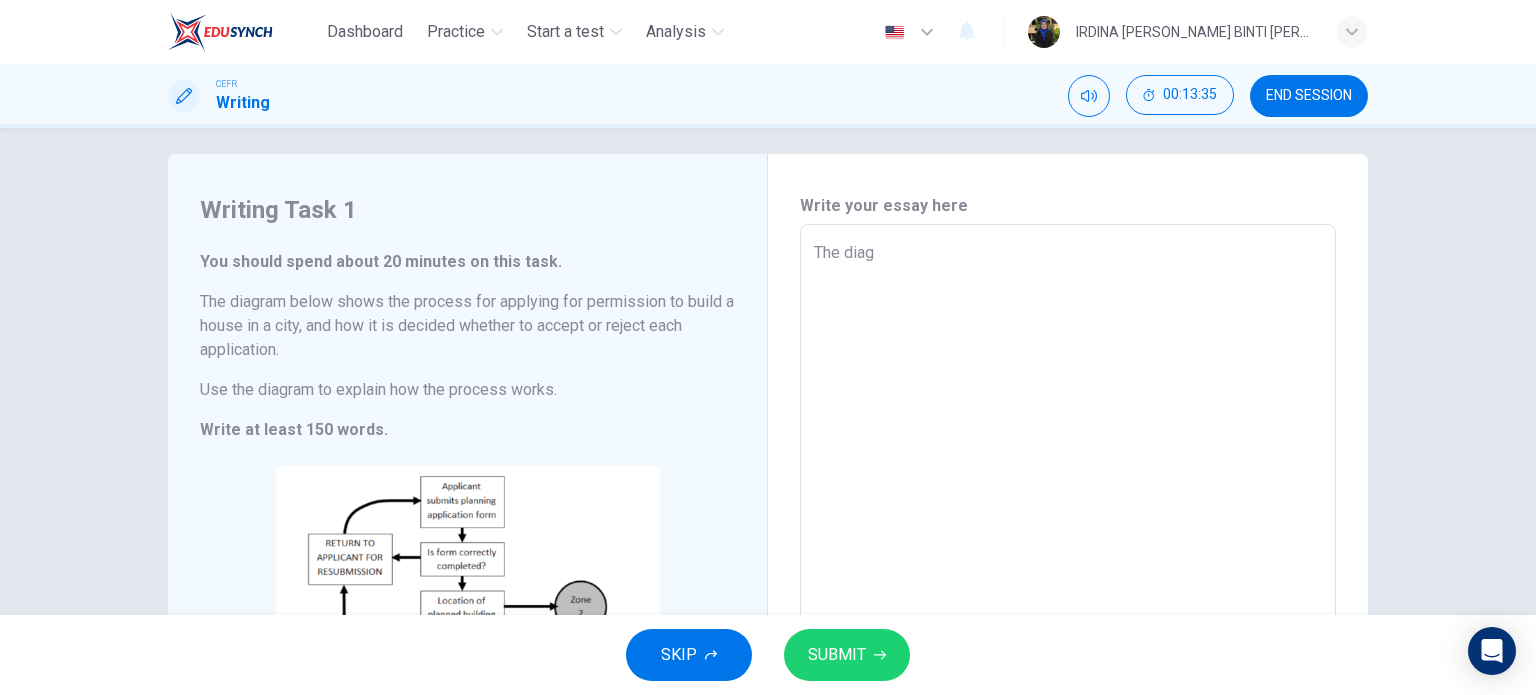 type on "x" 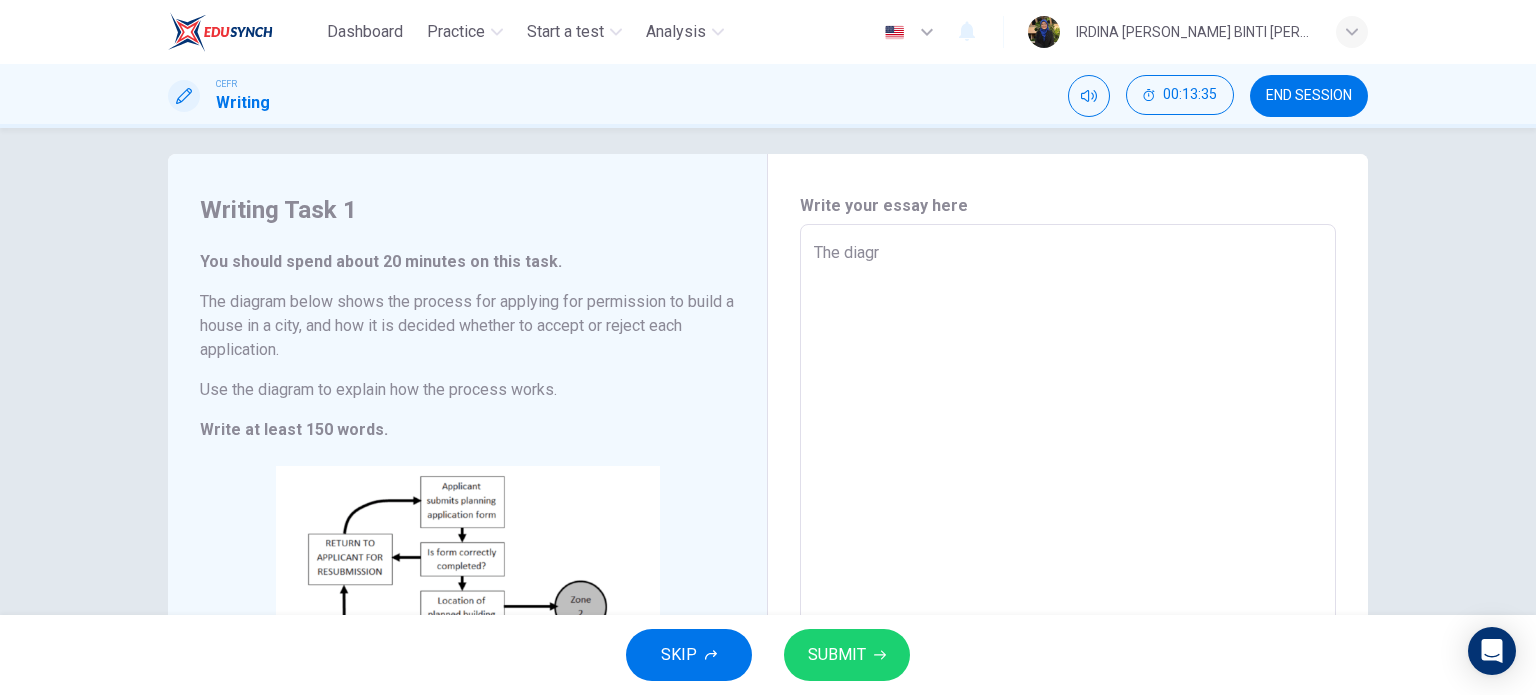 type on "x" 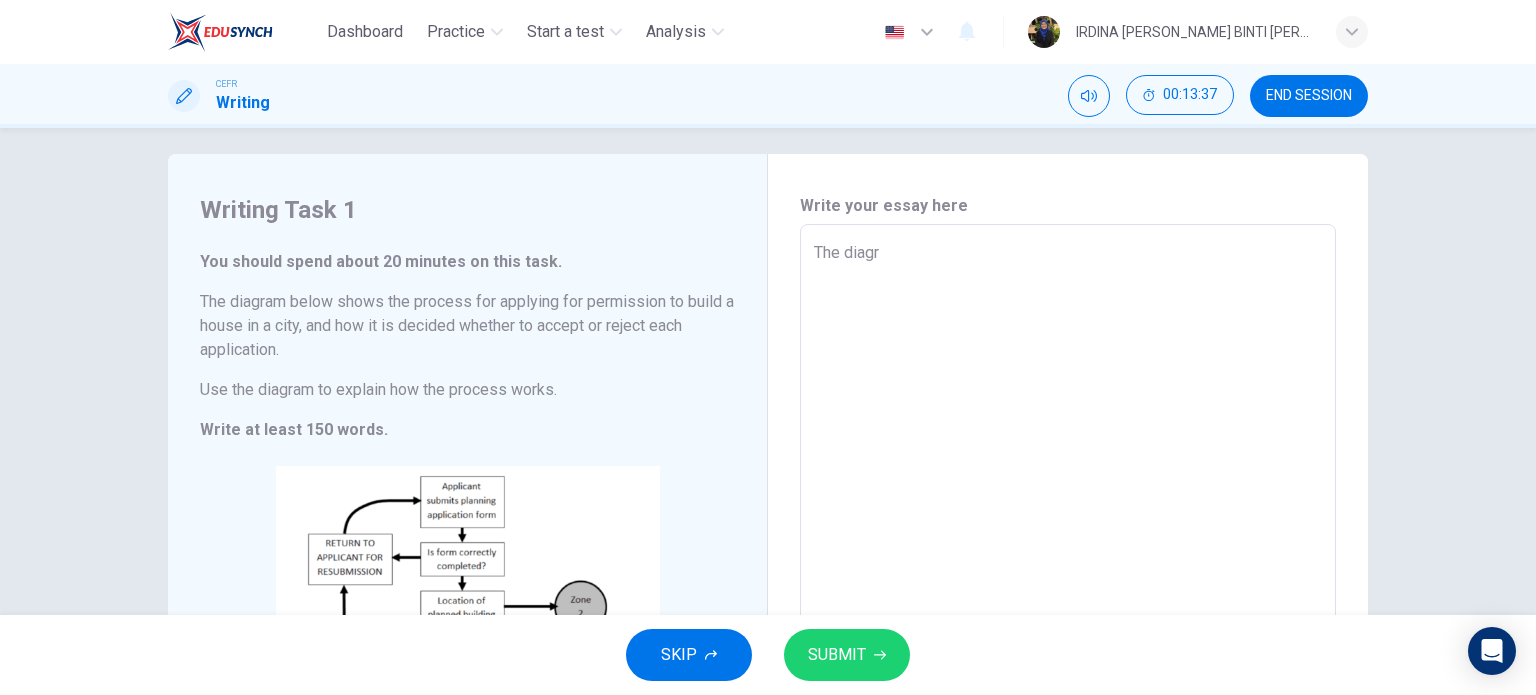 type on "The diagra" 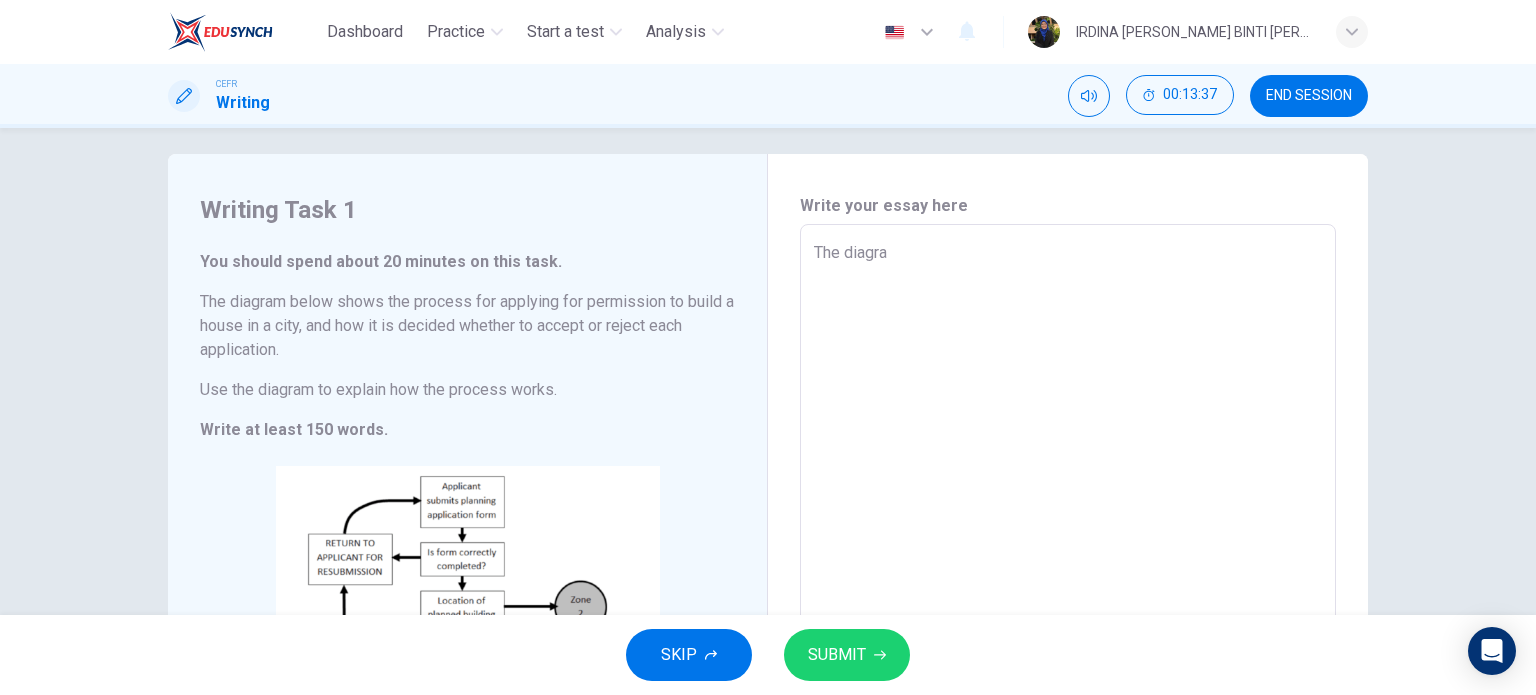 type on "x" 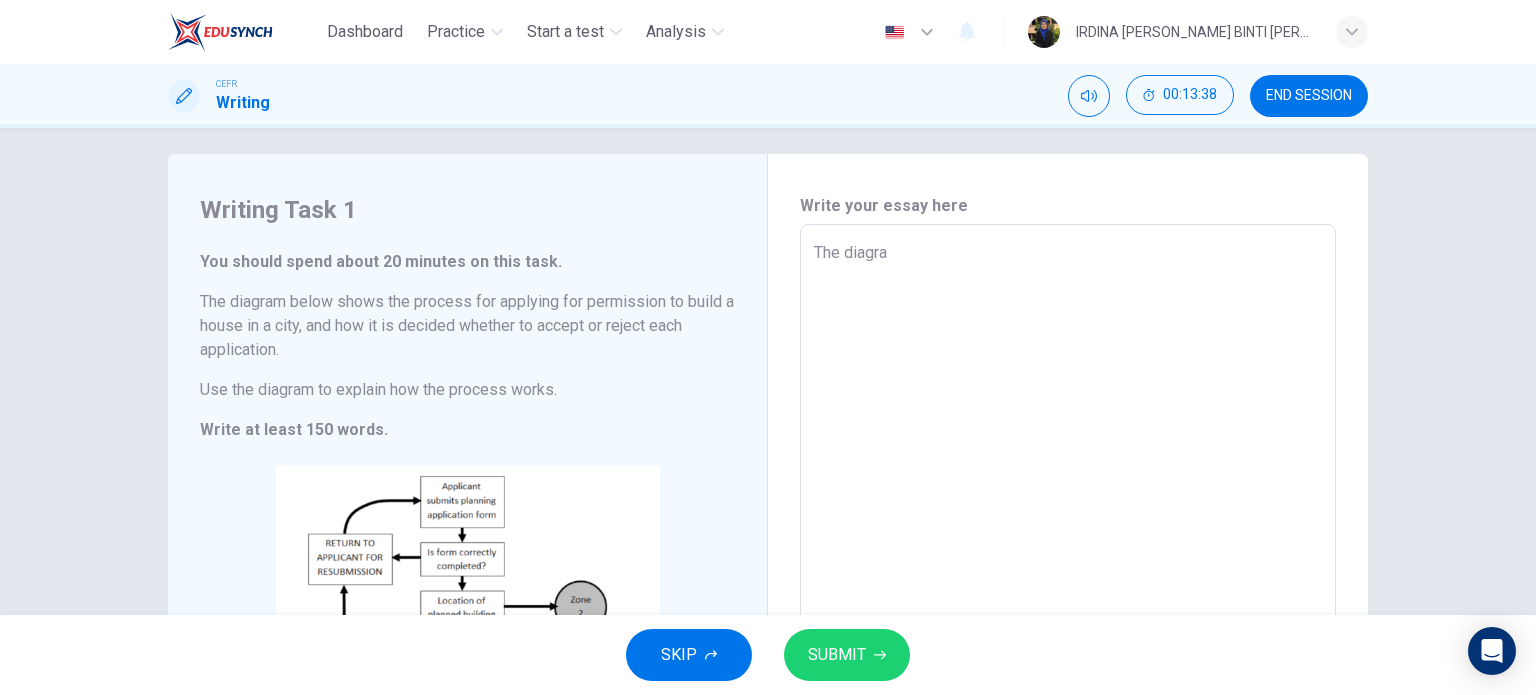 type on "The diagram" 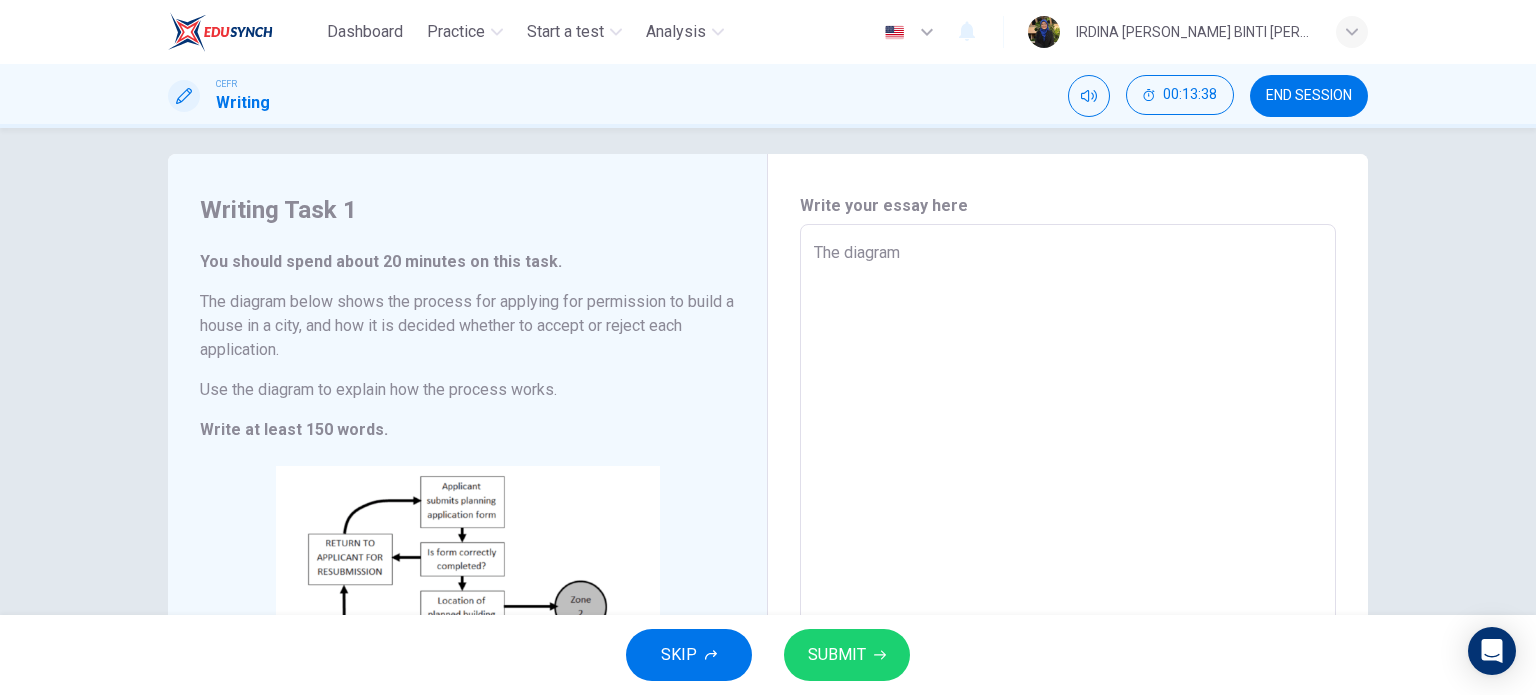 type on "x" 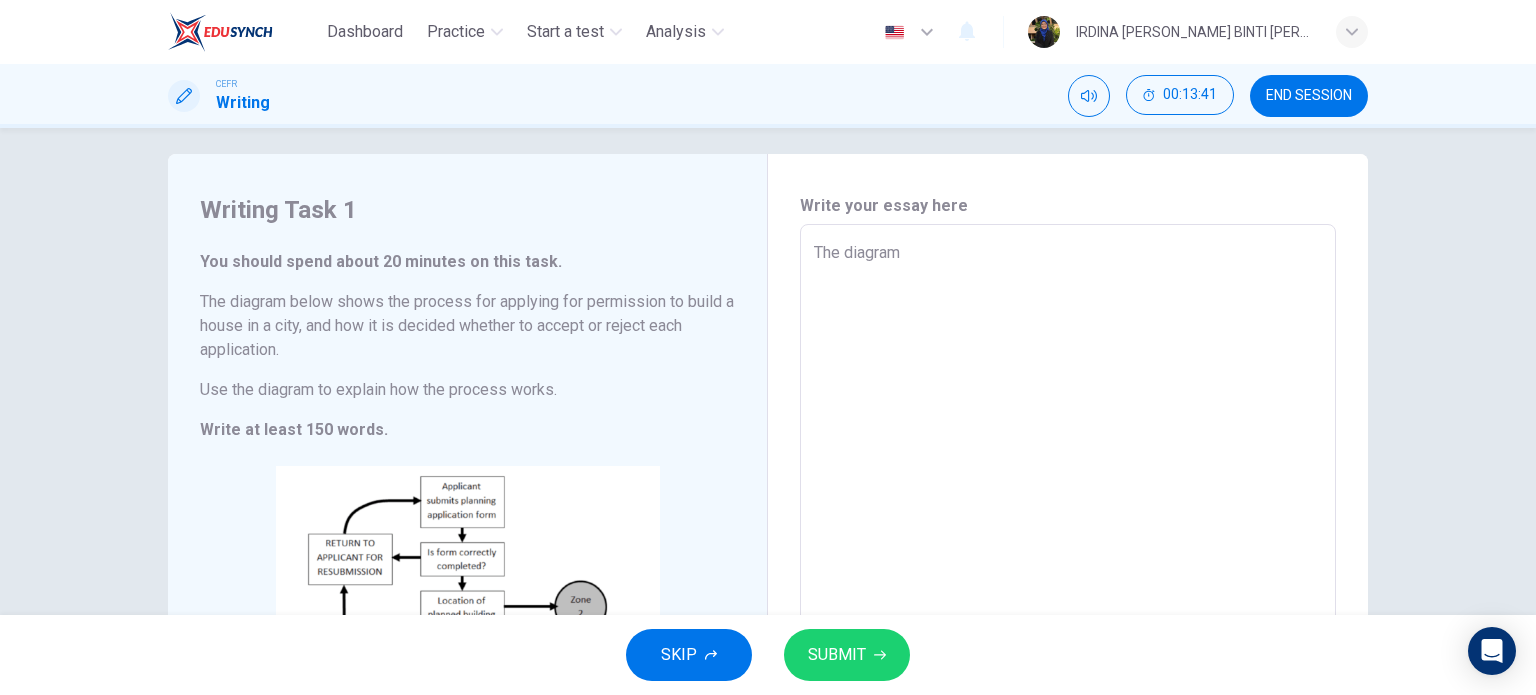 type on "The diagram p" 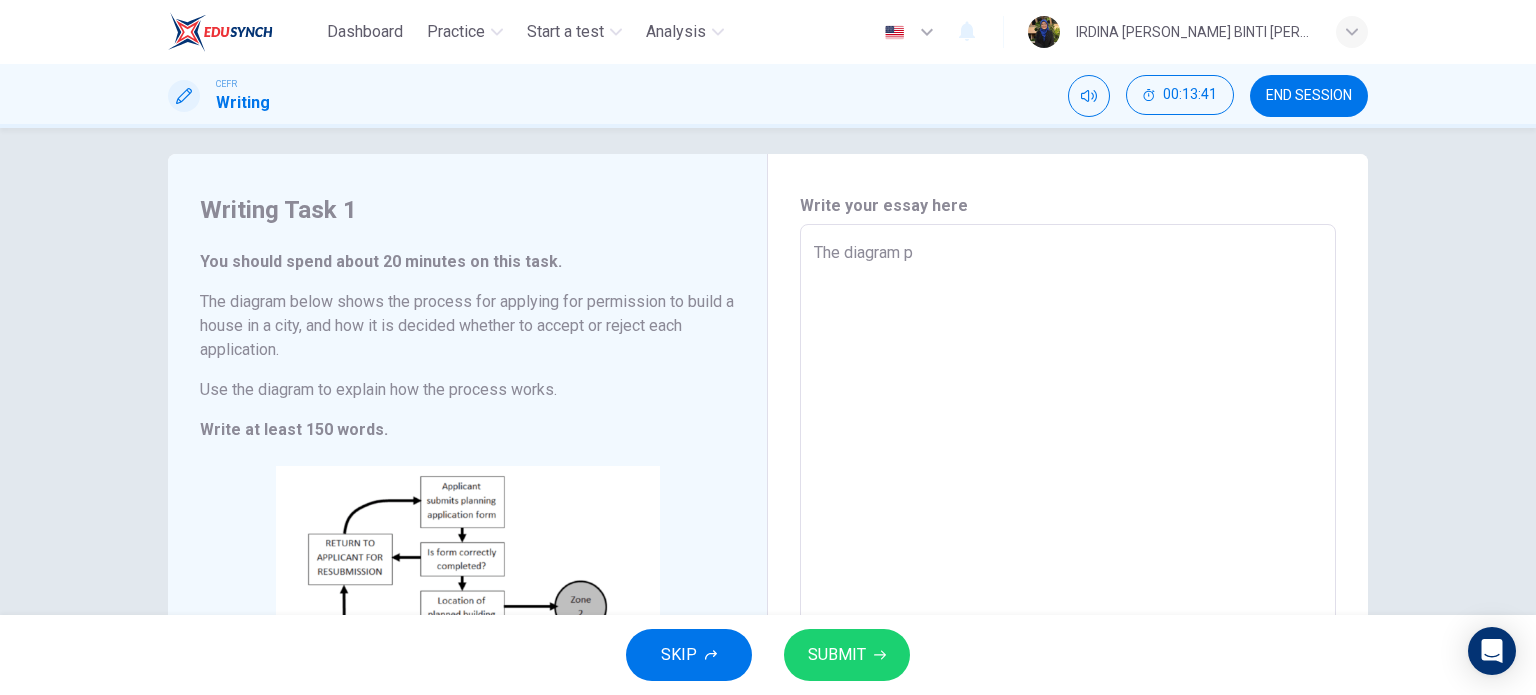 type on "The diagram pr" 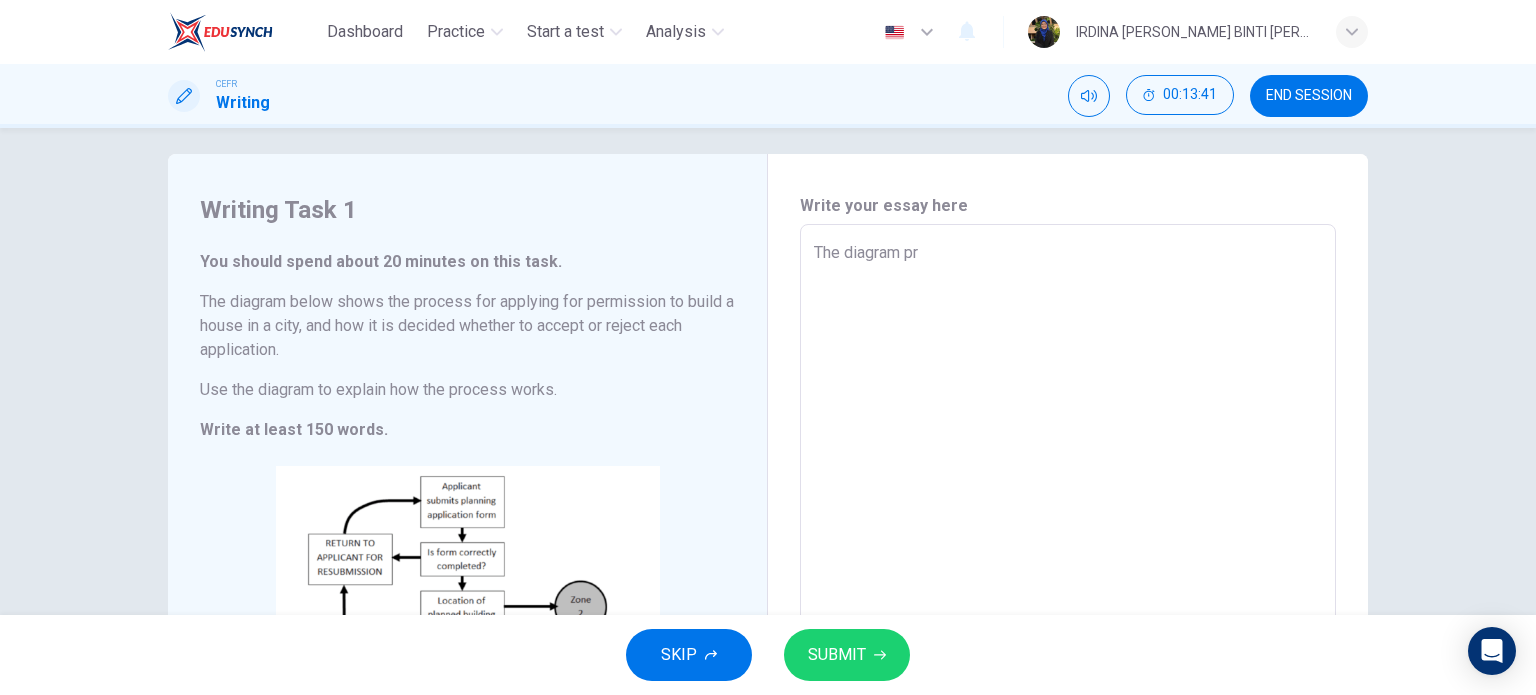 type on "x" 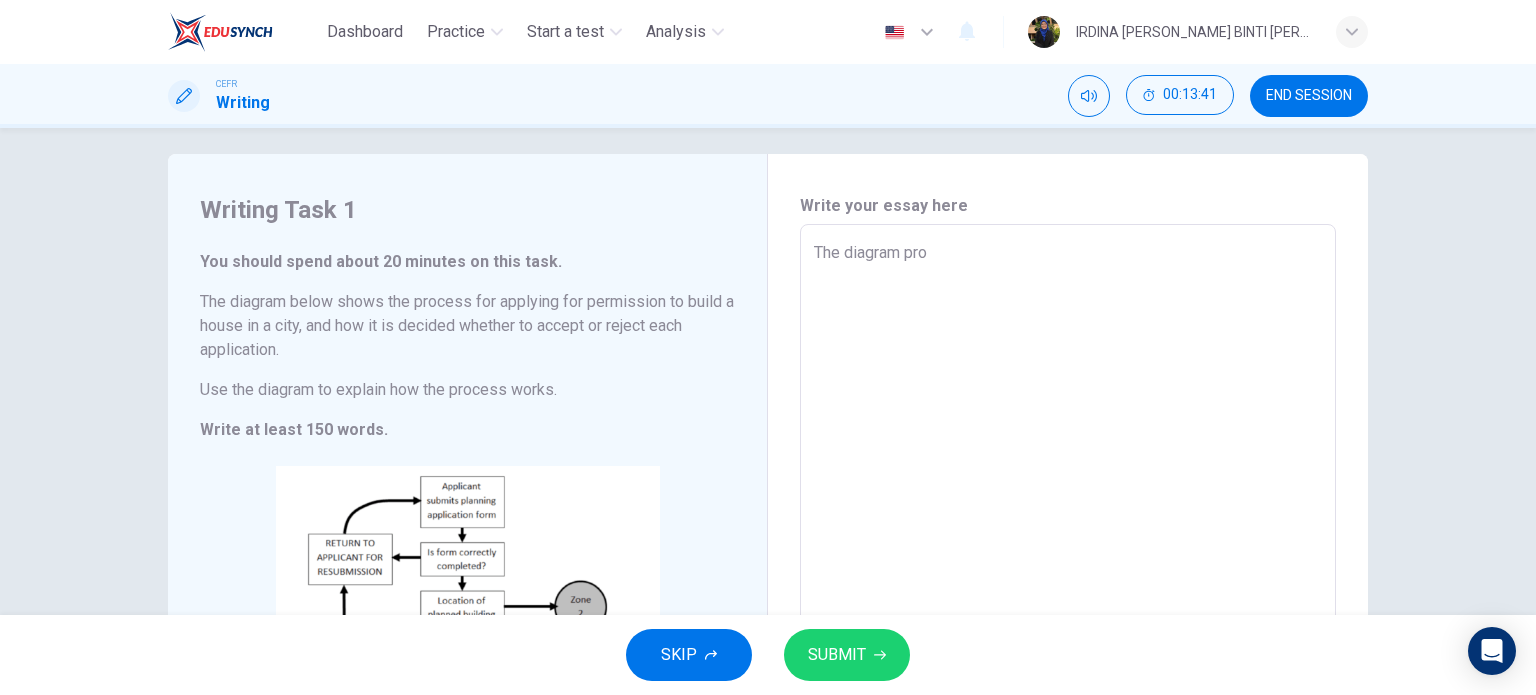 type on "x" 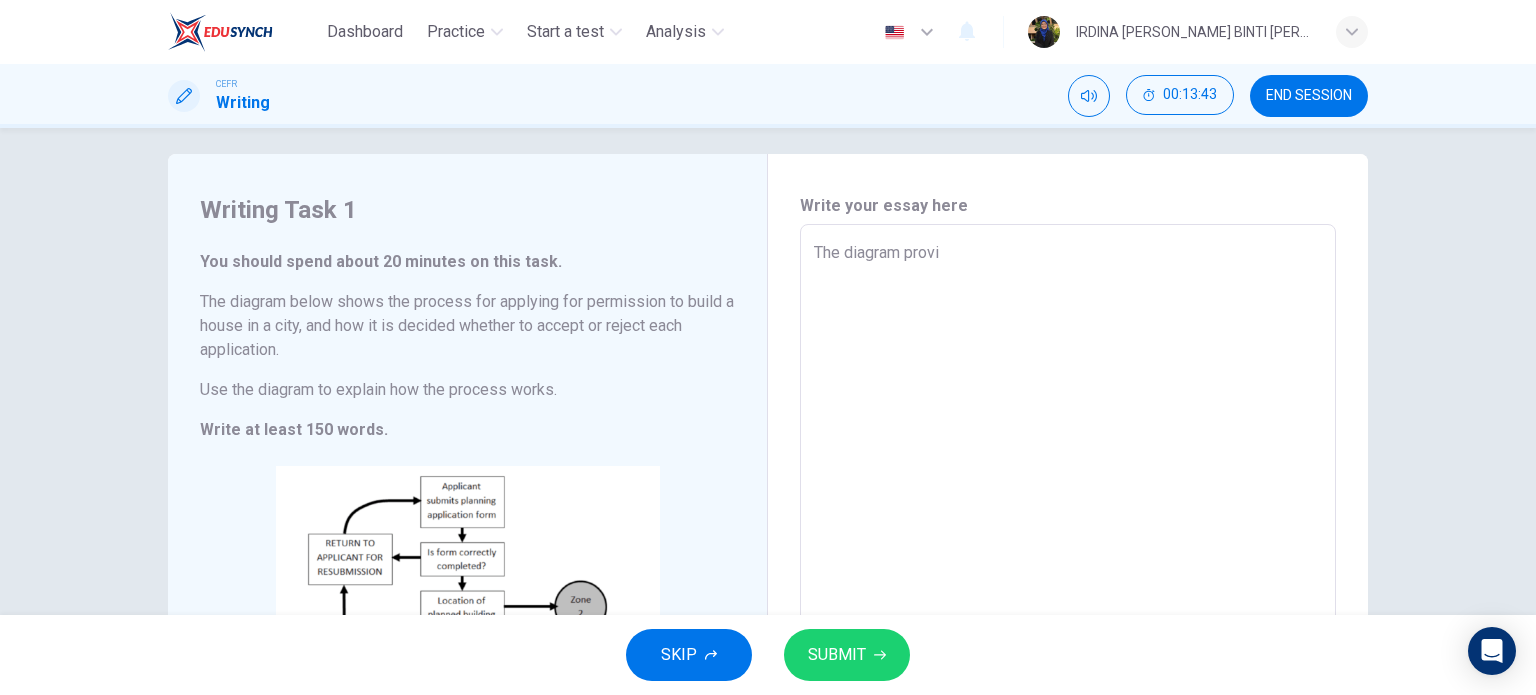 type on "The diagram provid" 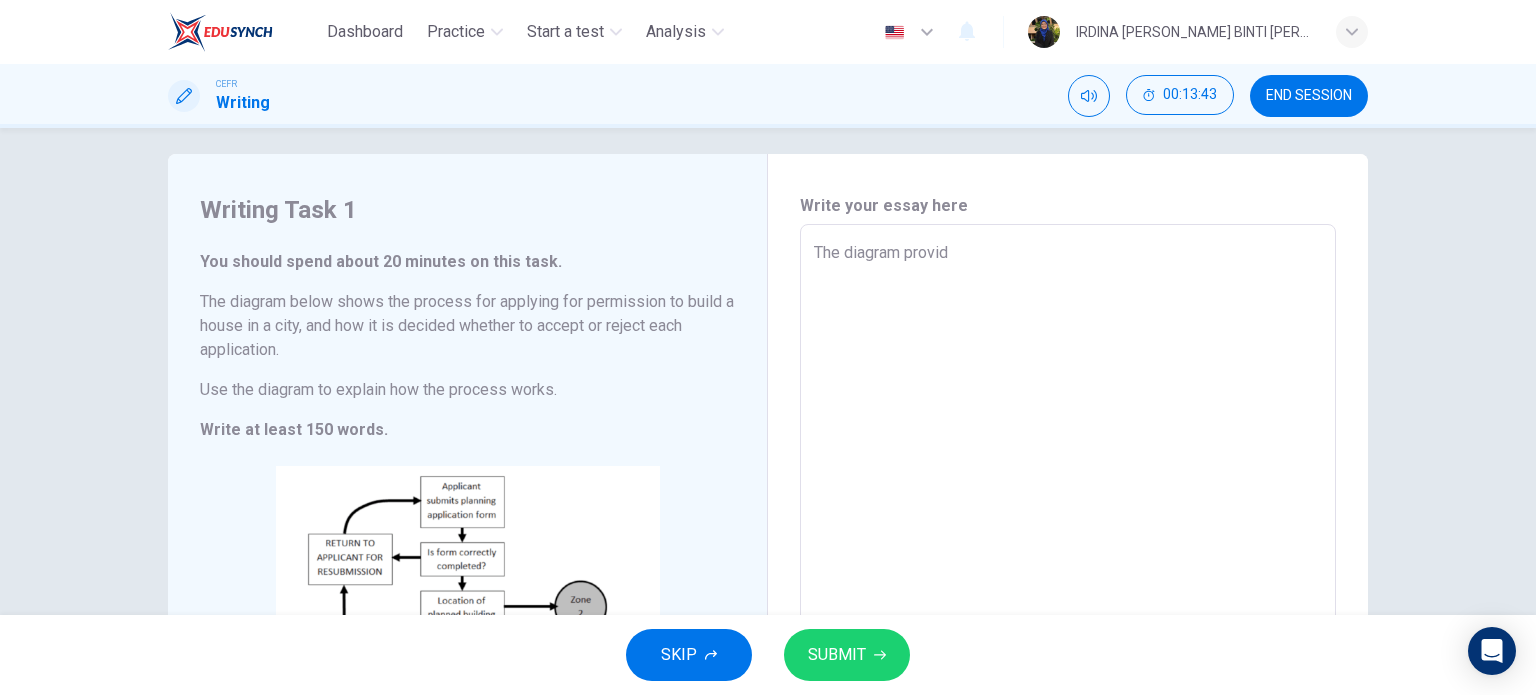 type on "The diagram provide" 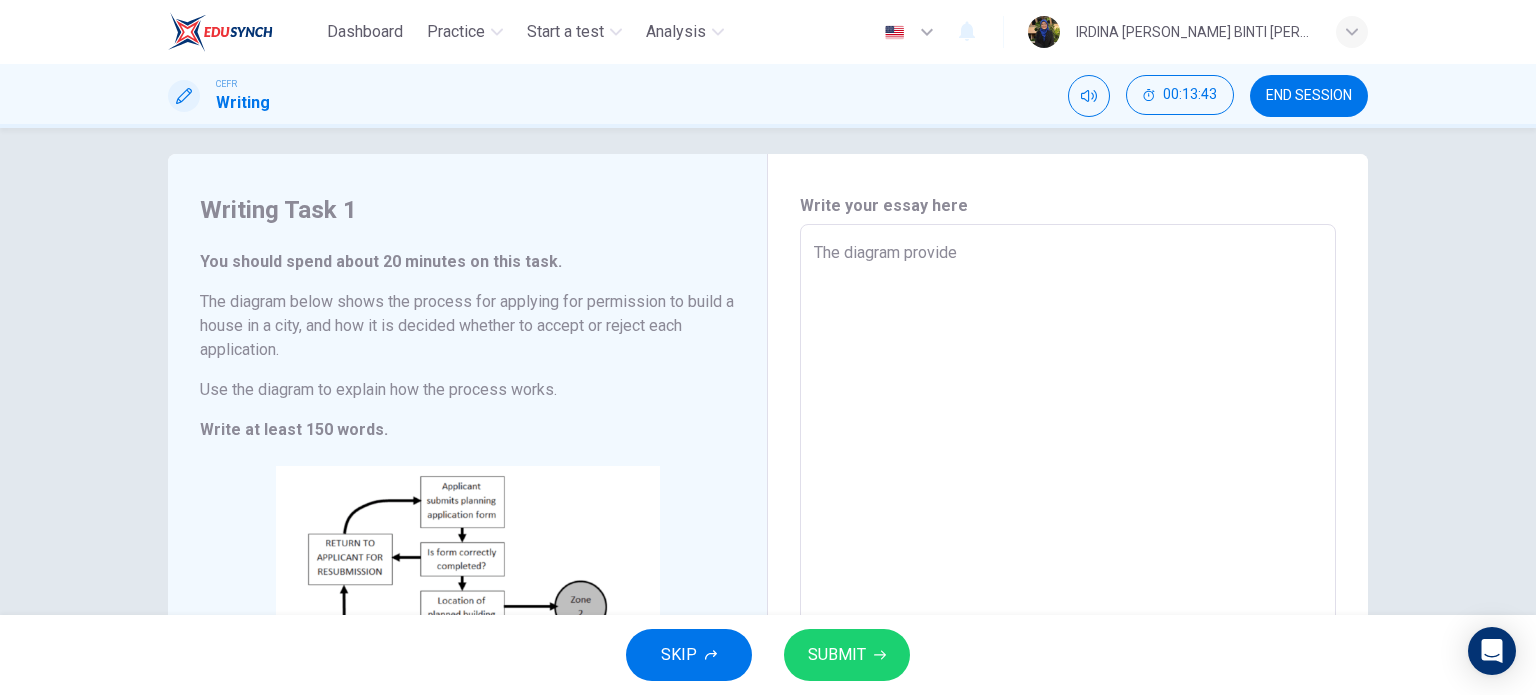 type on "x" 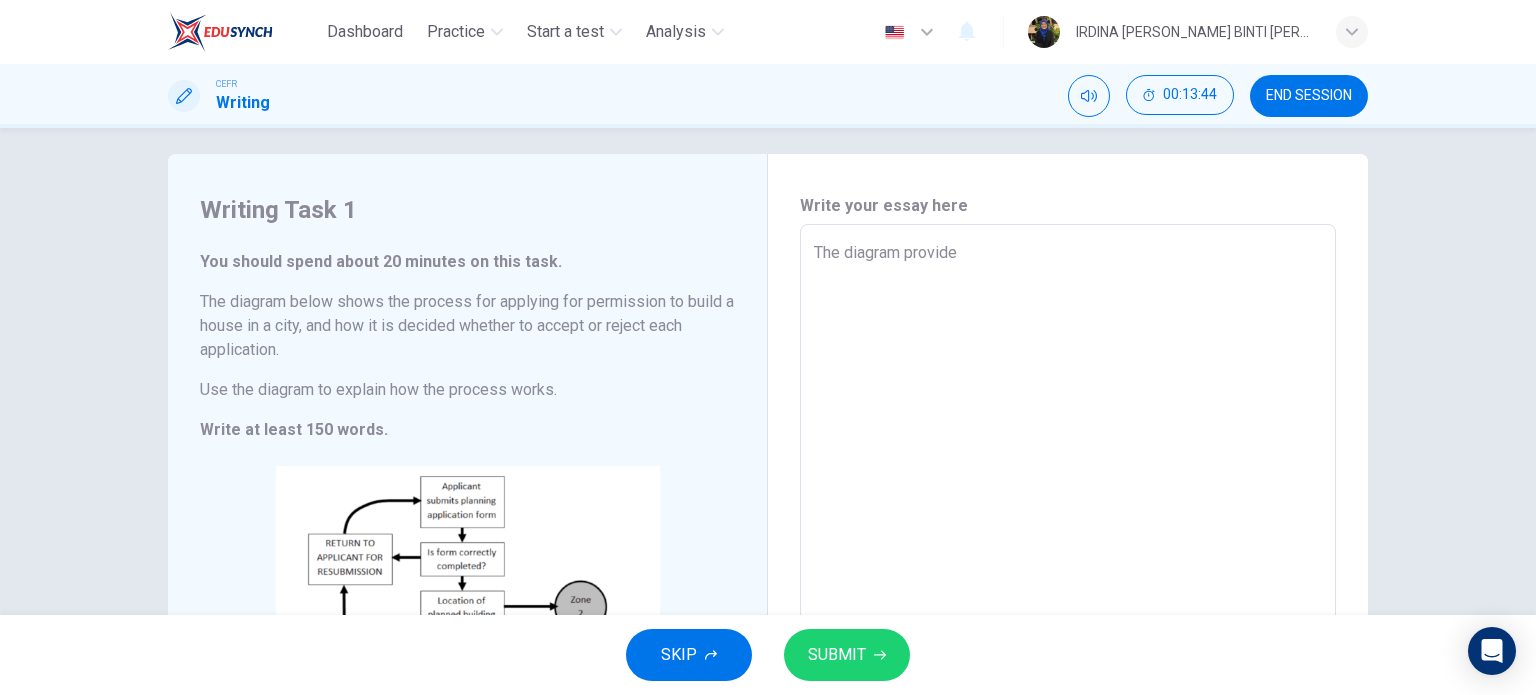 type on "The diagram provide a" 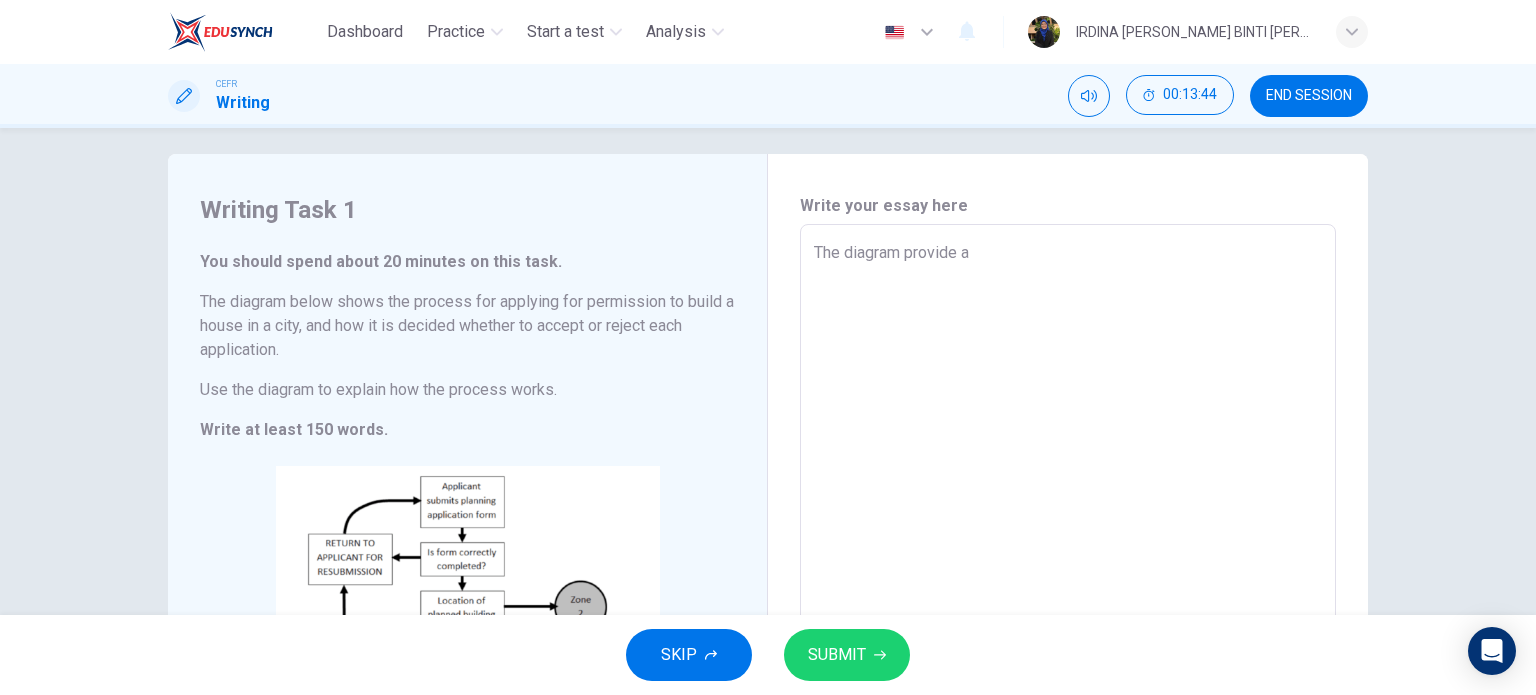 type on "The diagram provide a" 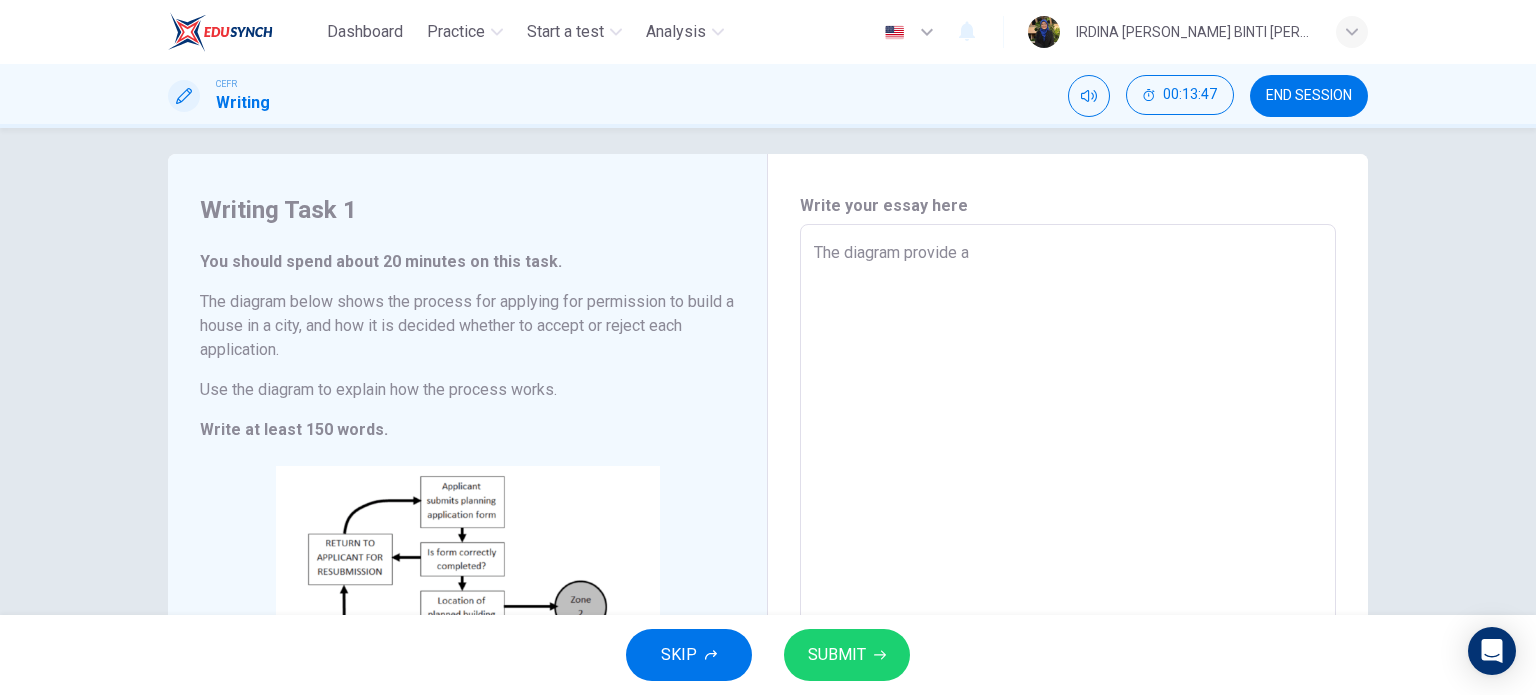 type on "The diagram provide a t" 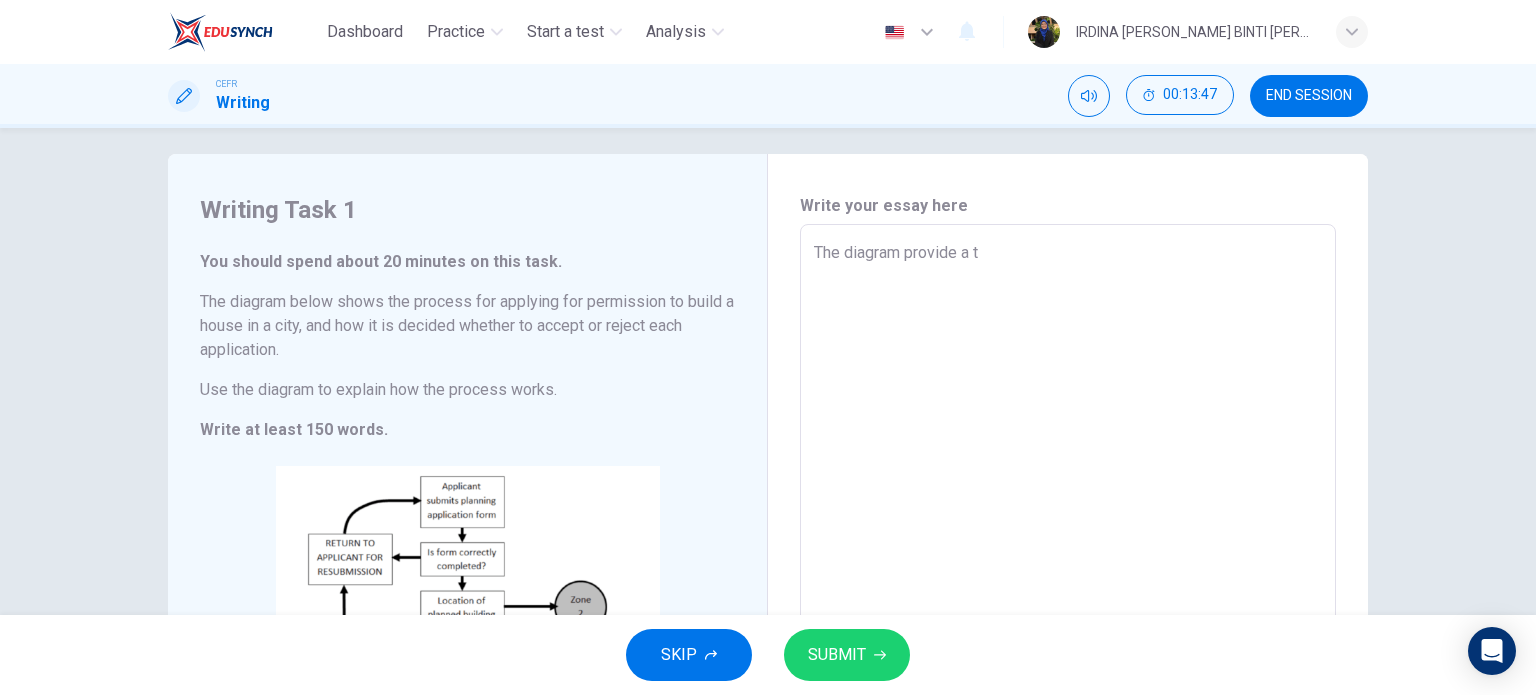 type on "The diagram provide a tr" 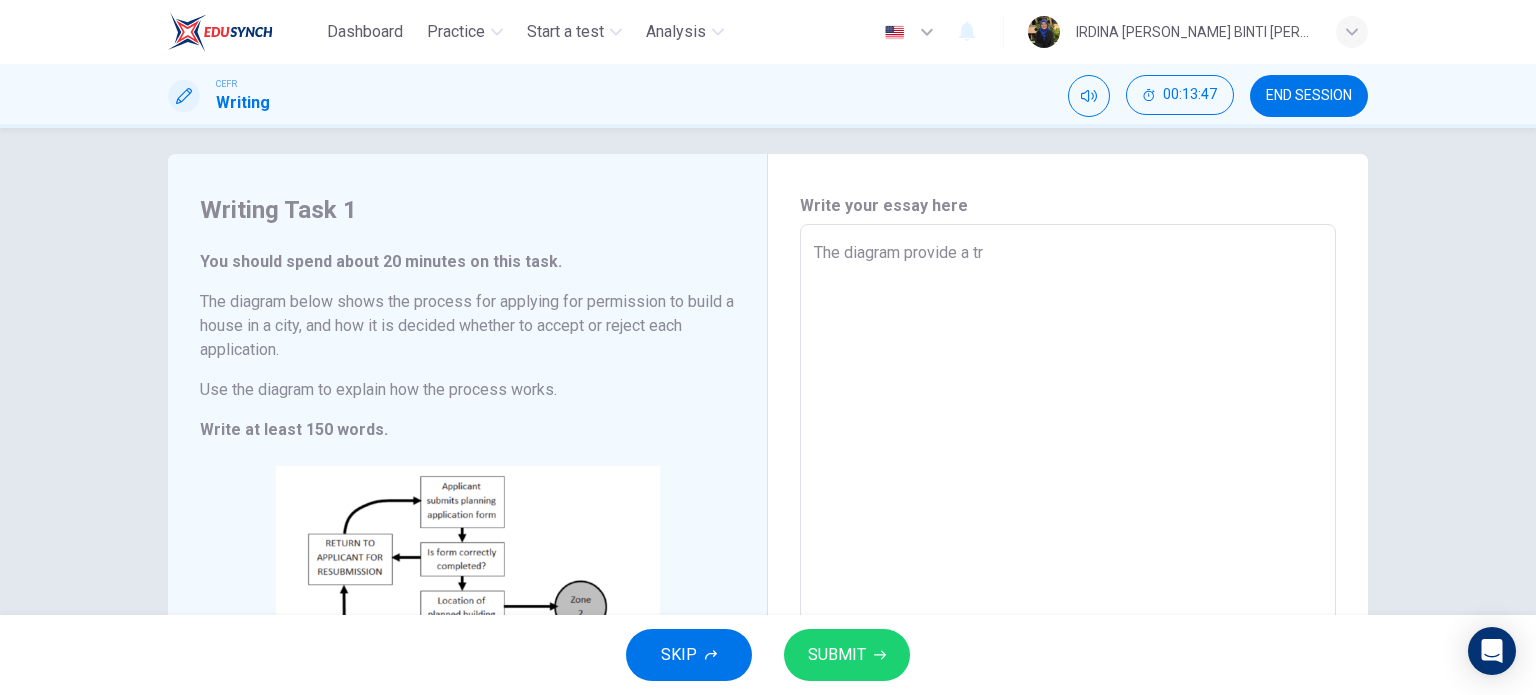 type on "x" 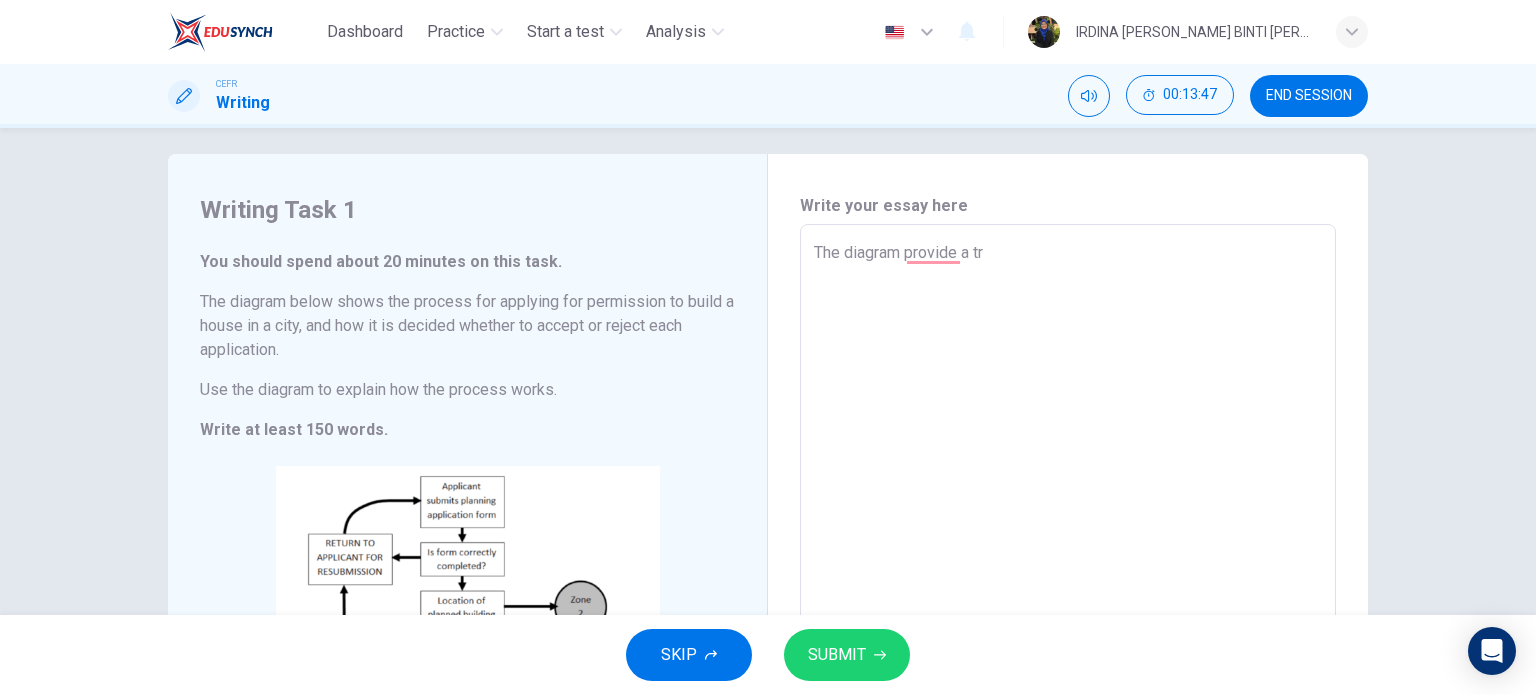 type on "The diagram provide a tra" 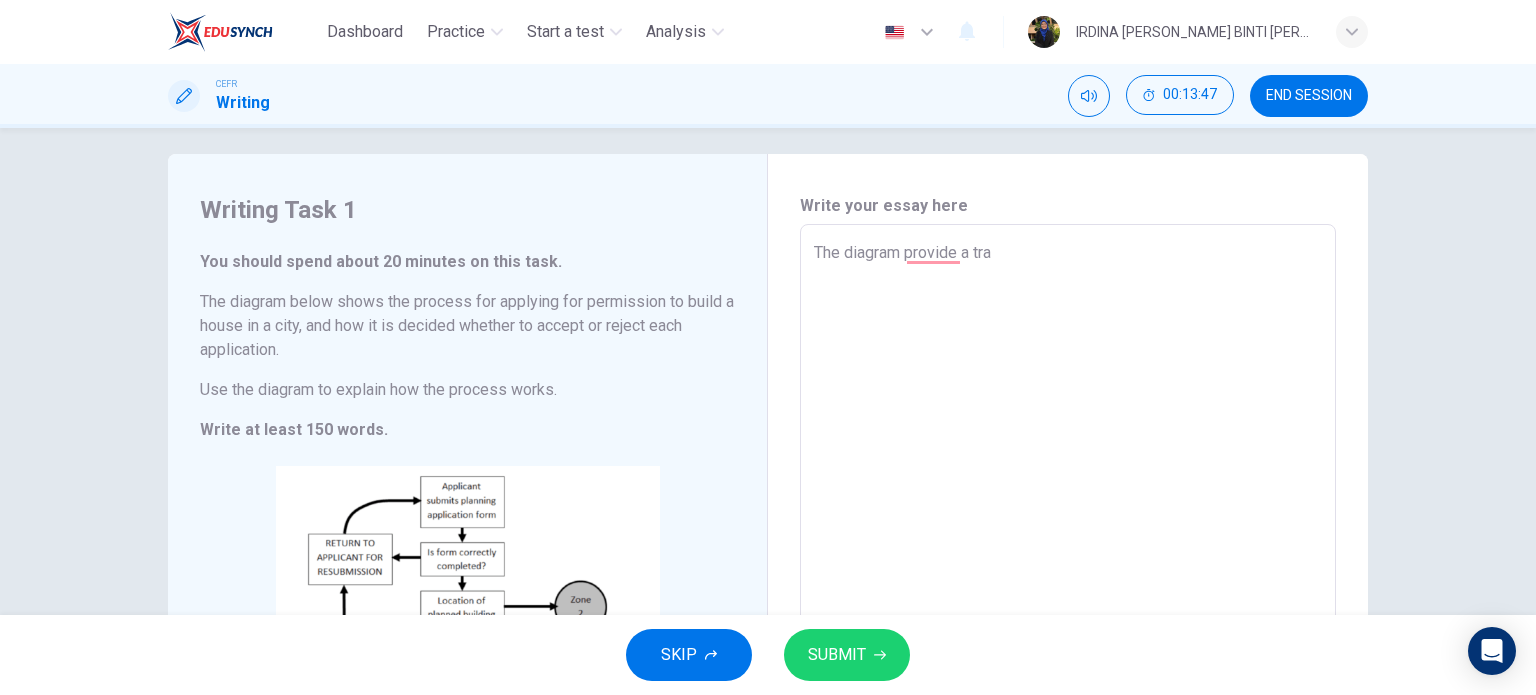 type on "The diagram provide a tran" 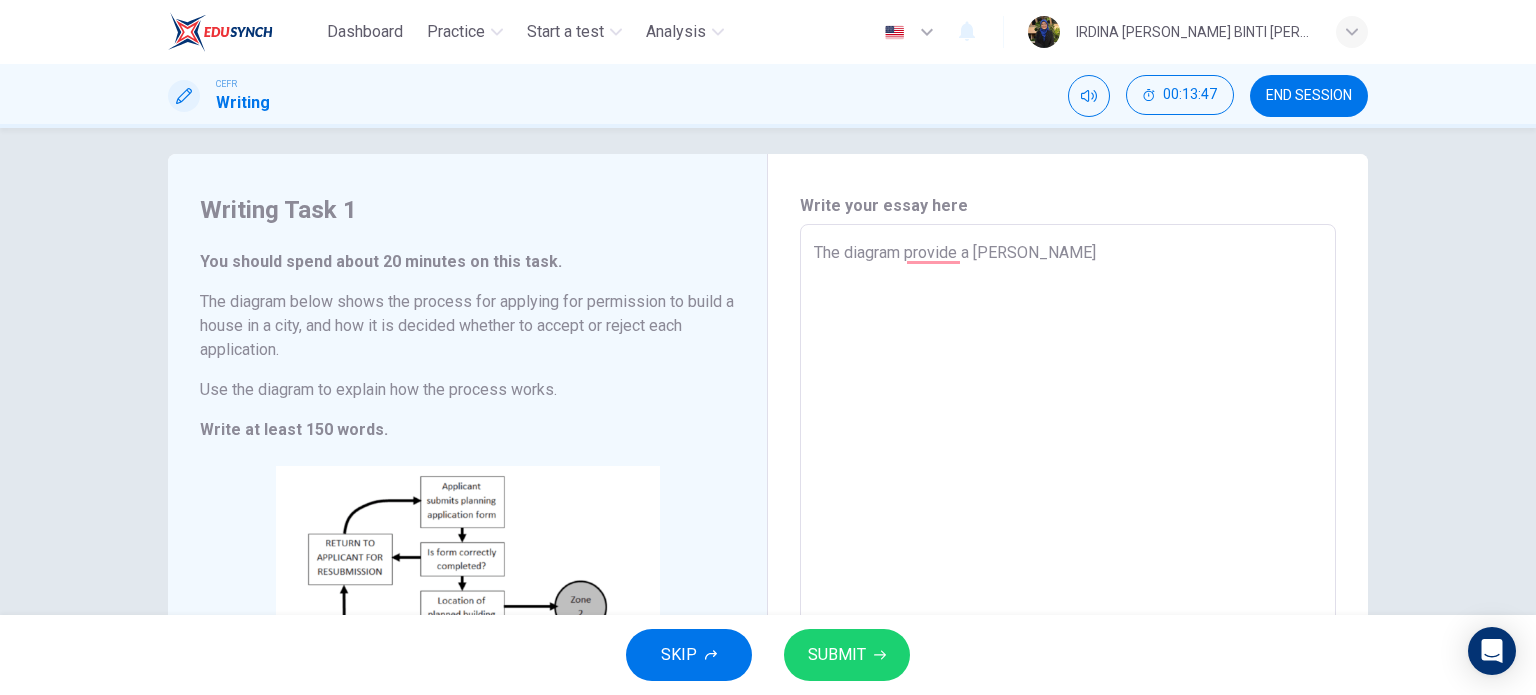 type on "x" 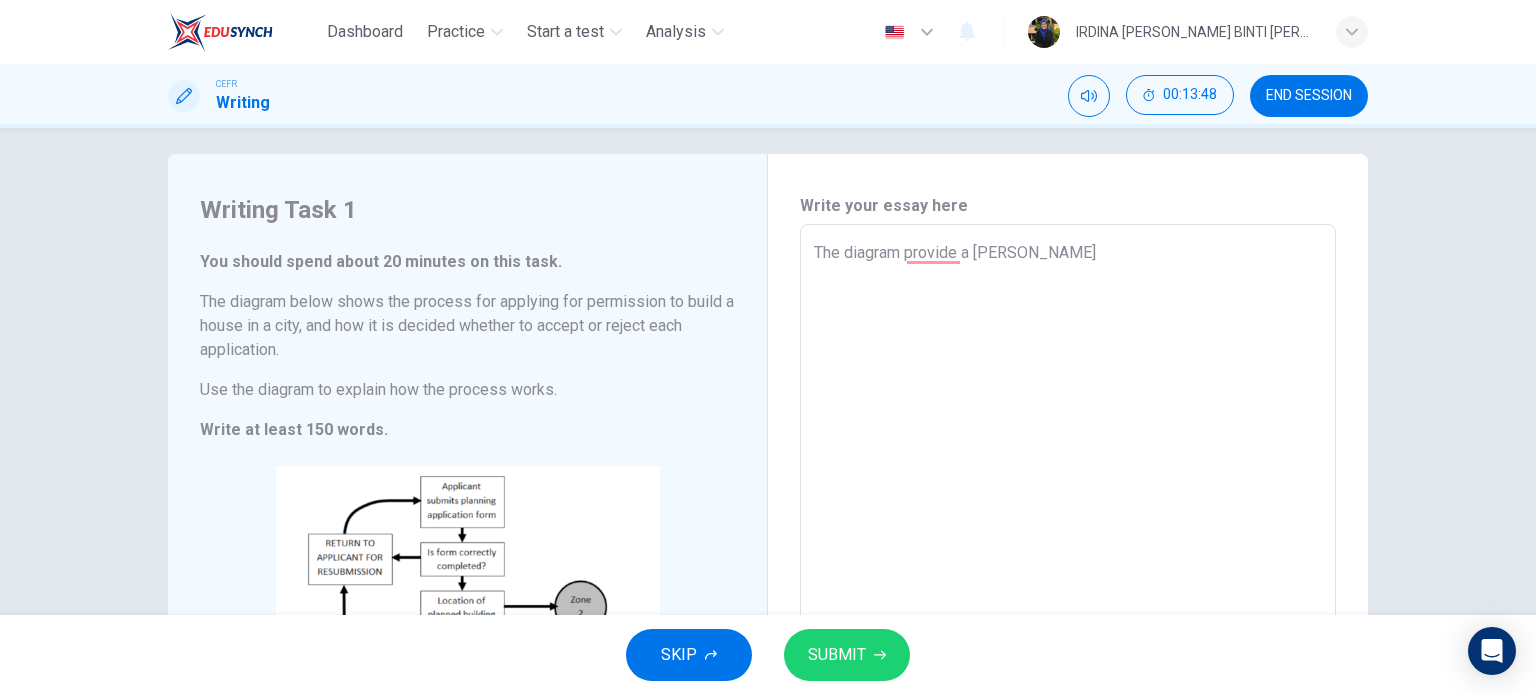 type on "The diagram provide a trans" 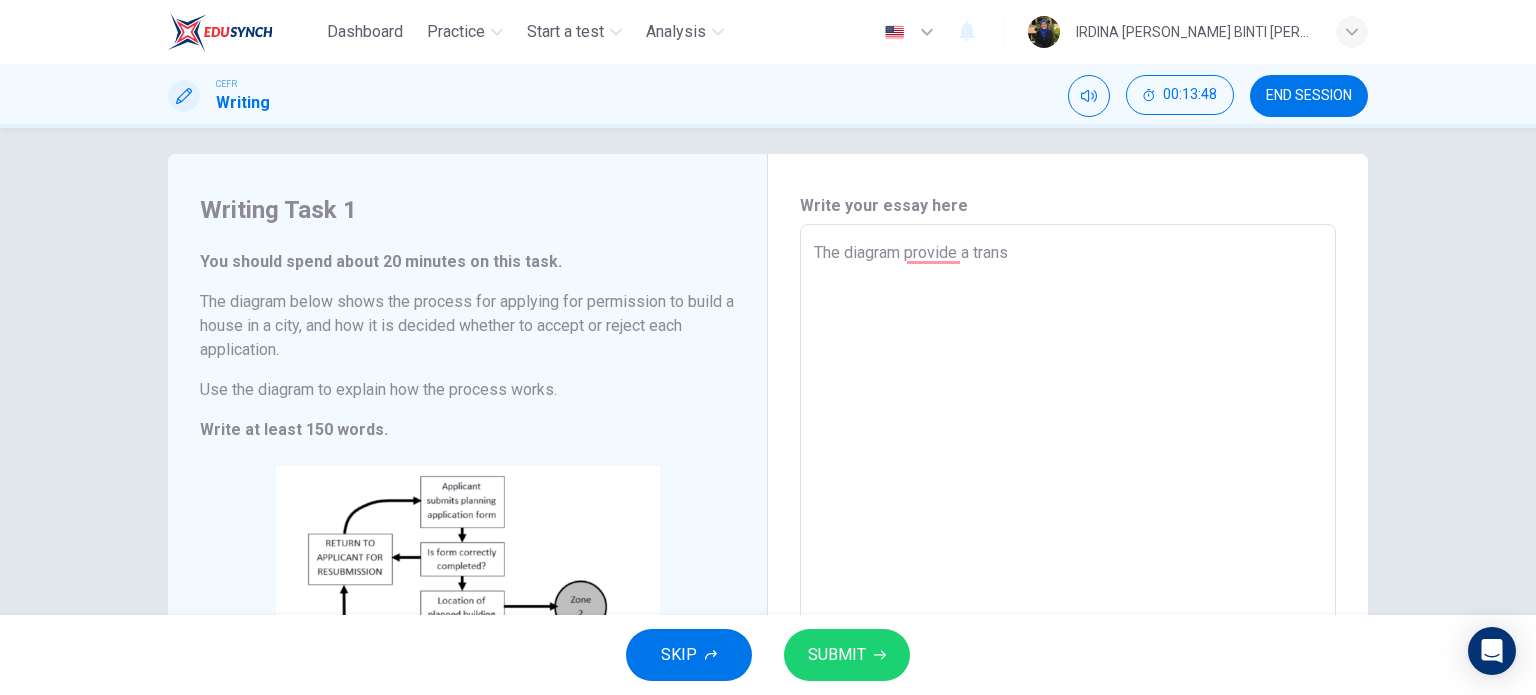 type on "x" 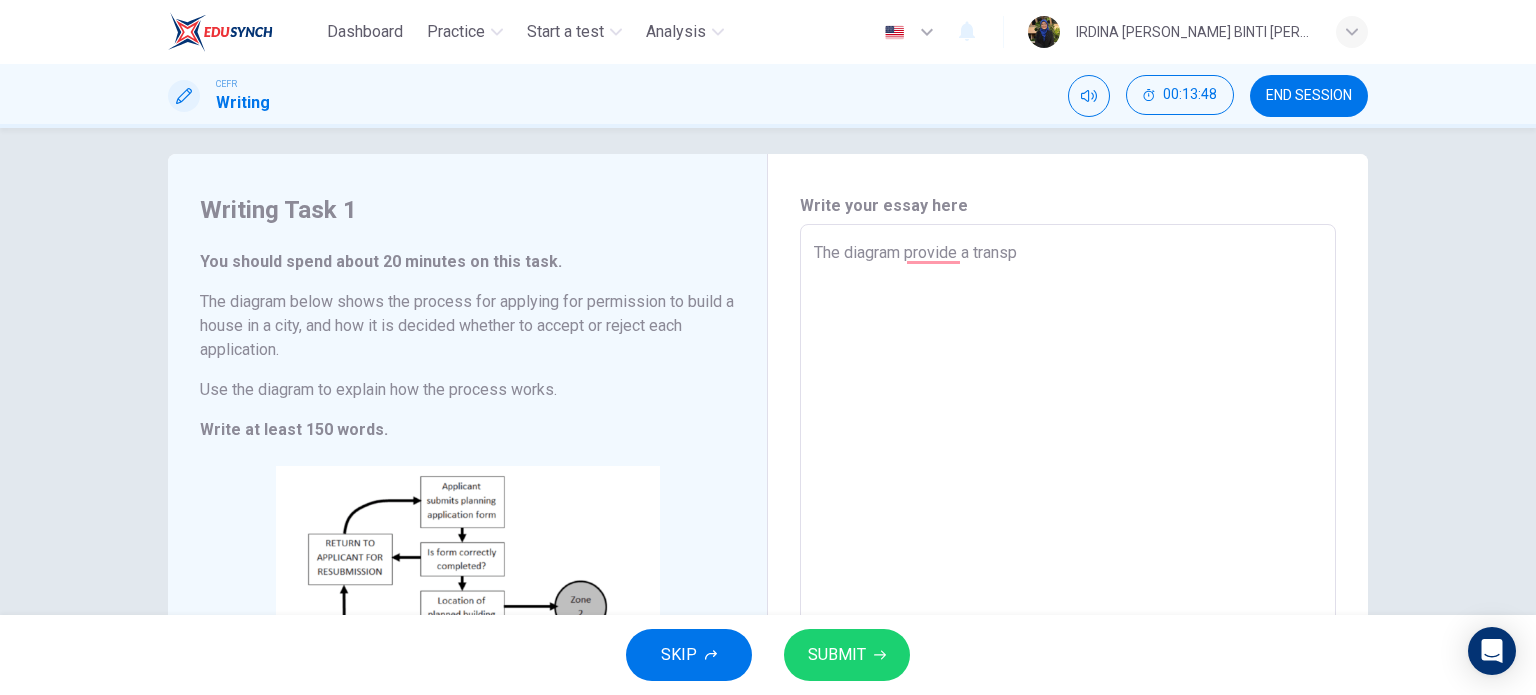 type on "x" 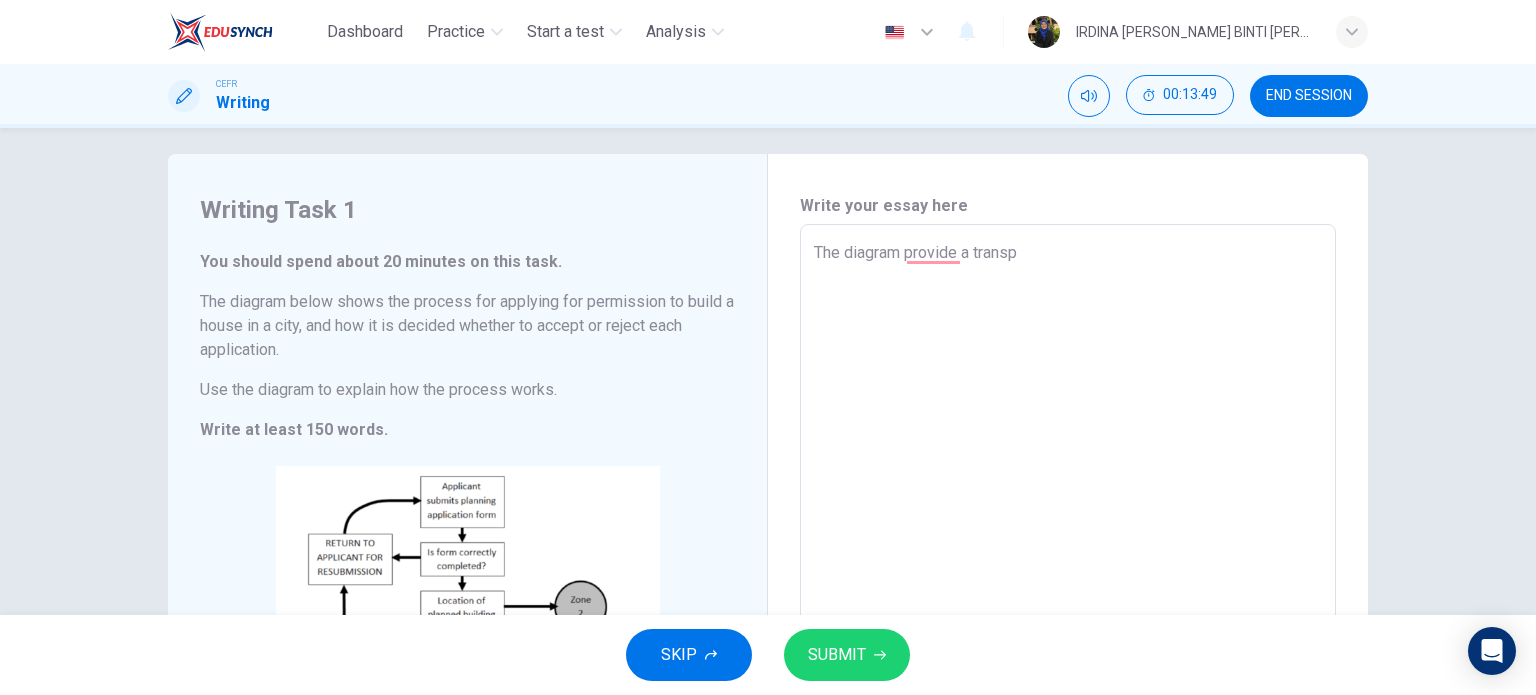 type on "The diagram provide a trans" 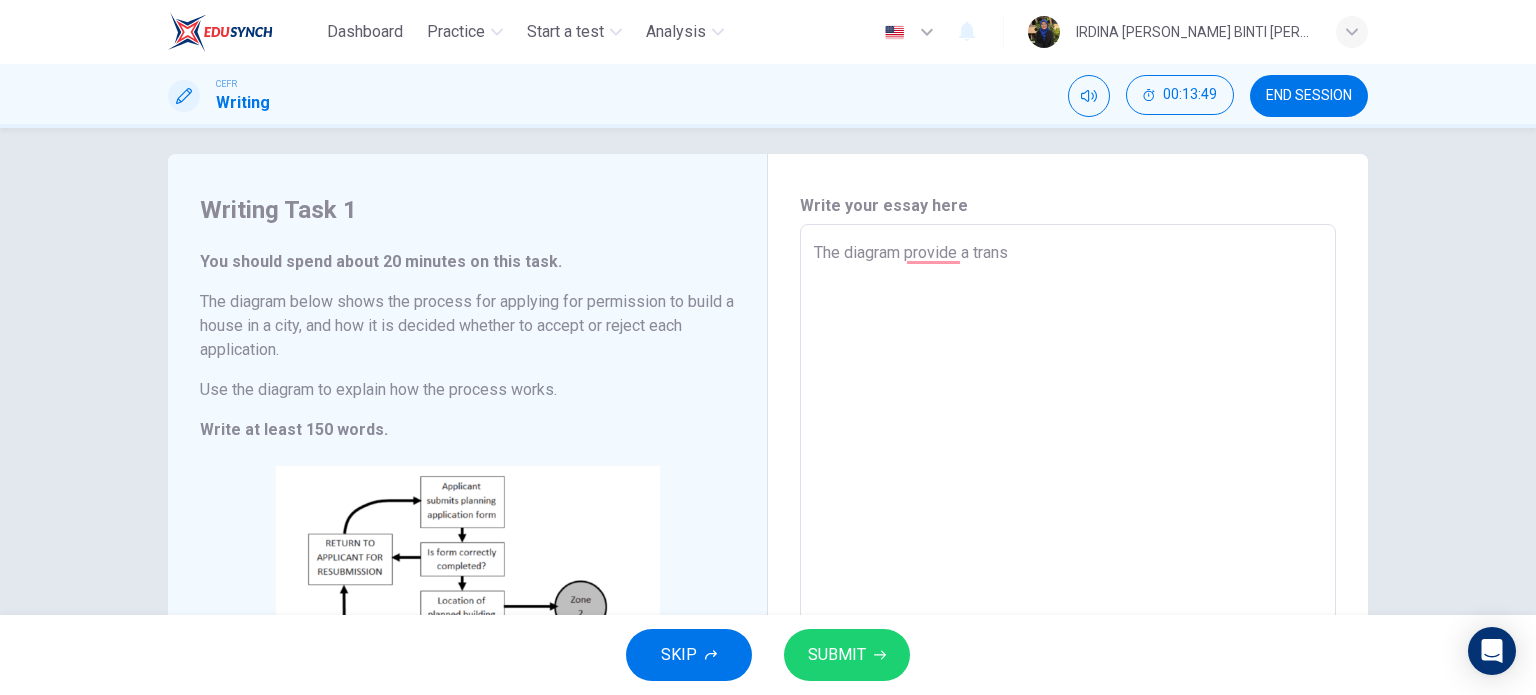 type on "x" 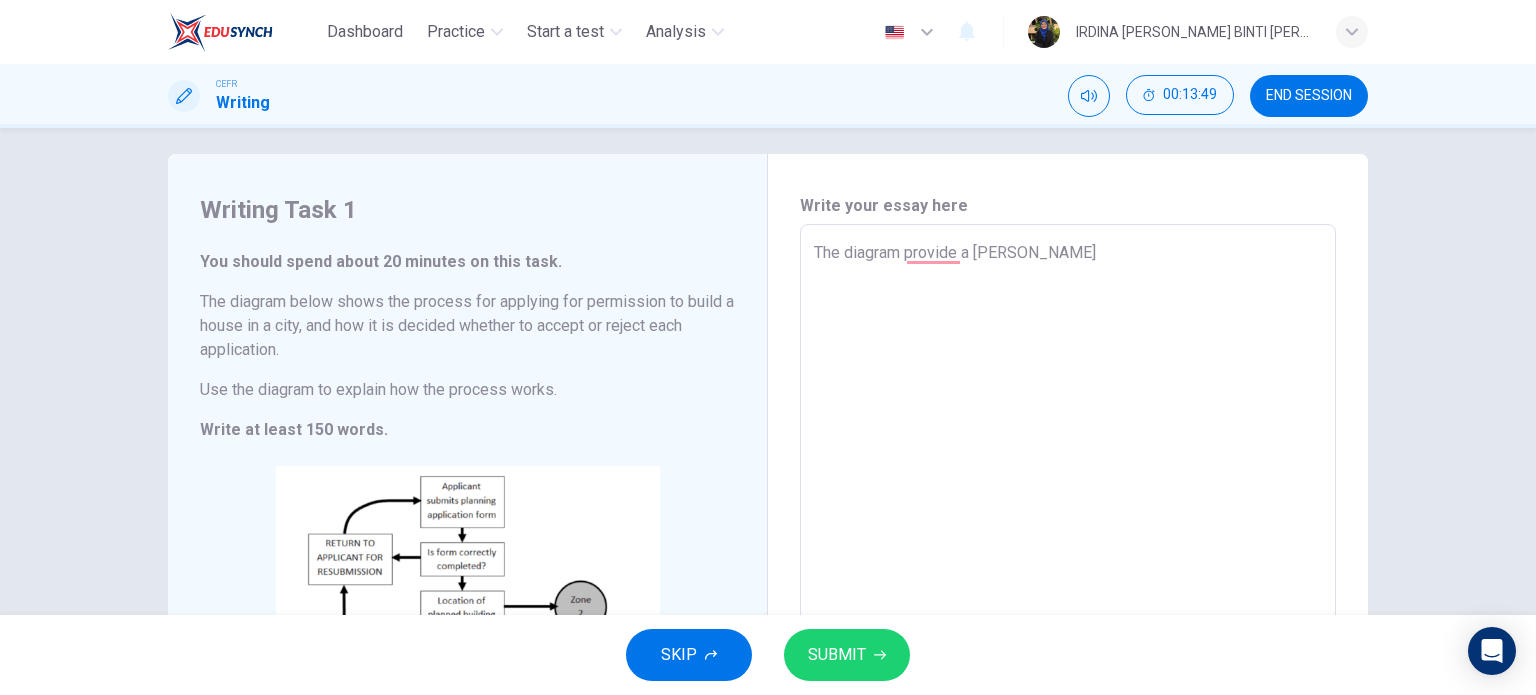 type on "x" 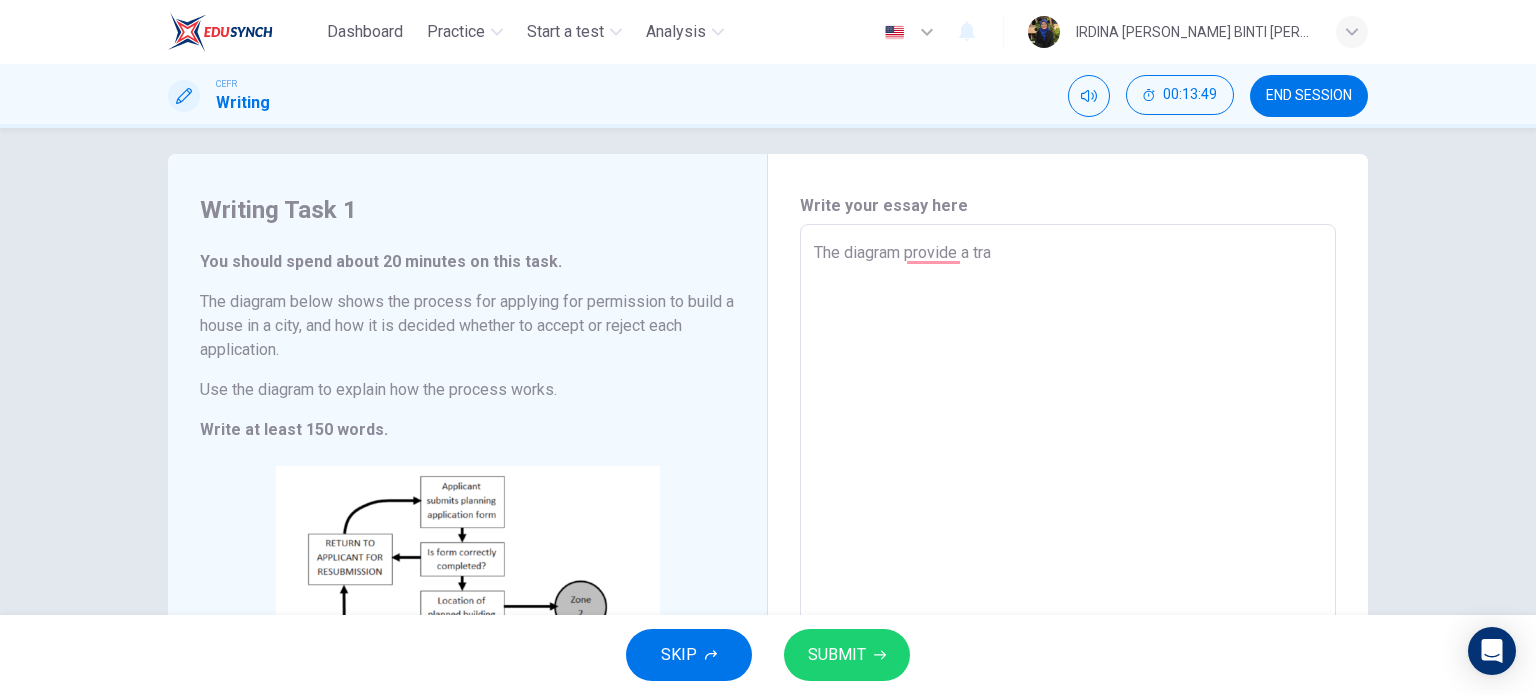 type on "x" 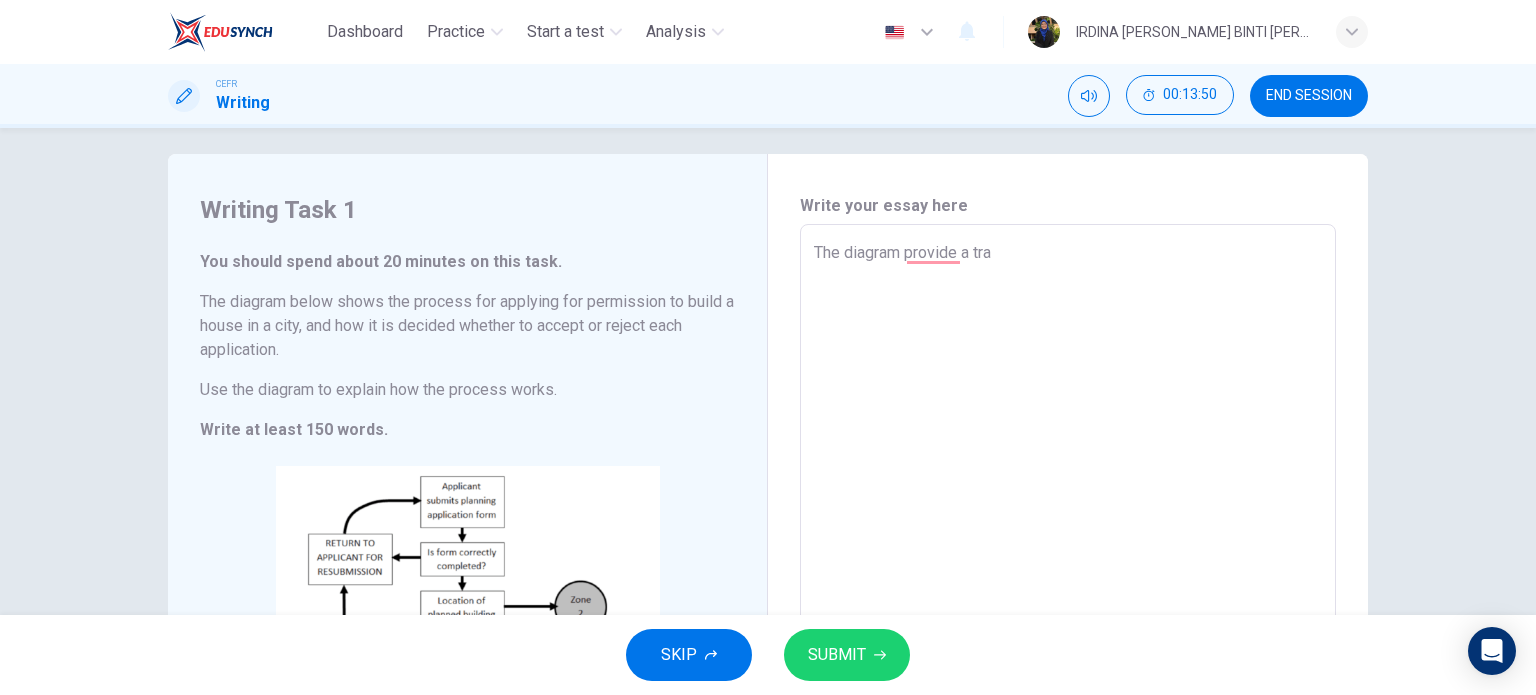 type on "The diagram provide a tr" 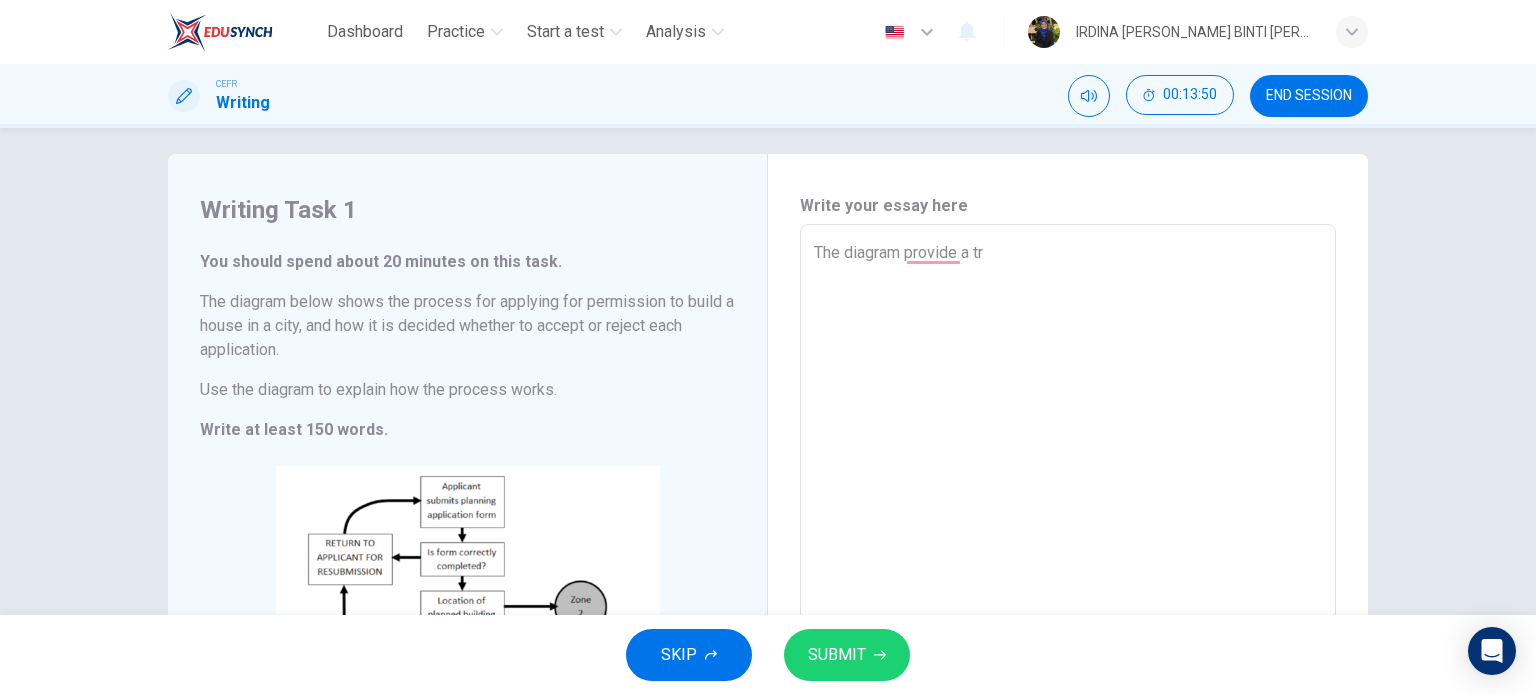 type on "x" 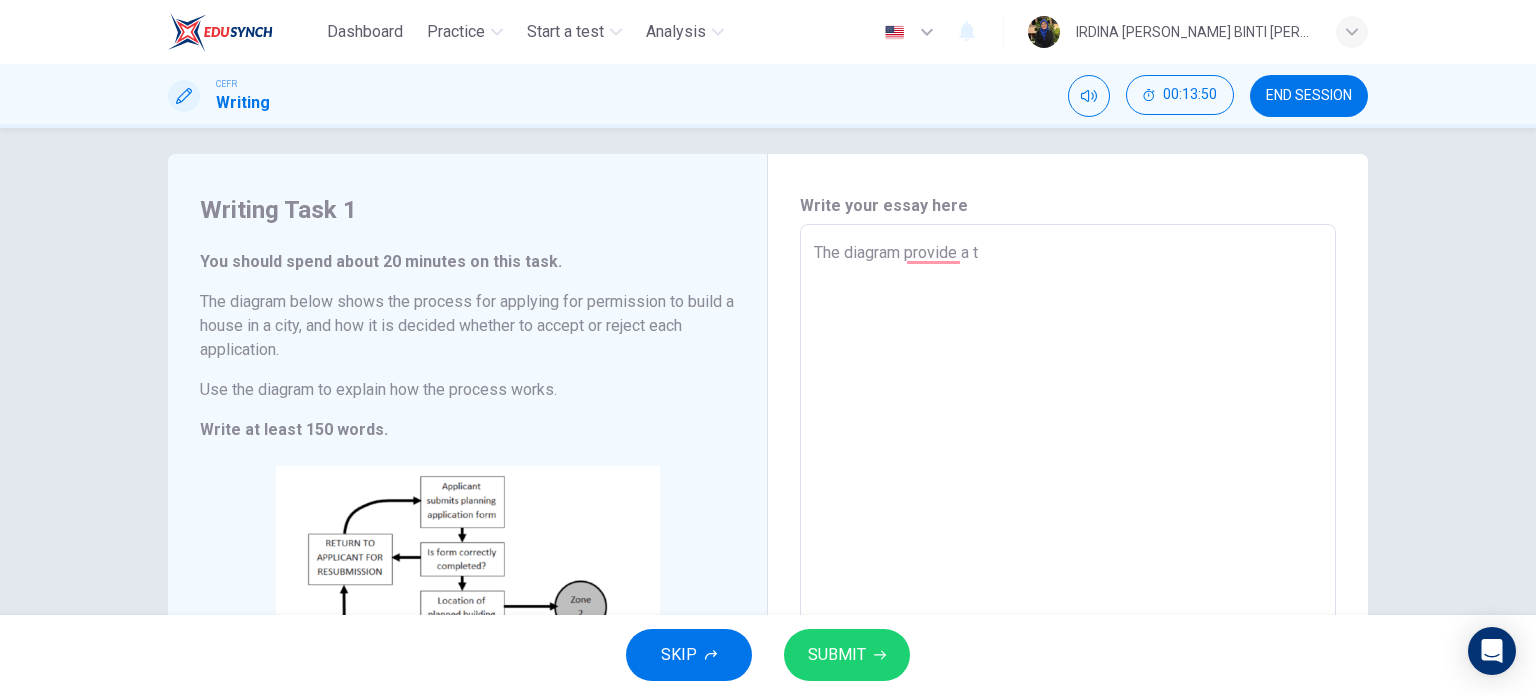 type on "x" 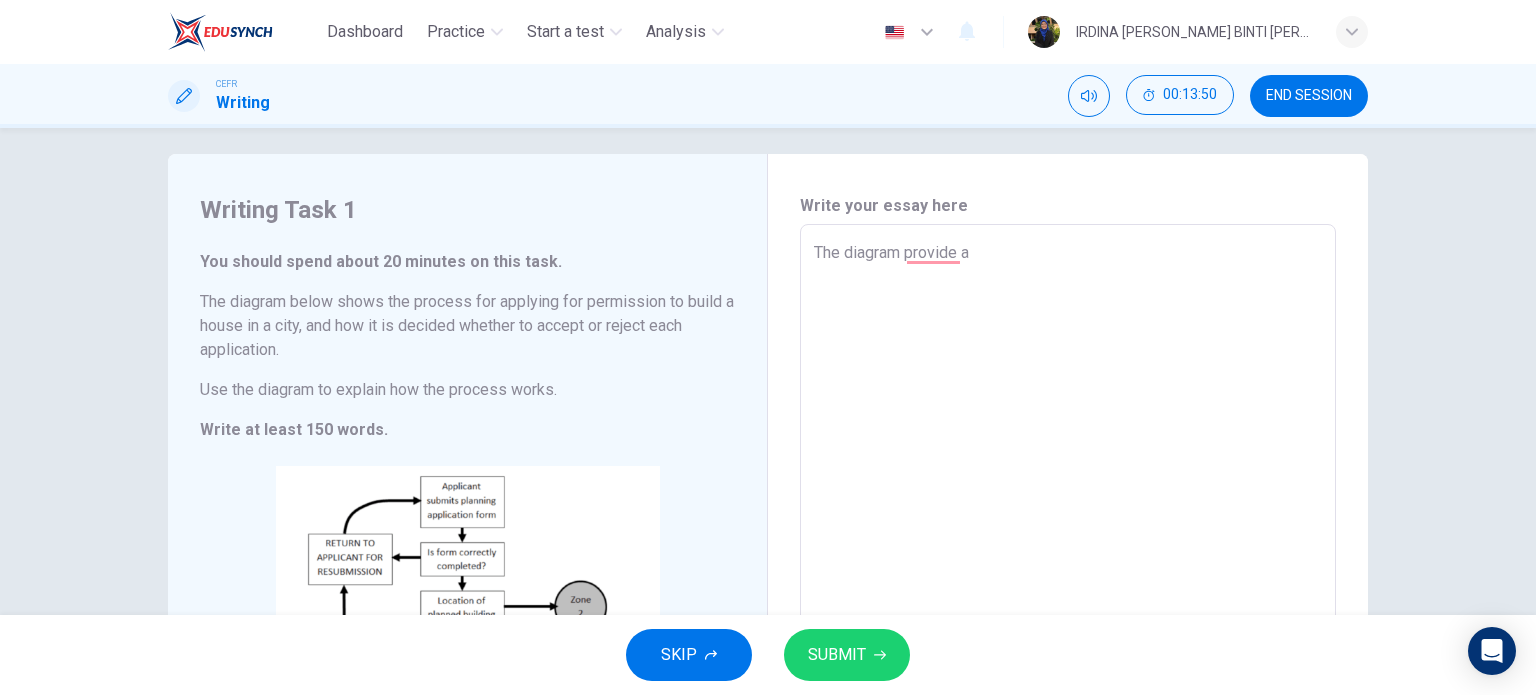 type on "x" 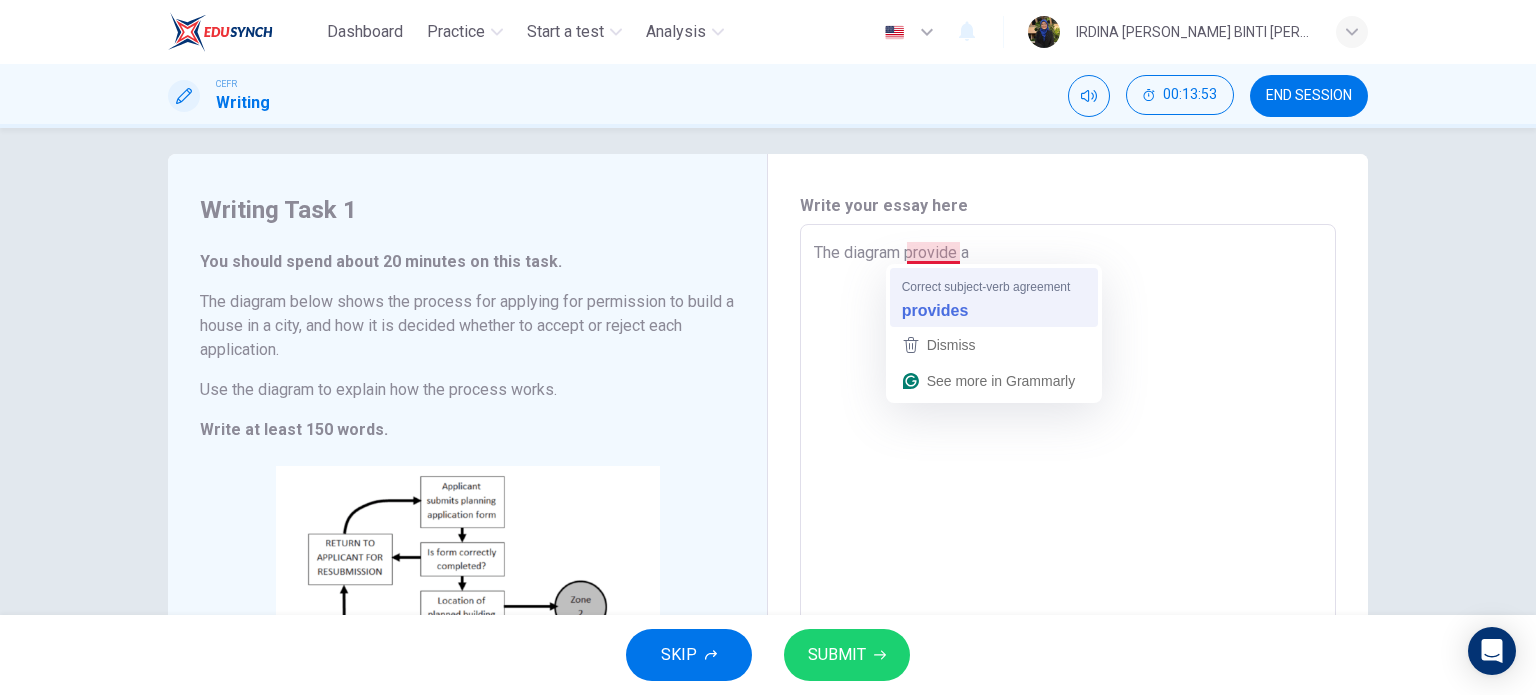 type on "The diagram provides a" 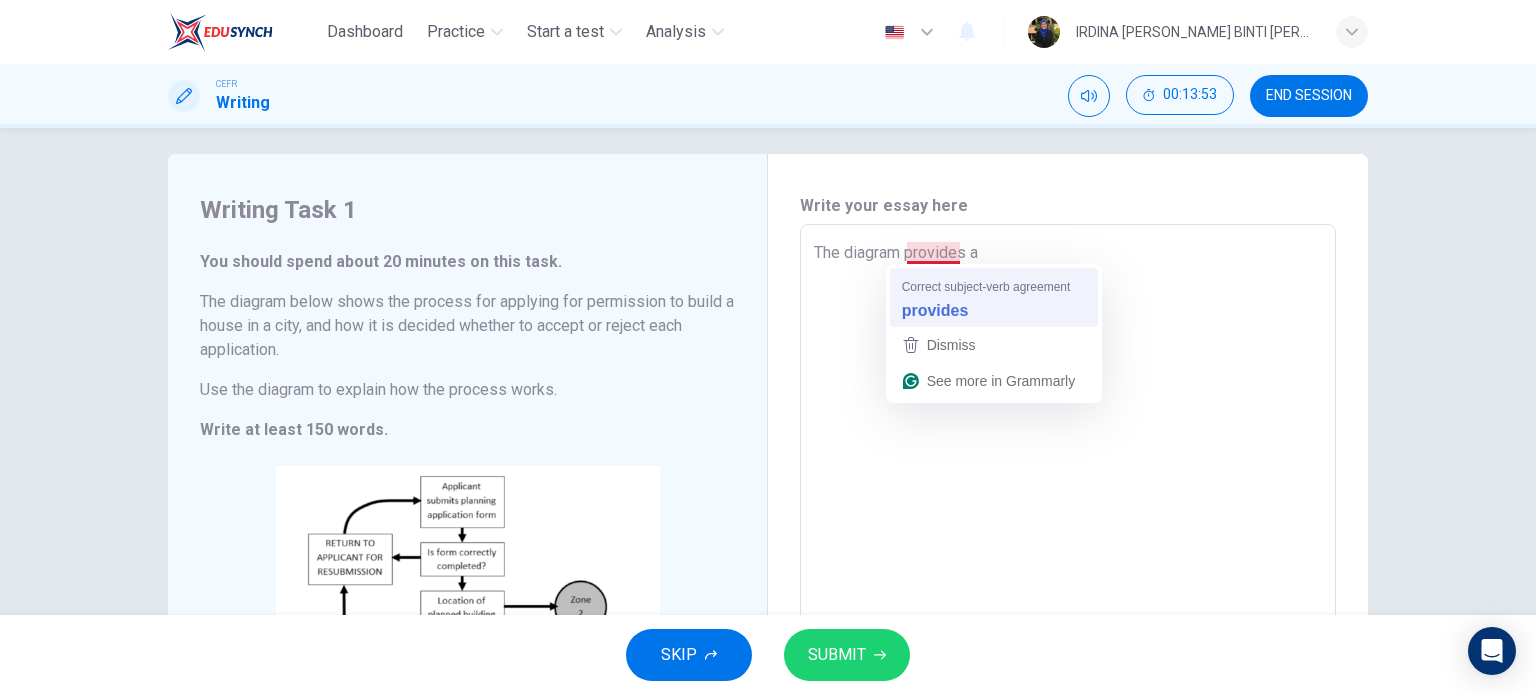 type on "x" 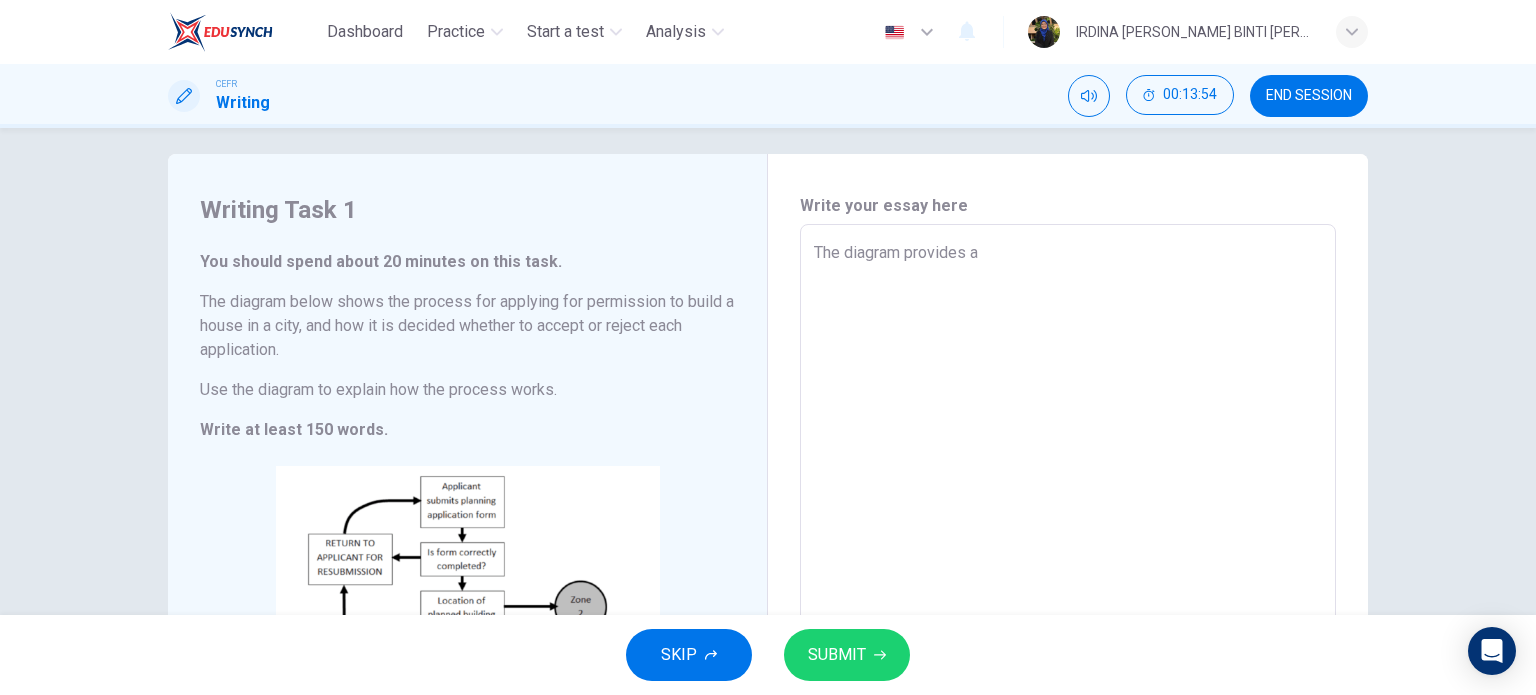 click on "The diagram provides a" at bounding box center (1068, 520) 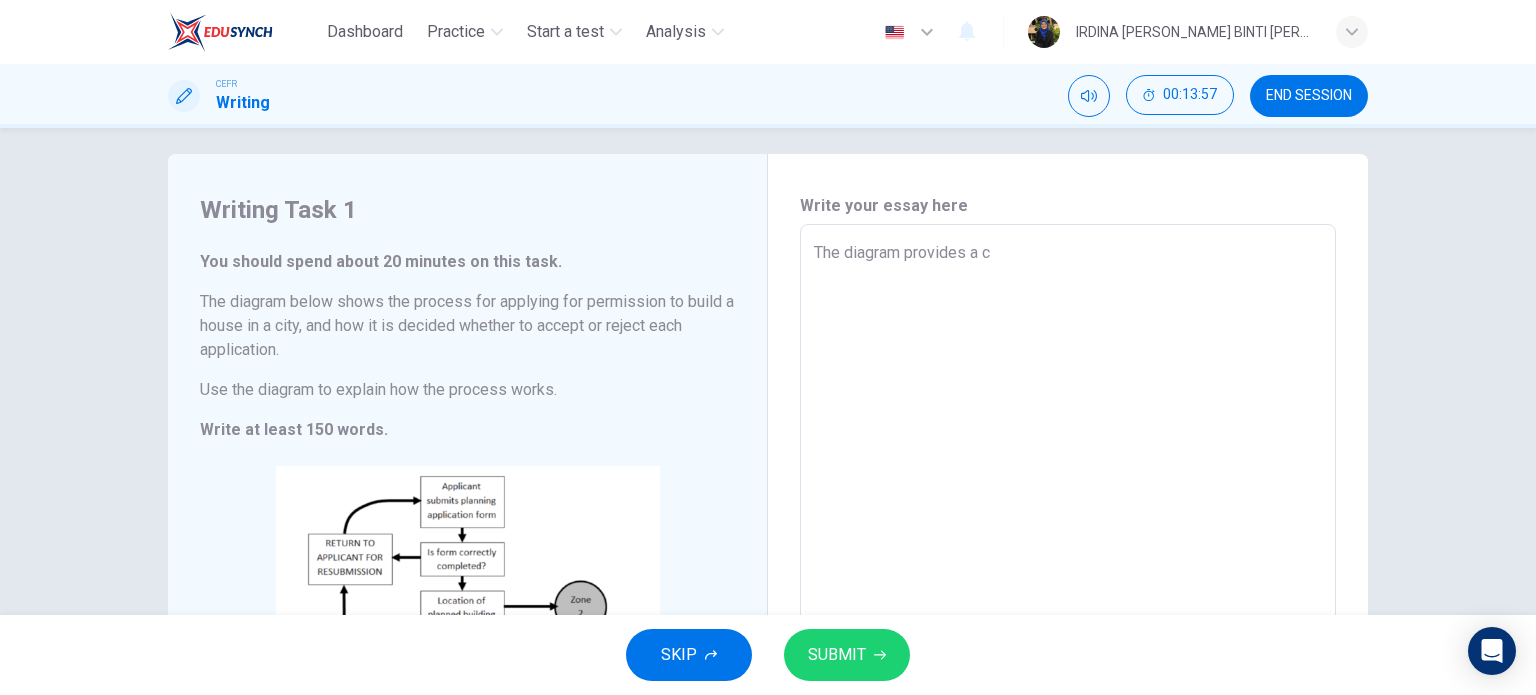 type on "The diagram provides a cl" 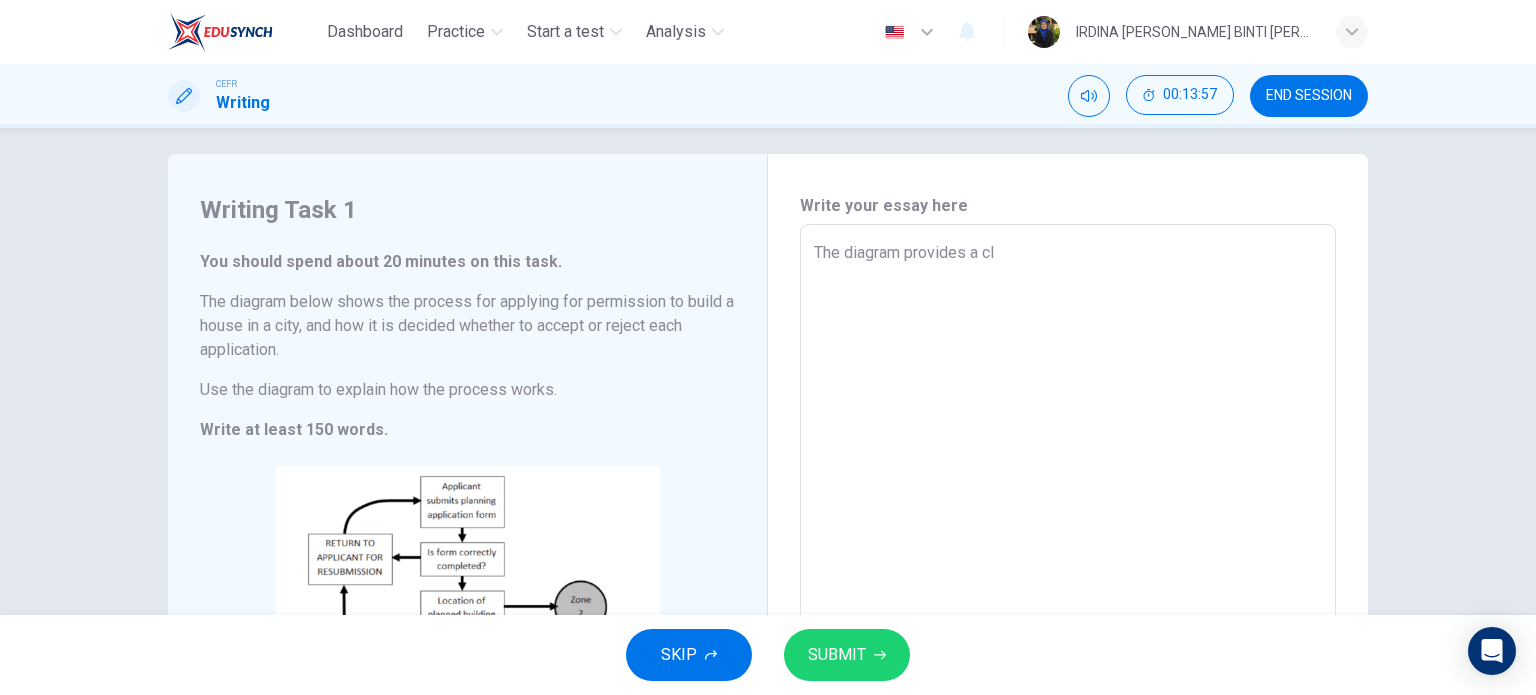 type on "x" 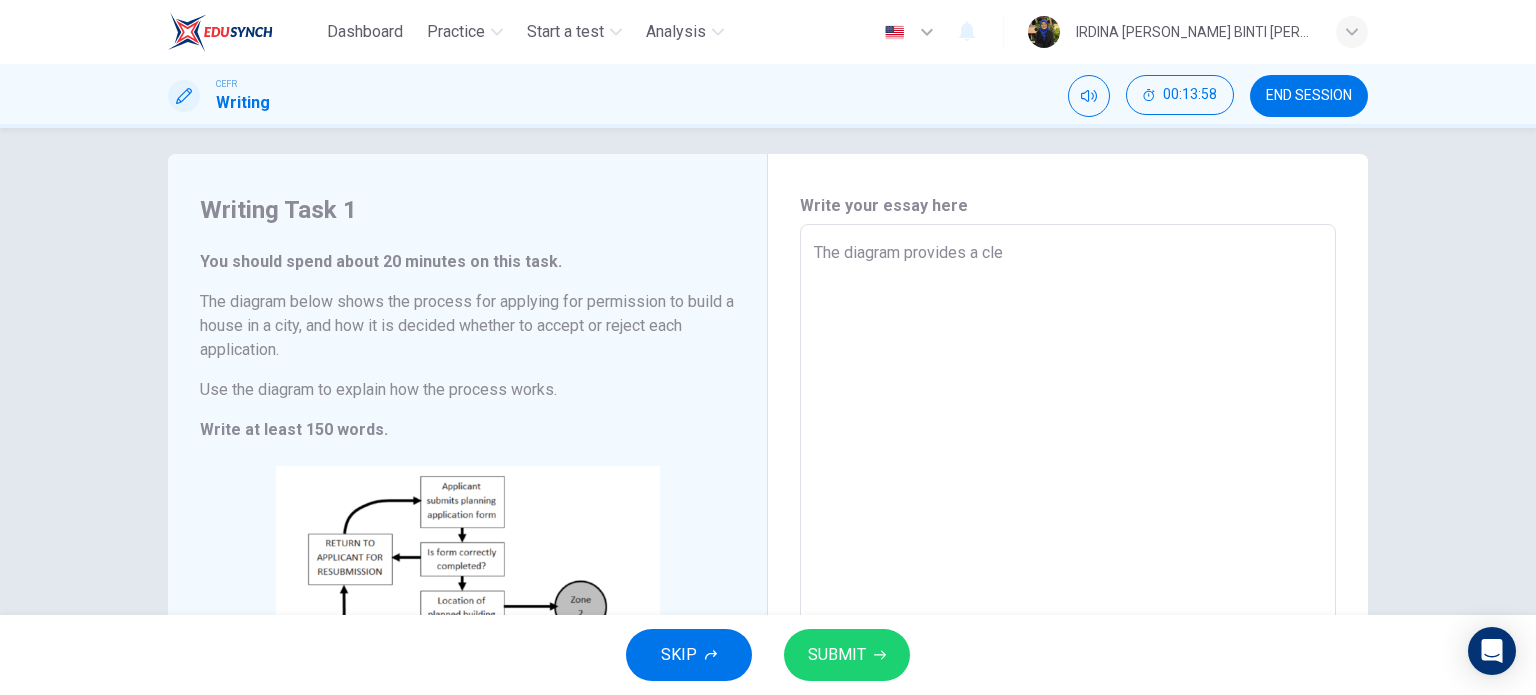 type on "x" 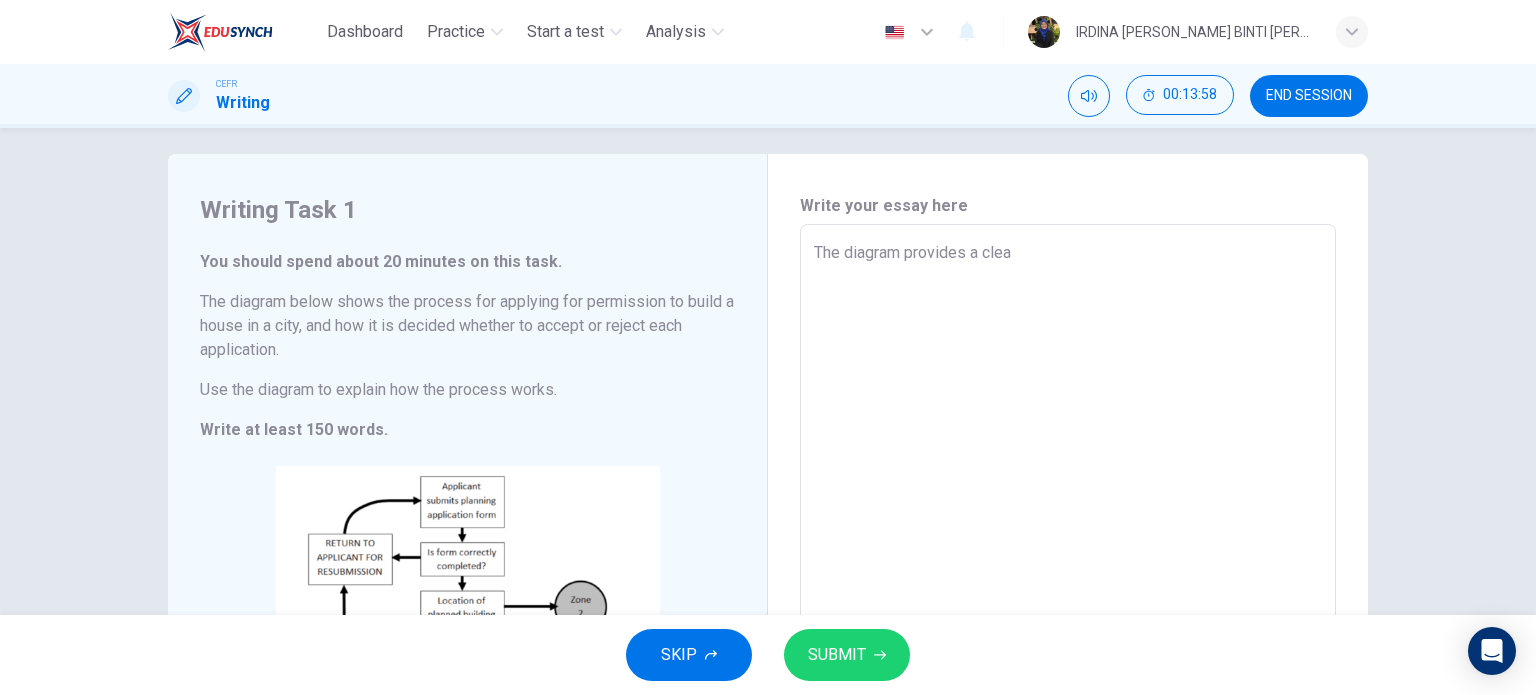 type on "The diagram provides a clear" 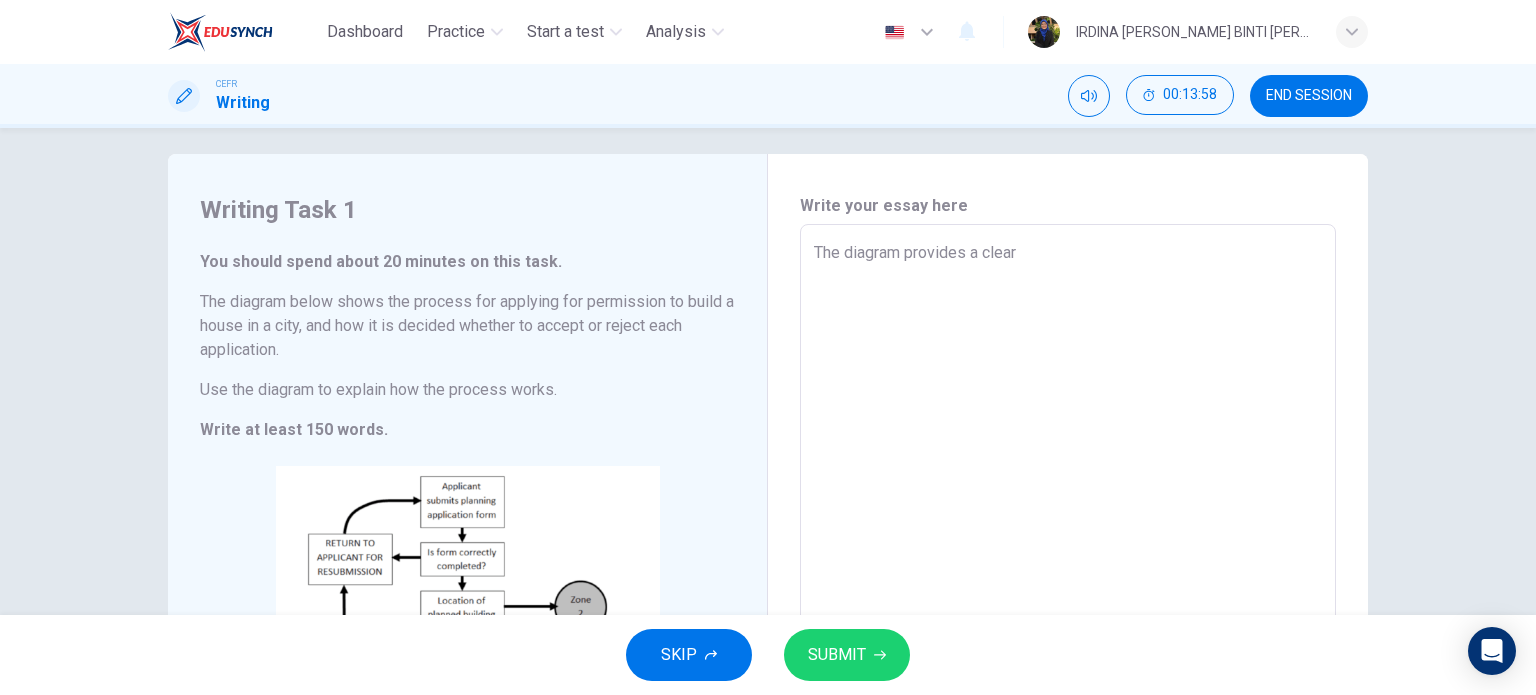 type on "x" 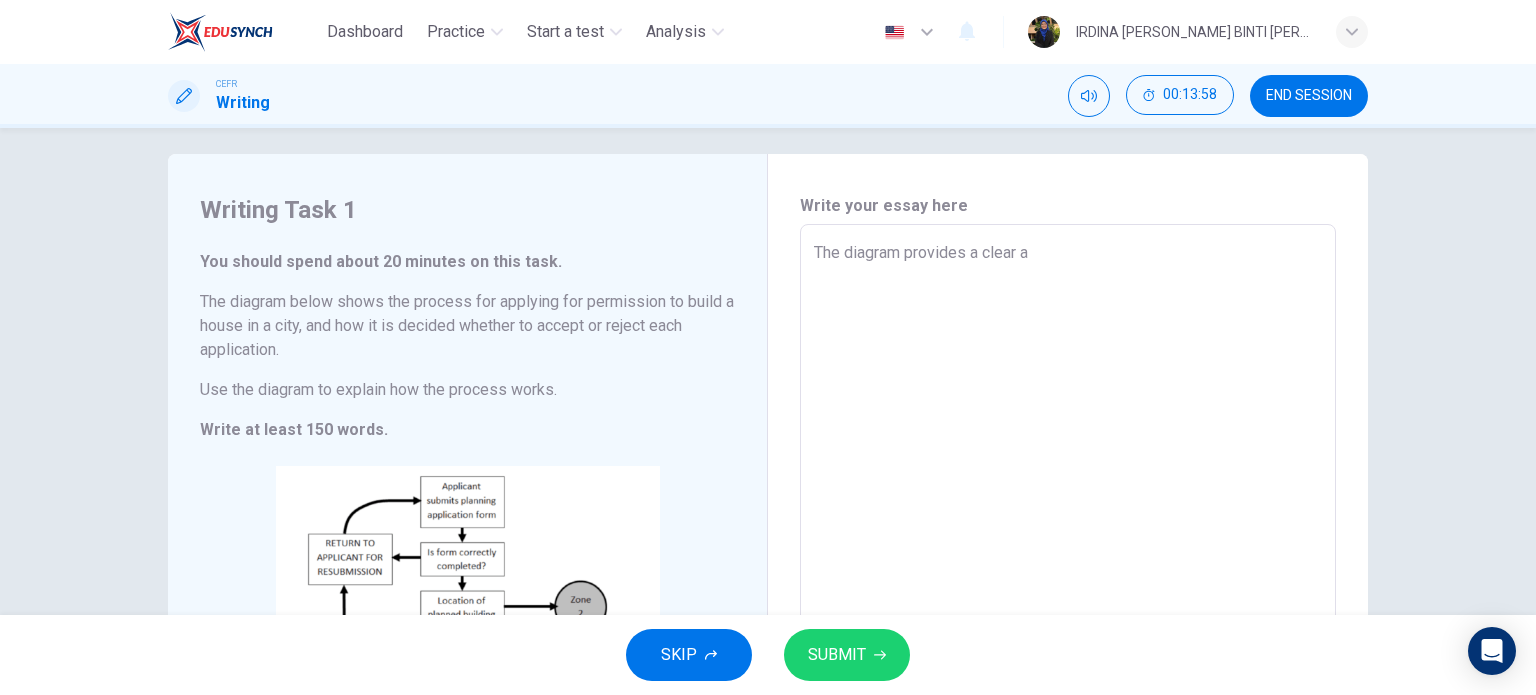 type on "x" 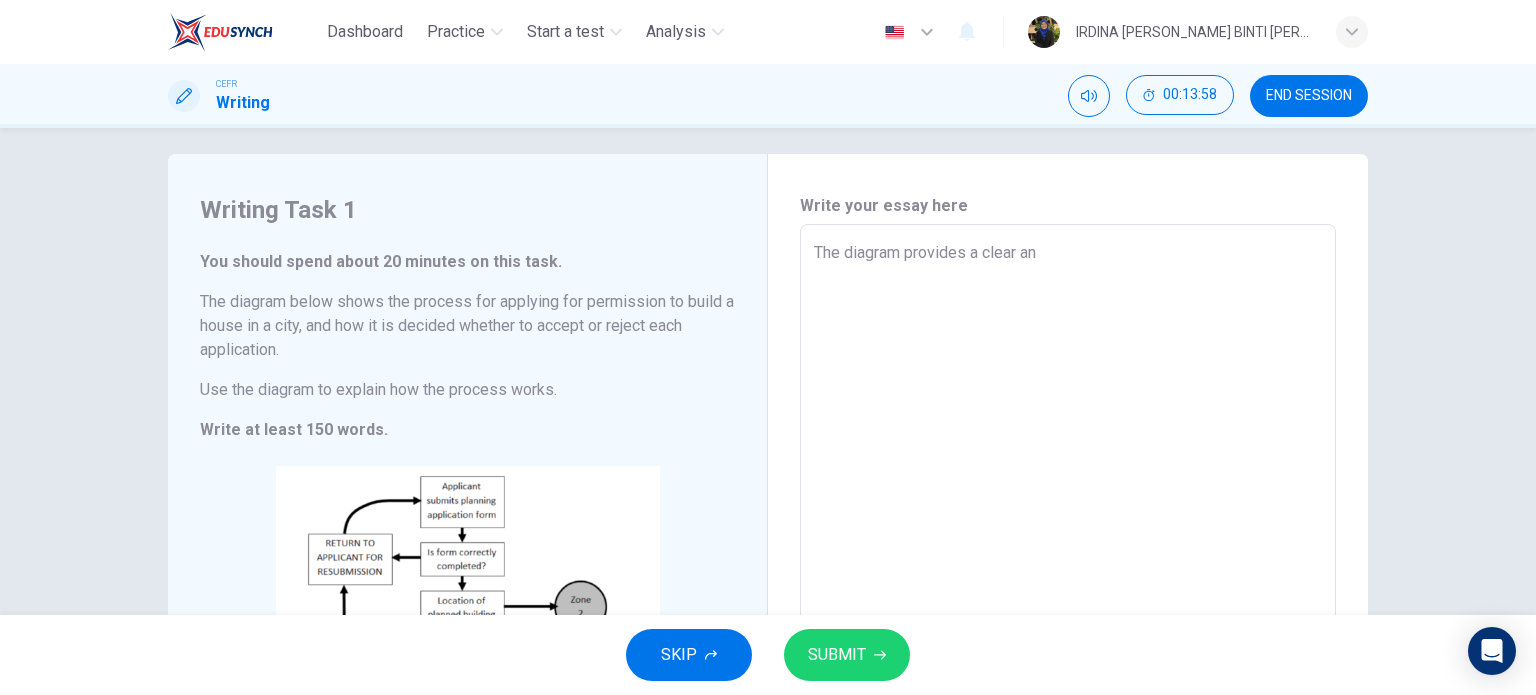 type on "The diagram provides a clear and" 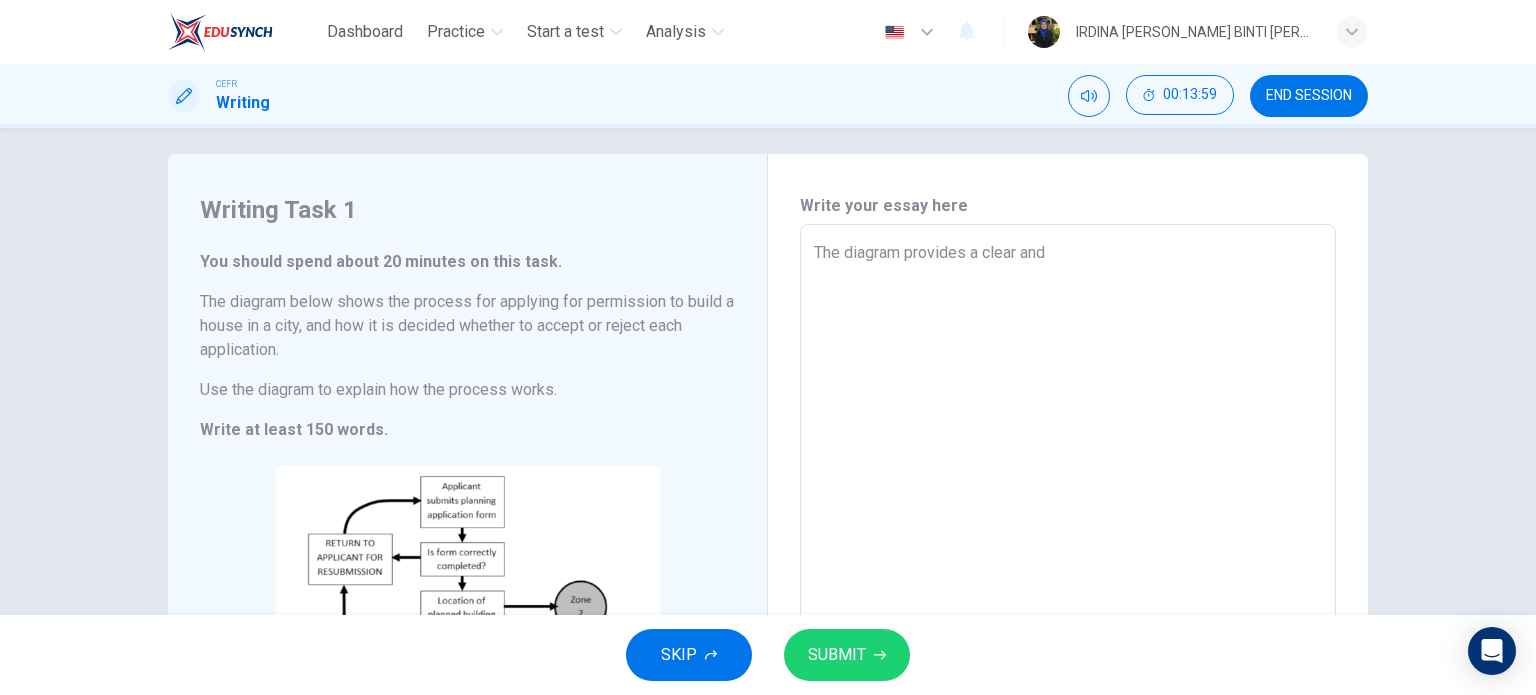 type on "x" 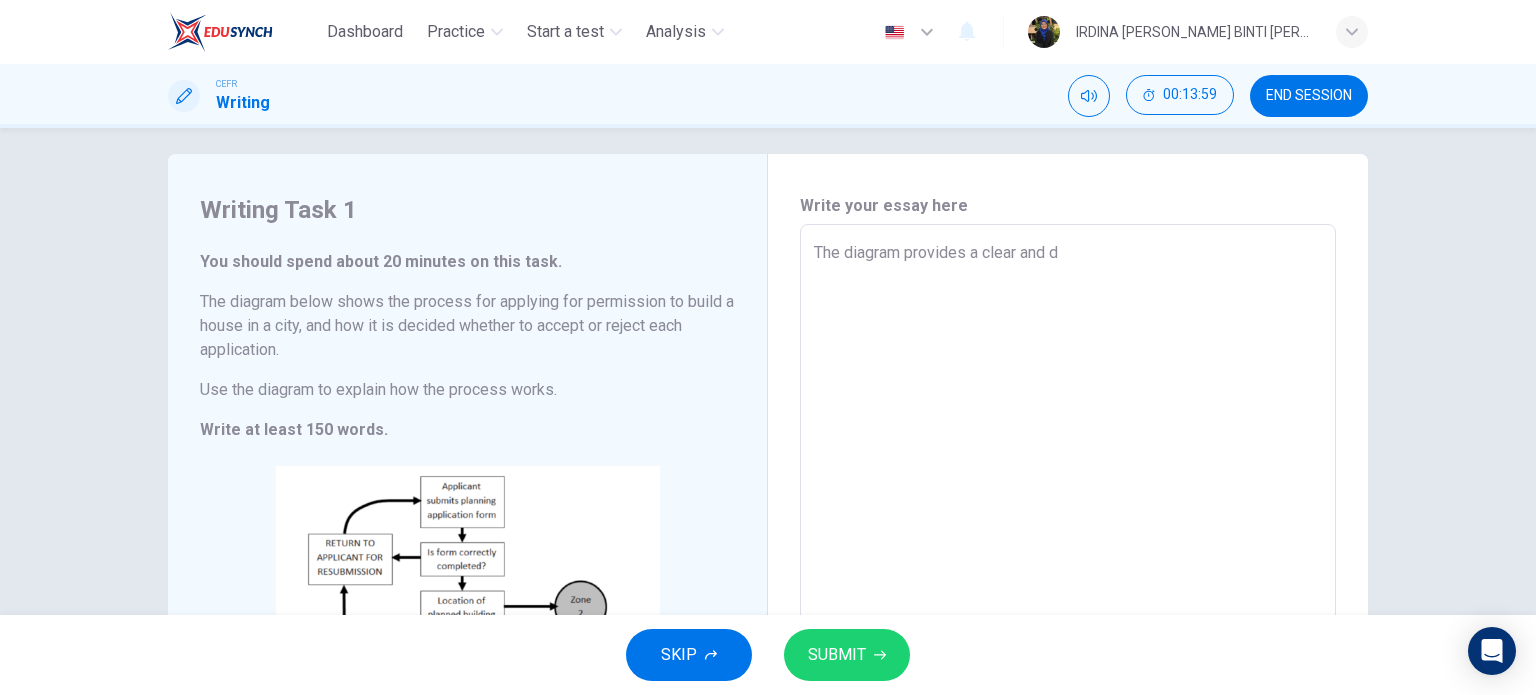 type on "The diagram provides a clear and de" 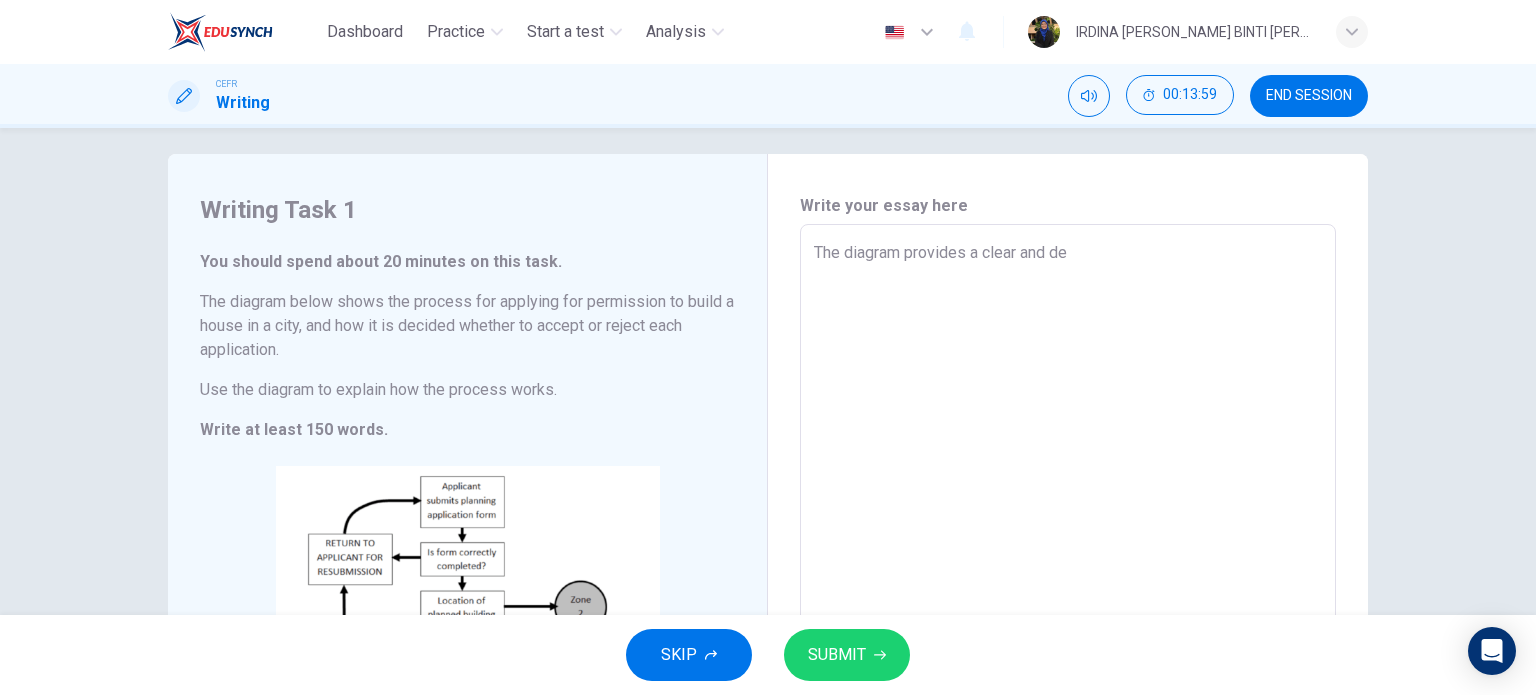 type on "x" 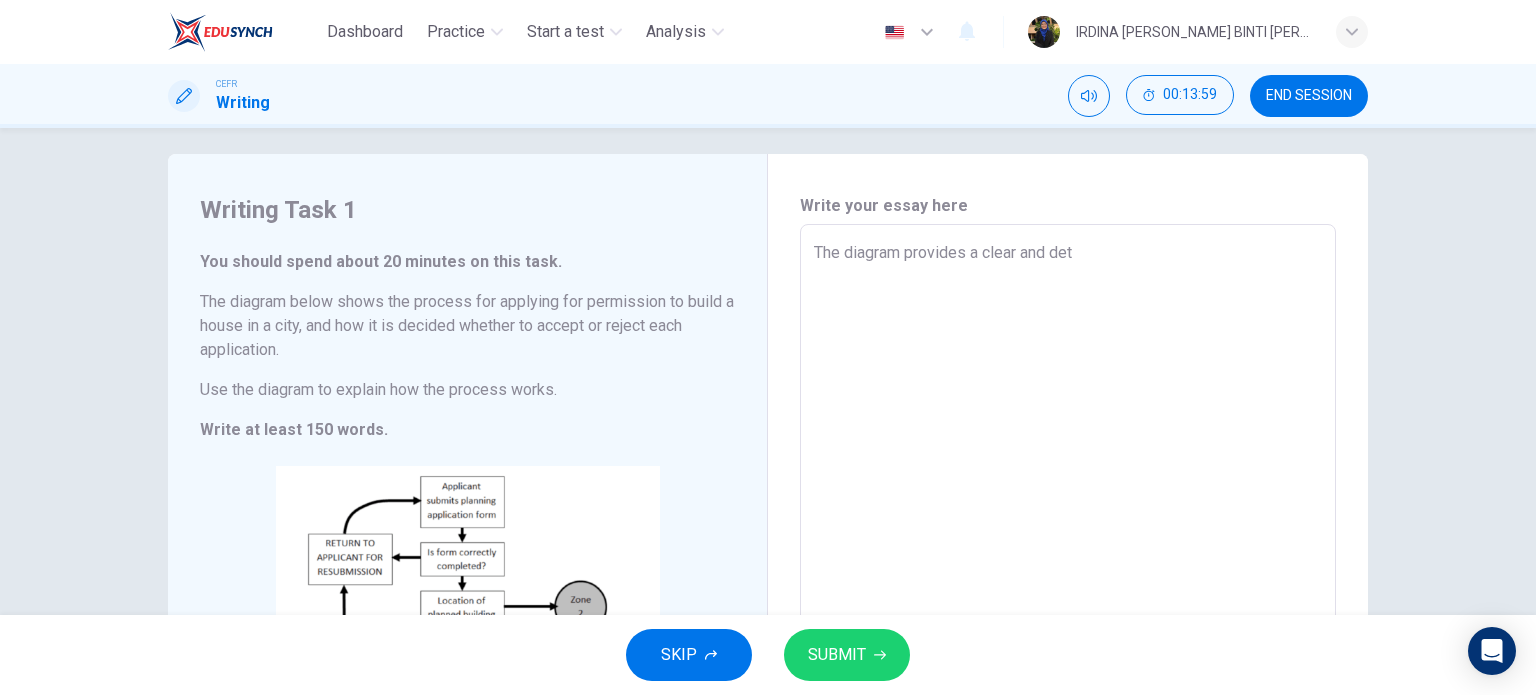 type on "x" 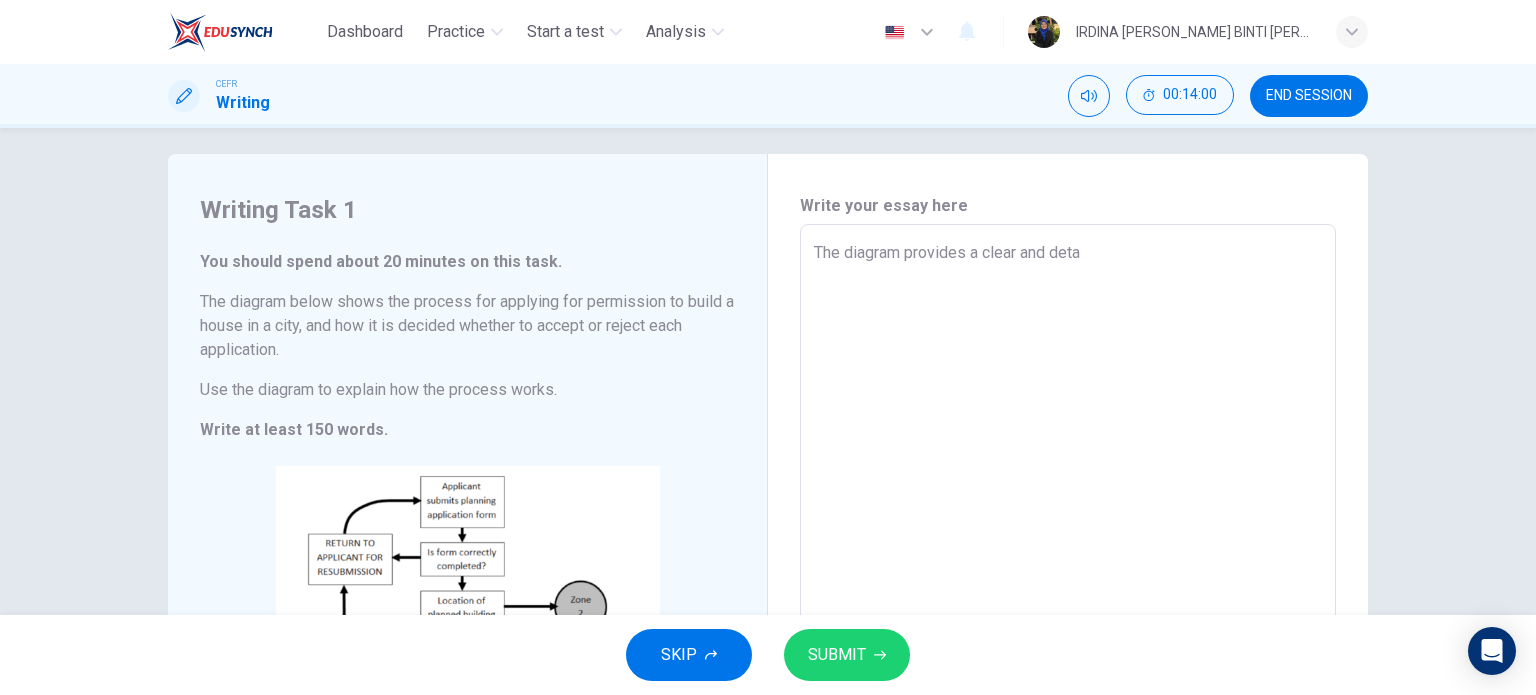 type on "The diagram provides a clear and detai" 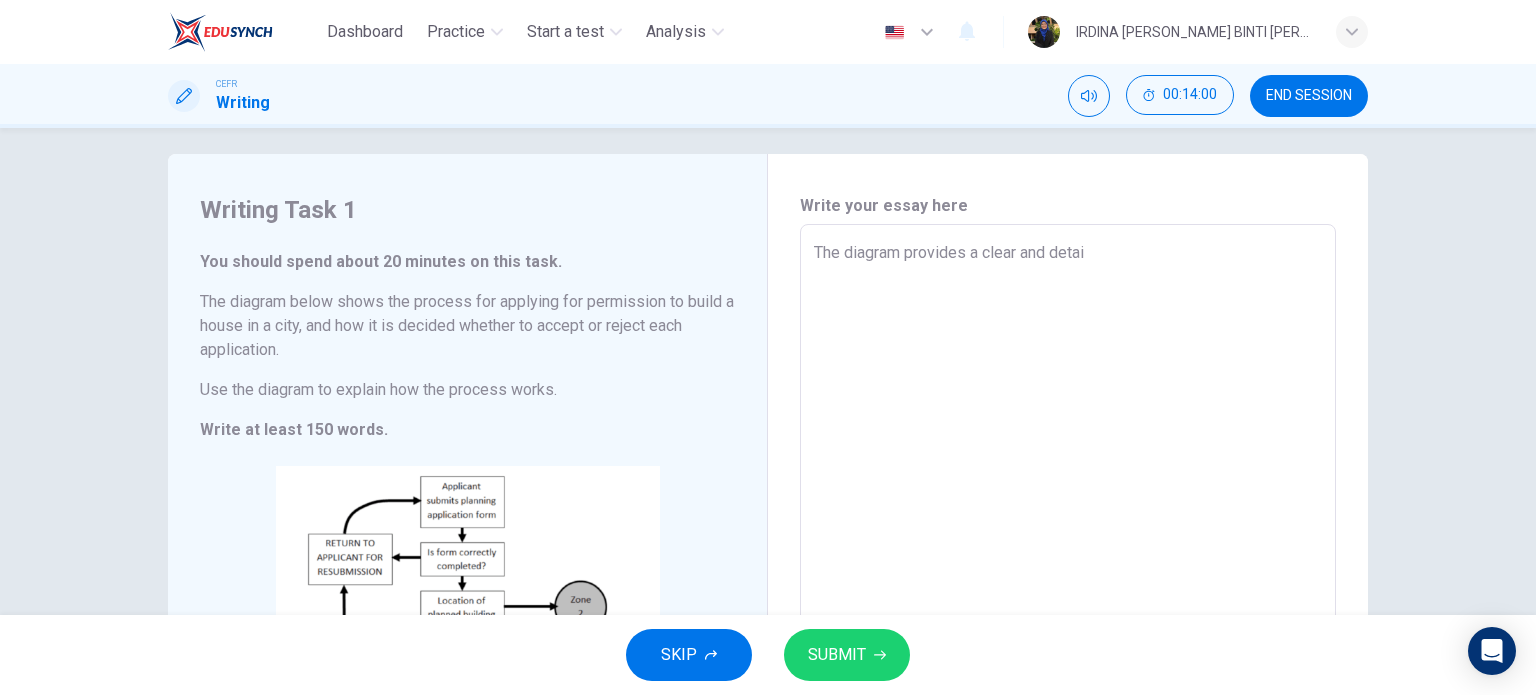 type on "x" 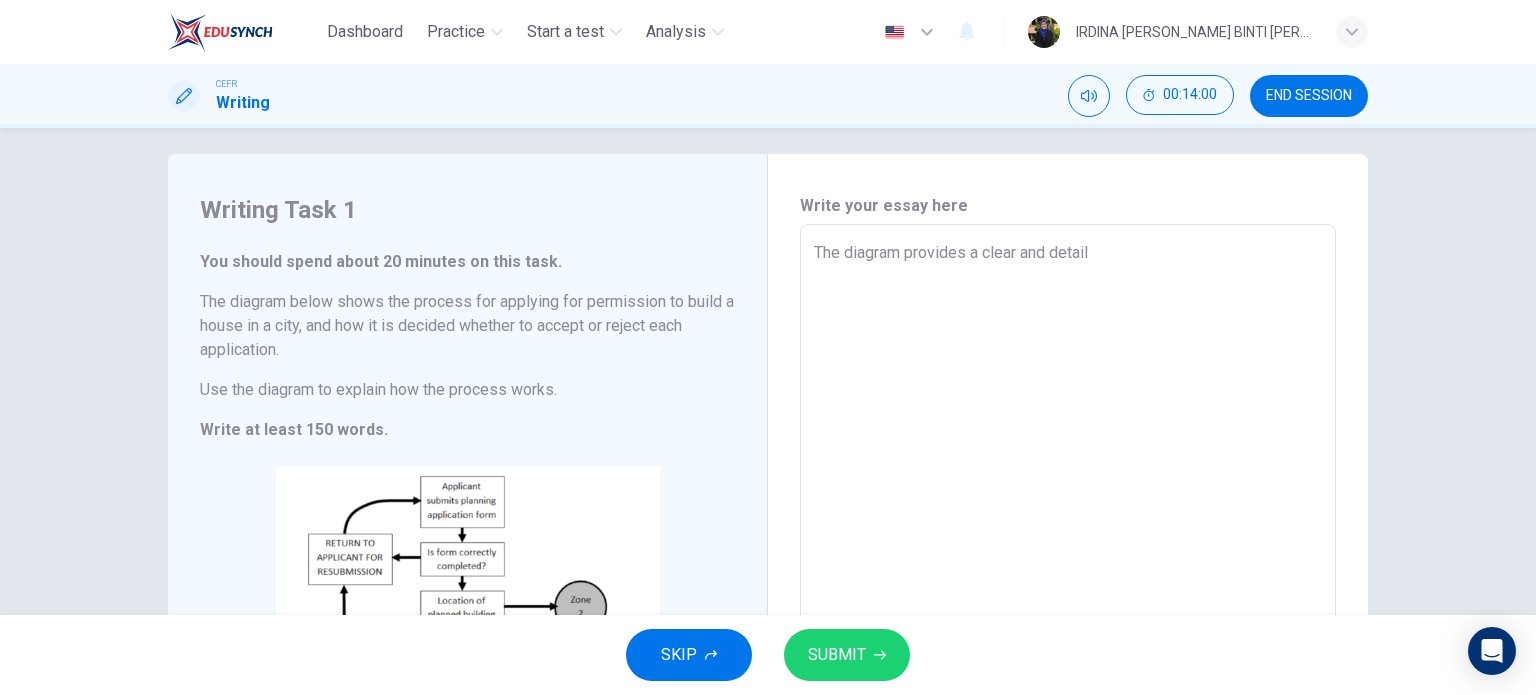 type on "x" 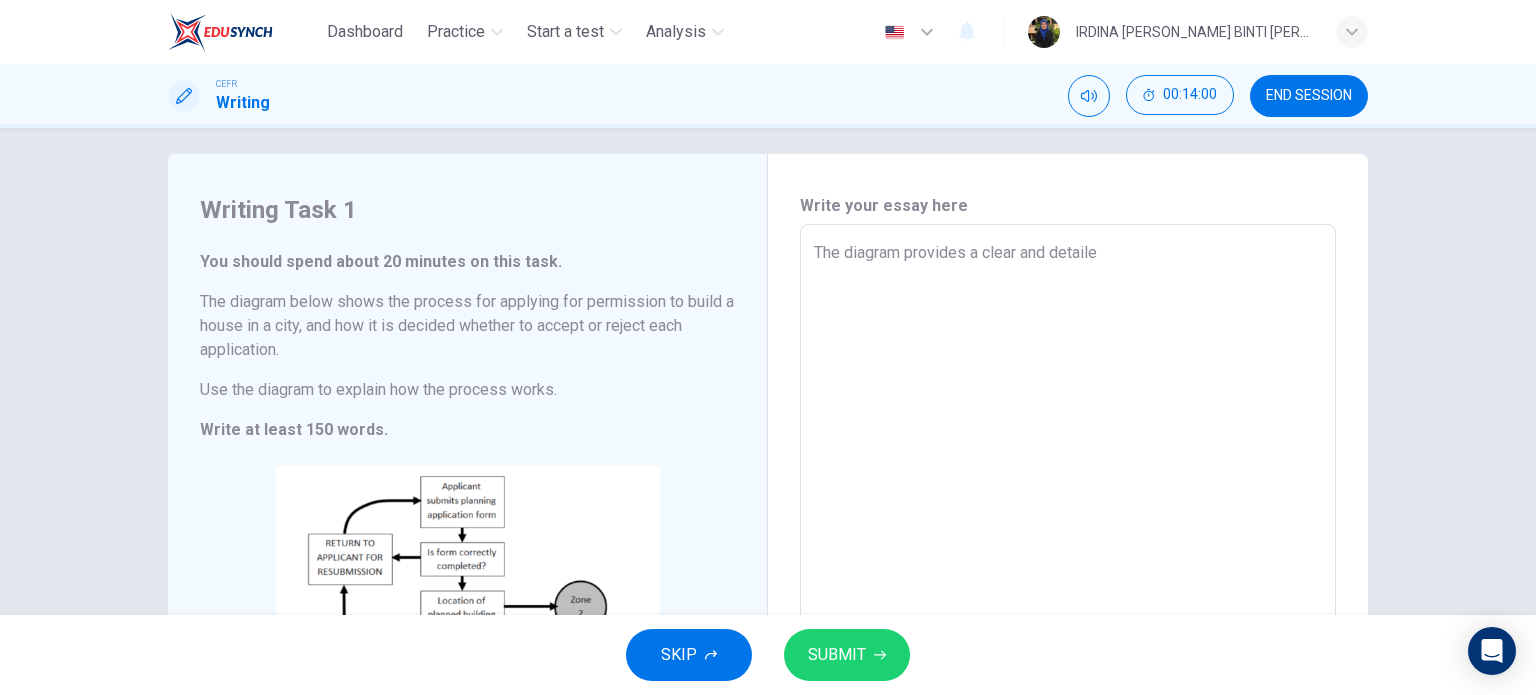 type on "x" 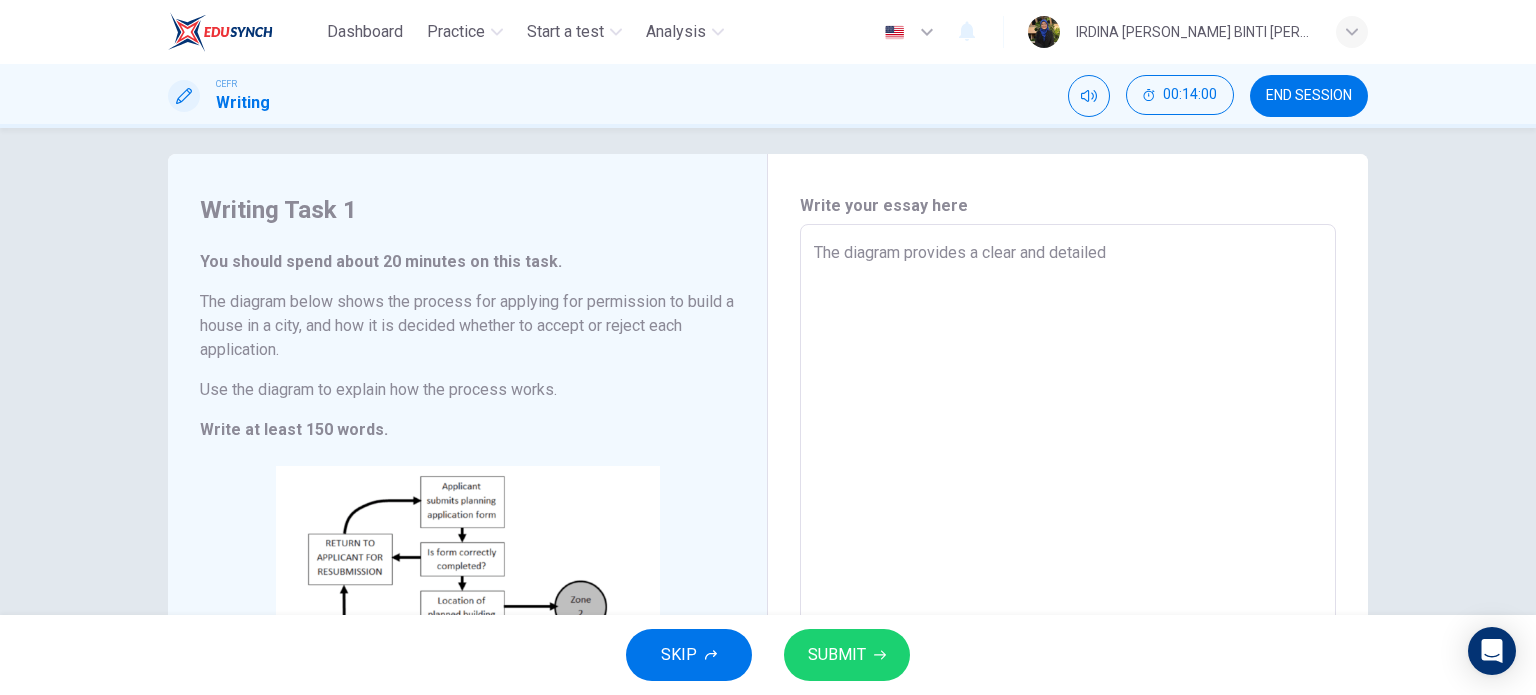 type on "x" 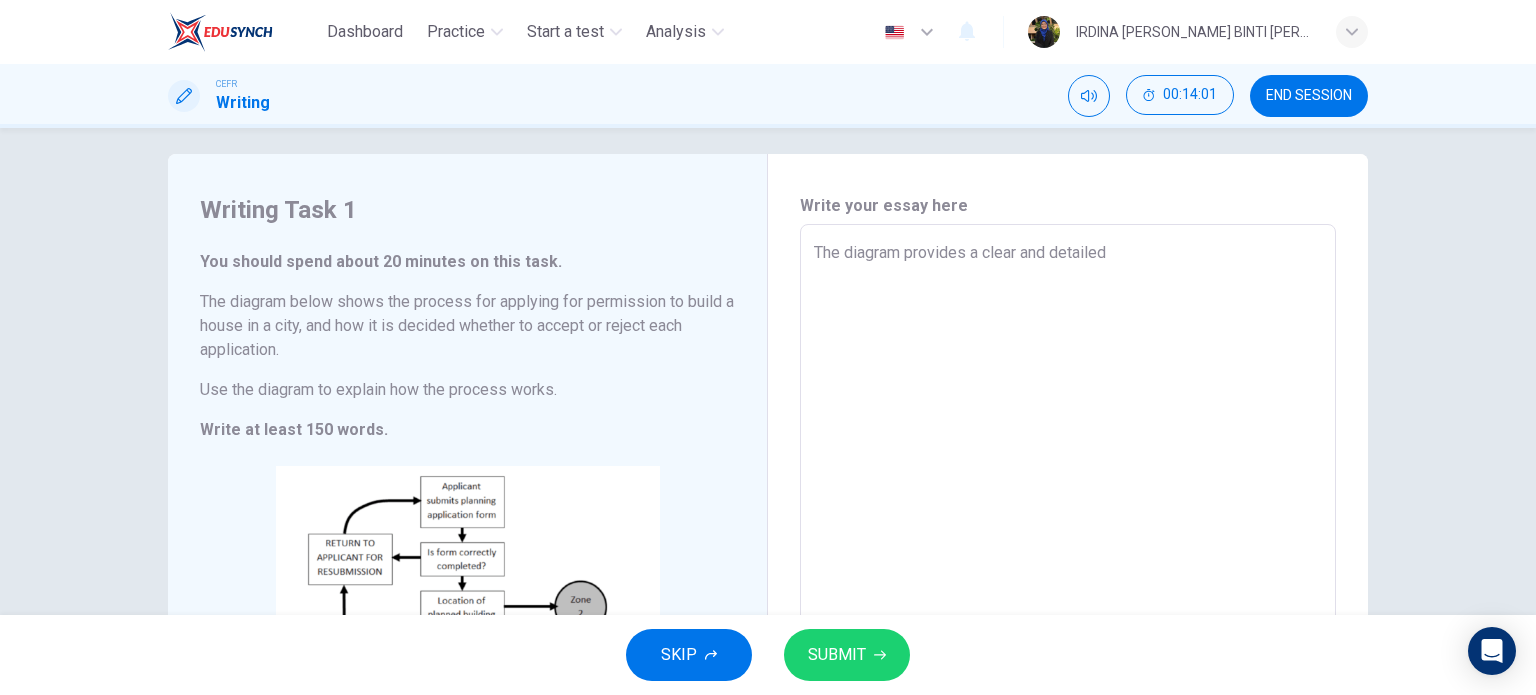 type on "The diagram provides a clear and detailed" 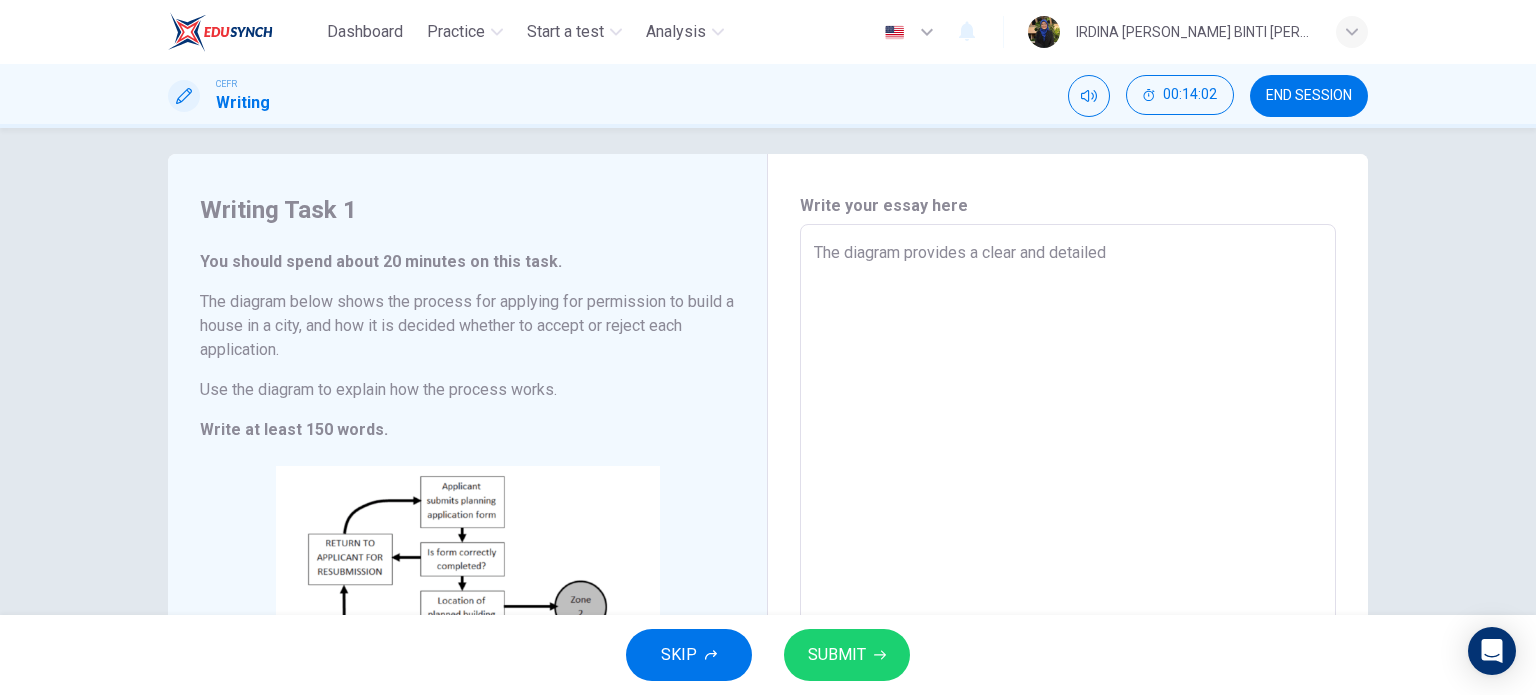 type on "The diagram provides a clear and detailed i" 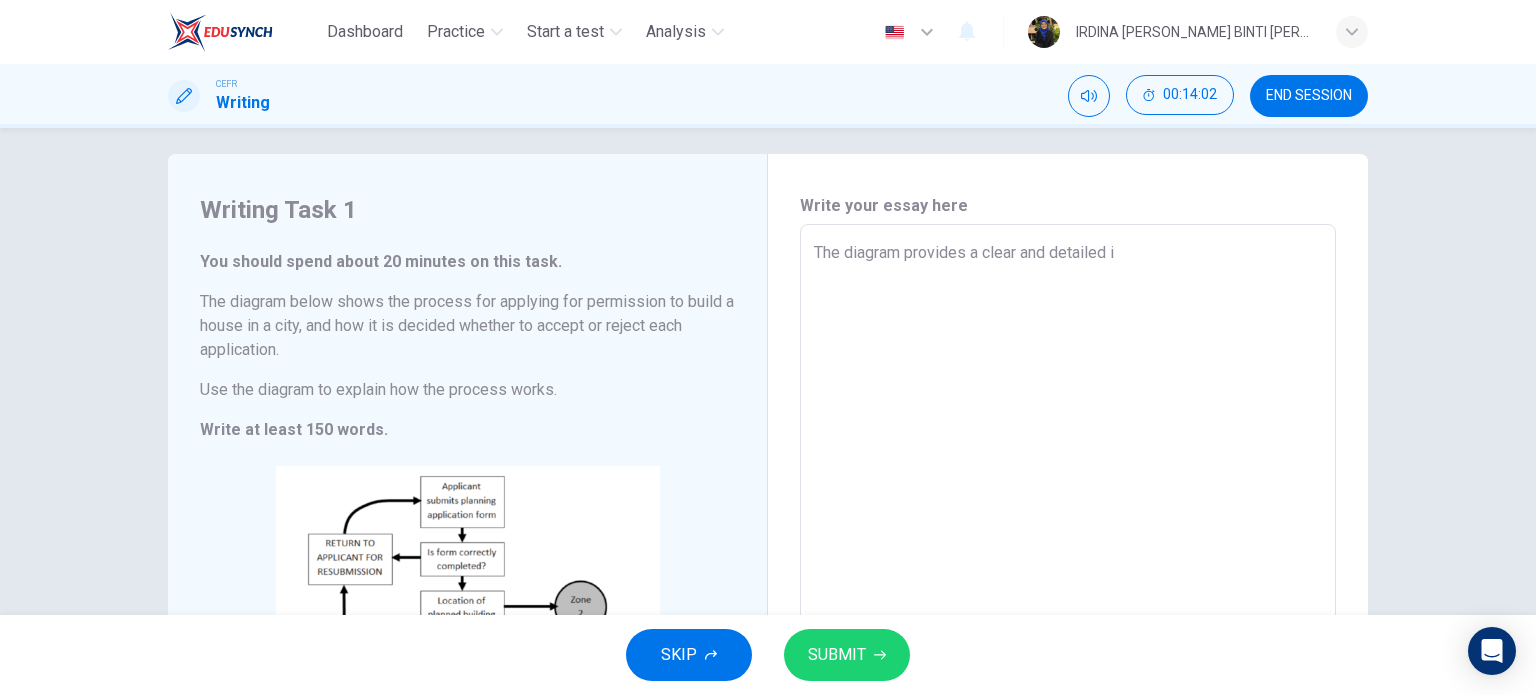 type on "The diagram provides a clear and detailed in" 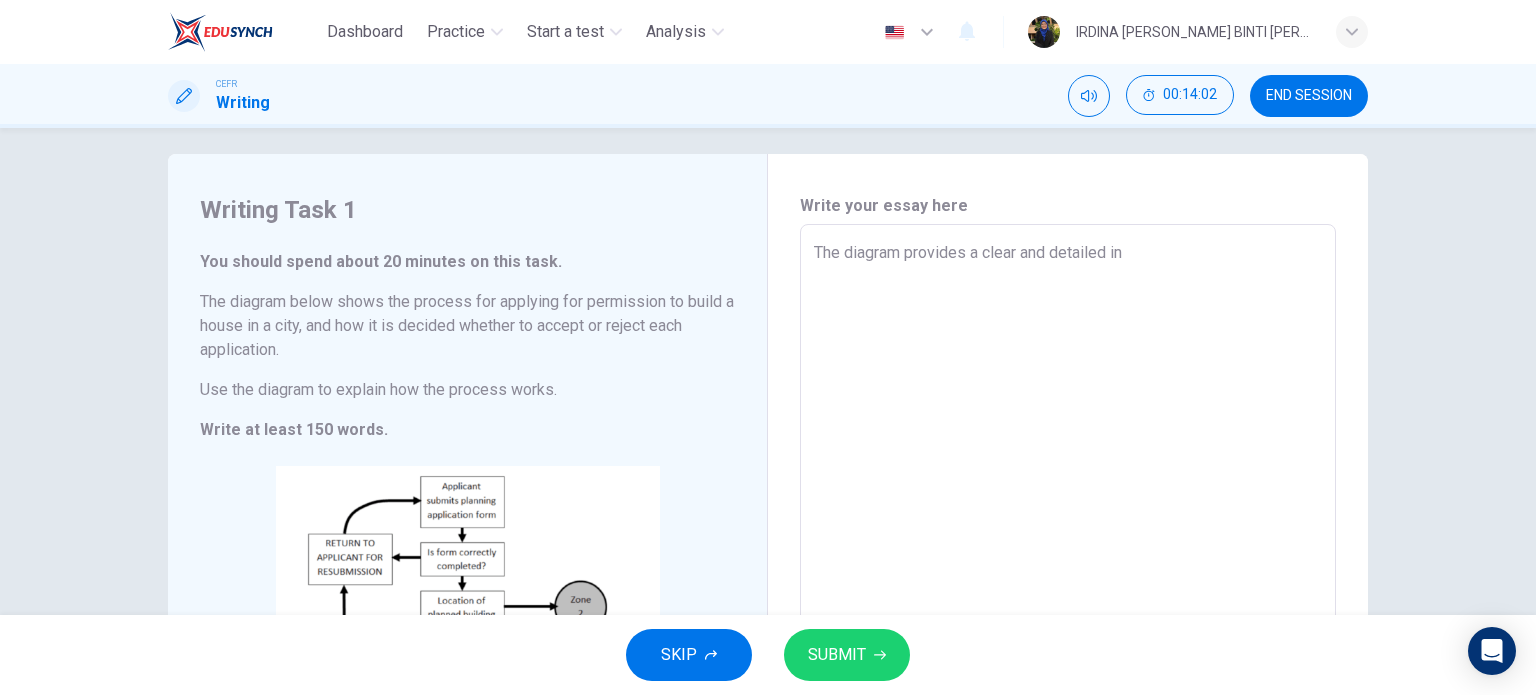 type on "The diagram provides a clear and detailed inf" 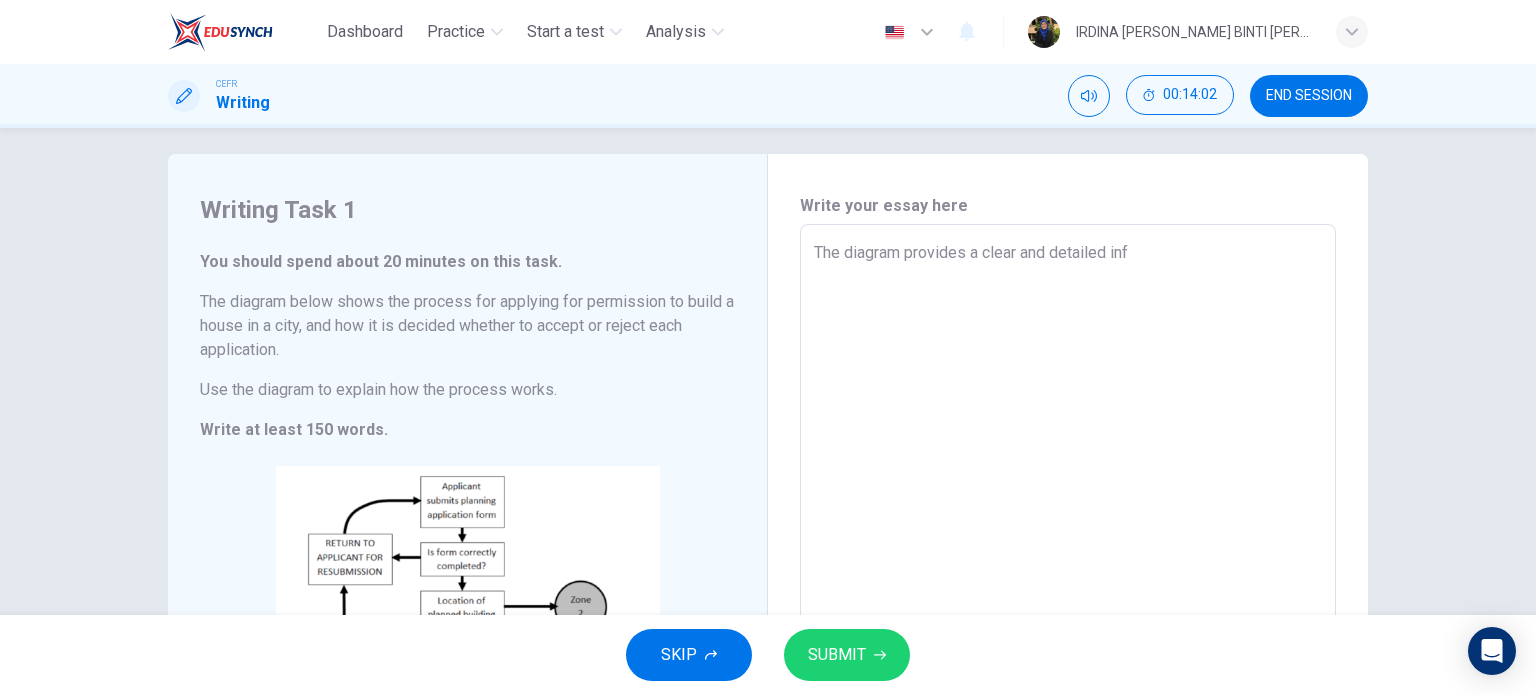 type on "x" 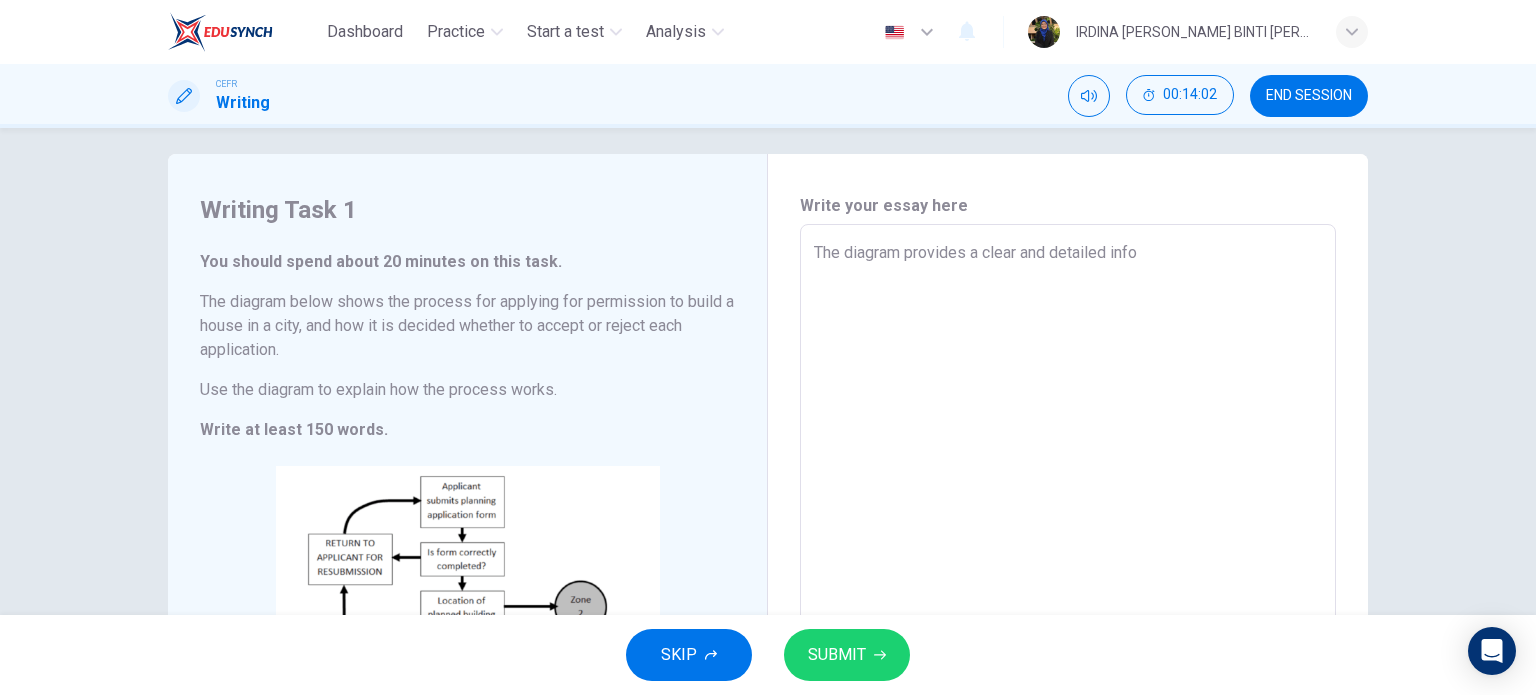 type on "The diagram provides a clear and detailed infor" 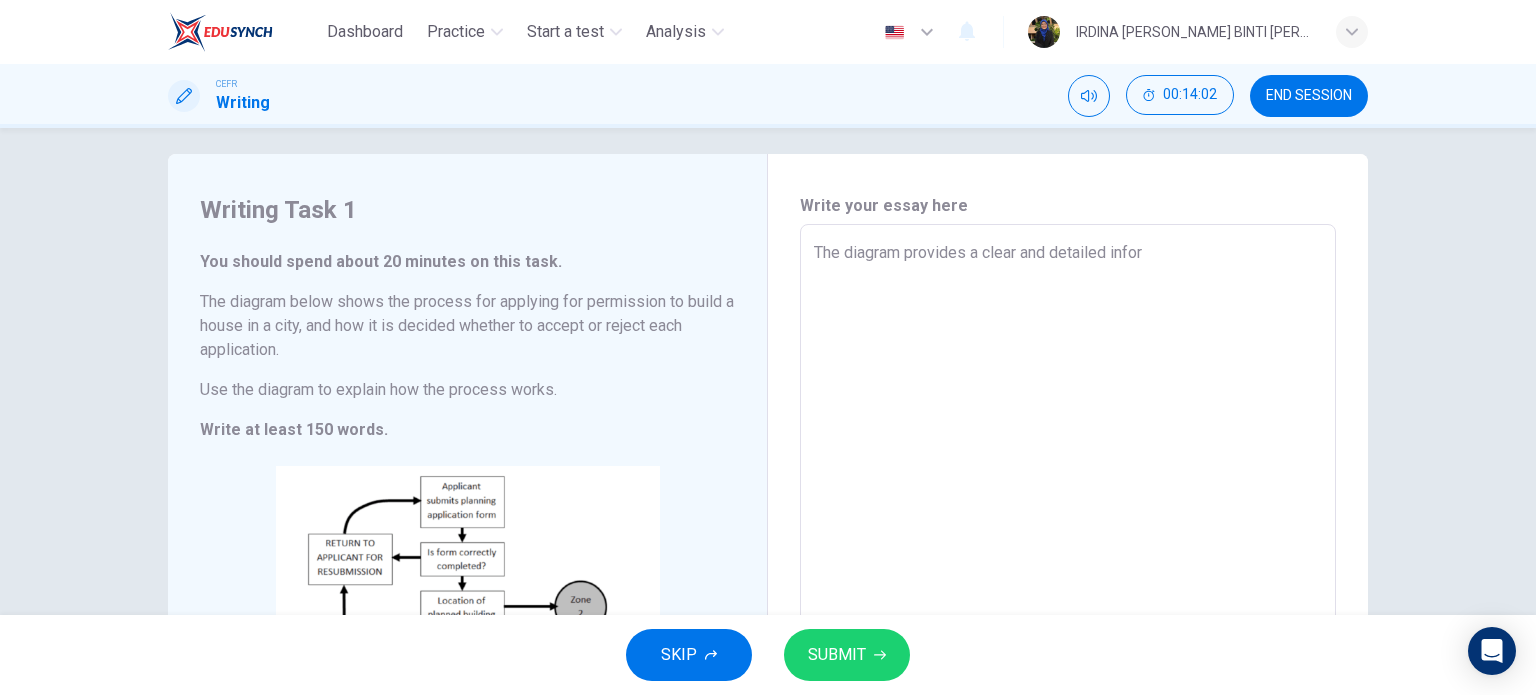 type on "x" 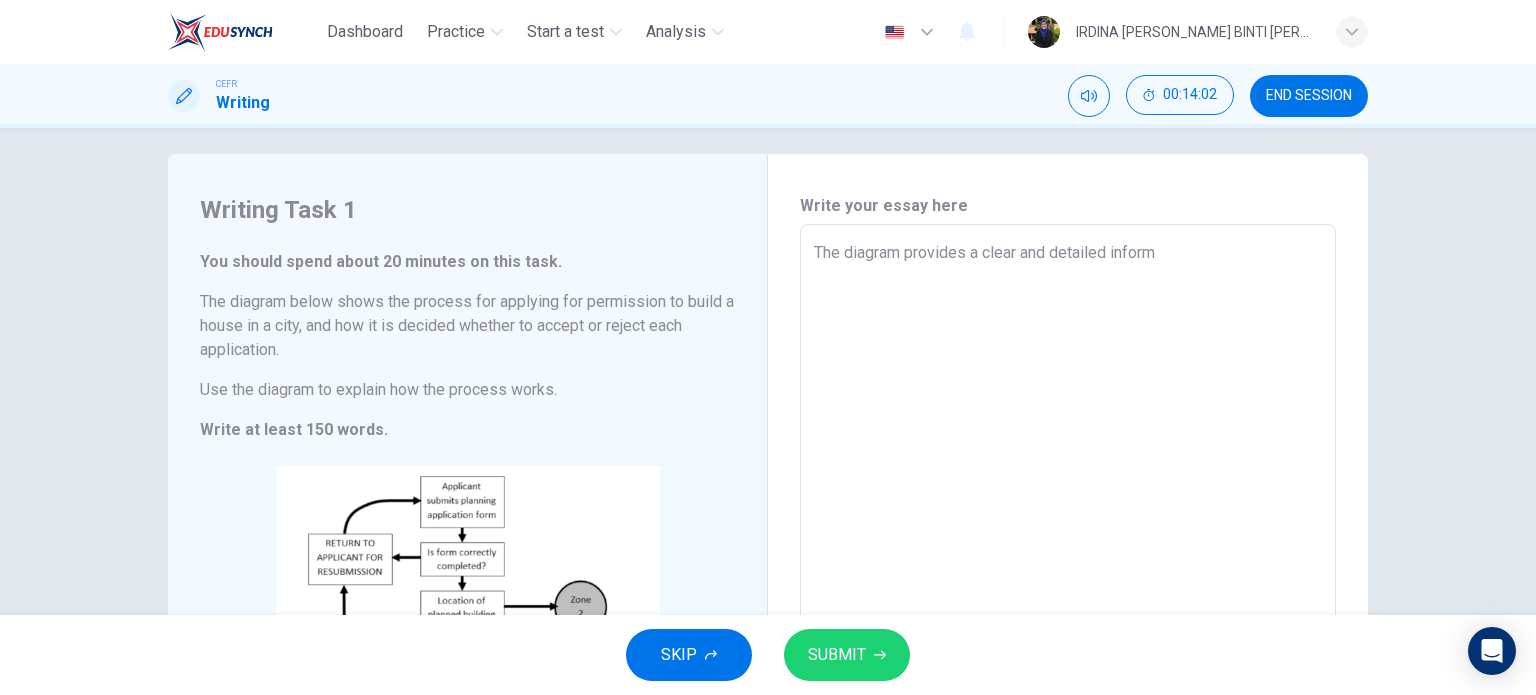 type on "x" 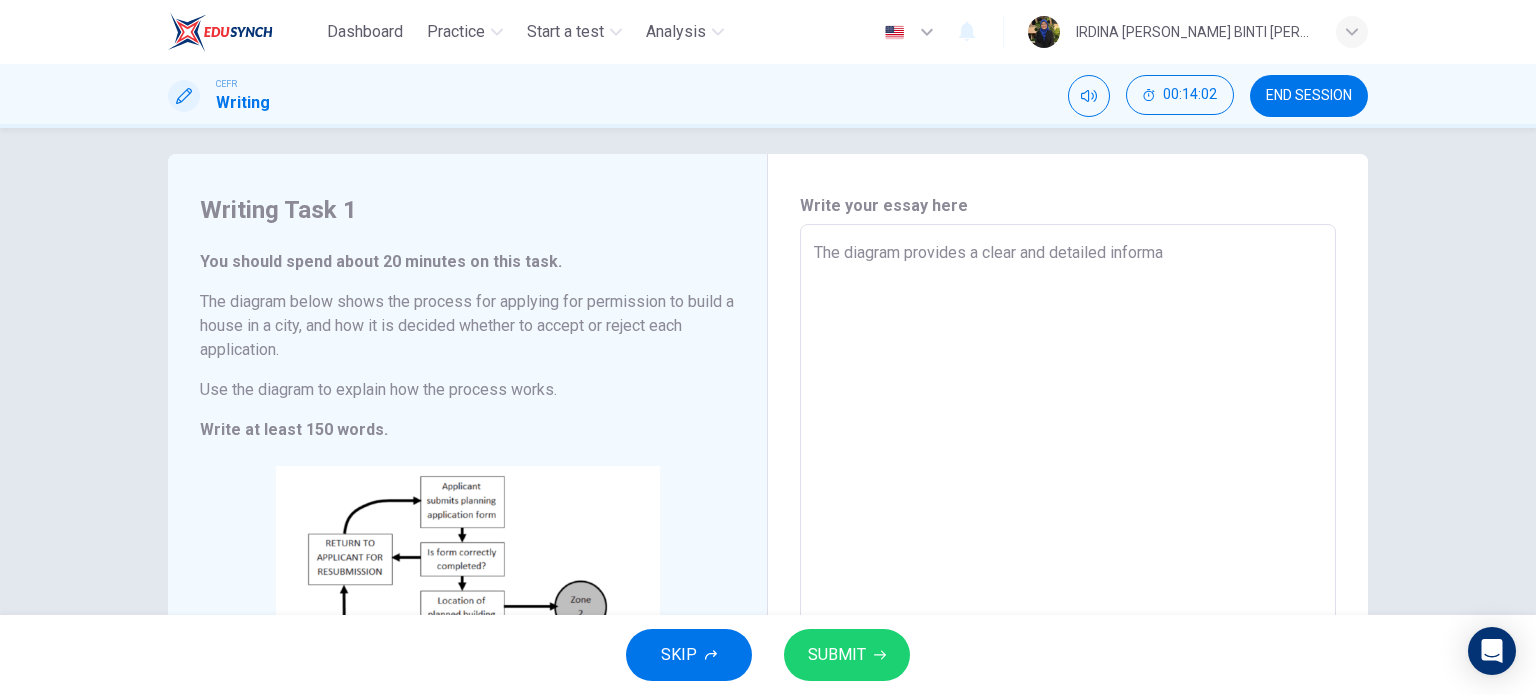 type on "The diagram provides a clear and detailed informat" 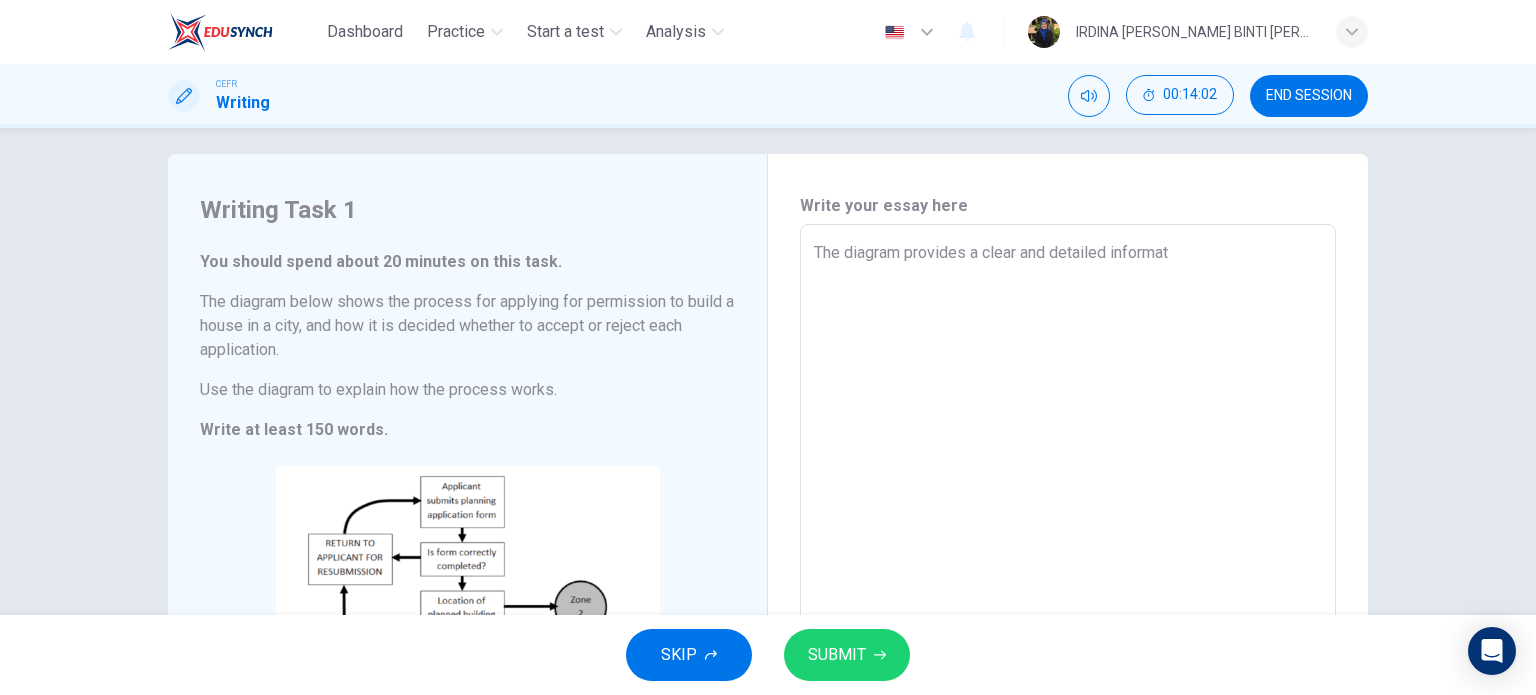 type on "x" 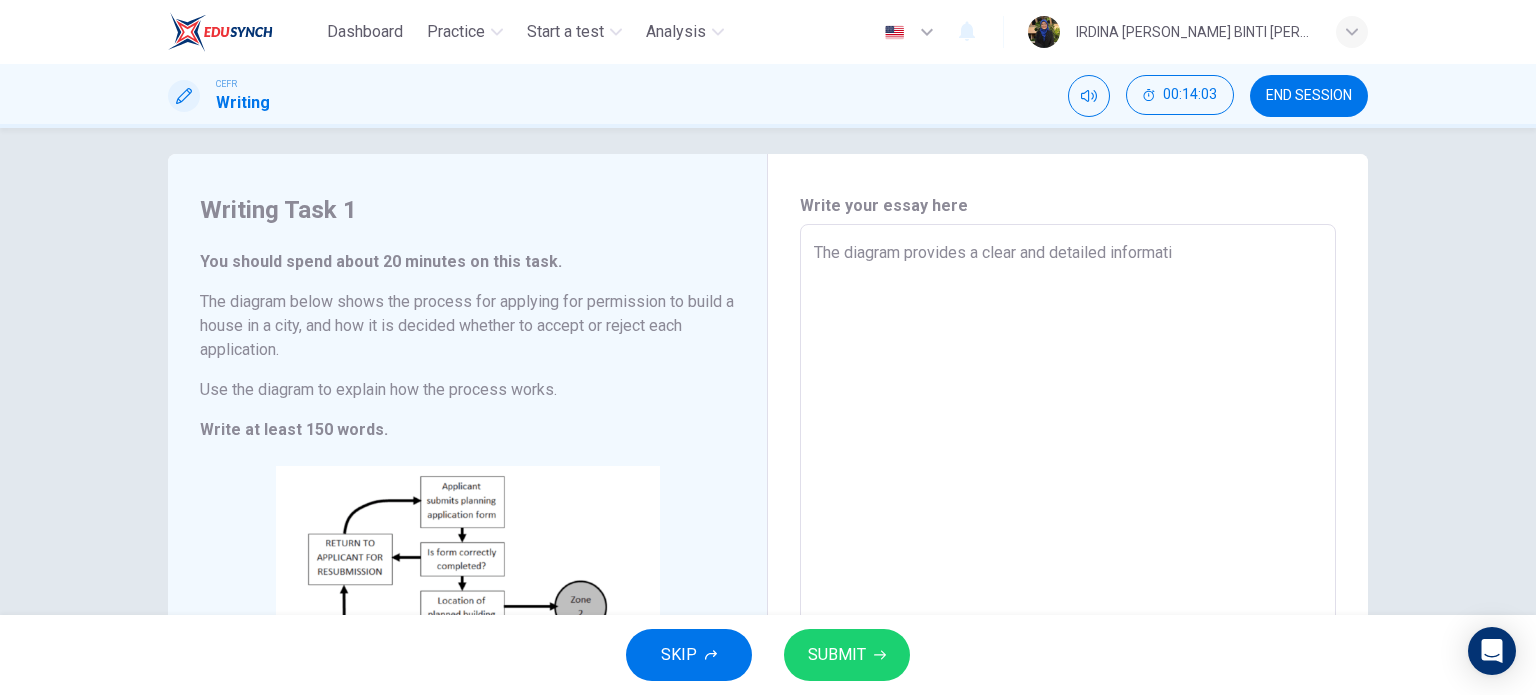 type on "The diagram provides a clear and detailed informatio" 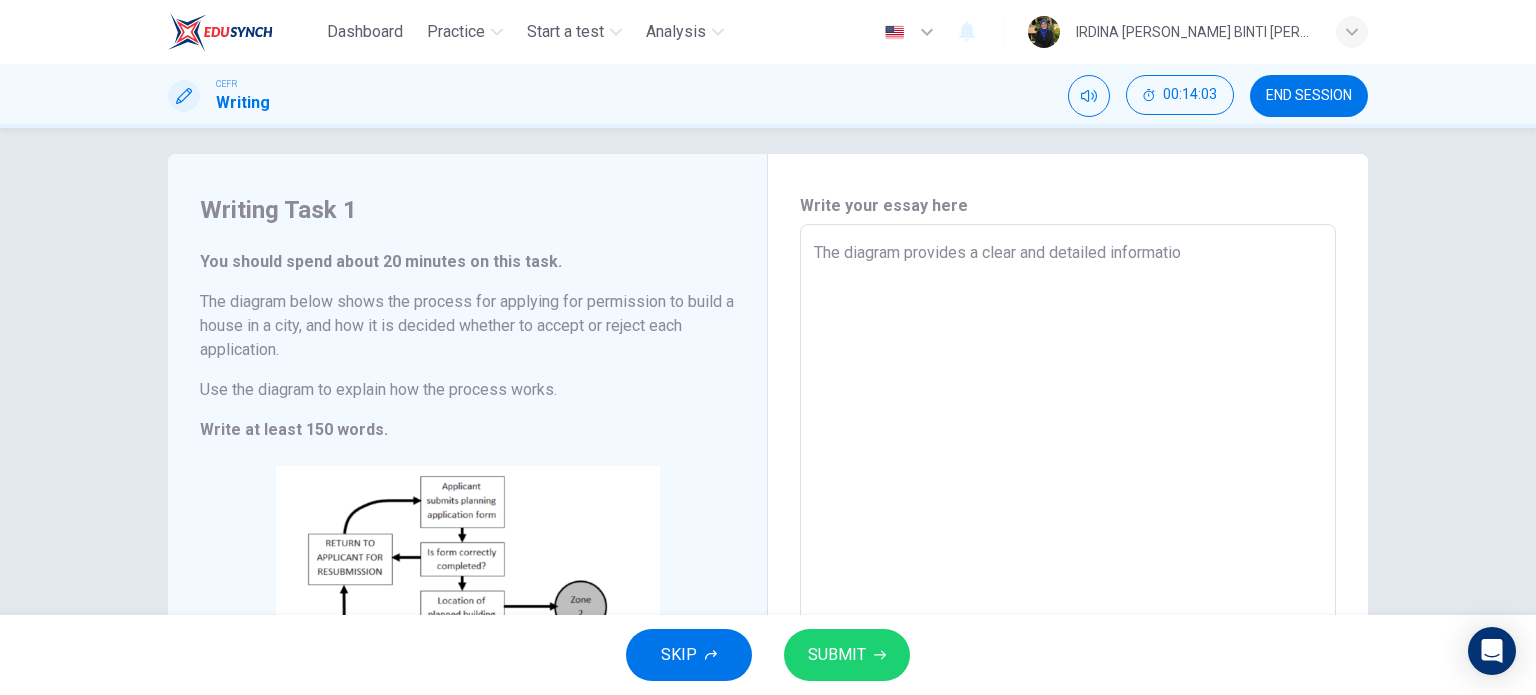 type on "x" 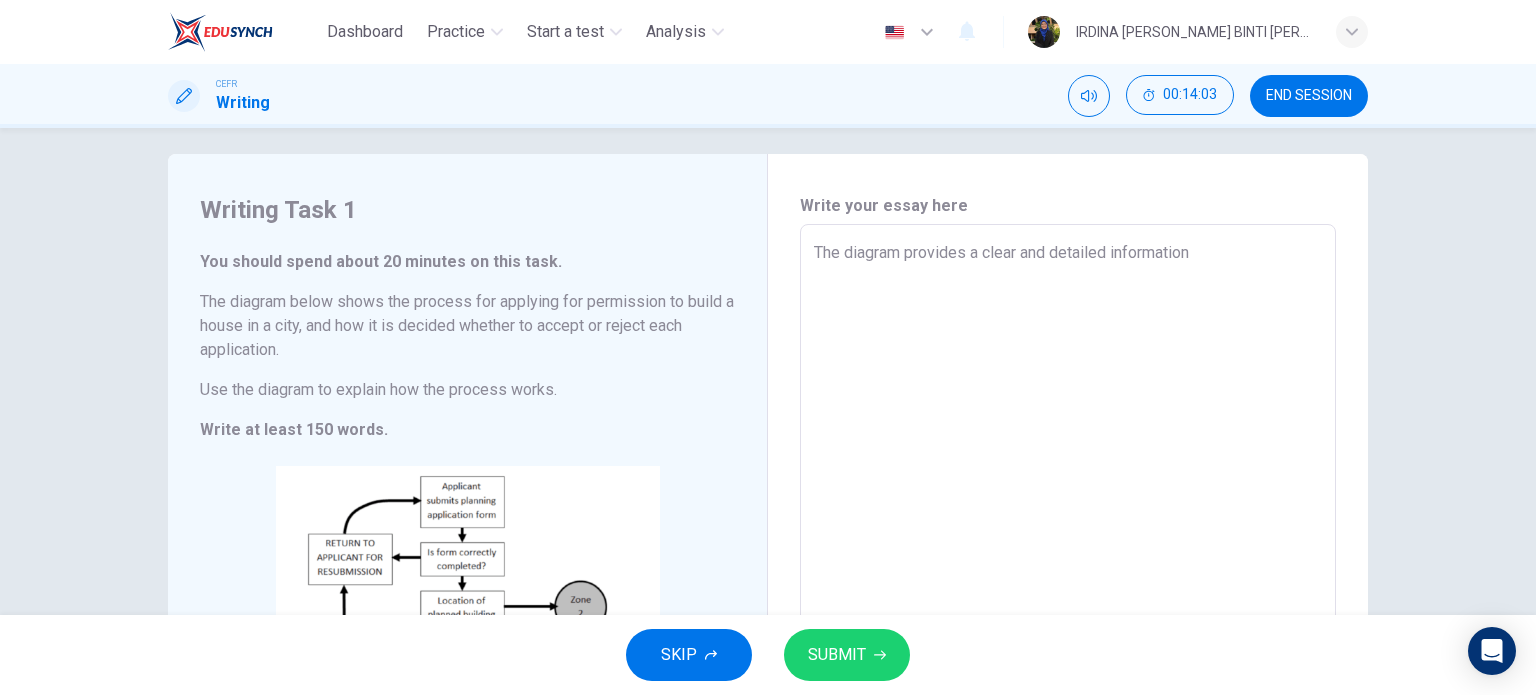 type on "x" 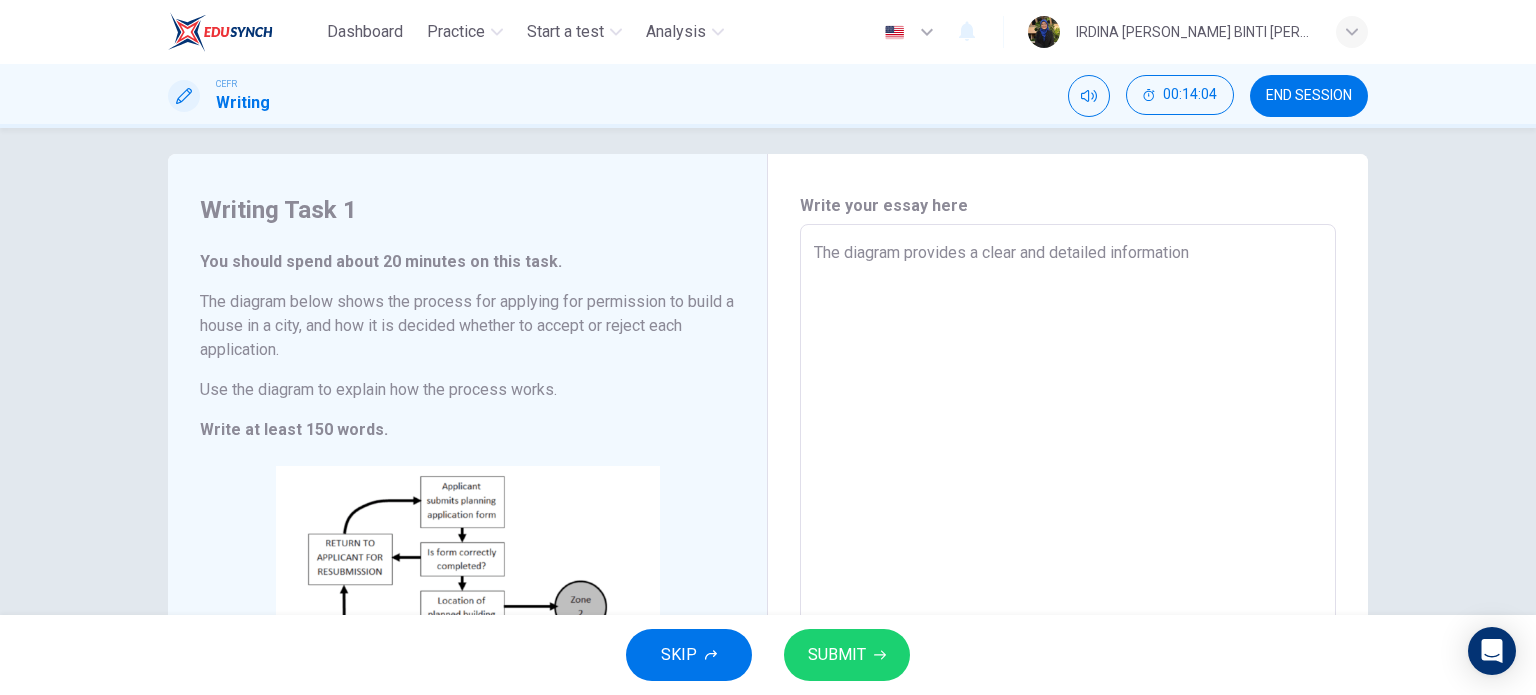 type on "The diagram provides a clear and detailed information o" 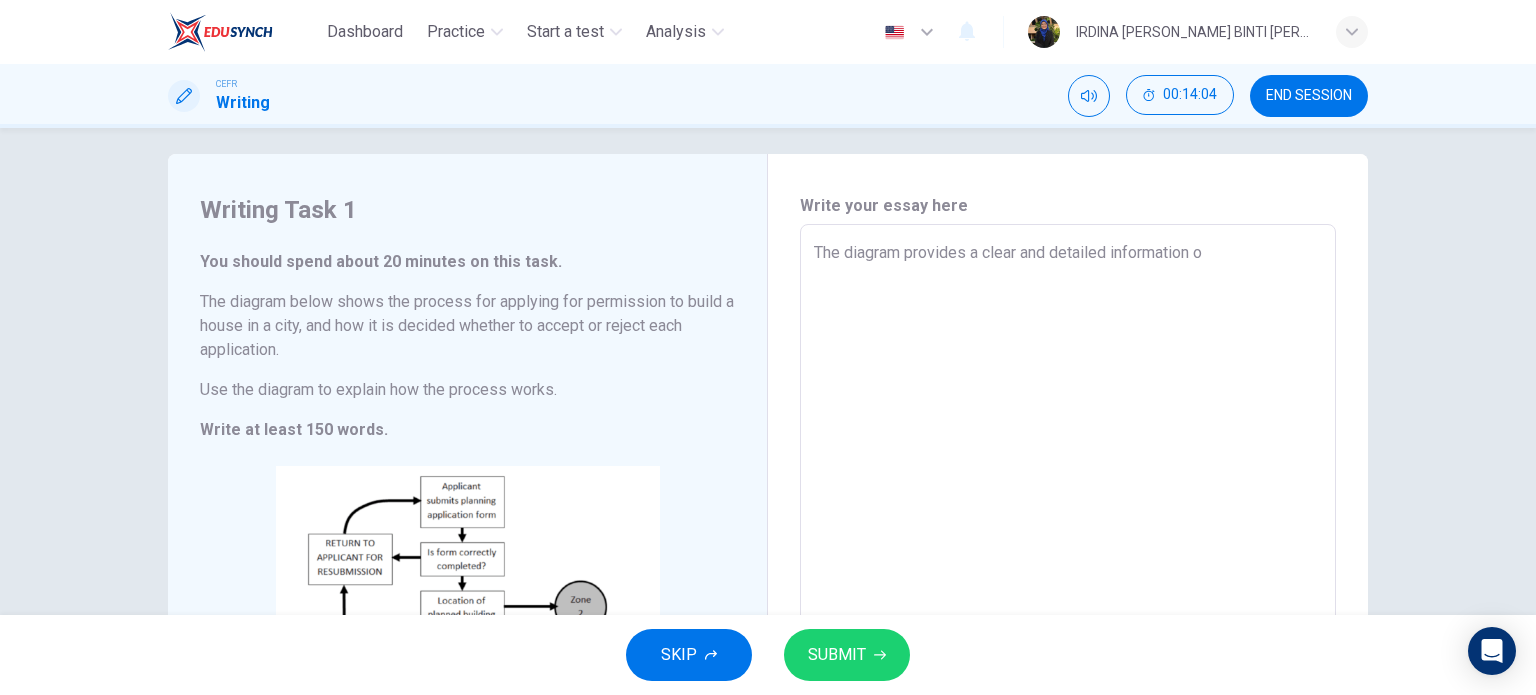 type on "The diagram provides a clear and detailed information on" 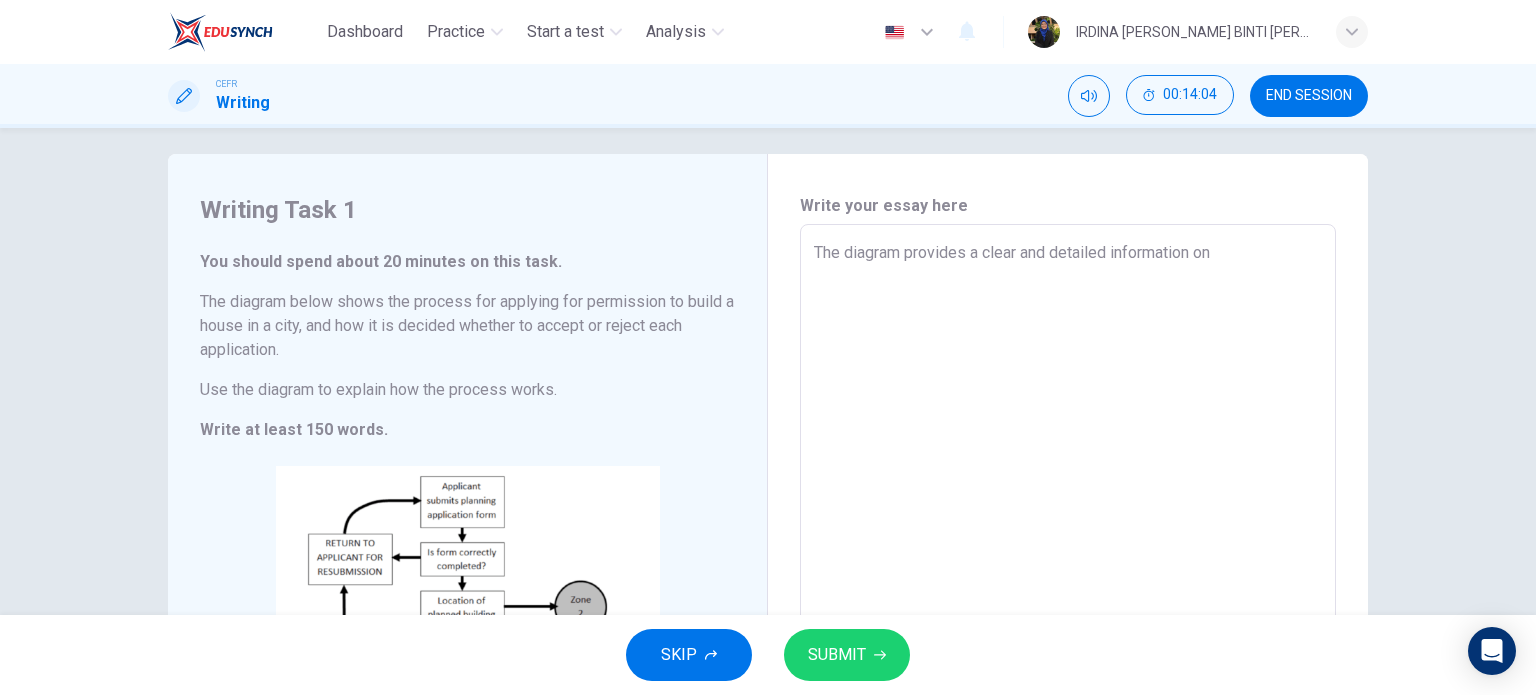 type on "x" 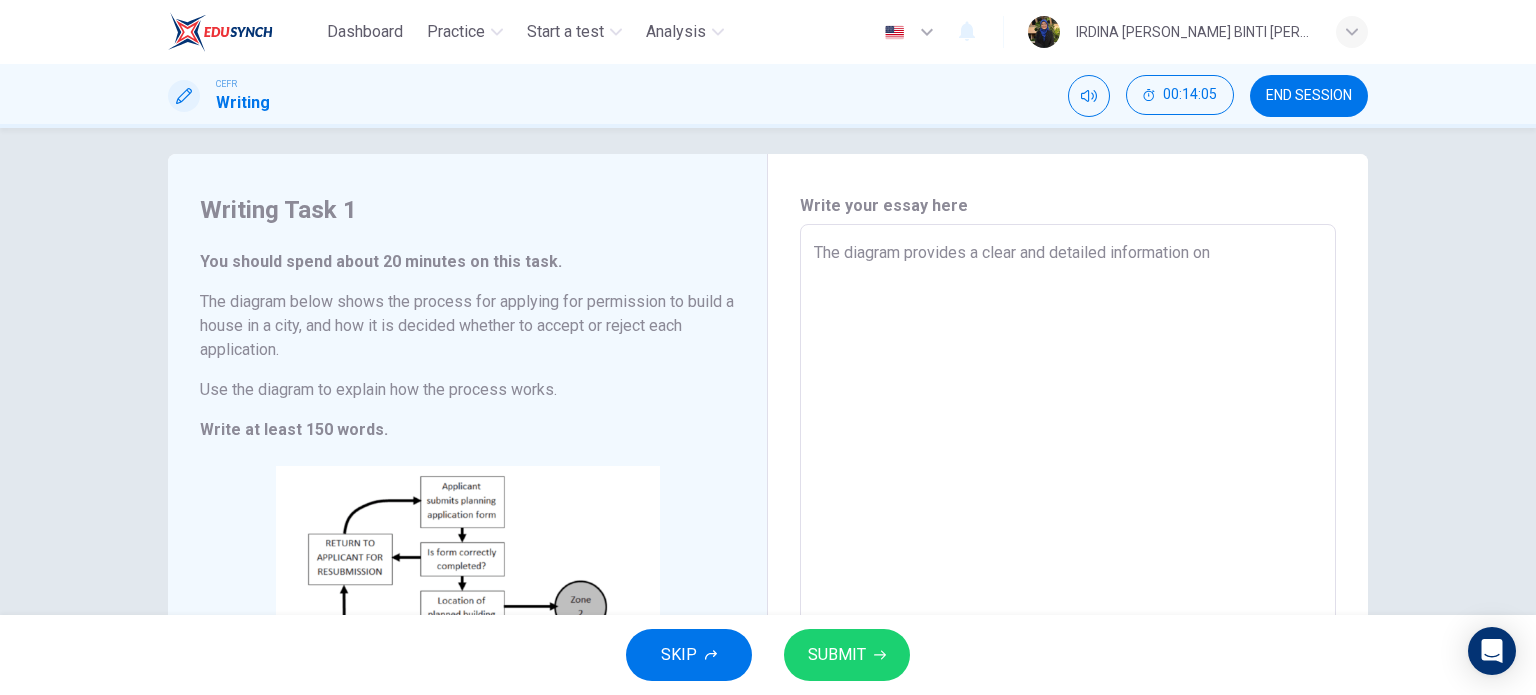 type on "The diagram provides a clear and detailed information on" 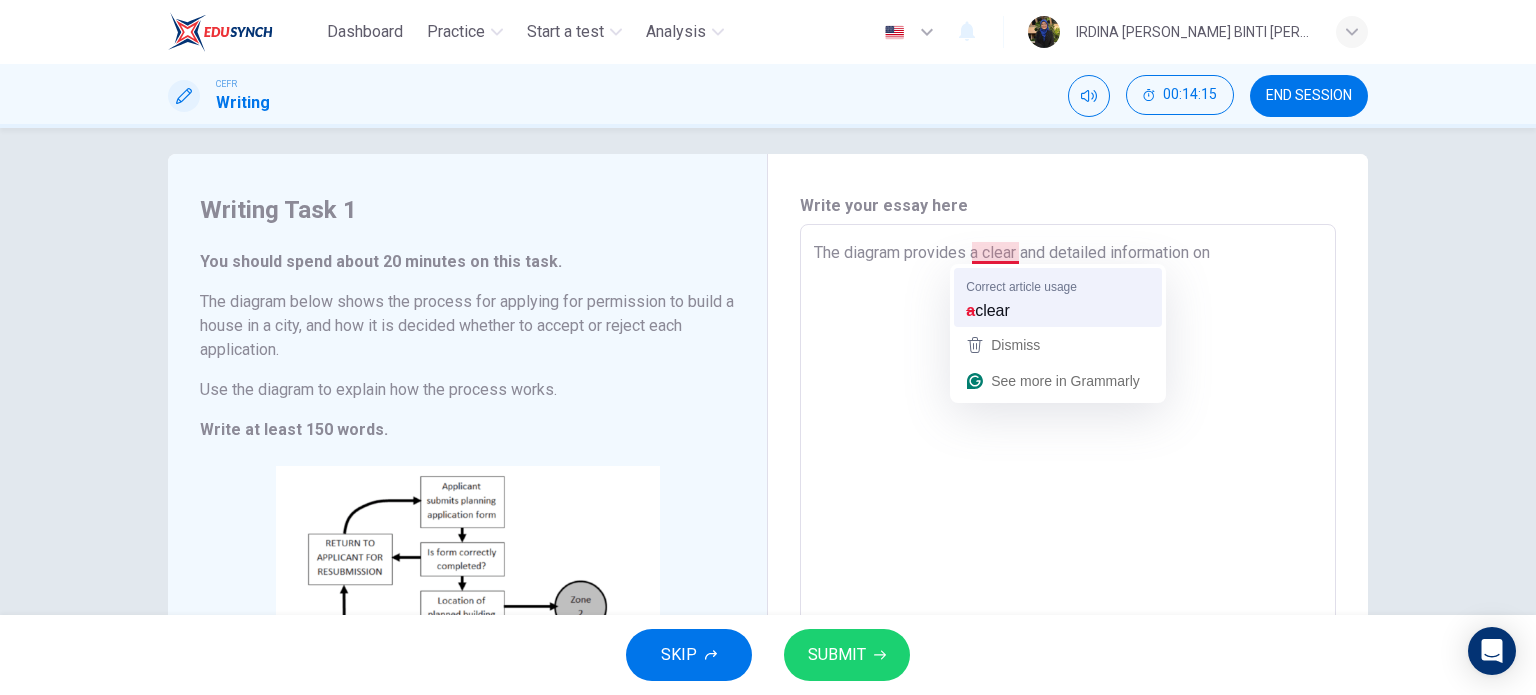 type on "The diagram provides clear and detailed information on" 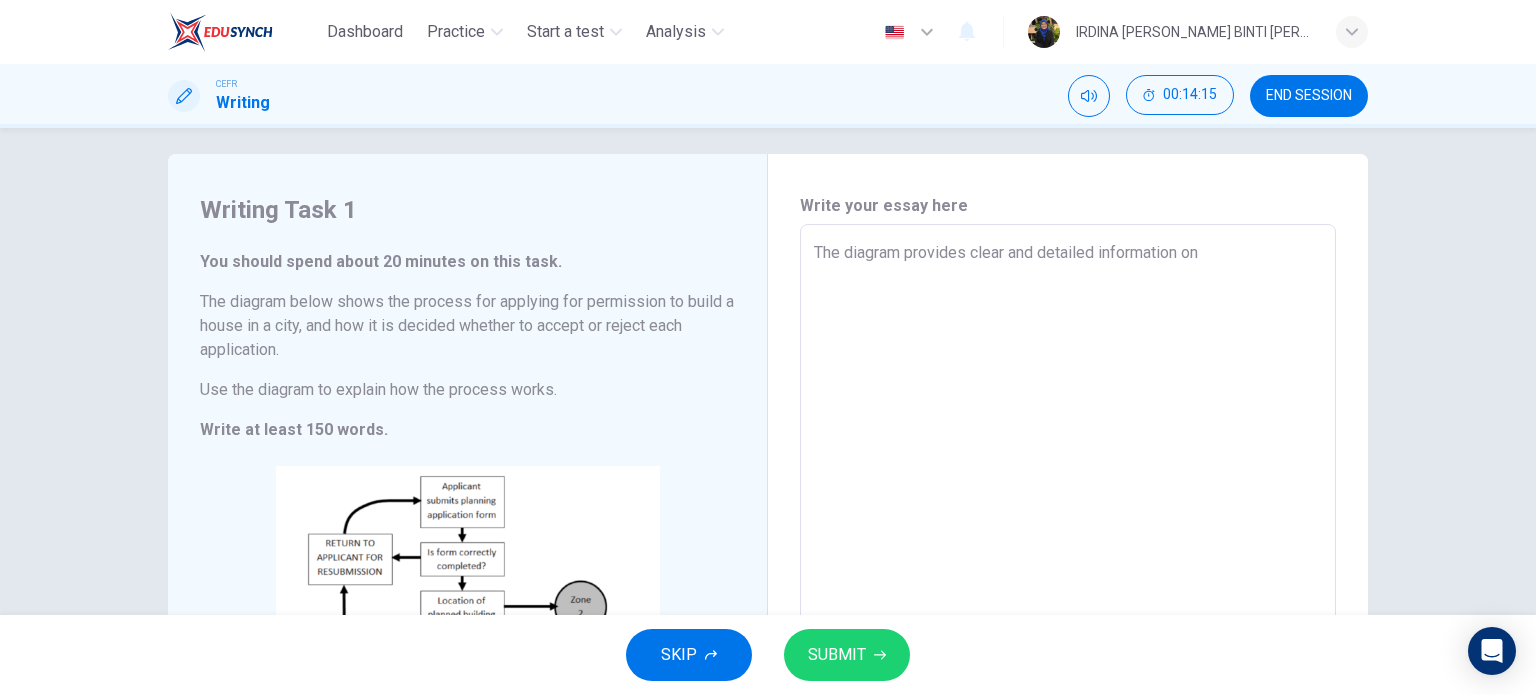 type on "x" 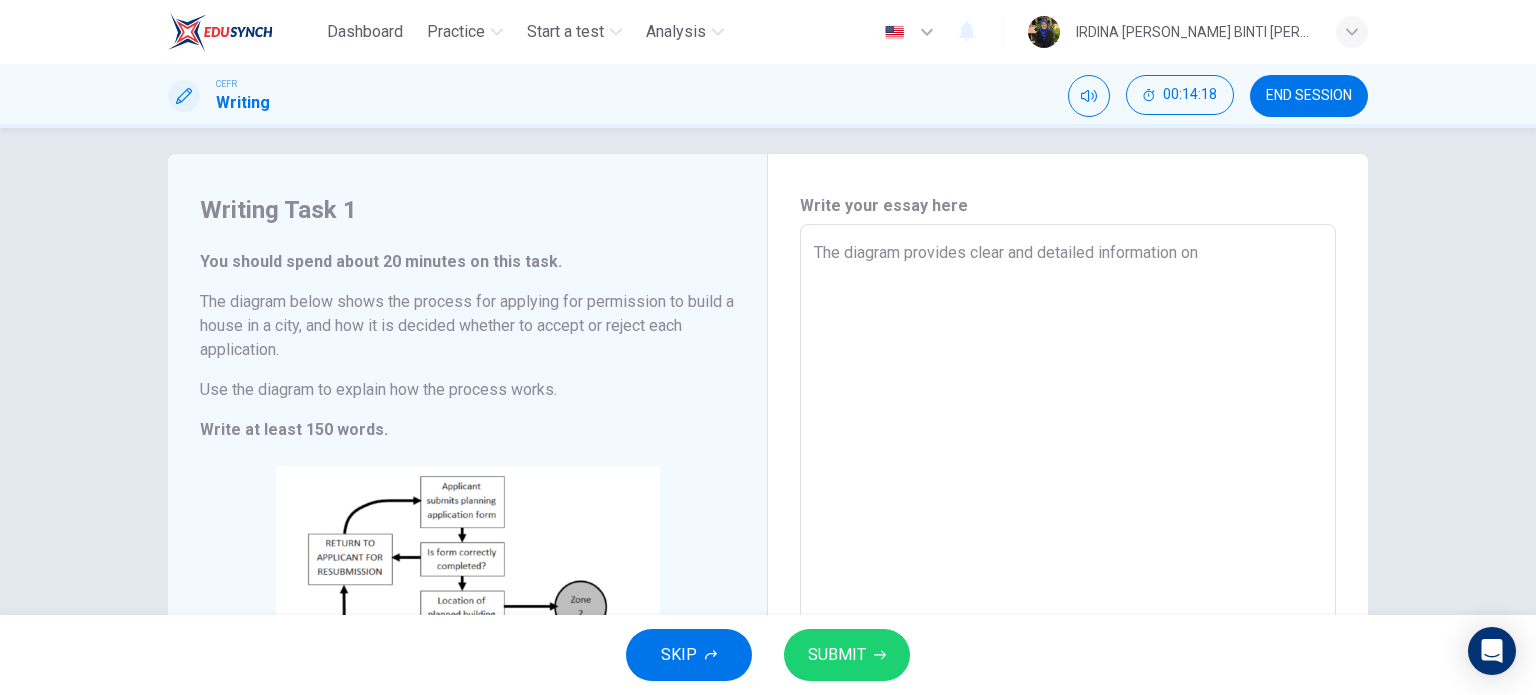 click on "The diagram provides clear and detailed information on" at bounding box center [1068, 520] 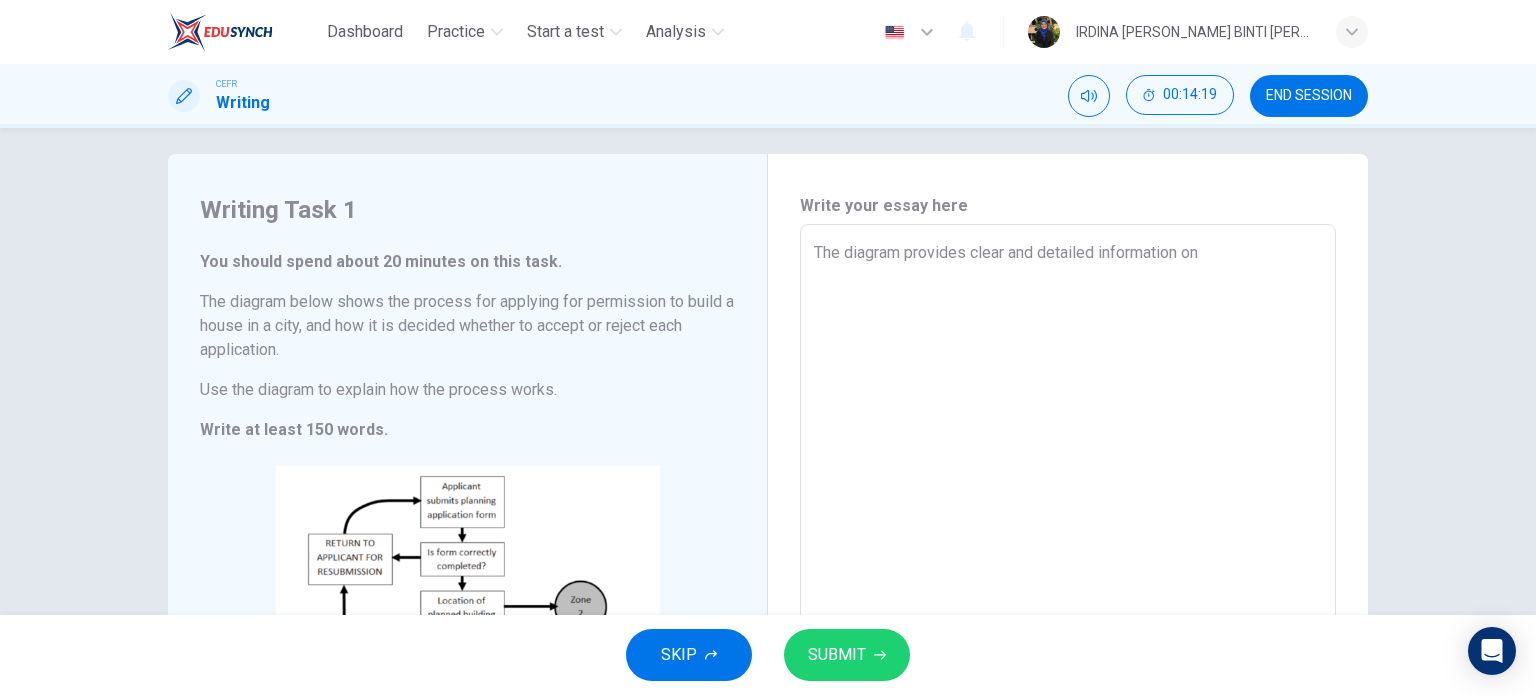 type on "The diagram provides clear and detailed information on h" 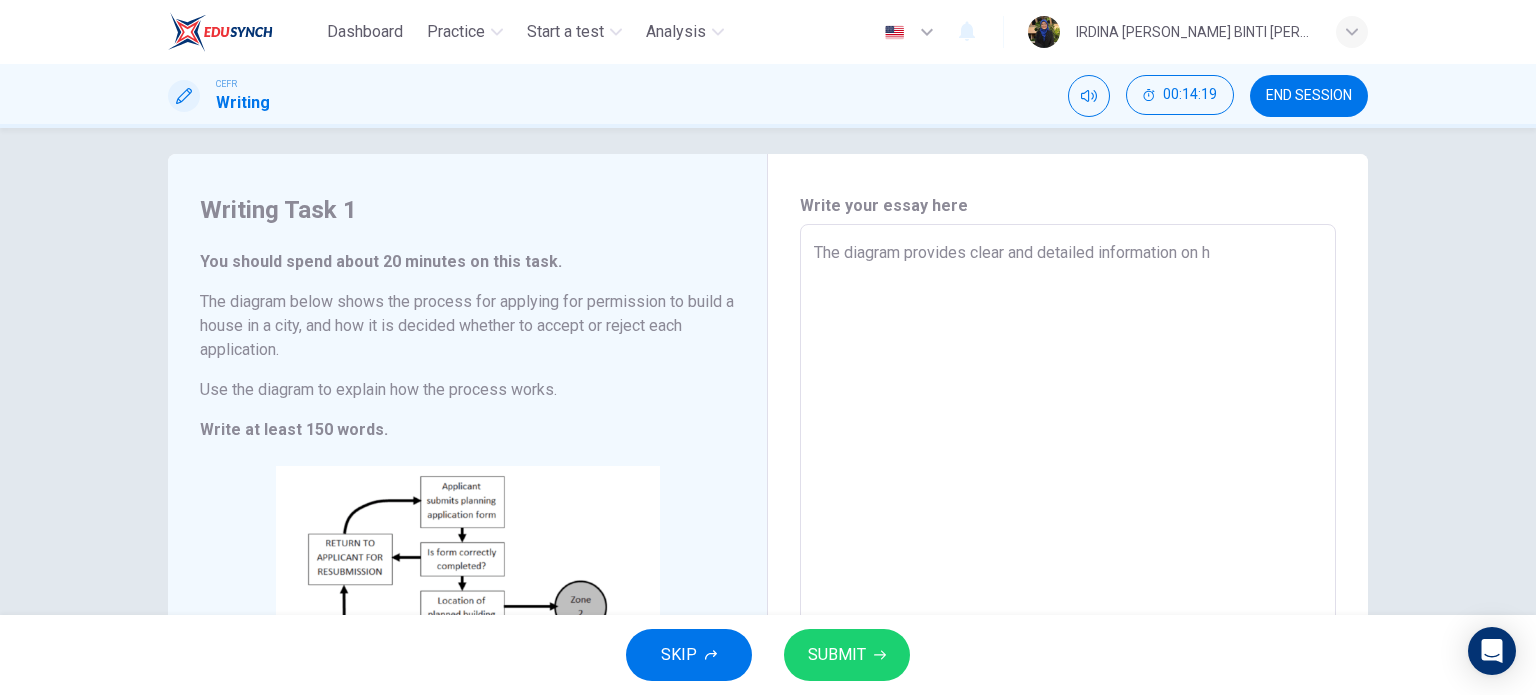 type on "x" 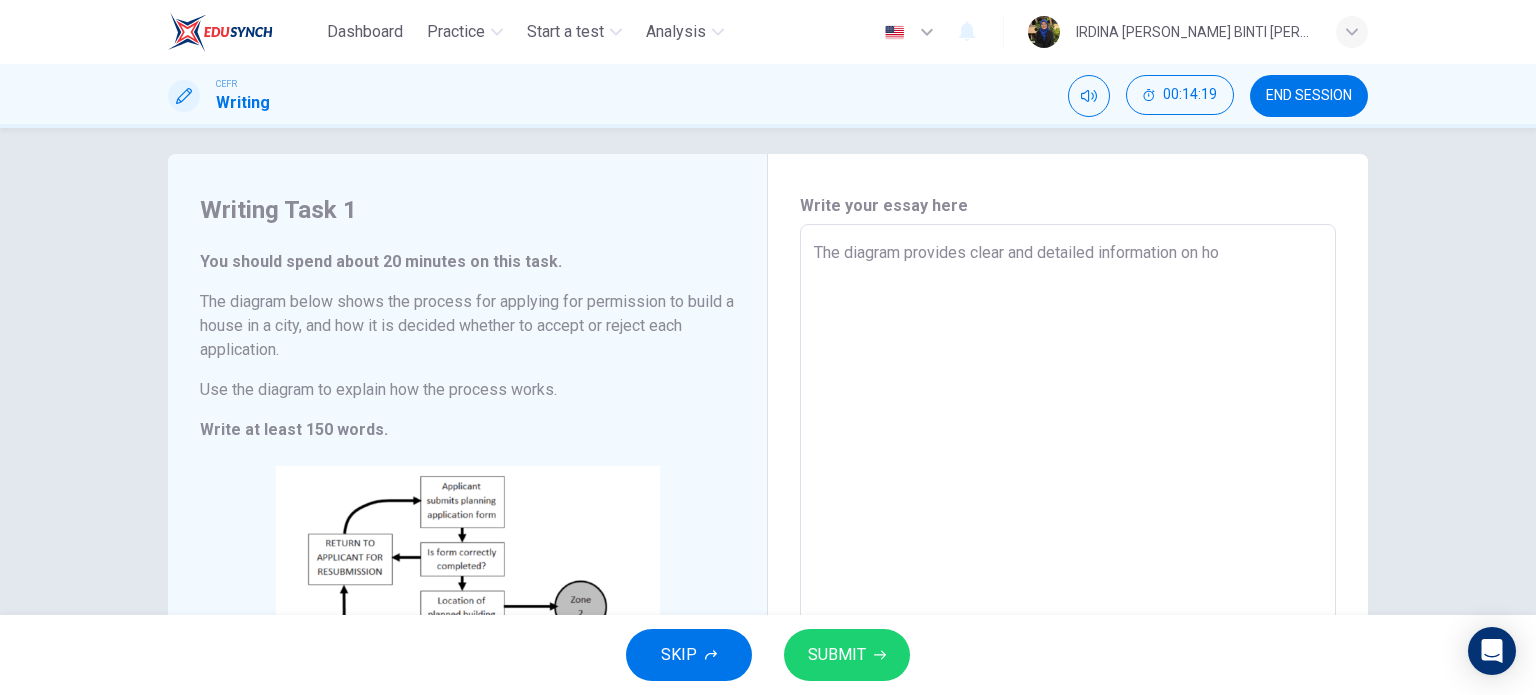 type on "The diagram provides clear and detailed information on how" 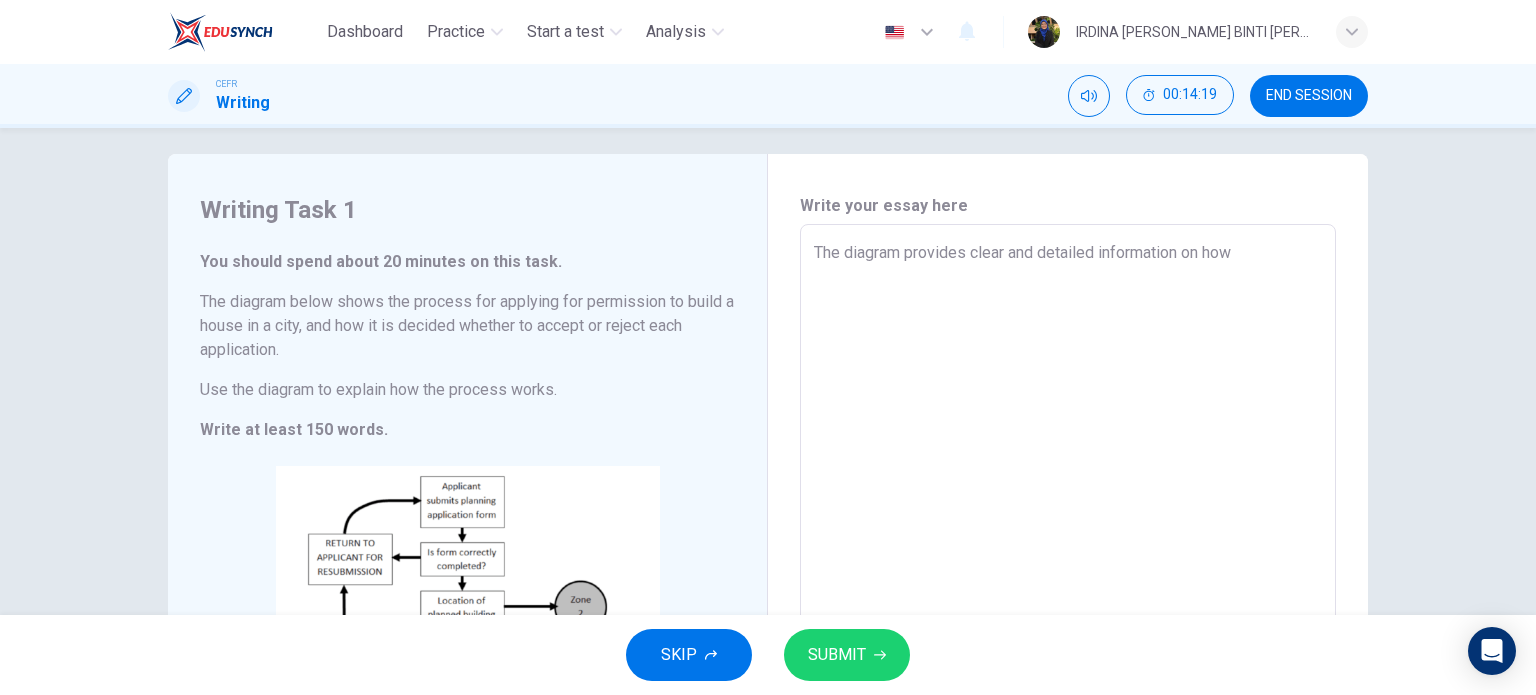 type on "x" 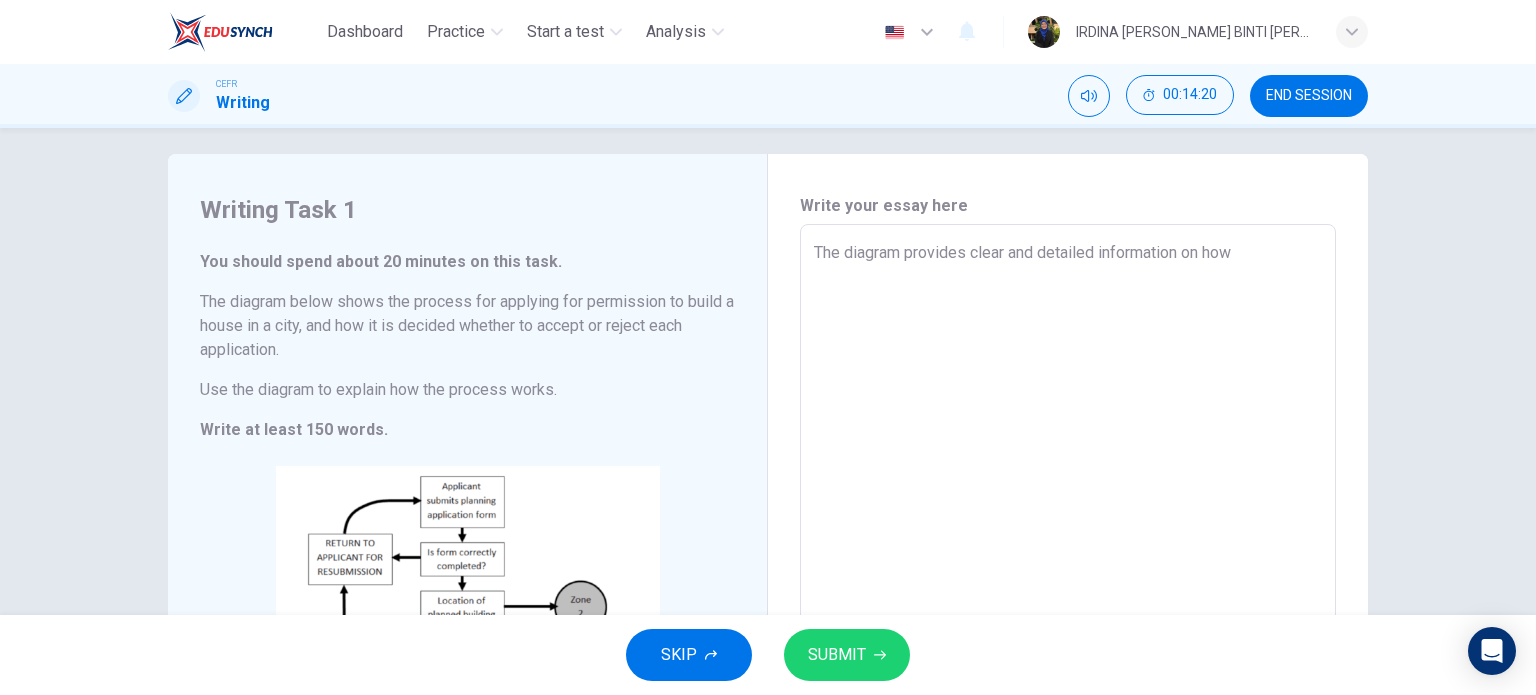 type on "The diagram provides clear and detailed information on how" 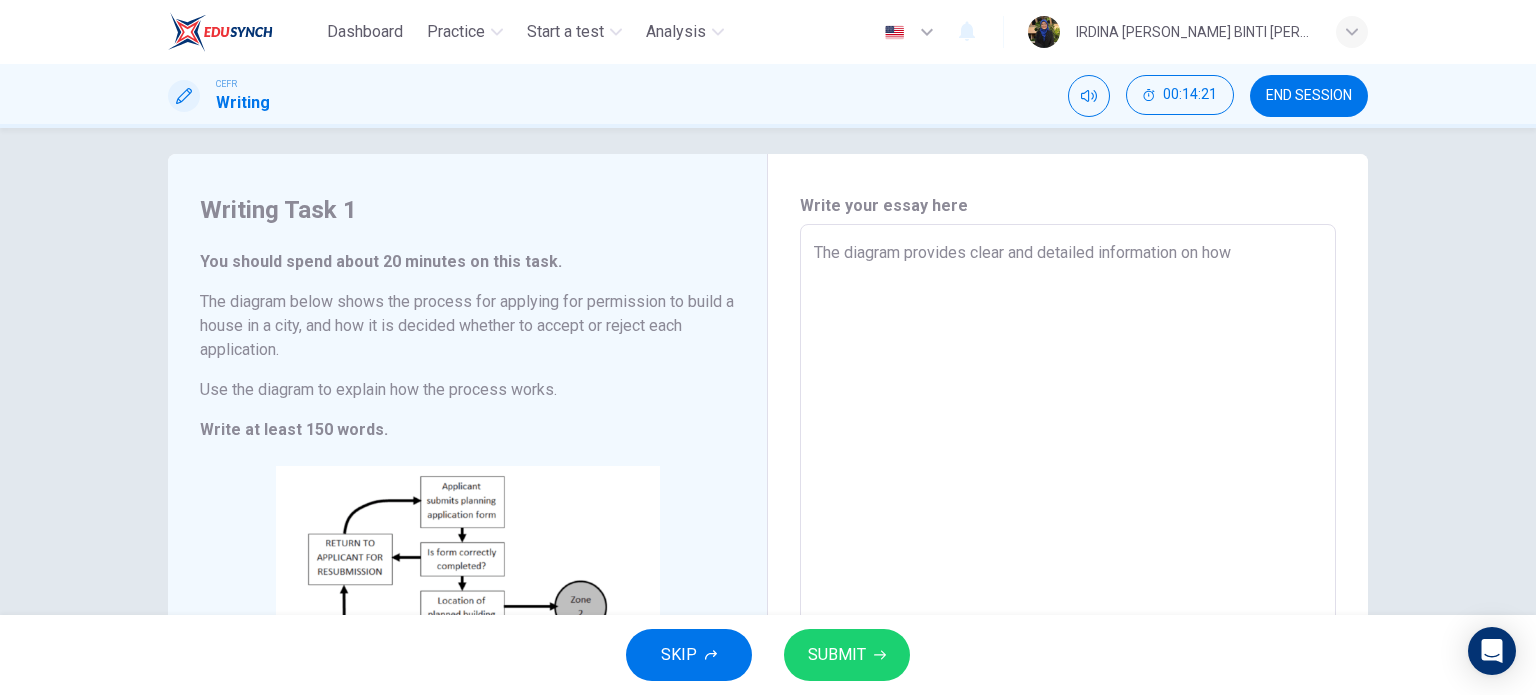 type on "The diagram provides clear and detailed information on how t" 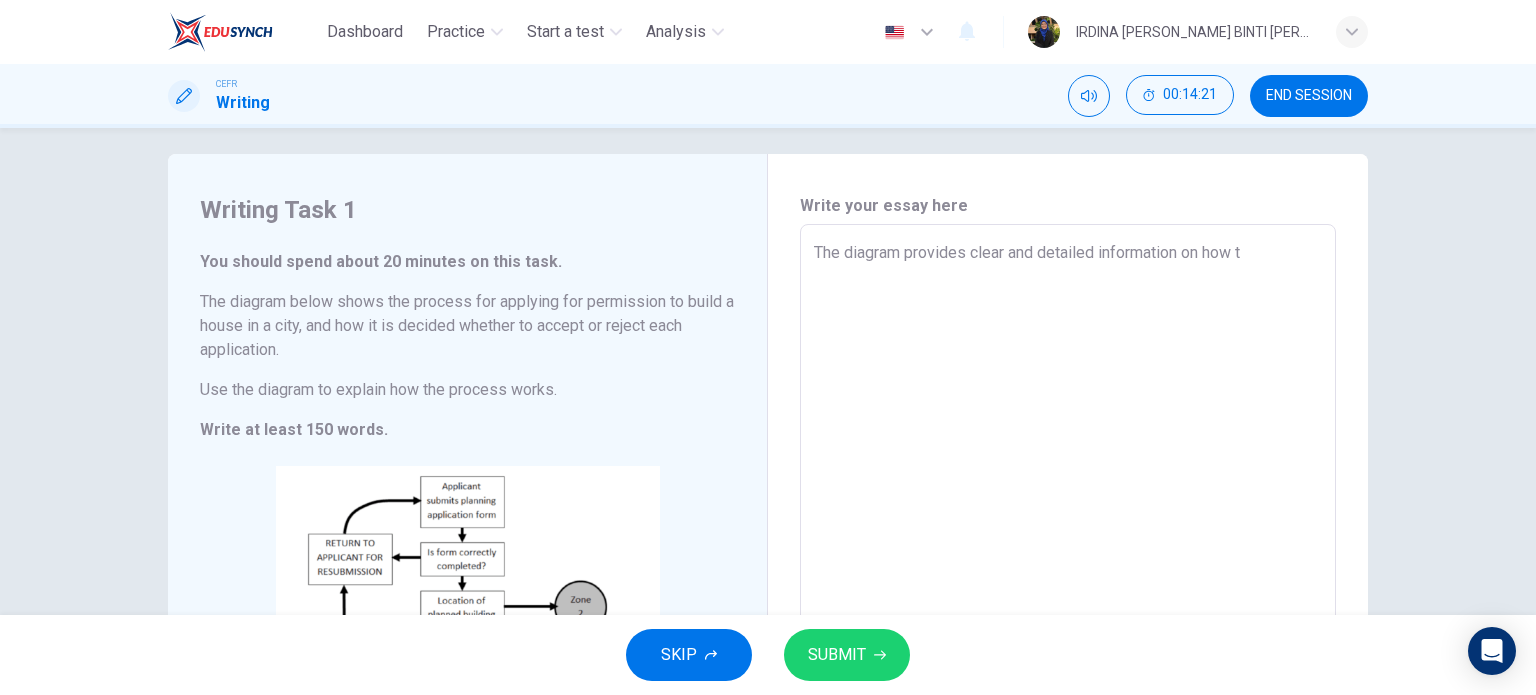 type on "The diagram provides clear and detailed information on how th" 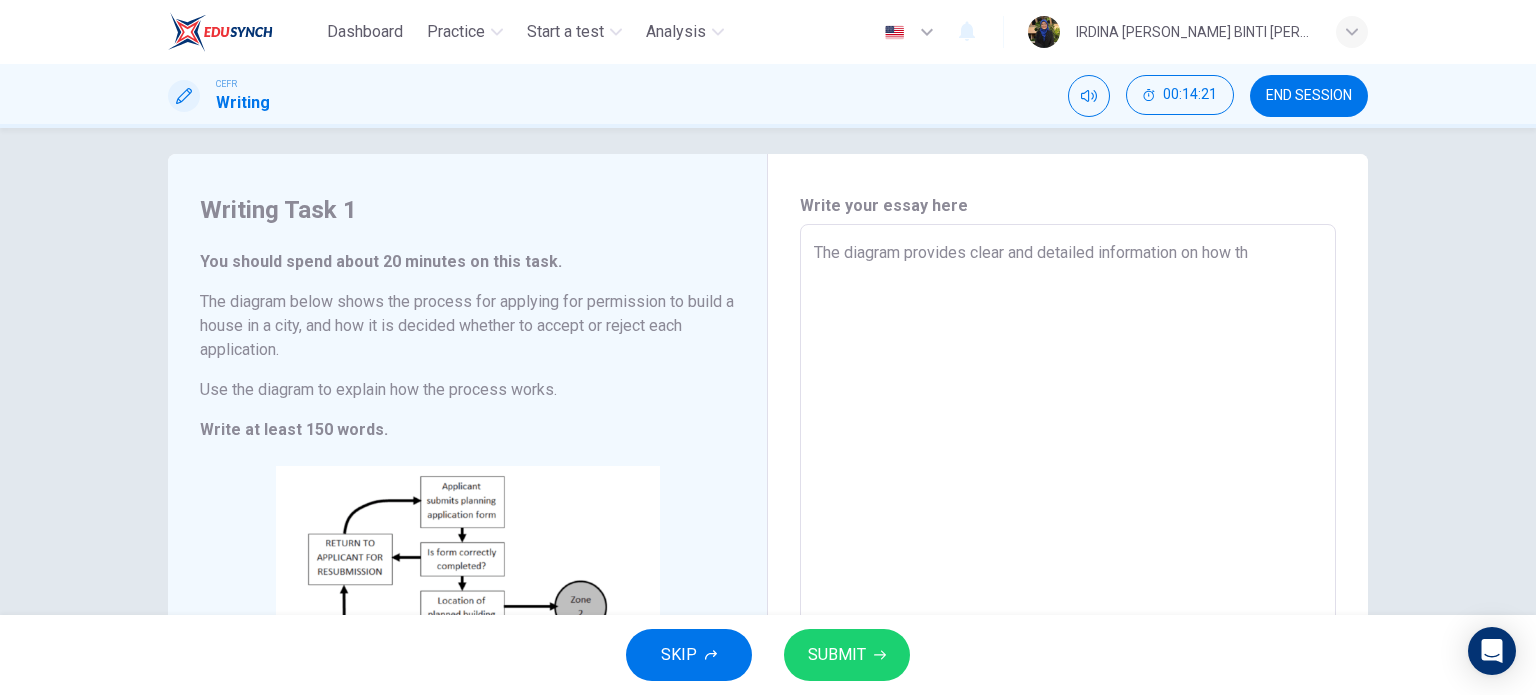 type on "x" 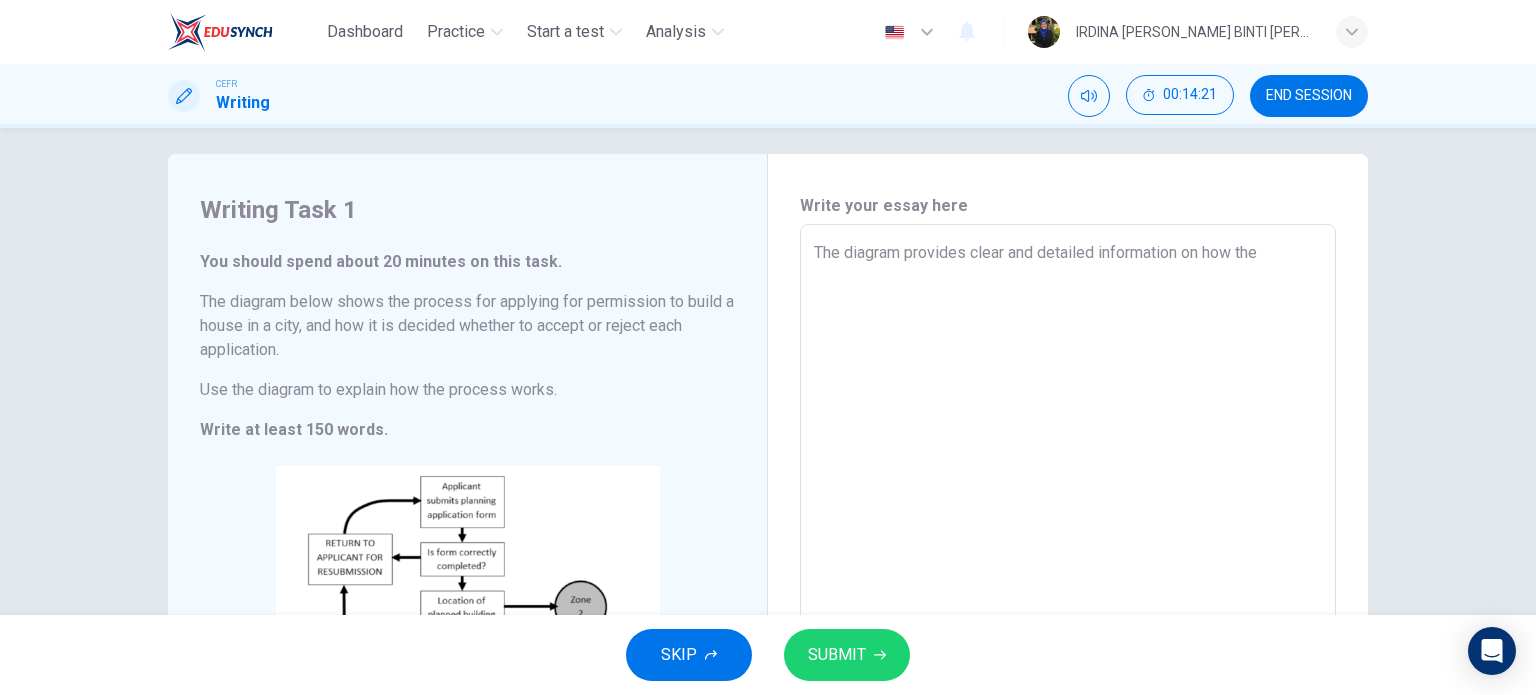 type on "x" 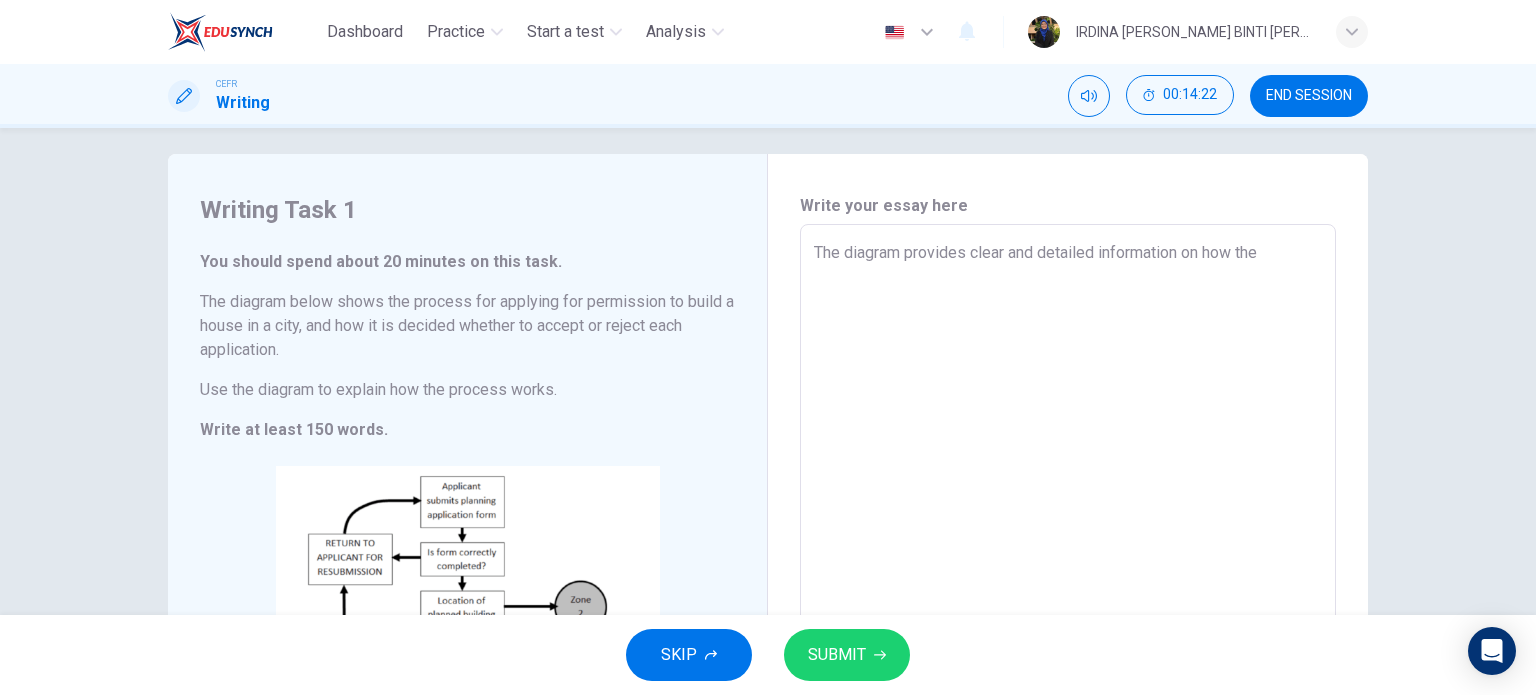 type on "The diagram provides clear and detailed information on how the" 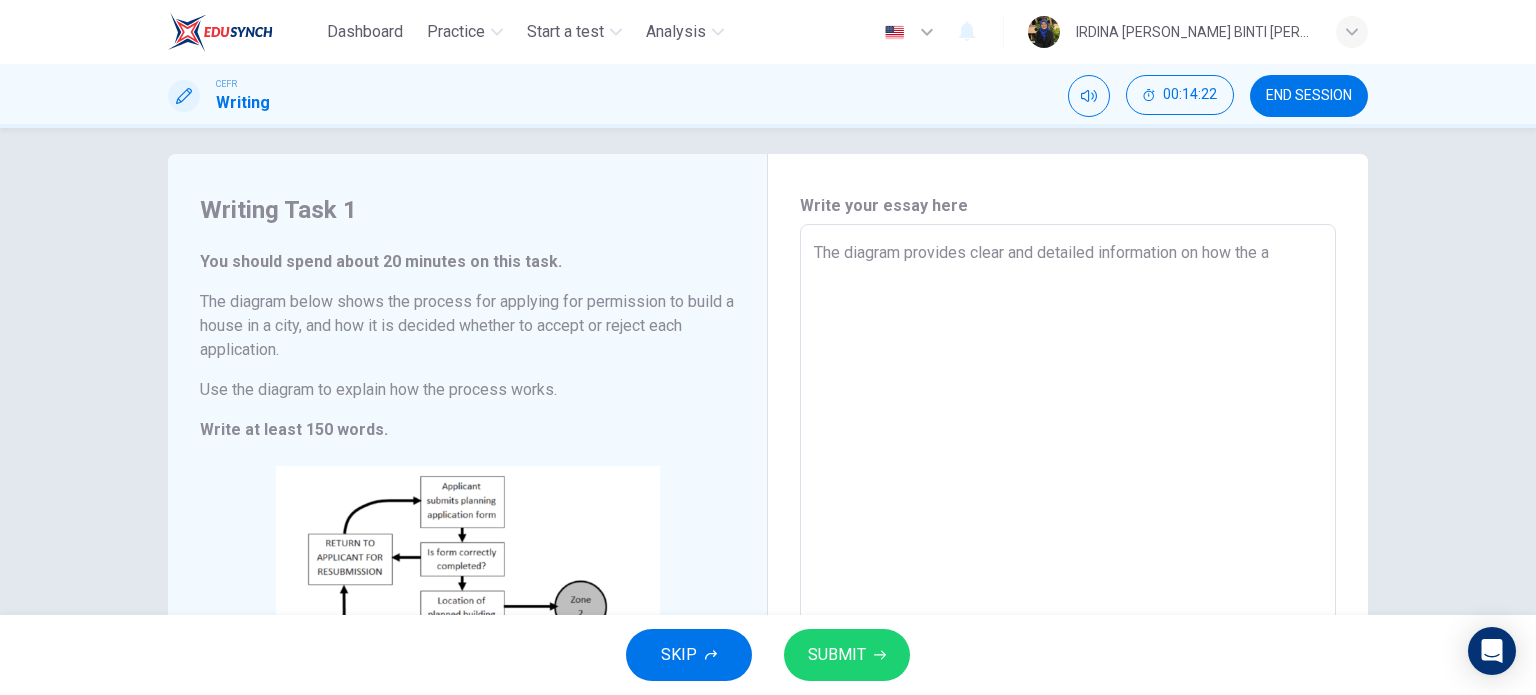 type on "x" 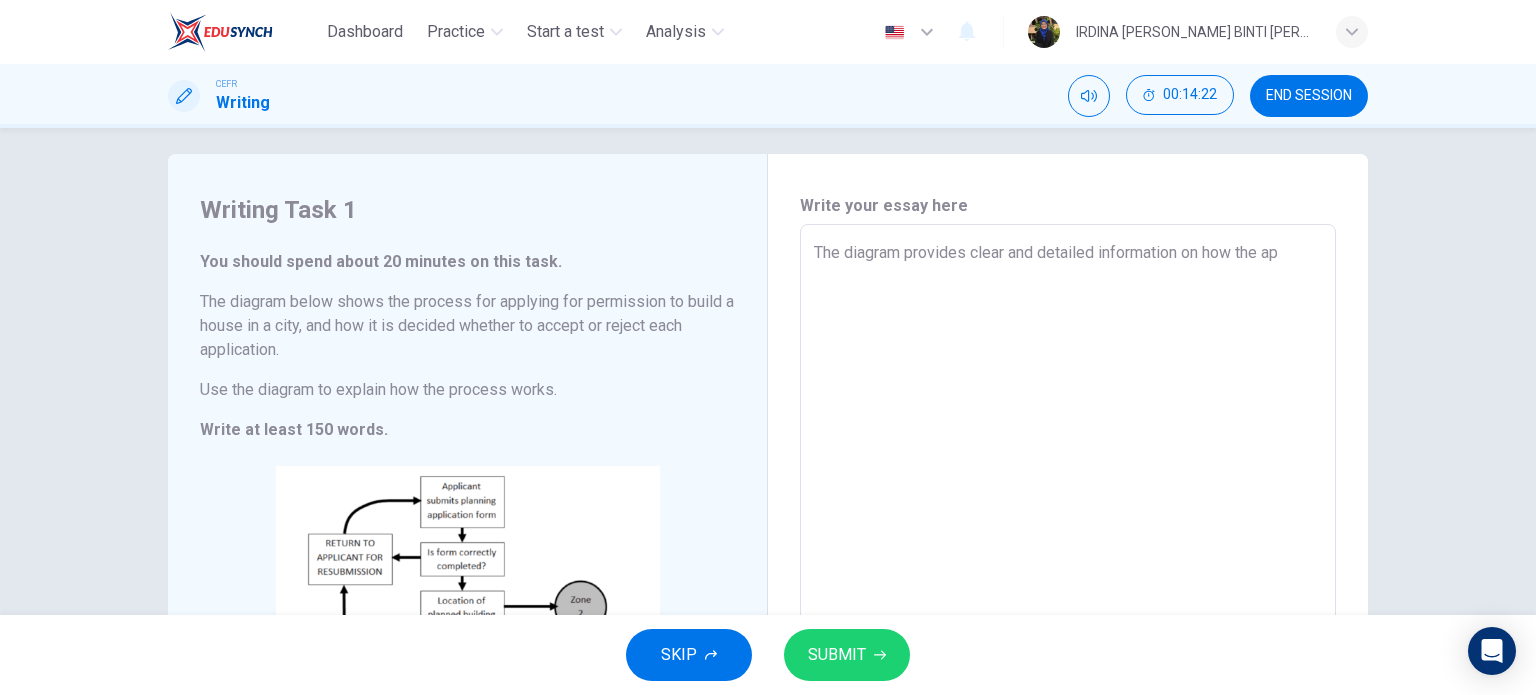 type on "The diagram provides clear and detailed information on how the app" 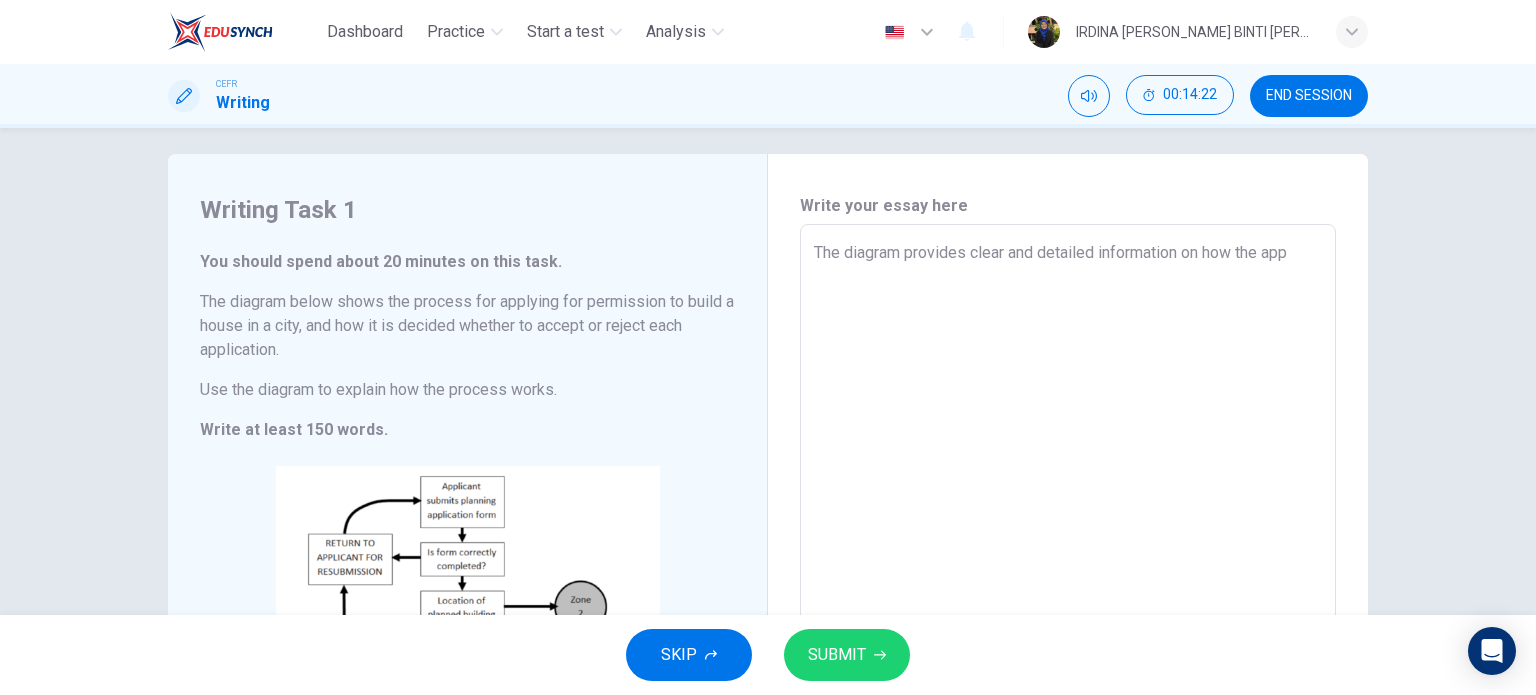 type on "x" 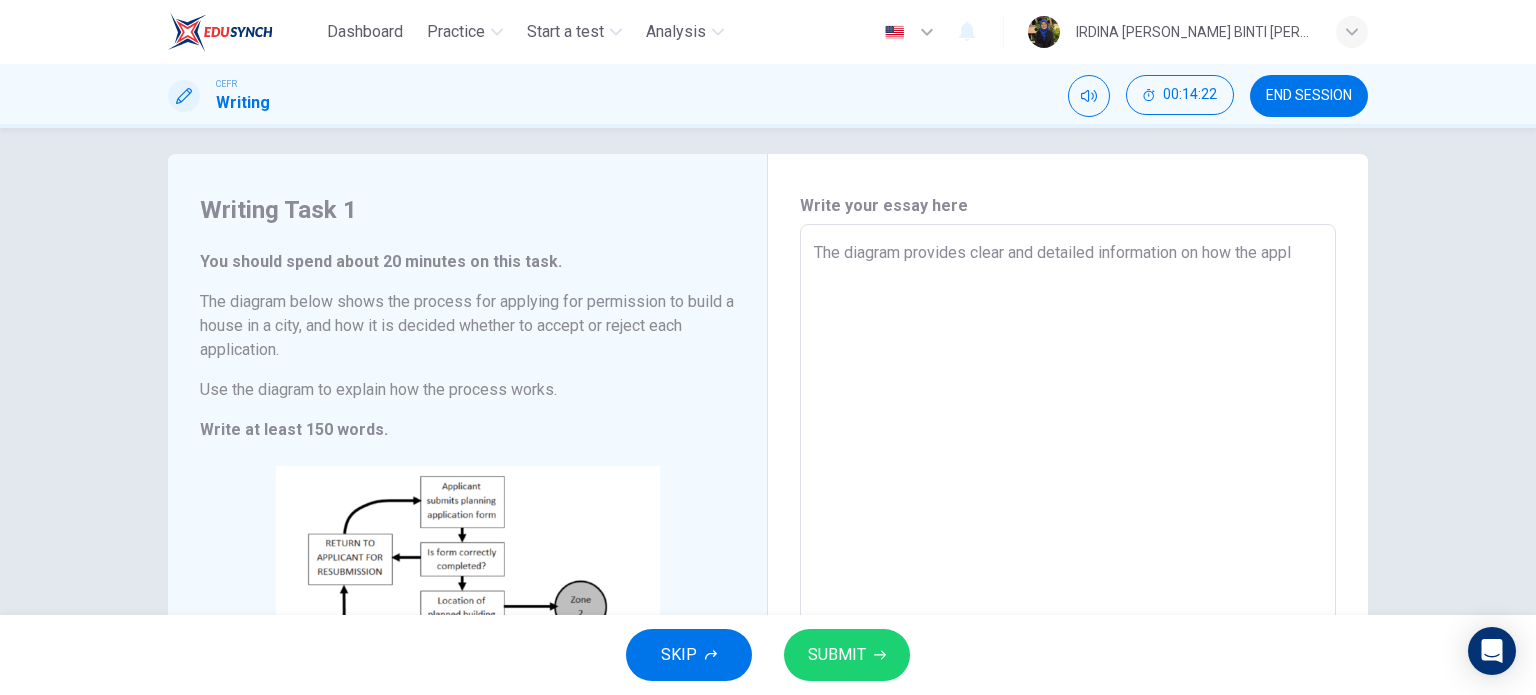 type on "x" 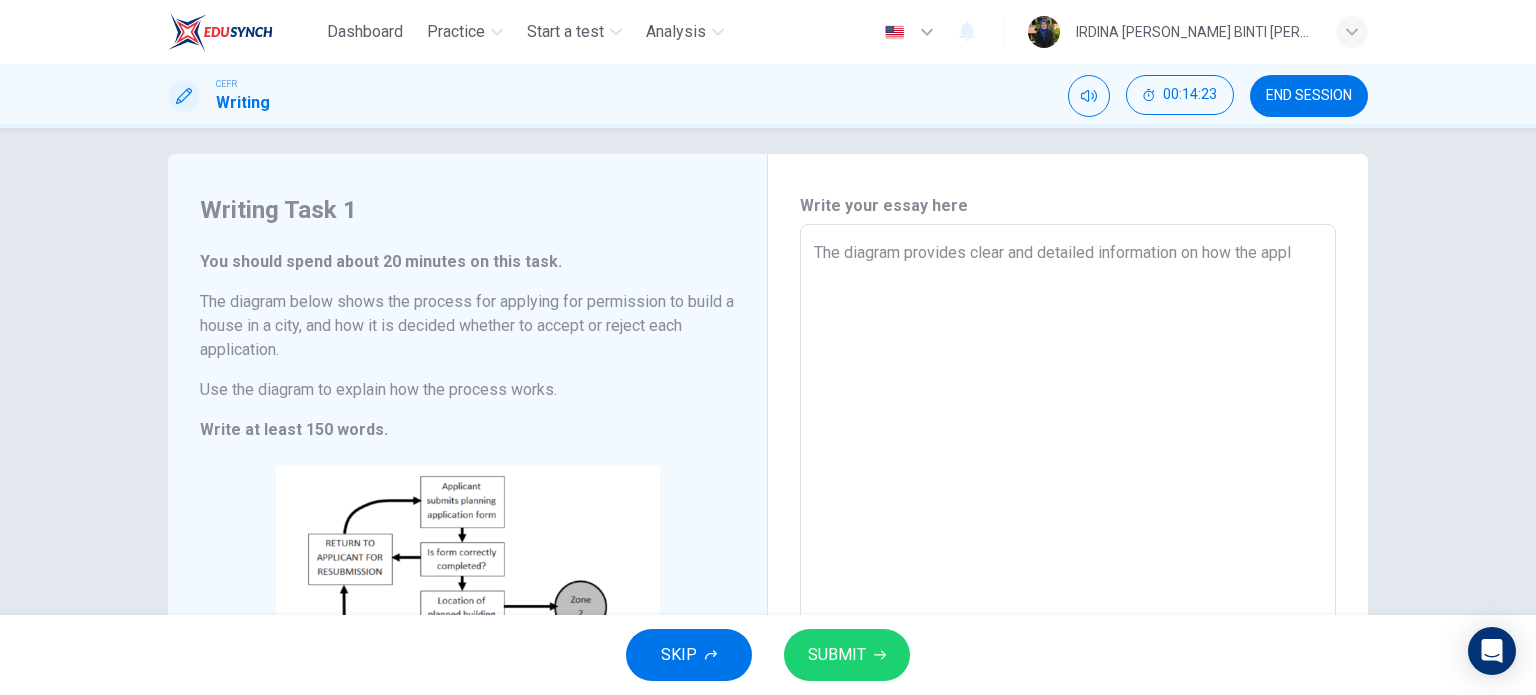 type on "The diagram provides clear and detailed information on how the appli" 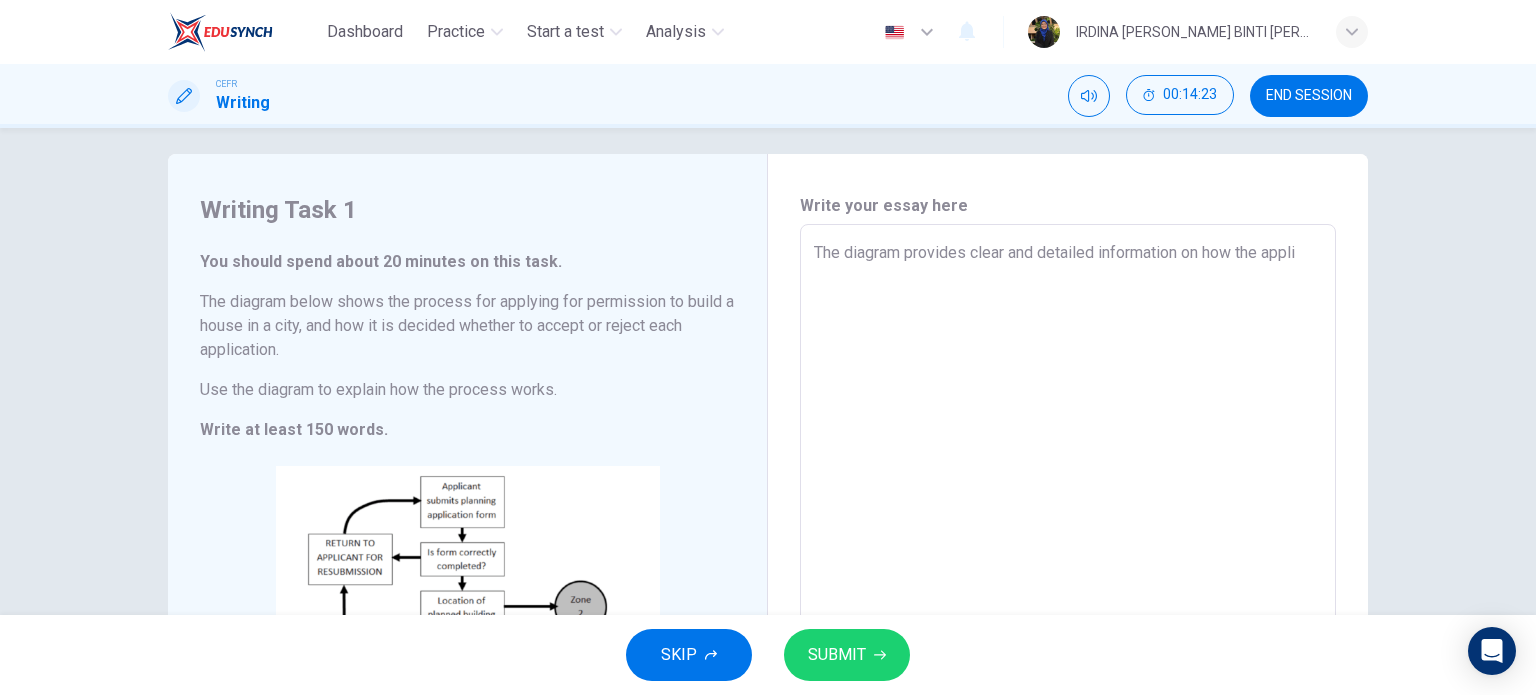 type on "x" 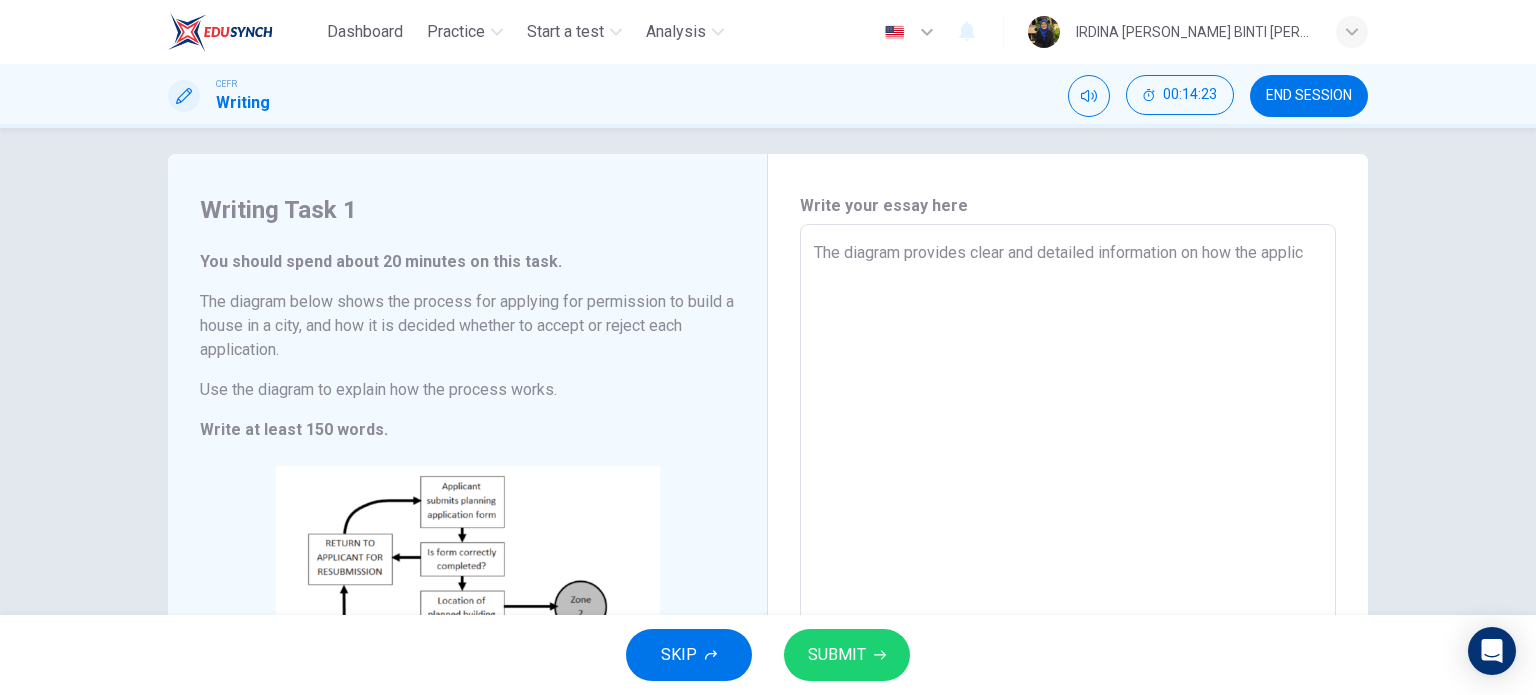 type on "x" 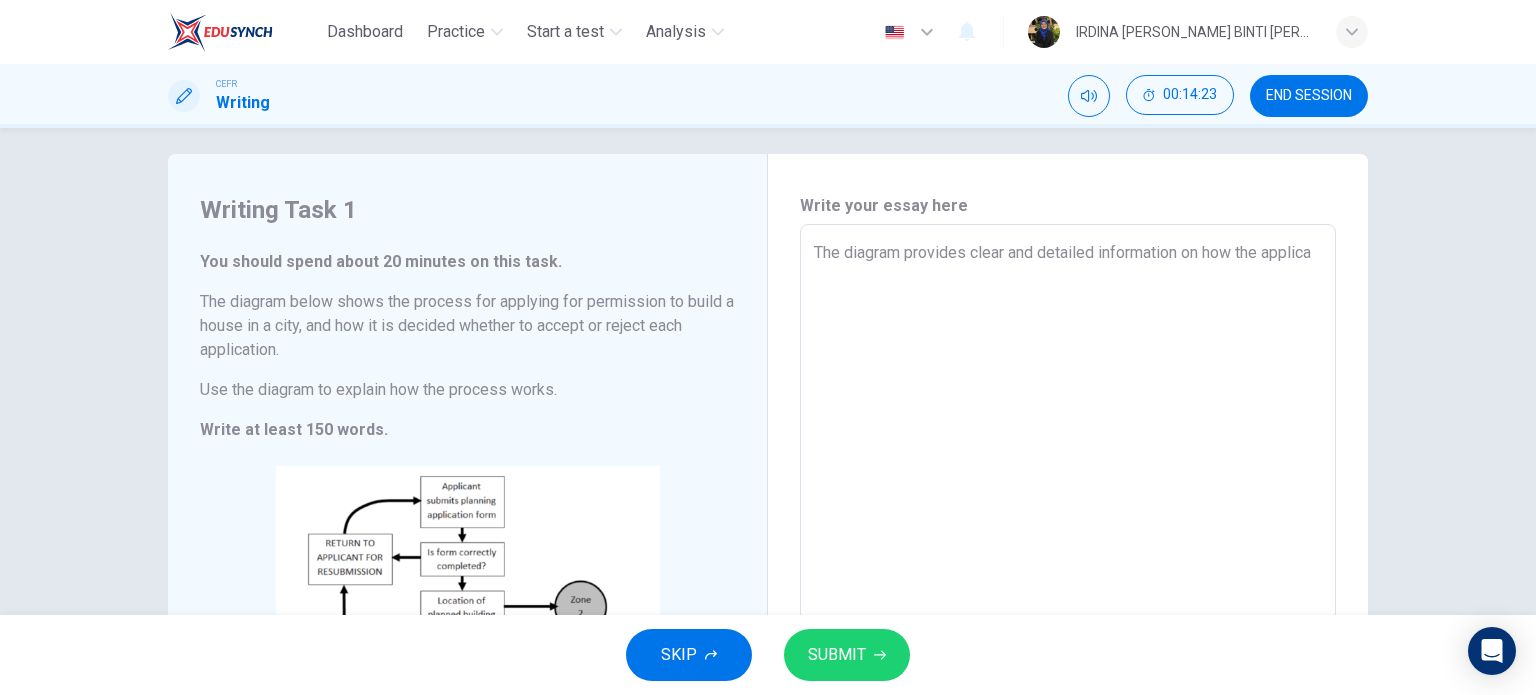 type on "x" 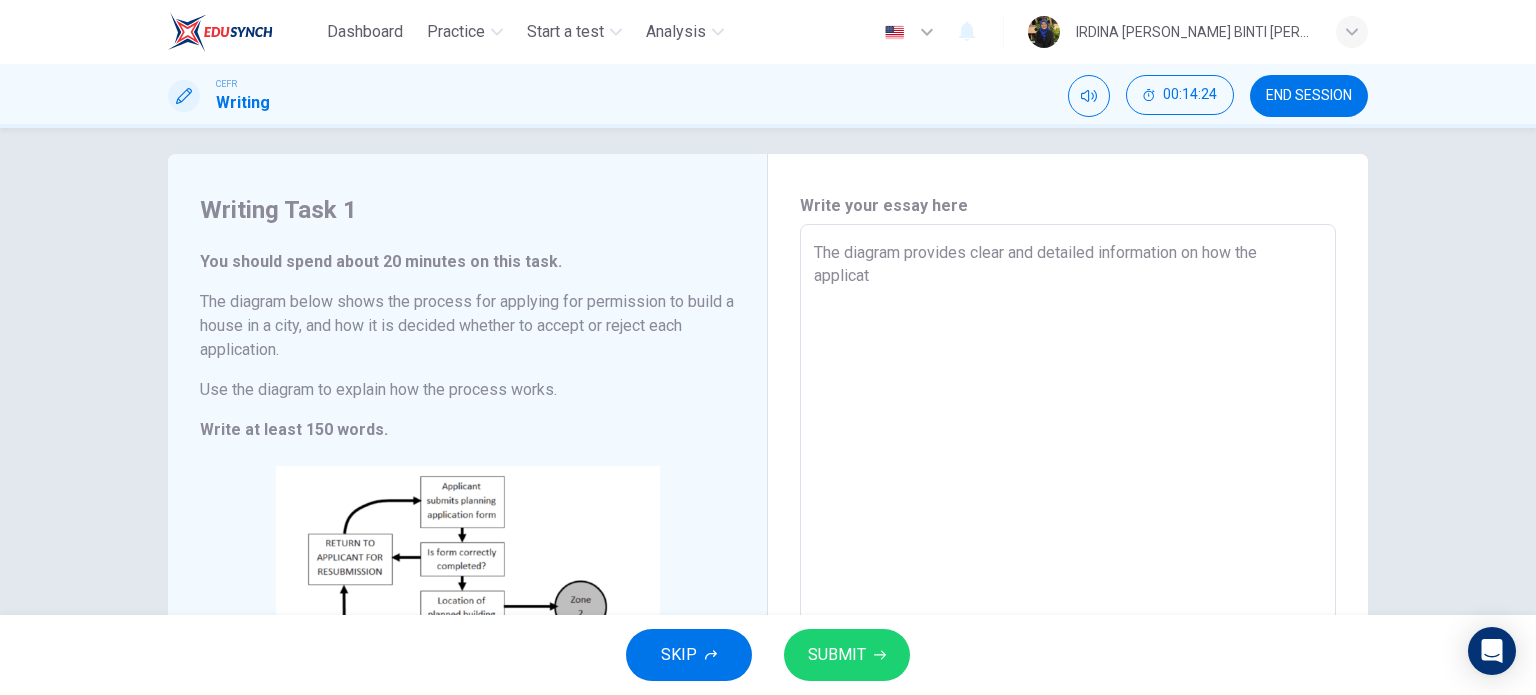 type on "x" 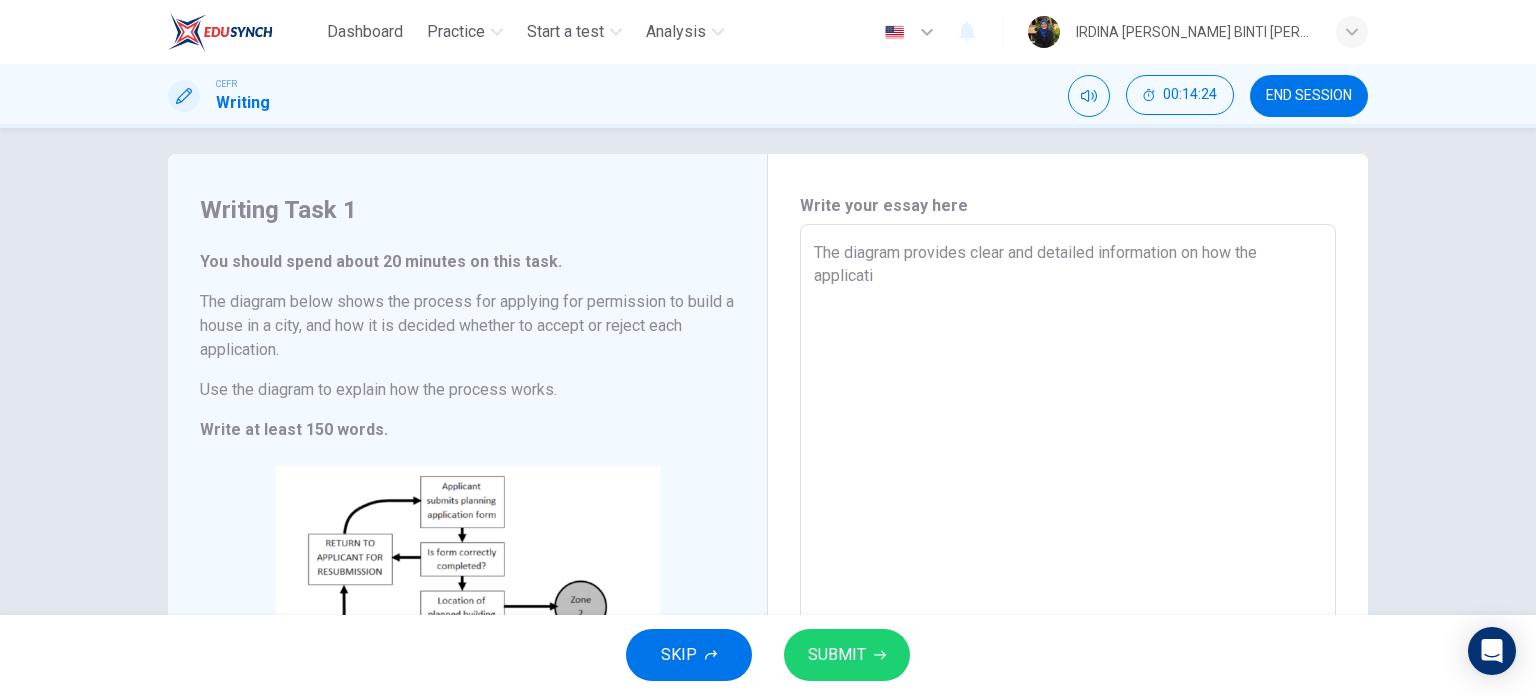 type on "The diagram provides clear and detailed information on how the applicatio" 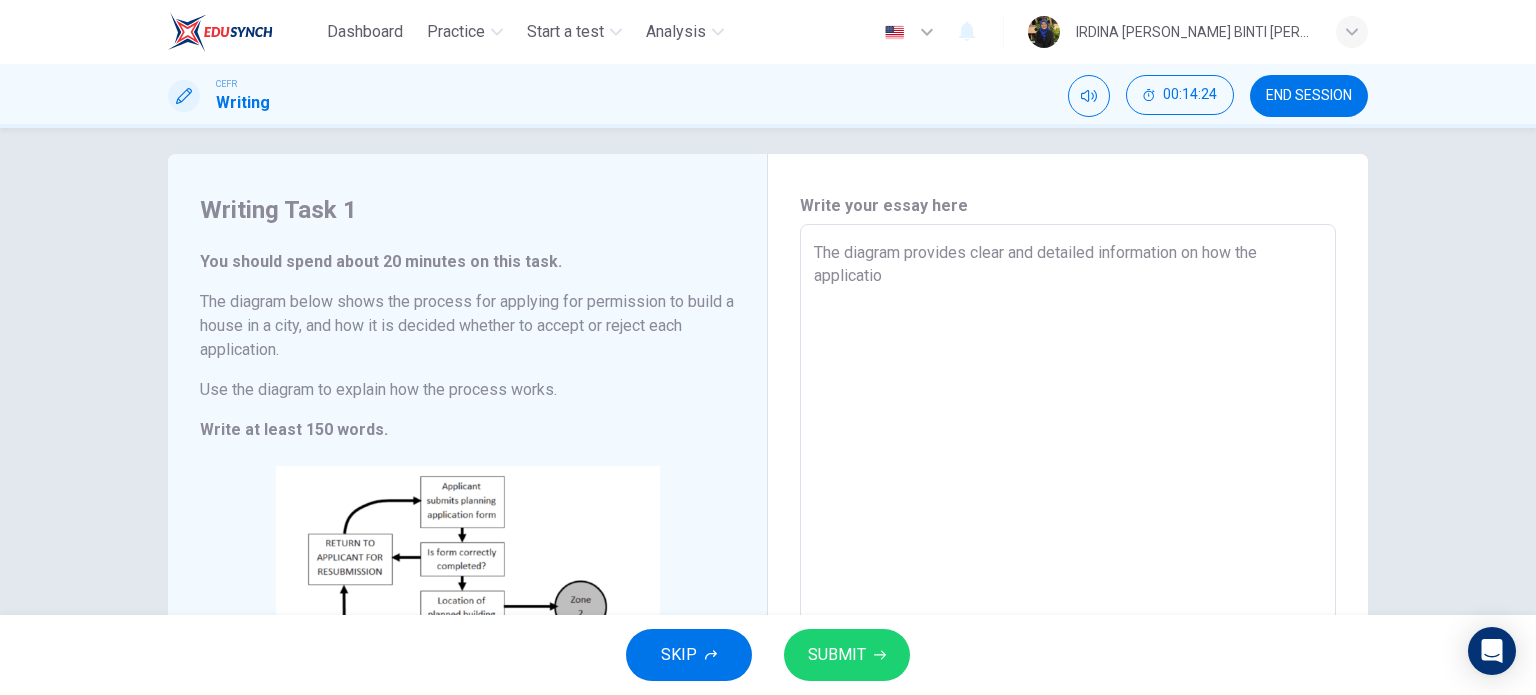 type on "x" 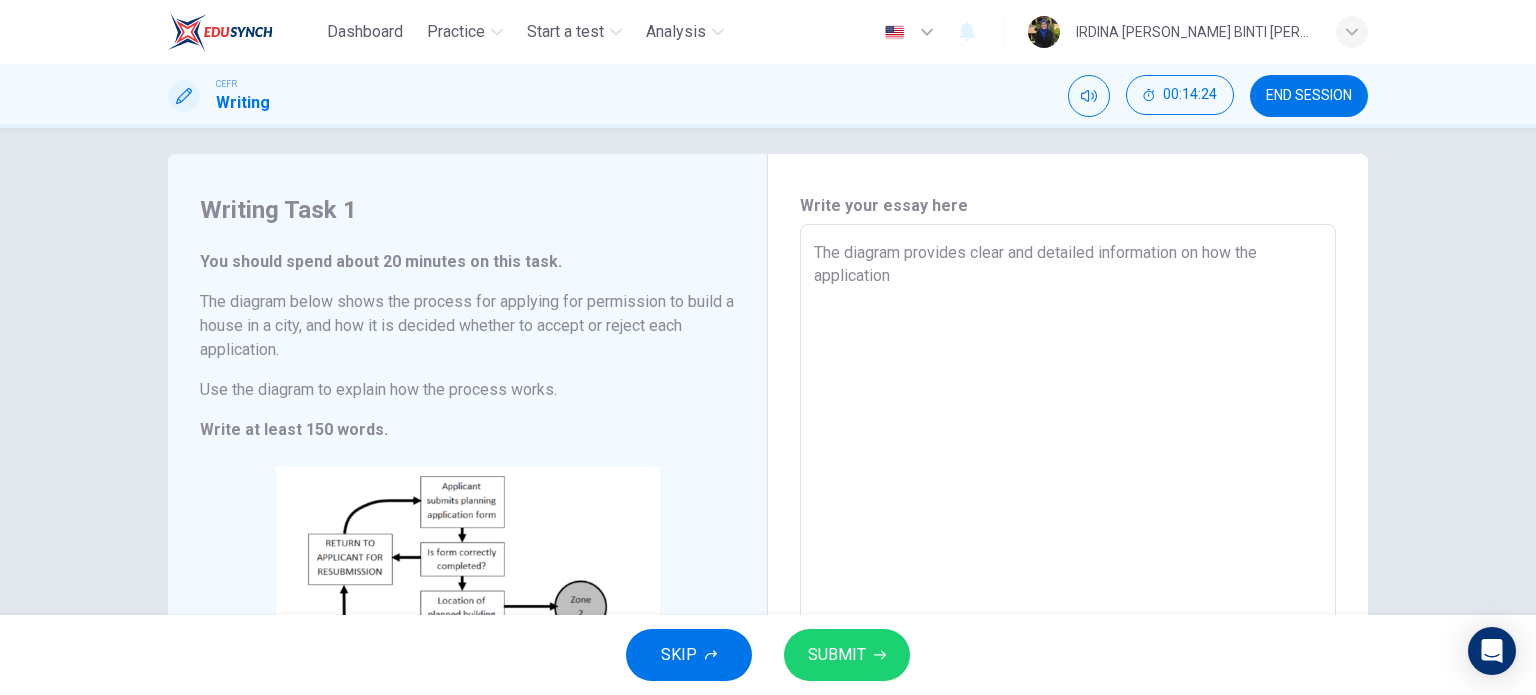 type on "x" 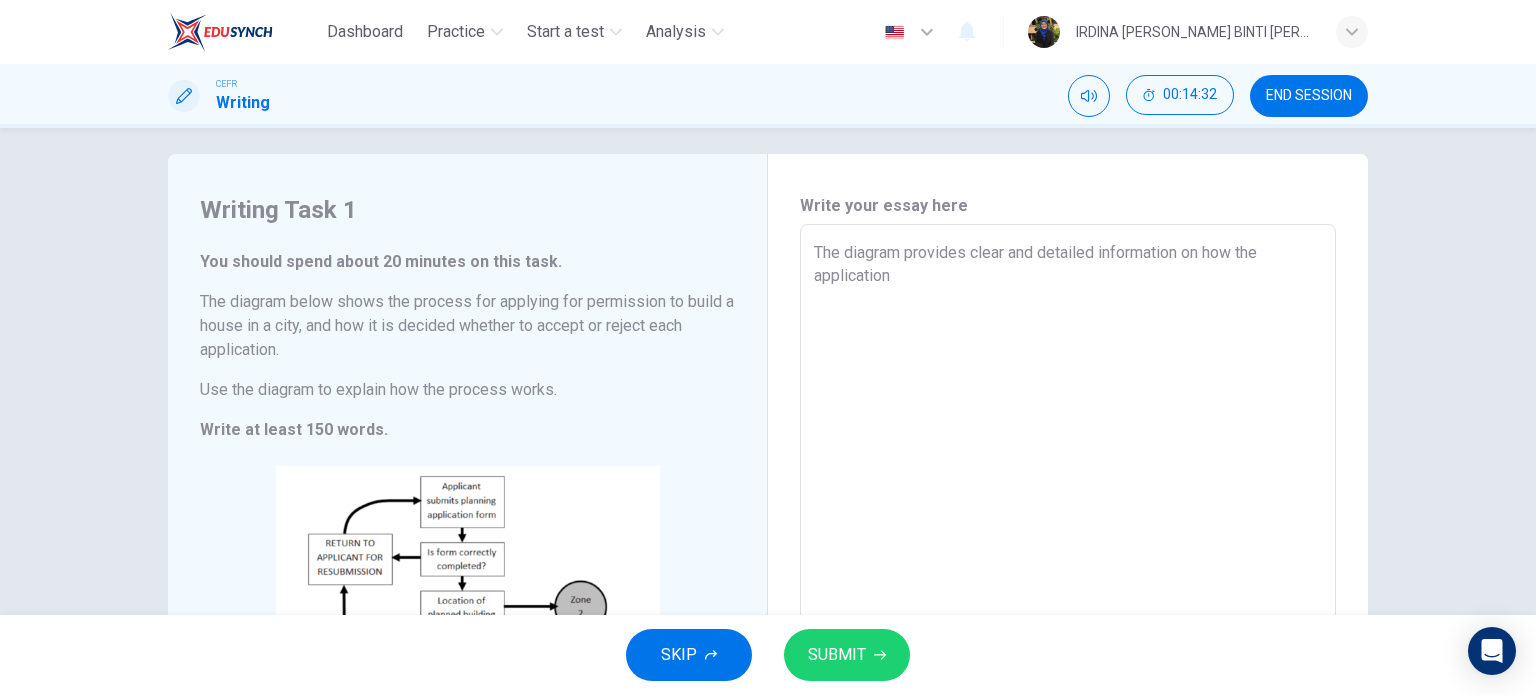 type on "The diagram provides clear and detailed information on how the application" 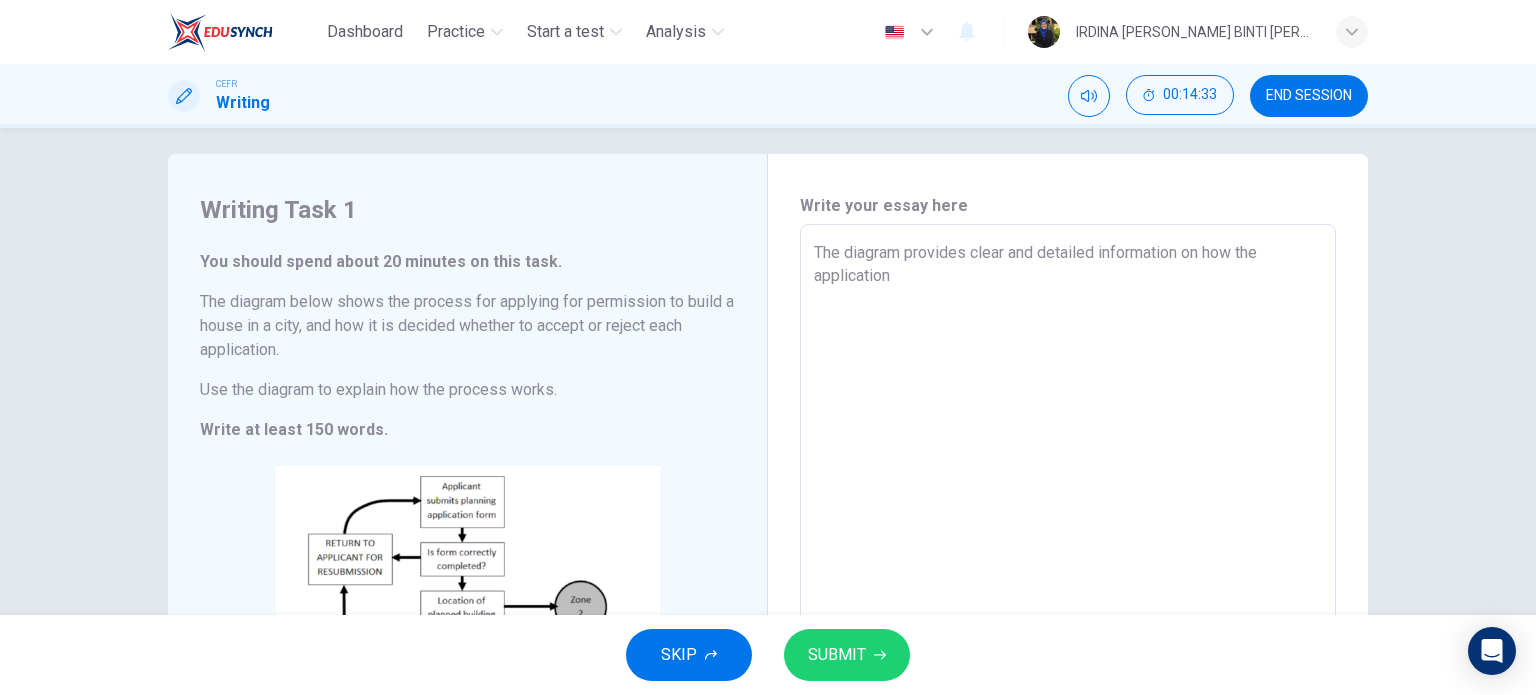 type on "The diagram provides clear and detailed information on how the applicatio" 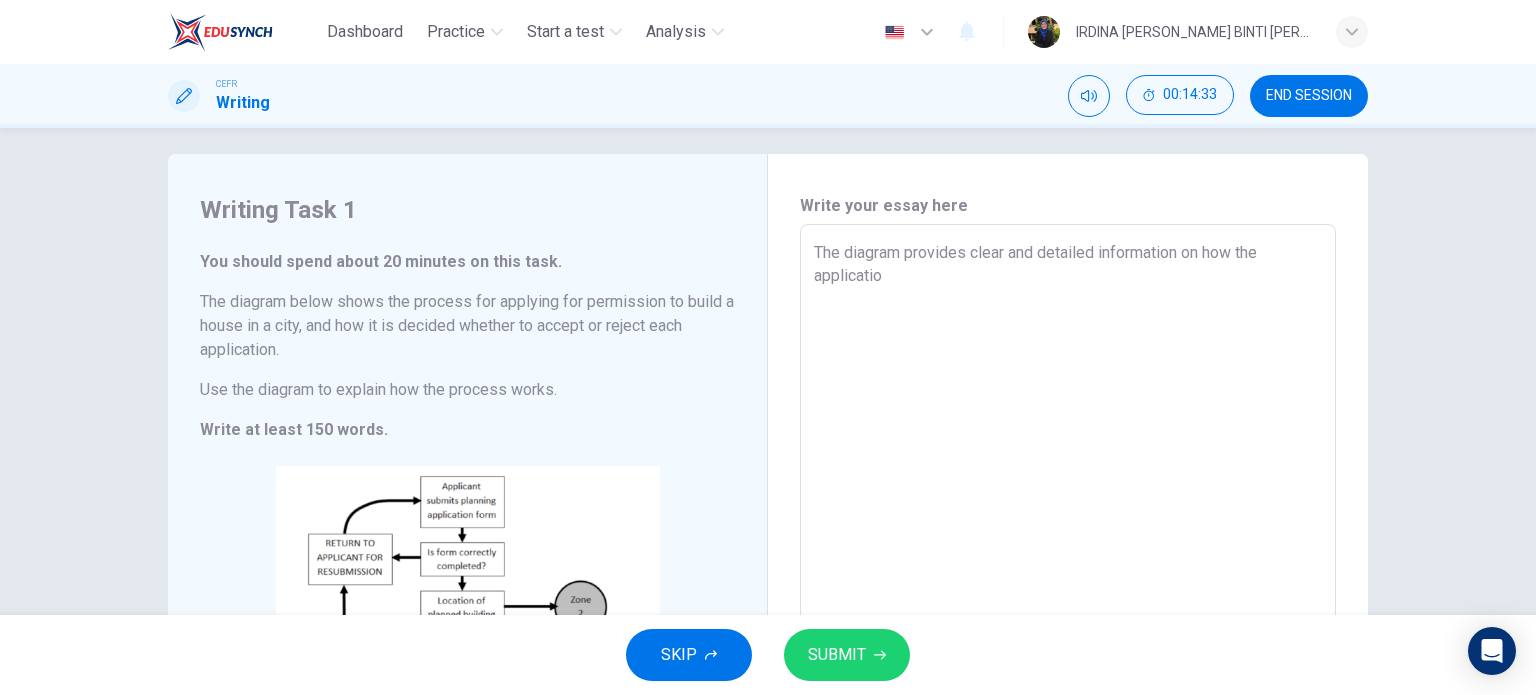 type on "x" 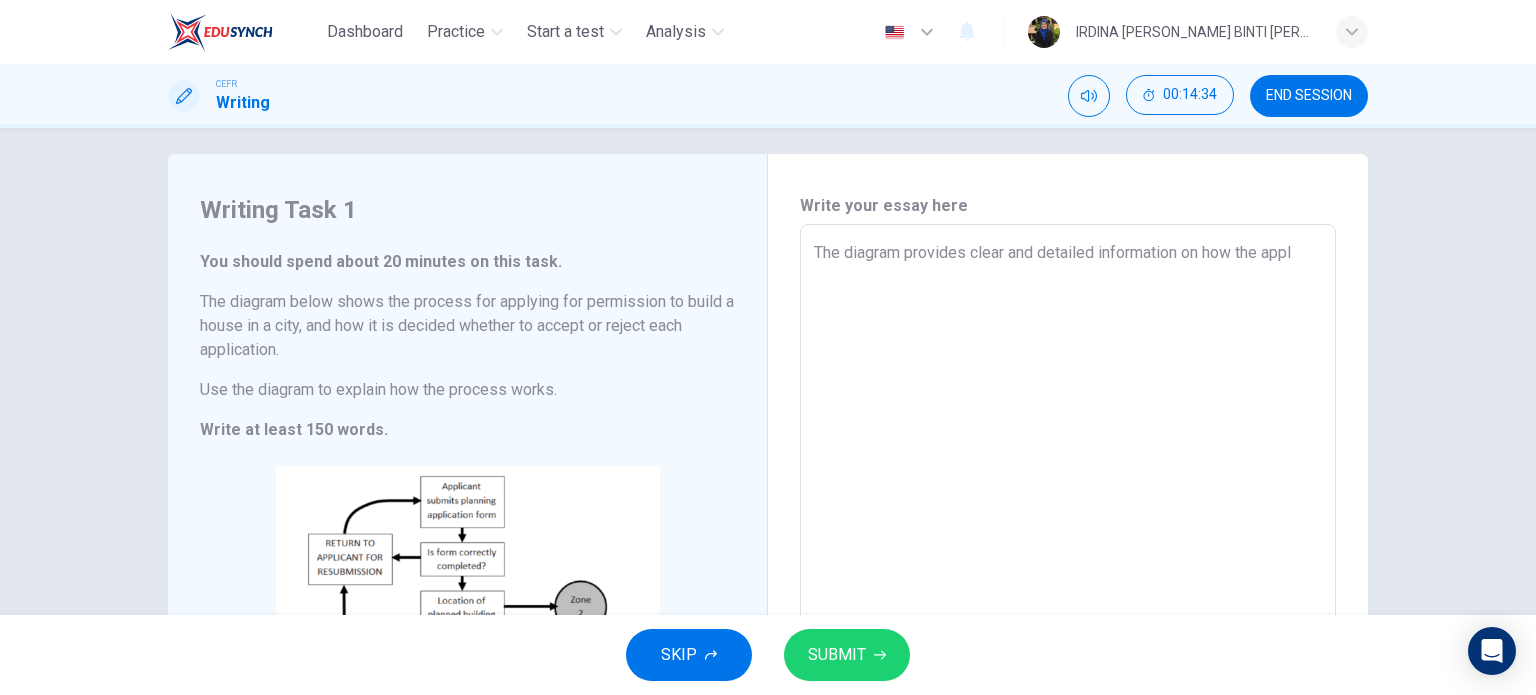type on "The diagram provides clear and detailed information on how the app" 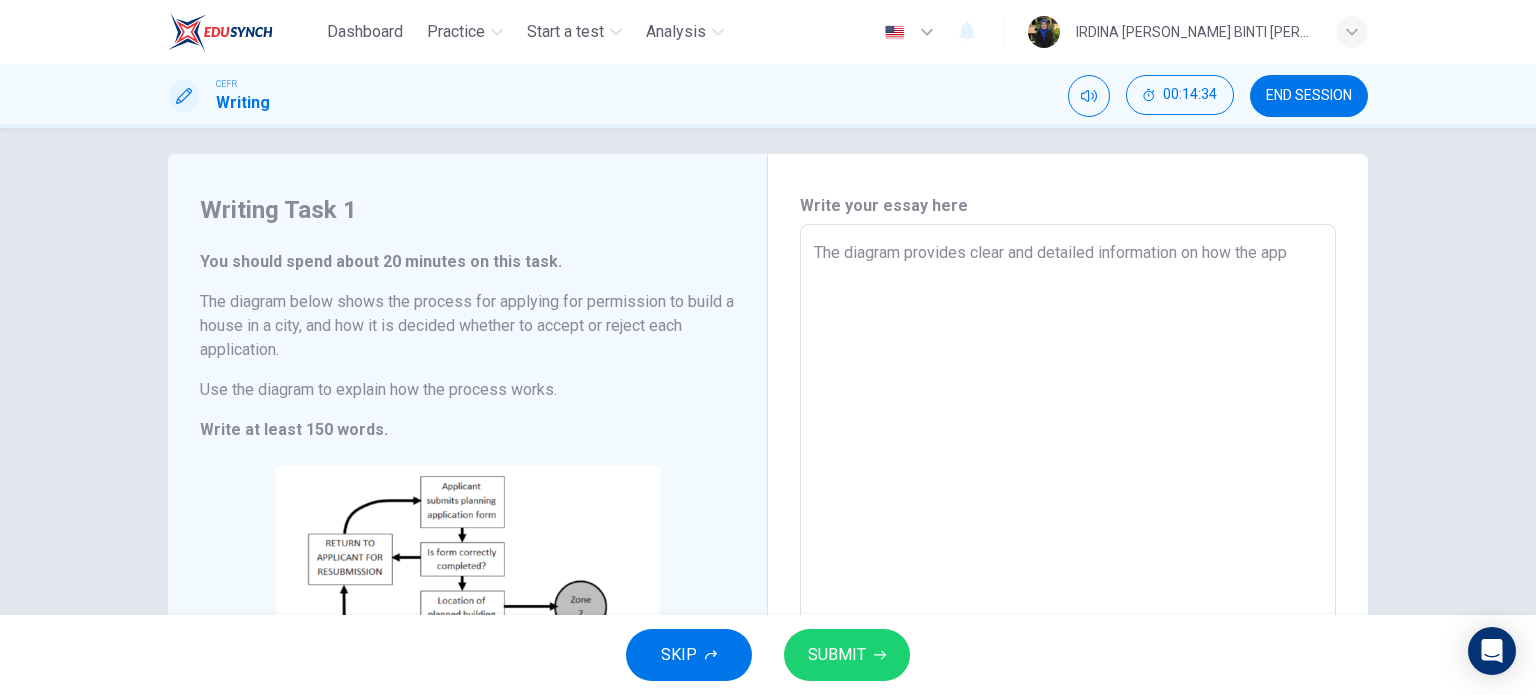 type on "The diagram provides clear and detailed information on how the ap" 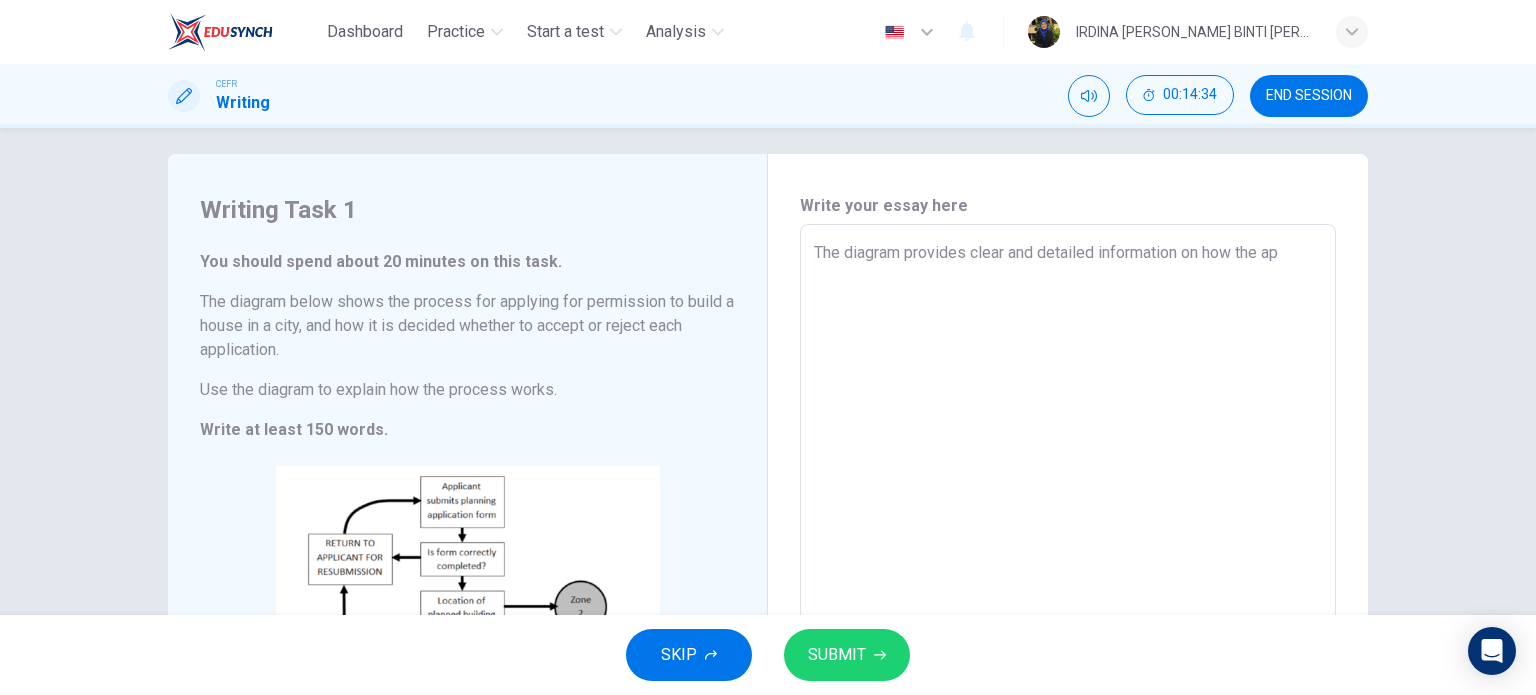 type on "x" 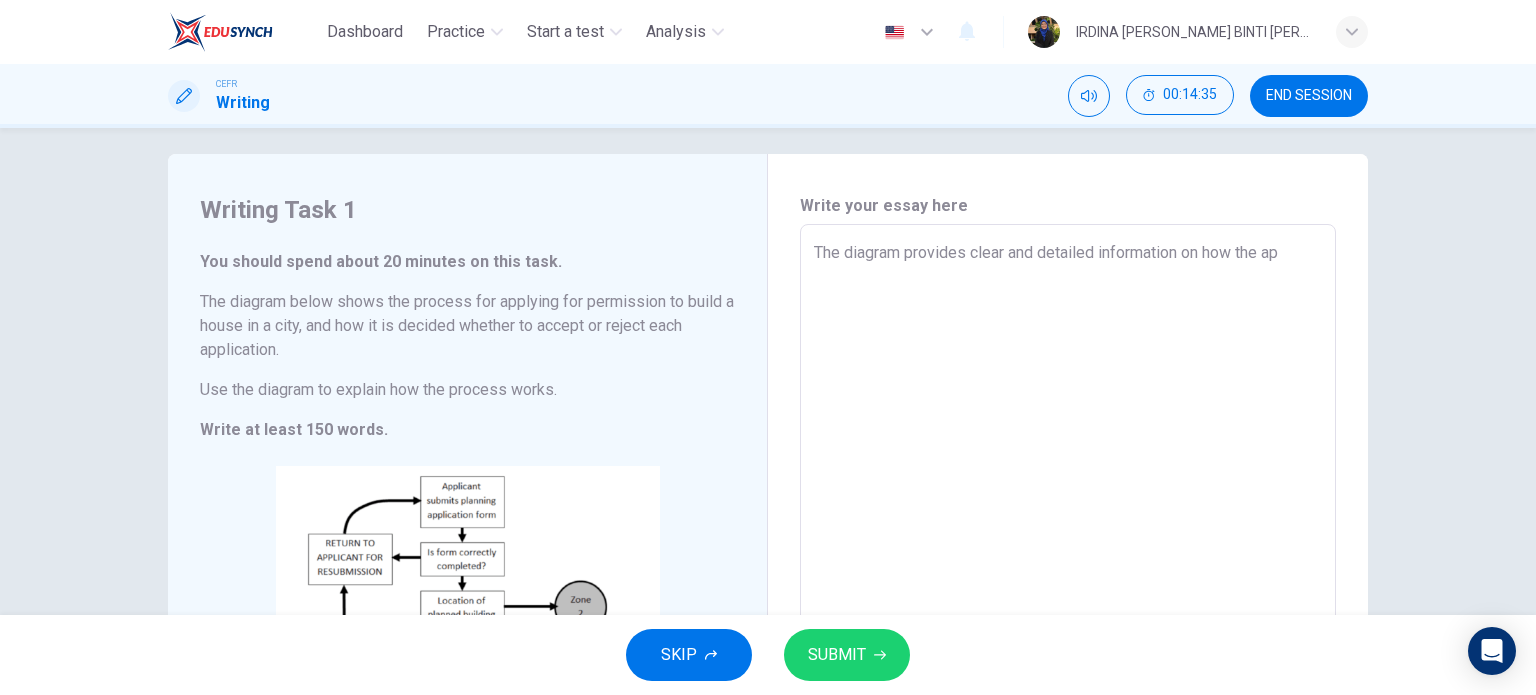type on "The diagram provides clear and detailed information on how the a" 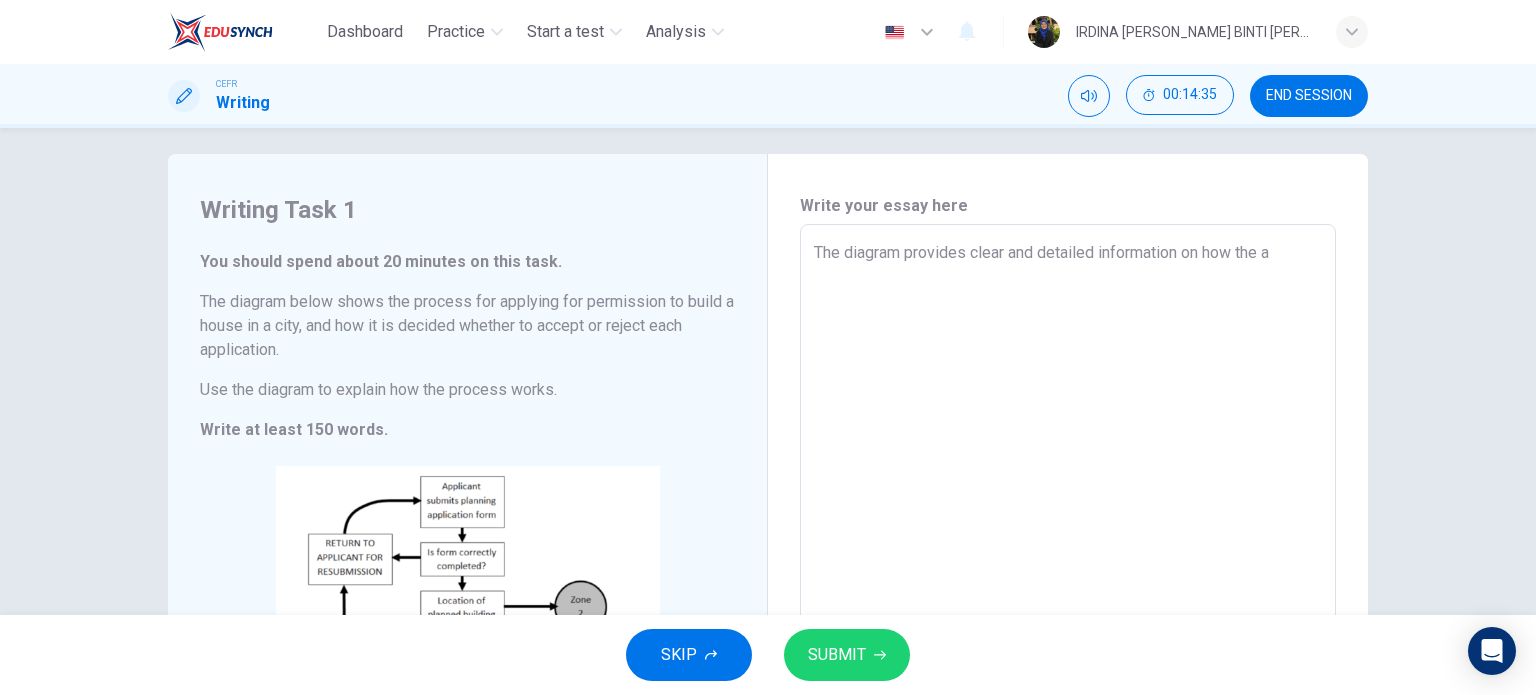 type on "x" 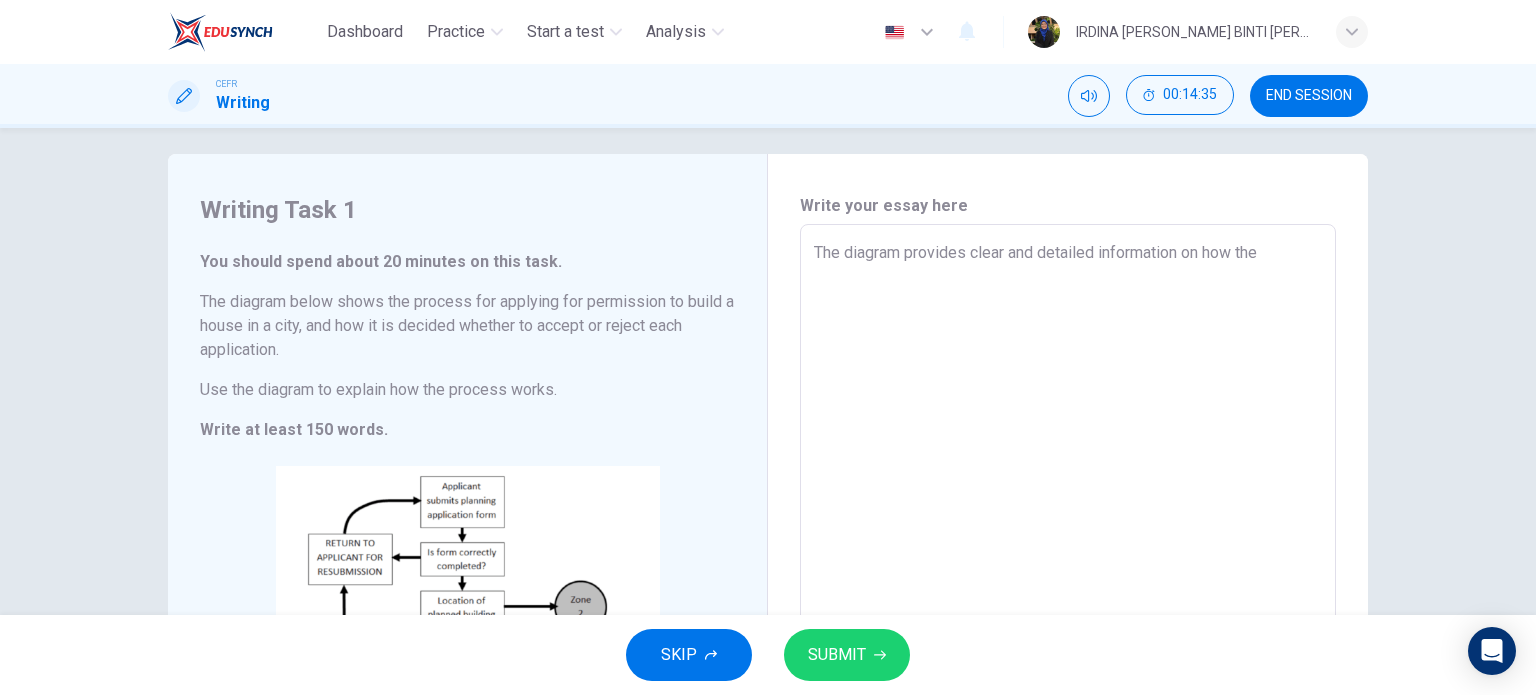 type on "x" 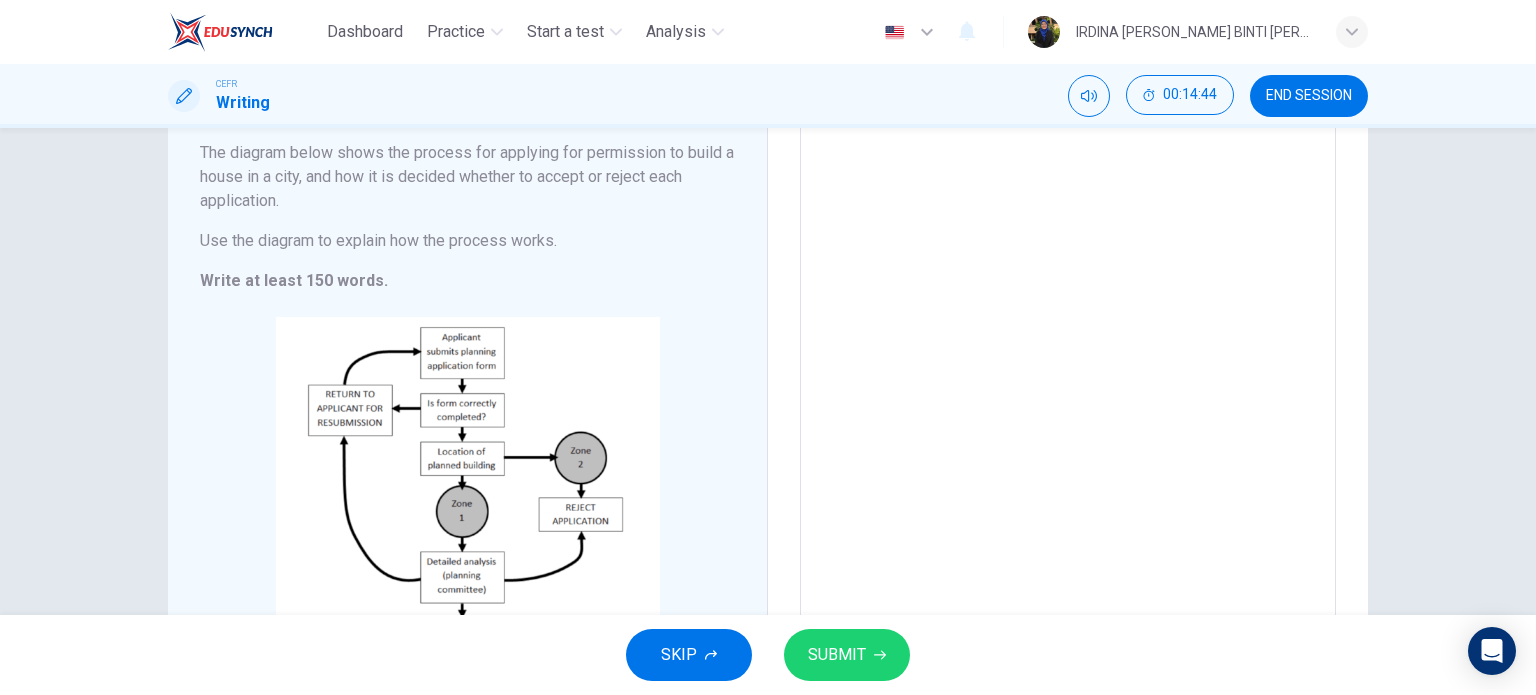 scroll, scrollTop: 0, scrollLeft: 0, axis: both 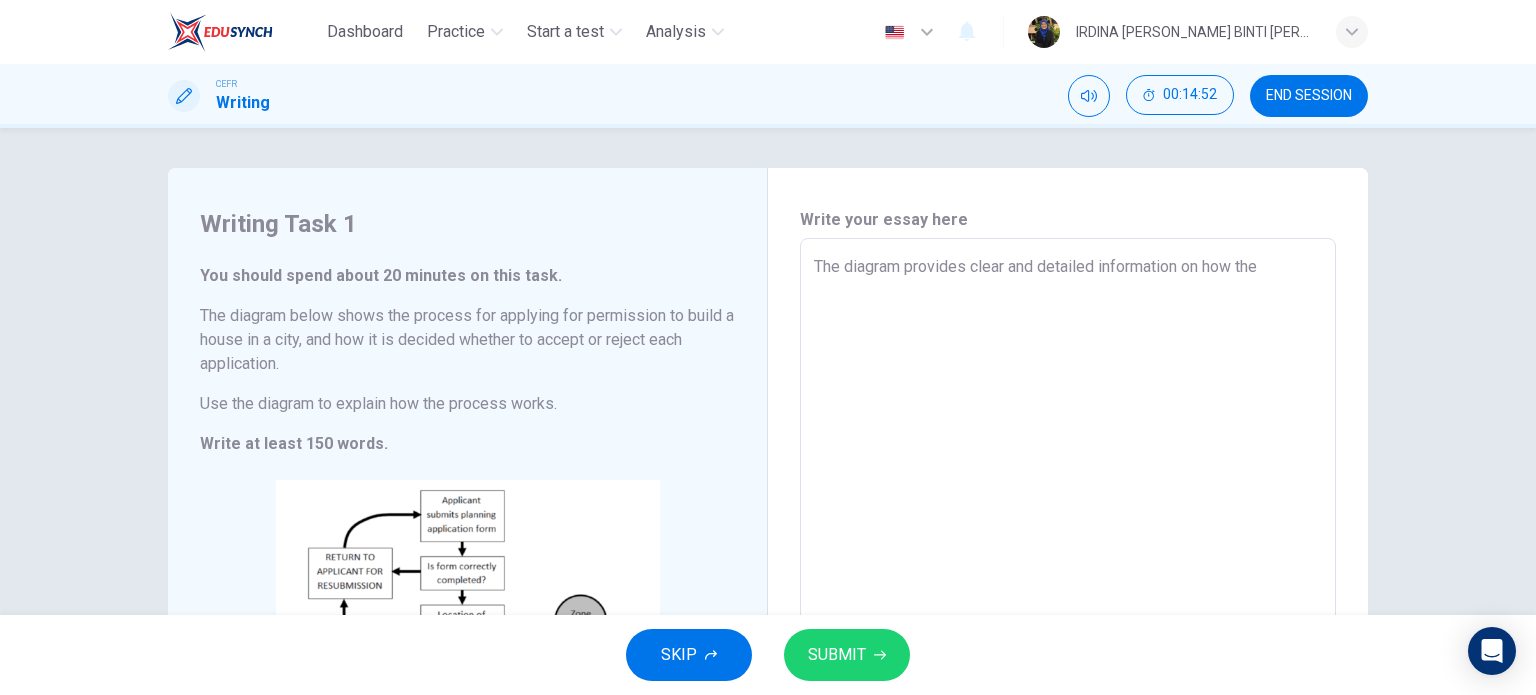 click on "The diagram provides clear and detailed information on how the" at bounding box center (1068, 534) 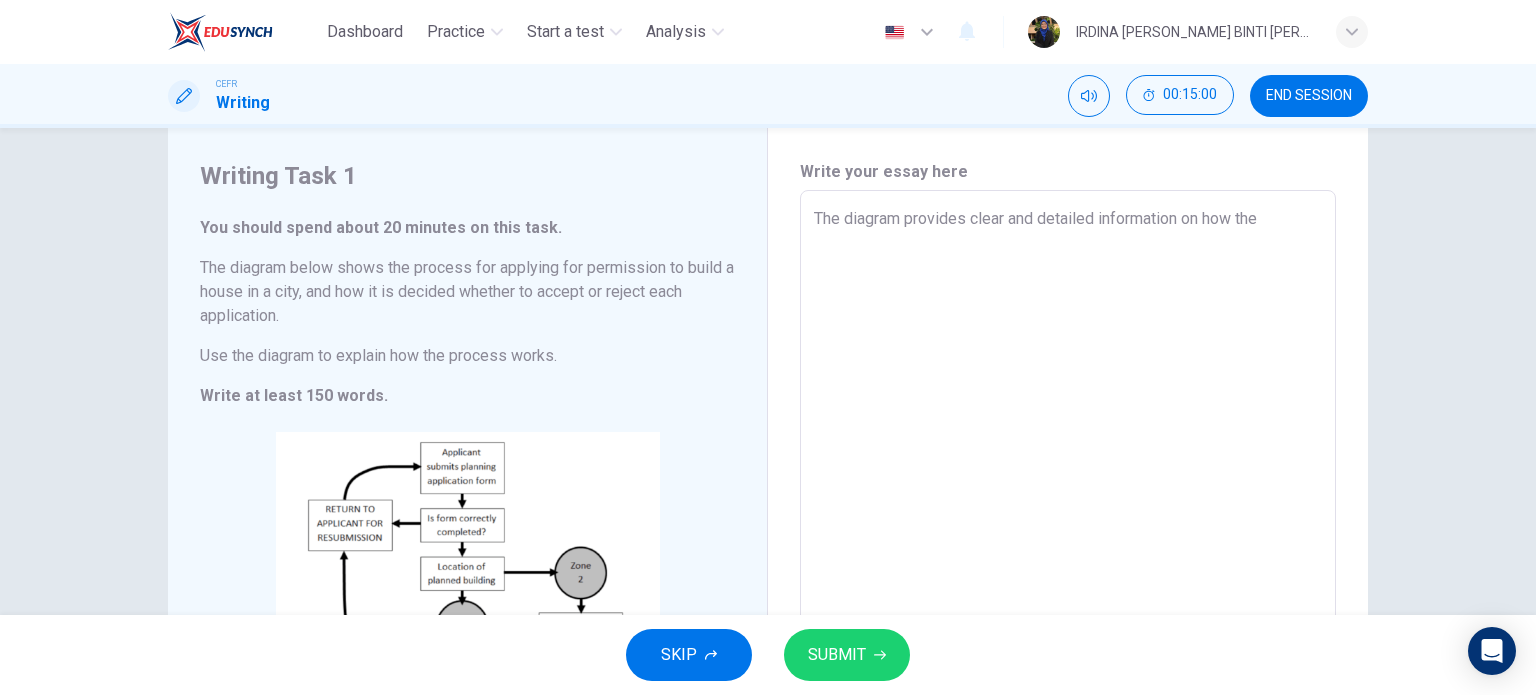 scroll, scrollTop: 48, scrollLeft: 0, axis: vertical 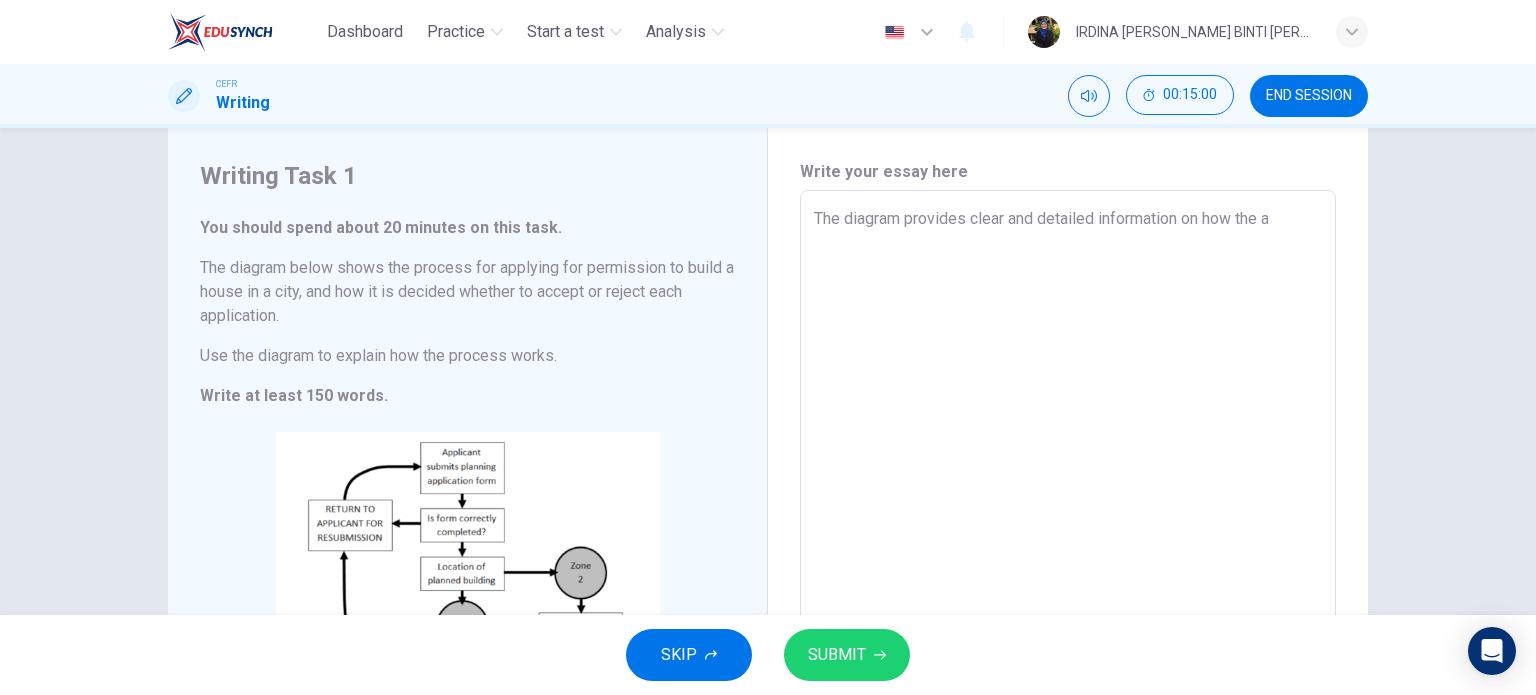 type on "x" 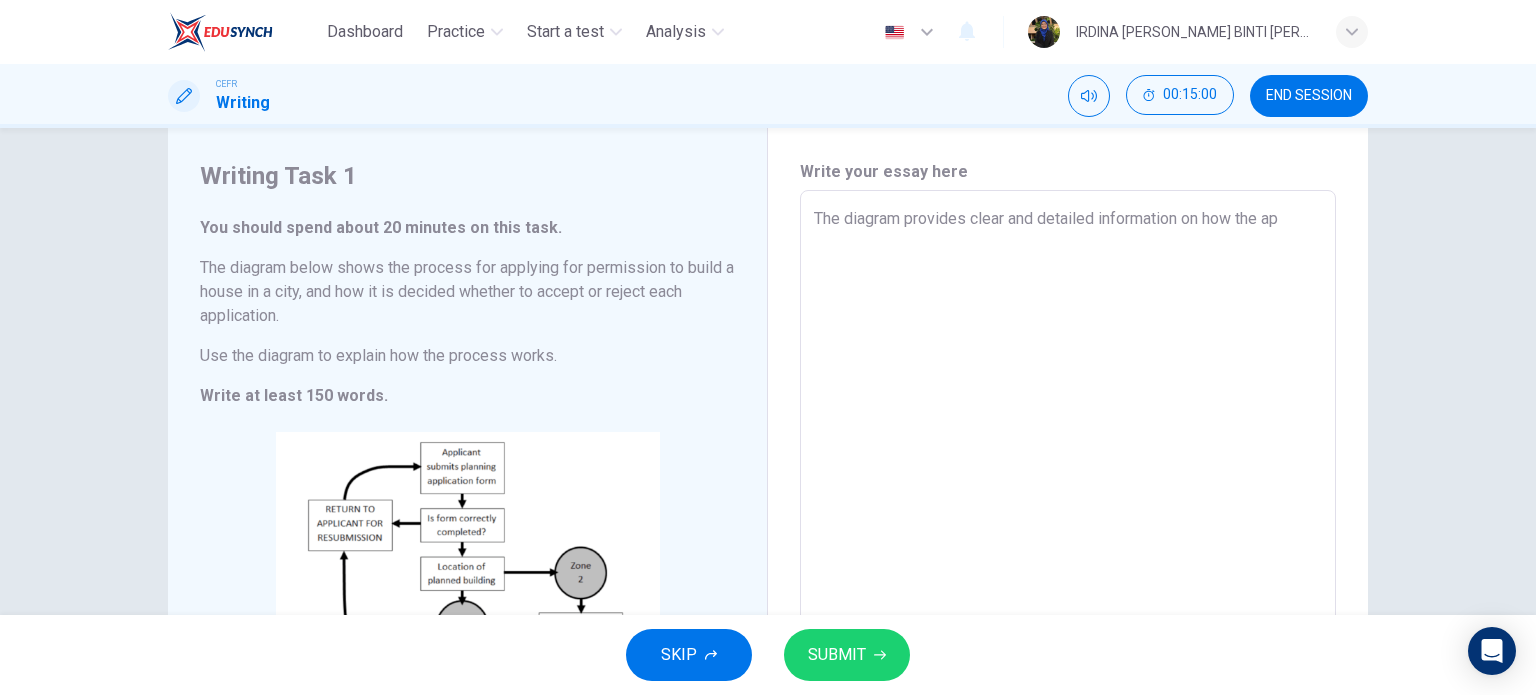 type on "x" 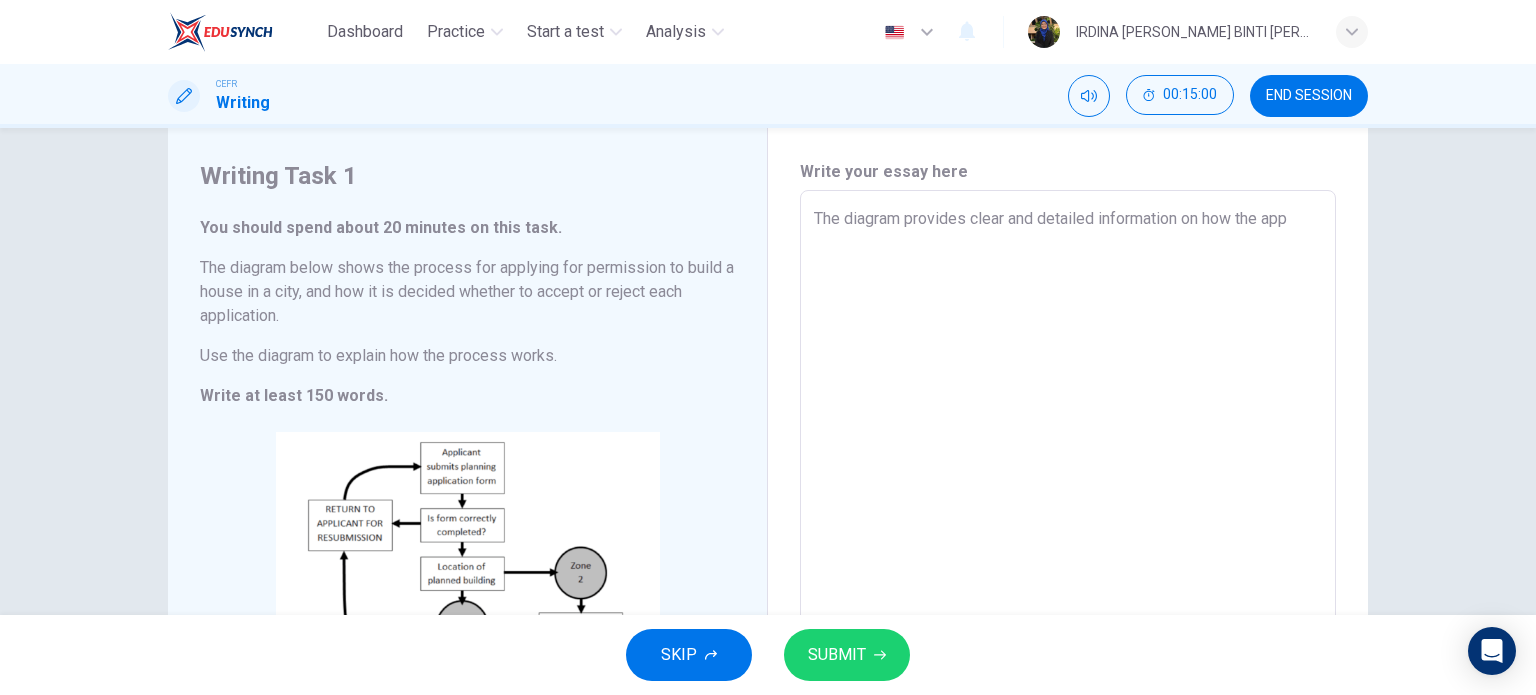 type on "x" 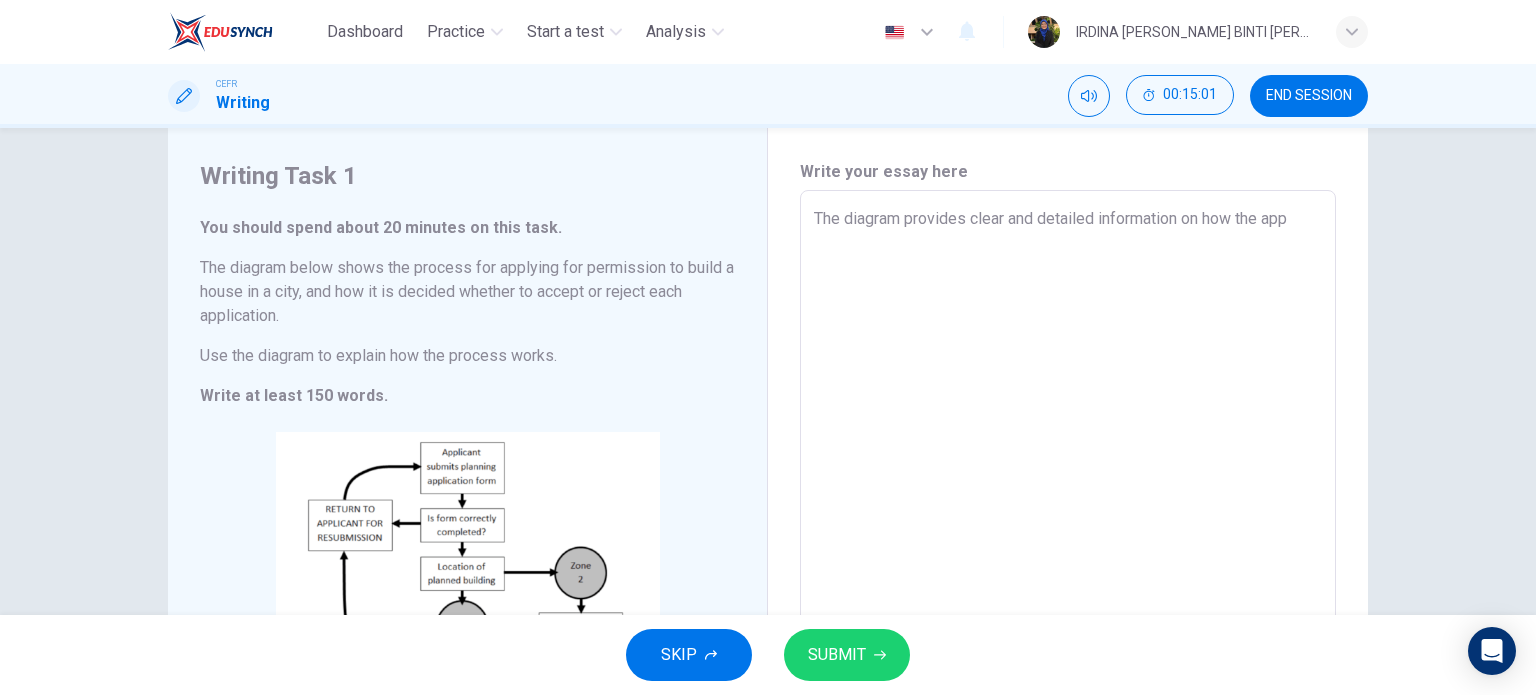 type on "The diagram provides clear and detailed information on how the appl" 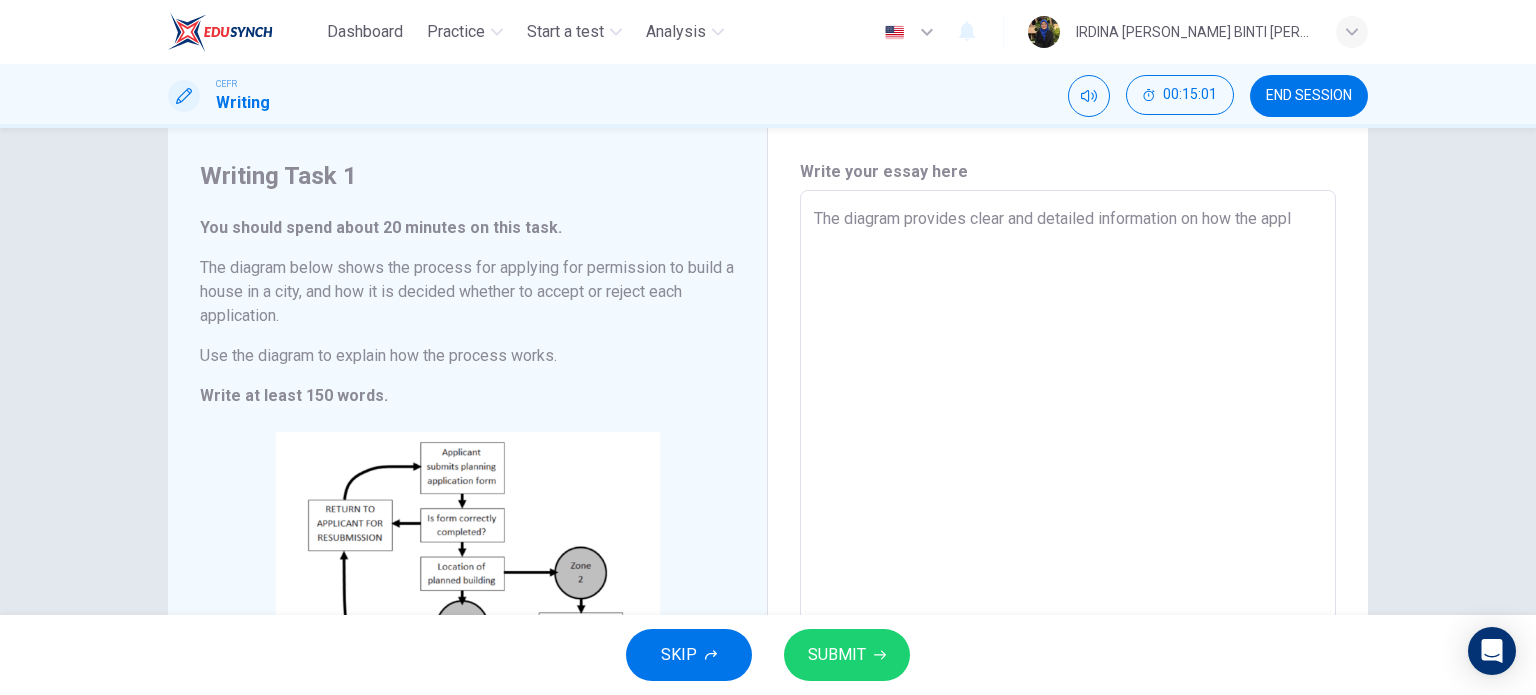 type on "x" 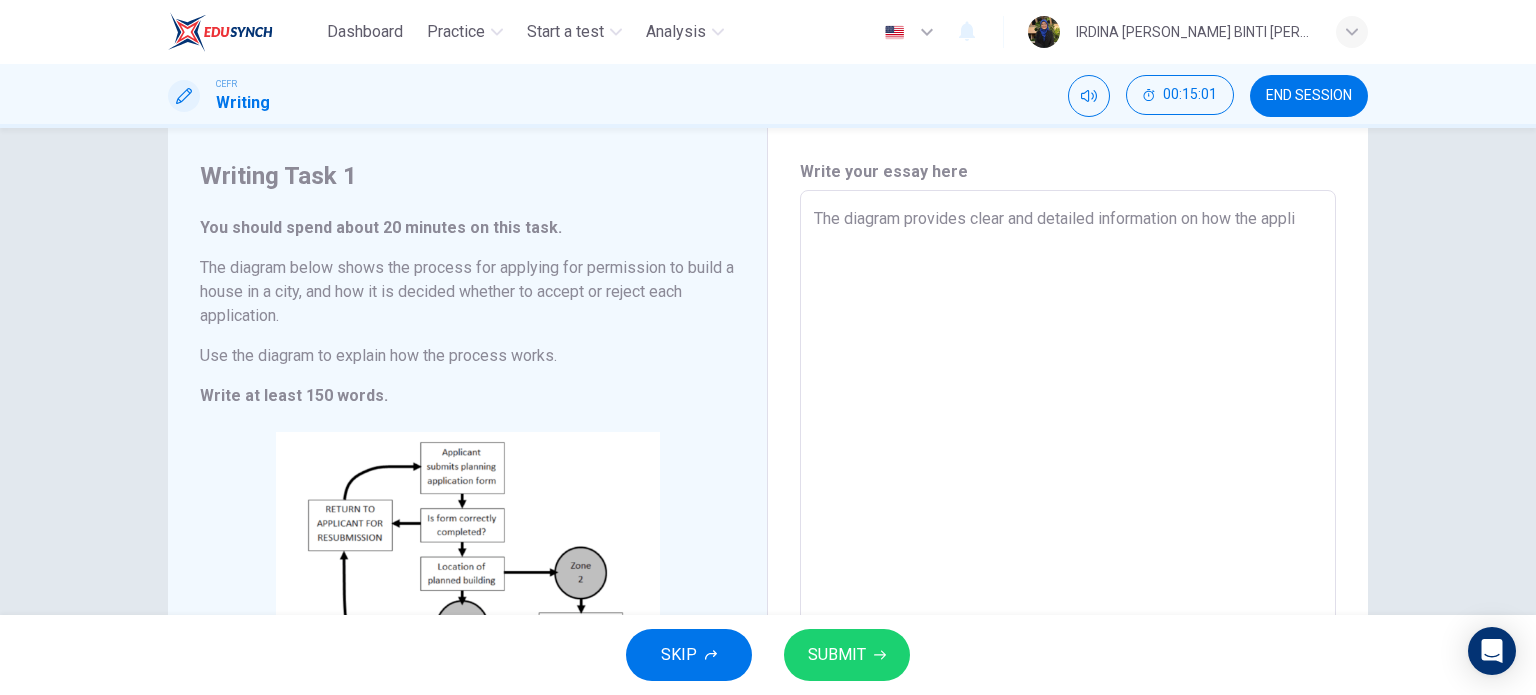 type 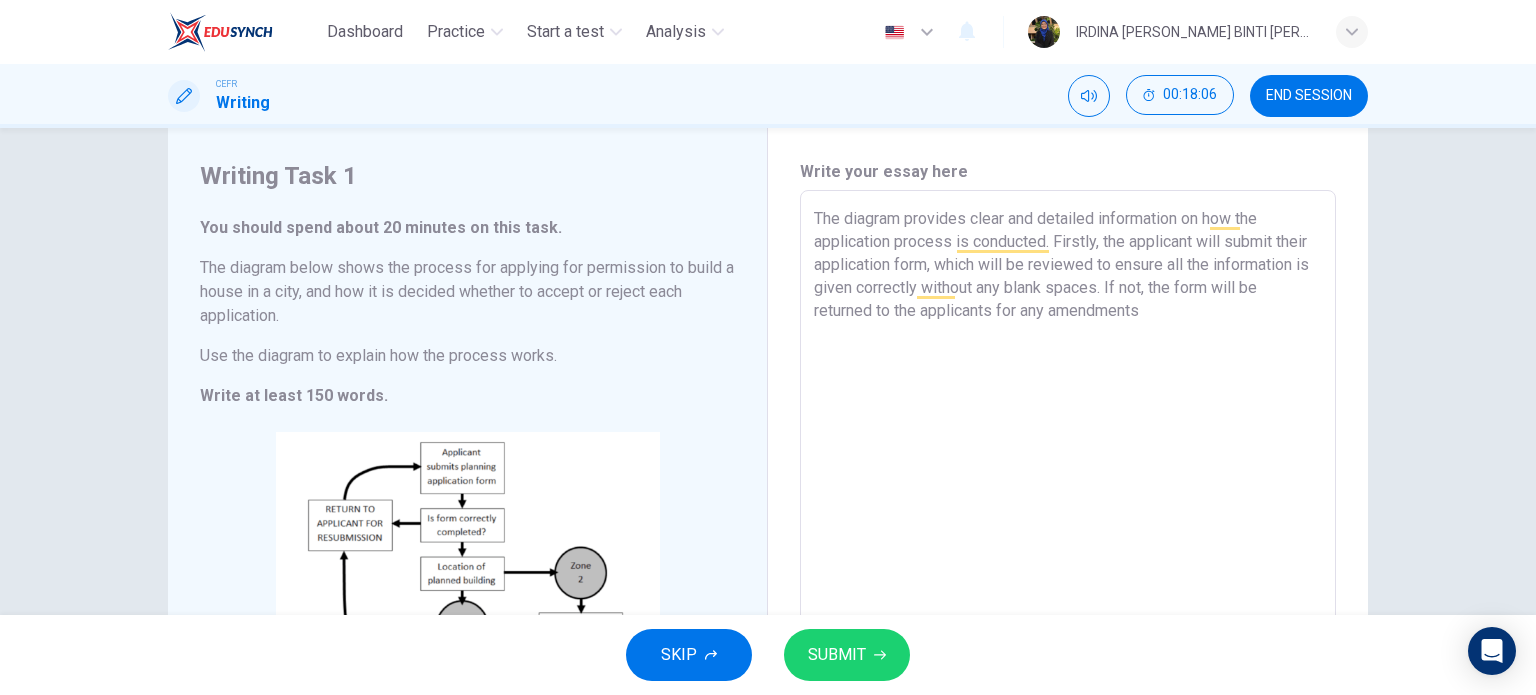 click on "The diagram provides clear and detailed information on how the application process is conducted. Firstly, the applicant will submit their application form, which will be reviewed to ensure all the information is given correctly without any blank spaces. If not, the form will be returned to the applicants for any amendments" at bounding box center (1068, 486) 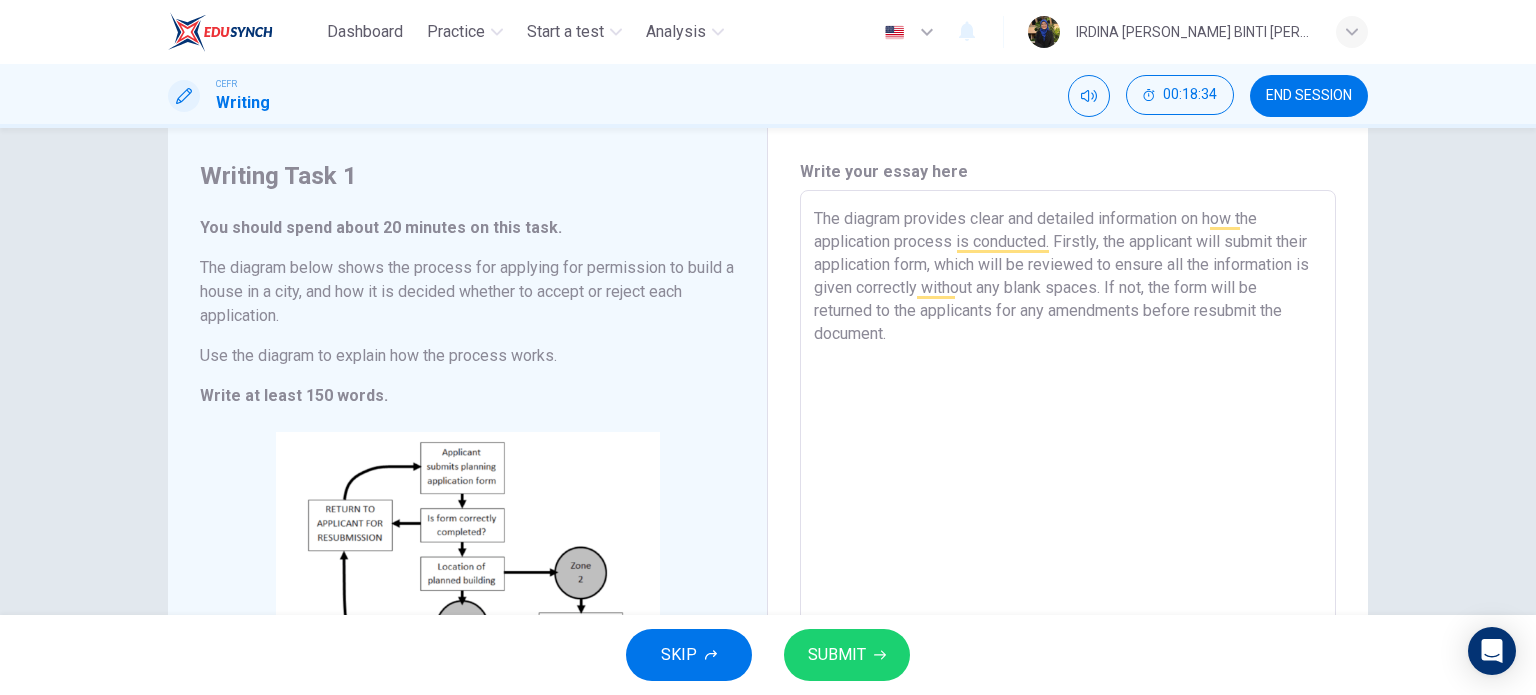 click on "The diagram provides clear and detailed information on how the application process is conducted. Firstly, the applicant will submit their application form, which will be reviewed to ensure all the information is given correctly without any blank spaces. If not, the form will be returned to the applicants for any amendments before resubmit the document." at bounding box center (1068, 486) 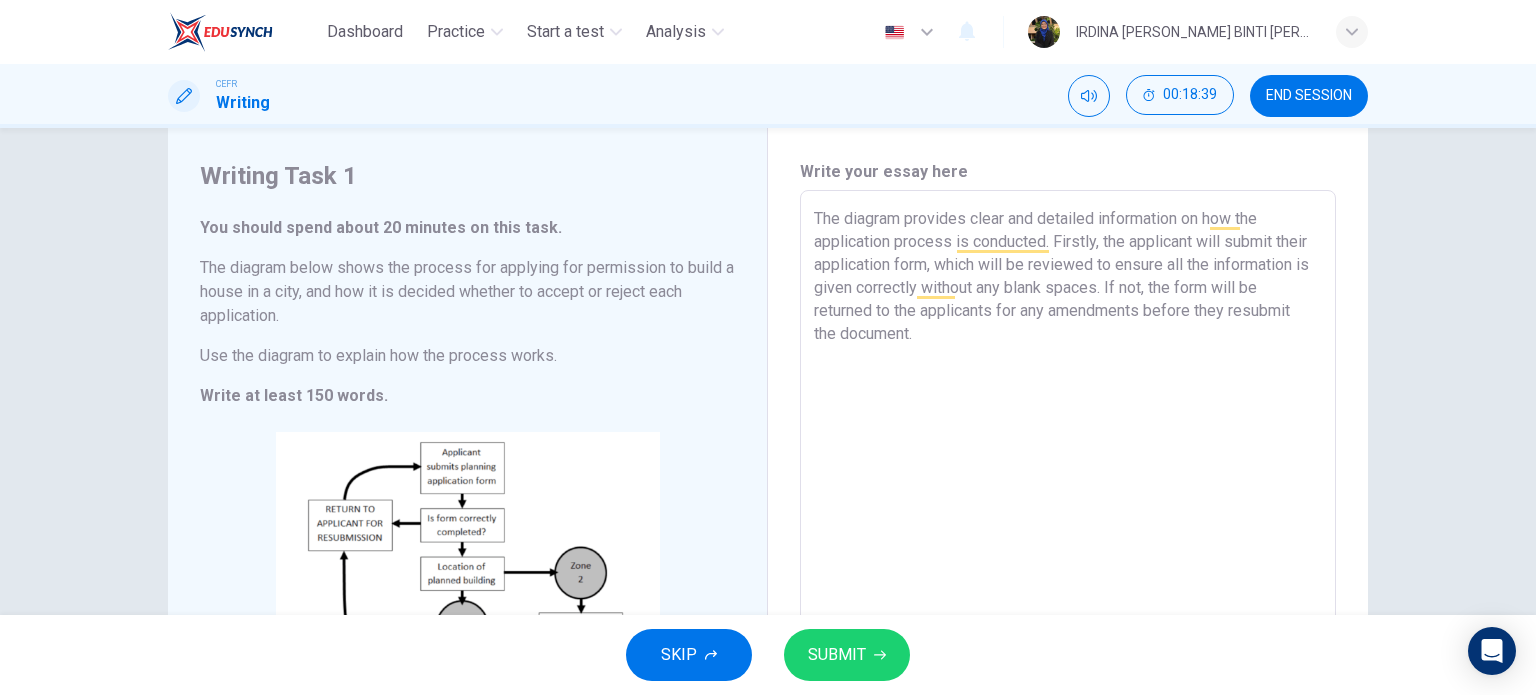 scroll, scrollTop: 128, scrollLeft: 0, axis: vertical 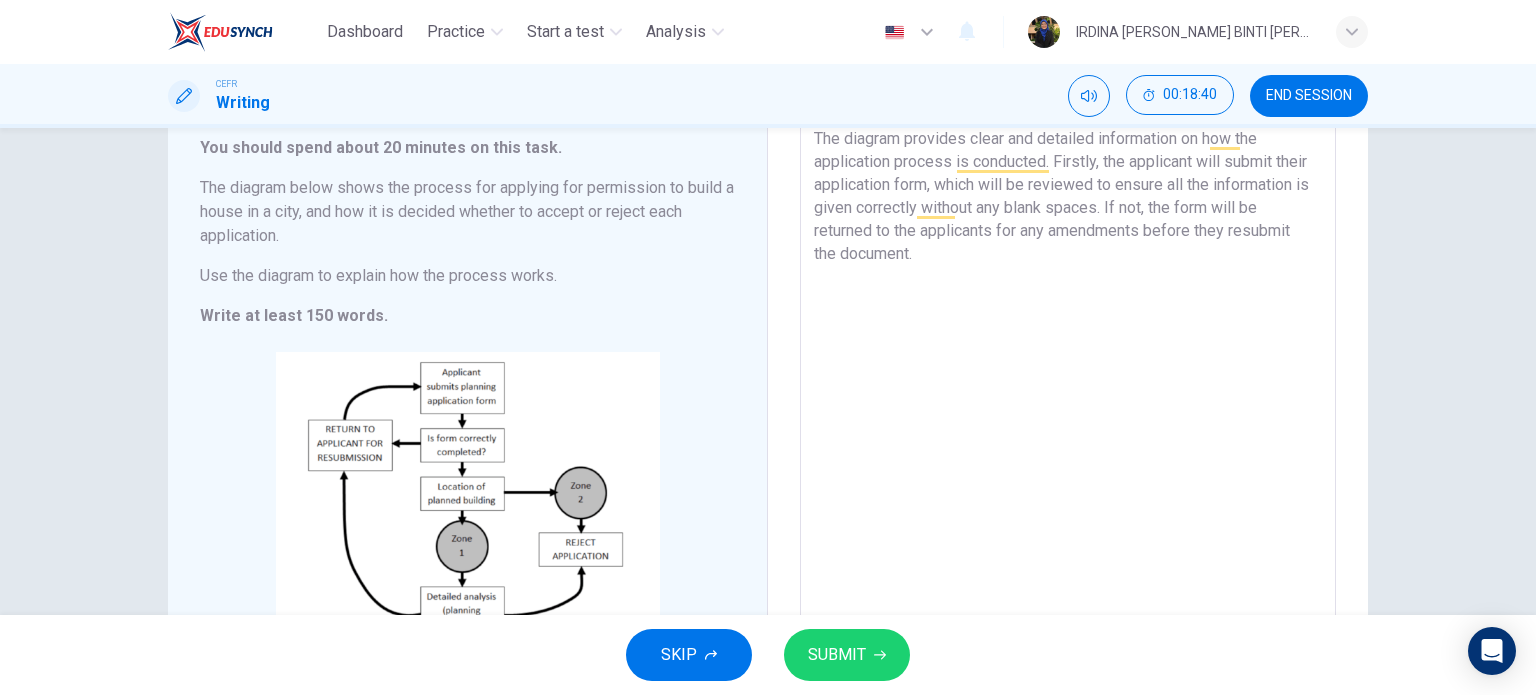 click on "The diagram provides clear and detailed information on how the application process is conducted. Firstly, the applicant will submit their application form, which will be reviewed to ensure all the information is given correctly without any blank spaces. If not, the form will be returned to the applicants for any amendments before they resubmit the document." at bounding box center [1068, 406] 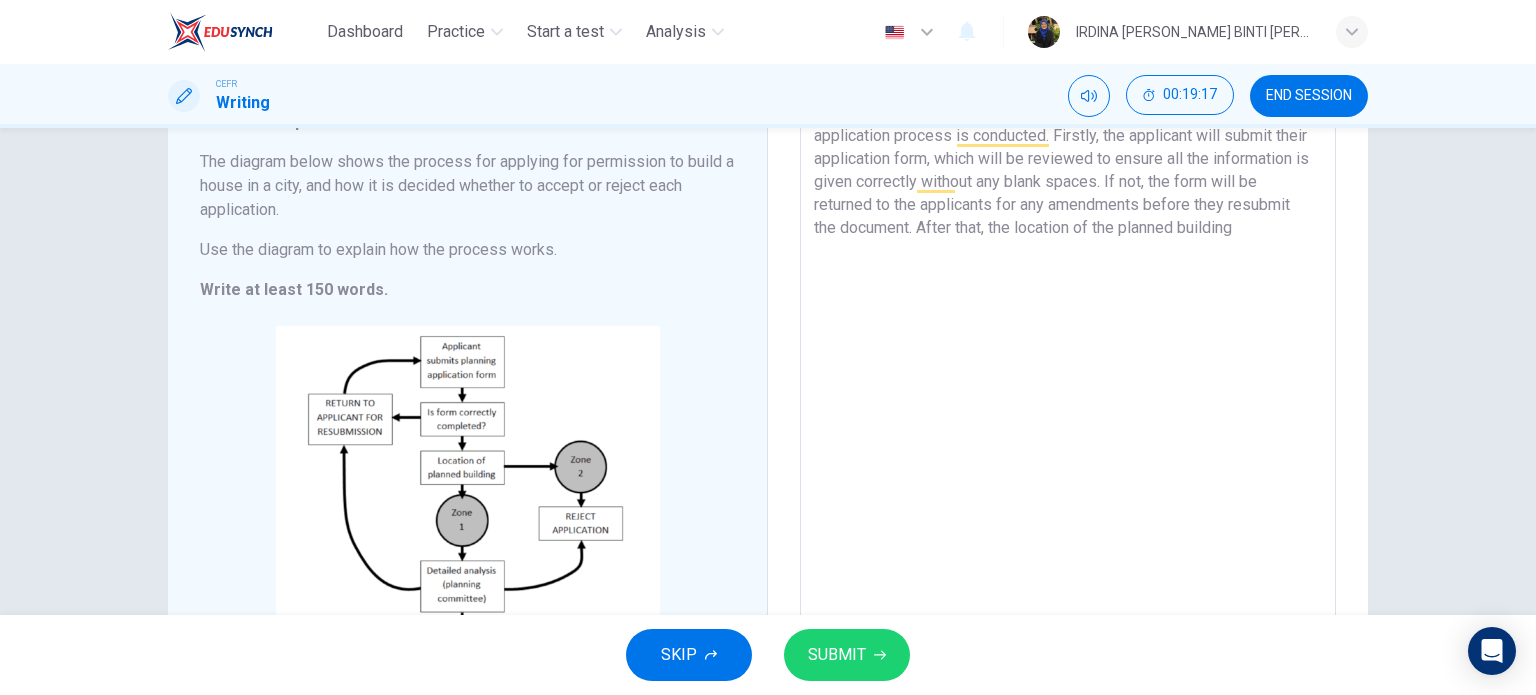 scroll, scrollTop: 154, scrollLeft: 0, axis: vertical 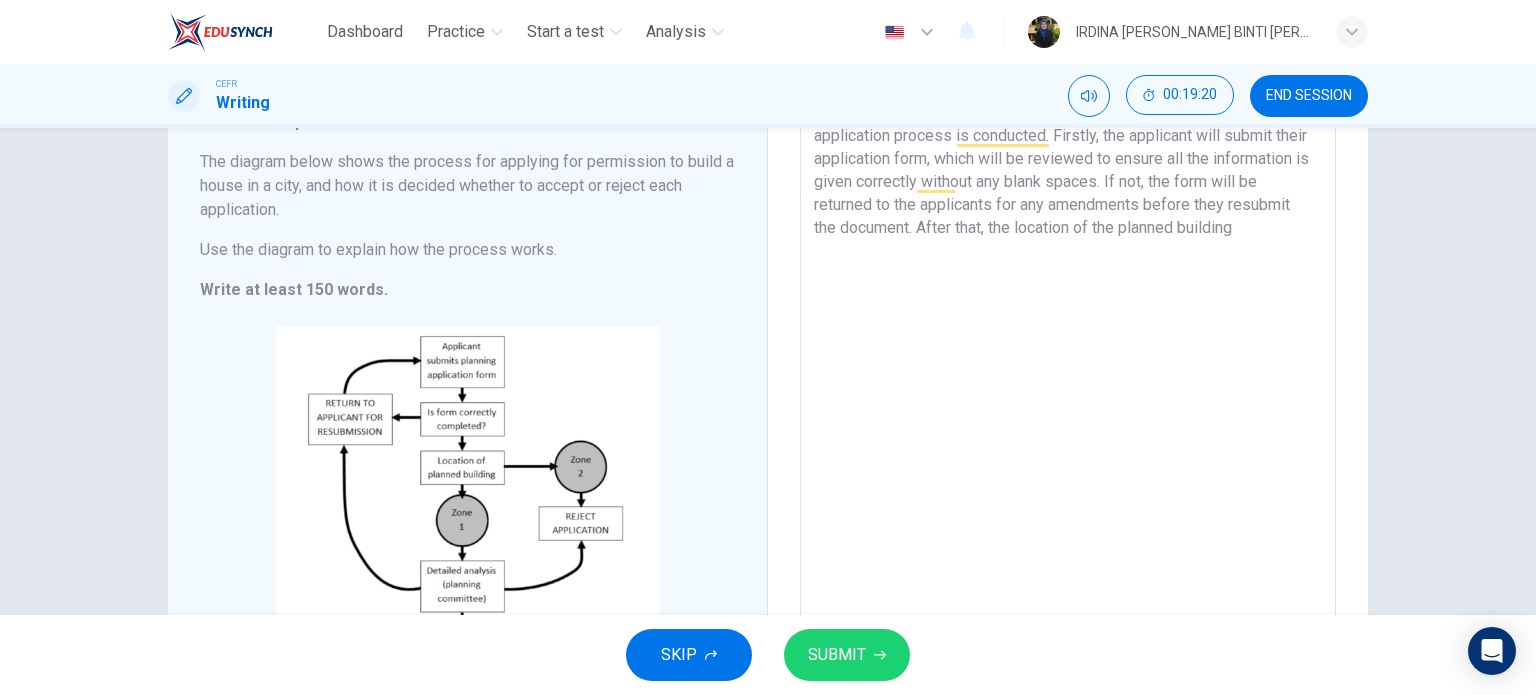 click on "The diagram provides clear and detailed information on how the application process is conducted. Firstly, the applicant will submit their application form, which will be reviewed to ensure all the information is given correctly without any blank spaces. If not, the form will be returned to the applicants for any amendments before they resubmit the document. After that, the location of the planned building" at bounding box center [1068, 380] 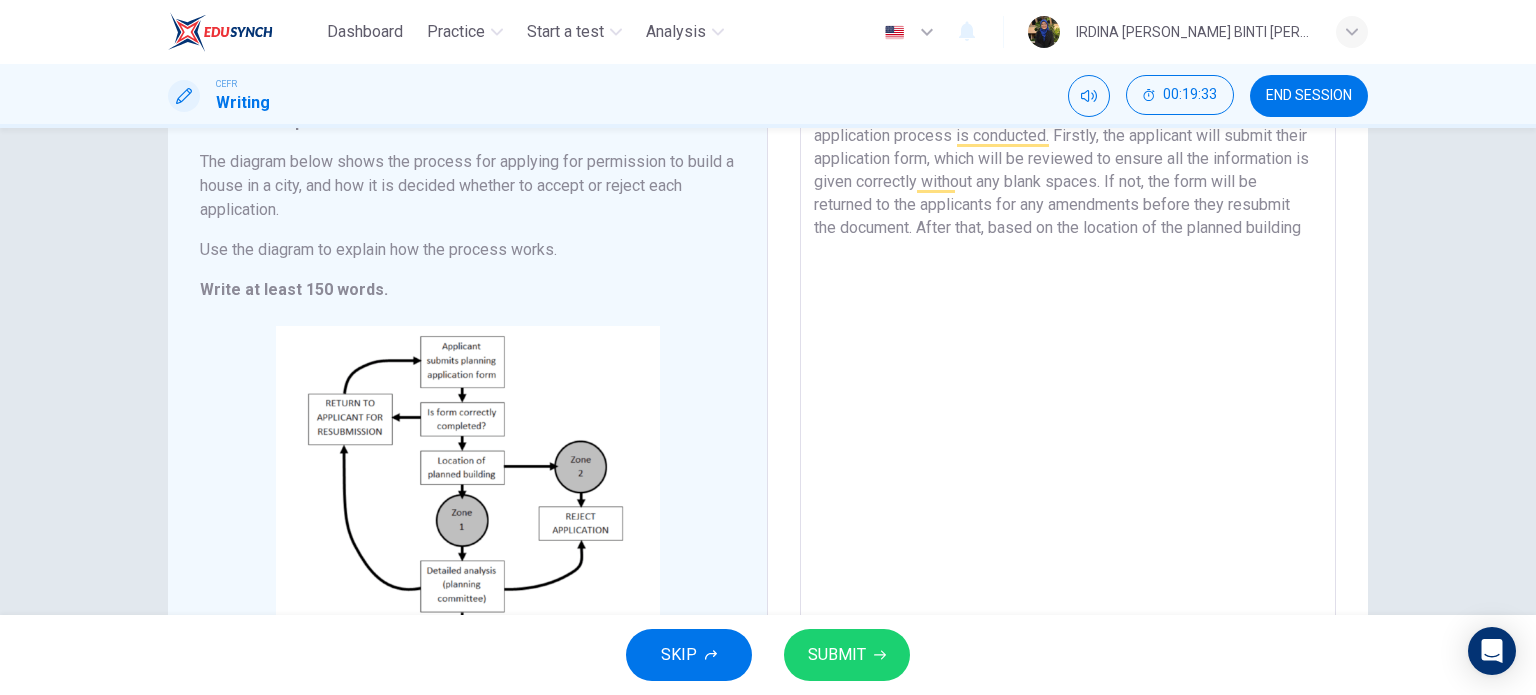 drag, startPoint x: 1097, startPoint y: 224, endPoint x: 1018, endPoint y: 219, distance: 79.15807 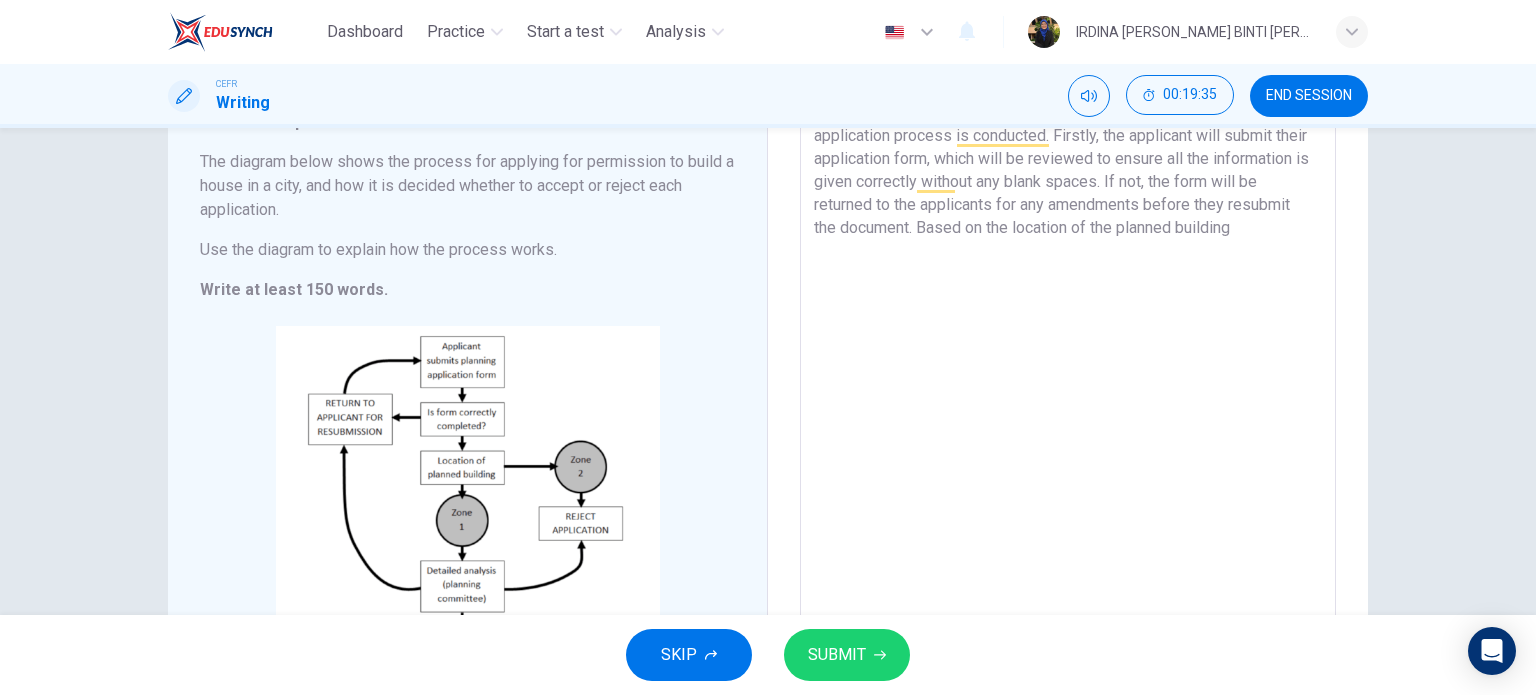 click on "The diagram provides clear and detailed information on how the application process is conducted. Firstly, the applicant will submit their application form, which will be reviewed to ensure all the information is given correctly without any blank spaces. If not, the form will be returned to the applicants for any amendments before they resubmit the document. Based on the location of the planned building" at bounding box center (1068, 380) 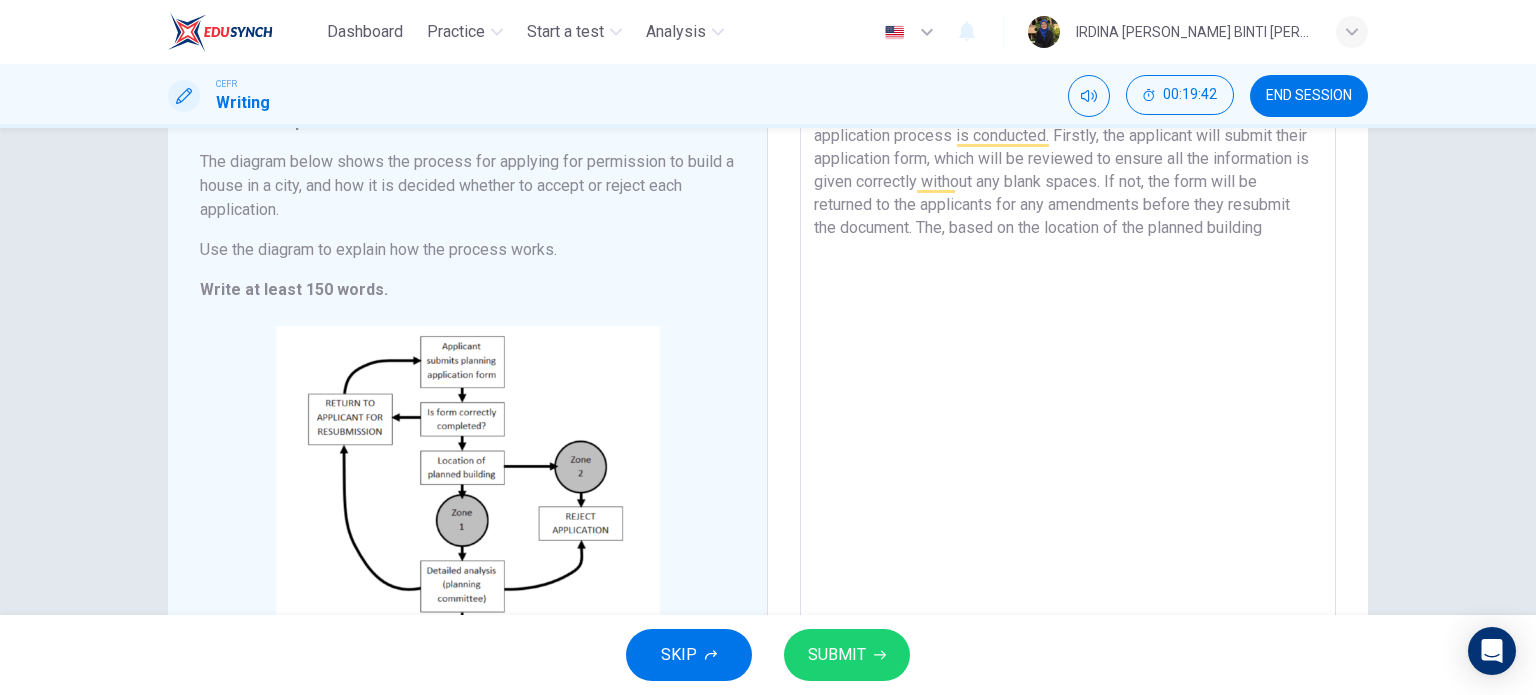 click on "The diagram provides clear and detailed information on how the application process is conducted. Firstly, the applicant will submit their application form, which will be reviewed to ensure all the information is given correctly without any blank spaces. If not, the form will be returned to the applicants for any amendments before they resubmit the document. The, based on the location of the planned building" at bounding box center (1068, 380) 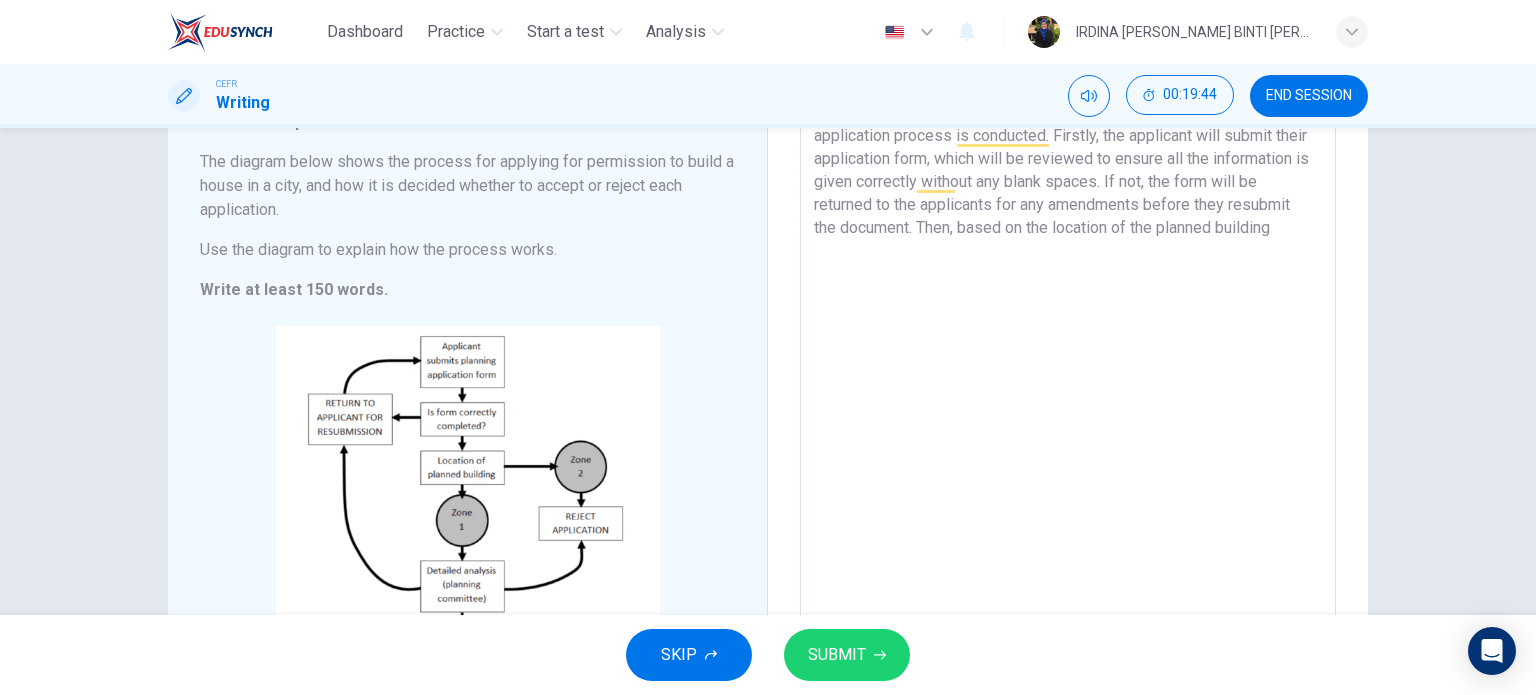 click on "The diagram provides clear and detailed information on how the application process is conducted. Firstly, the applicant will submit their application form, which will be reviewed to ensure all the information is given correctly without any blank spaces. If not, the form will be returned to the applicants for any amendments before they resubmit the document. Then, based on the location of the planned building" at bounding box center (1068, 380) 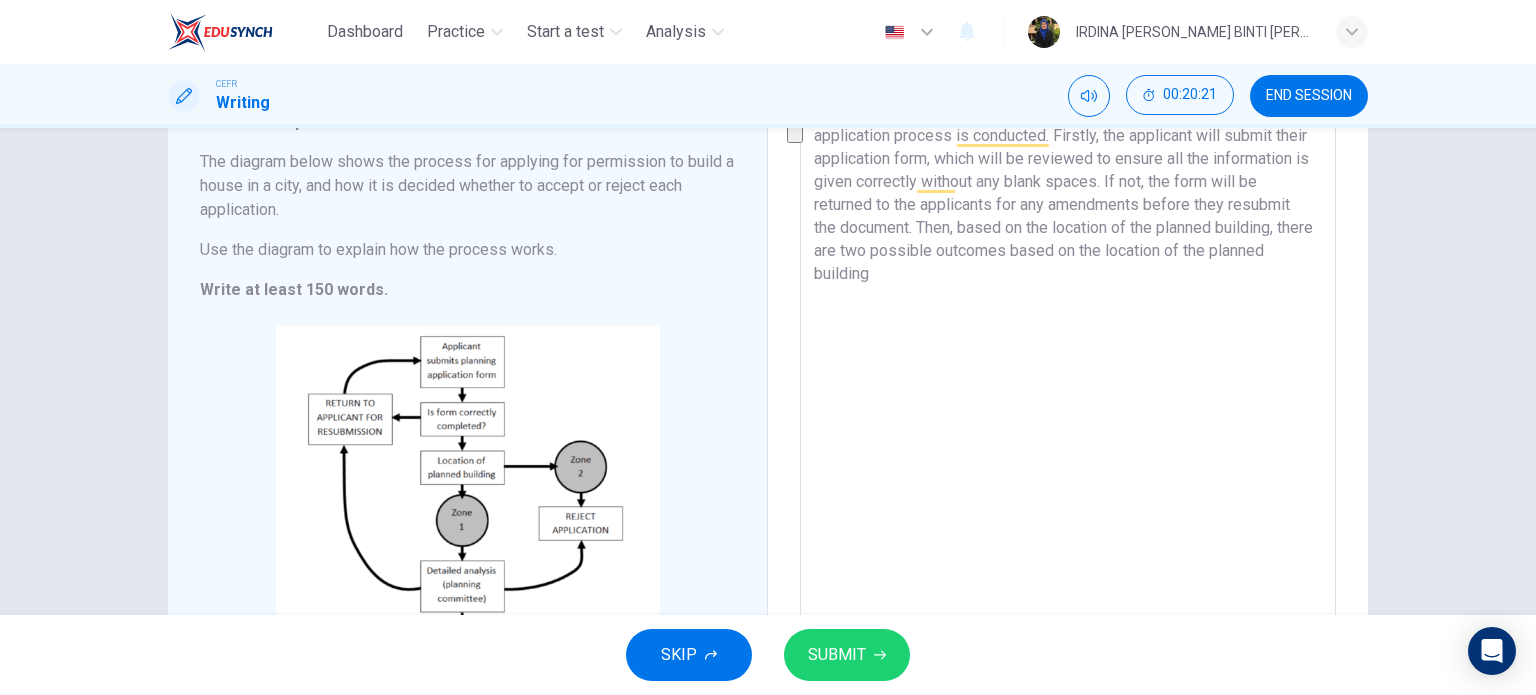 drag, startPoint x: 1061, startPoint y: 224, endPoint x: 928, endPoint y: 240, distance: 133.95895 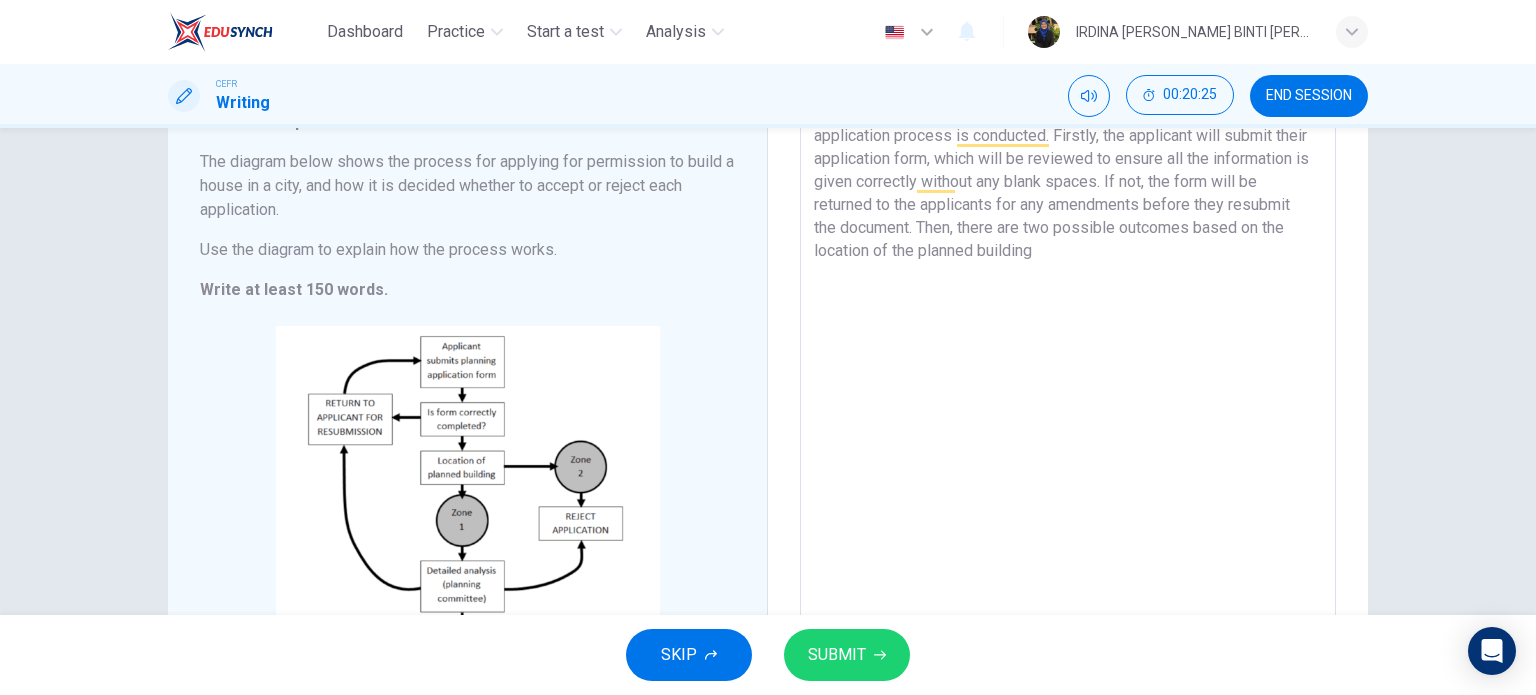 click on "The diagram provides clear and detailed information on how the application process is conducted. Firstly, the applicant will submit their application form, which will be reviewed to ensure all the information is given correctly without any blank spaces. If not, the form will be returned to the applicants for any amendments before they resubmit the document. Then, there are two possible outcomes based on the location of the planned building" at bounding box center [1068, 380] 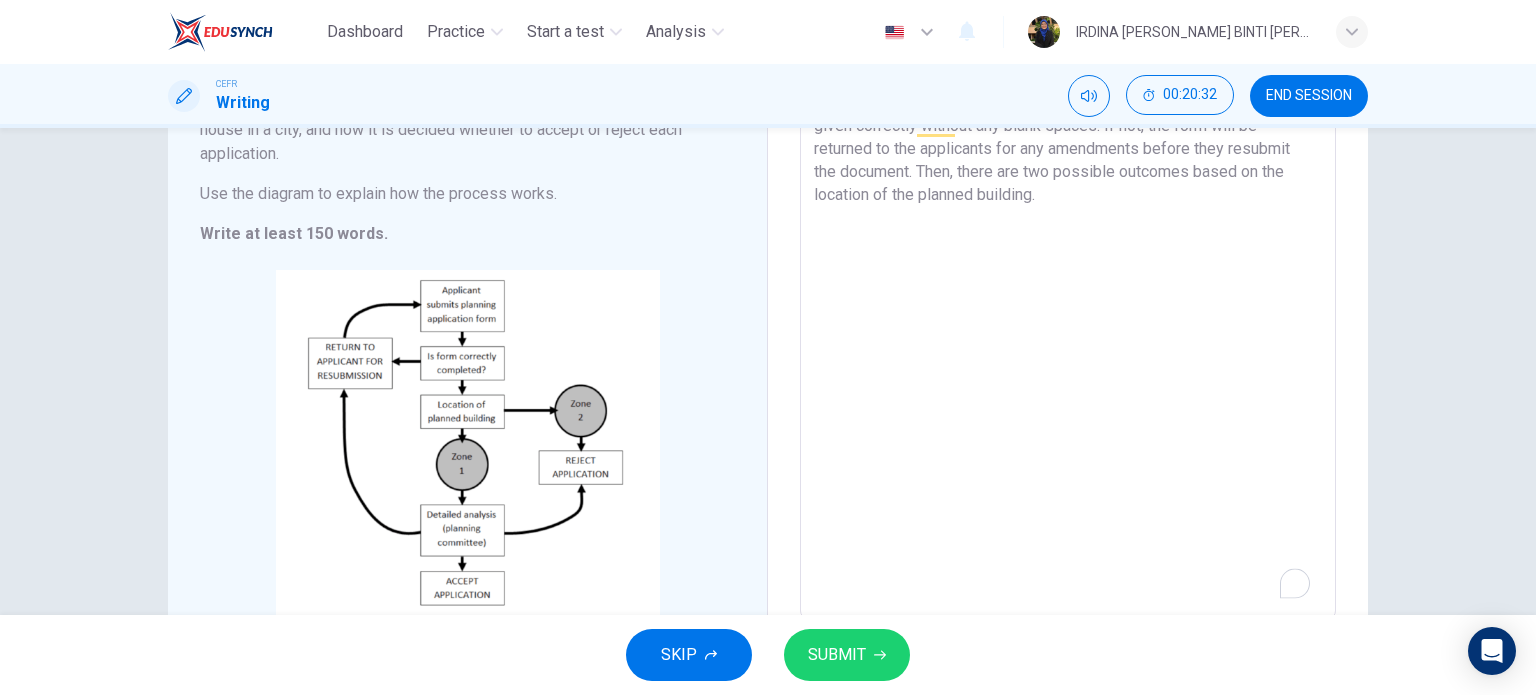 scroll, scrollTop: 209, scrollLeft: 0, axis: vertical 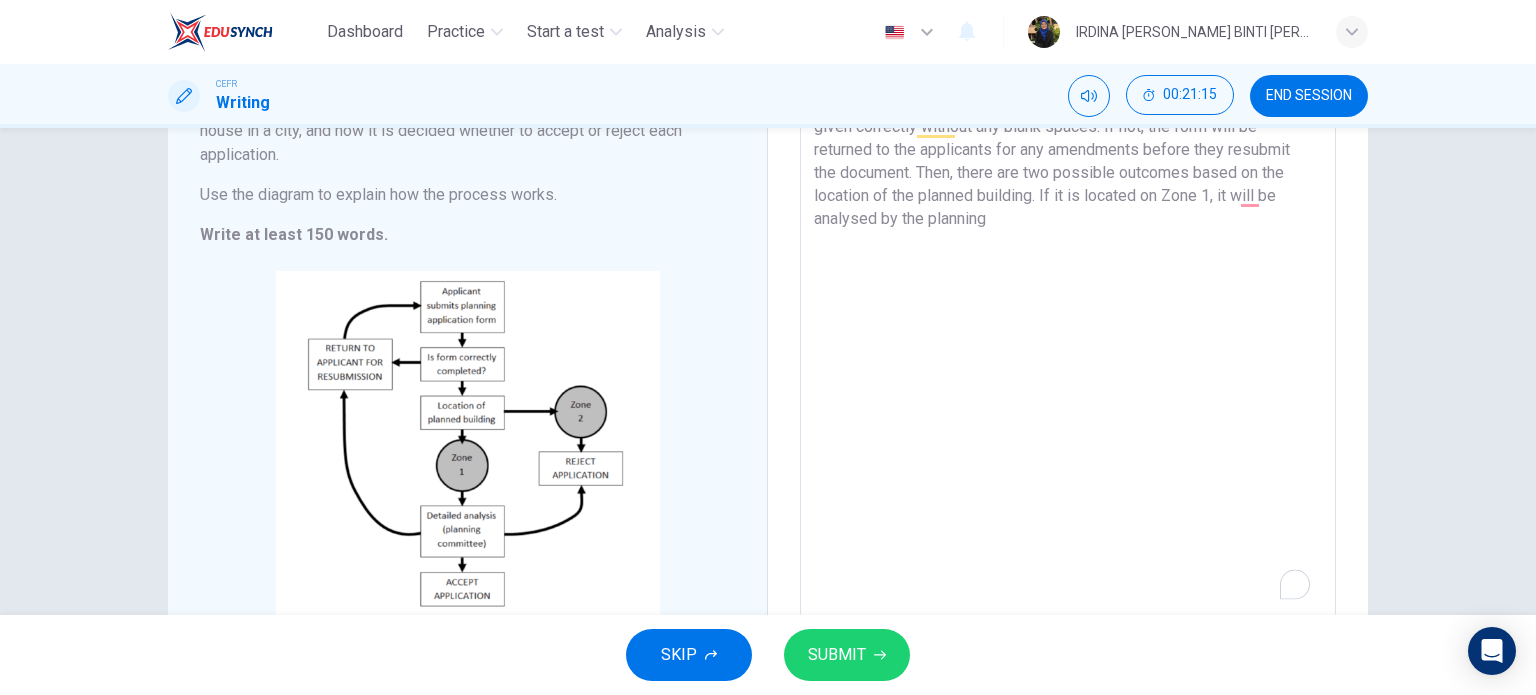 click on "The diagram provides clear and detailed information on how the application process is conducted. Firstly, the applicant will submit their application form, which will be reviewed to ensure all the information is given correctly without any blank spaces. If not, the form will be returned to the applicants for any amendments before they resubmit the document. Then, there are two possible outcomes based on the location of the planned building. If it is located on Zone 1, it will be analysed by the planning" at bounding box center [1068, 325] 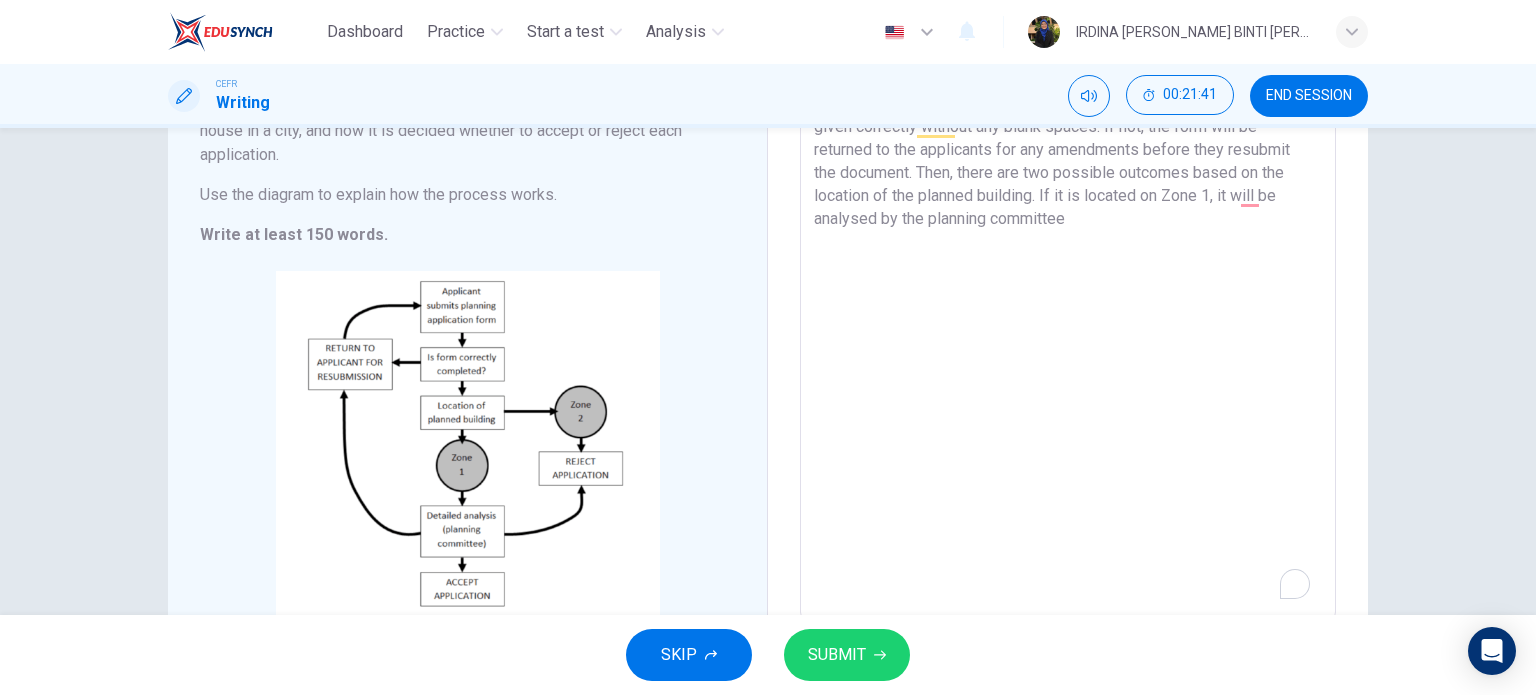 click on "The diagram provides clear and detailed information on how the application process is conducted. Firstly, the applicant will submit their application form, which will be reviewed to ensure all the information is given correctly without any blank spaces. If not, the form will be returned to the applicants for any amendments before they resubmit the document. Then, there are two possible outcomes based on the location of the planned building. If it is located on Zone 1, it will be analysed by the planning committee" at bounding box center (1068, 325) 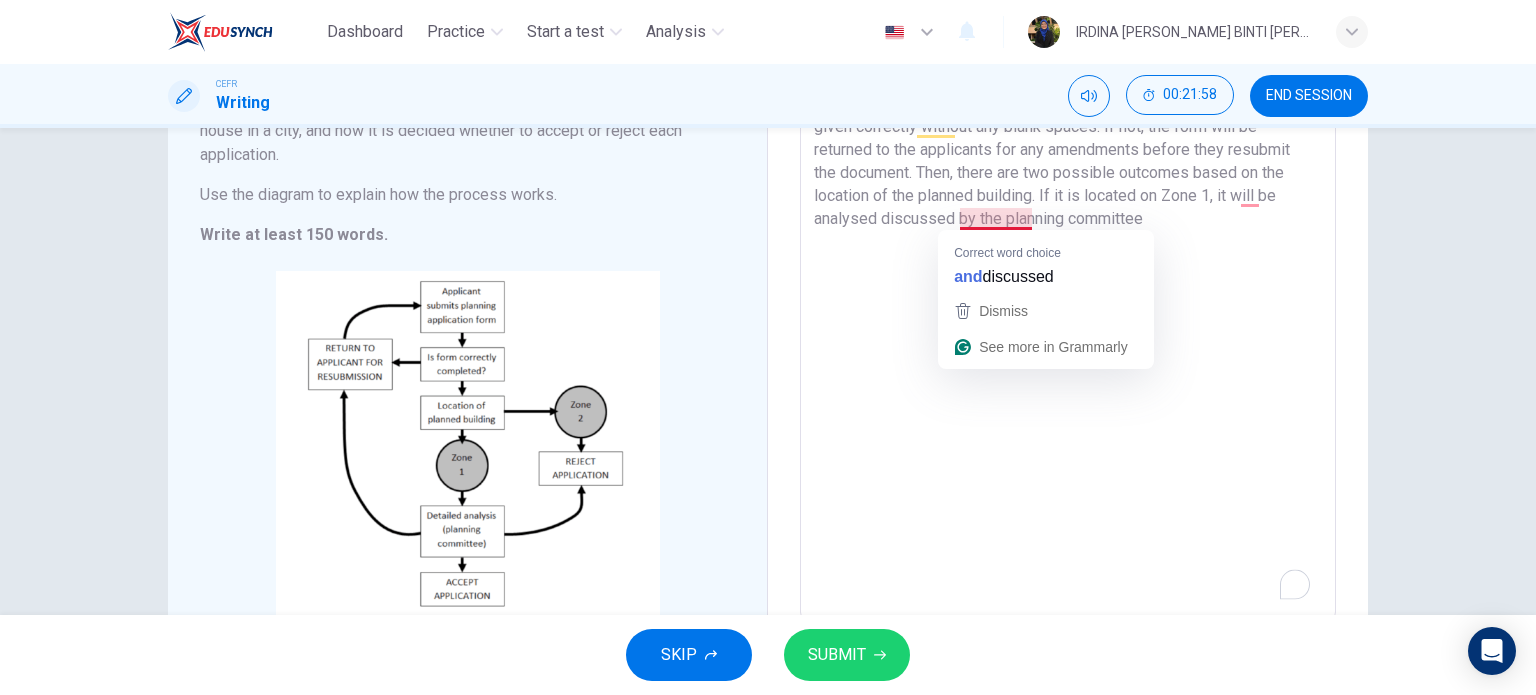 drag, startPoint x: 956, startPoint y: 214, endPoint x: 1024, endPoint y: 216, distance: 68.0294 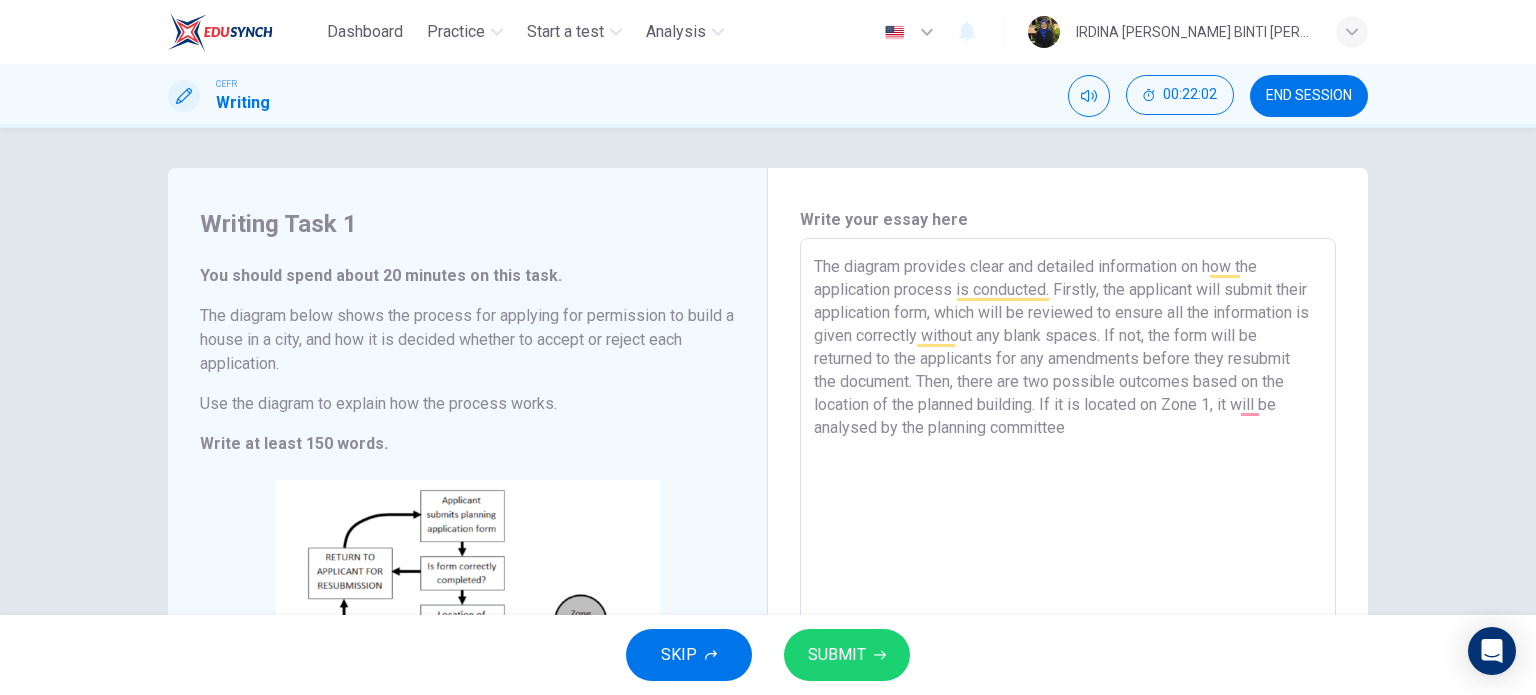 click on "The diagram provides clear and detailed information on how the application process is conducted. Firstly, the applicant will submit their application form, which will be reviewed to ensure all the information is given correctly without any blank spaces. If not, the form will be returned to the applicants for any amendments before they resubmit the document. Then, there are two possible outcomes based on the location of the planned building. If it is located on Zone 1, it will be analysed by the planning committee" at bounding box center (1068, 534) 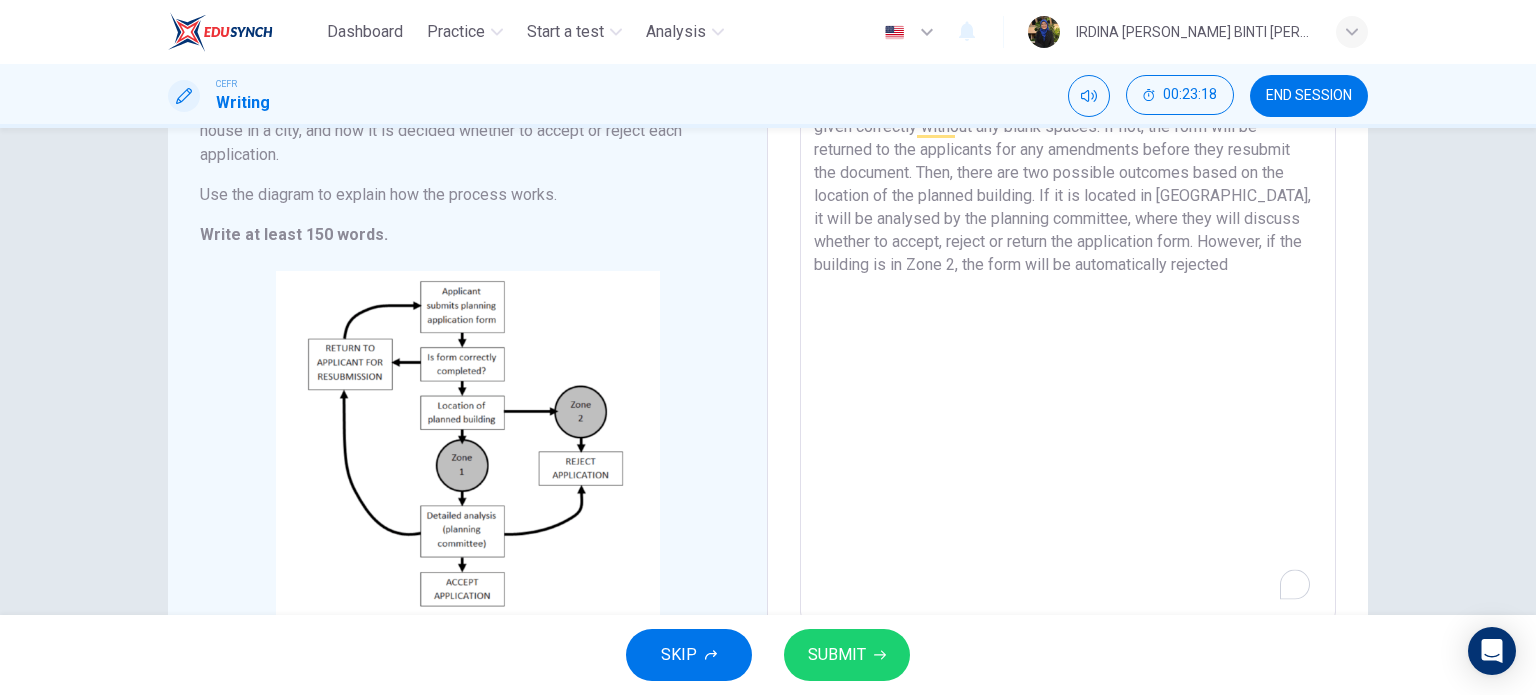 click on "The diagram provides clear and detailed information on how the application process is conducted. Firstly, the applicant will submit their application form, which will be reviewed to ensure all the information is given correctly without any blank spaces. If not, the form will be returned to the applicants for any amendments before they resubmit the document. Then, there are two possible outcomes based on the location of the planned building. If it is located in [GEOGRAPHIC_DATA], it will be analysed by the planning committee, where they will discuss whether to accept, reject or return the application form. However, if the building is in Zone 2, the form will be automatically rejected" at bounding box center (1068, 325) 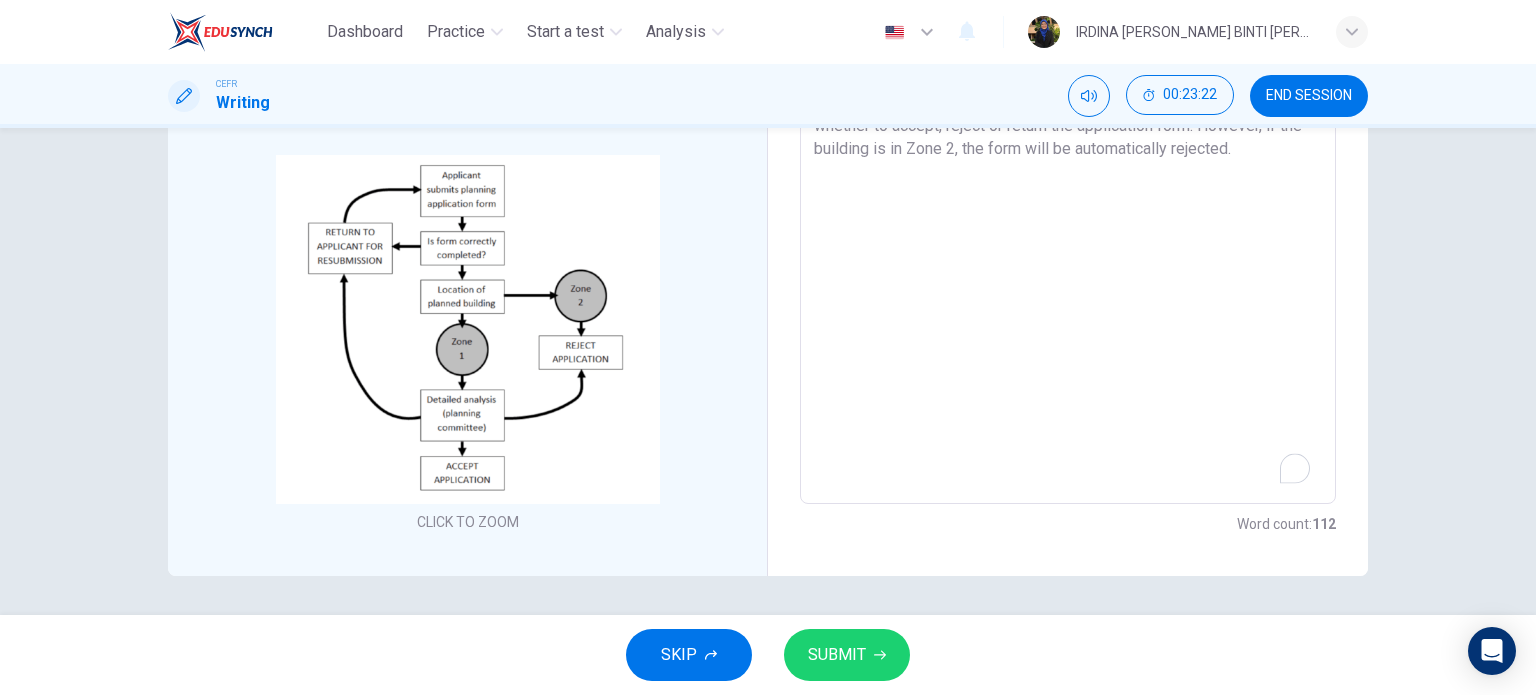 scroll, scrollTop: 324, scrollLeft: 0, axis: vertical 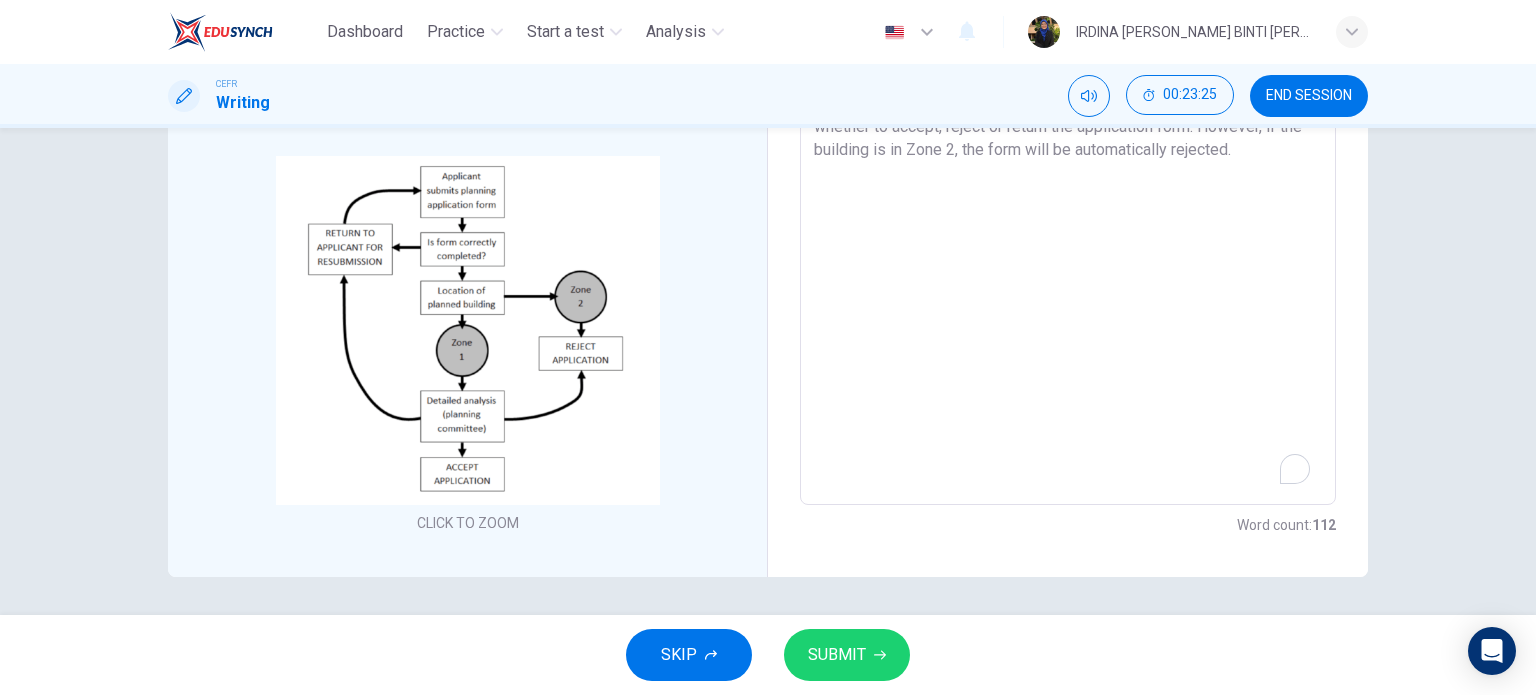 type on "The diagram provides clear and detailed information on how the application process is conducted. Firstly, the applicant will submit their application form, which will be reviewed to ensure all the information is given correctly without any blank spaces. If not, the form will be returned to the applicants for any amendments before they resubmit the document. Then, there are two possible outcomes based on the location of the planned building. If it is located in [GEOGRAPHIC_DATA], it will be analysed by the planning committee, where they will discuss whether to accept, reject or return the application form. However, if the building is in Zone 2, the form will be automatically rejected." 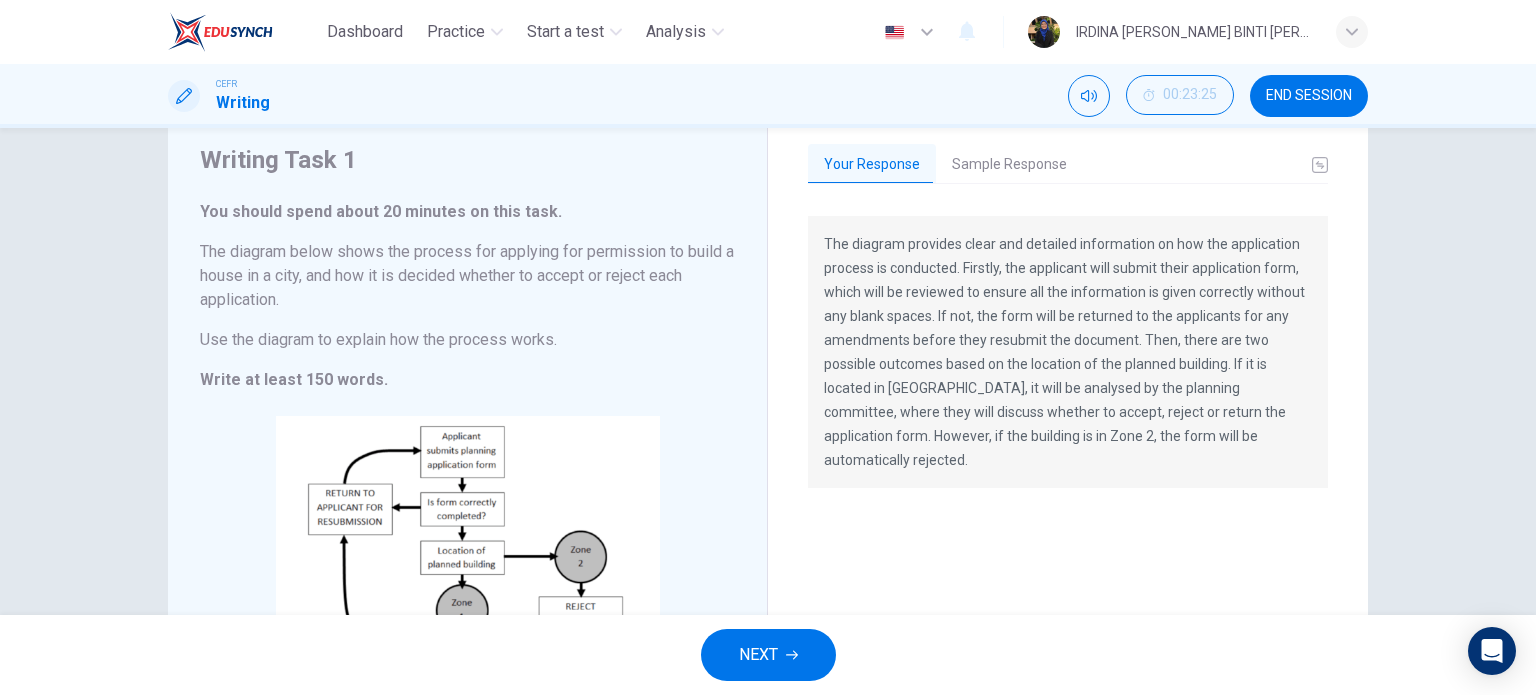 scroll, scrollTop: 56, scrollLeft: 0, axis: vertical 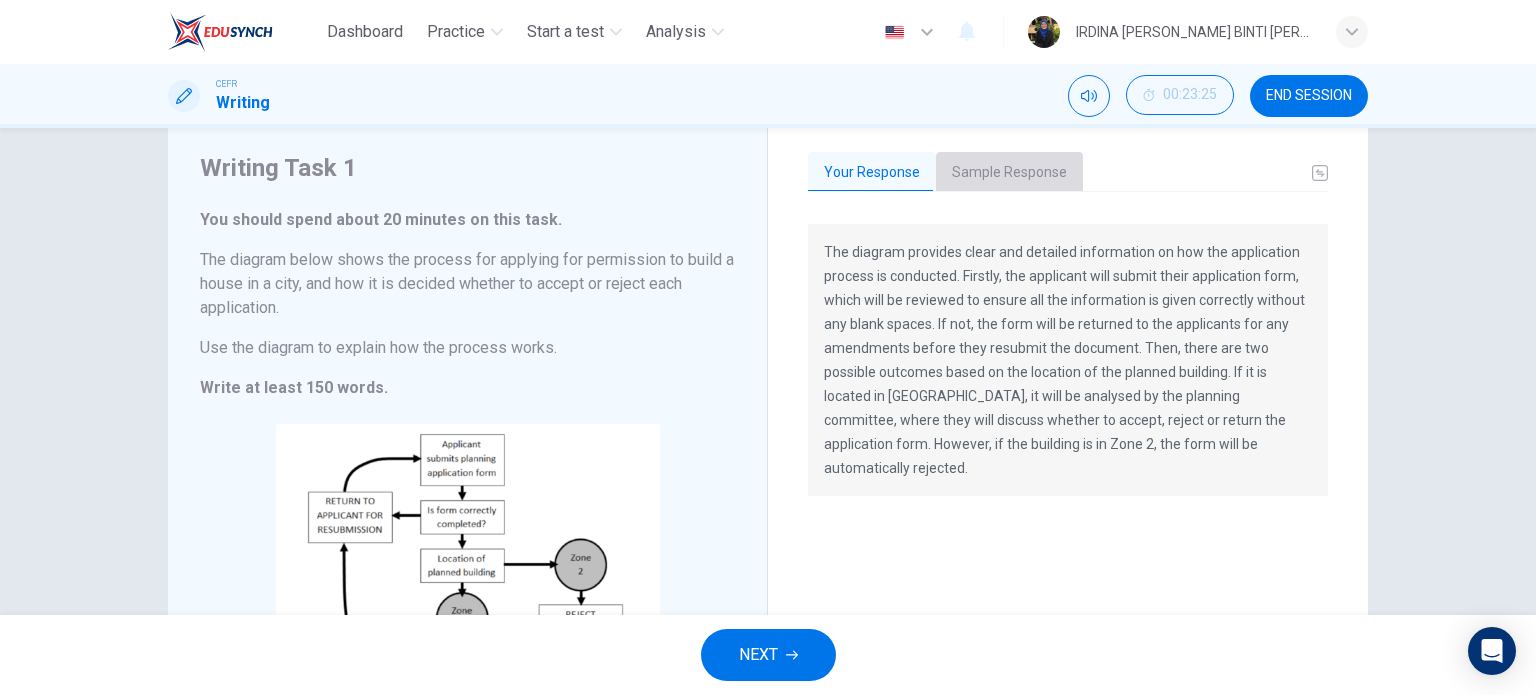 click on "Sample Response" at bounding box center [1009, 173] 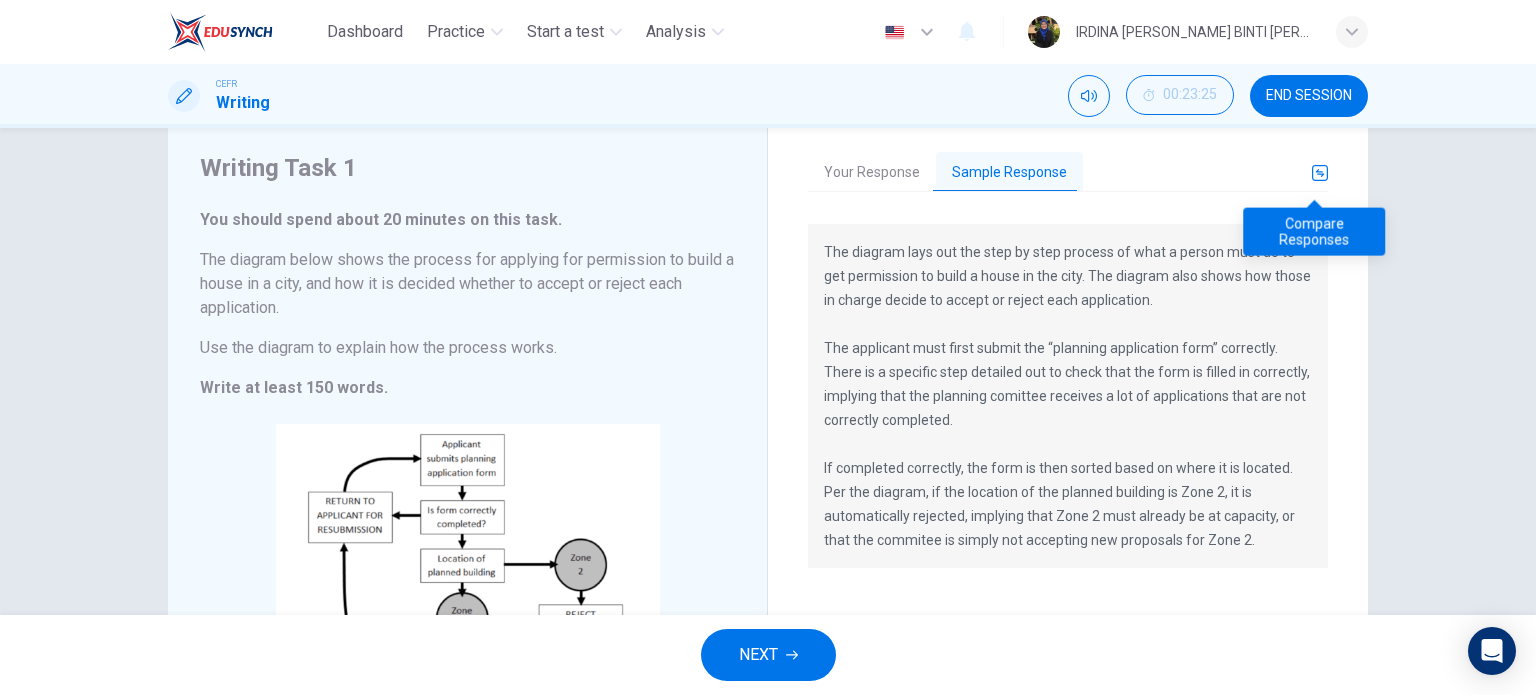 click 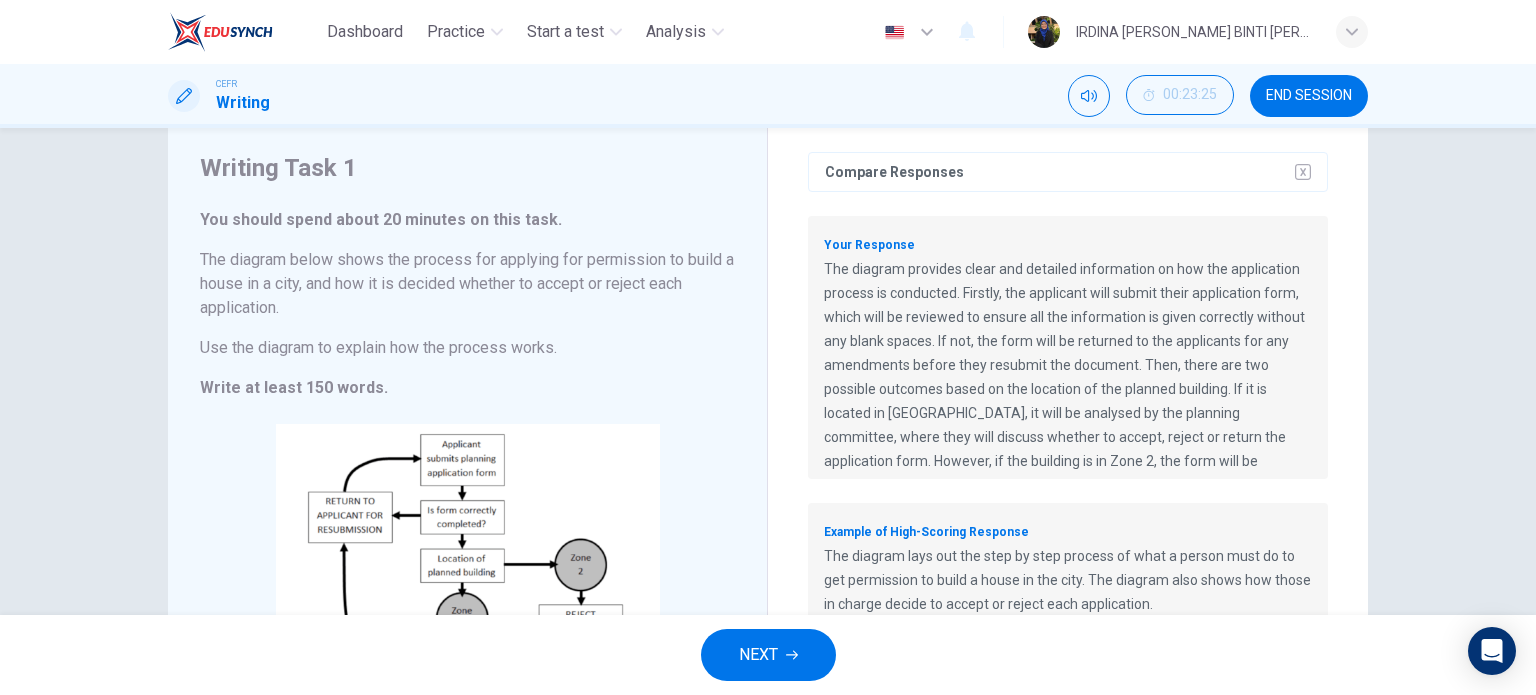scroll, scrollTop: 10, scrollLeft: 0, axis: vertical 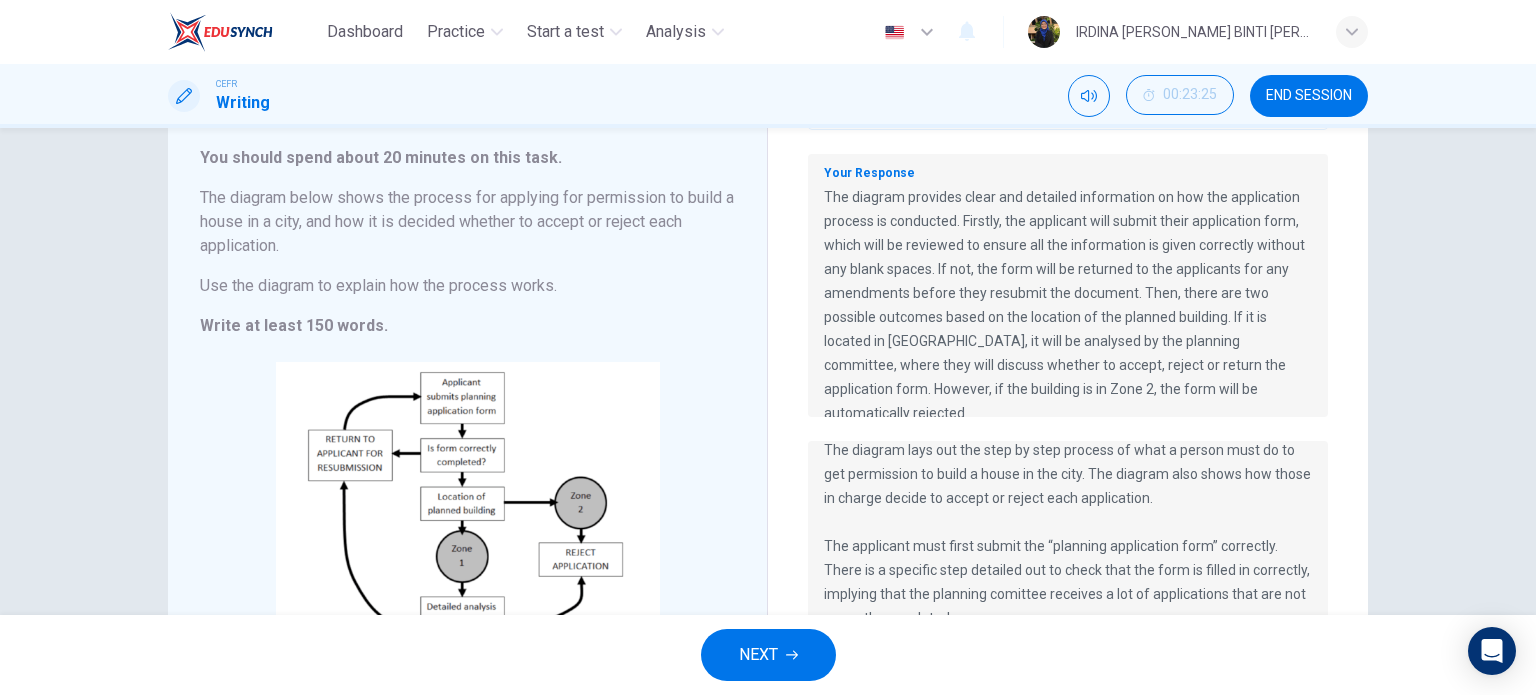 drag, startPoint x: 820, startPoint y: 195, endPoint x: 1022, endPoint y: 338, distance: 247.49344 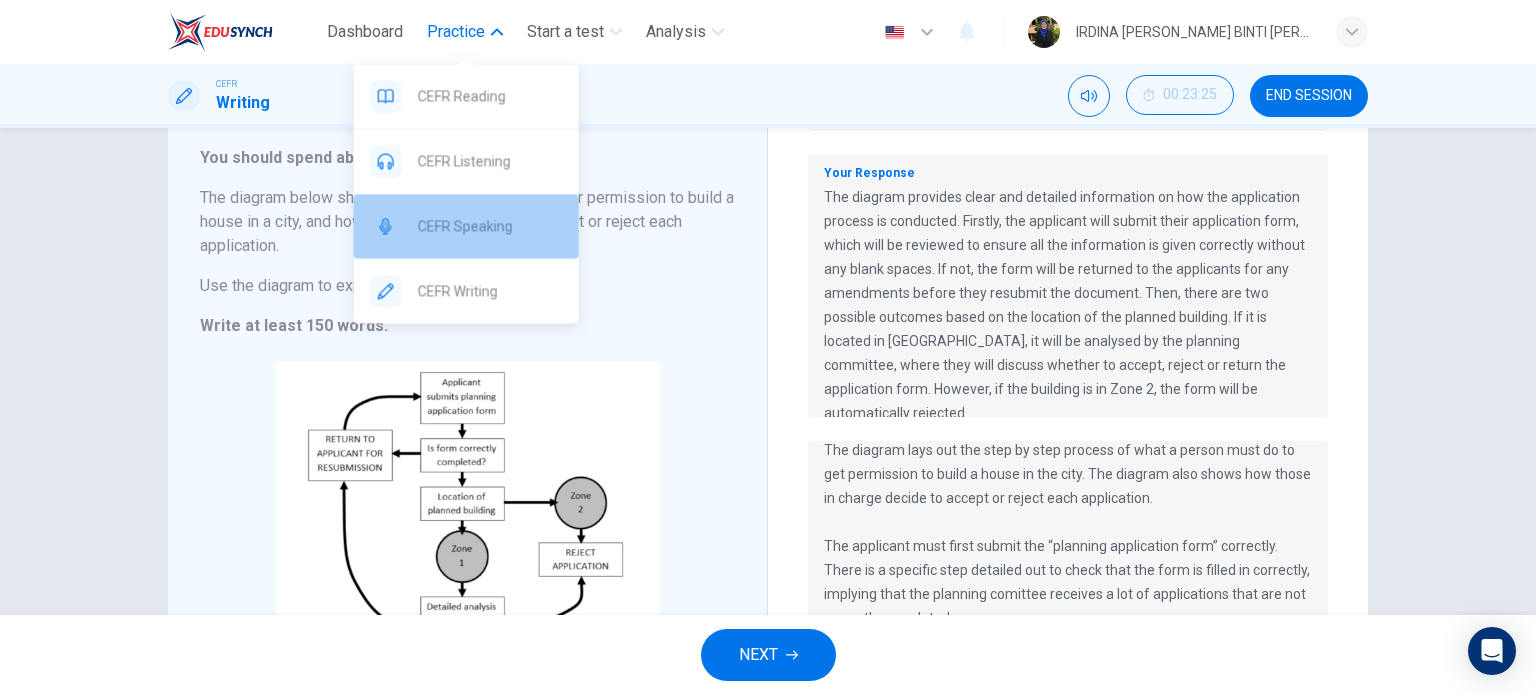 click on "CEFR Speaking" at bounding box center (466, 226) 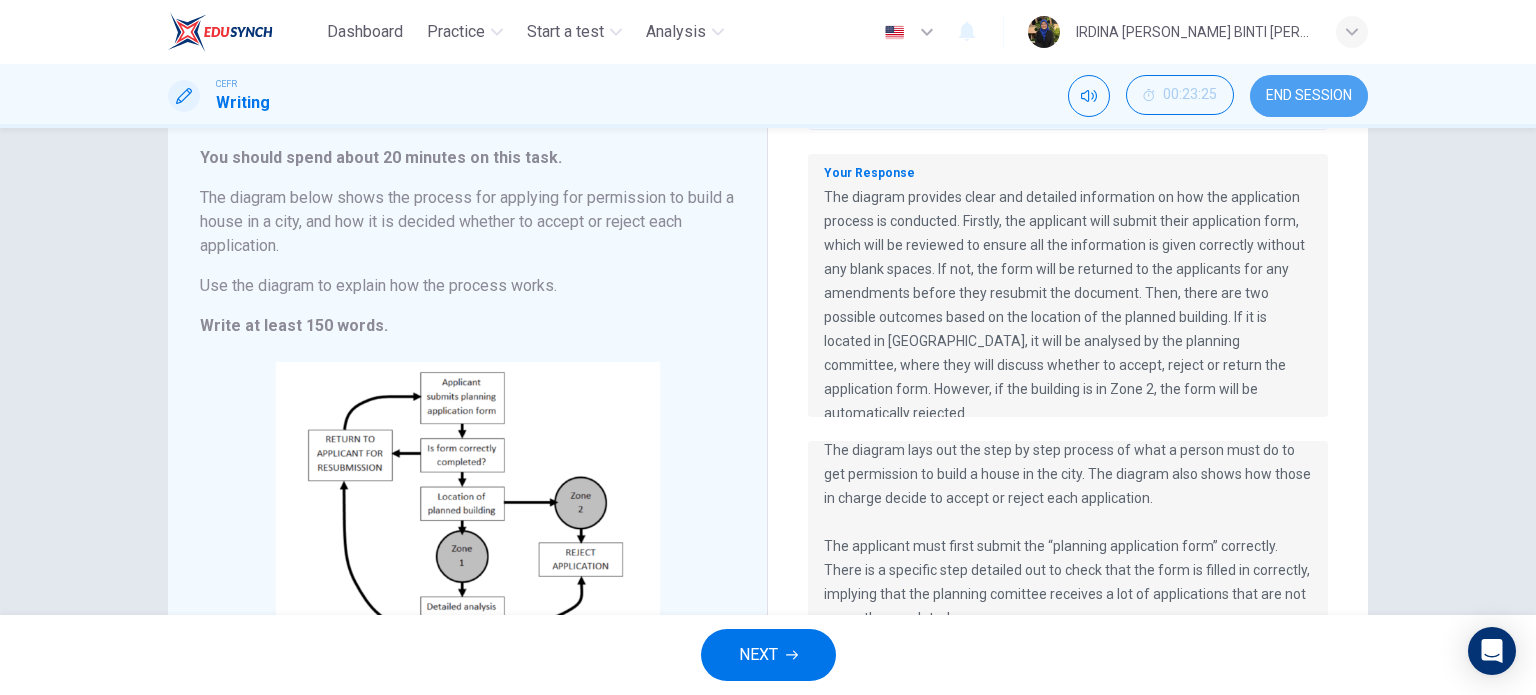click on "END SESSION" at bounding box center (1309, 96) 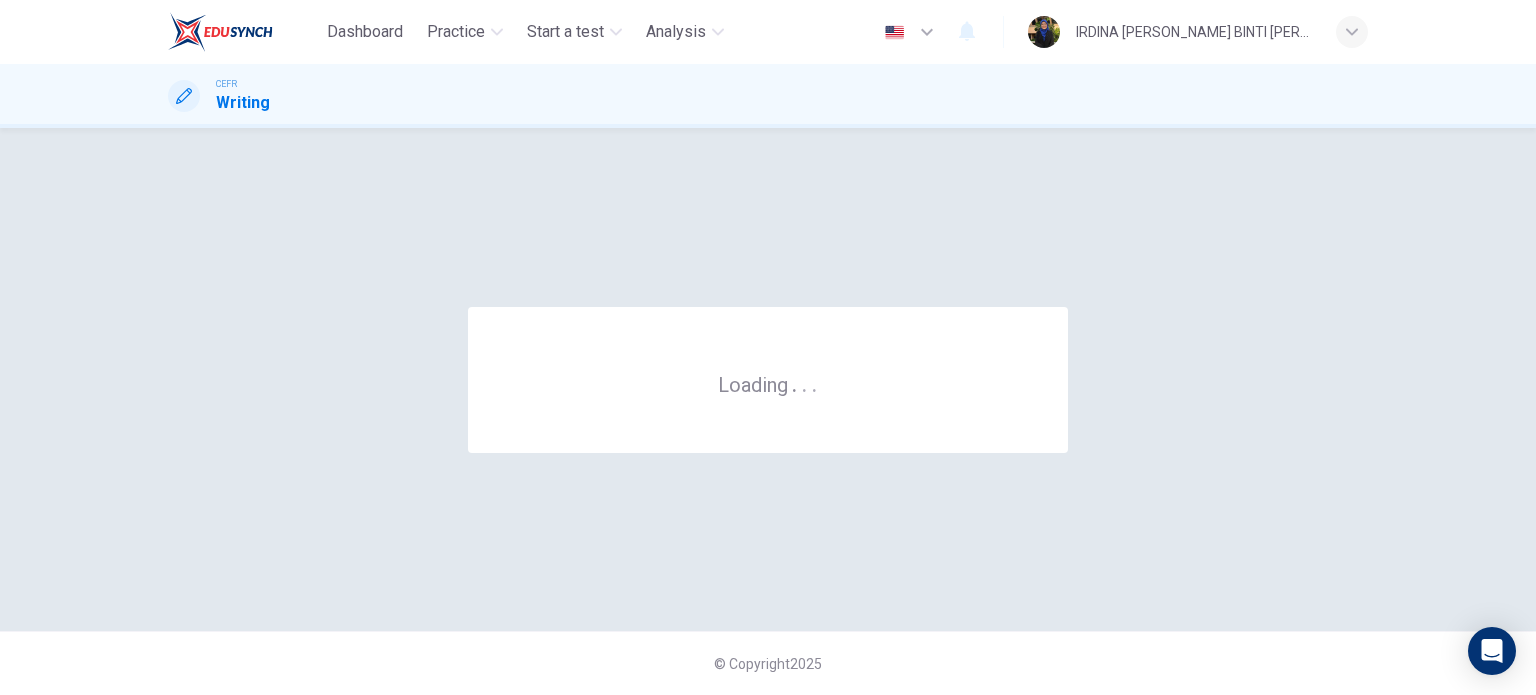 scroll, scrollTop: 0, scrollLeft: 0, axis: both 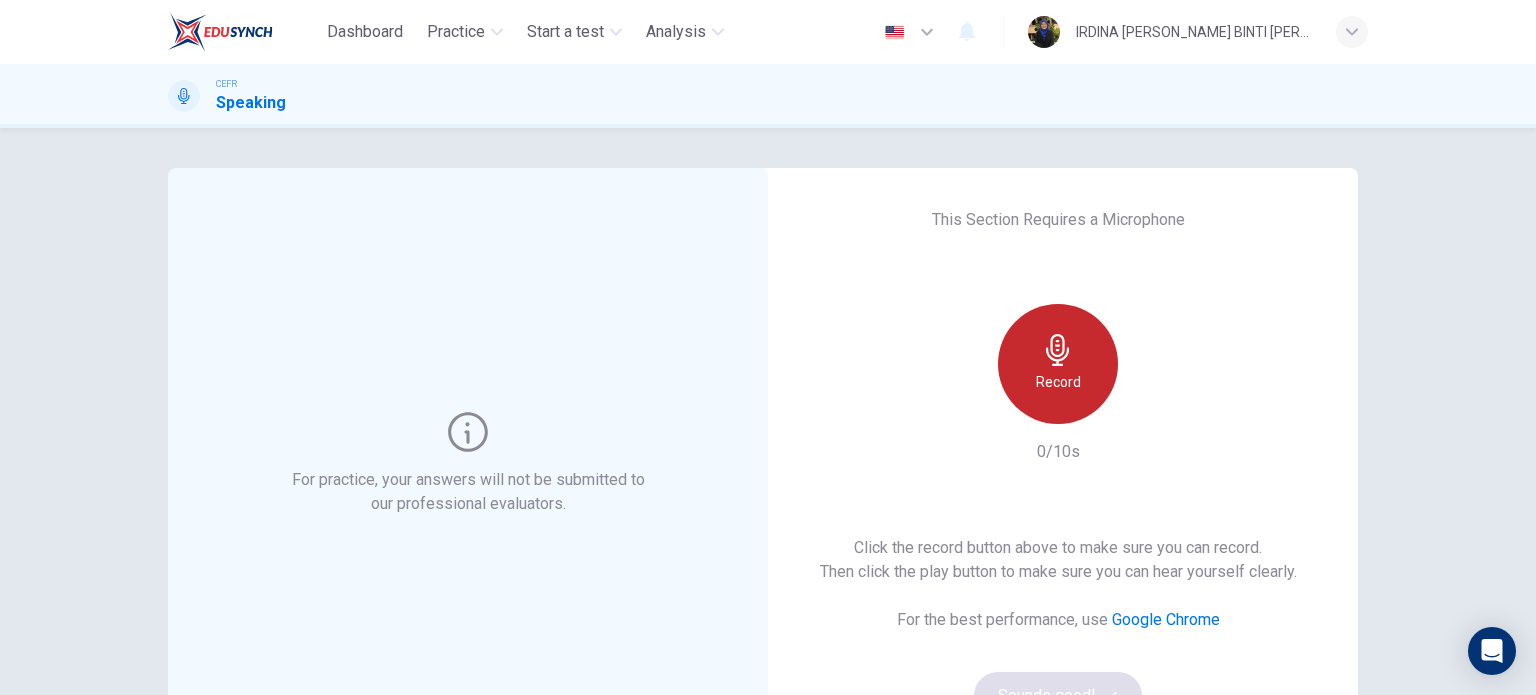 click on "Record" at bounding box center [1058, 364] 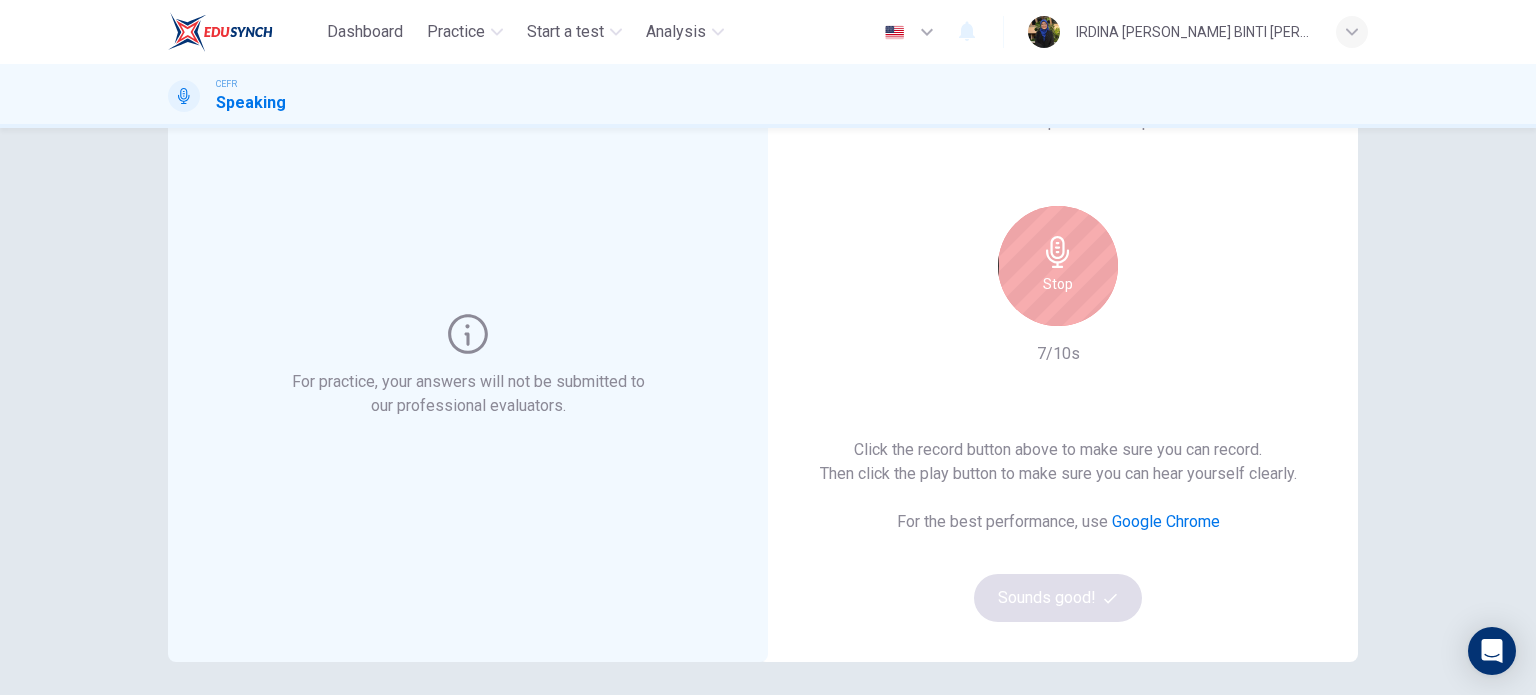 scroll, scrollTop: 100, scrollLeft: 0, axis: vertical 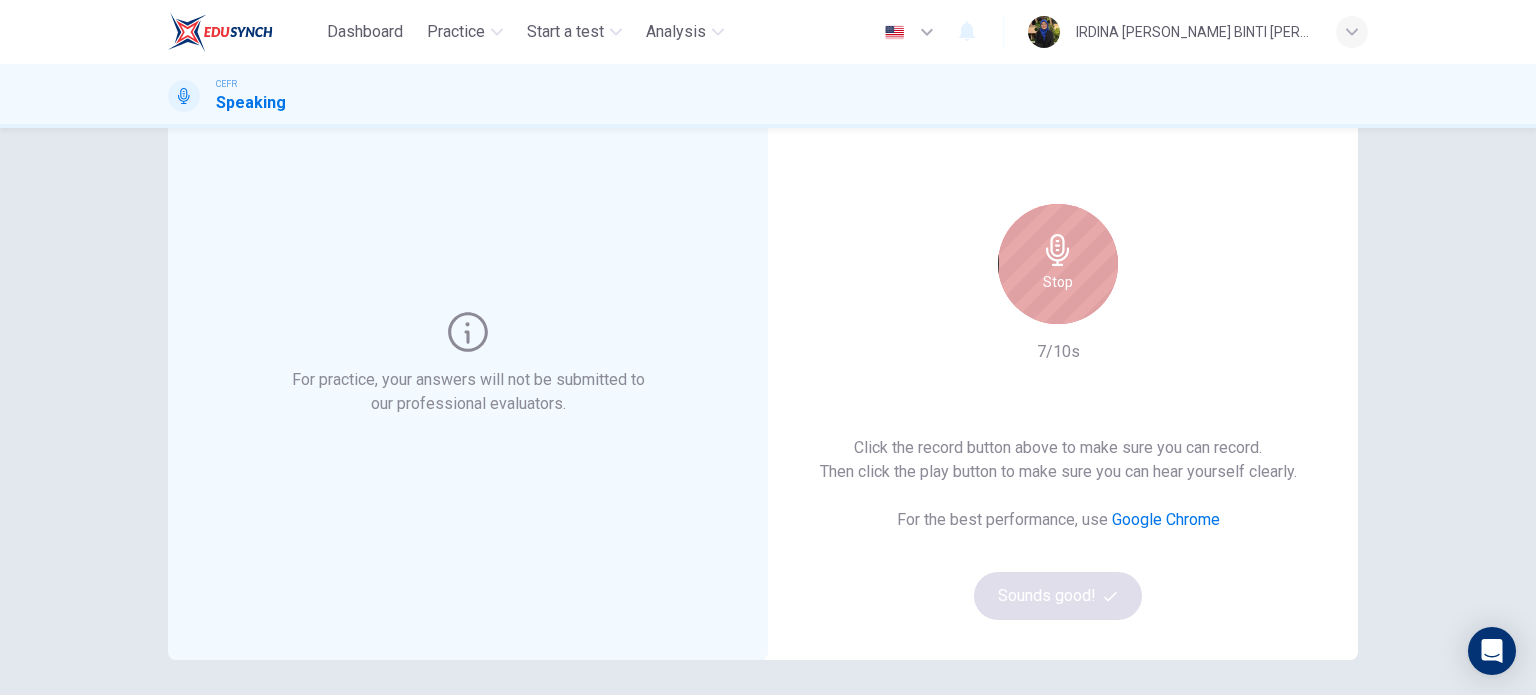 click on "Stop" at bounding box center [1058, 282] 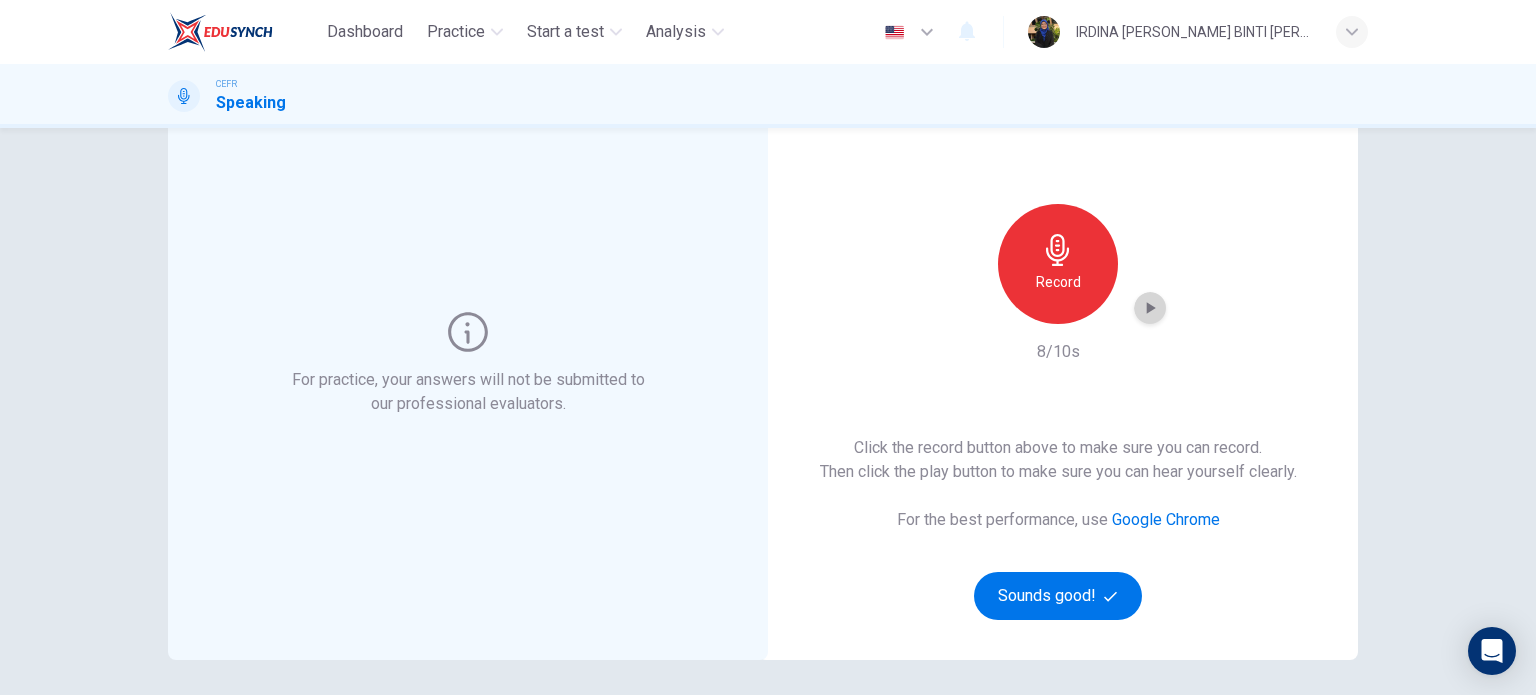 click 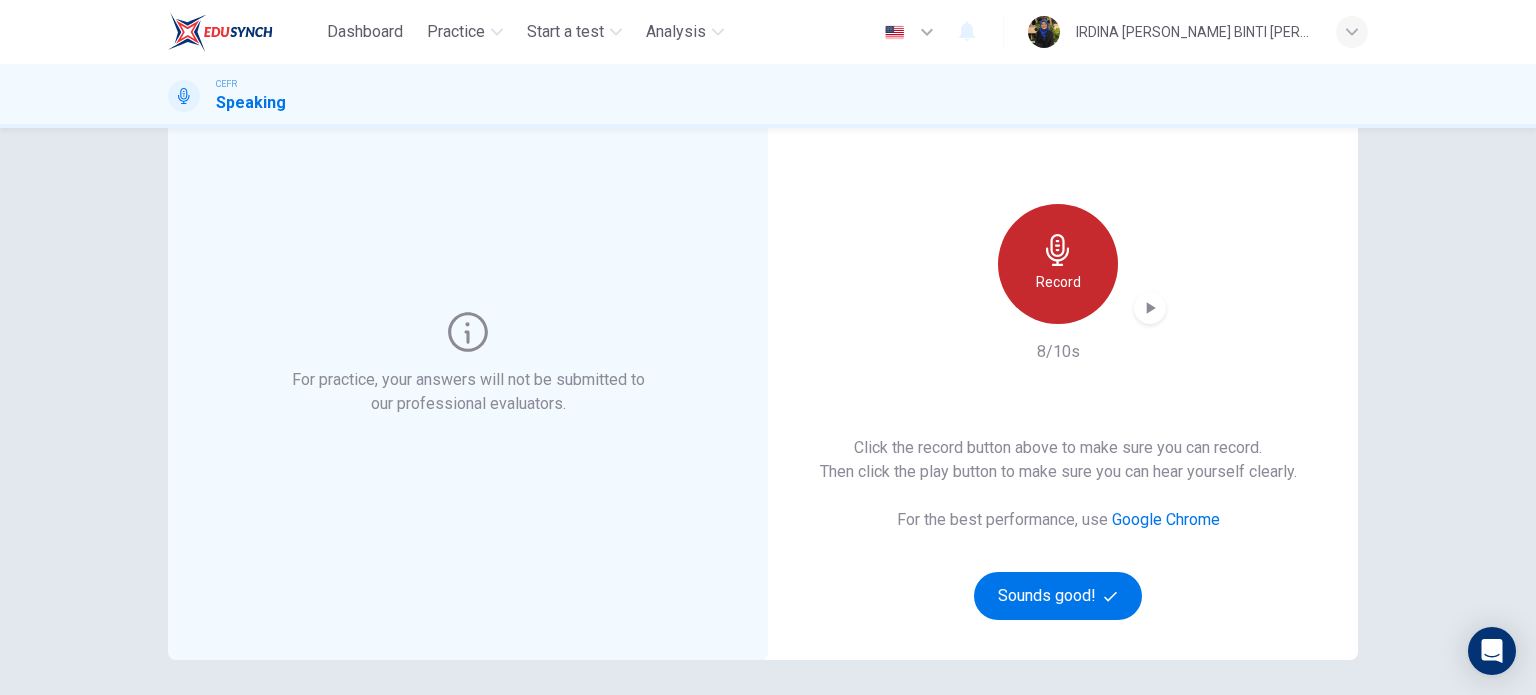 click on "Record" at bounding box center [1058, 264] 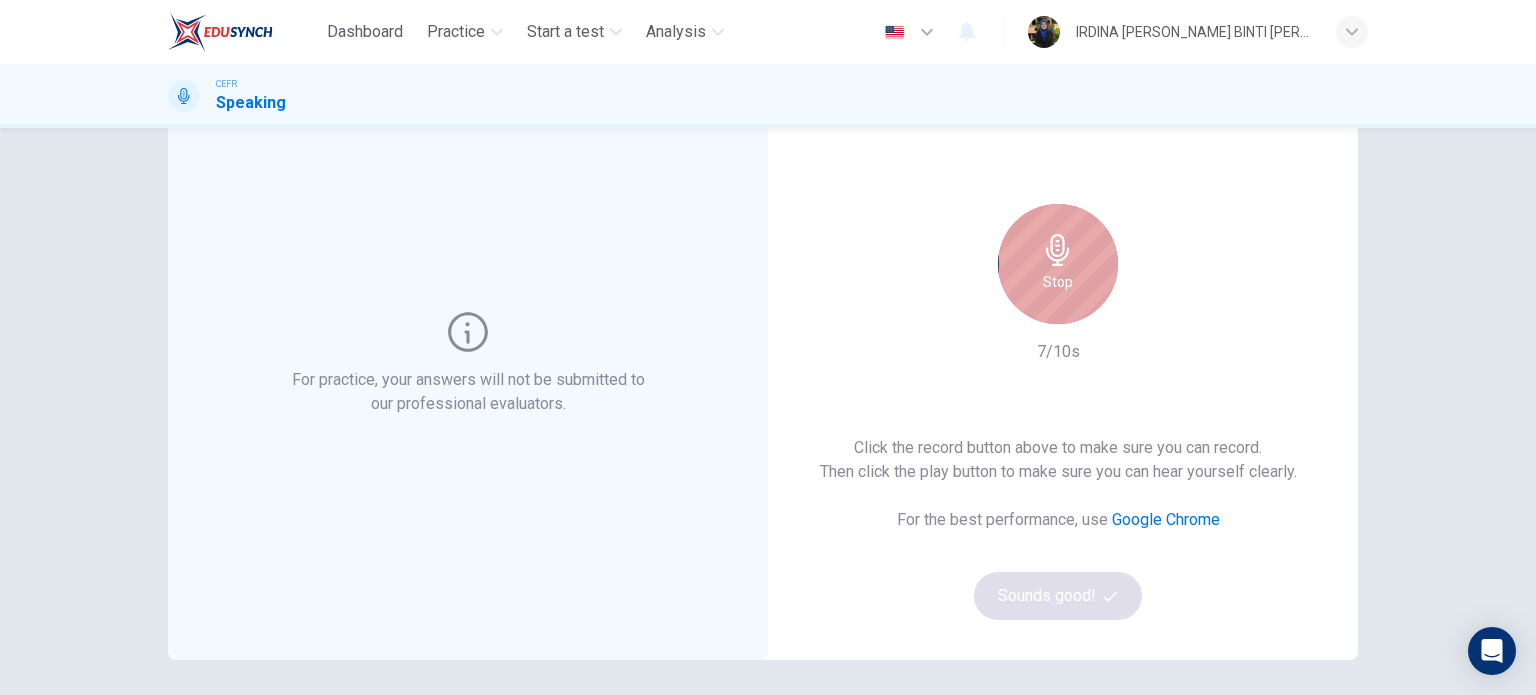 click on "Stop" at bounding box center (1058, 264) 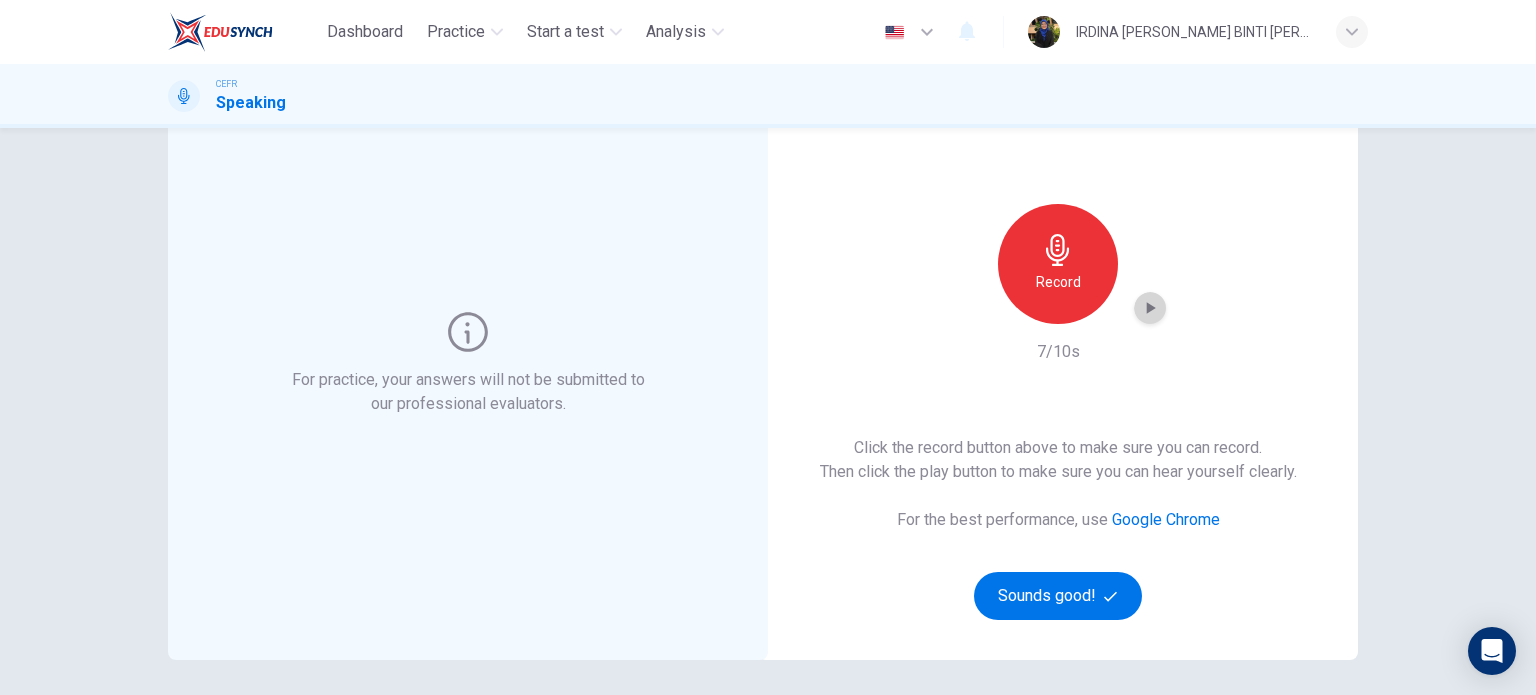 click 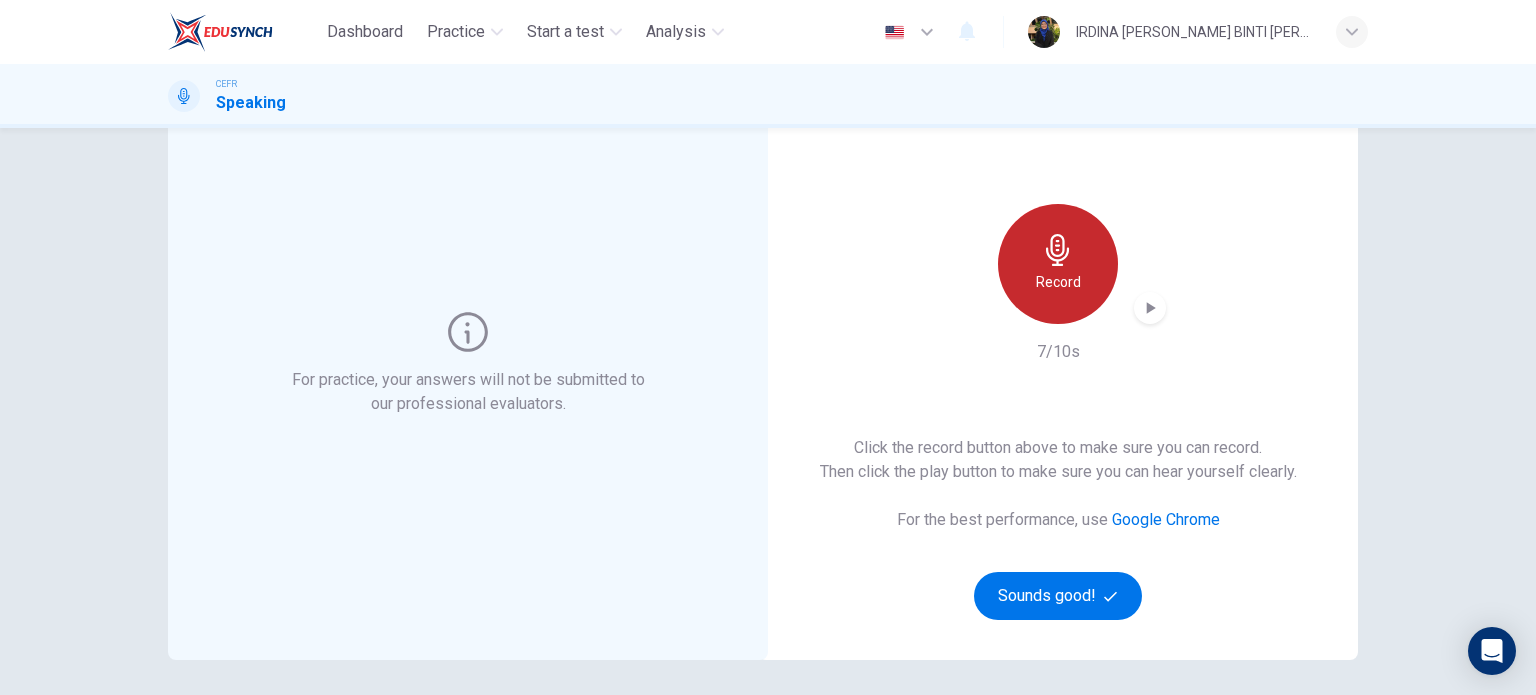 click on "Record" at bounding box center (1058, 282) 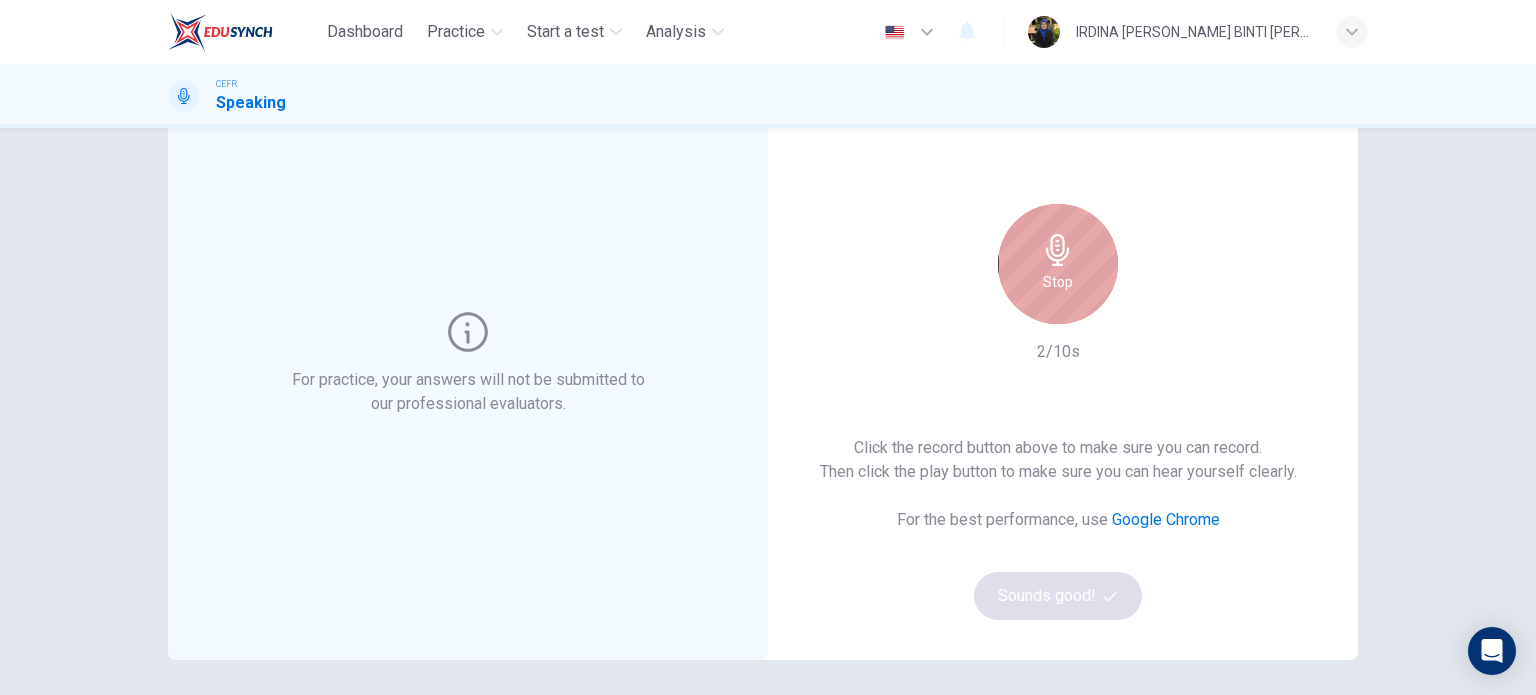 click on "Stop" at bounding box center (1058, 264) 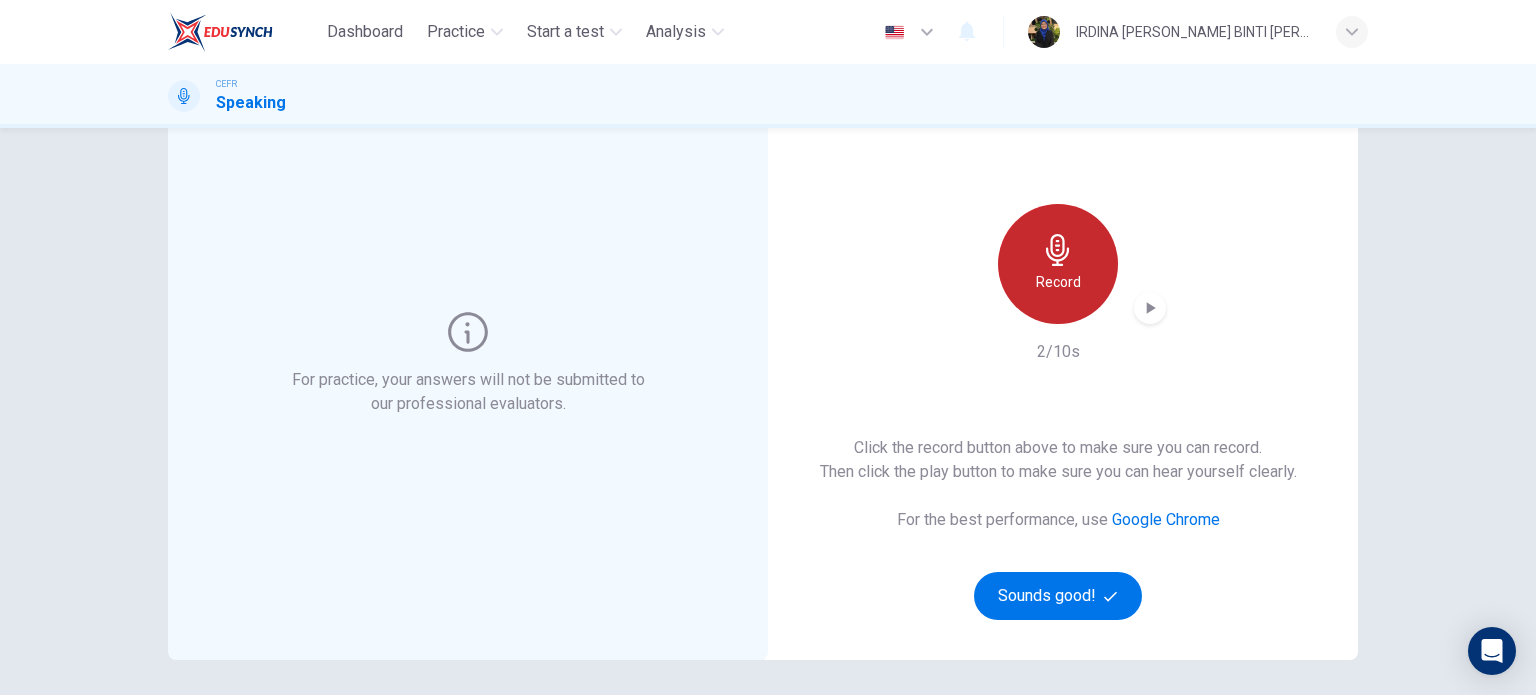 click on "Record" at bounding box center [1058, 264] 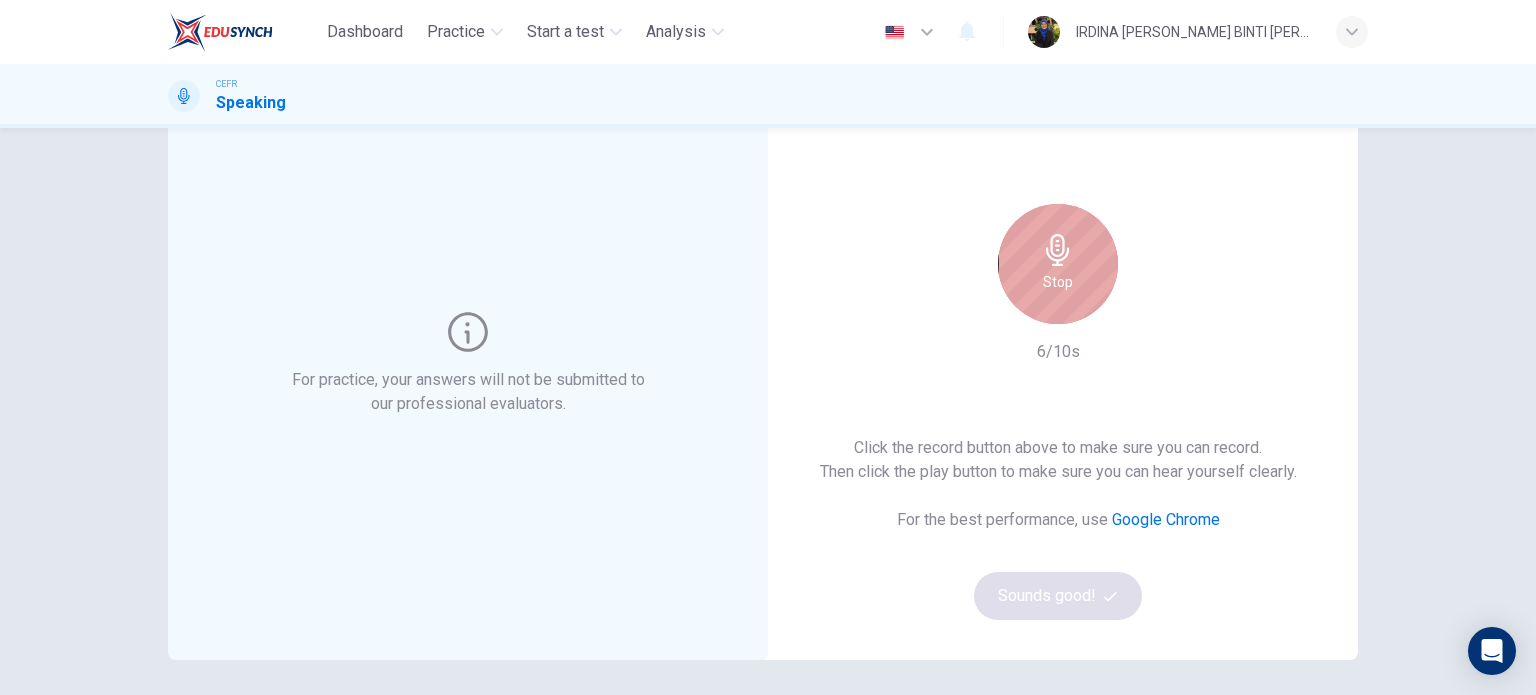 click on "Stop" at bounding box center [1058, 264] 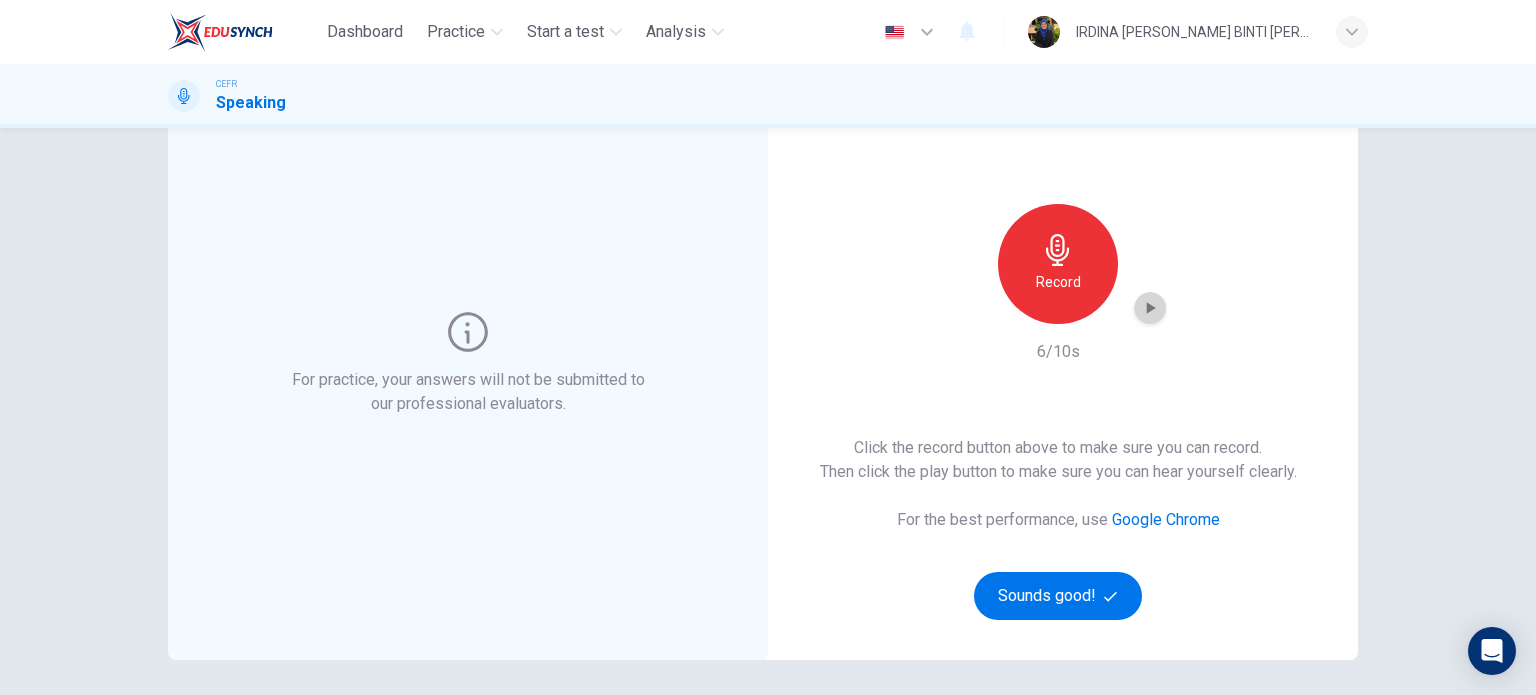 click at bounding box center [1150, 308] 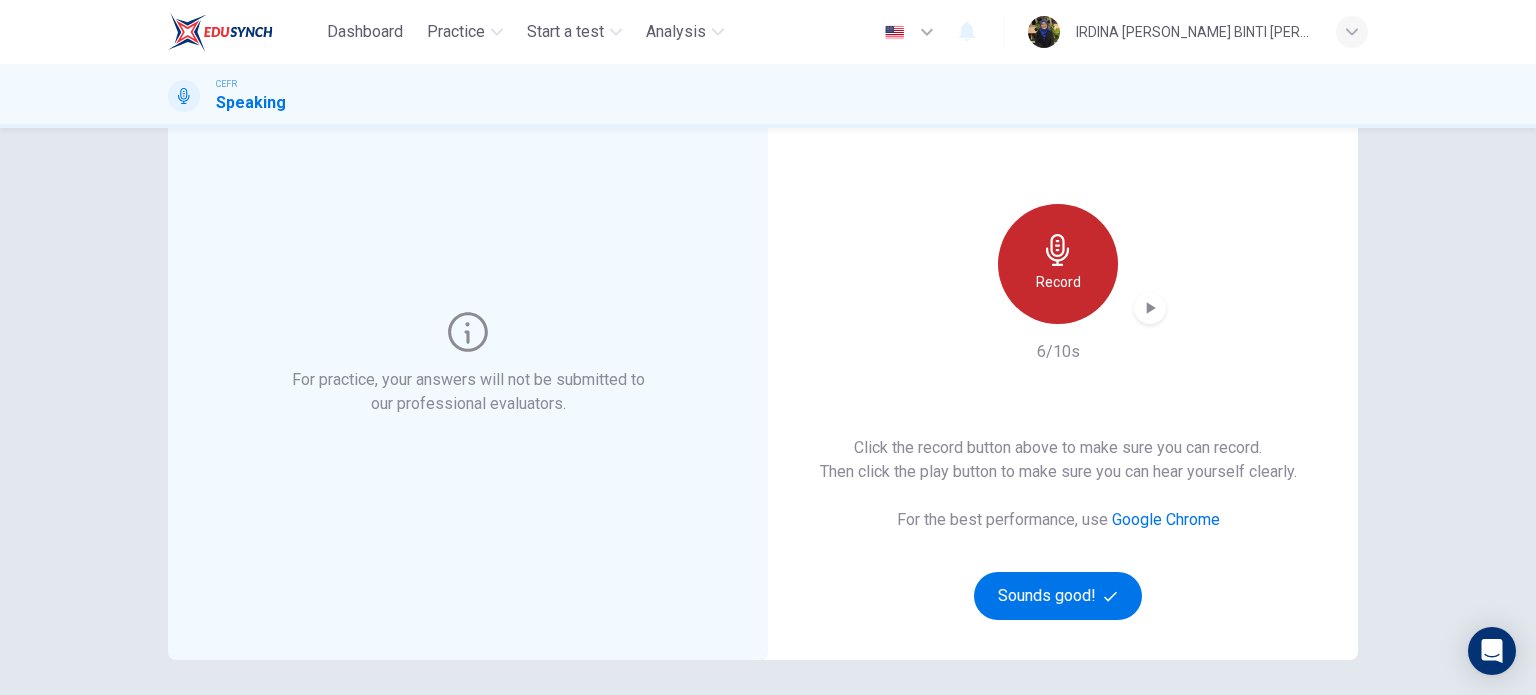 click on "Record" at bounding box center [1058, 282] 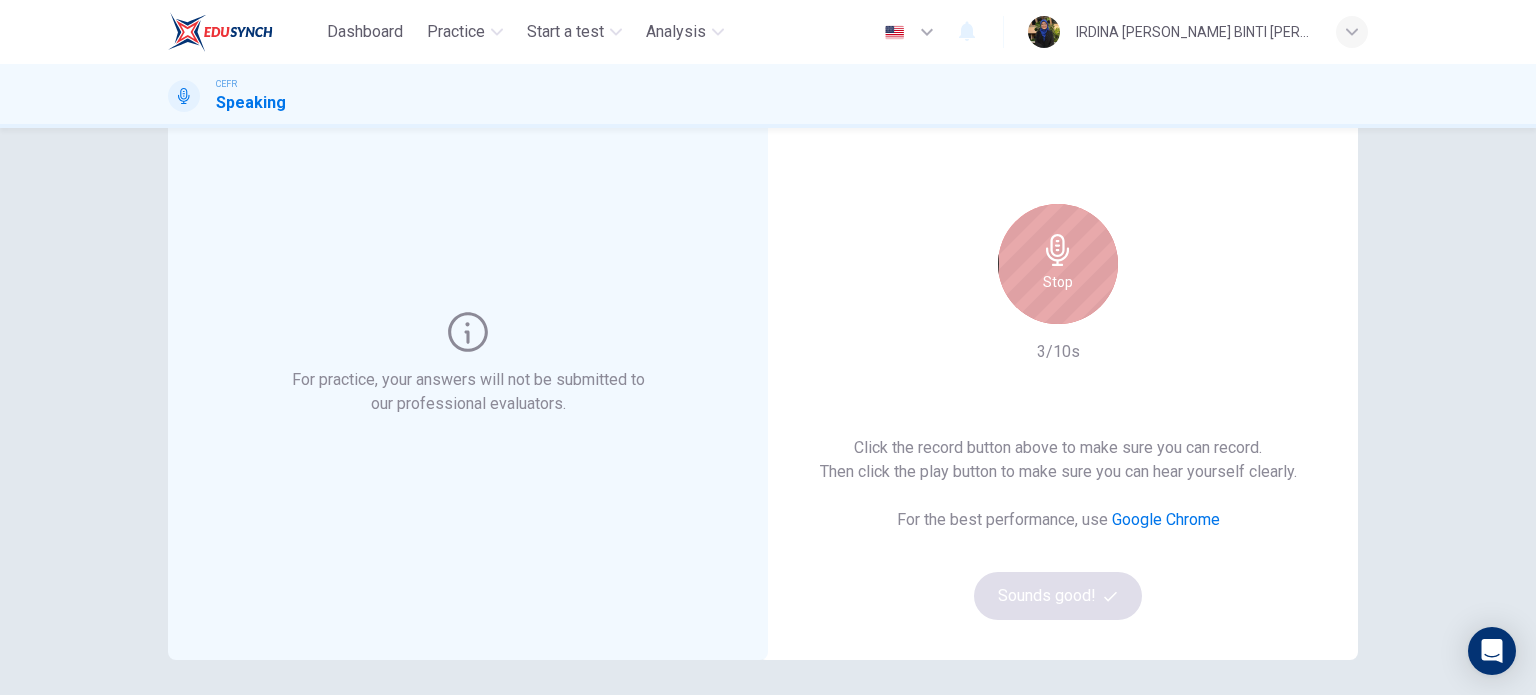 click on "Stop" at bounding box center [1058, 282] 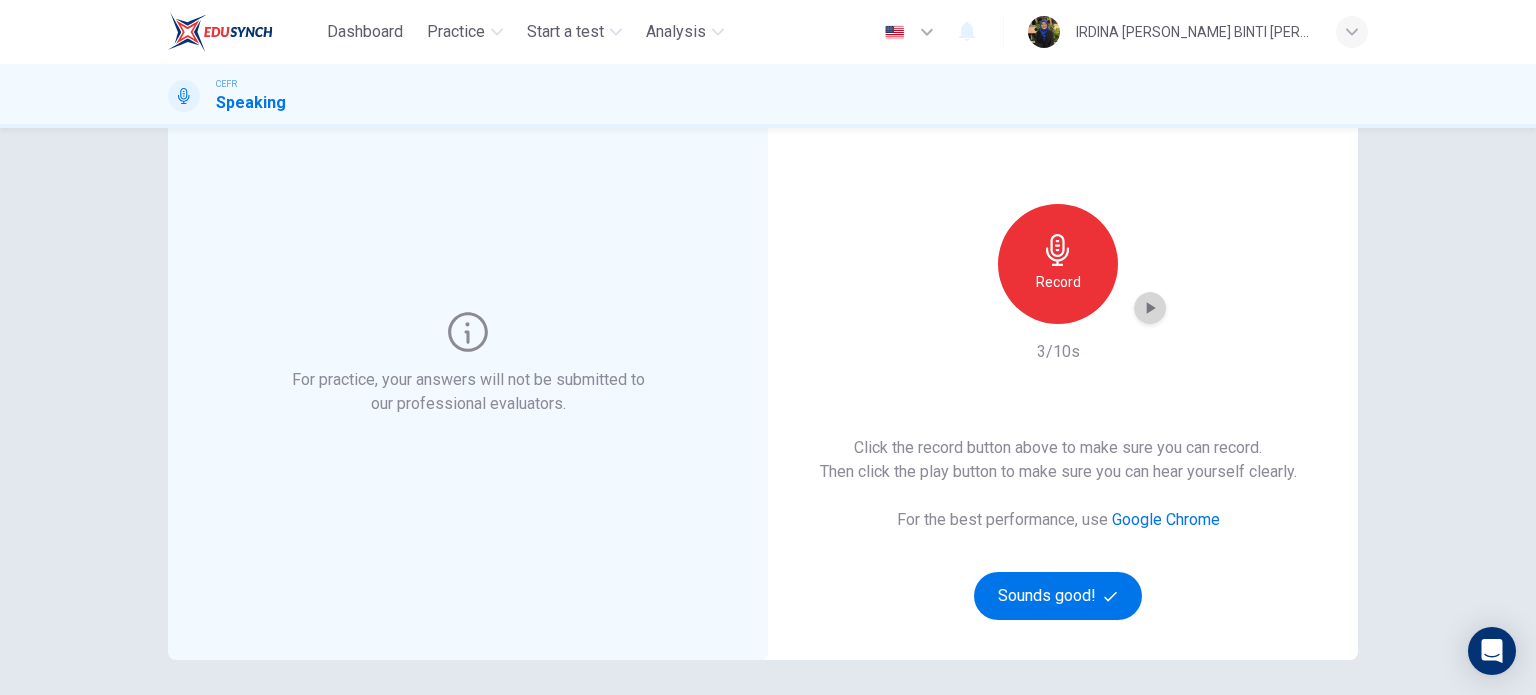 click 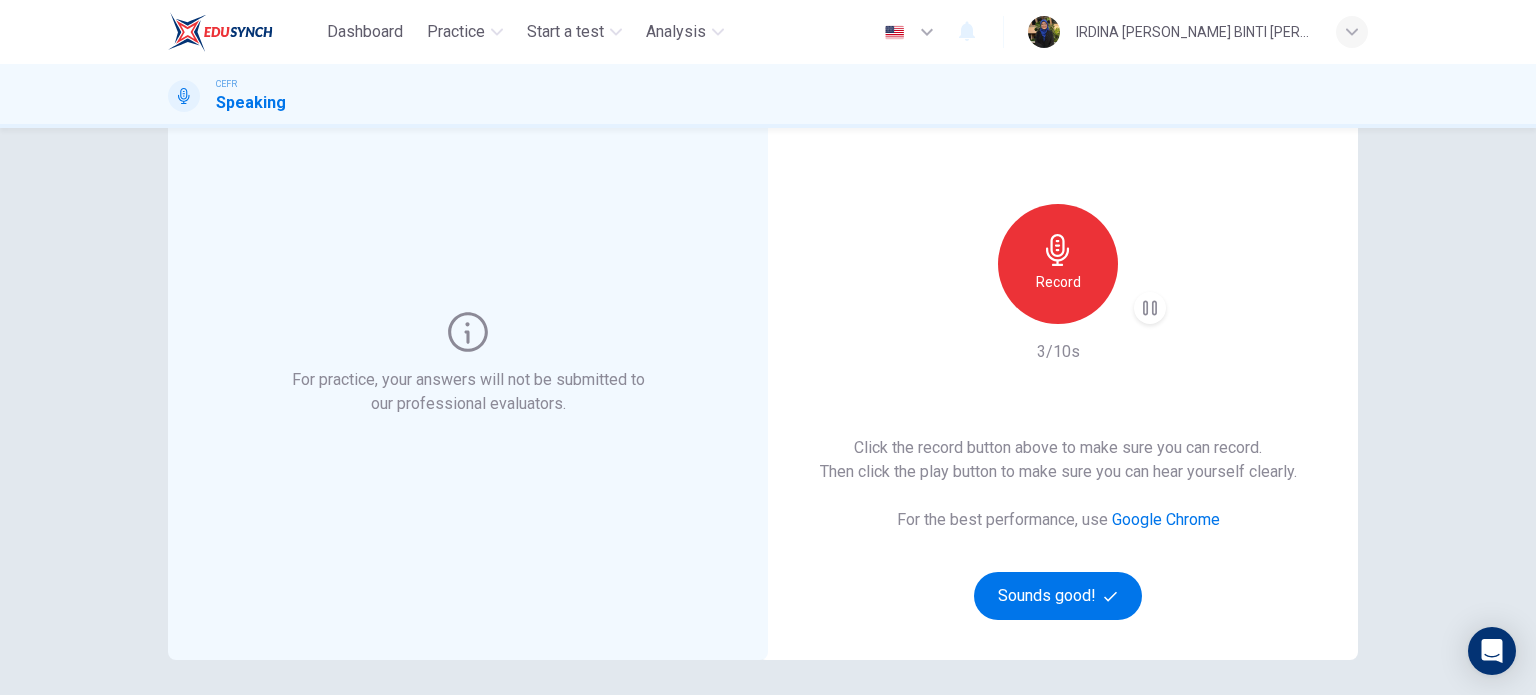 type 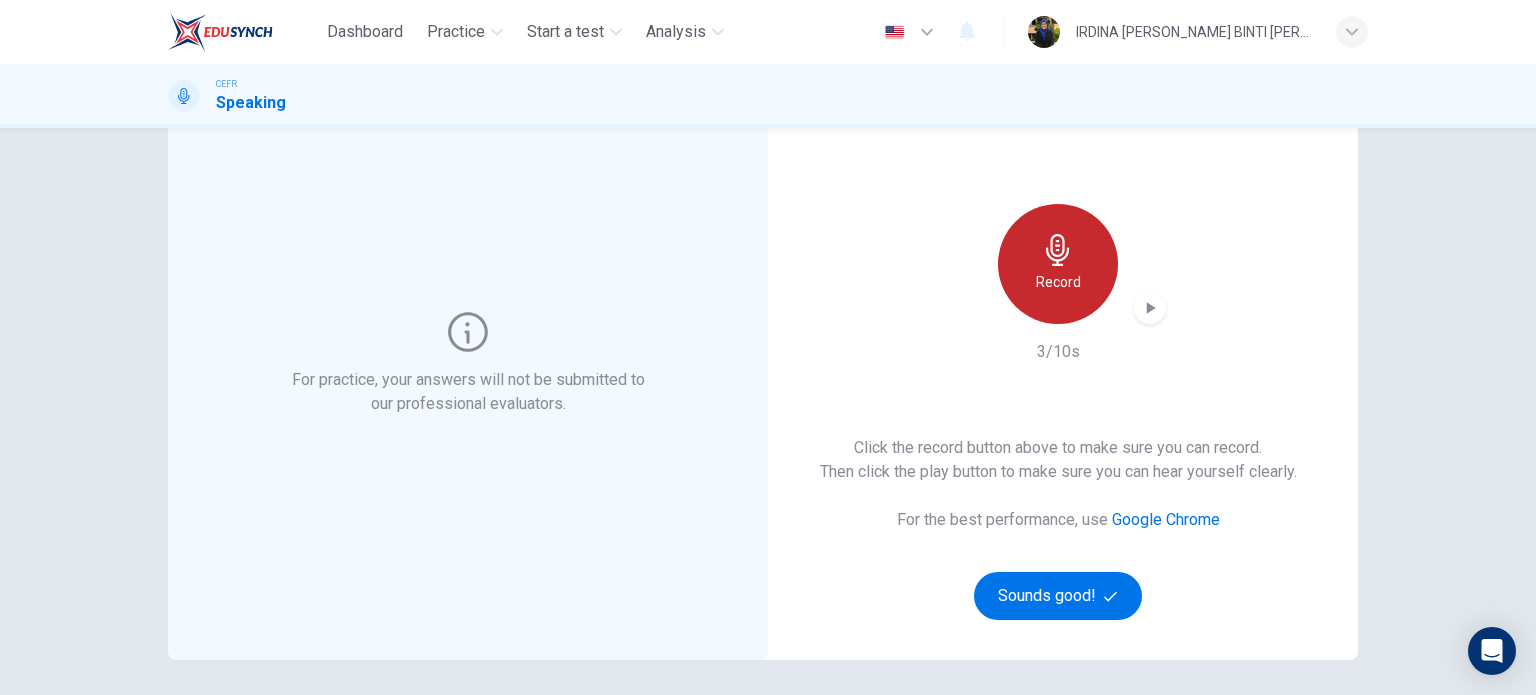 click 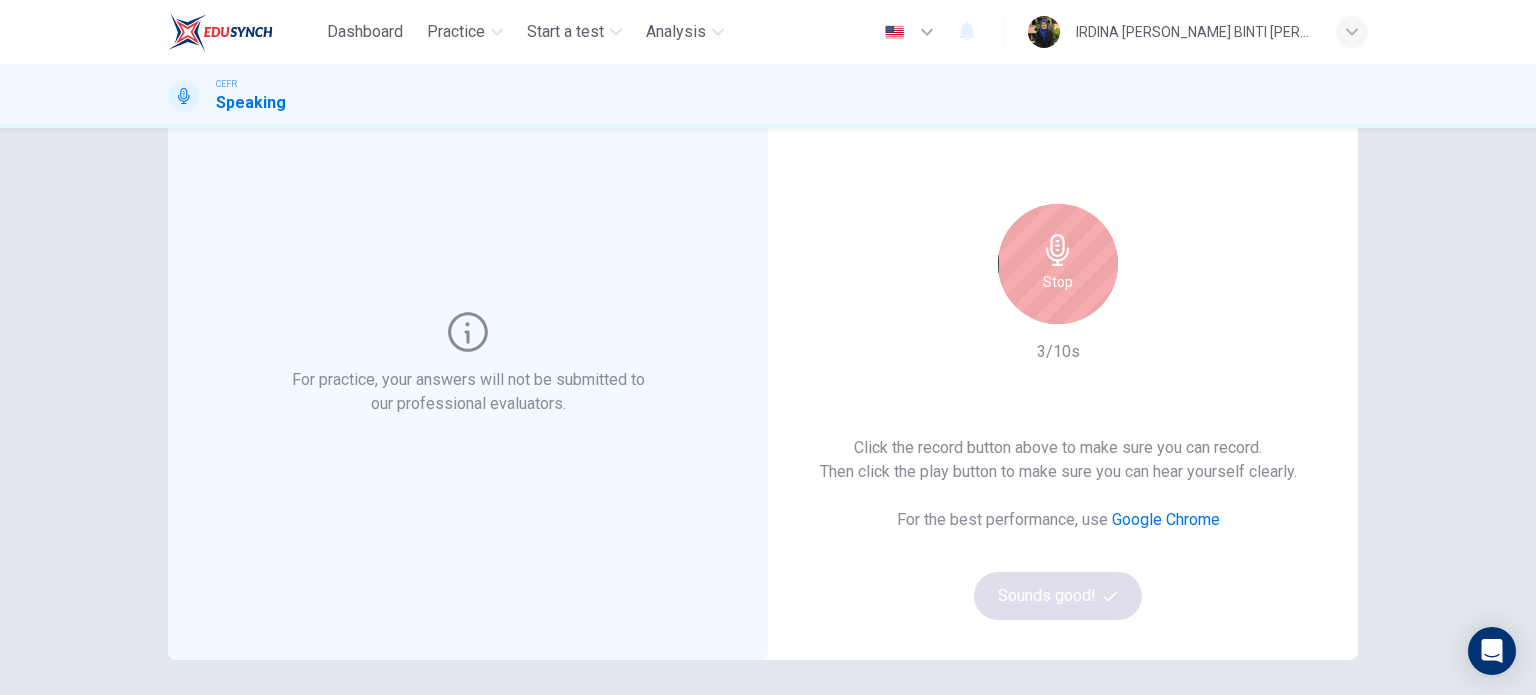 click 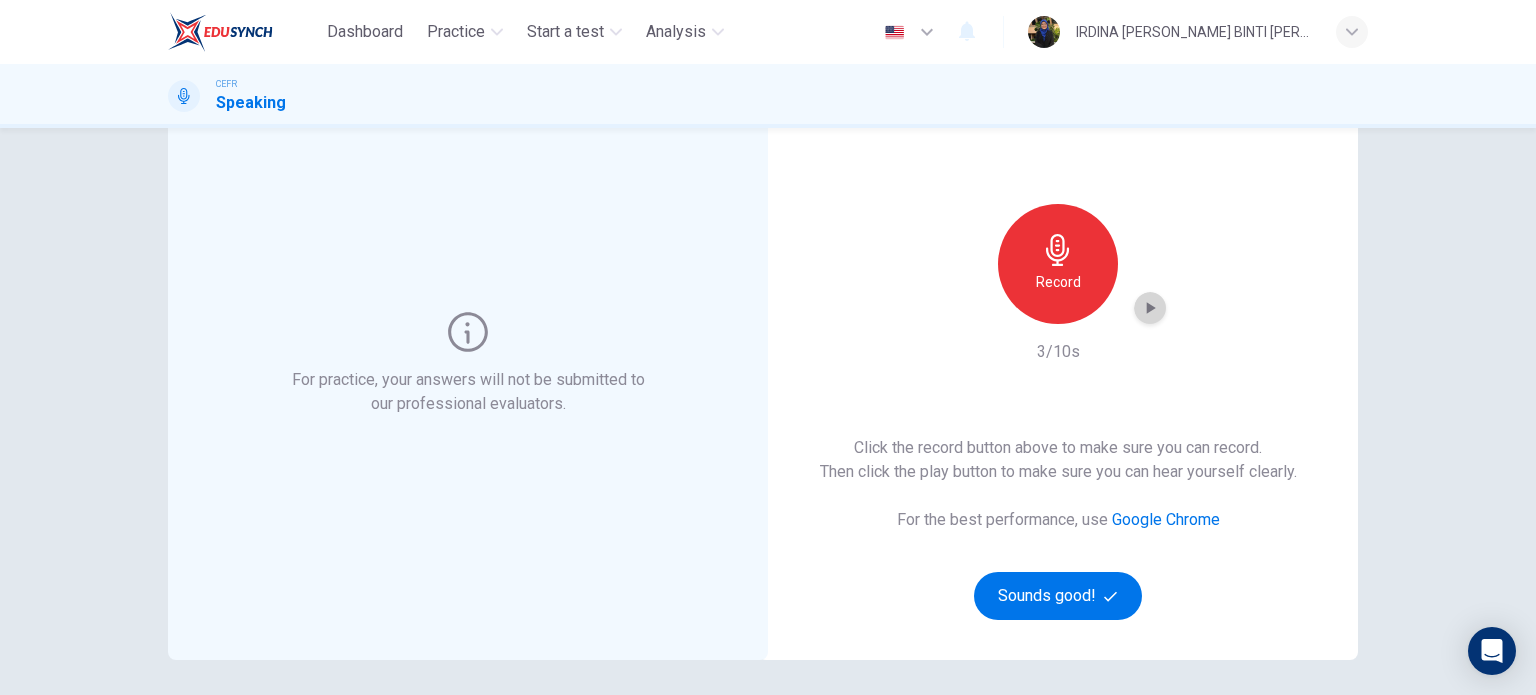 click at bounding box center (1150, 308) 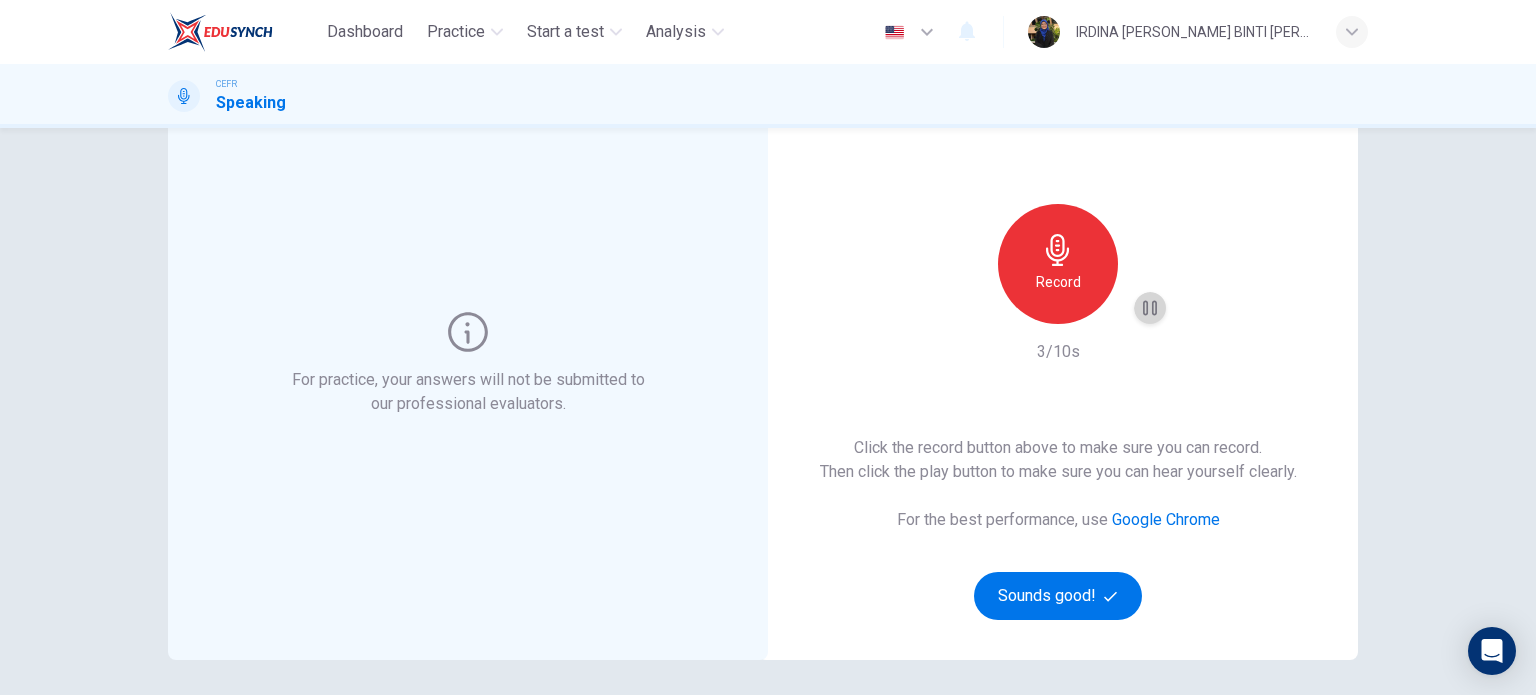 click 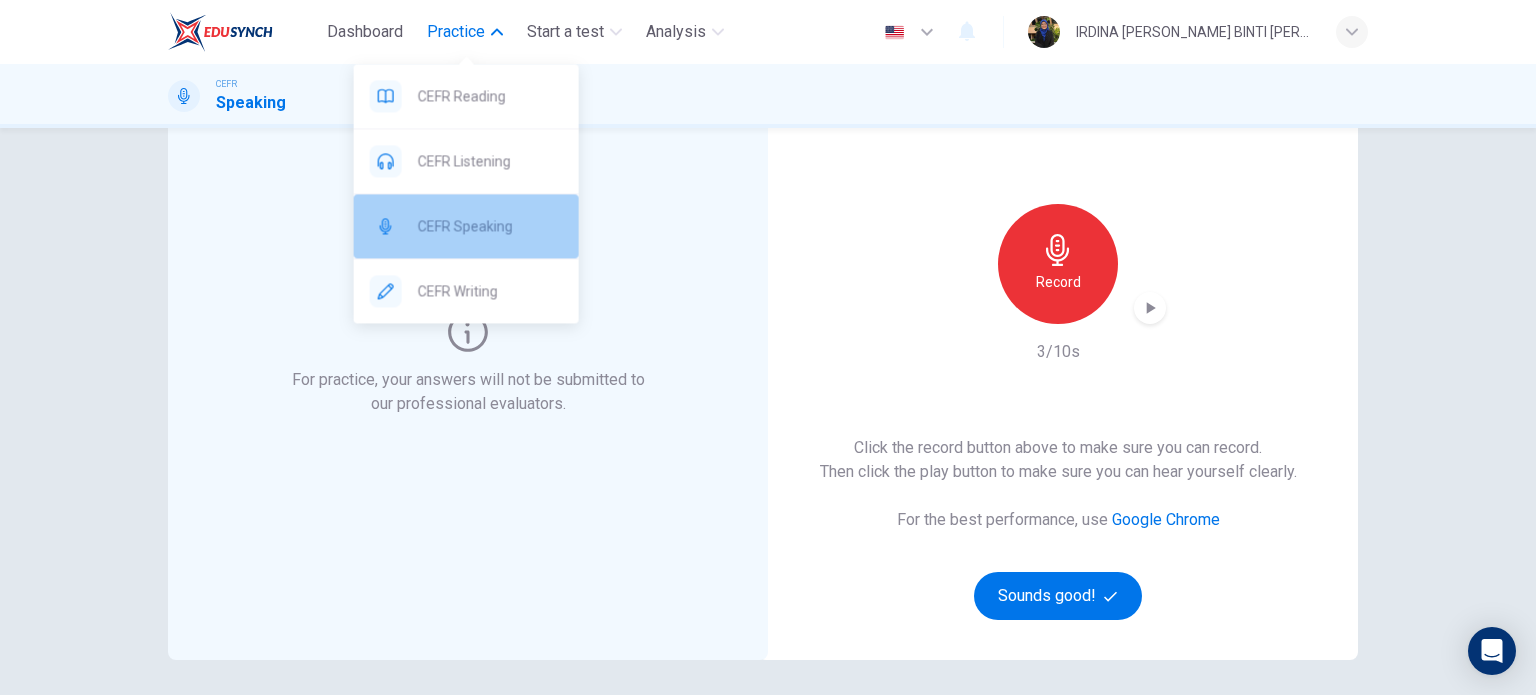 click on "CEFR Speaking" at bounding box center [490, 226] 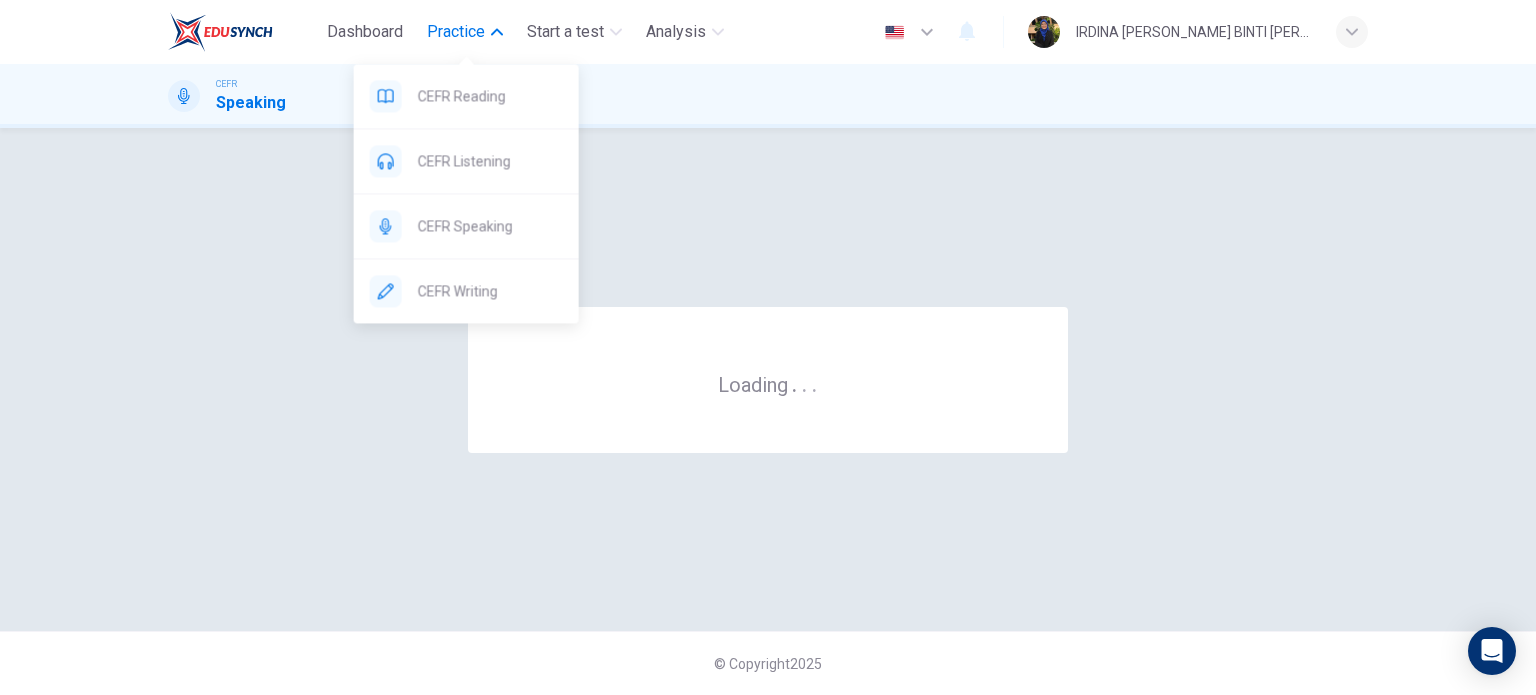 scroll, scrollTop: 0, scrollLeft: 0, axis: both 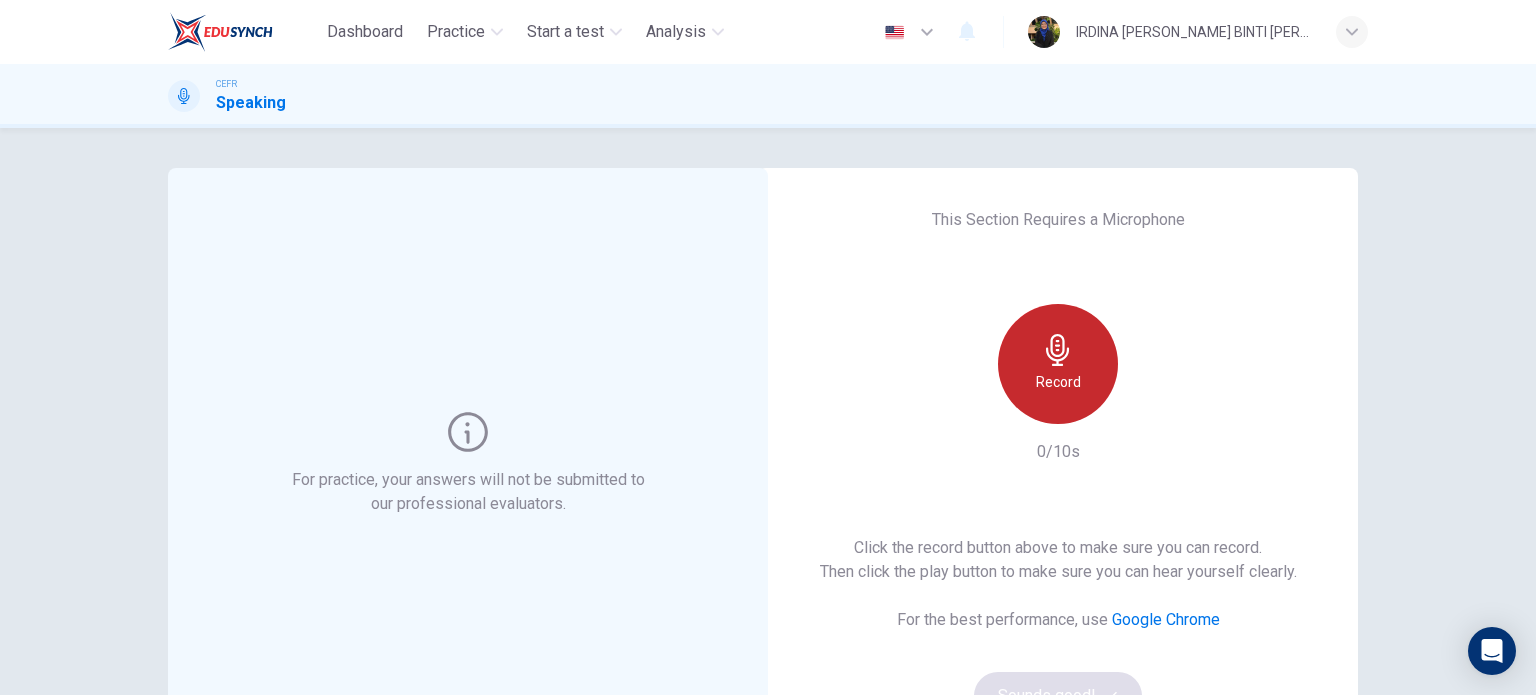 click on "Record" at bounding box center (1058, 382) 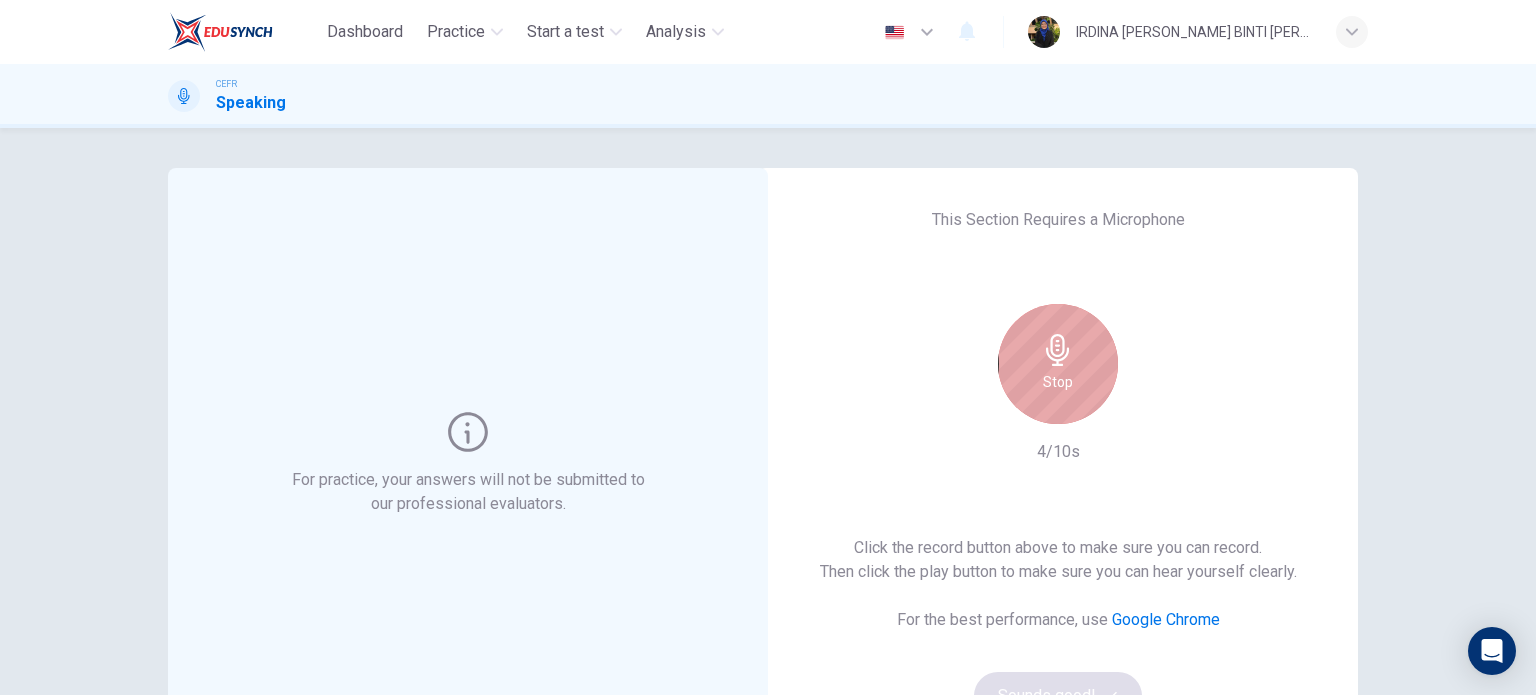 click on "Stop" at bounding box center (1058, 382) 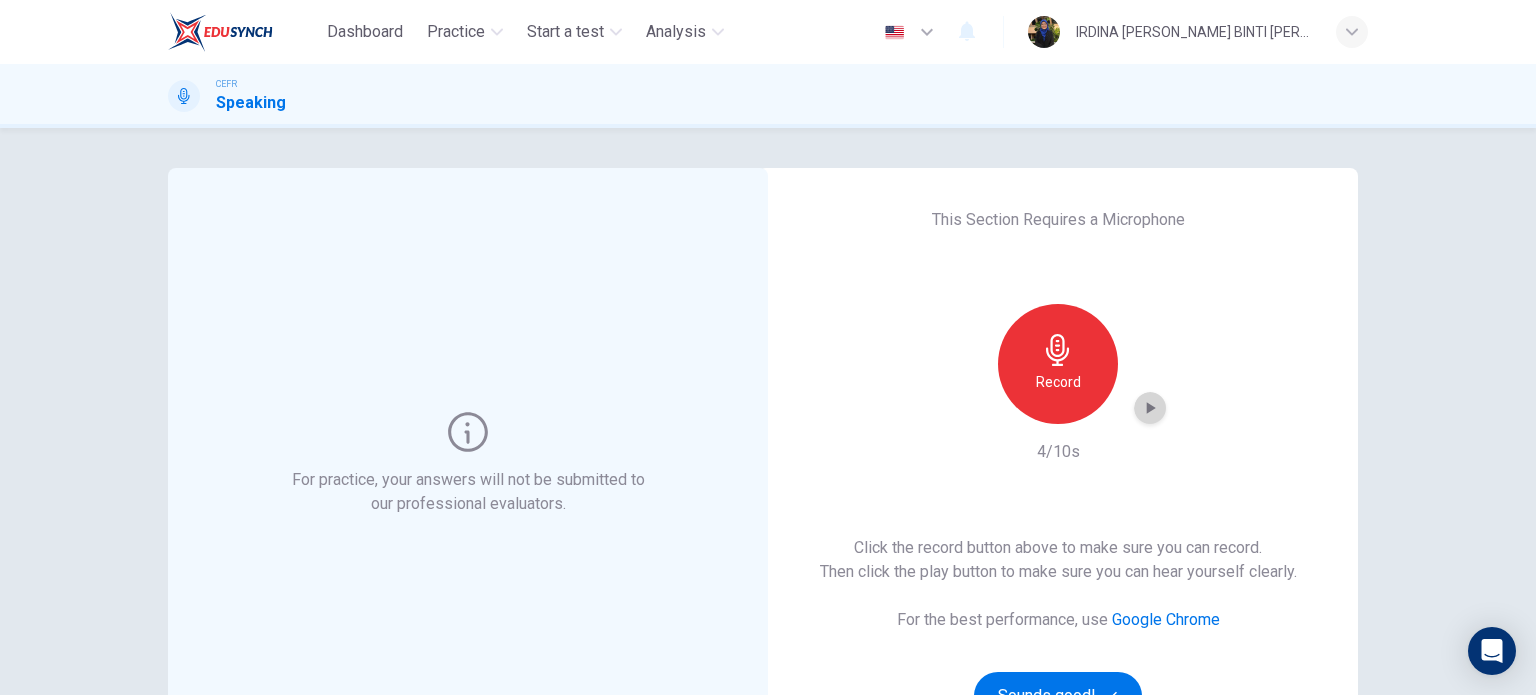 click 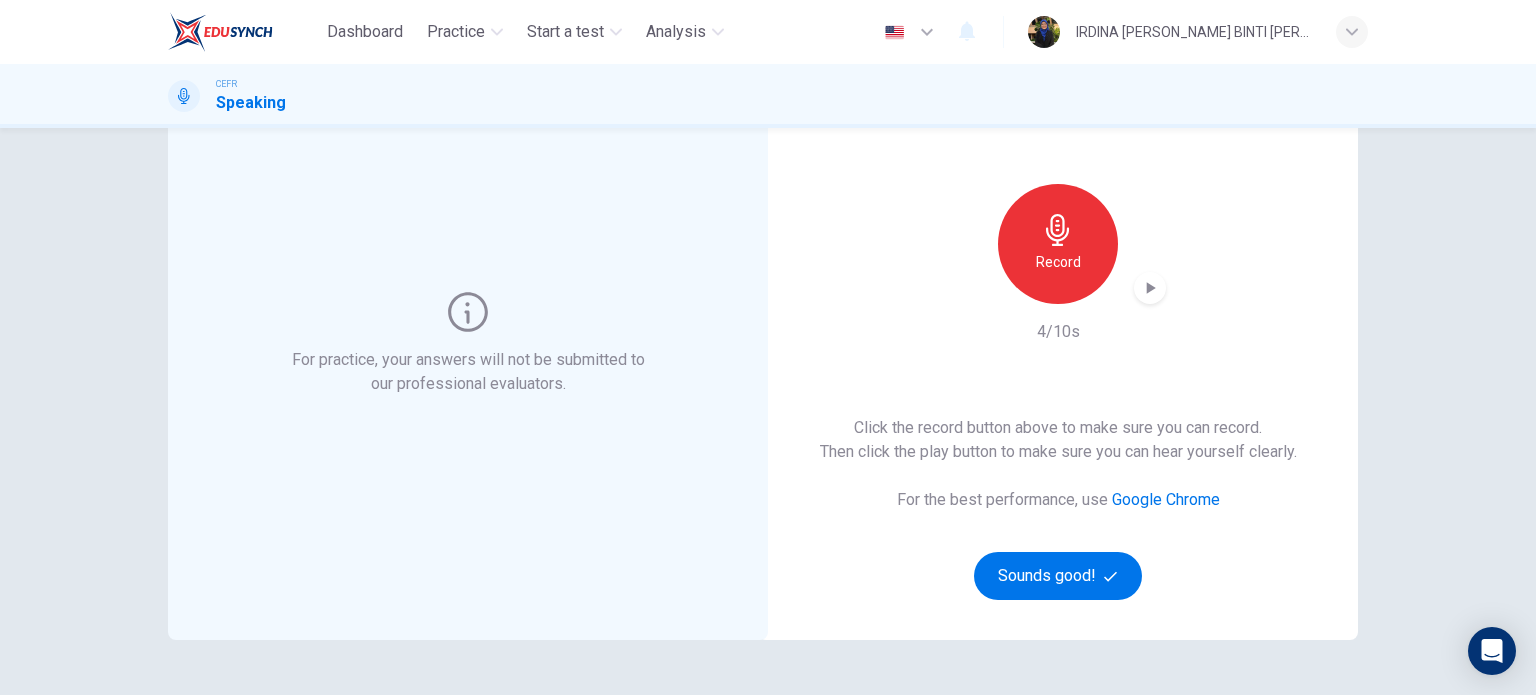scroll, scrollTop: 134, scrollLeft: 0, axis: vertical 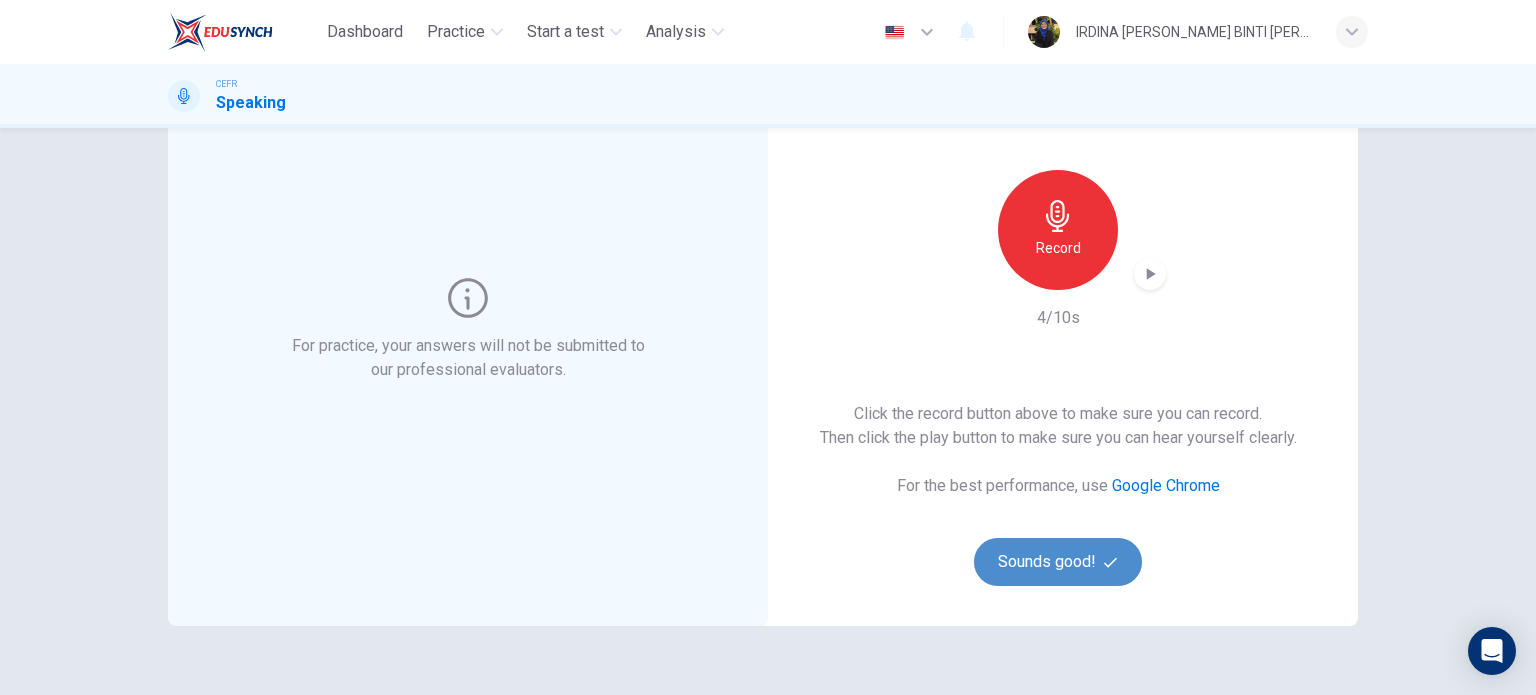 click on "Sounds good!" at bounding box center (1058, 562) 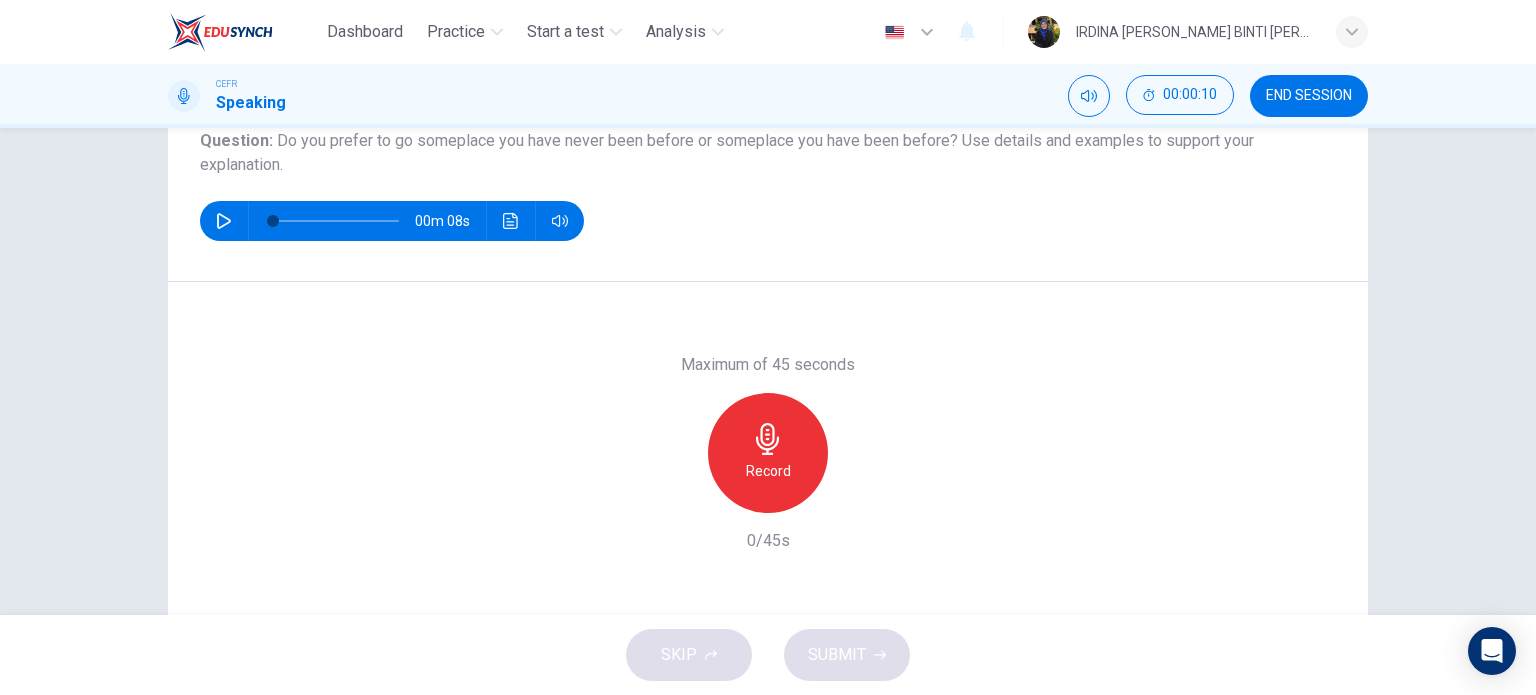 scroll, scrollTop: 240, scrollLeft: 0, axis: vertical 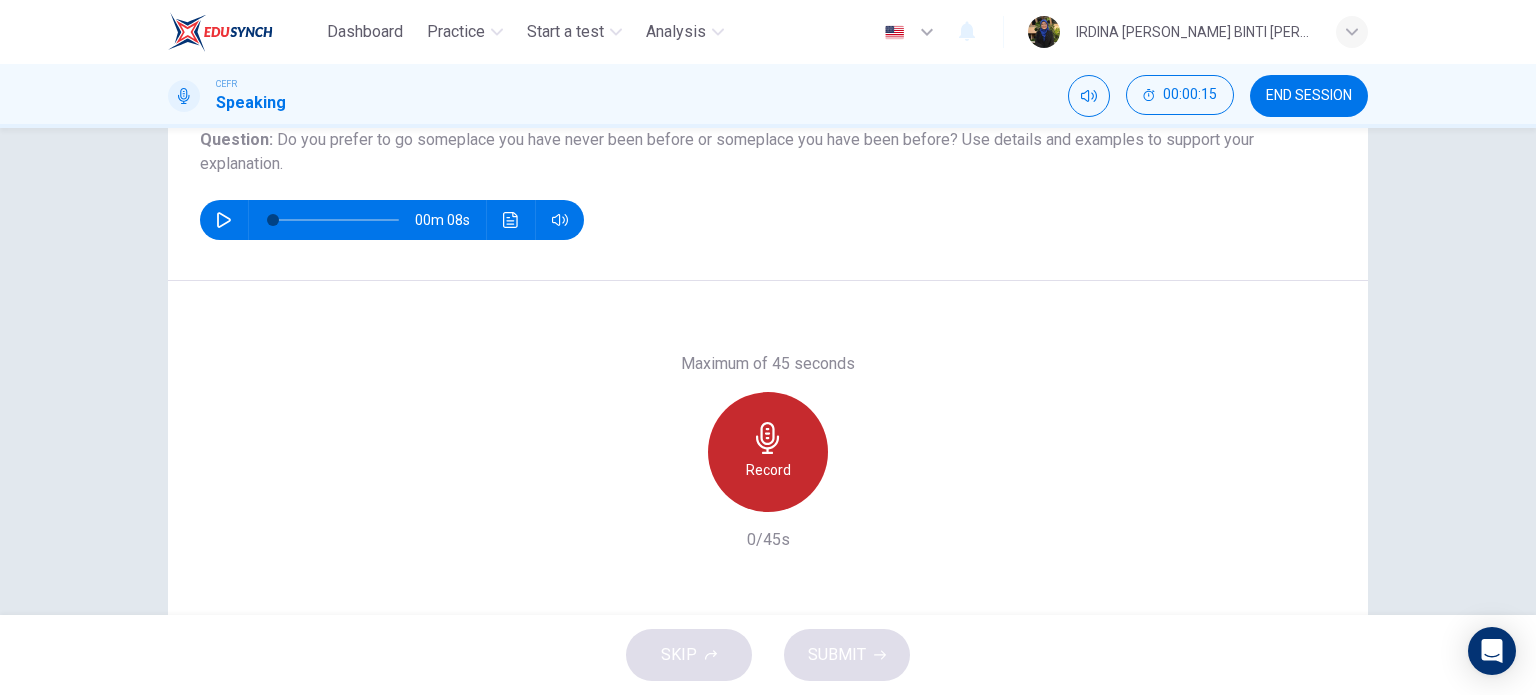 click 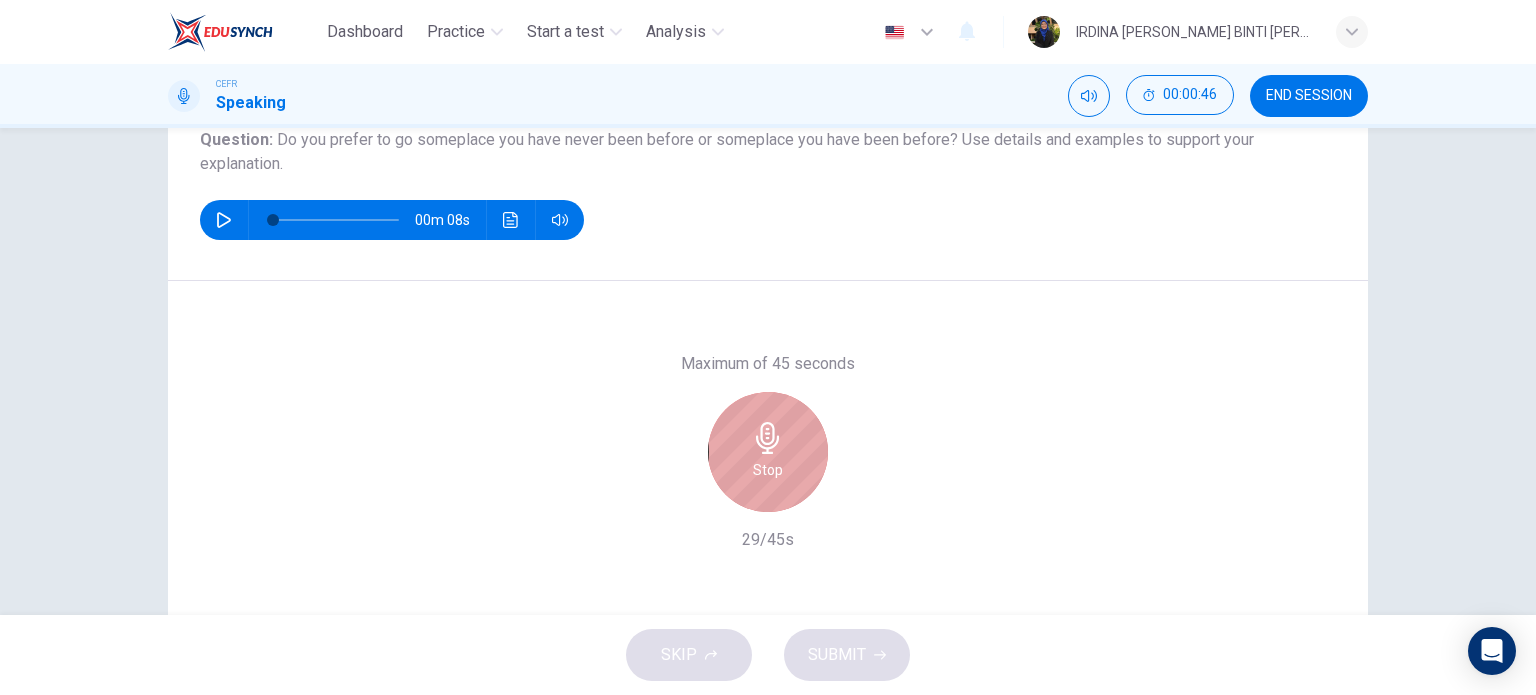 click 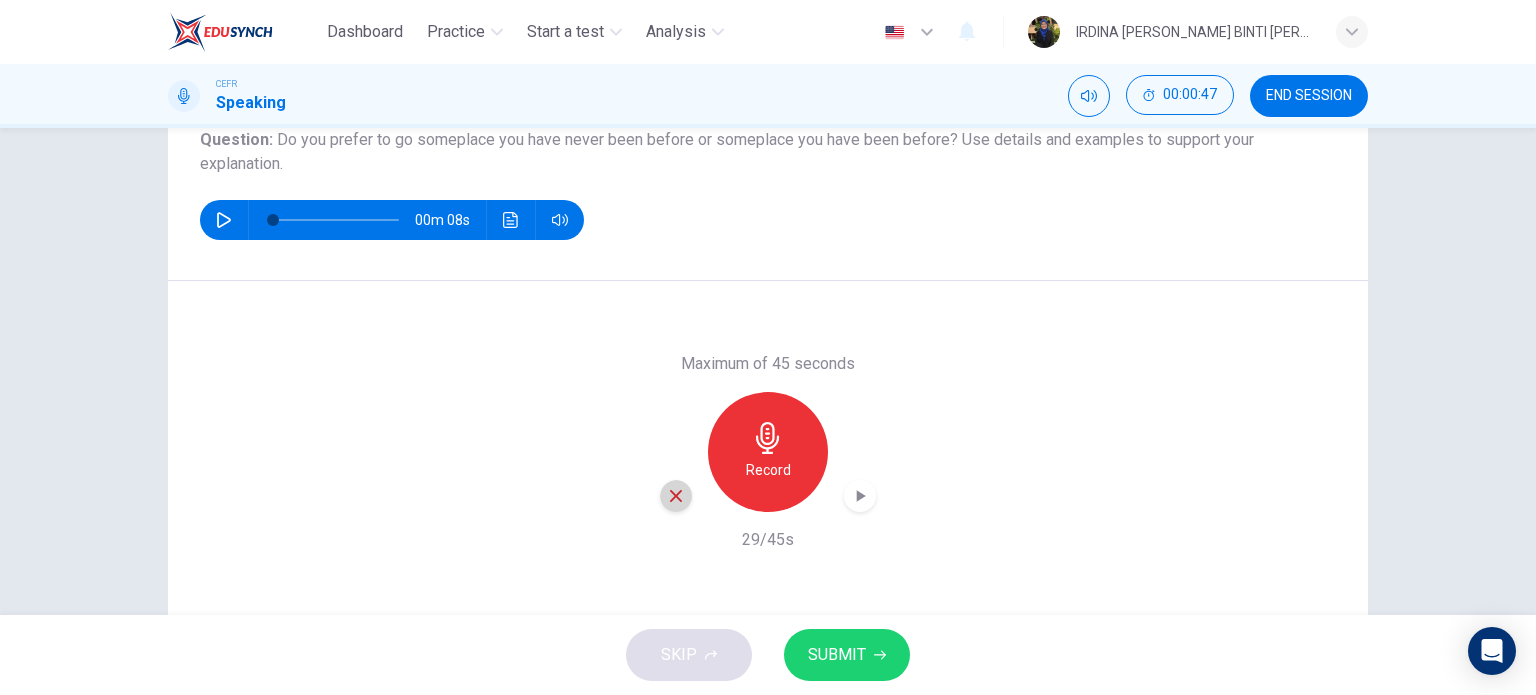 click at bounding box center (676, 496) 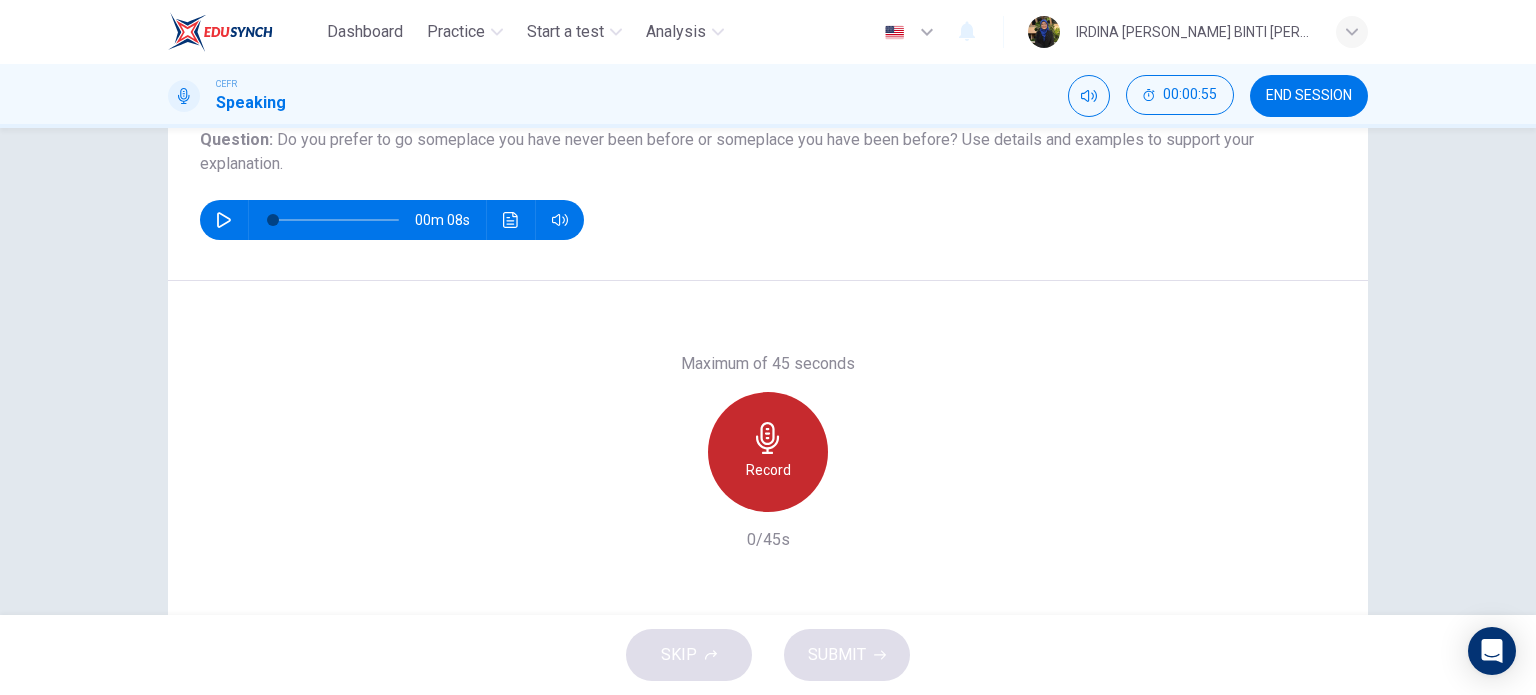 click on "Record" at bounding box center [768, 452] 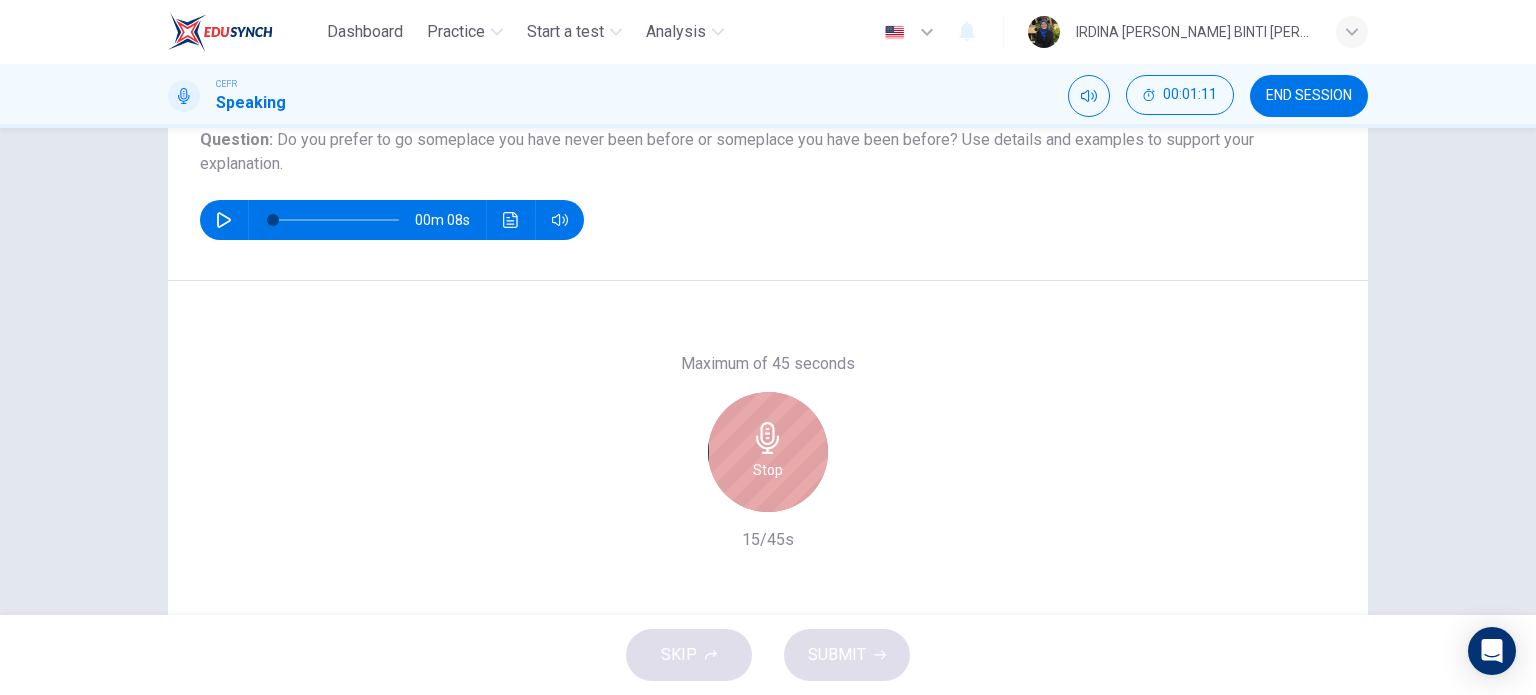 click on "Stop" at bounding box center (768, 470) 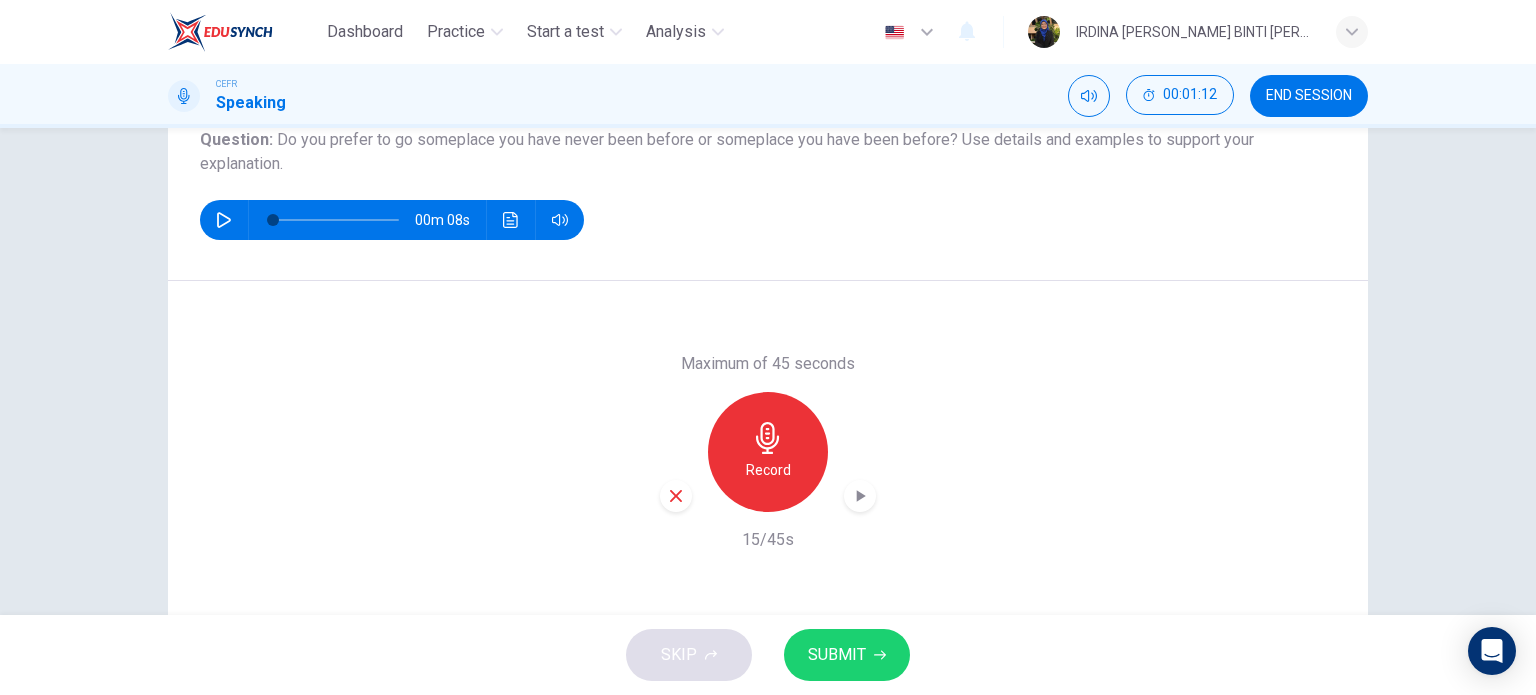 click 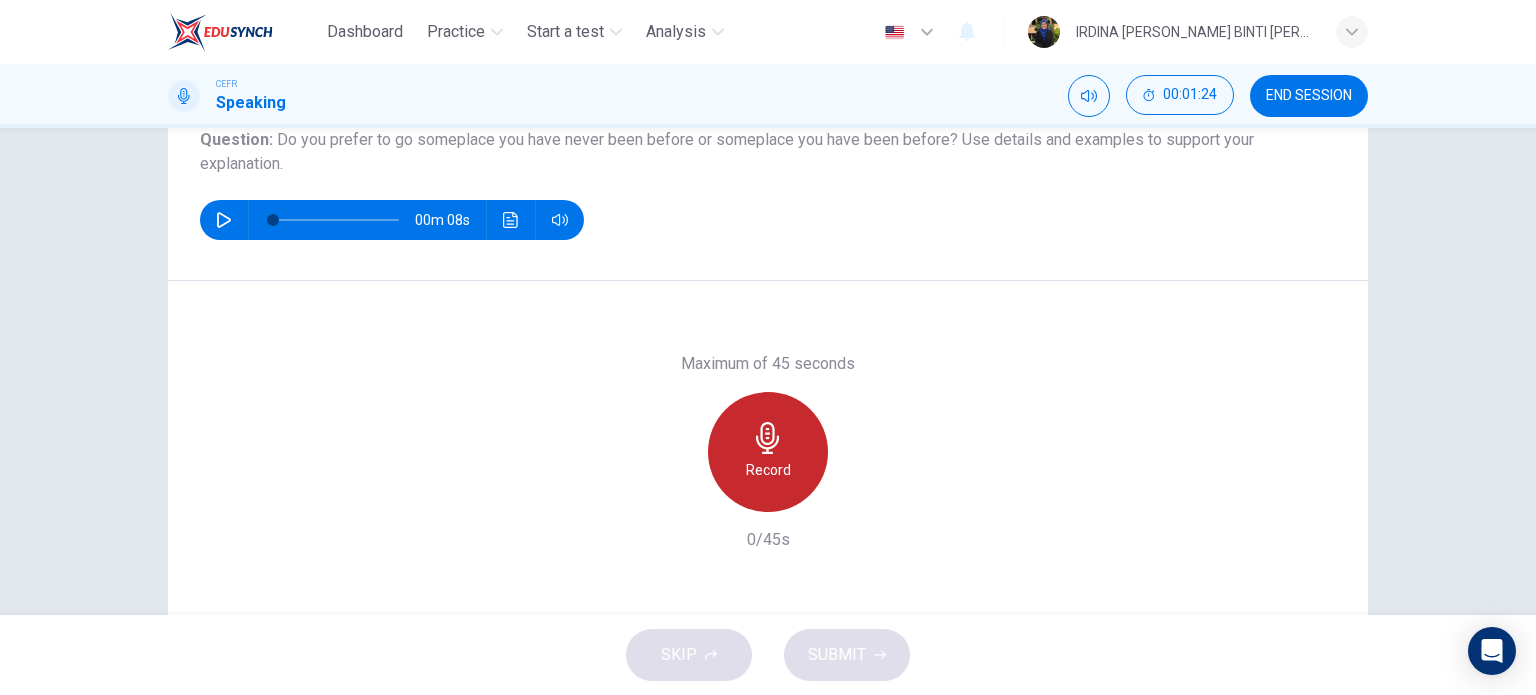 click 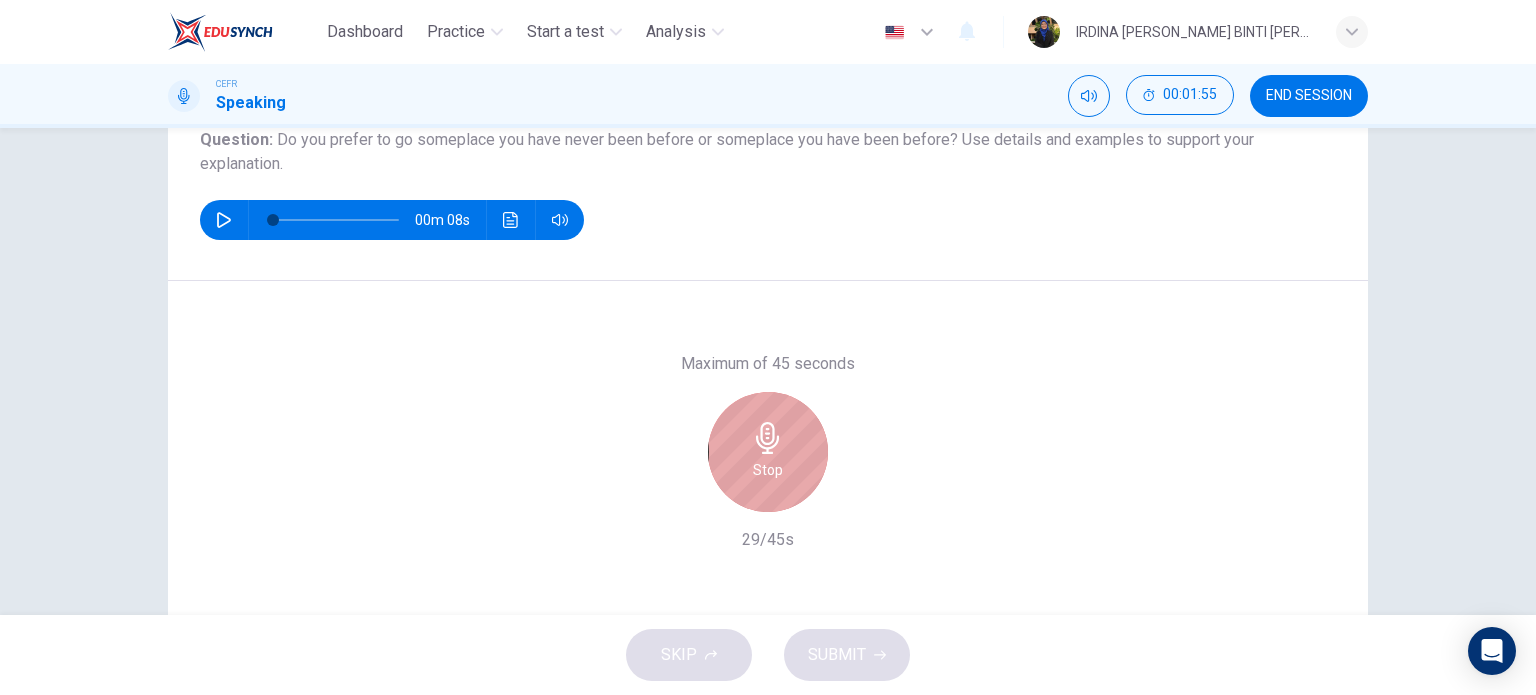 click 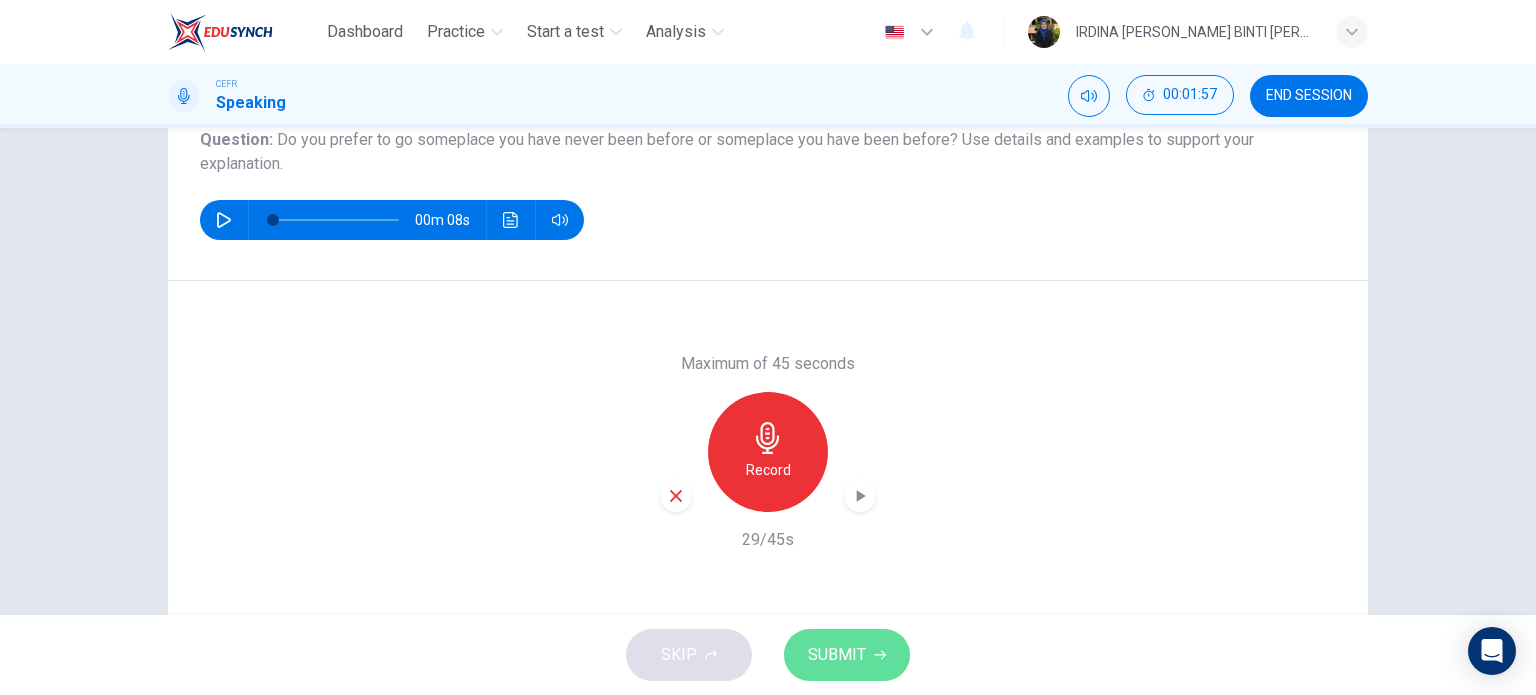 click on "SUBMIT" at bounding box center [837, 655] 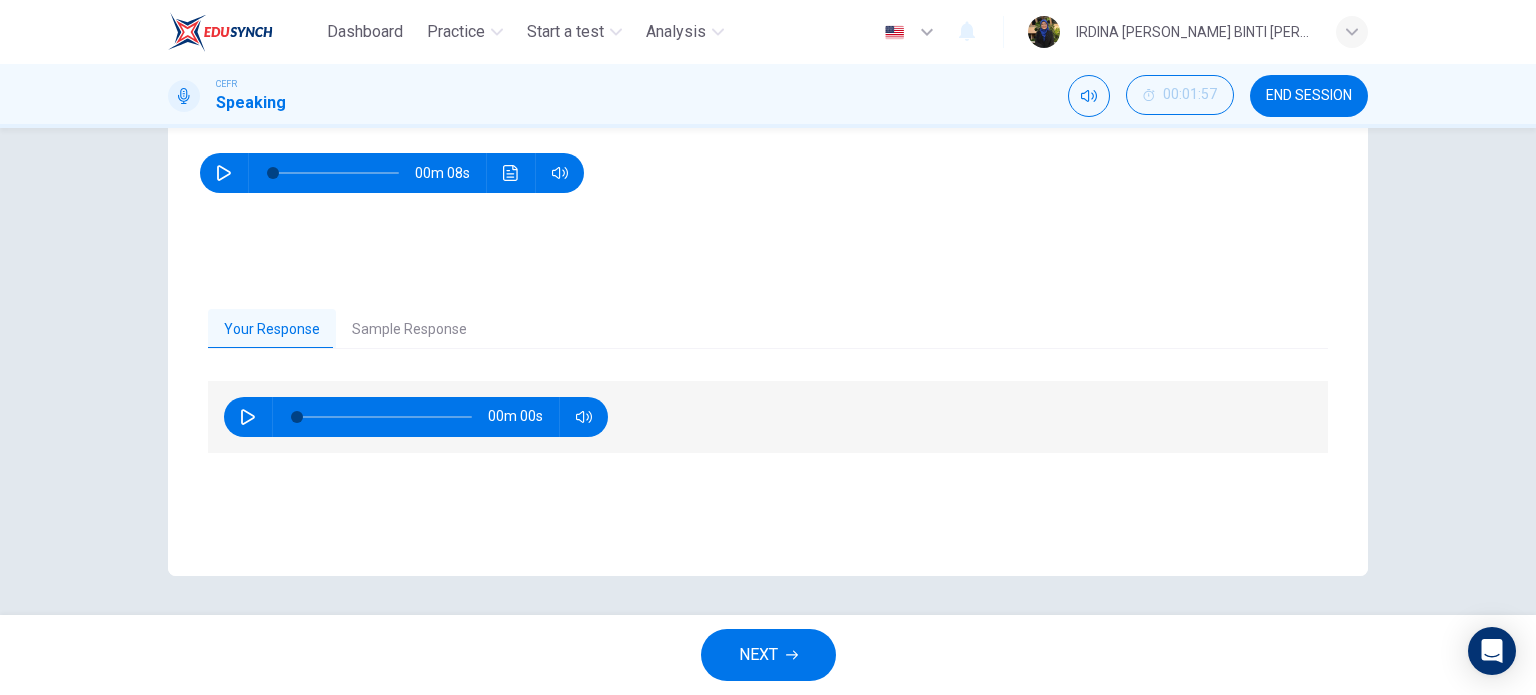 scroll, scrollTop: 288, scrollLeft: 0, axis: vertical 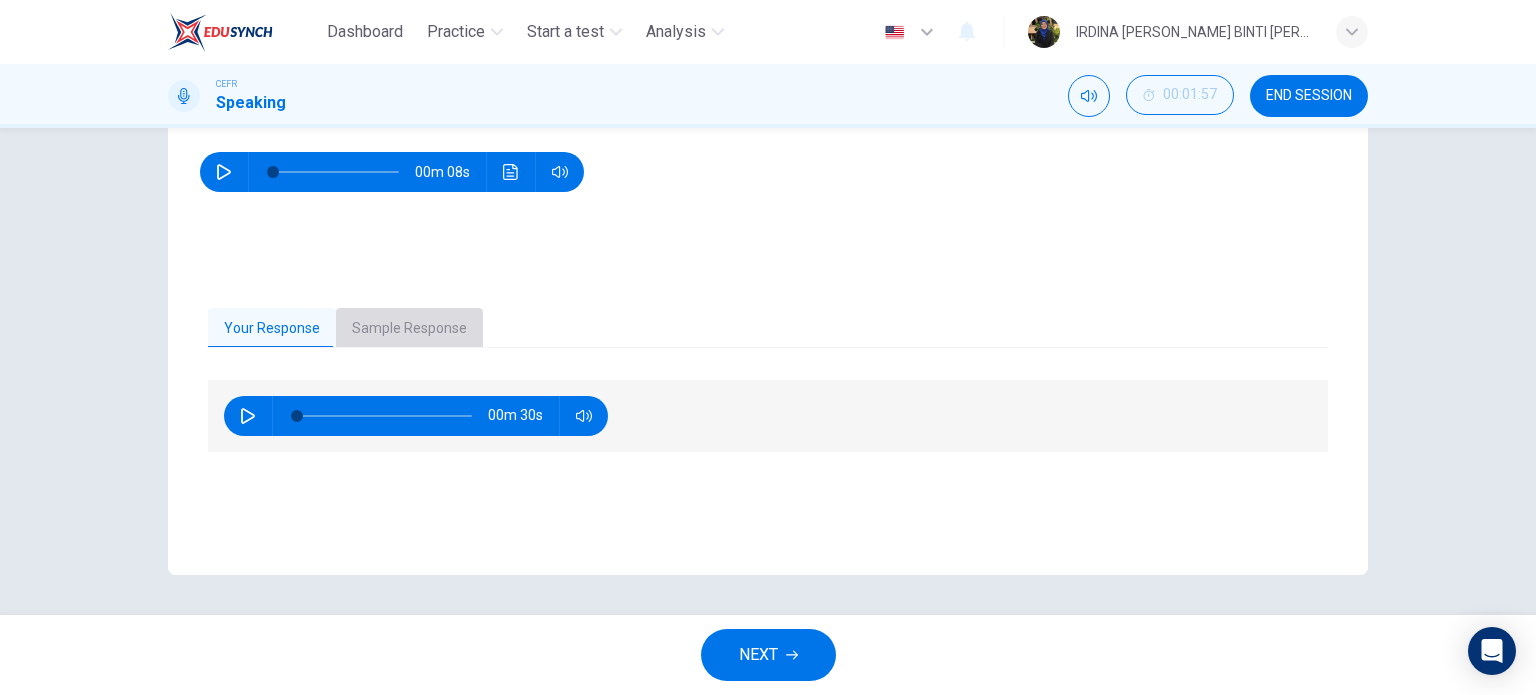 click on "Sample Response" at bounding box center (409, 329) 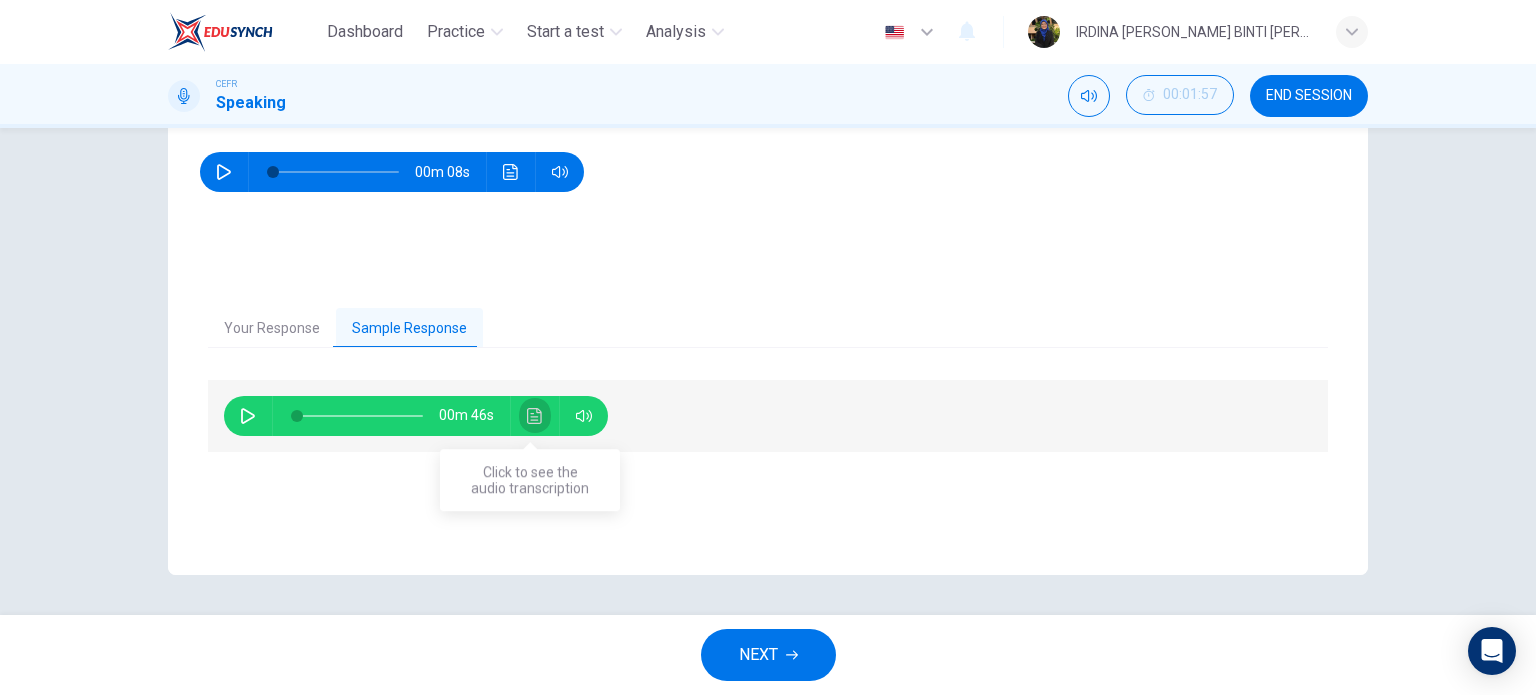 click 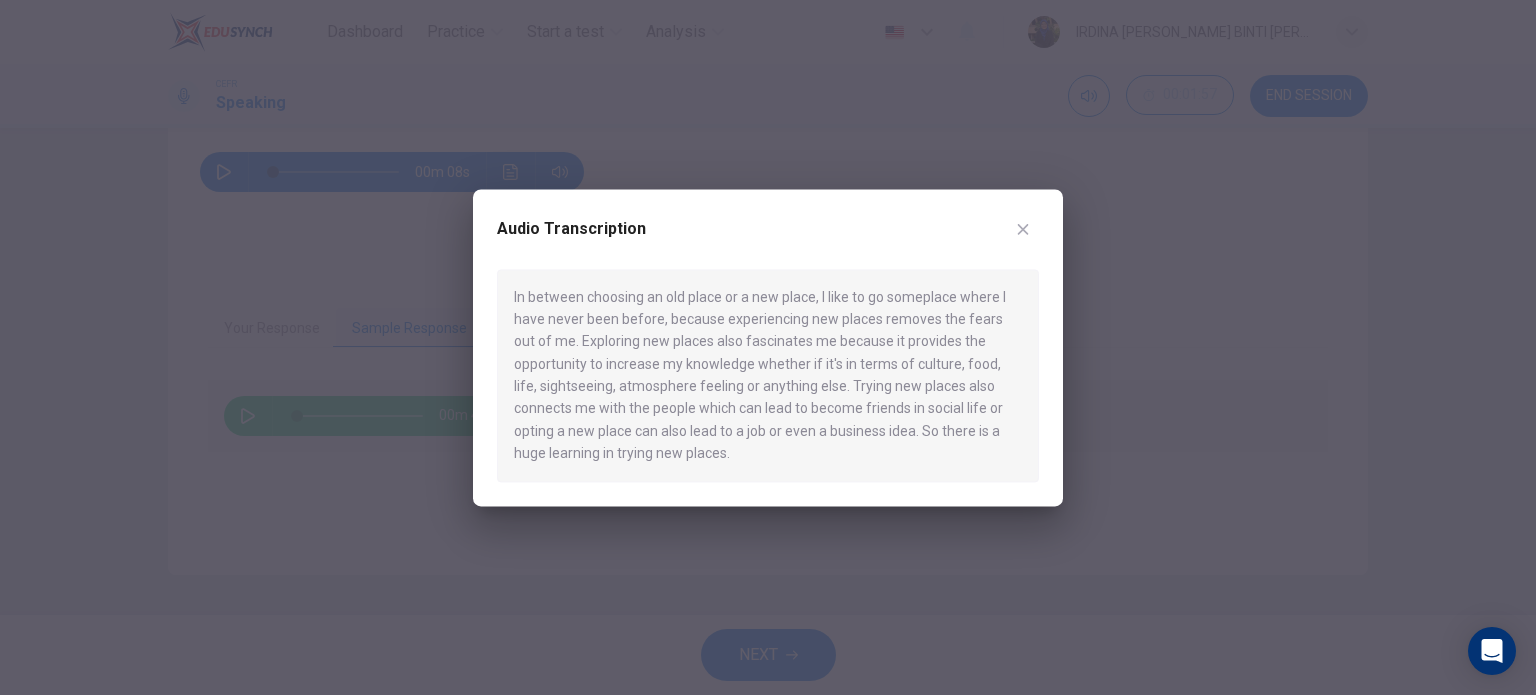 click 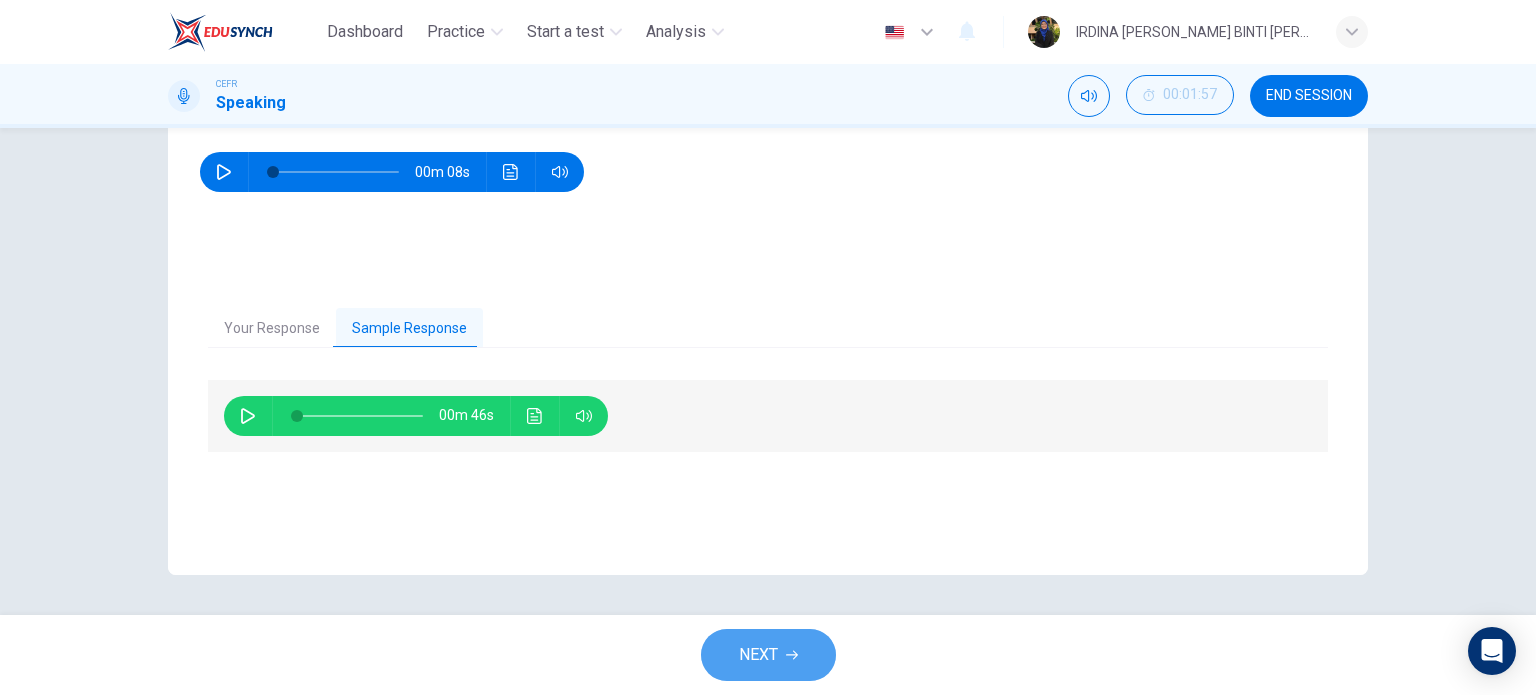 click on "NEXT" at bounding box center [768, 655] 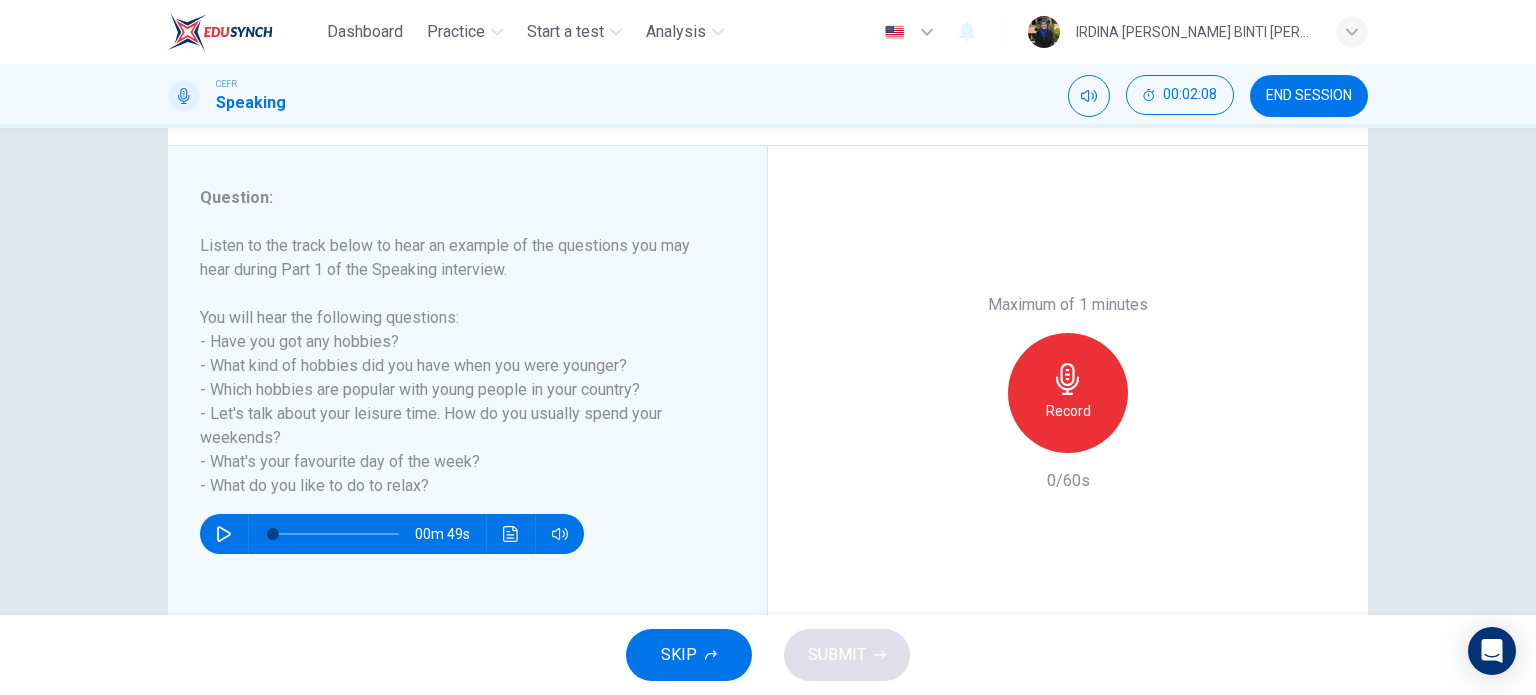scroll, scrollTop: 222, scrollLeft: 0, axis: vertical 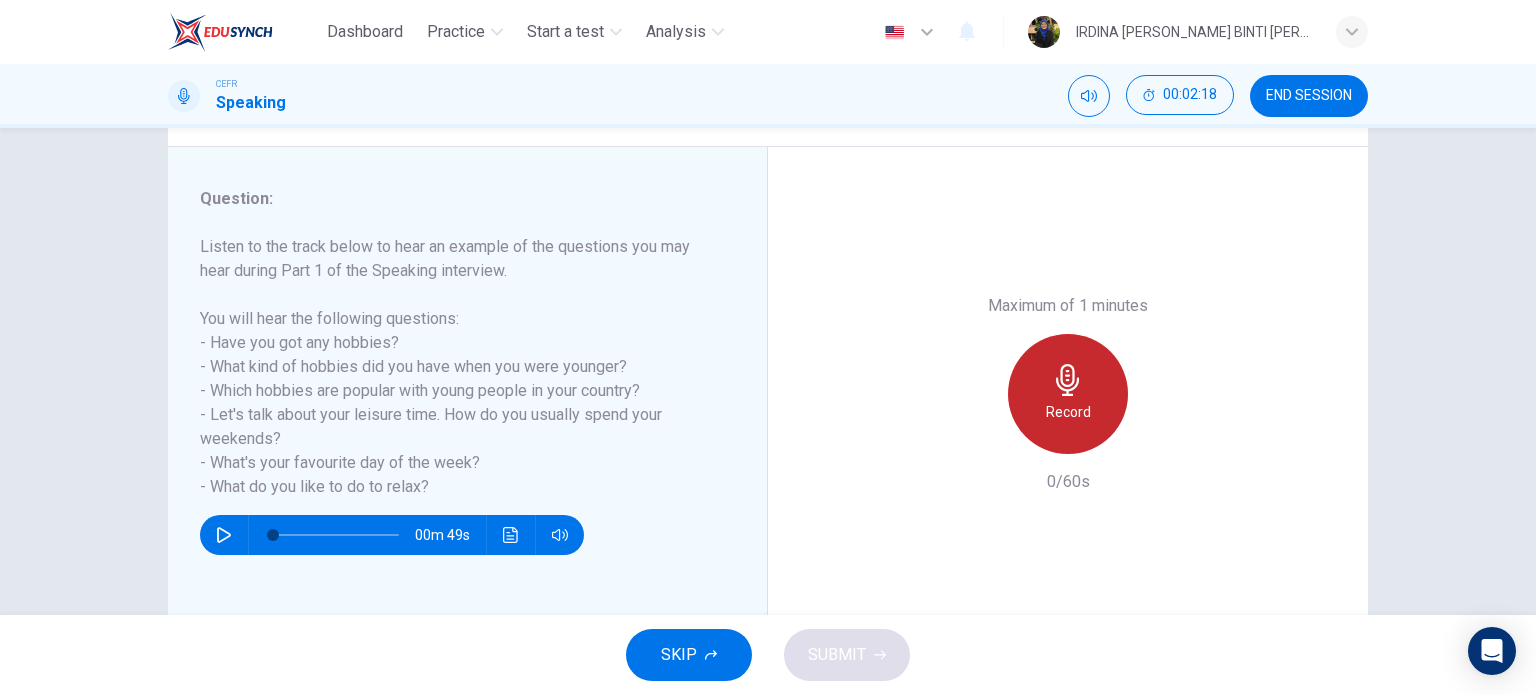 click on "Record" at bounding box center (1068, 412) 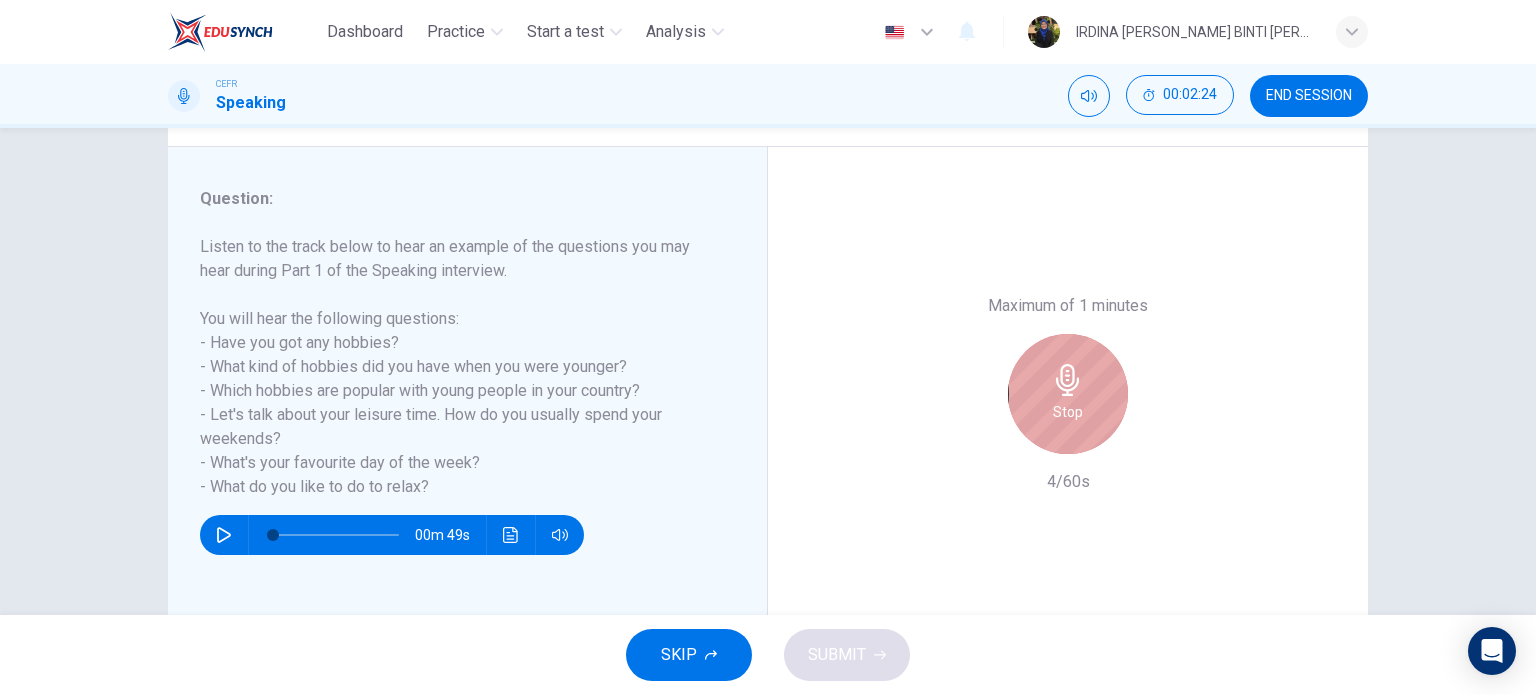 click on "Stop" at bounding box center [1068, 412] 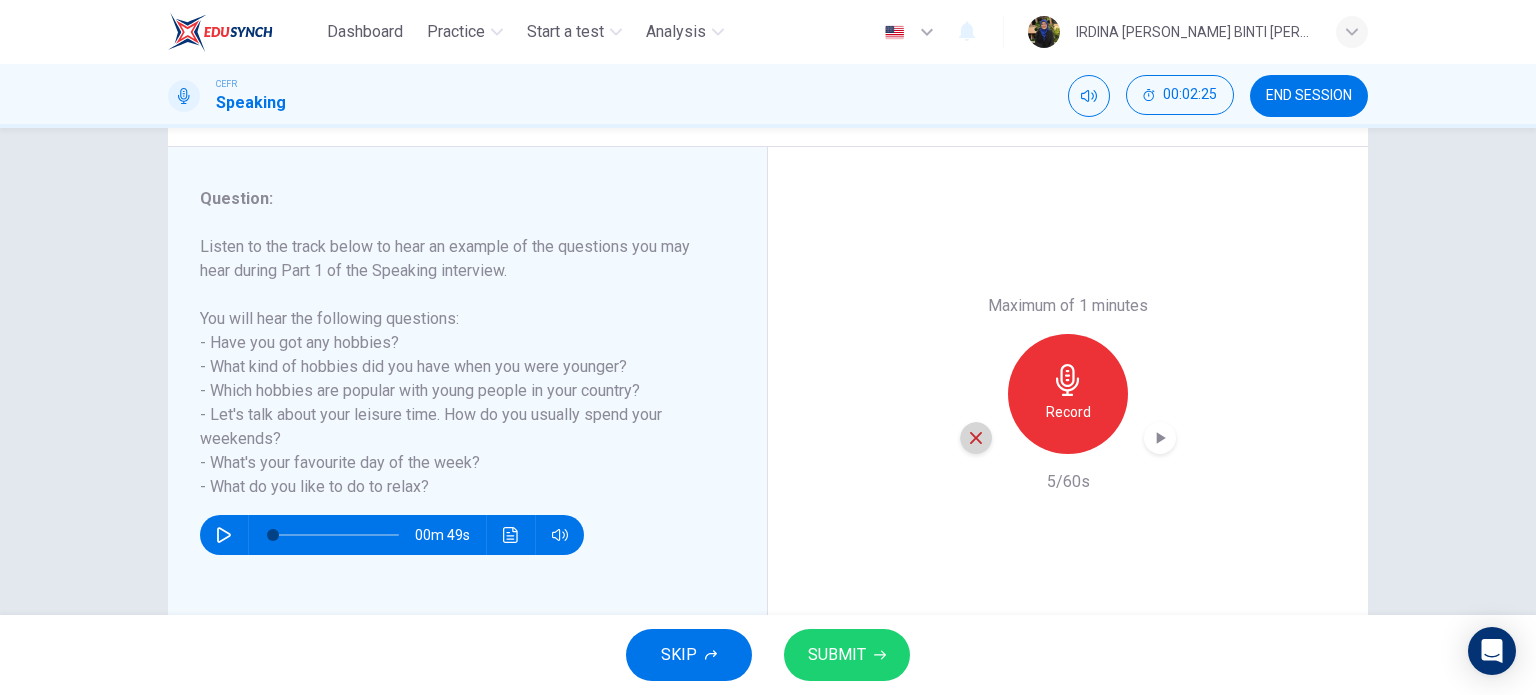 click 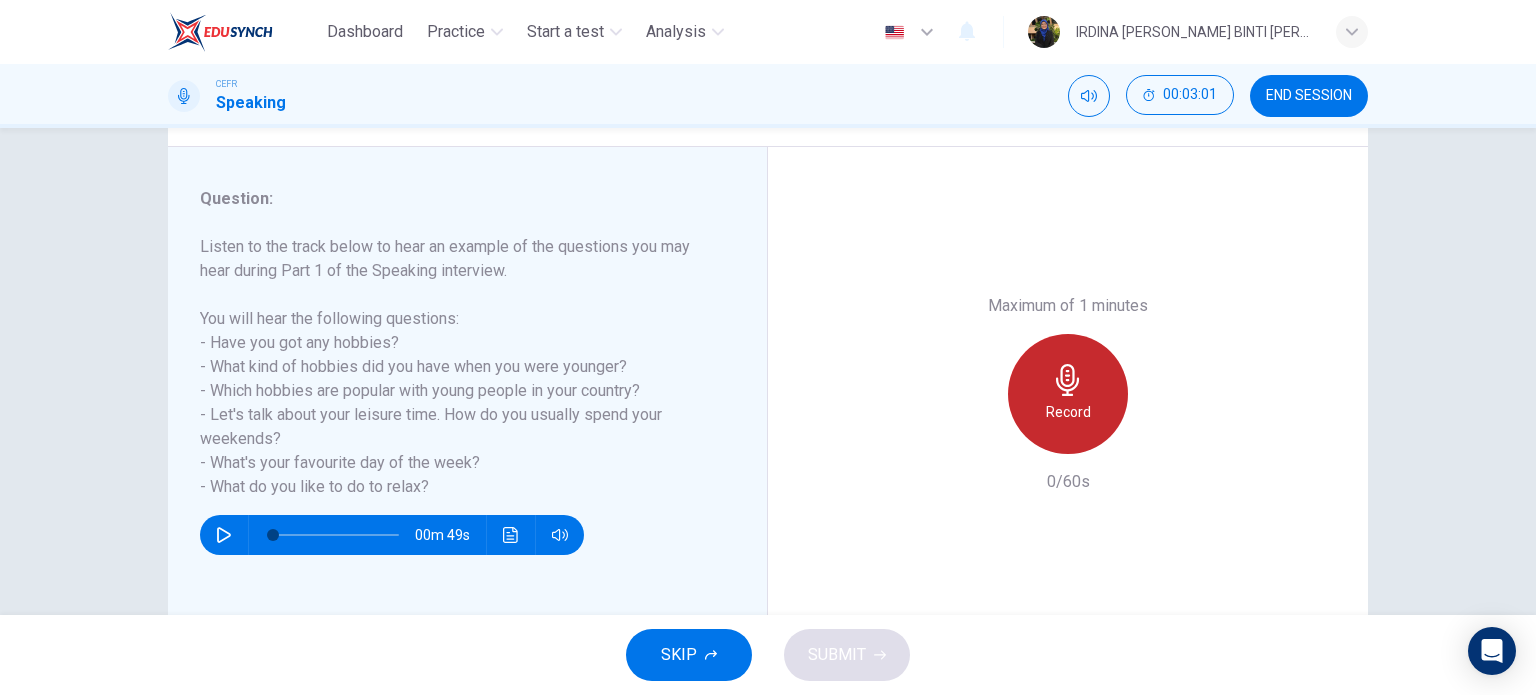 click on "Record" at bounding box center (1068, 394) 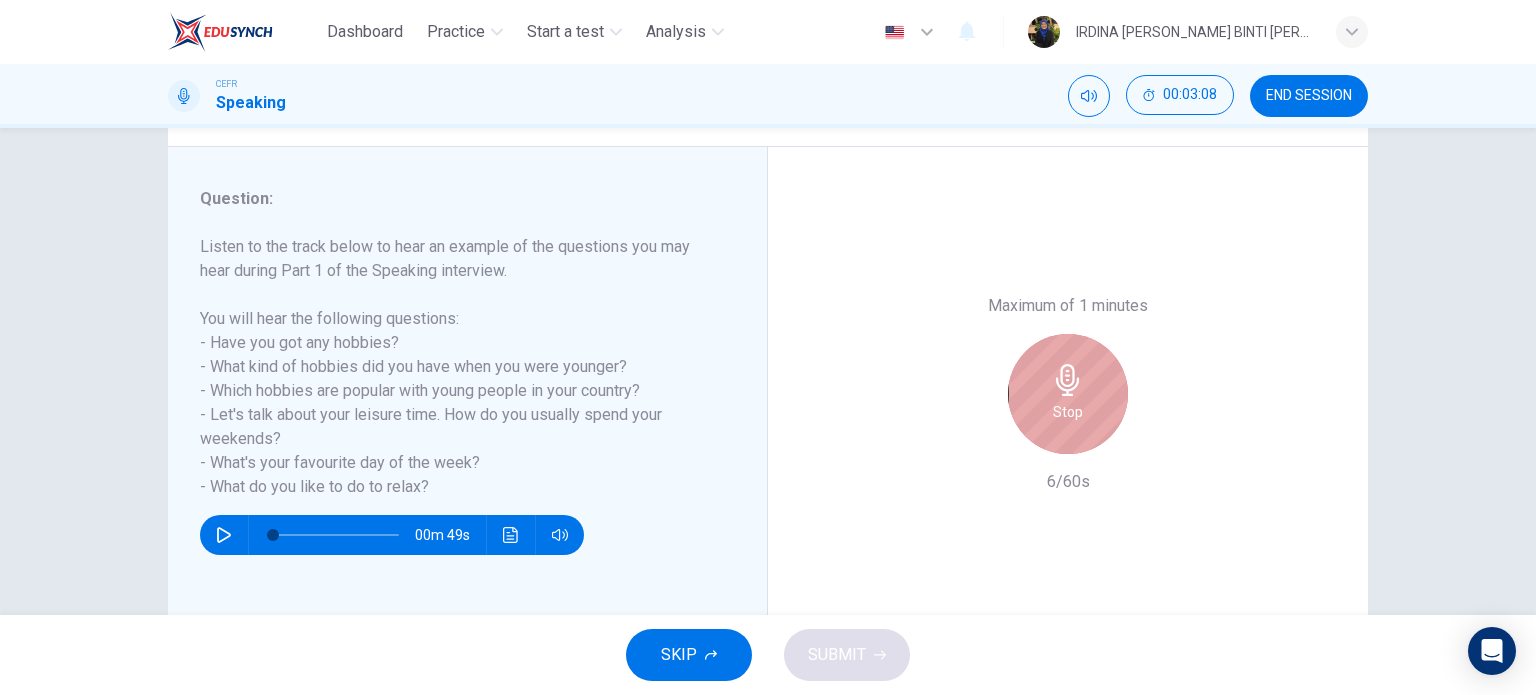 click on "Stop" at bounding box center (1068, 394) 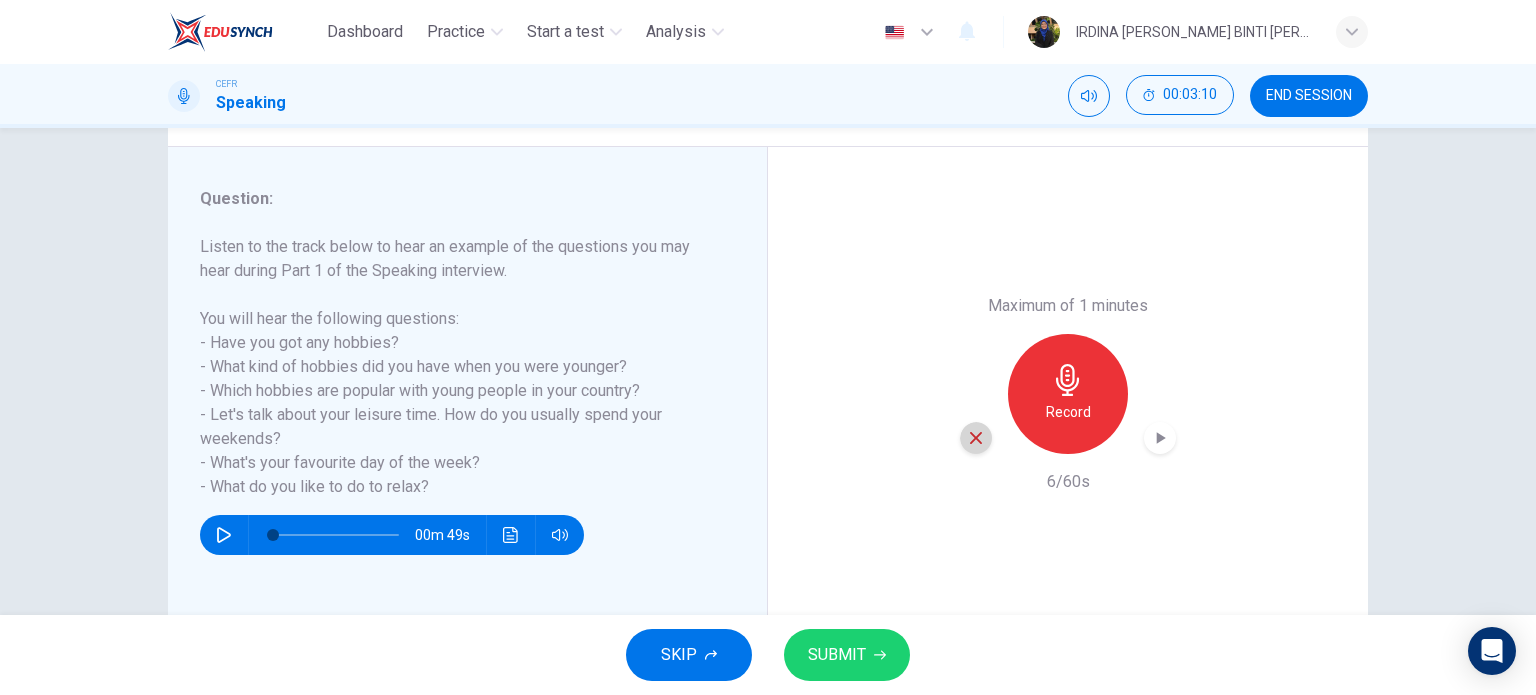 click 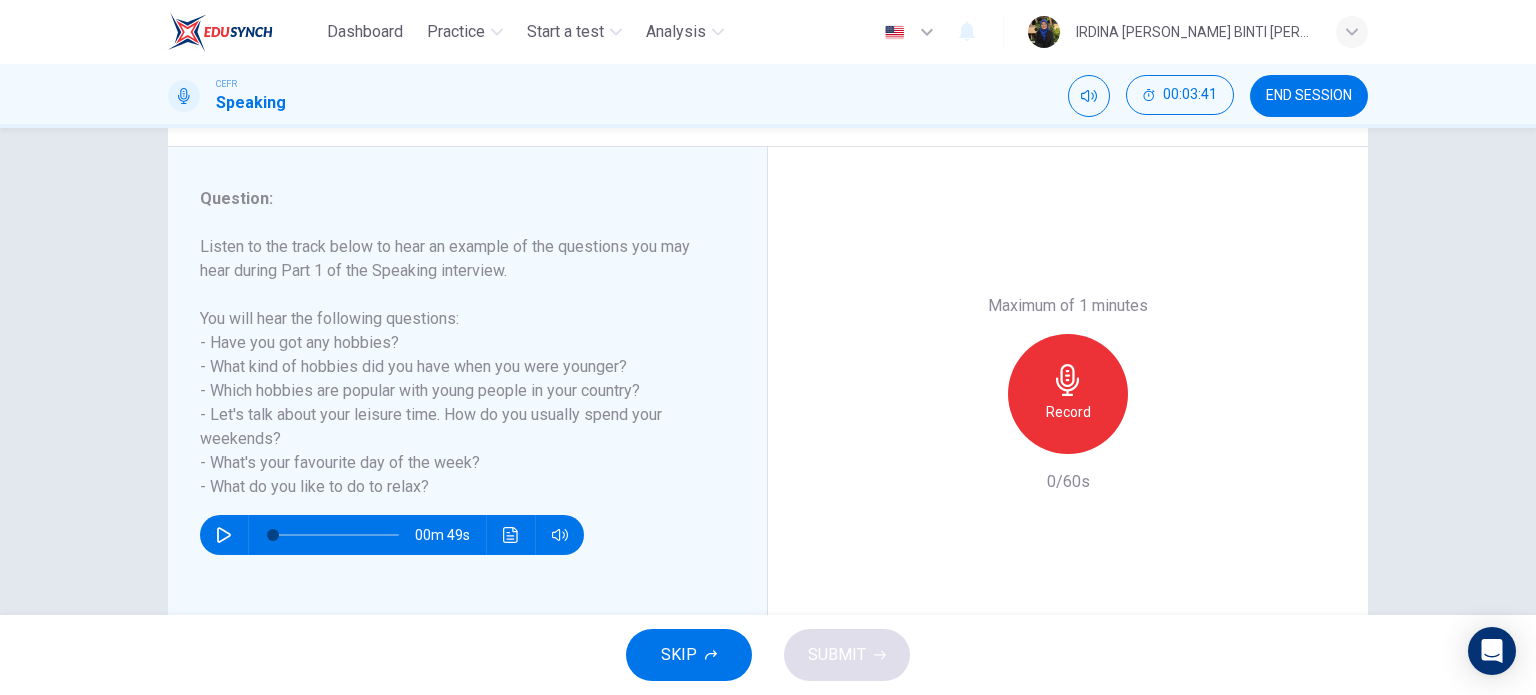 click 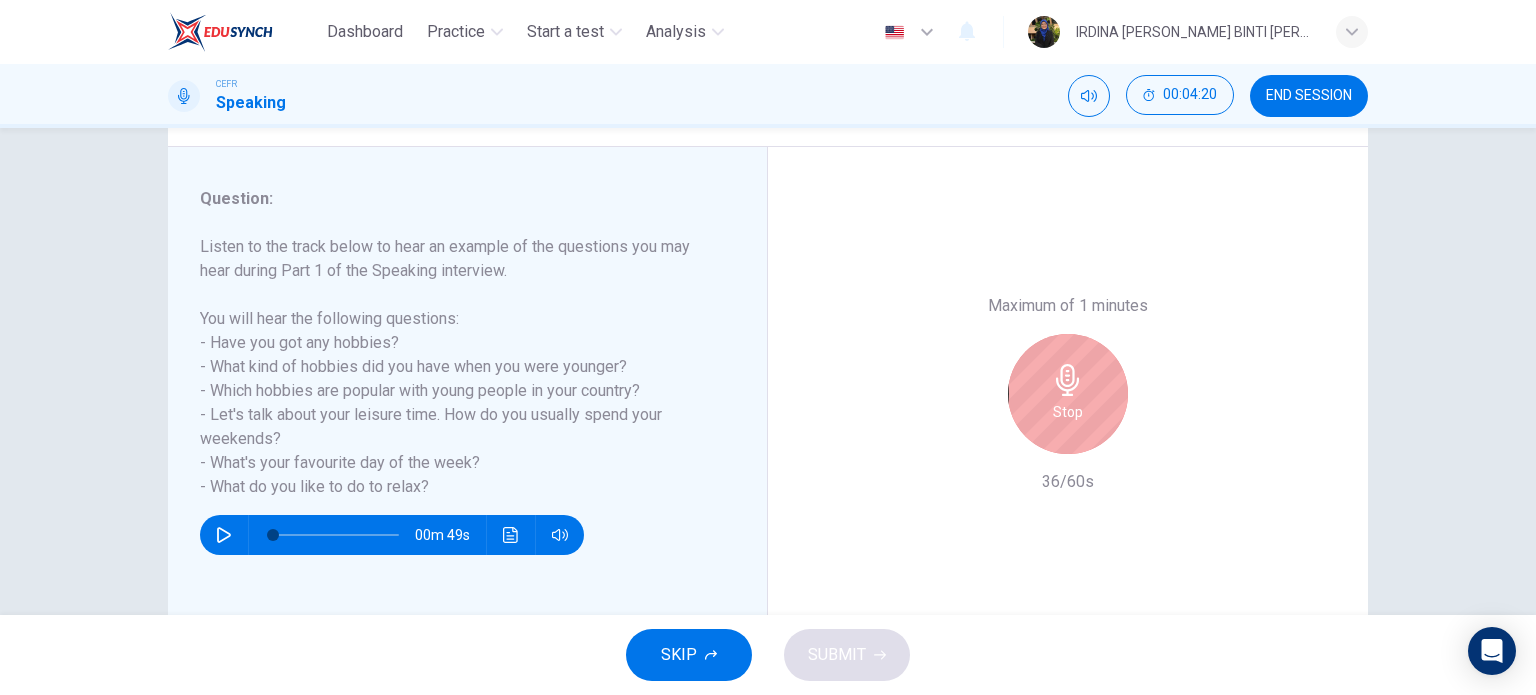 click 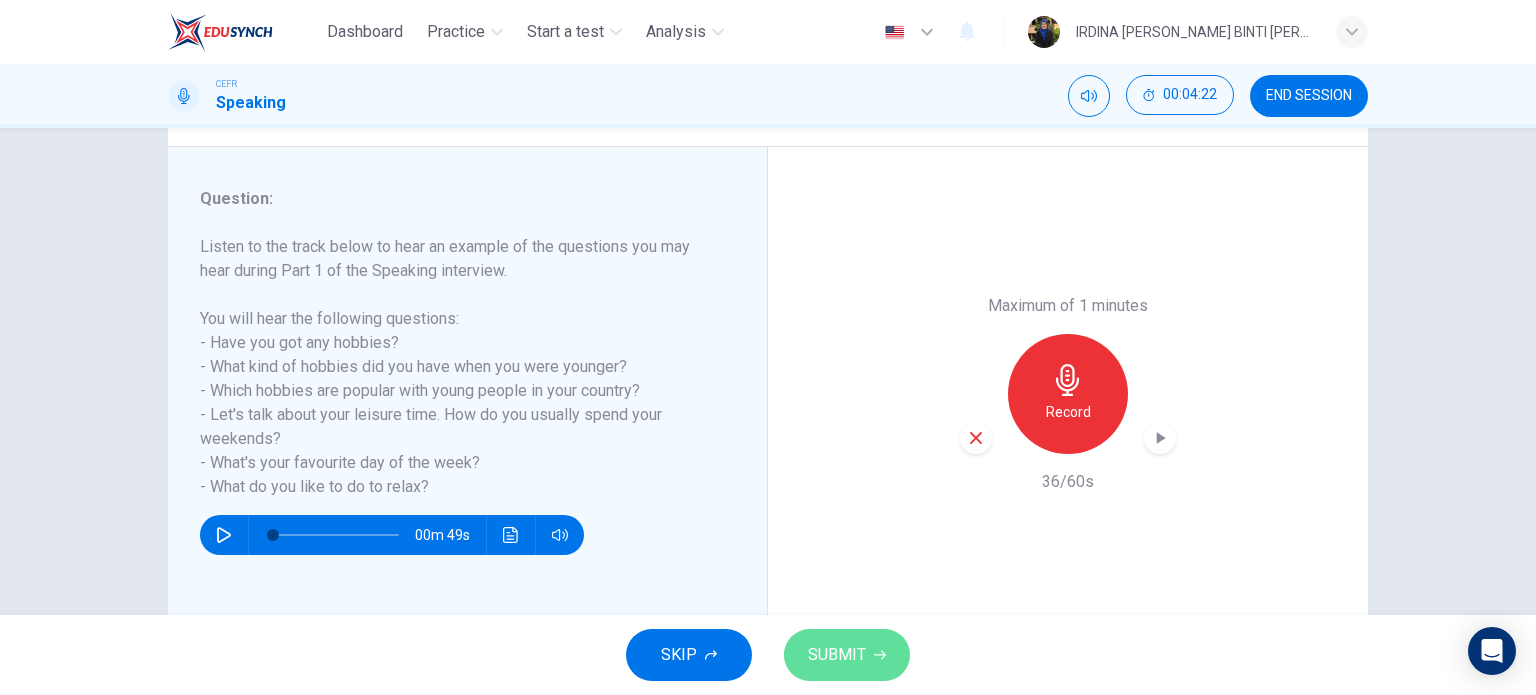 click on "SUBMIT" at bounding box center [837, 655] 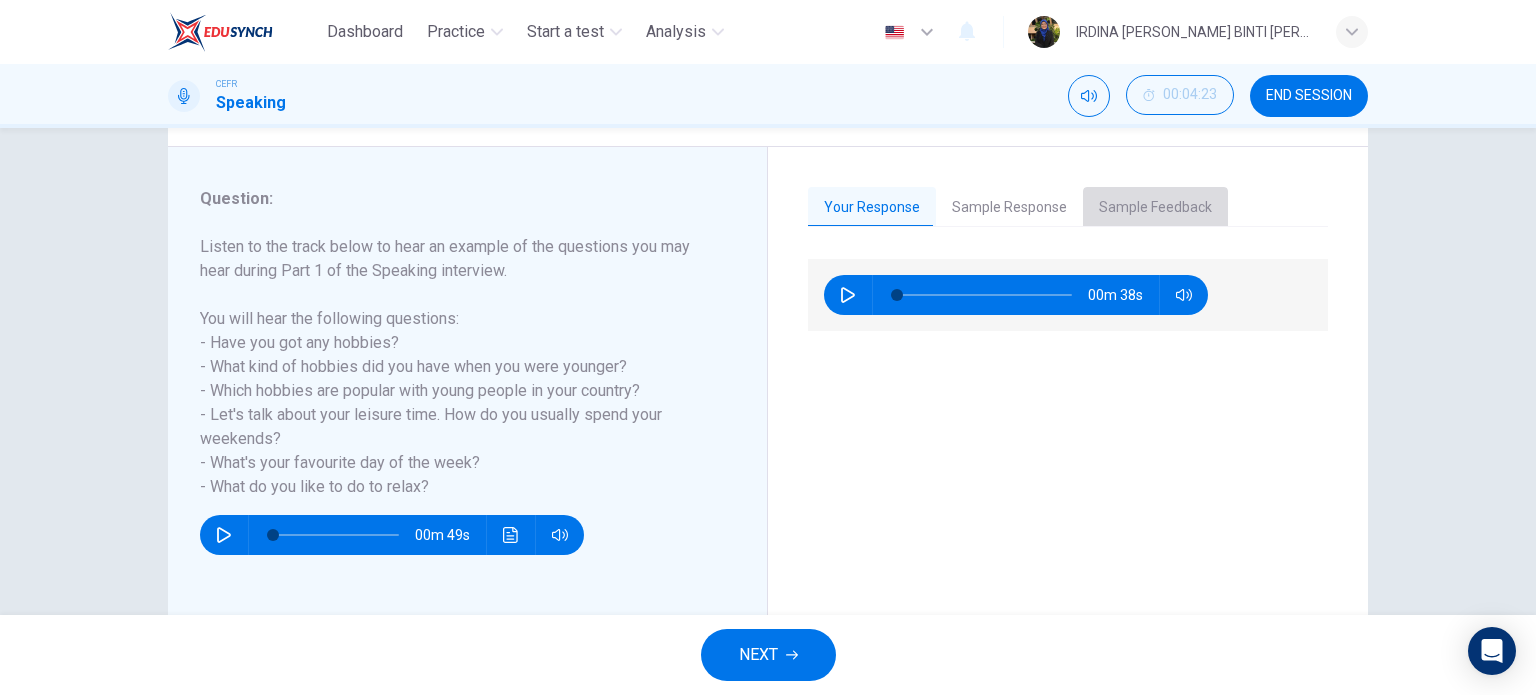 click on "Sample Feedback" at bounding box center [1155, 208] 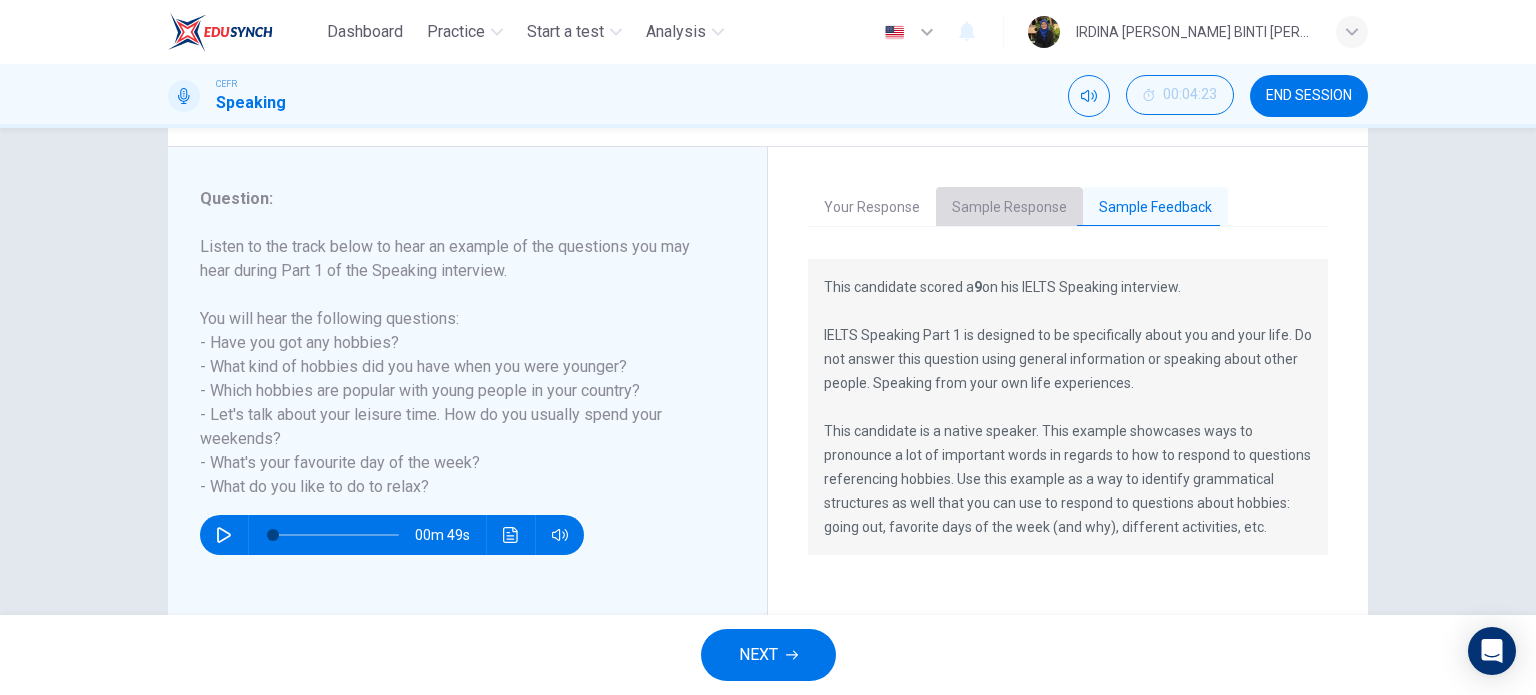 click on "Sample Response" at bounding box center [1009, 208] 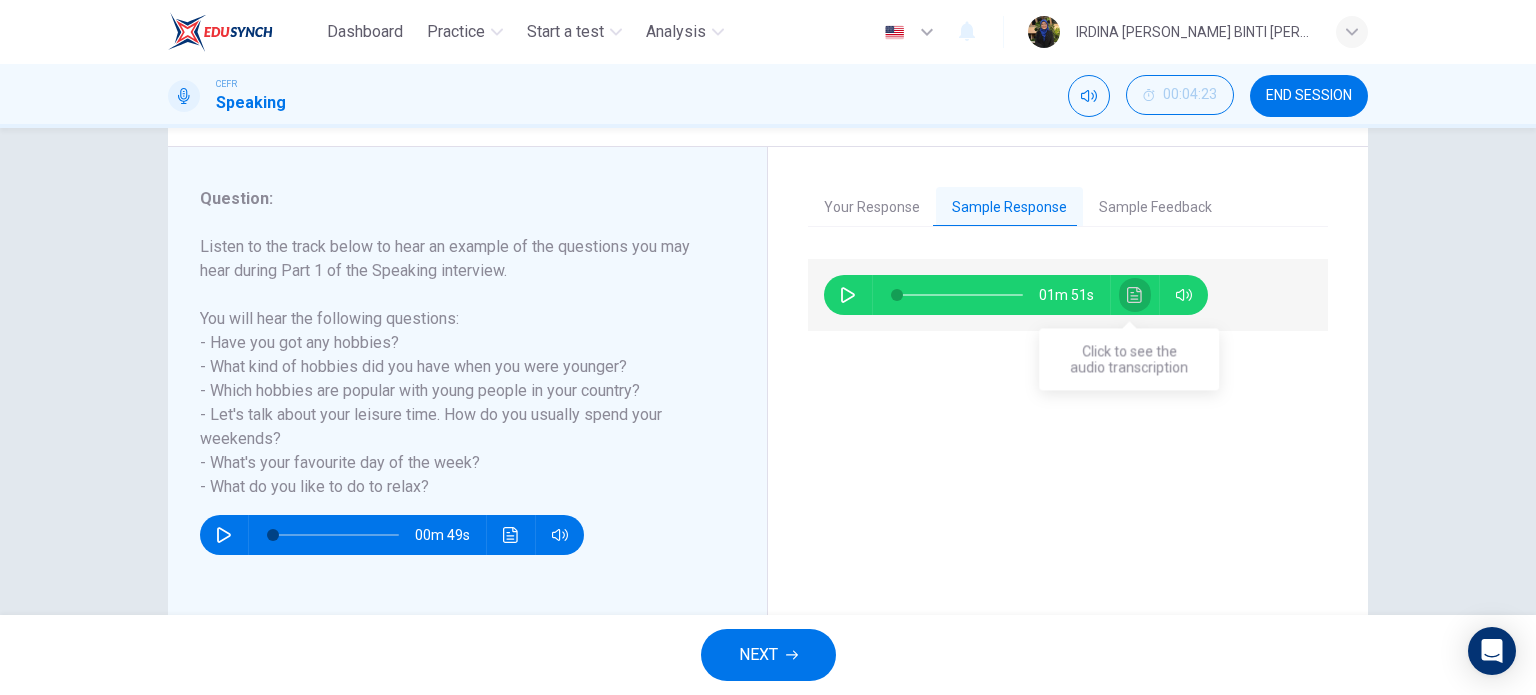 click at bounding box center [1135, 295] 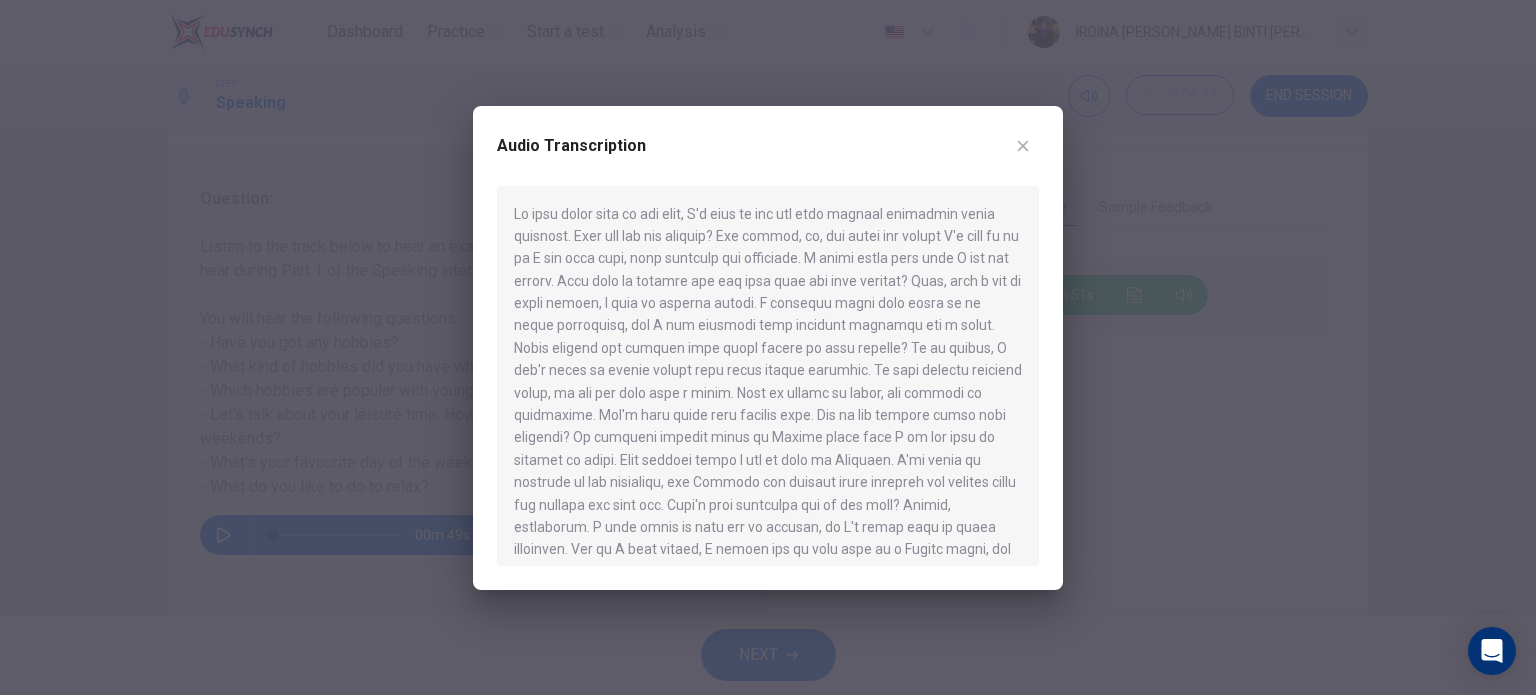 scroll, scrollTop: 88, scrollLeft: 0, axis: vertical 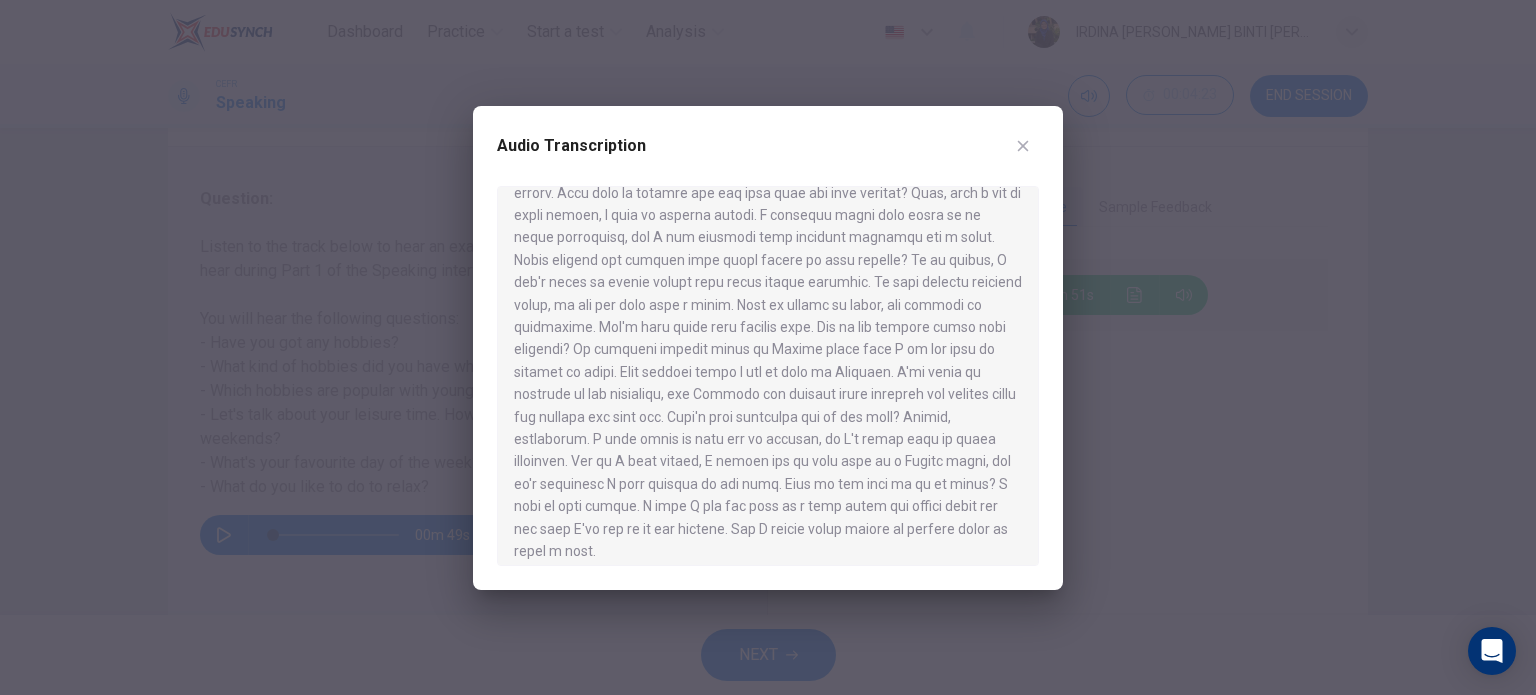 click 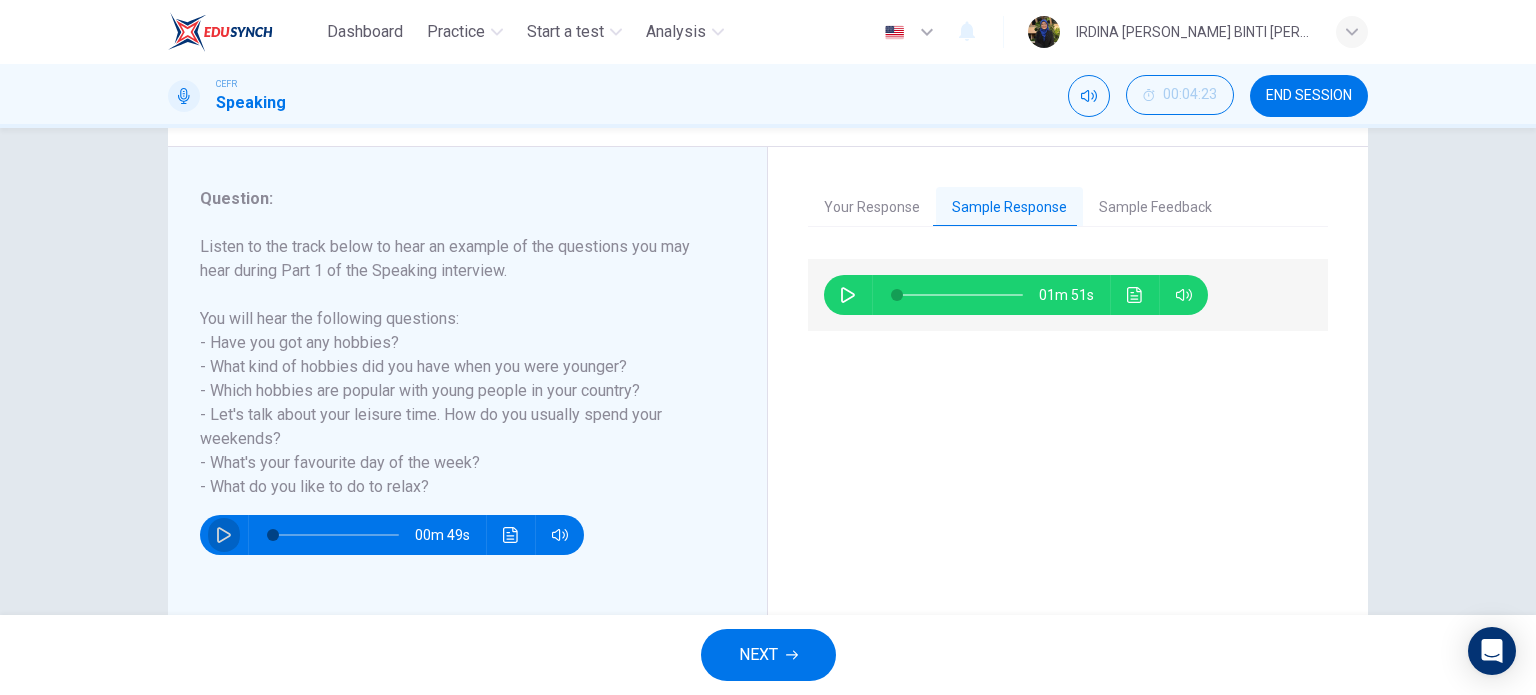 click at bounding box center (224, 535) 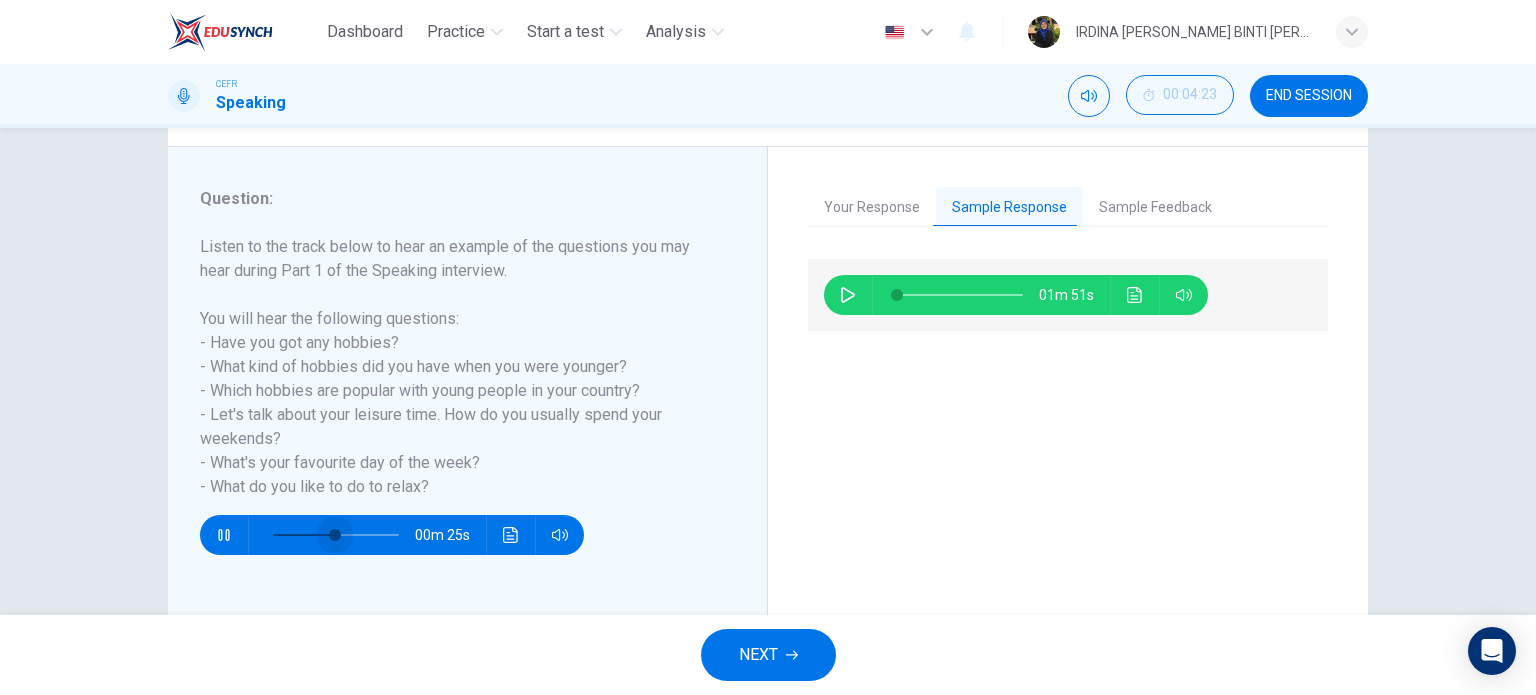 click at bounding box center [336, 535] 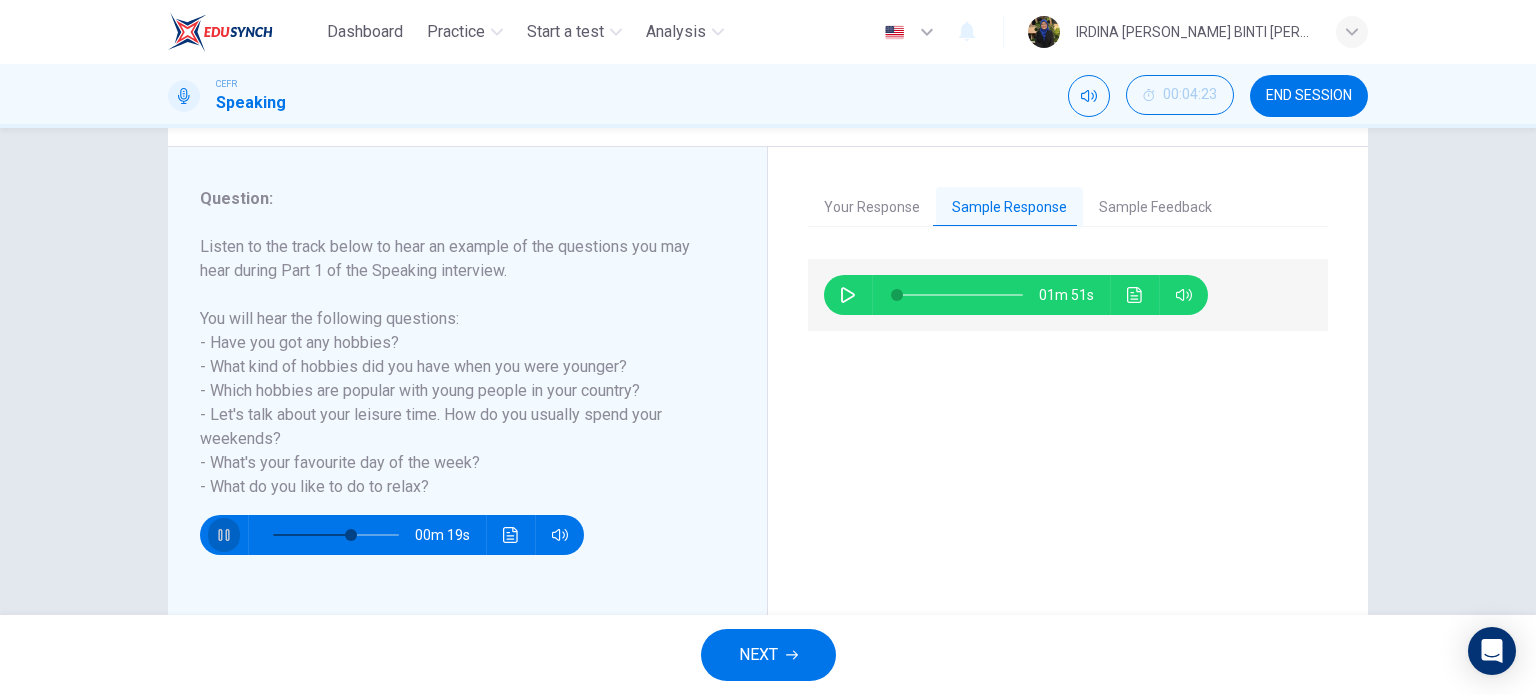 click 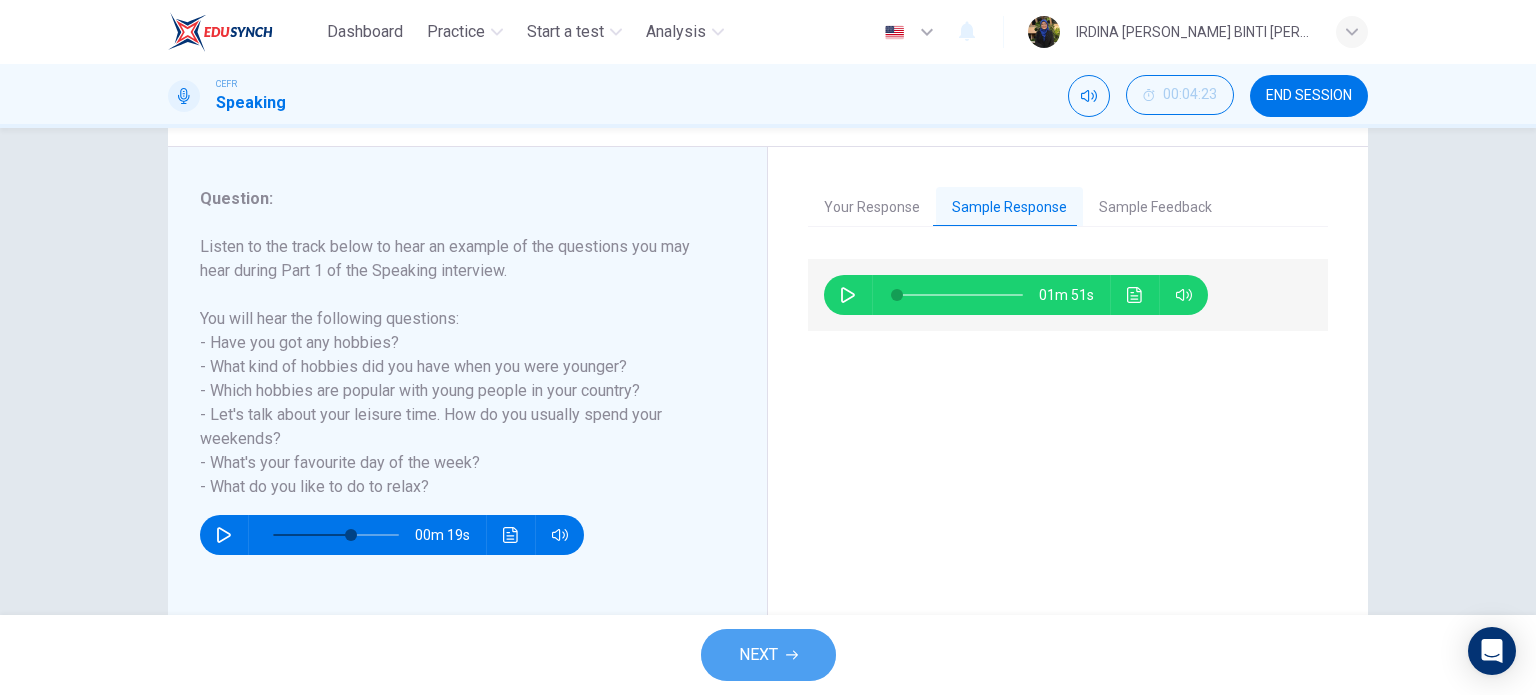 click on "NEXT" at bounding box center (758, 655) 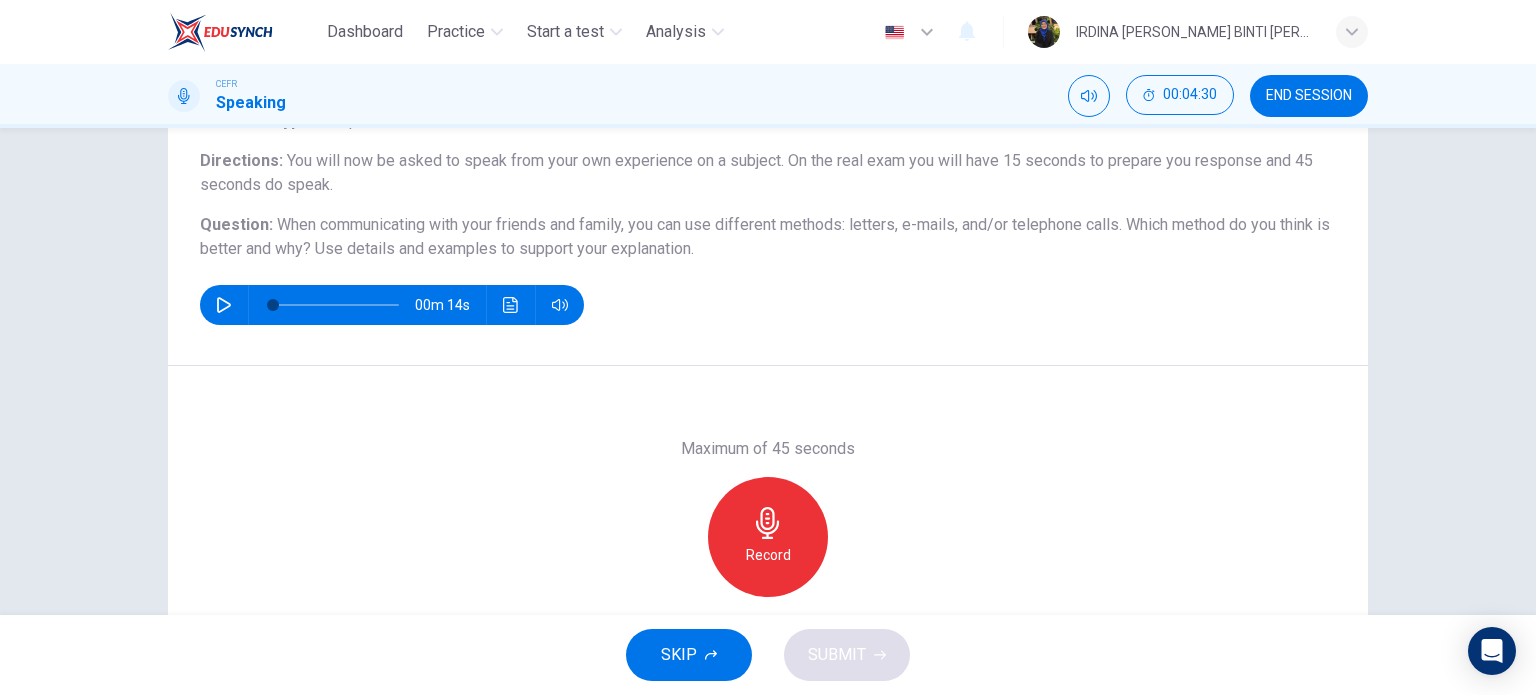 scroll, scrollTop: 152, scrollLeft: 0, axis: vertical 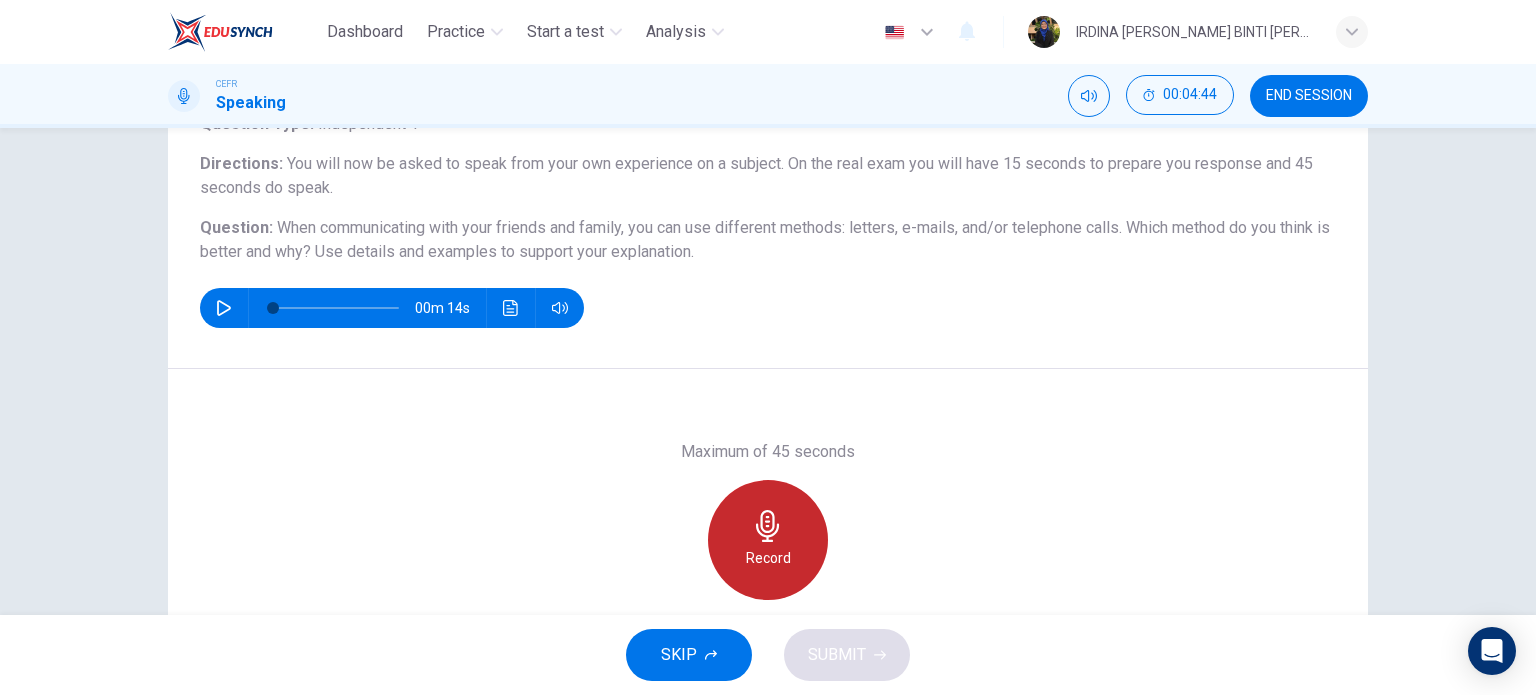 click 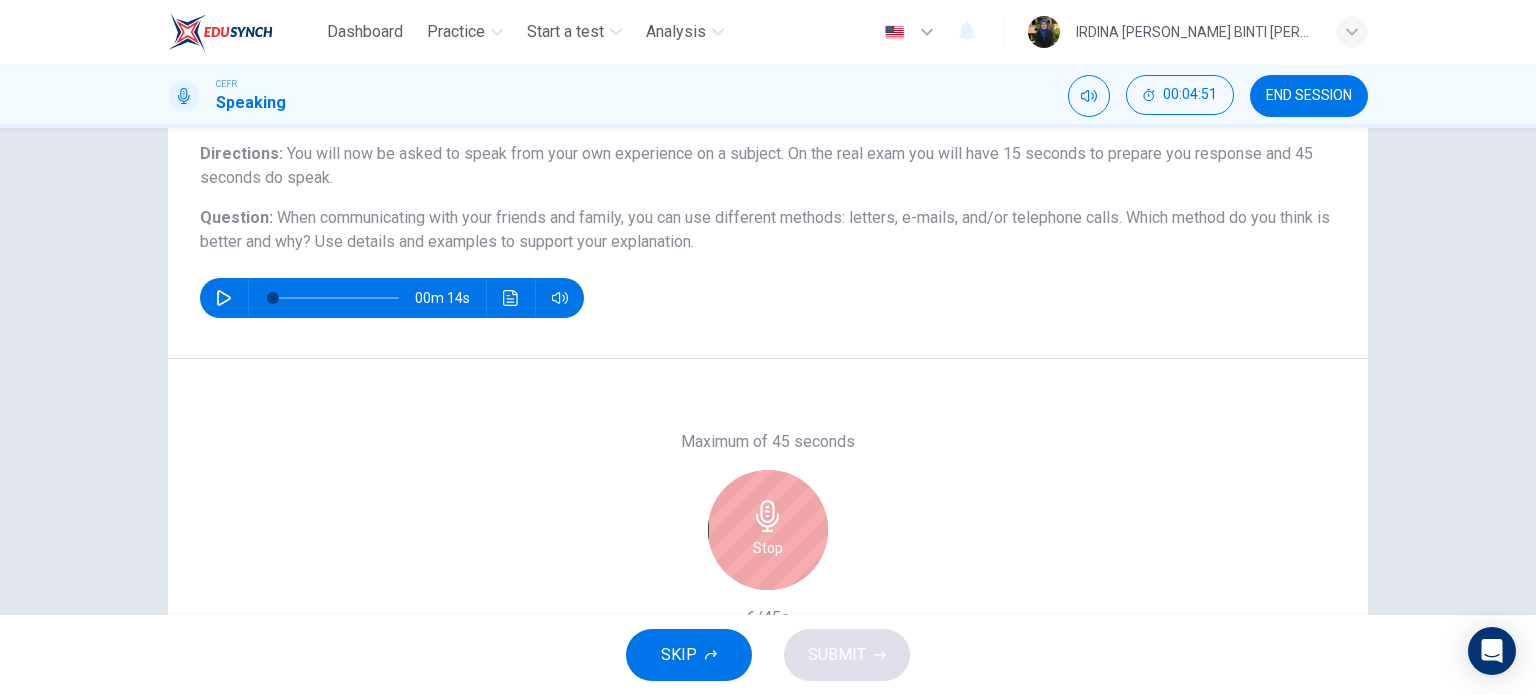 scroll, scrollTop: 132, scrollLeft: 0, axis: vertical 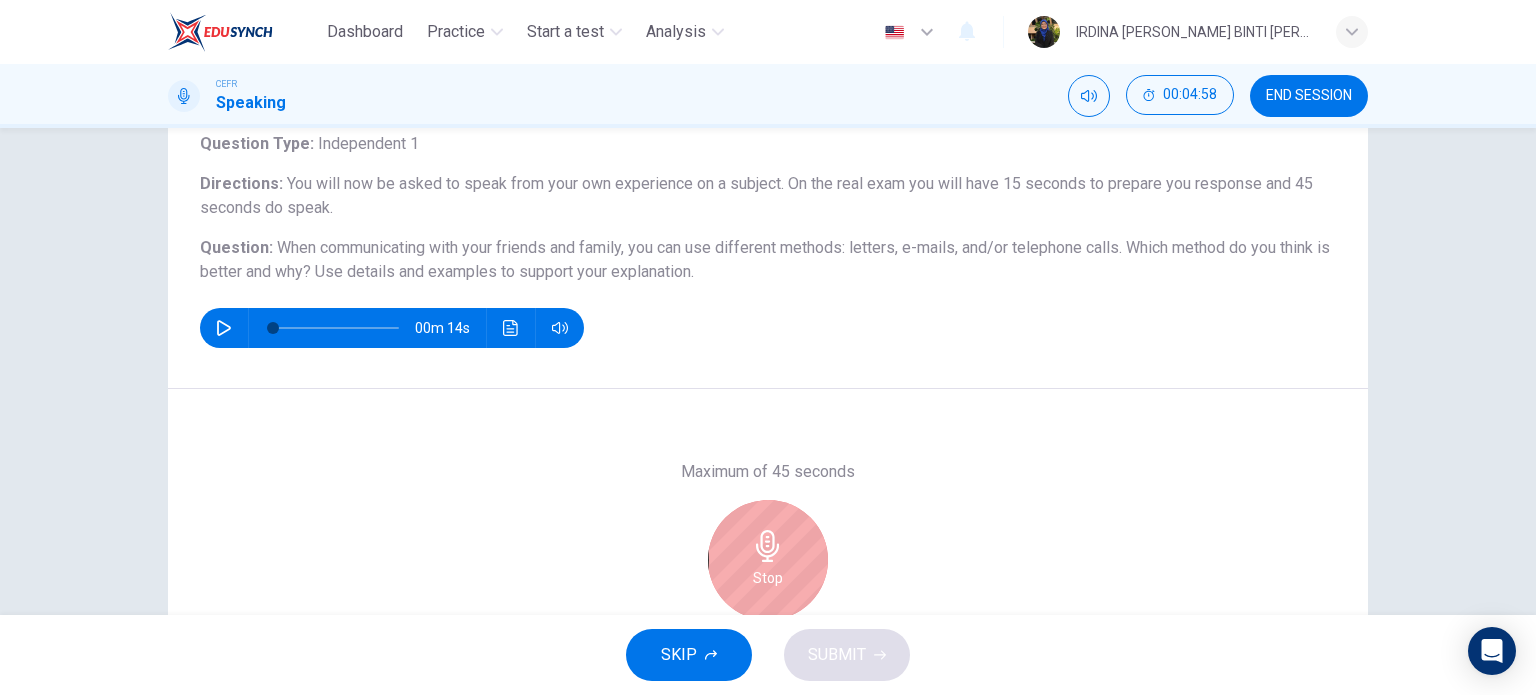 click on "SKIP SUBMIT" at bounding box center [768, 655] 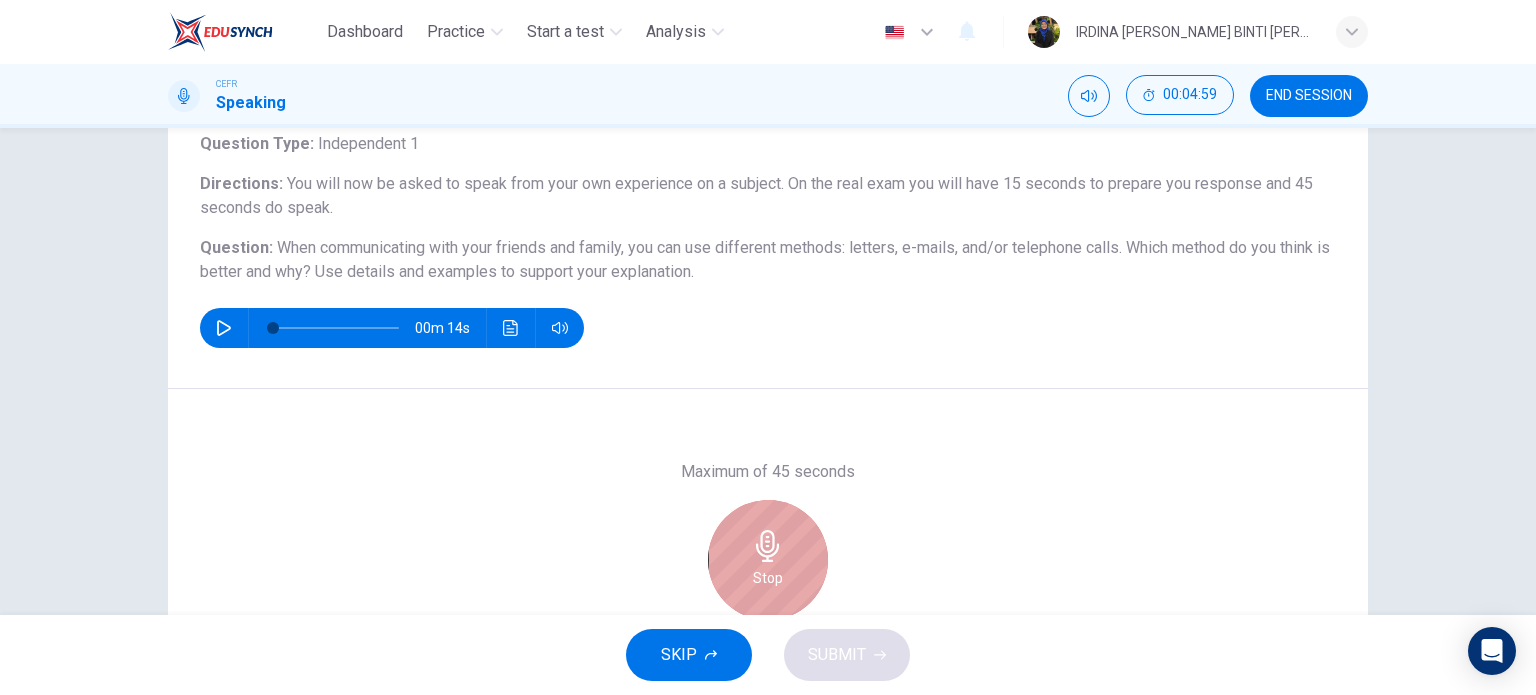 click on "Stop" at bounding box center [768, 578] 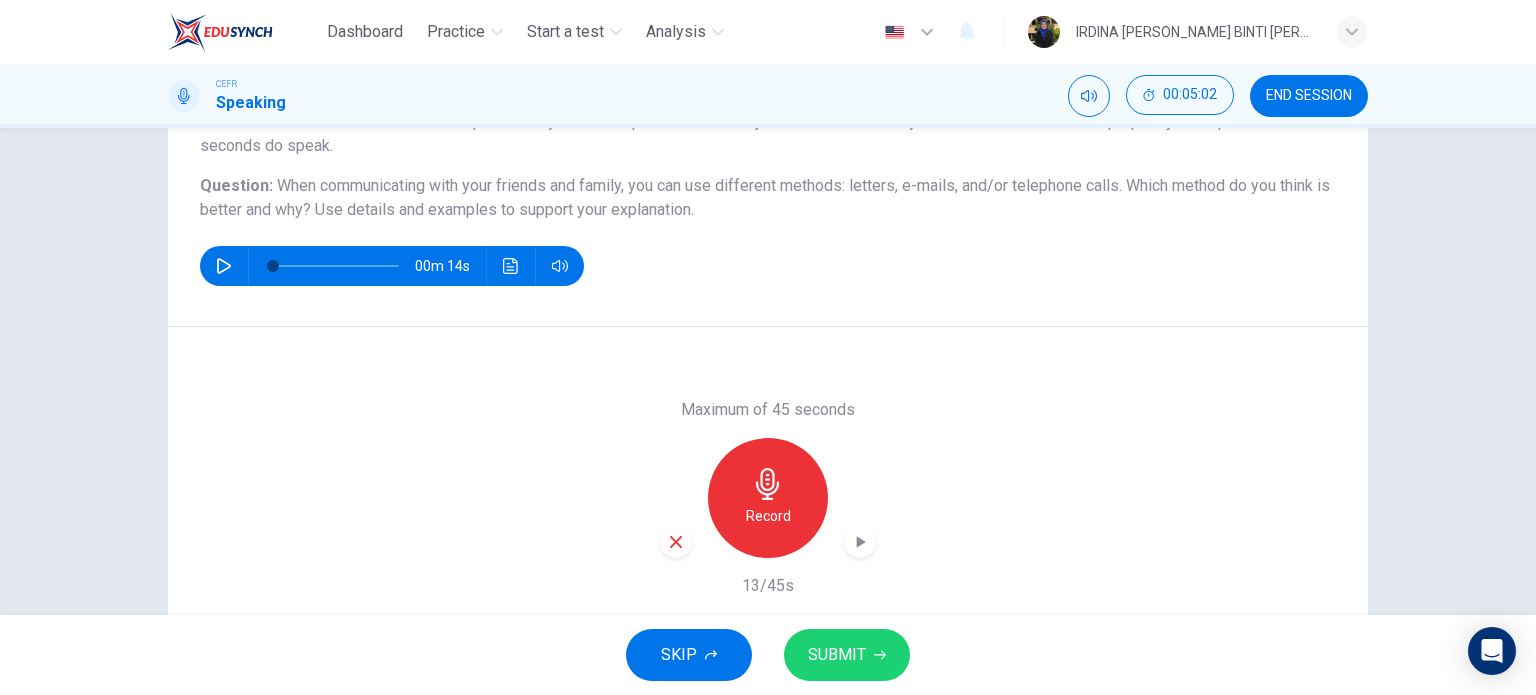 scroll, scrollTop: 192, scrollLeft: 0, axis: vertical 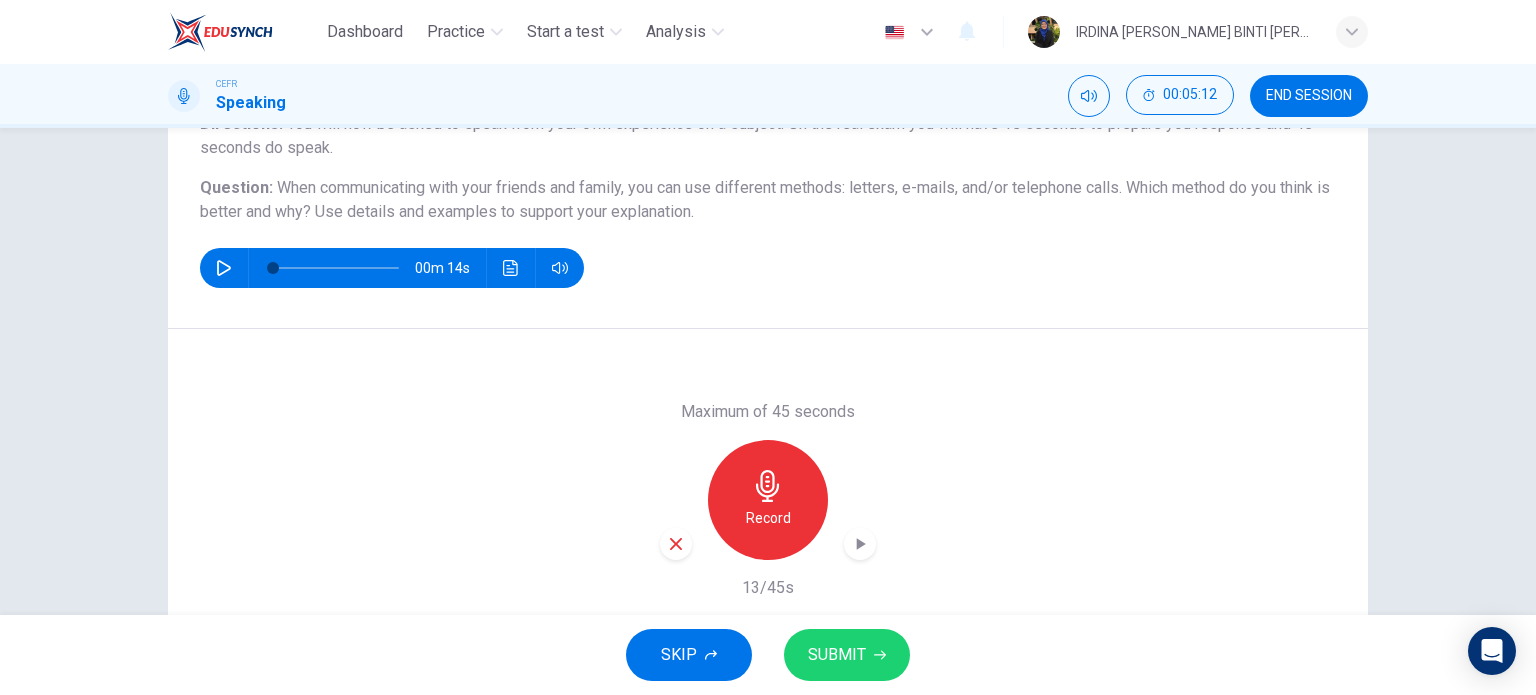 click 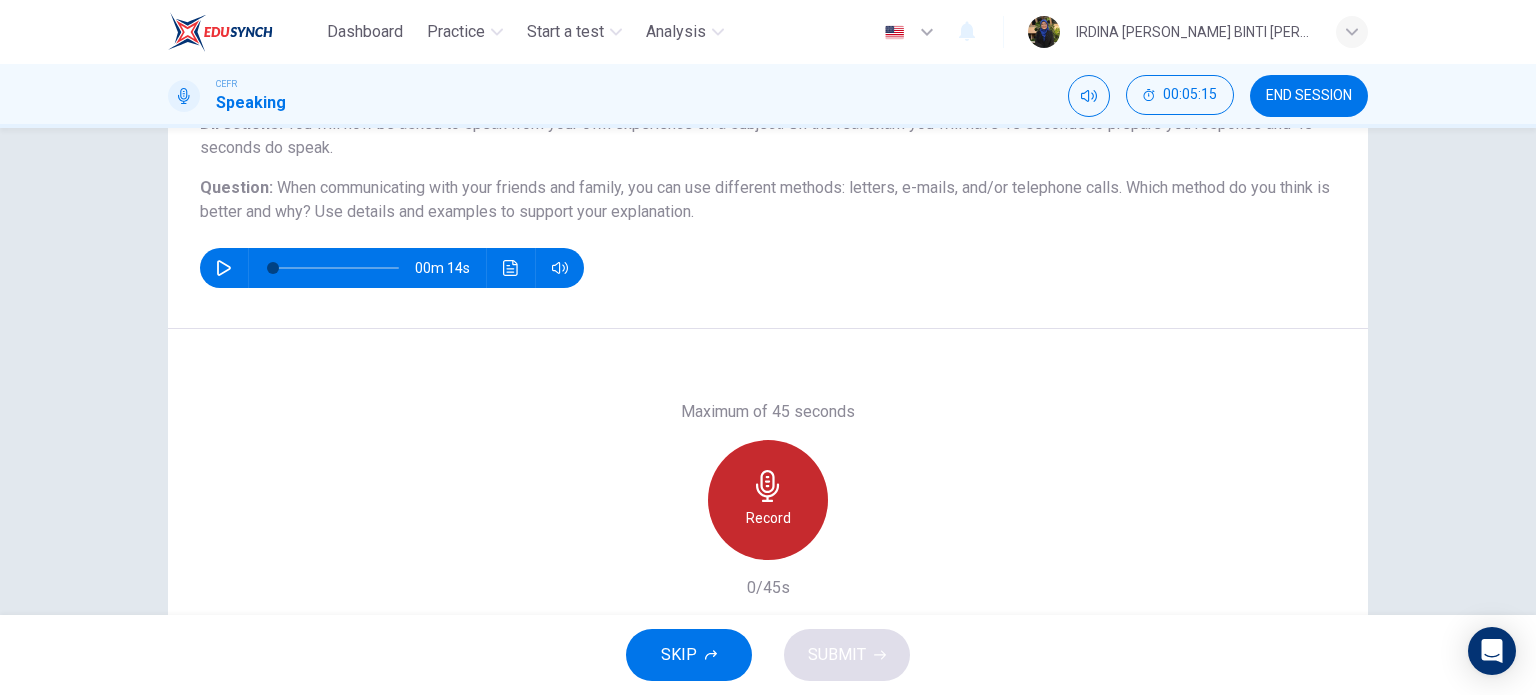 click 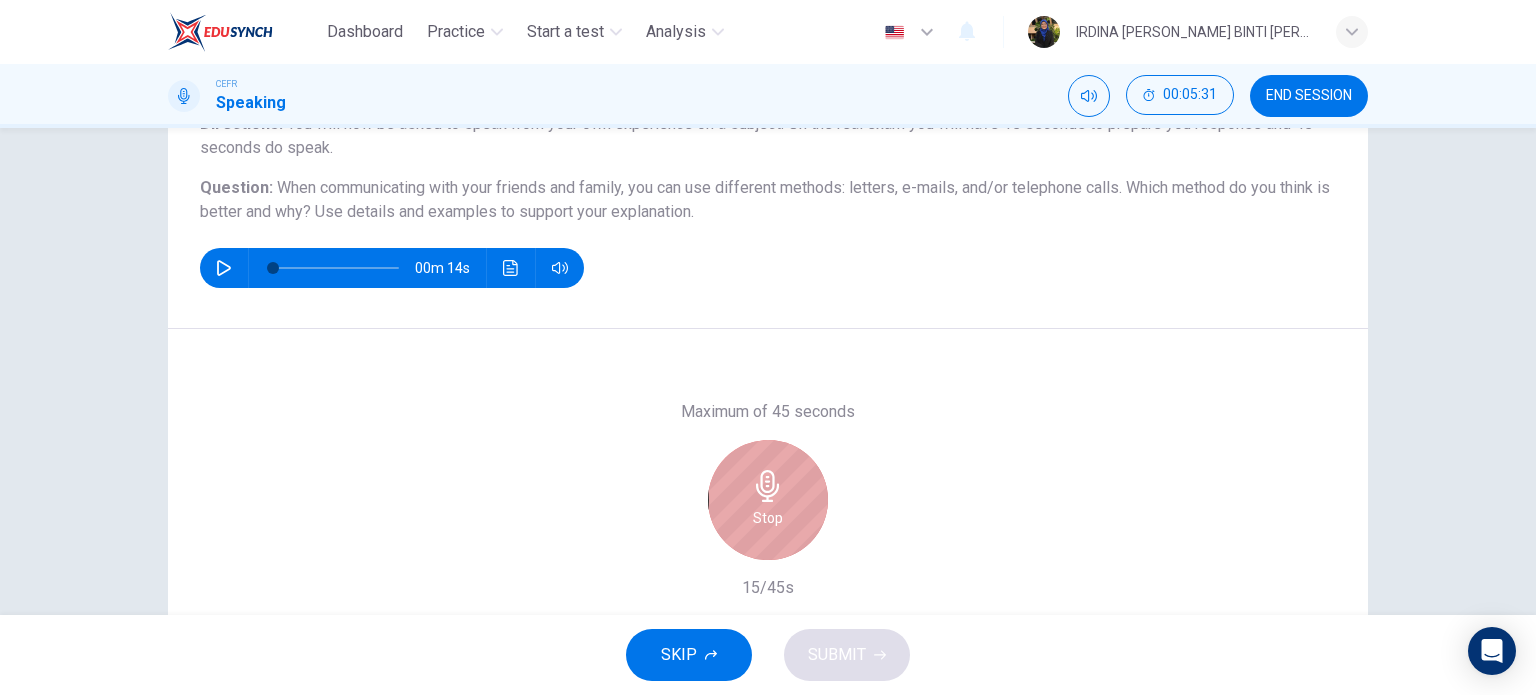 click 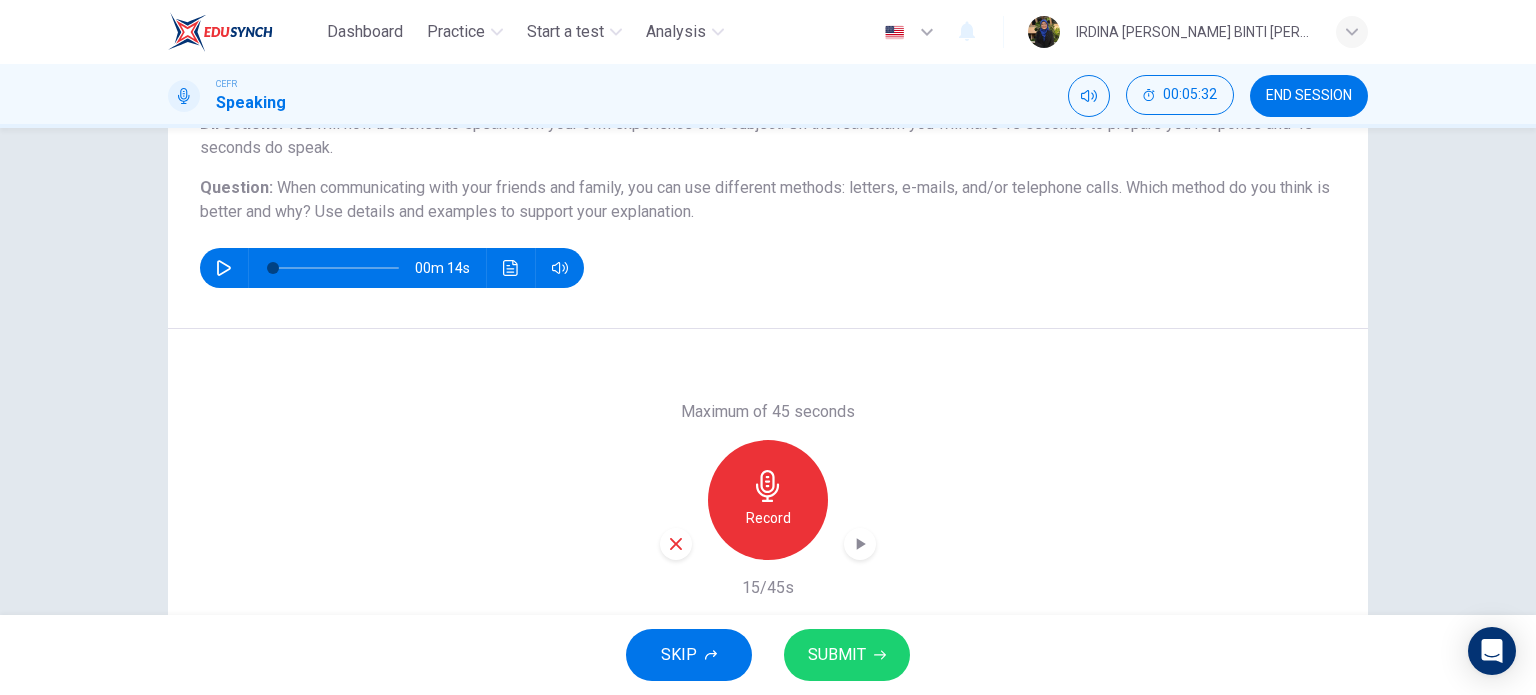click 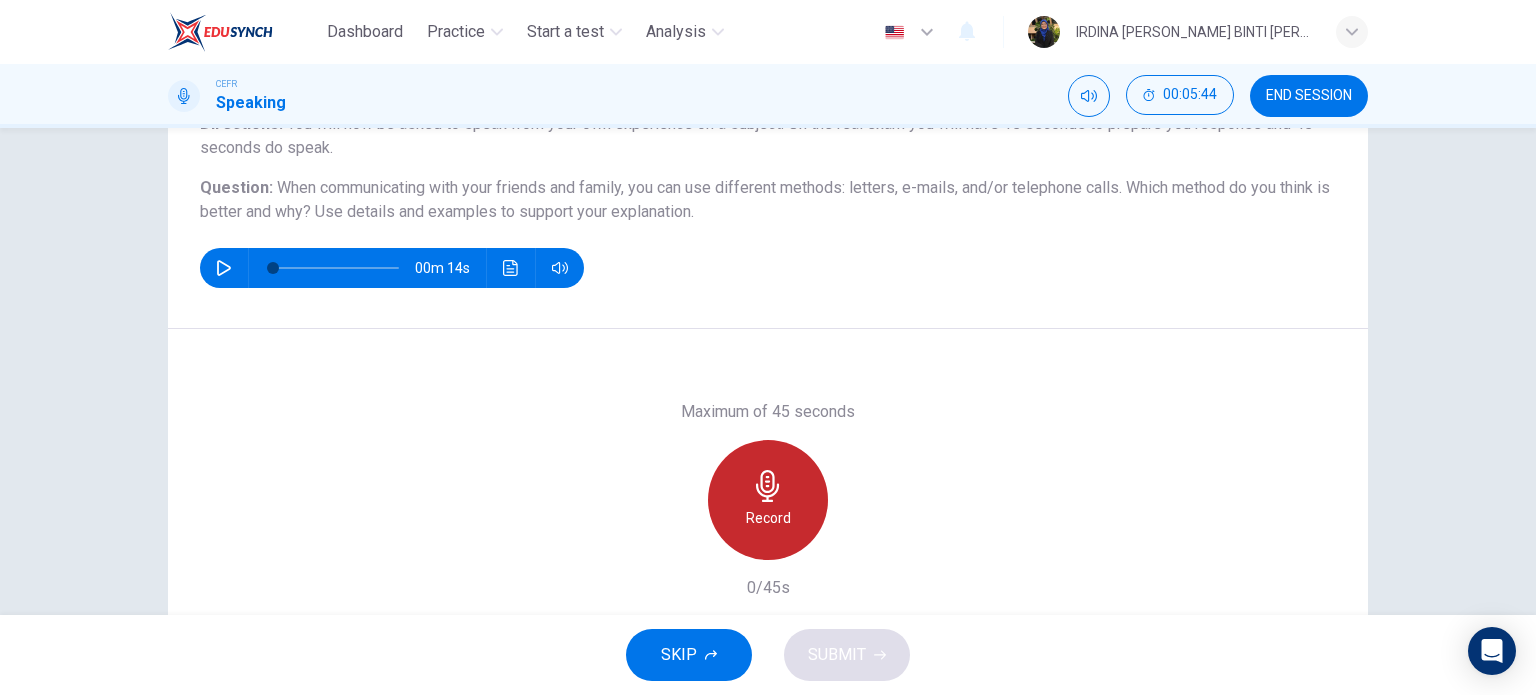 click 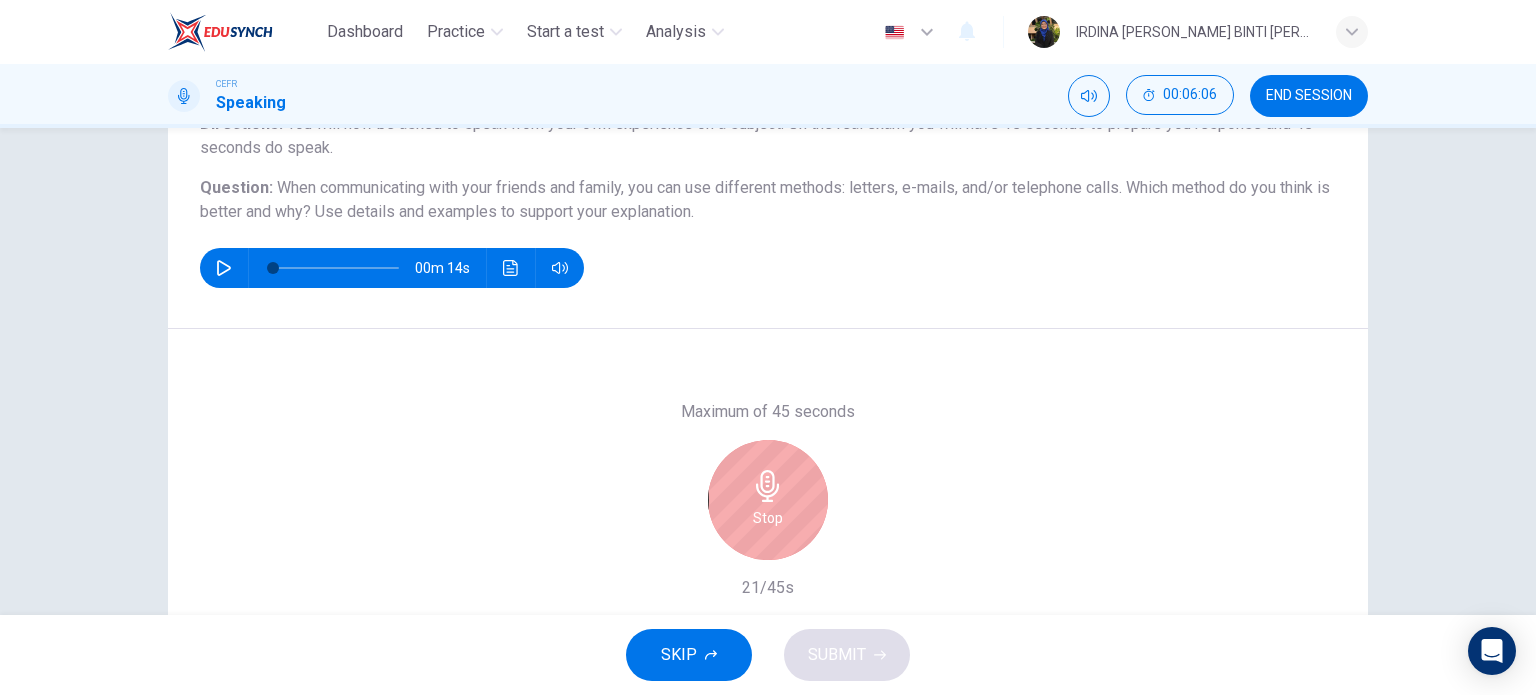 click 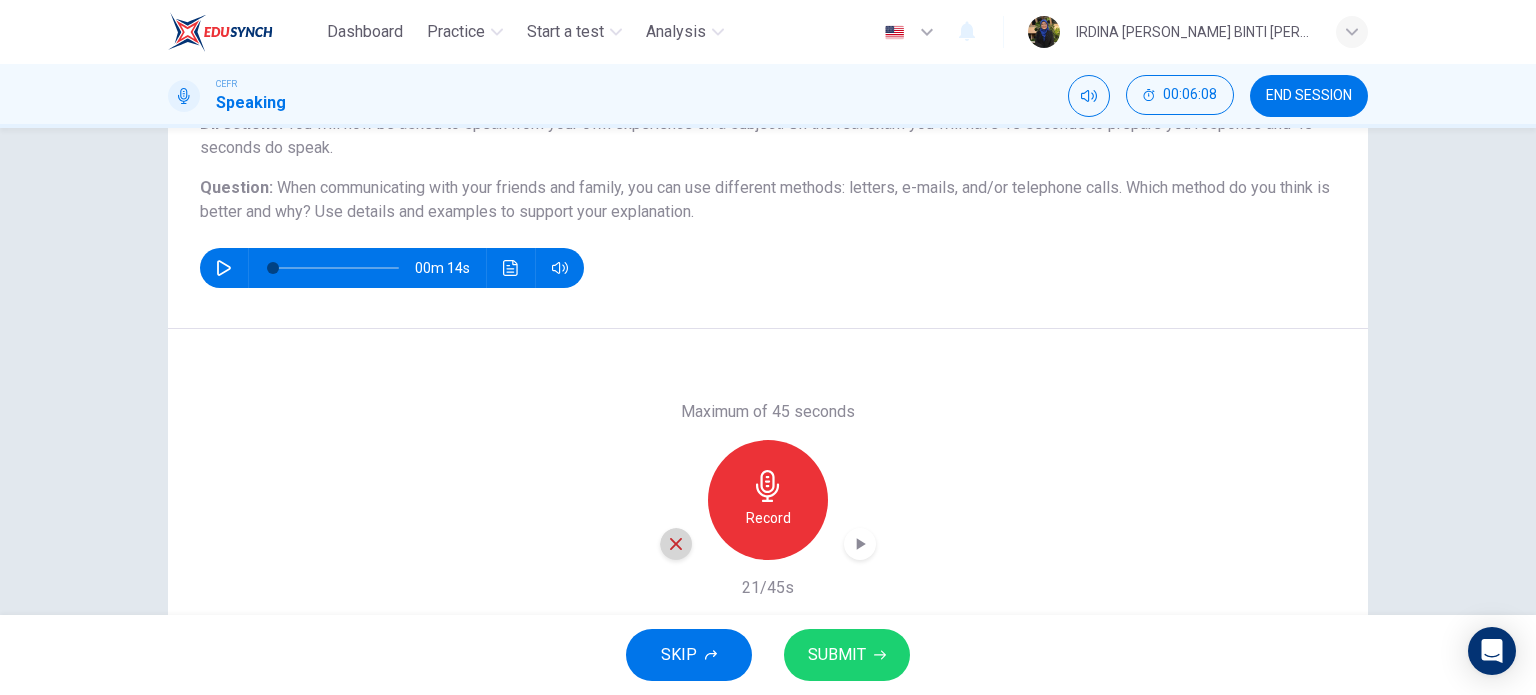 click 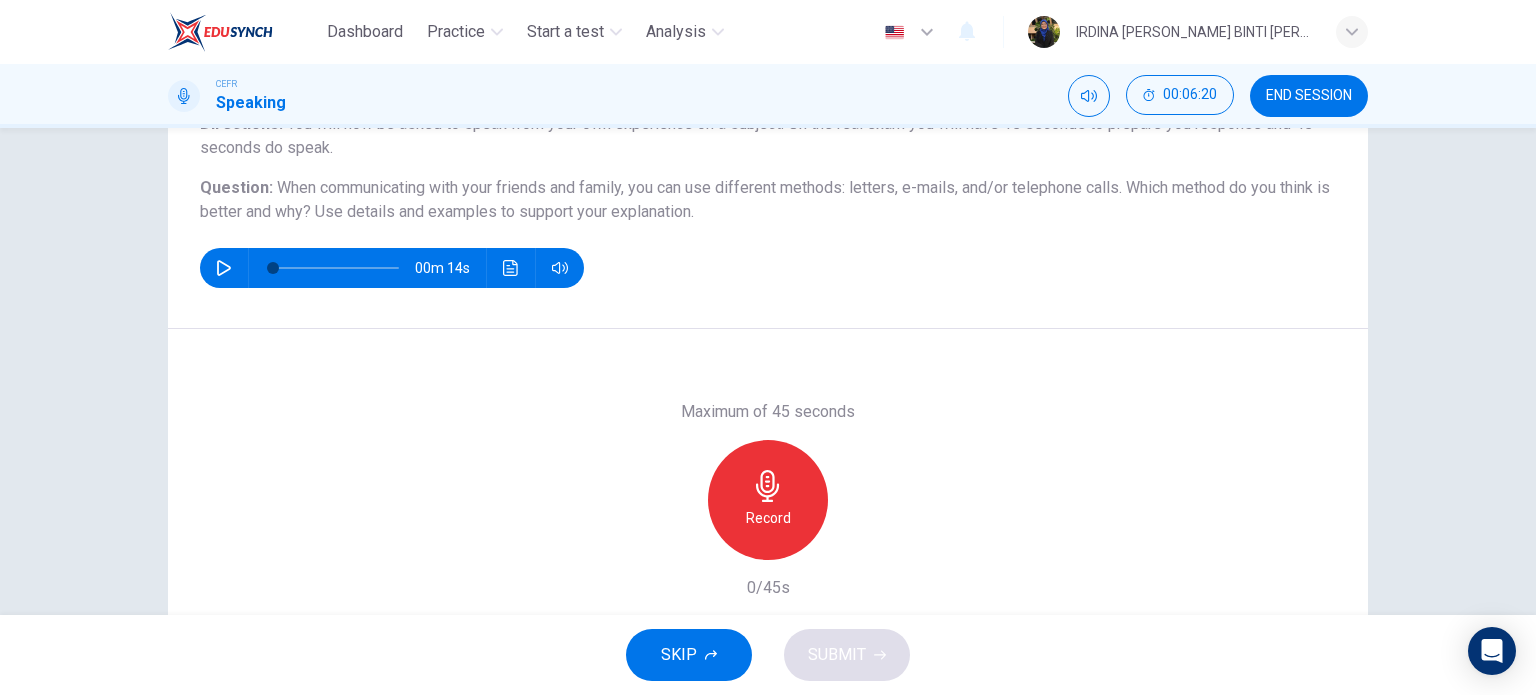 click 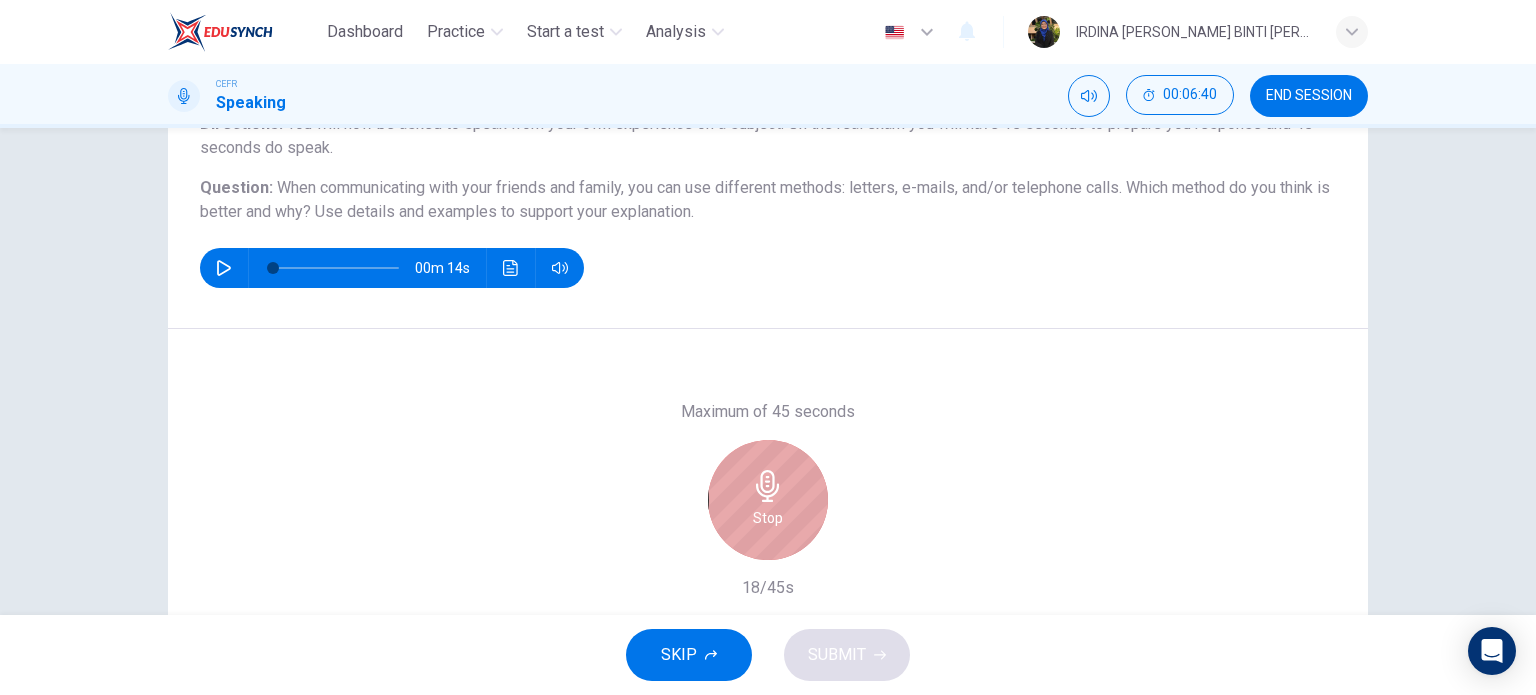click 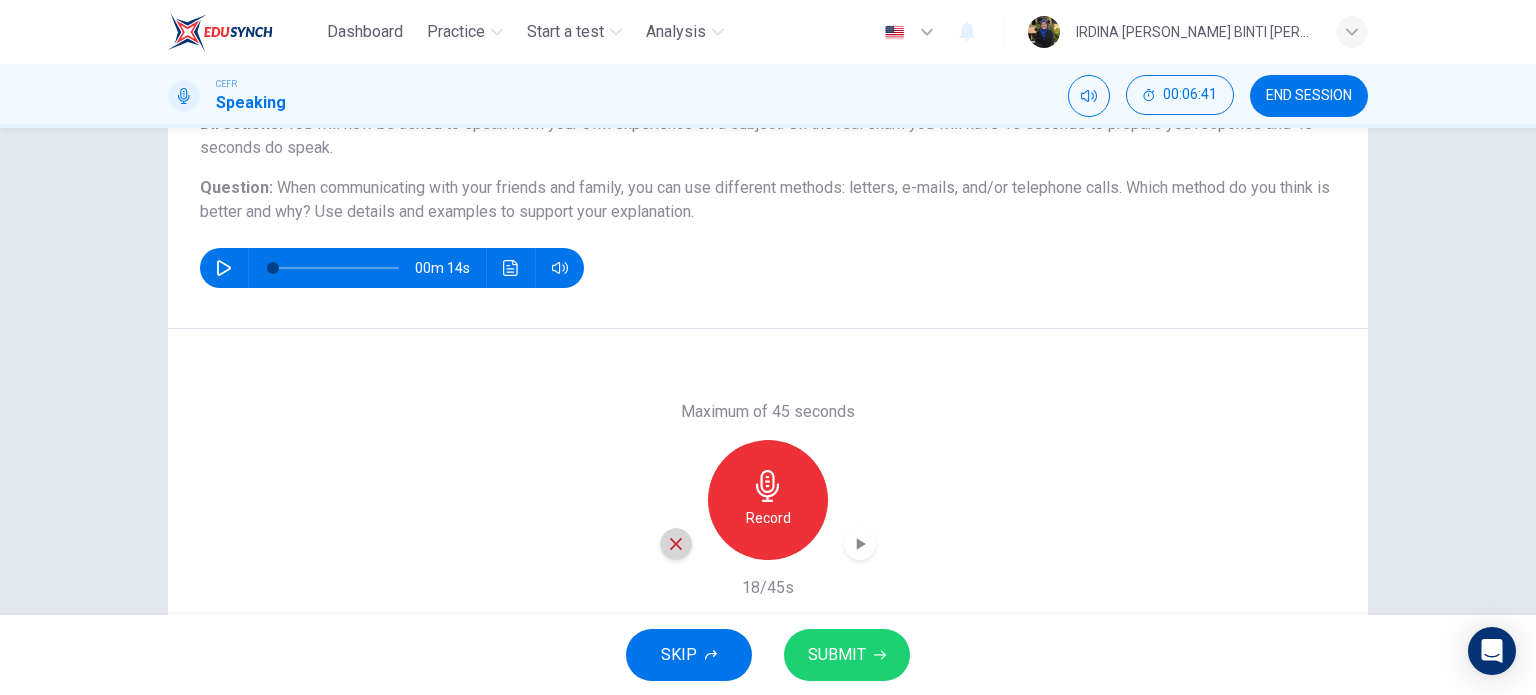 click 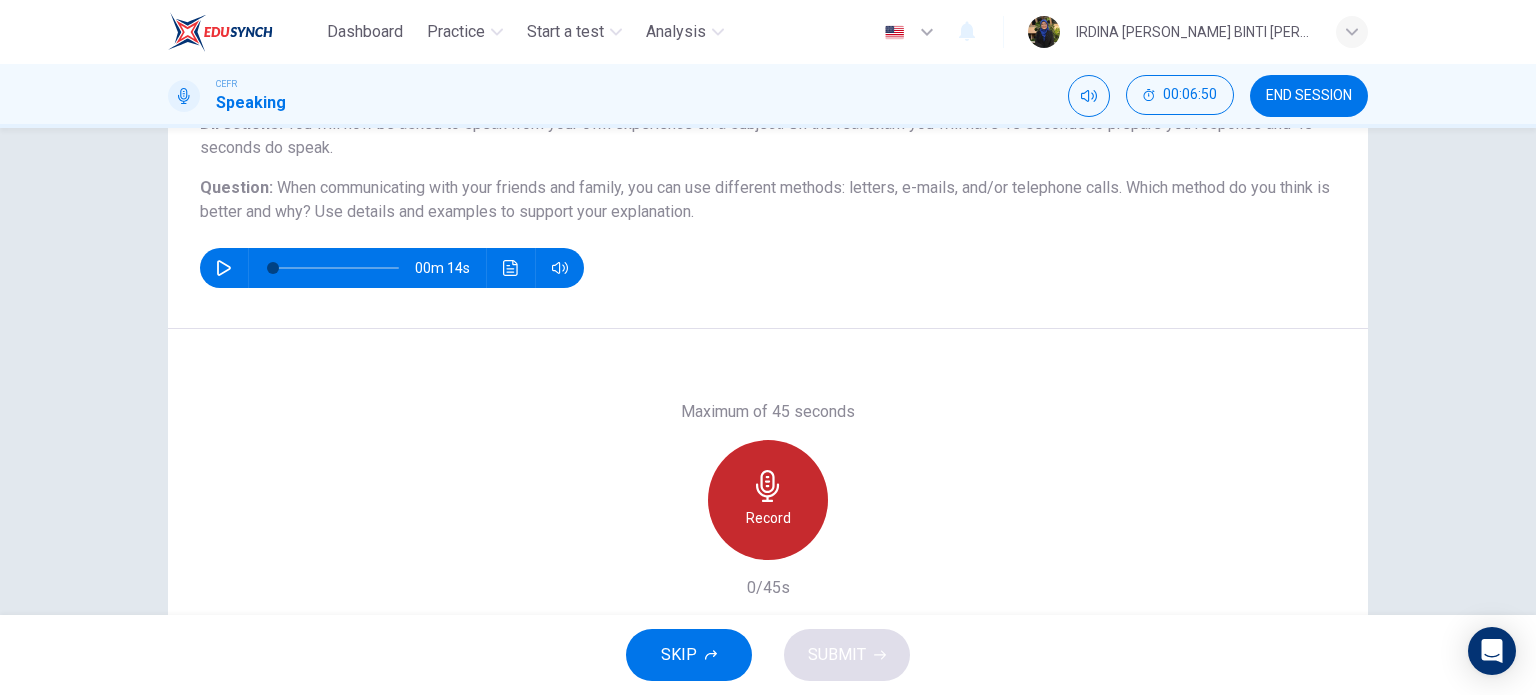 click 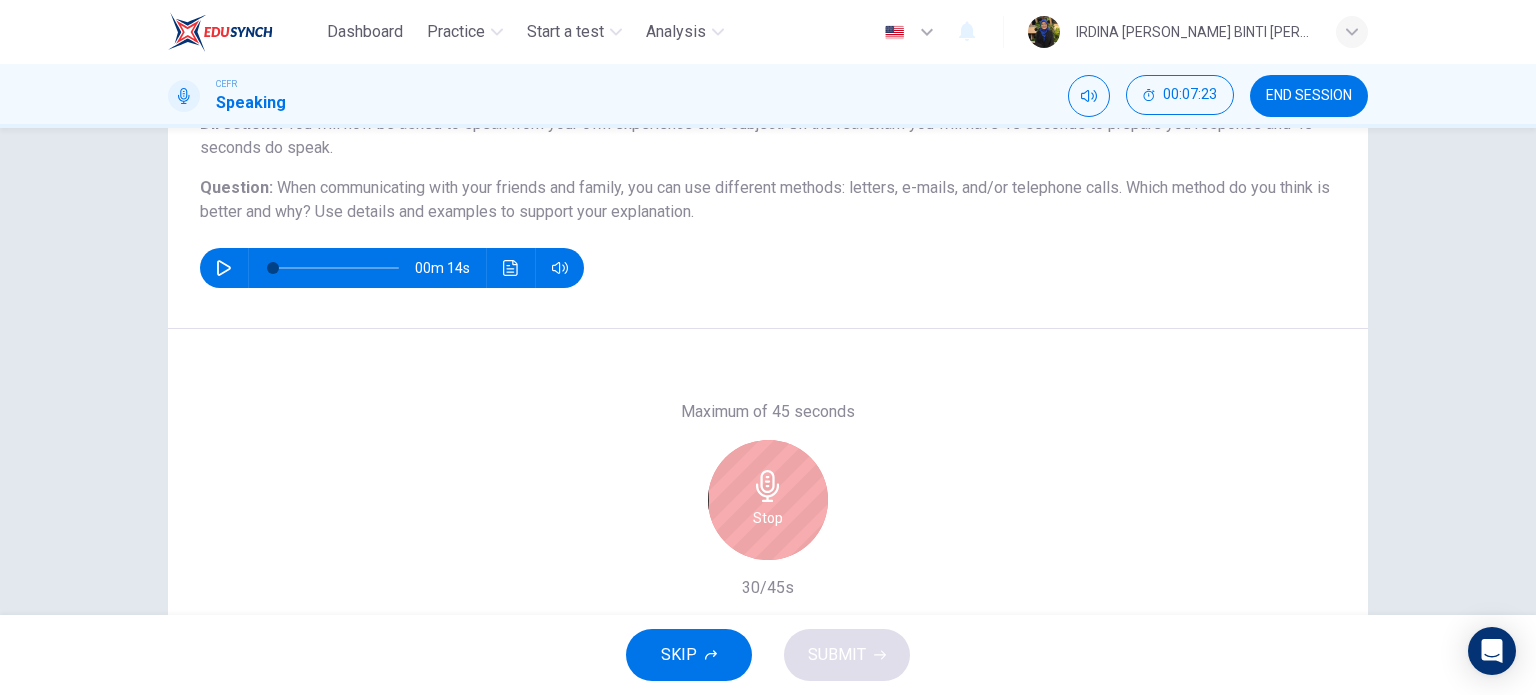 click 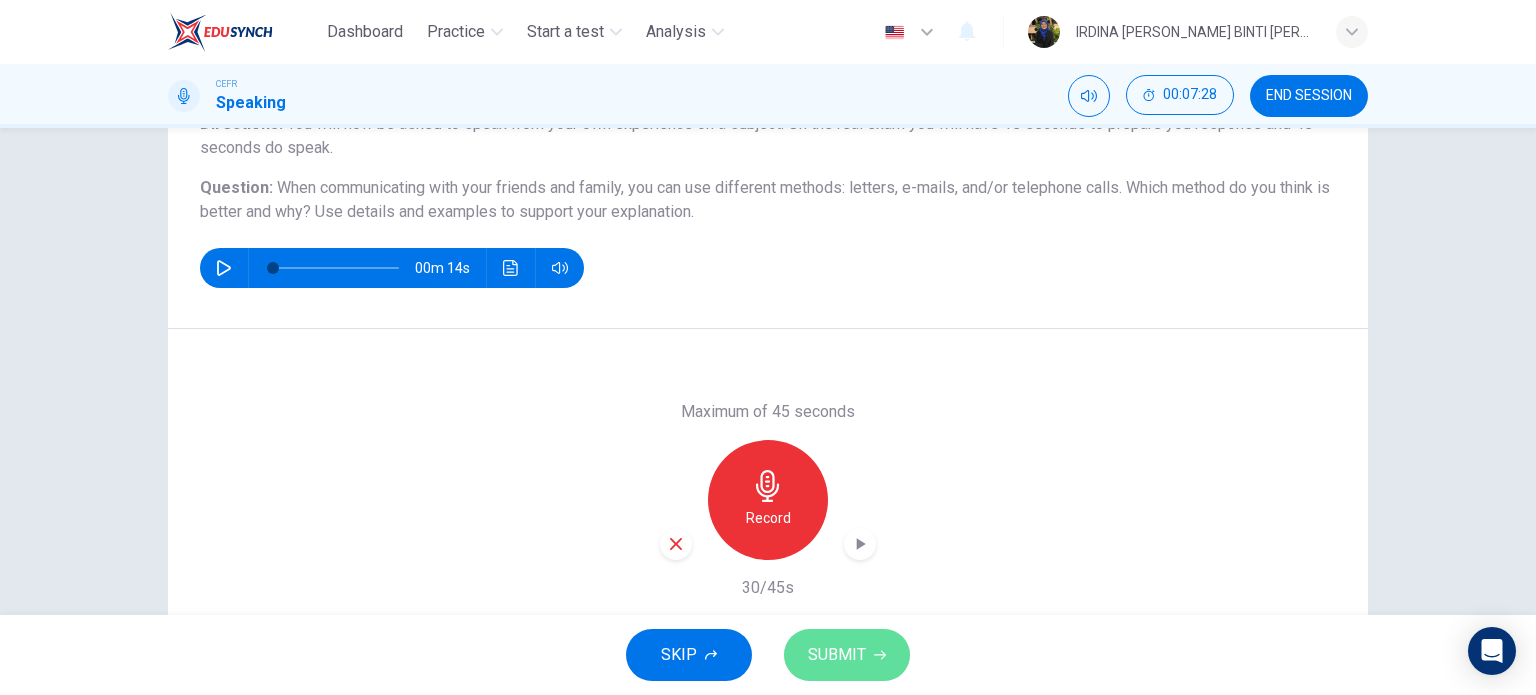 click on "SUBMIT" at bounding box center [837, 655] 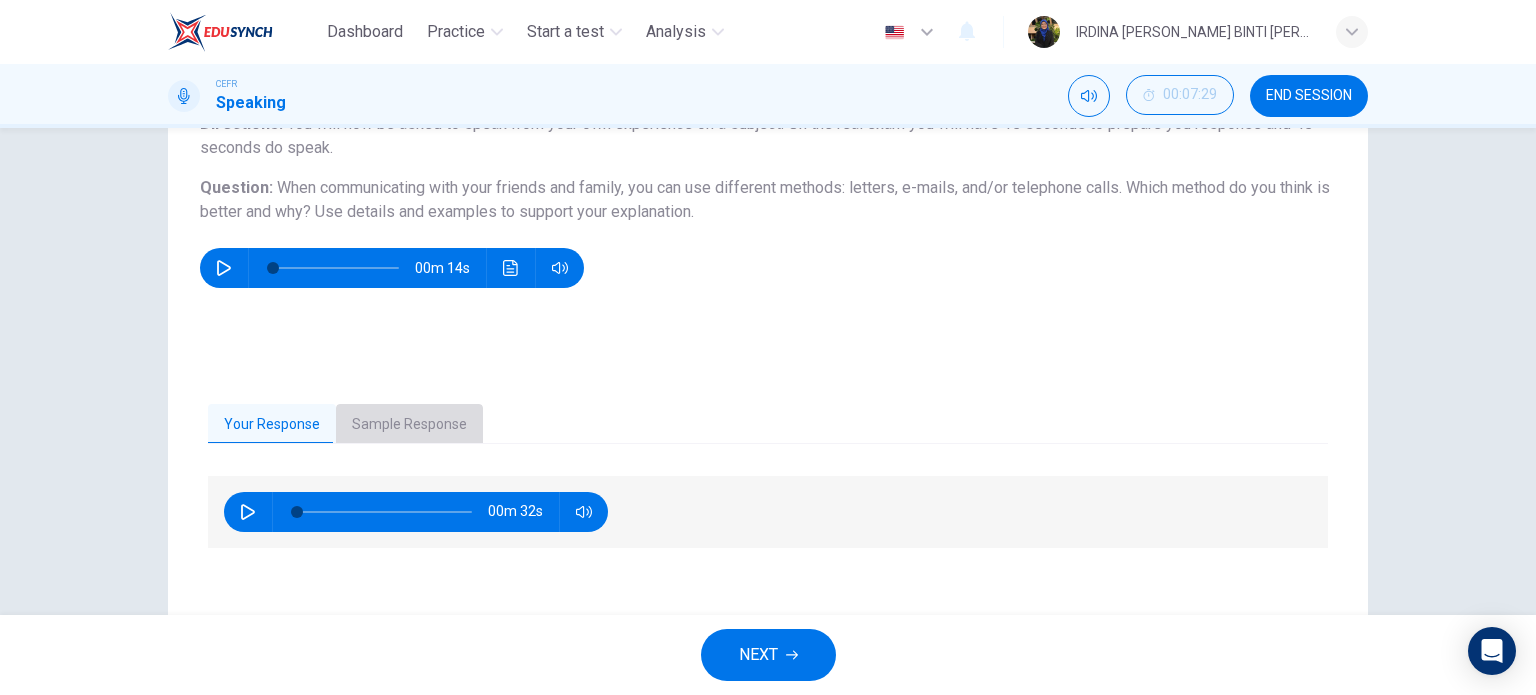 click on "Sample Response" at bounding box center [409, 425] 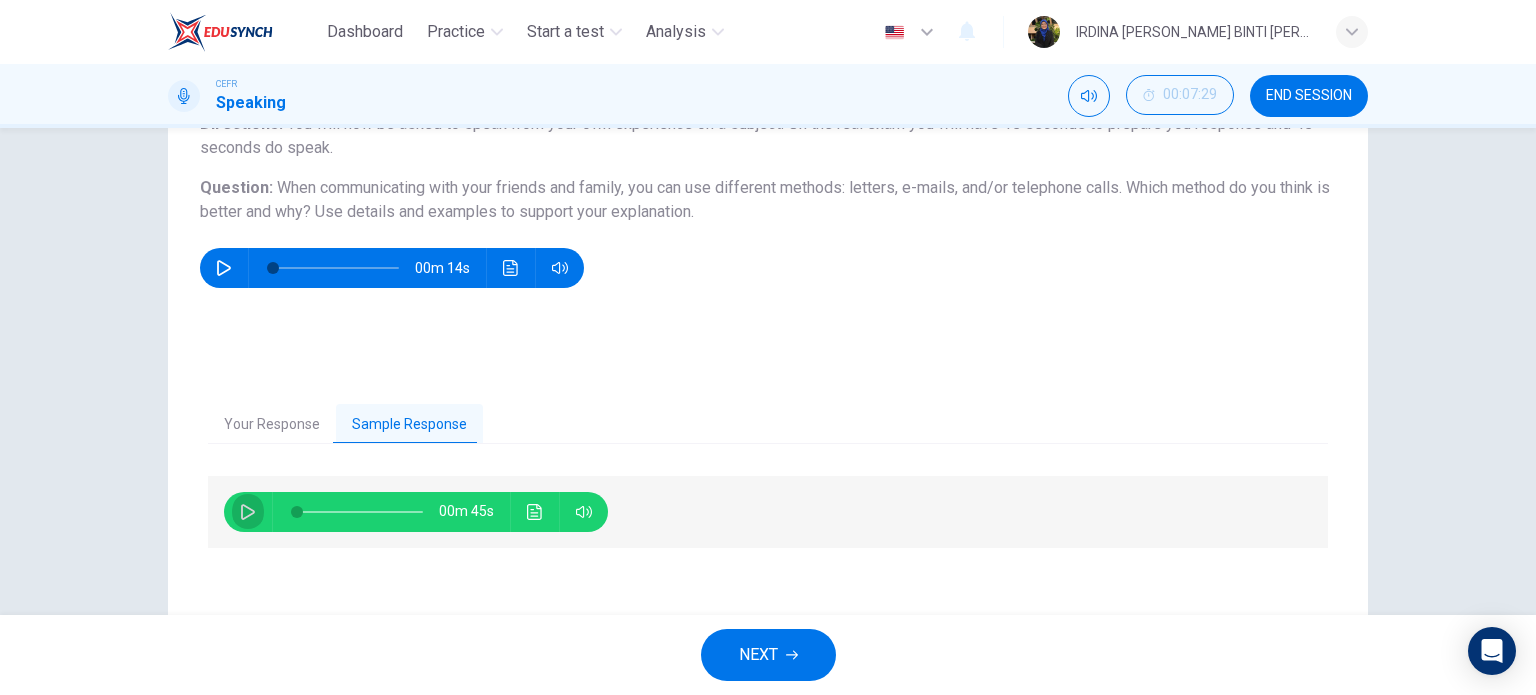 click at bounding box center [248, 512] 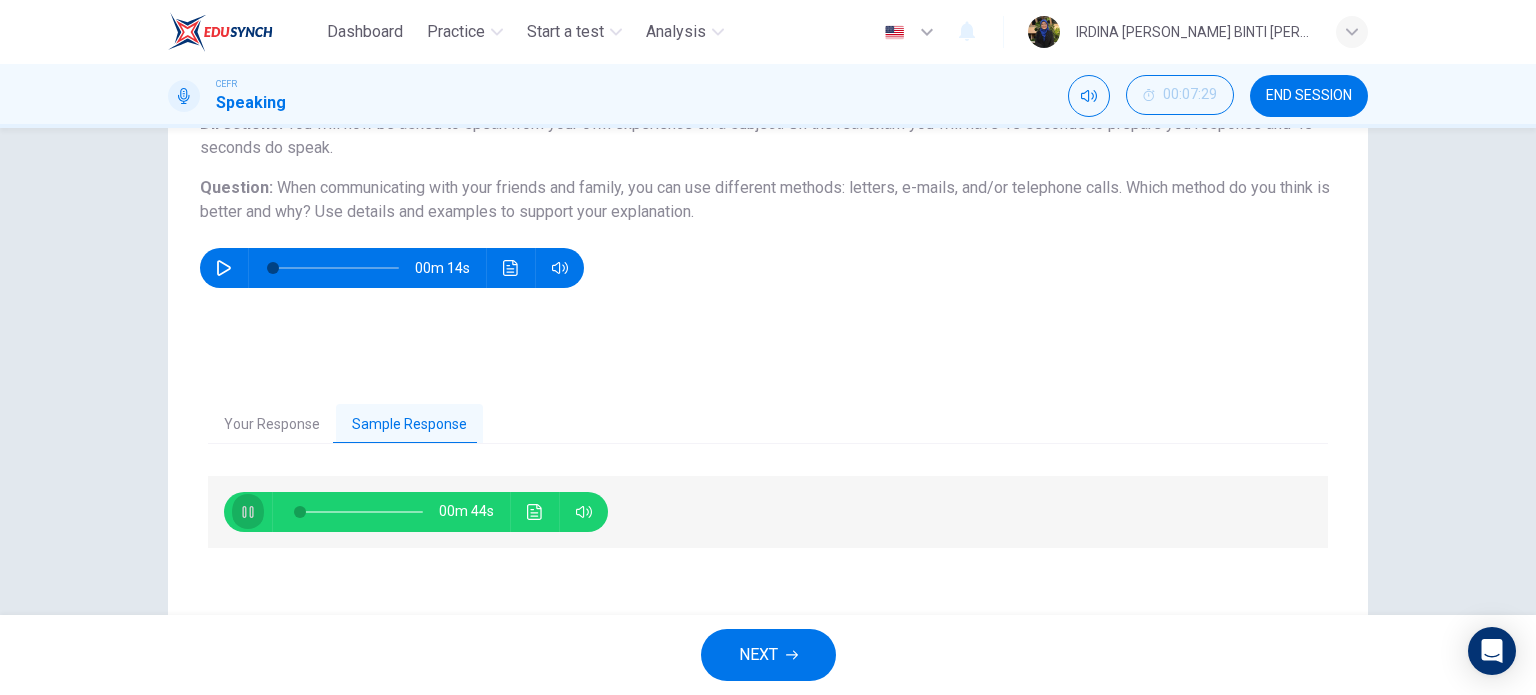 click 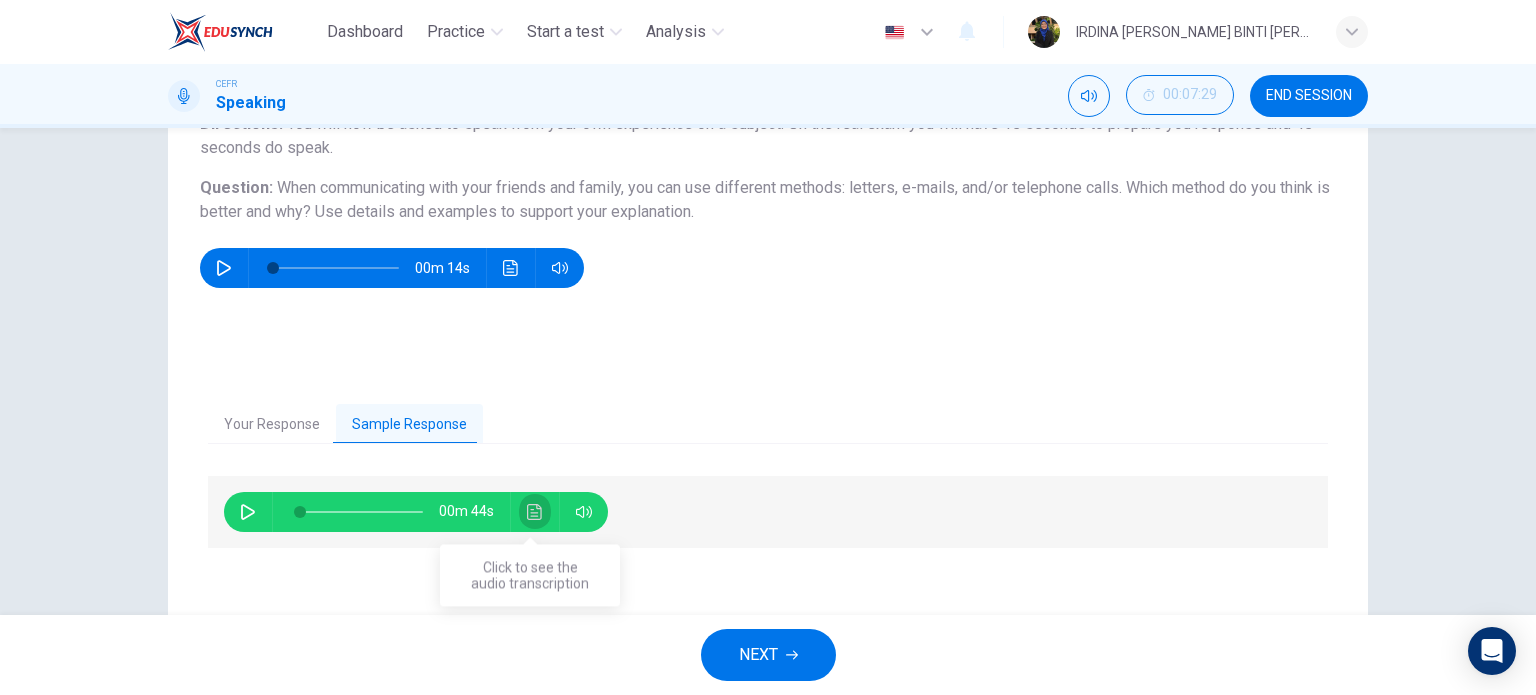 click 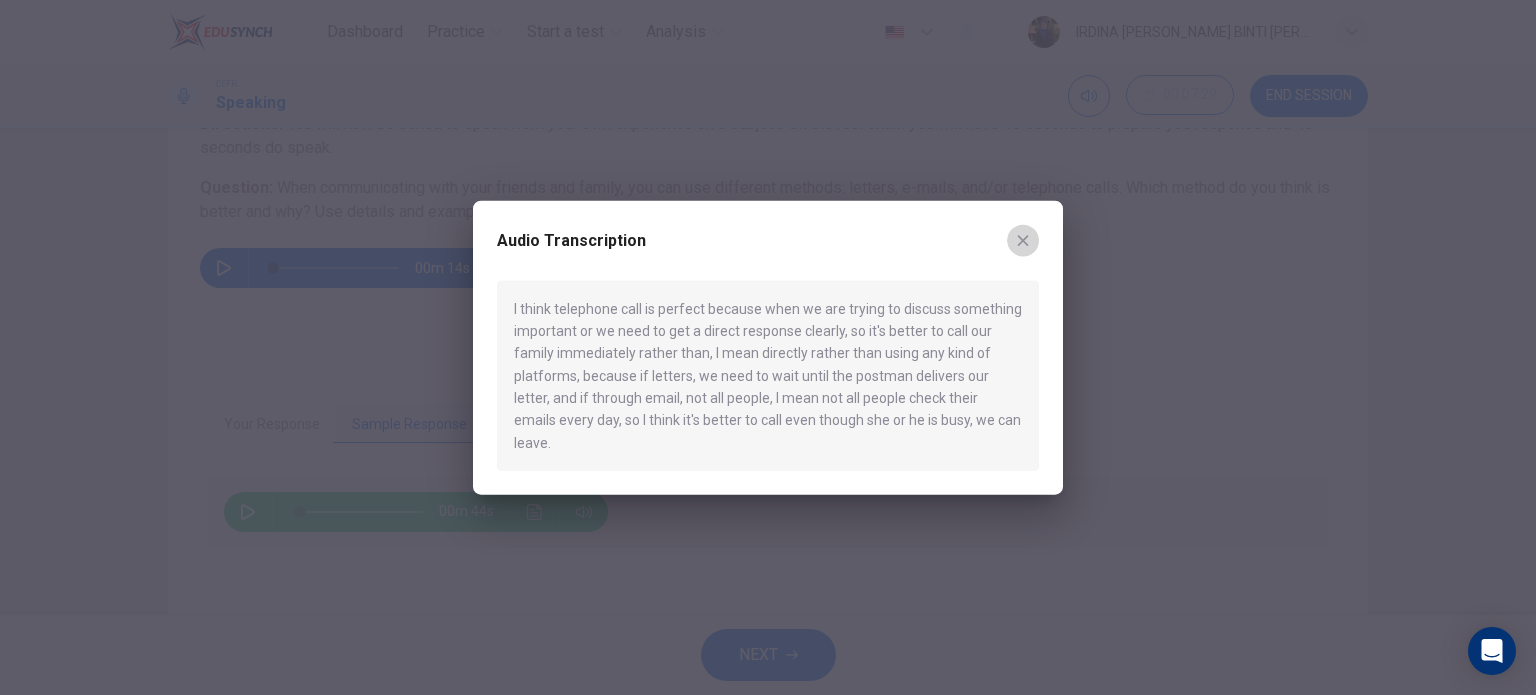 click 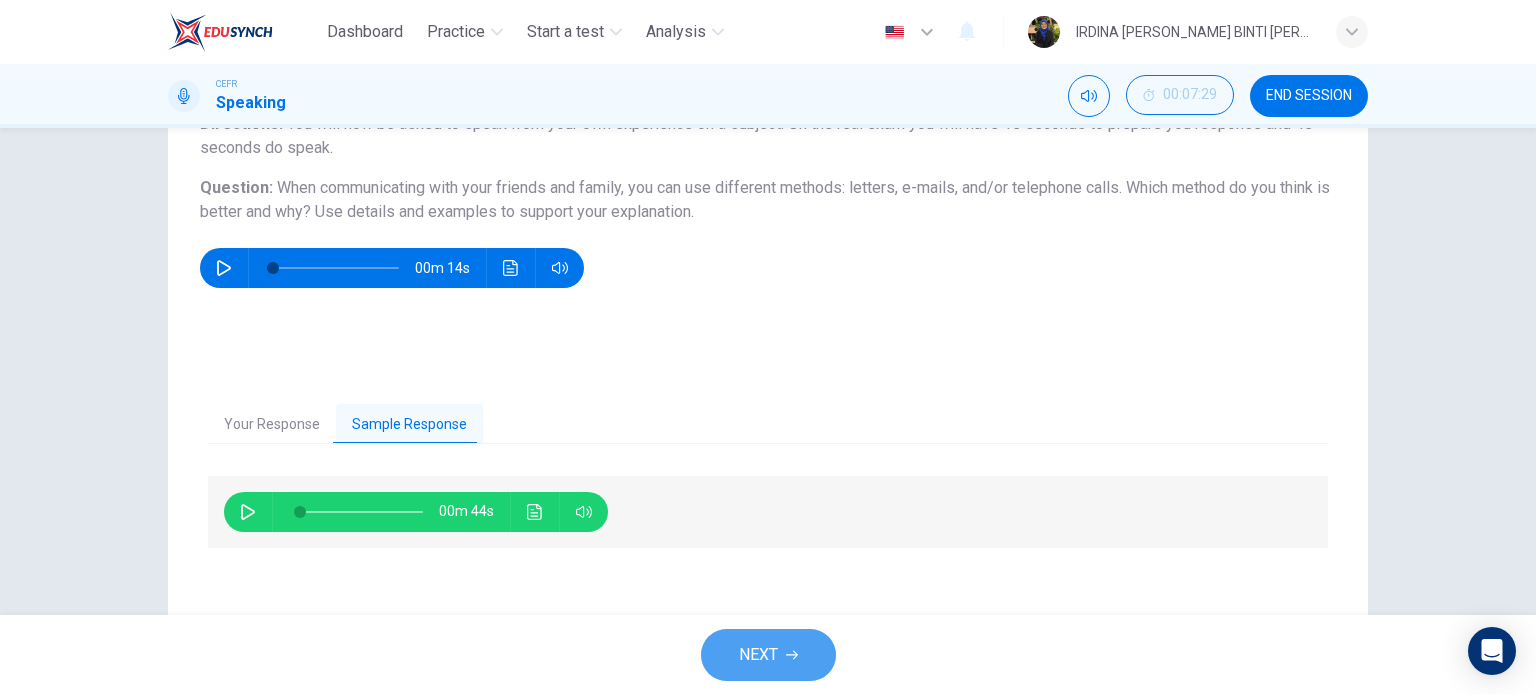 click on "NEXT" at bounding box center [758, 655] 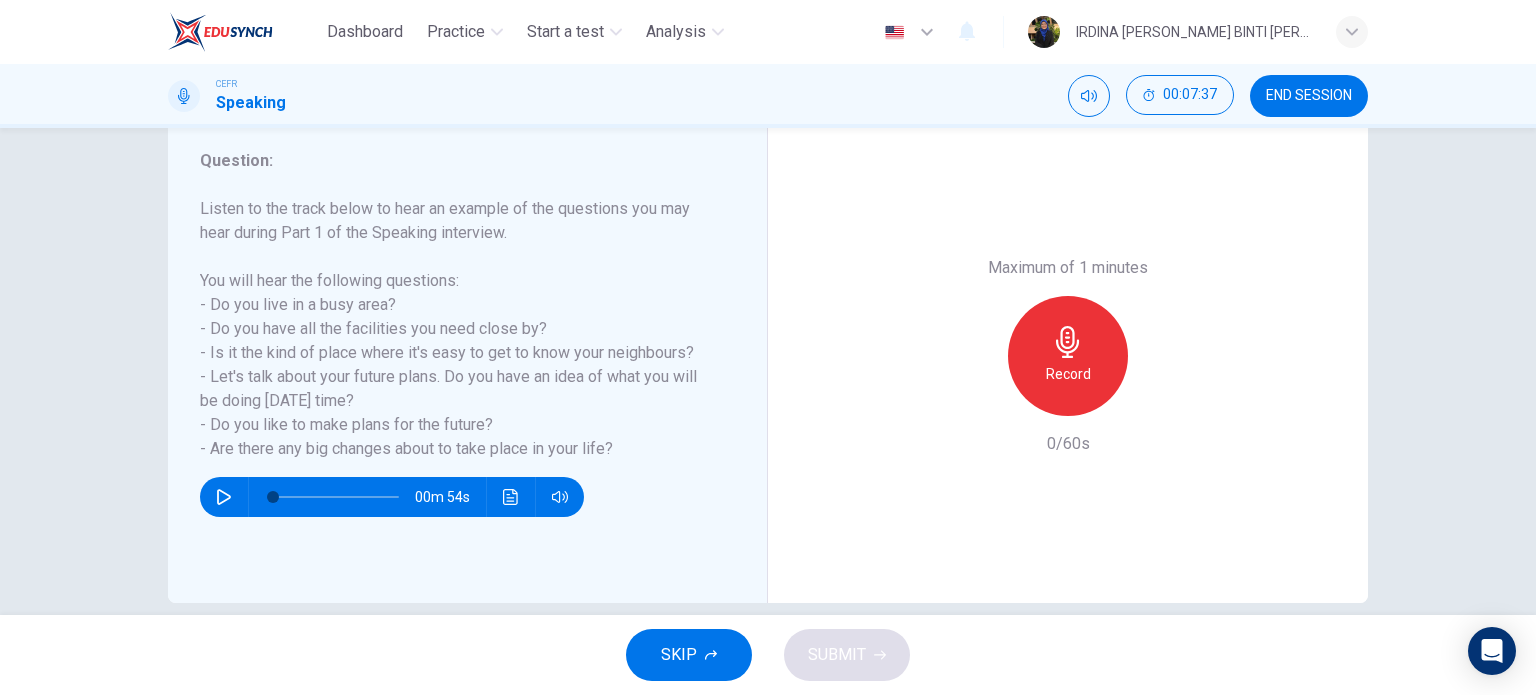 scroll, scrollTop: 262, scrollLeft: 0, axis: vertical 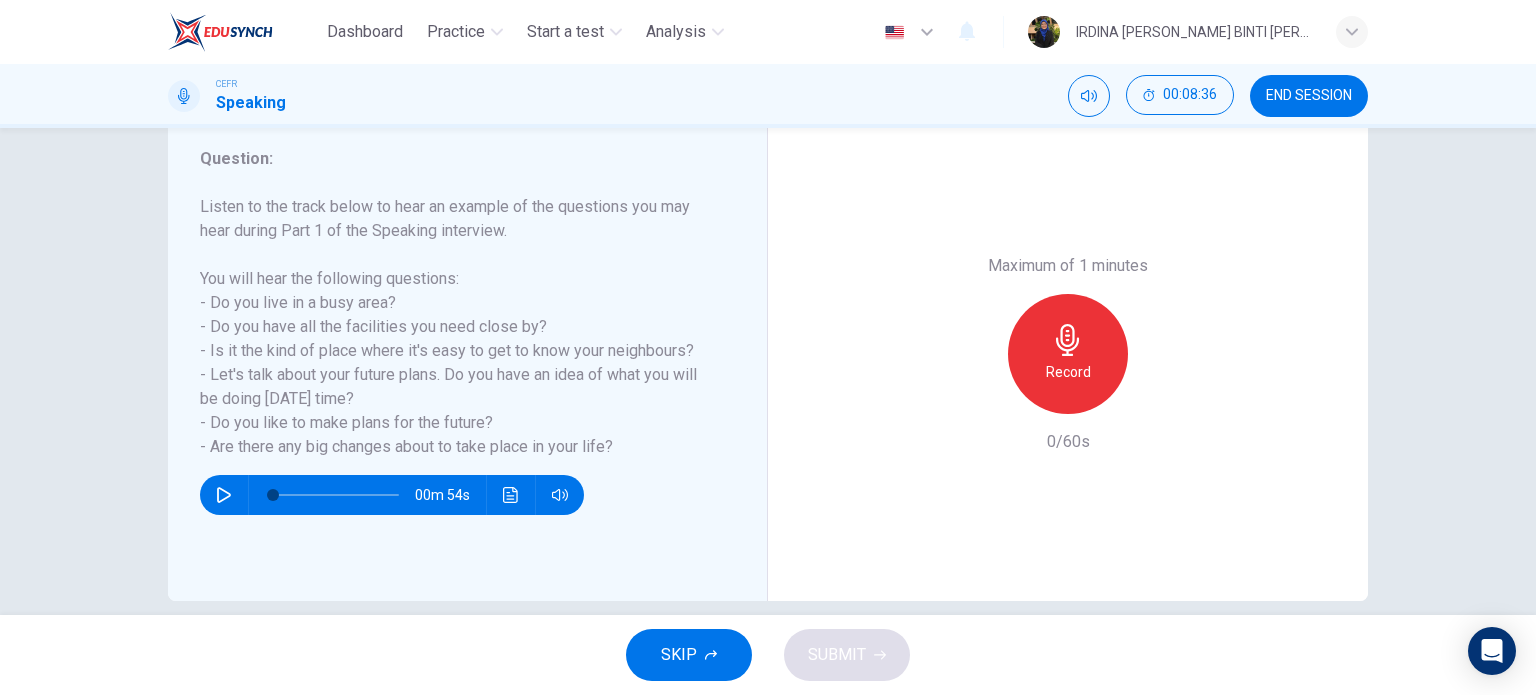 click 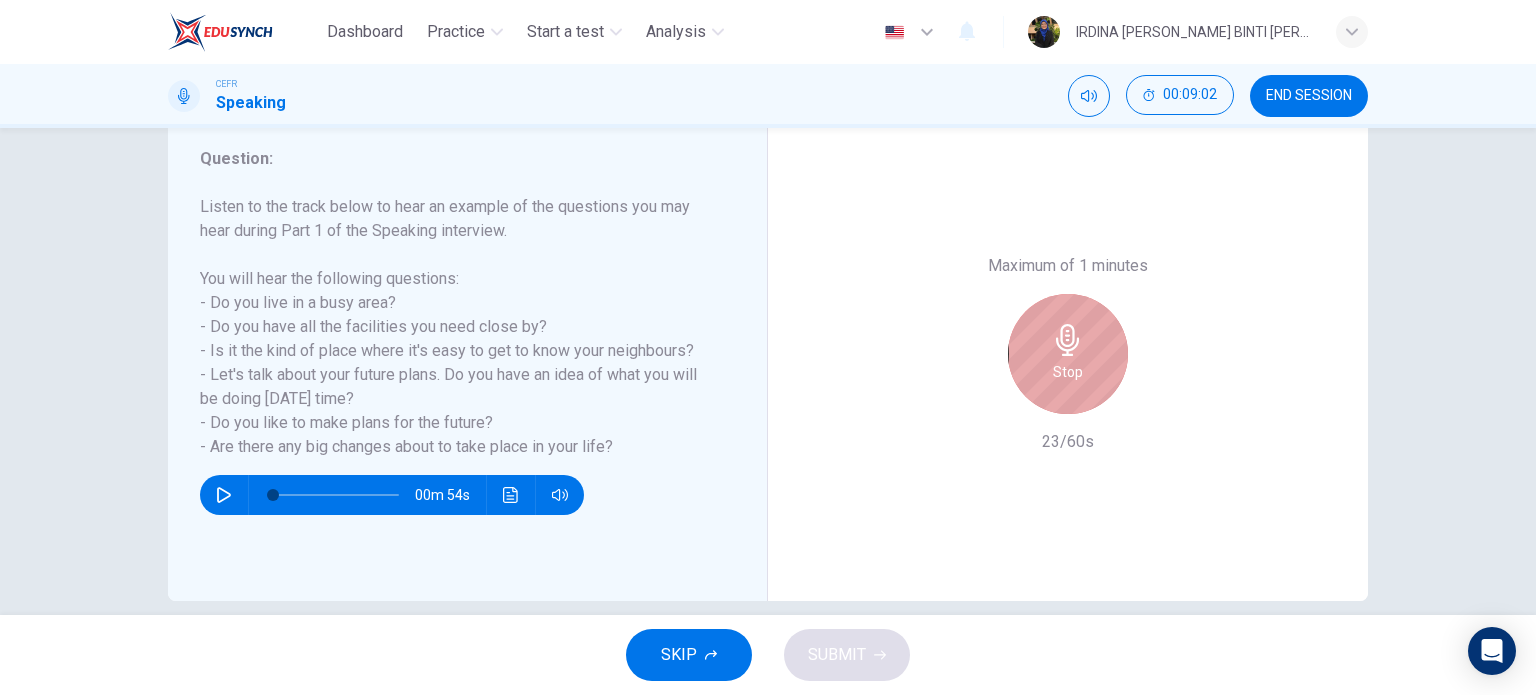 click 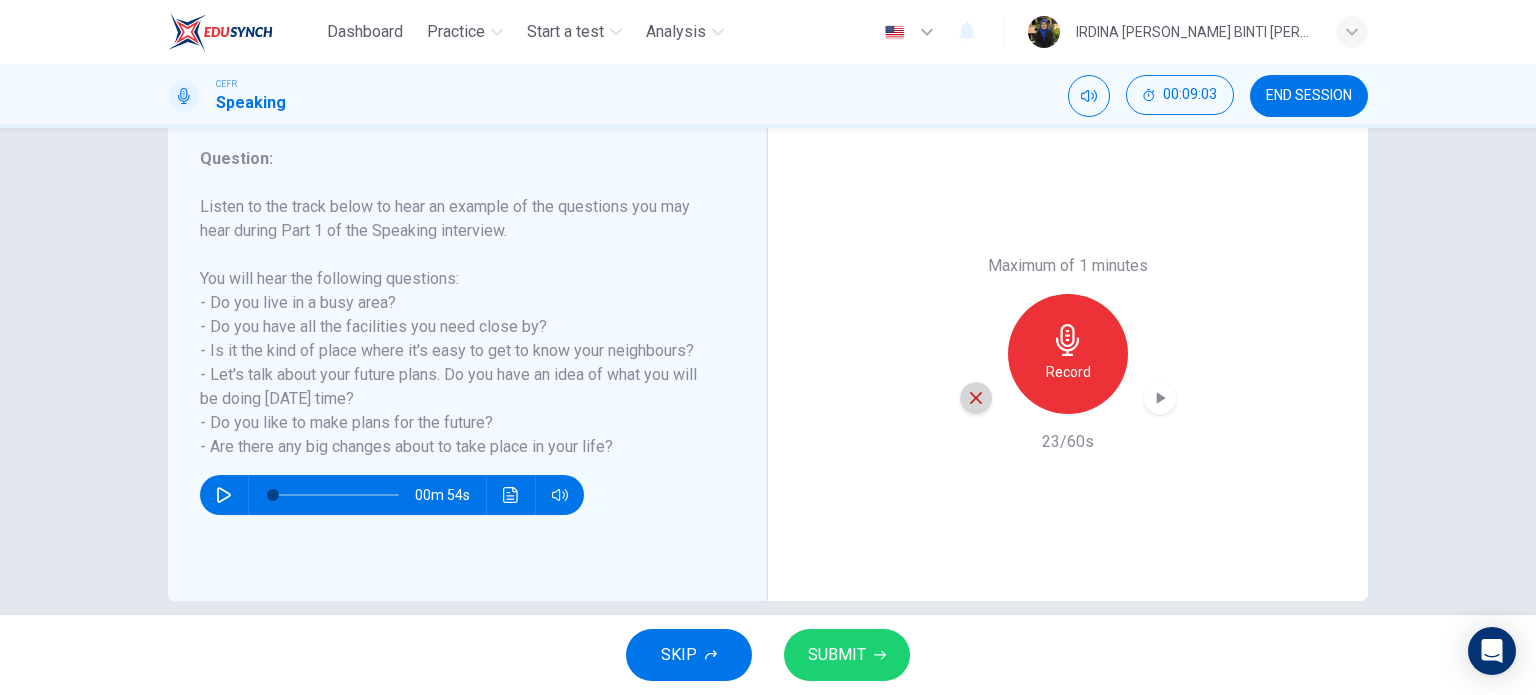 click 